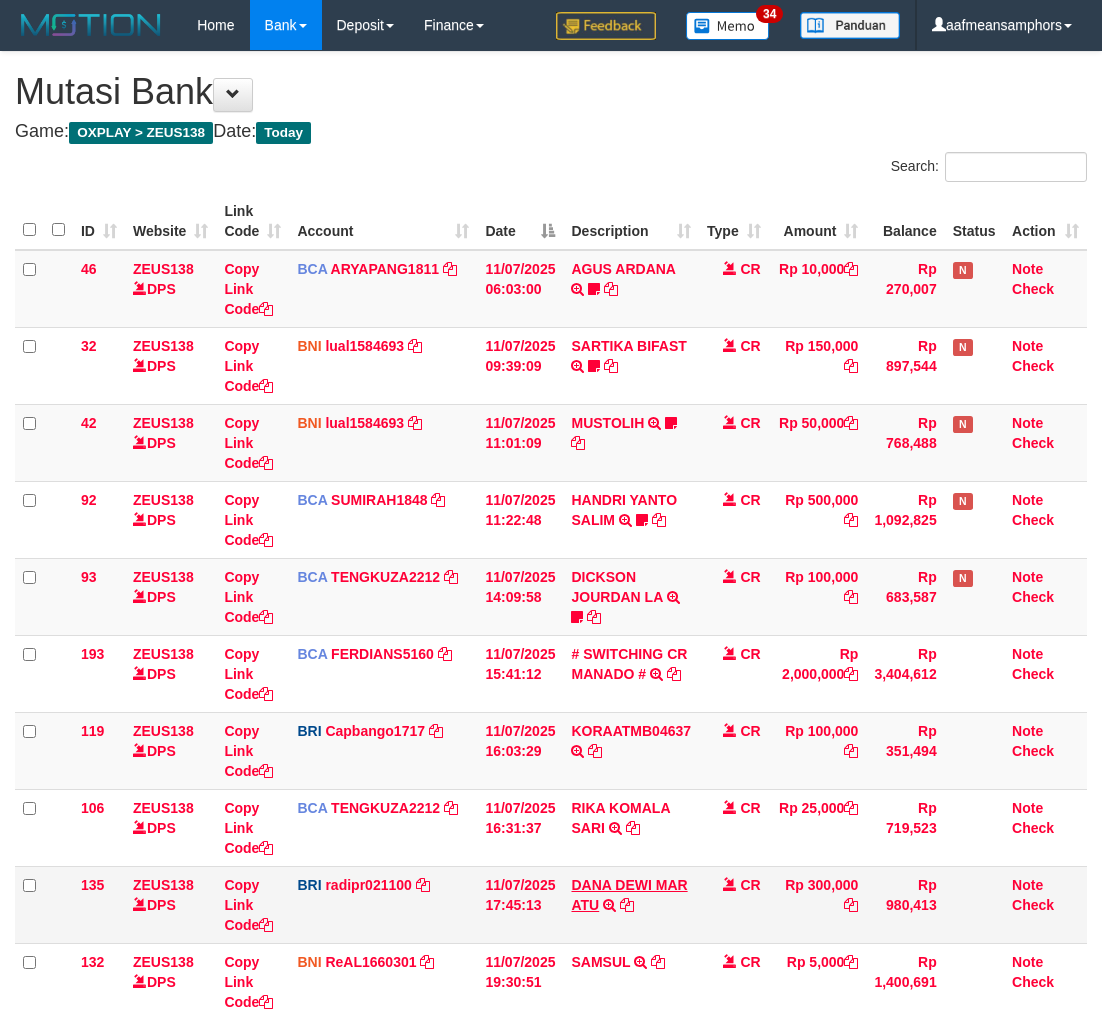 scroll, scrollTop: 0, scrollLeft: 0, axis: both 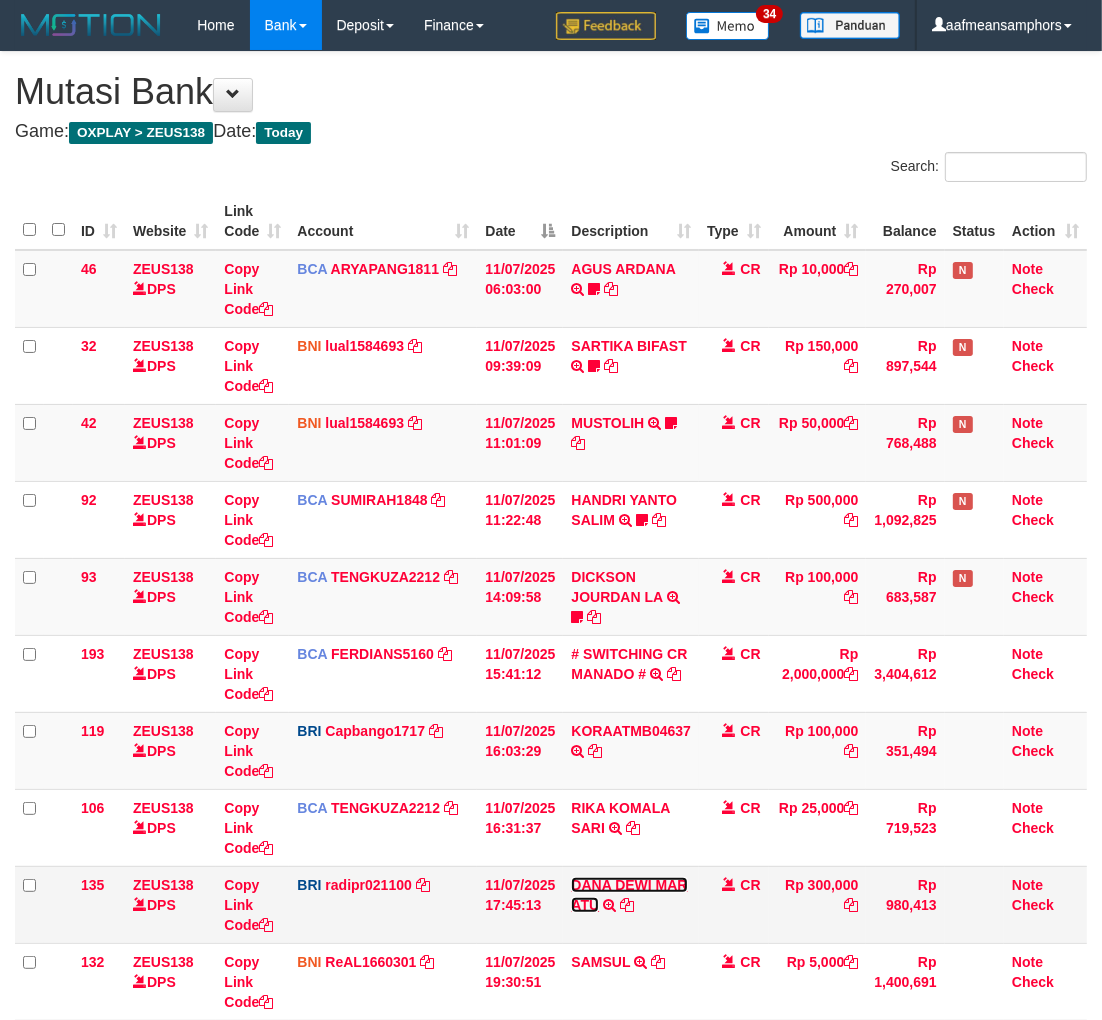 click on "DANA DEWI MAR ATU" at bounding box center [629, 895] 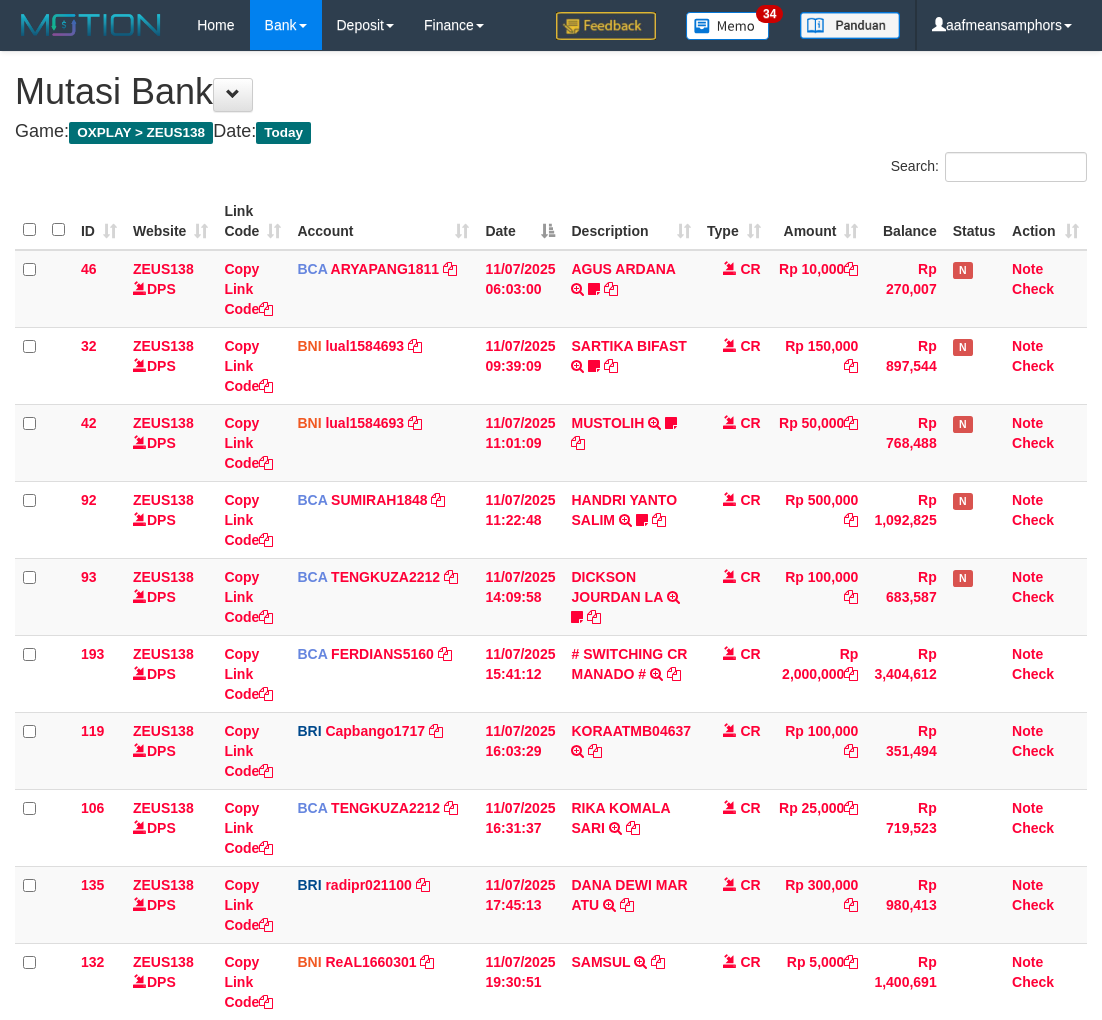 scroll, scrollTop: 388, scrollLeft: 0, axis: vertical 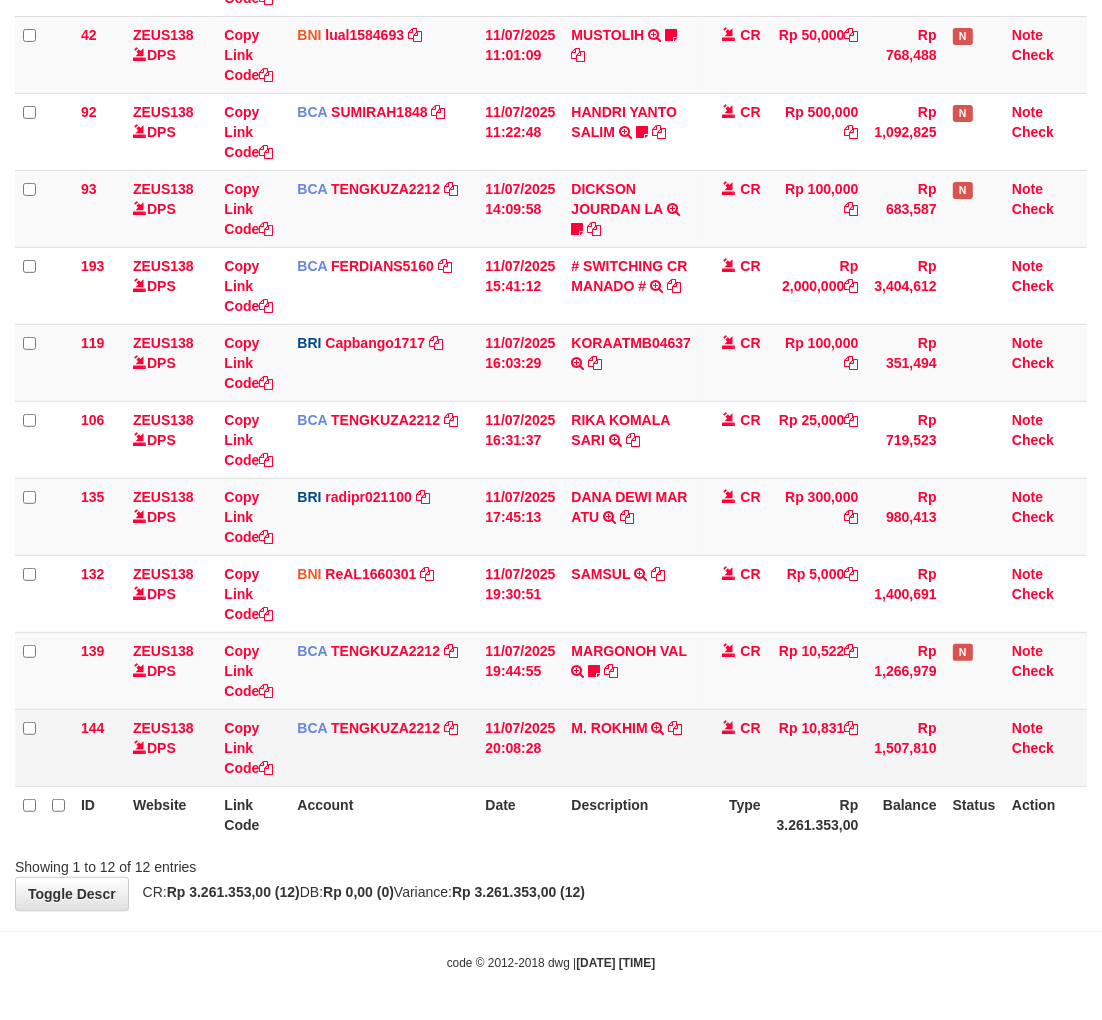 click on "M. ROKHIM         TRSF E-BANKING CR 1107/FTSCY/WS95051
10831.002025071153592651 TRFDN-M. ROKHIM ESPAY DEBIT INDONE" at bounding box center [631, 747] 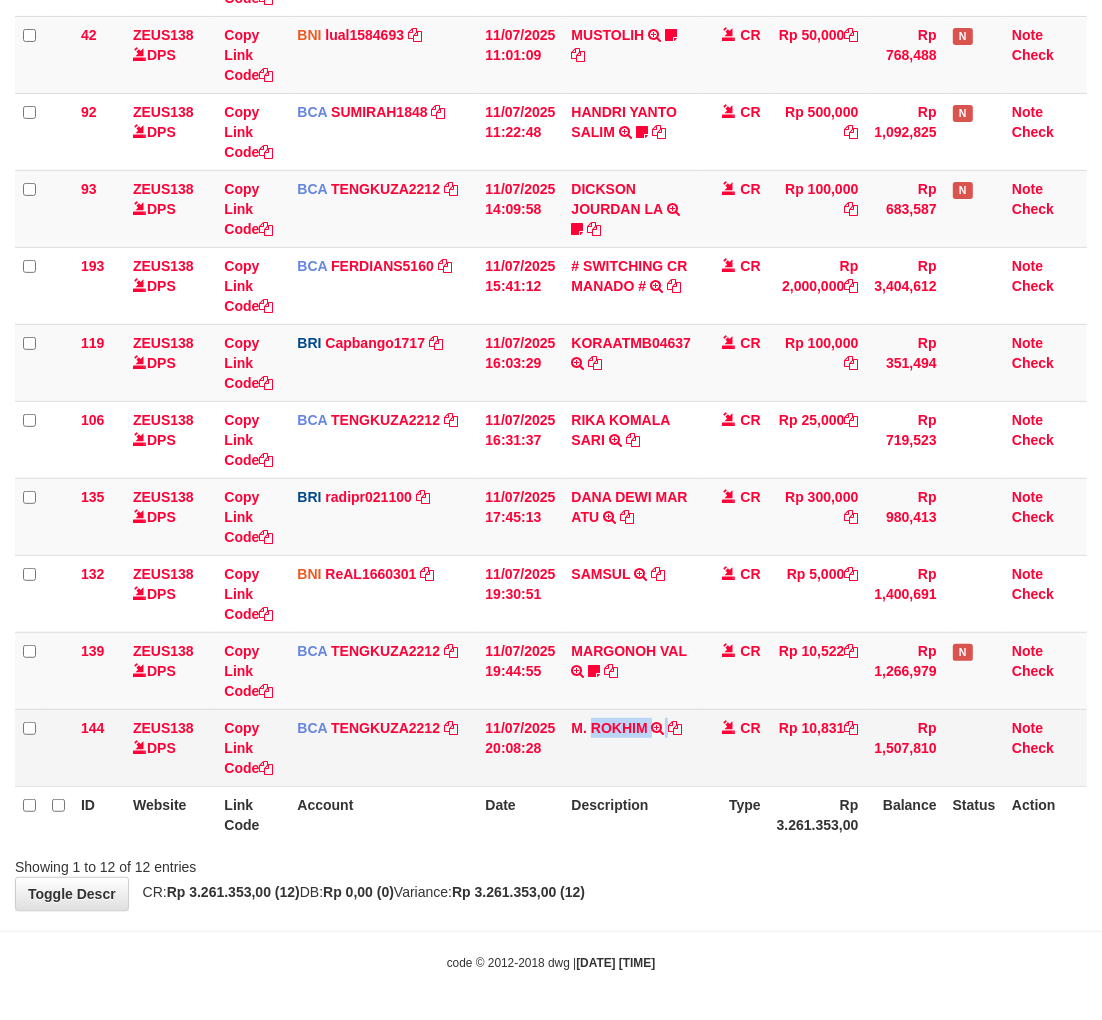 click on "M. ROKHIM         TRSF E-BANKING CR 1107/FTSCY/WS95051
10831.002025071153592651 TRFDN-M. ROKHIM ESPAY DEBIT INDONE" at bounding box center (631, 747) 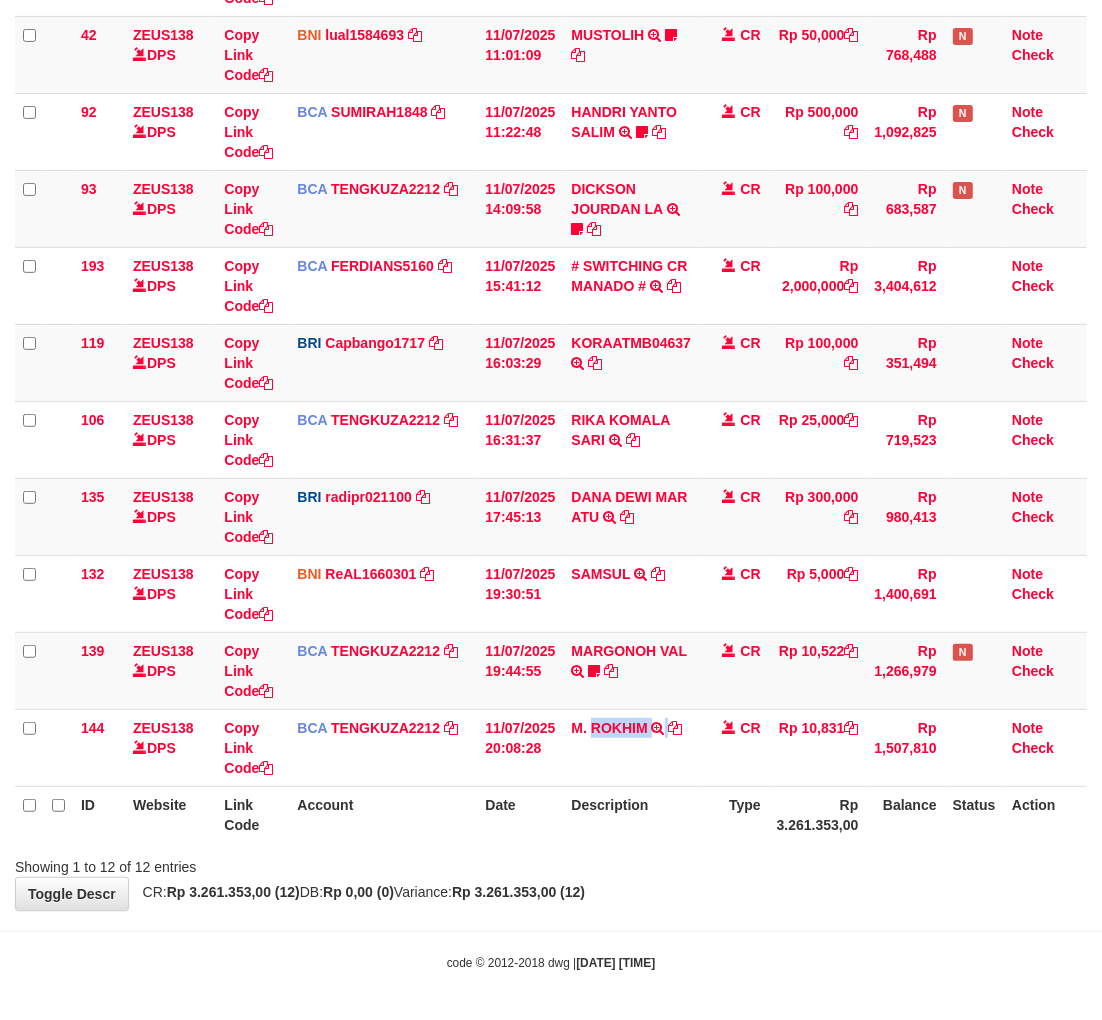 copy on "ROKHIM" 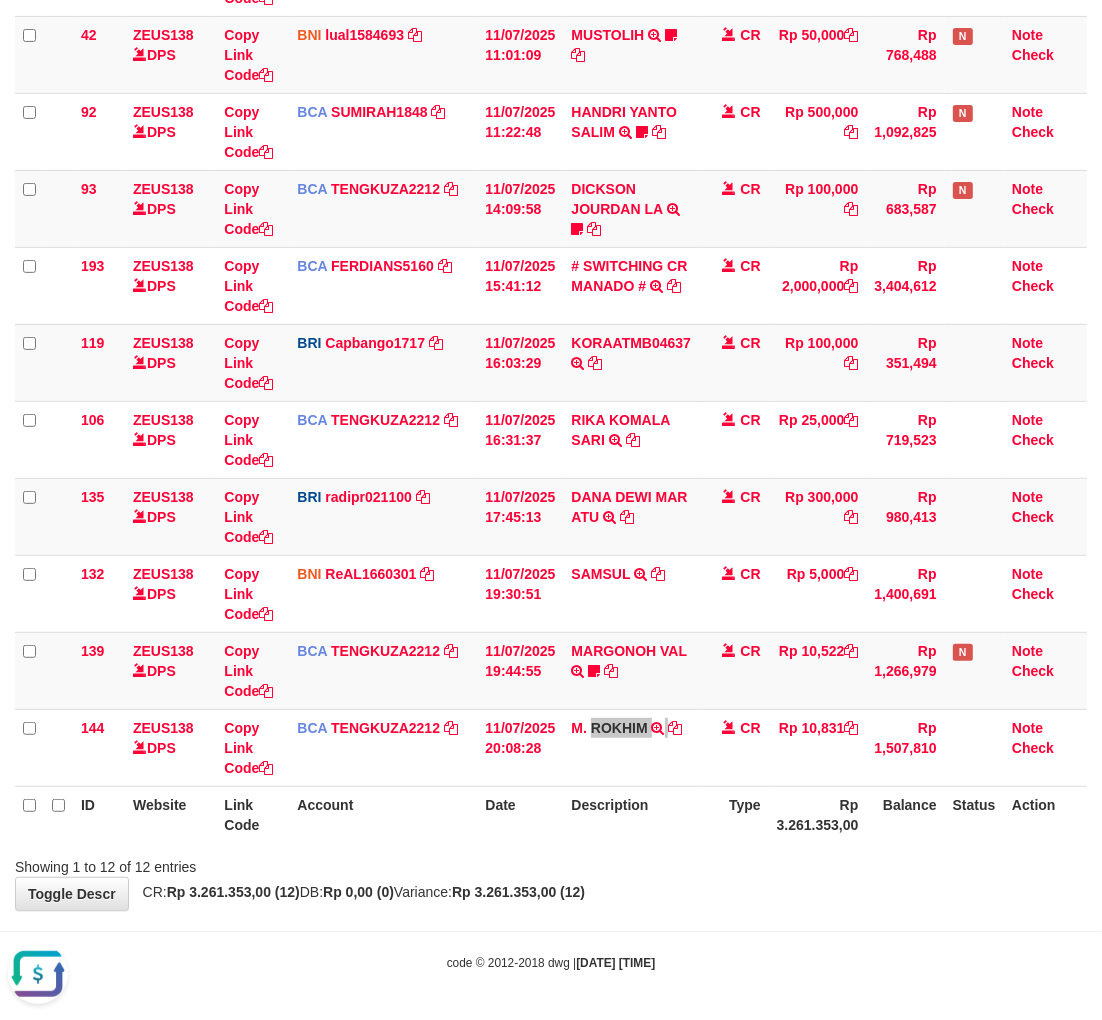 scroll, scrollTop: 0, scrollLeft: 0, axis: both 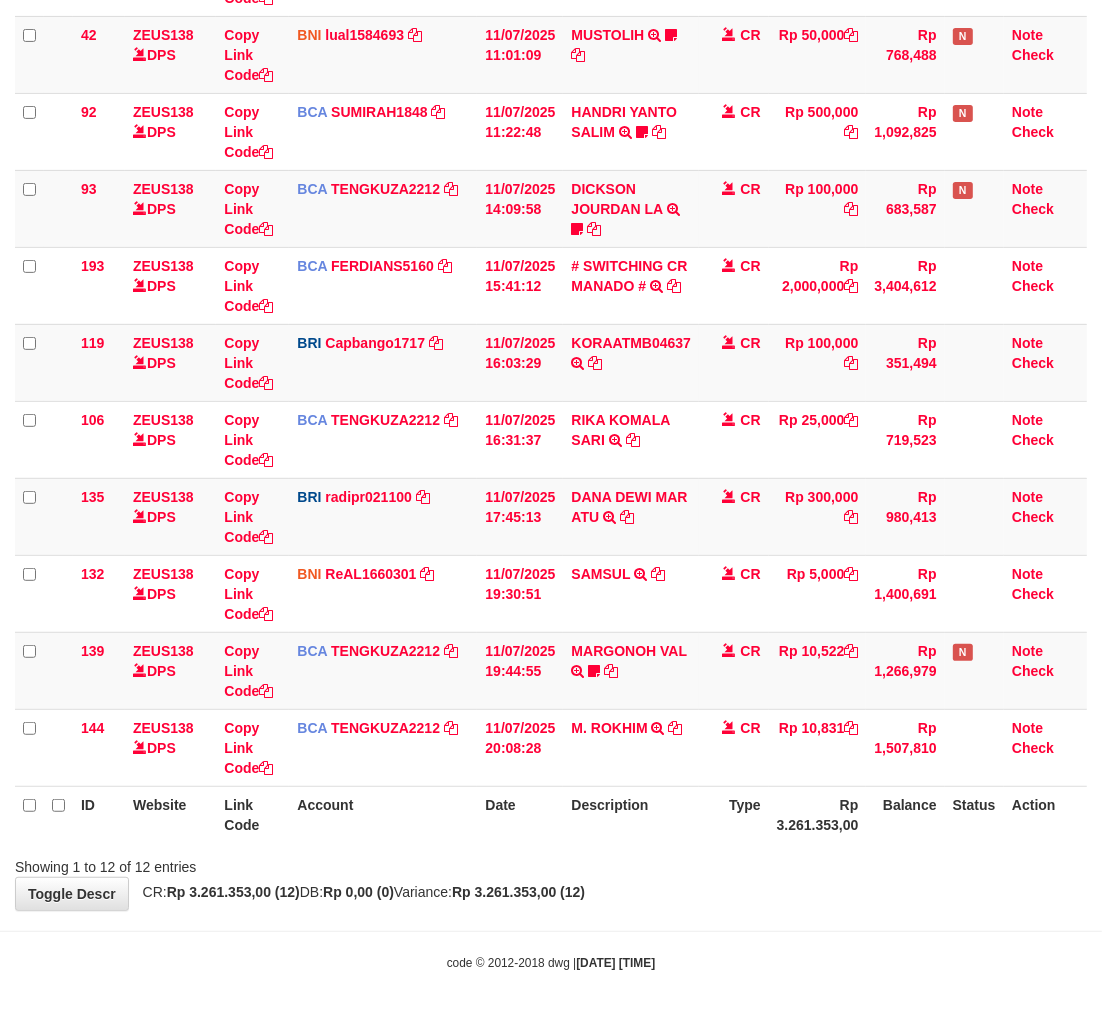 click on "**********" at bounding box center [551, 287] 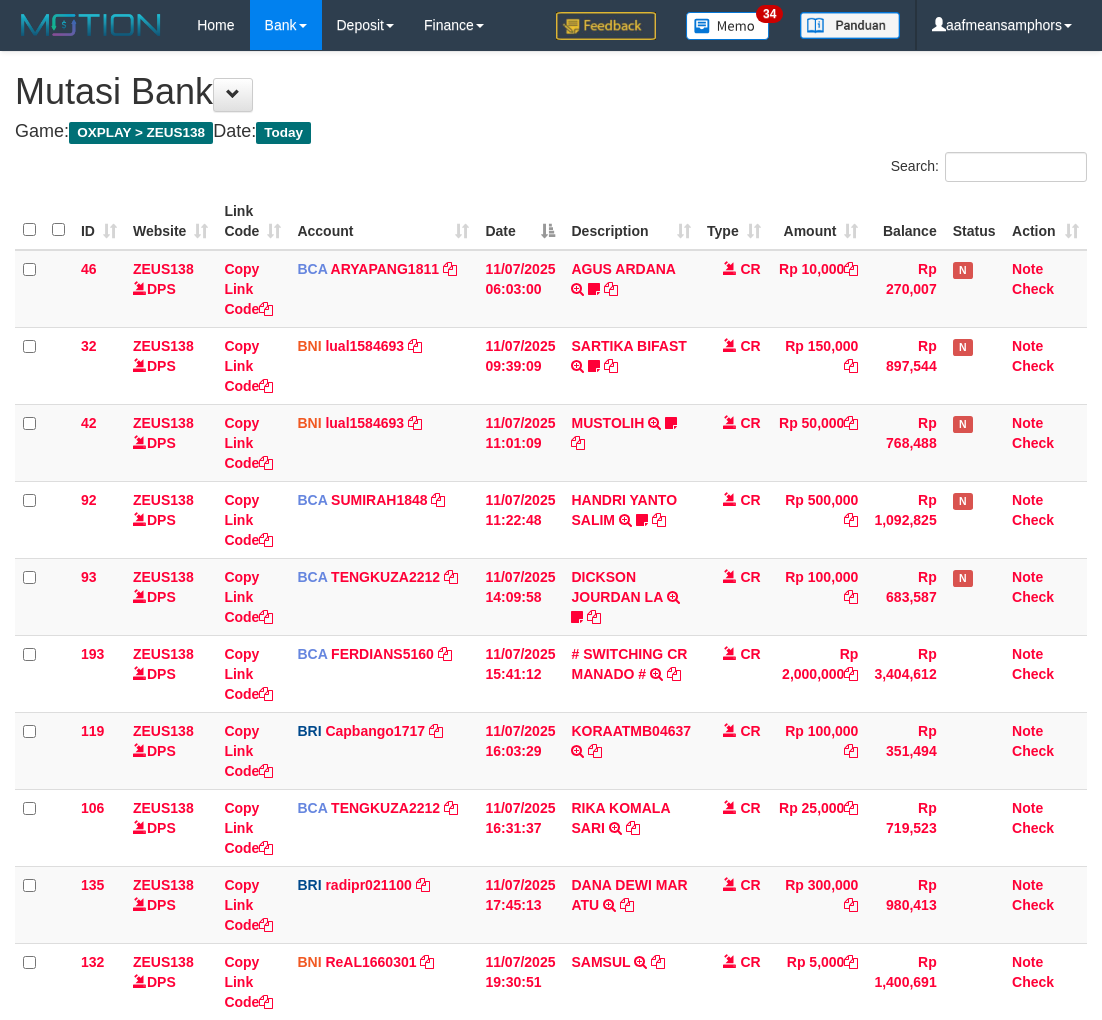 scroll, scrollTop: 388, scrollLeft: 0, axis: vertical 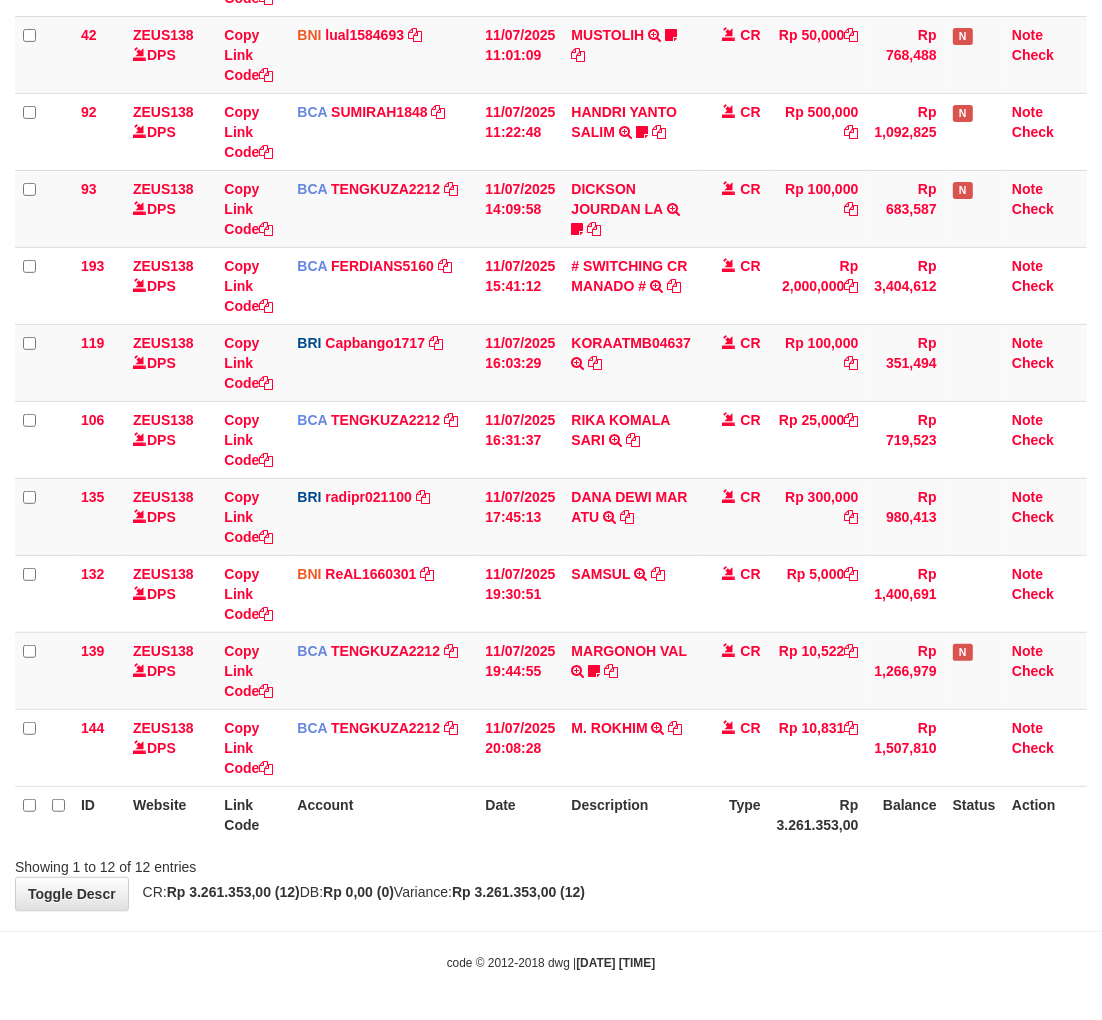 click on "Toggle navigation
Home
Bank
Account List
Load
By Website
Group
[OXPLAY]													ZEUS138
By Load Group (DPS)" at bounding box center (551, 317) 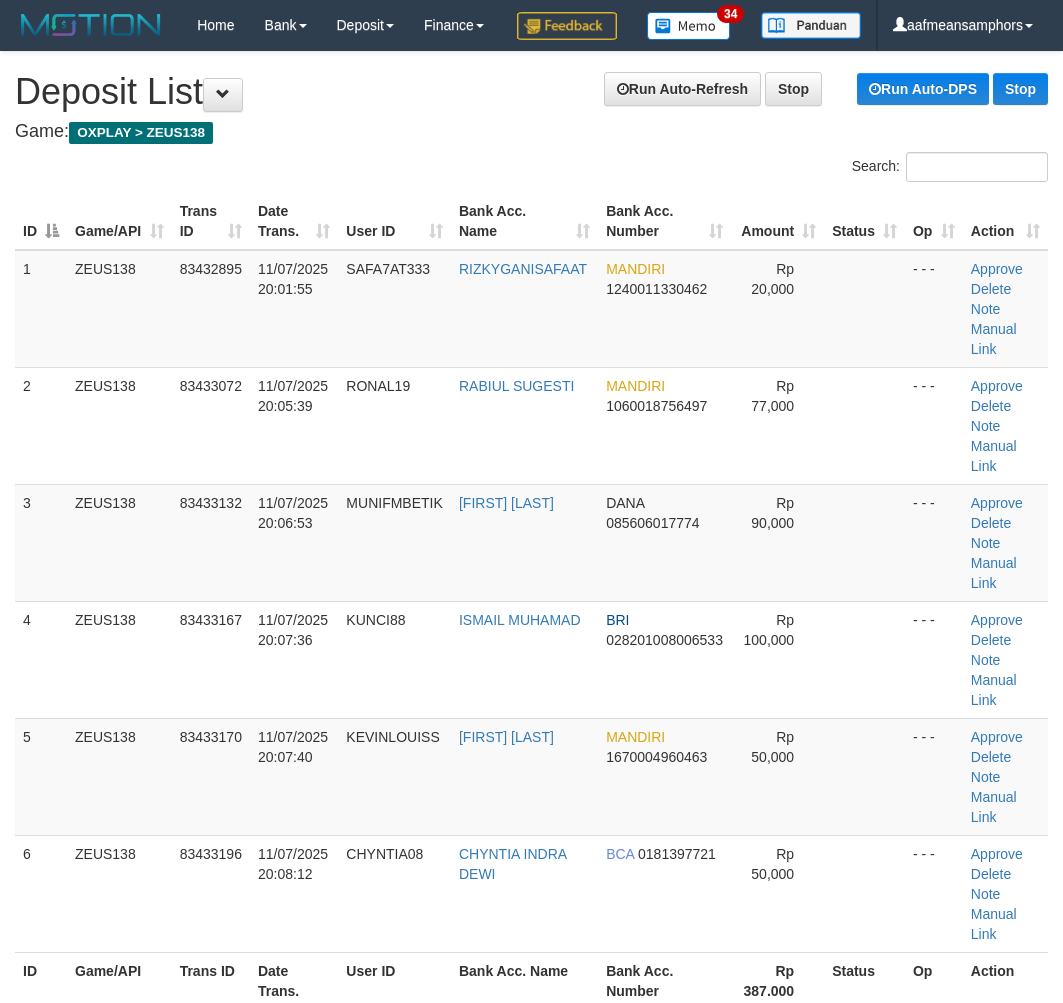 scroll, scrollTop: 942, scrollLeft: 0, axis: vertical 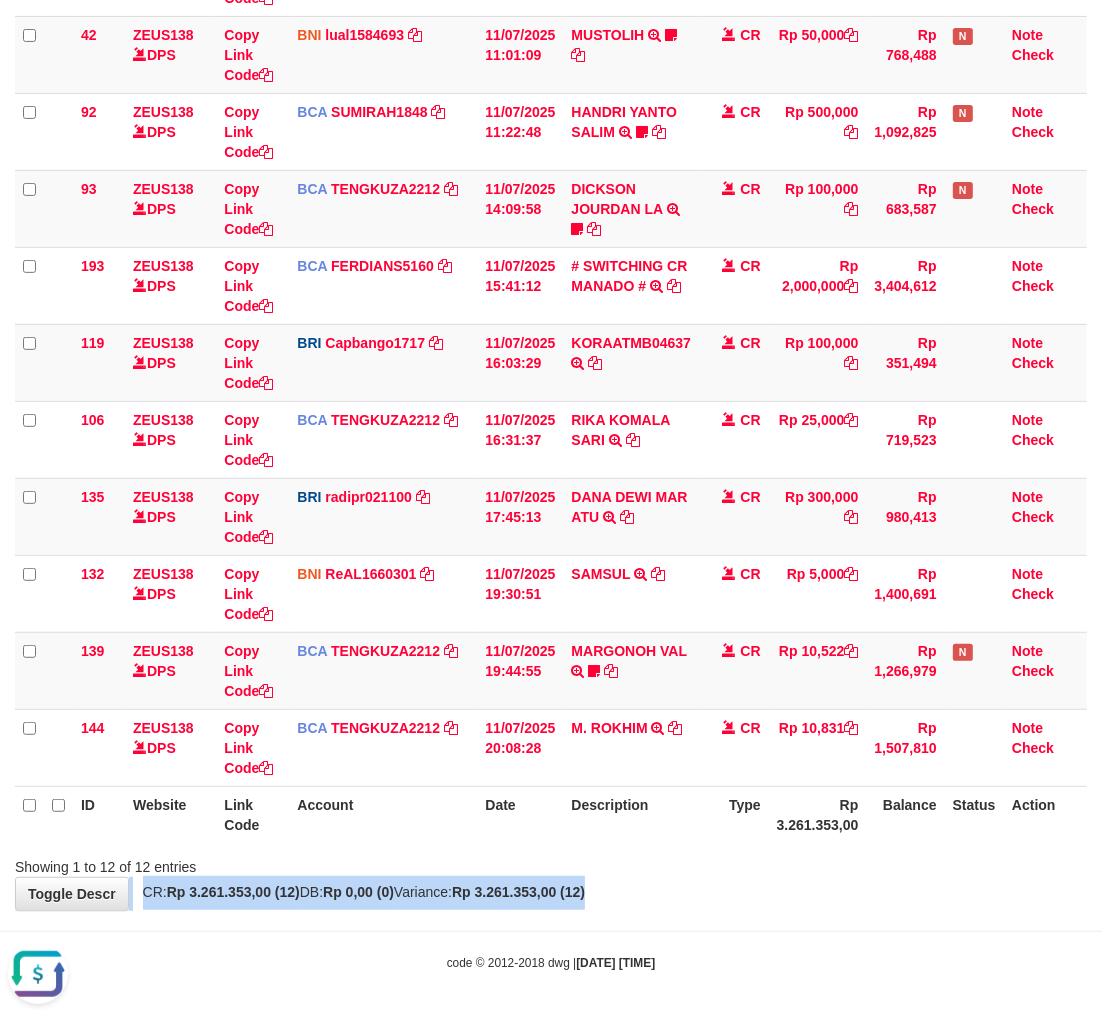 drag, startPoint x: 700, startPoint y: 874, endPoint x: 824, endPoint y: 816, distance: 136.89412 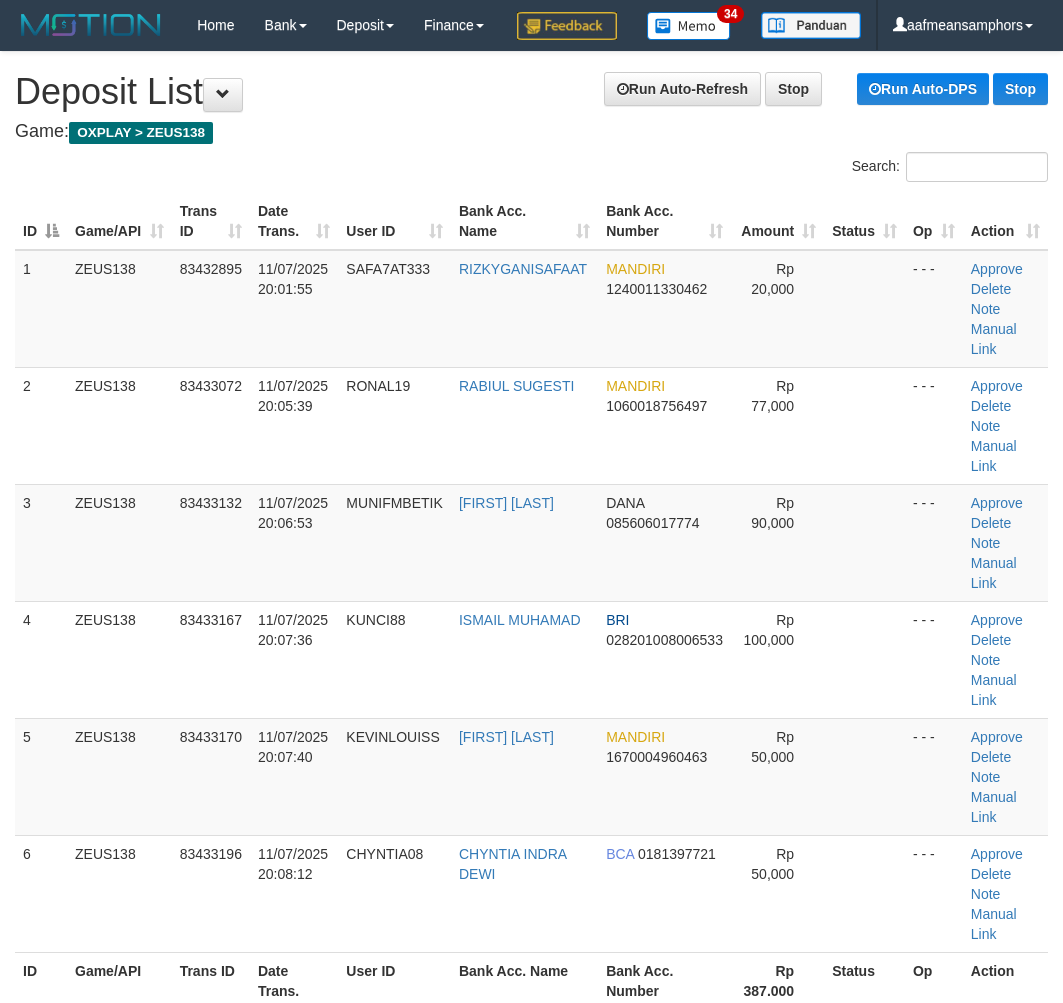 scroll, scrollTop: 942, scrollLeft: 0, axis: vertical 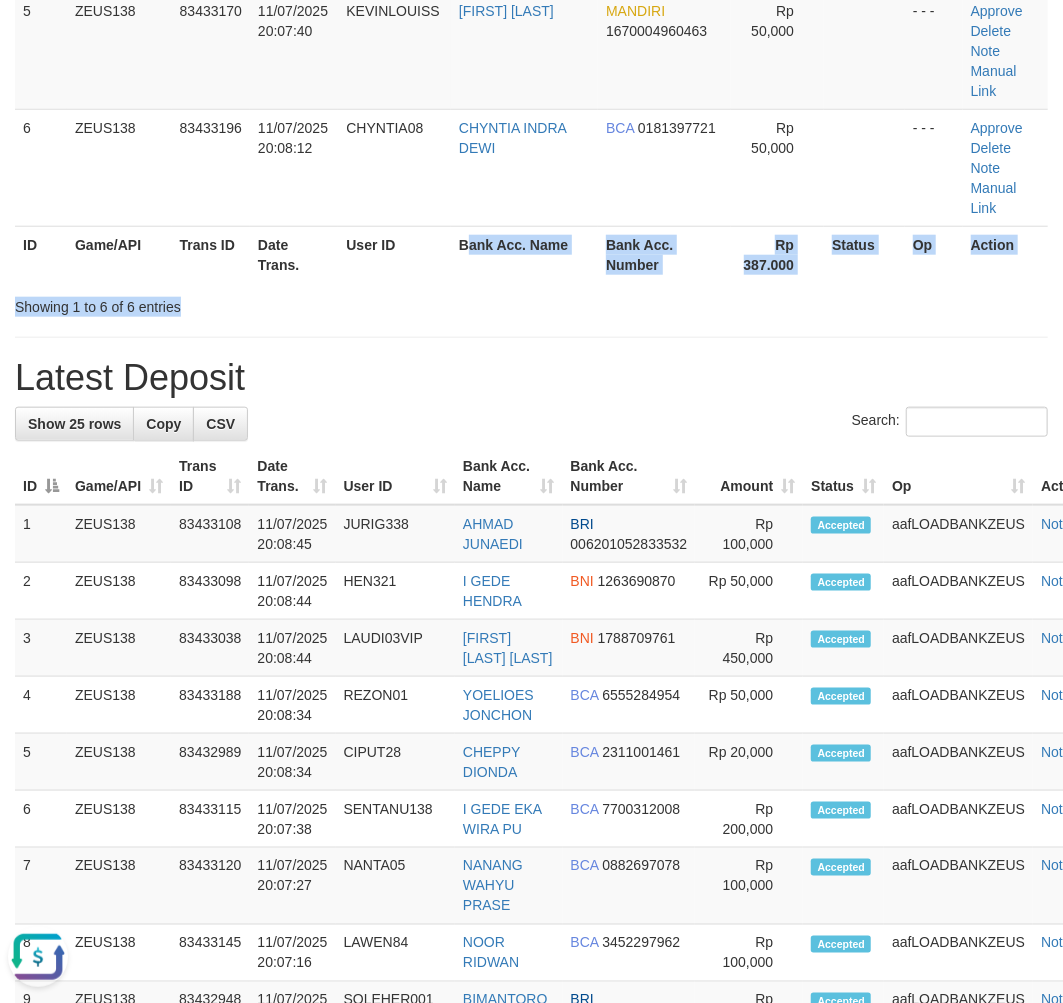 click on "Search:
ID Game/API Trans ID Date Trans. User ID Bank Acc. Name Bank Acc. Number Amount Status Op Action
1
ZEUS138
83432895
11/07/2025 20:01:55
SAFA7AT333
RIZKYGANISAFAAT
MANDIRI
1240011330462
Rp 20,000
- - -
Approve
Delete
Note
Manual Link
2
ZEUS138
83433072
11/07/2025 20:05:39
RONAL19
RABIUL SUGESTI
MANDIRI
1060018756497
Rp 77,000" at bounding box center [531, -129] 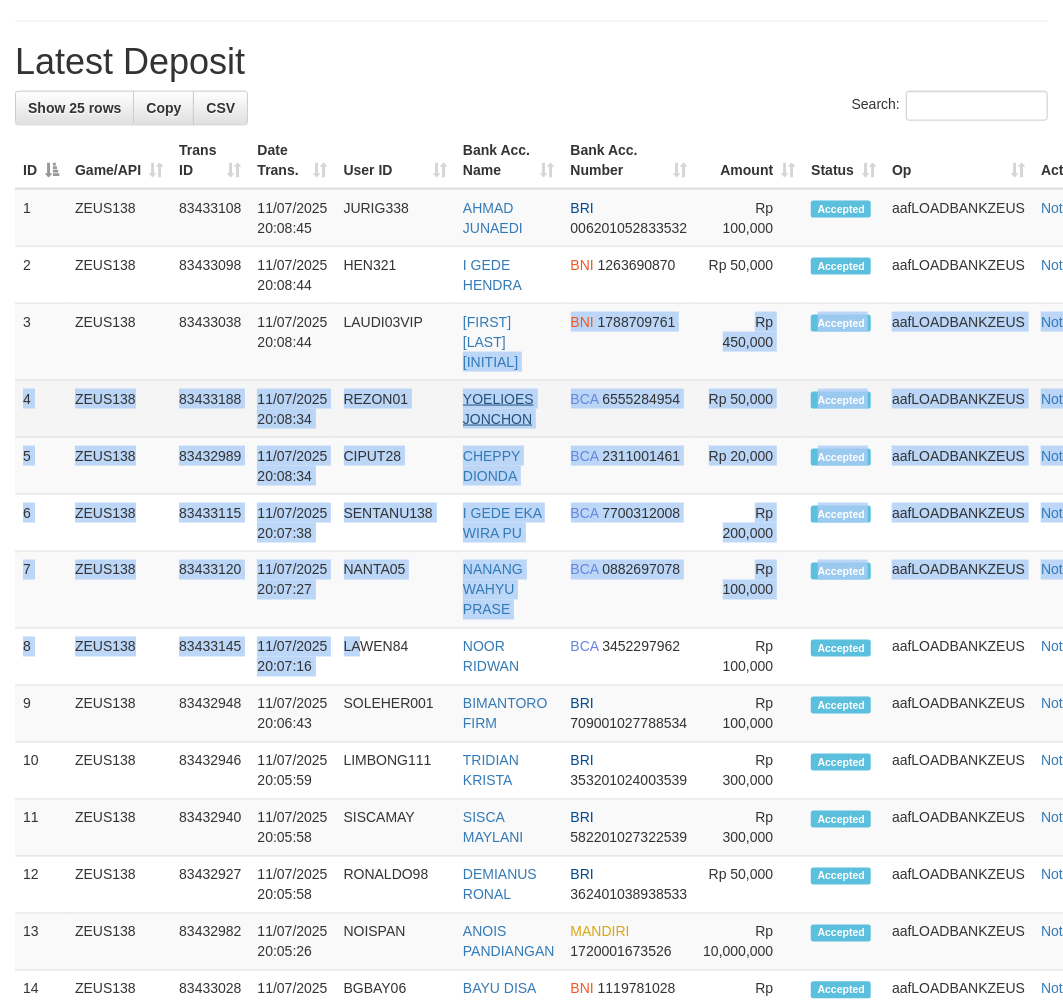 click on "1
ZEUS138
83433108
11/07/2025 20:08:45
JURIG338
AHMAD JUNAEDI
BRI
006201052833532
Note" at bounding box center [565, 932] 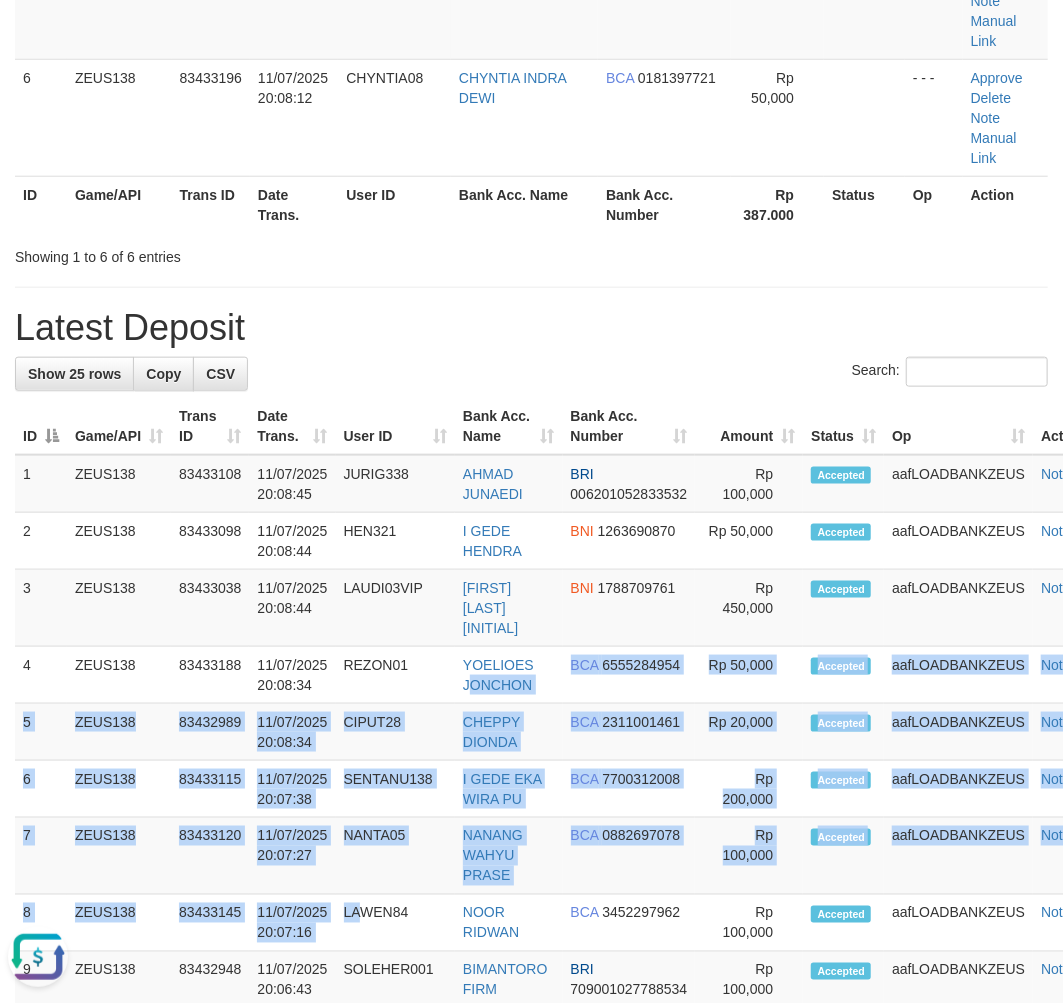 scroll, scrollTop: 0, scrollLeft: 0, axis: both 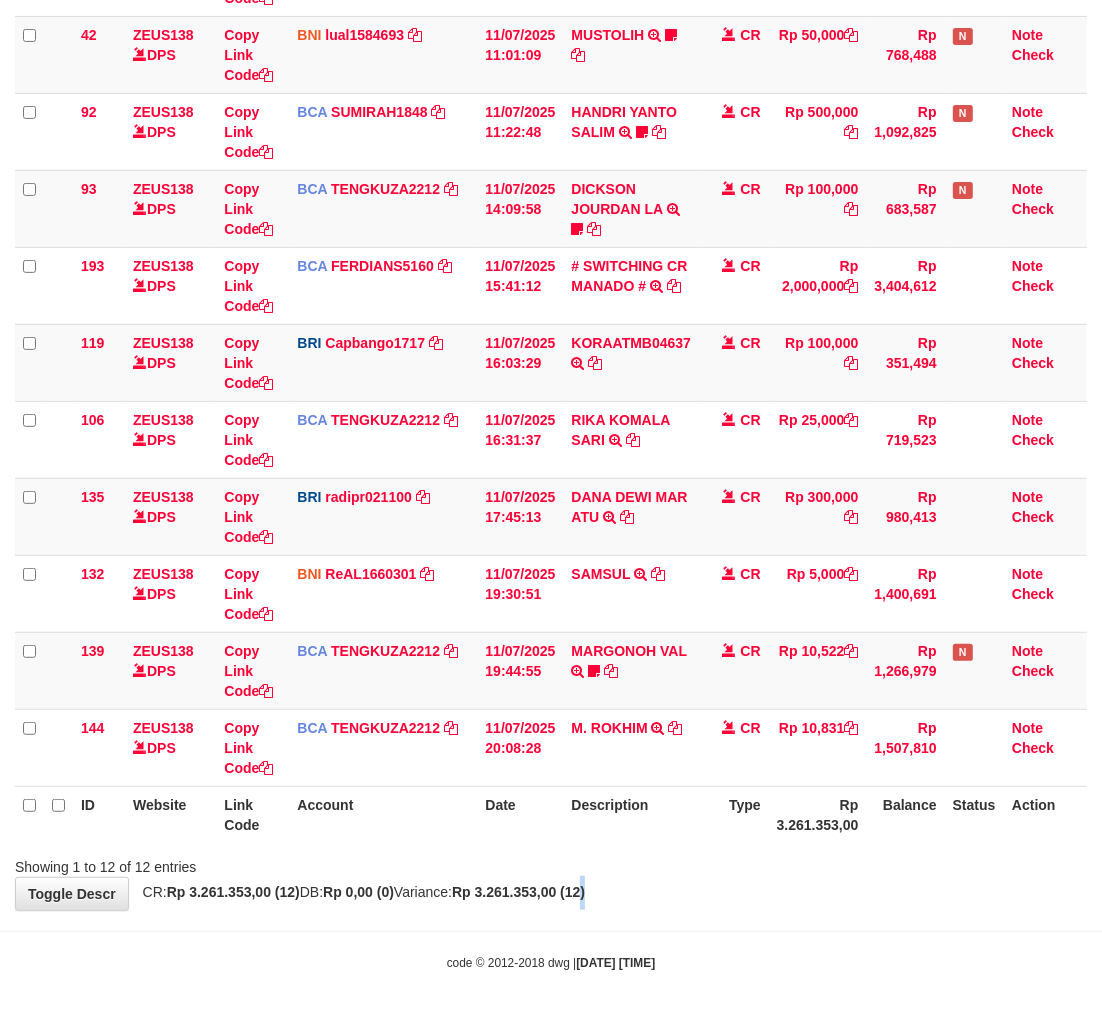 click on "**********" at bounding box center (551, 287) 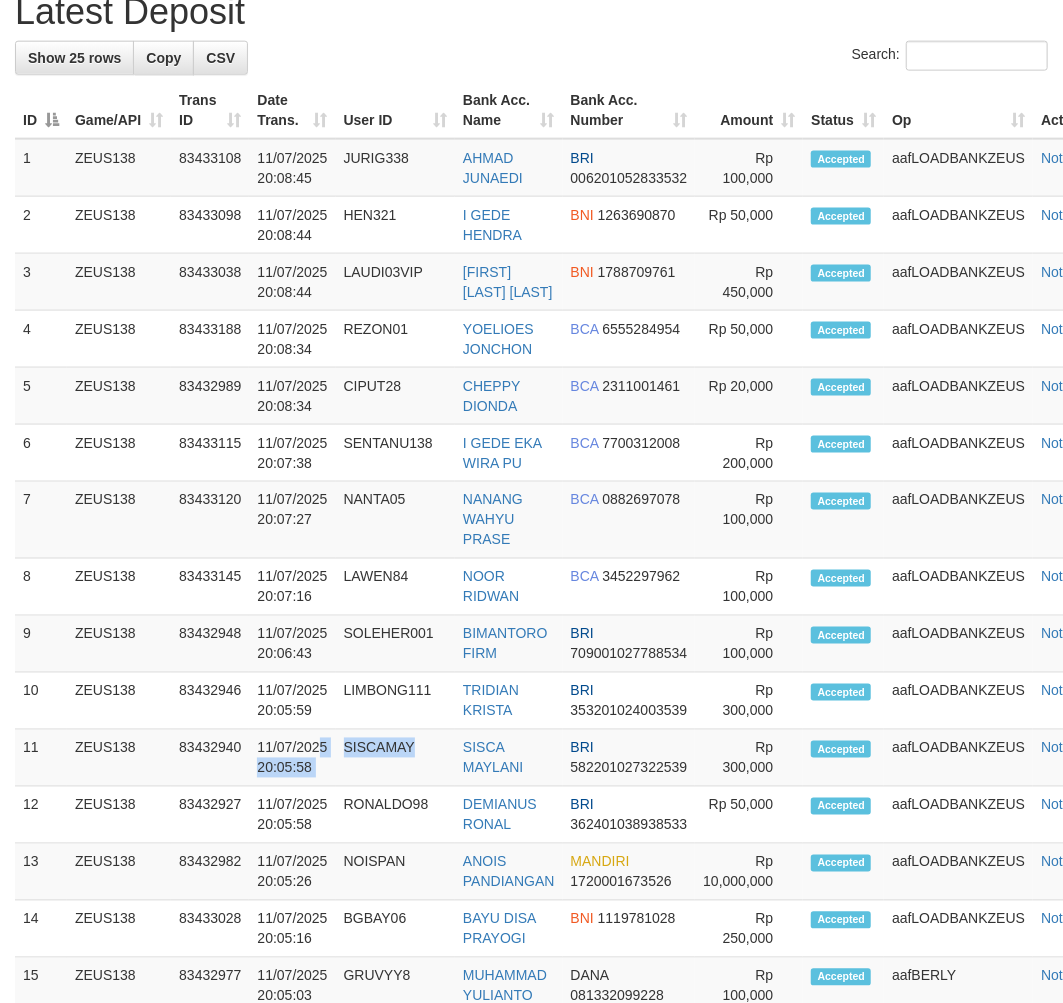 click on "11
ZEUS138
83432940
11/07/2025 20:05:58
SISCAMAY
SISCA MAYLANI
BRI
582201027322539
Rp 300,000
Accepted
aafLOADBANKZEUS
Note" at bounding box center (565, 758) 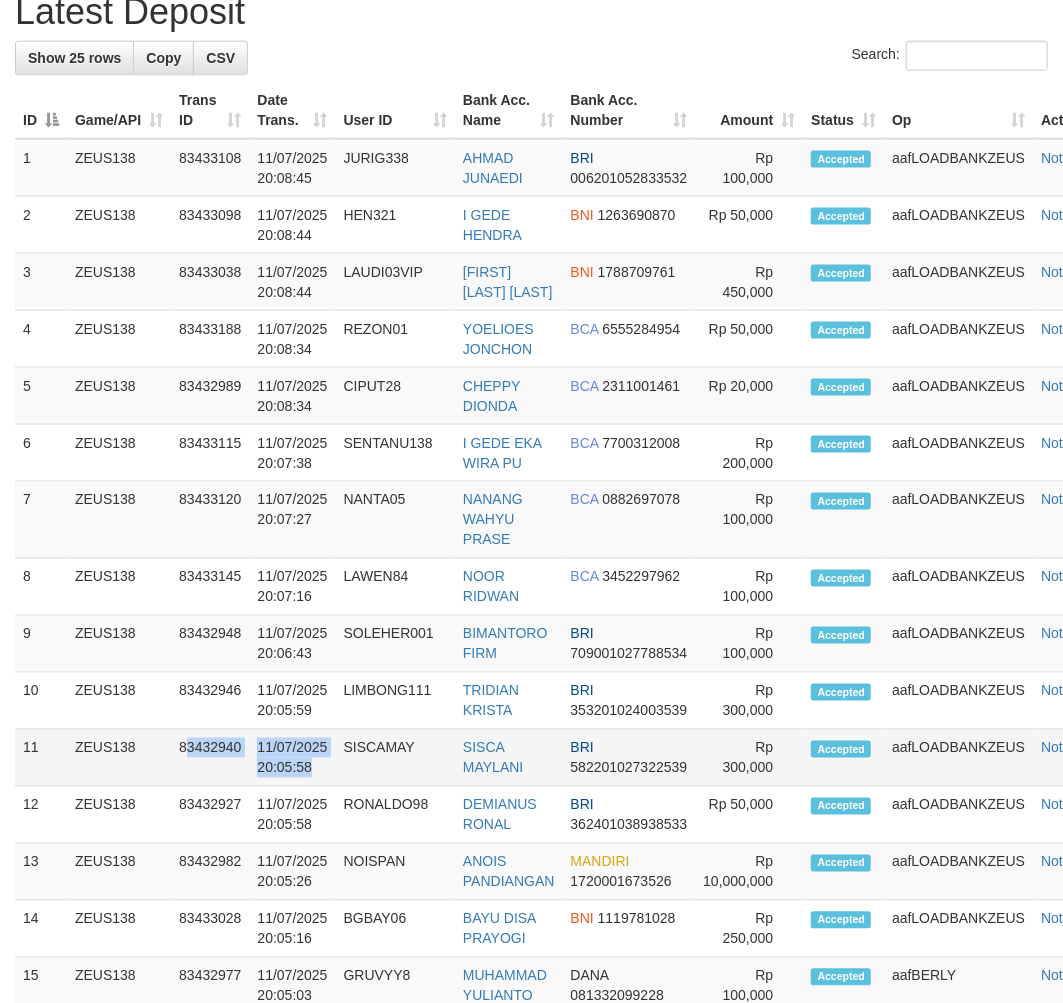 click on "11
ZEUS138
83432940
11/07/2025 20:05:58
SISCAMAY
SISCA MAYLANI
BRI
582201027322539
Rp 300,000
Accepted
aafLOADBANKZEUS
Note" at bounding box center [565, 758] 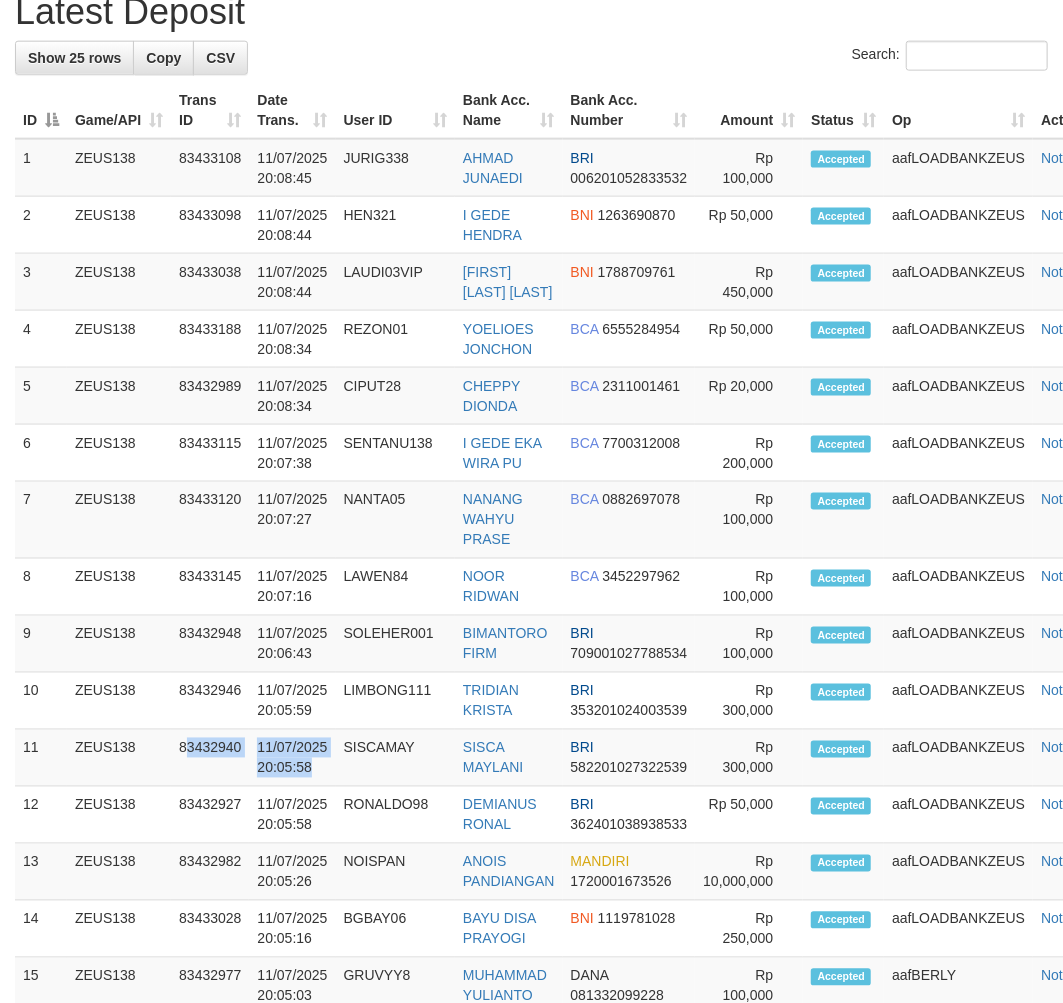 scroll, scrollTop: 826, scrollLeft: 0, axis: vertical 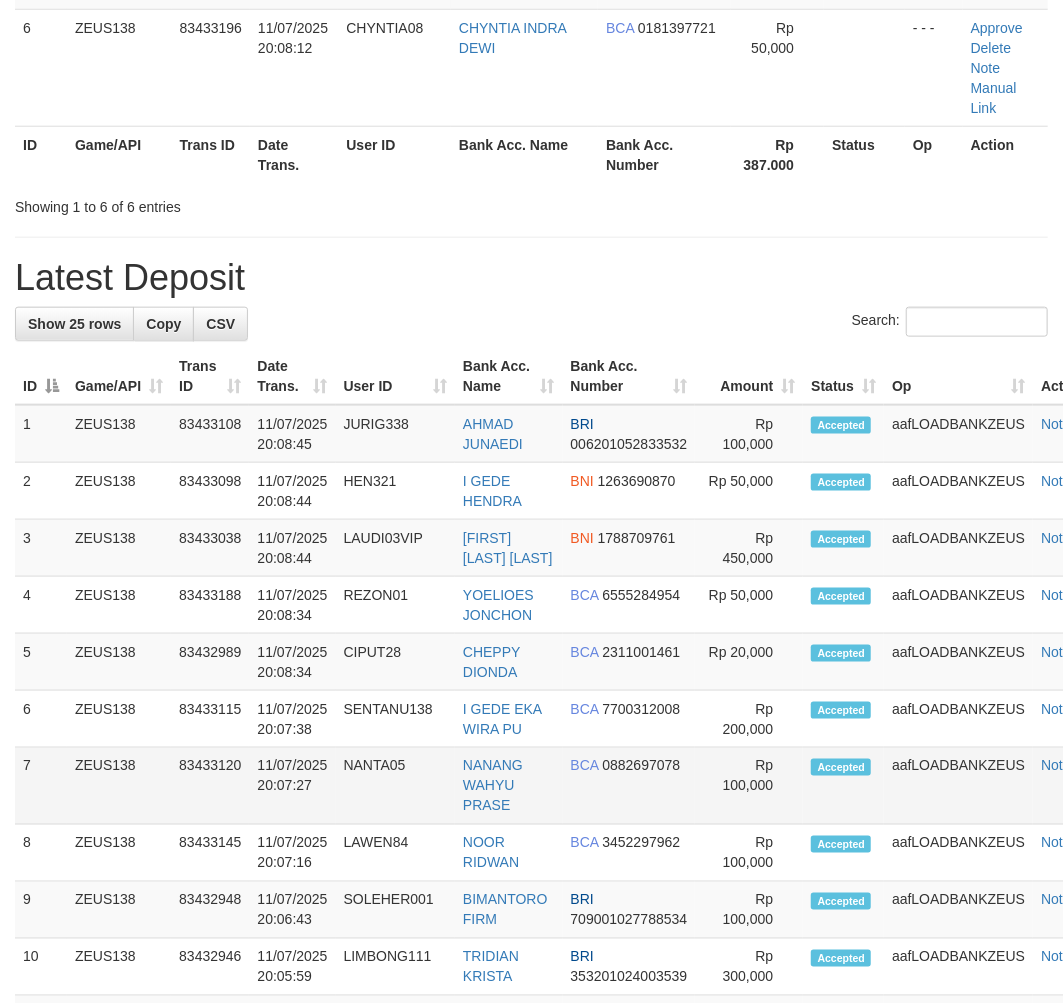 click on "NANTA05" at bounding box center [395, 786] 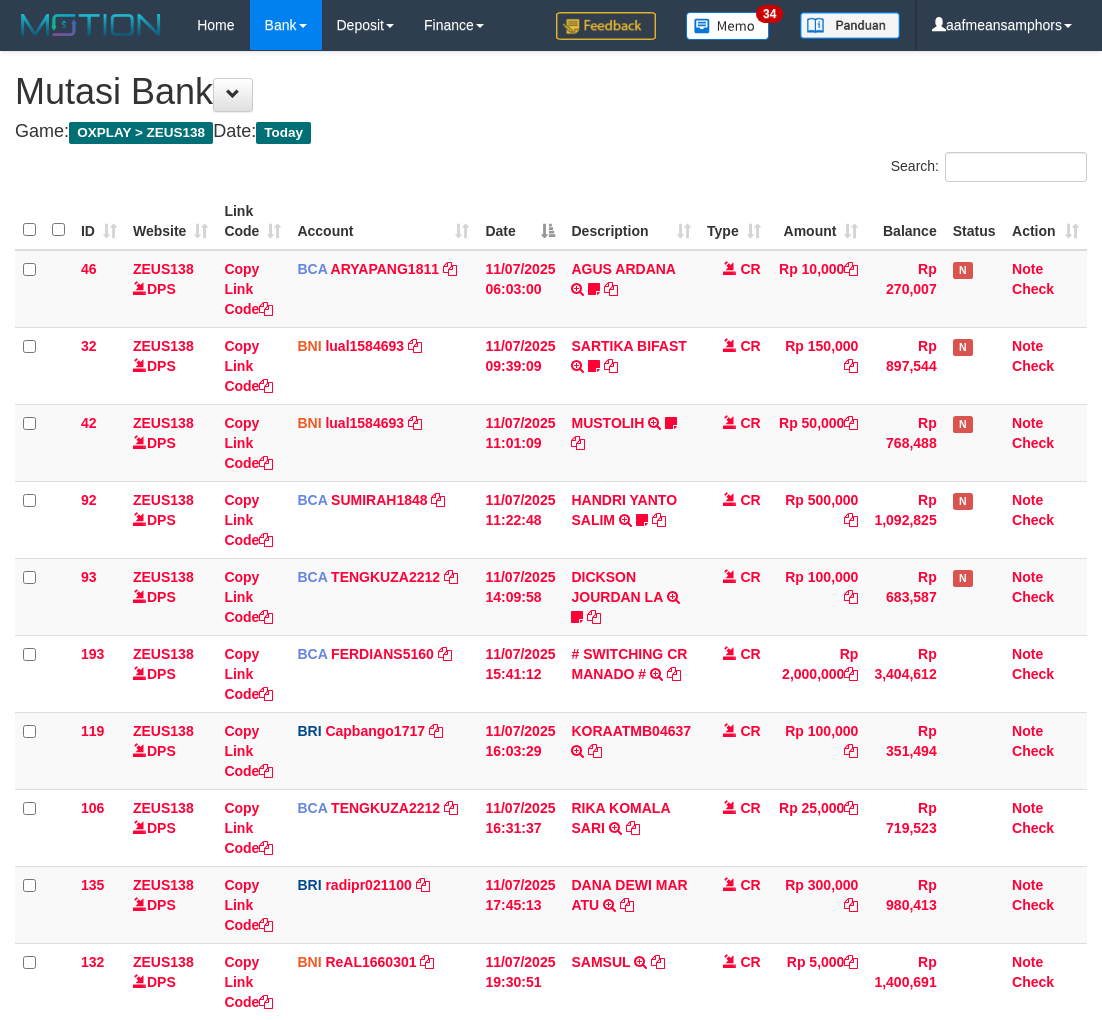 scroll, scrollTop: 388, scrollLeft: 0, axis: vertical 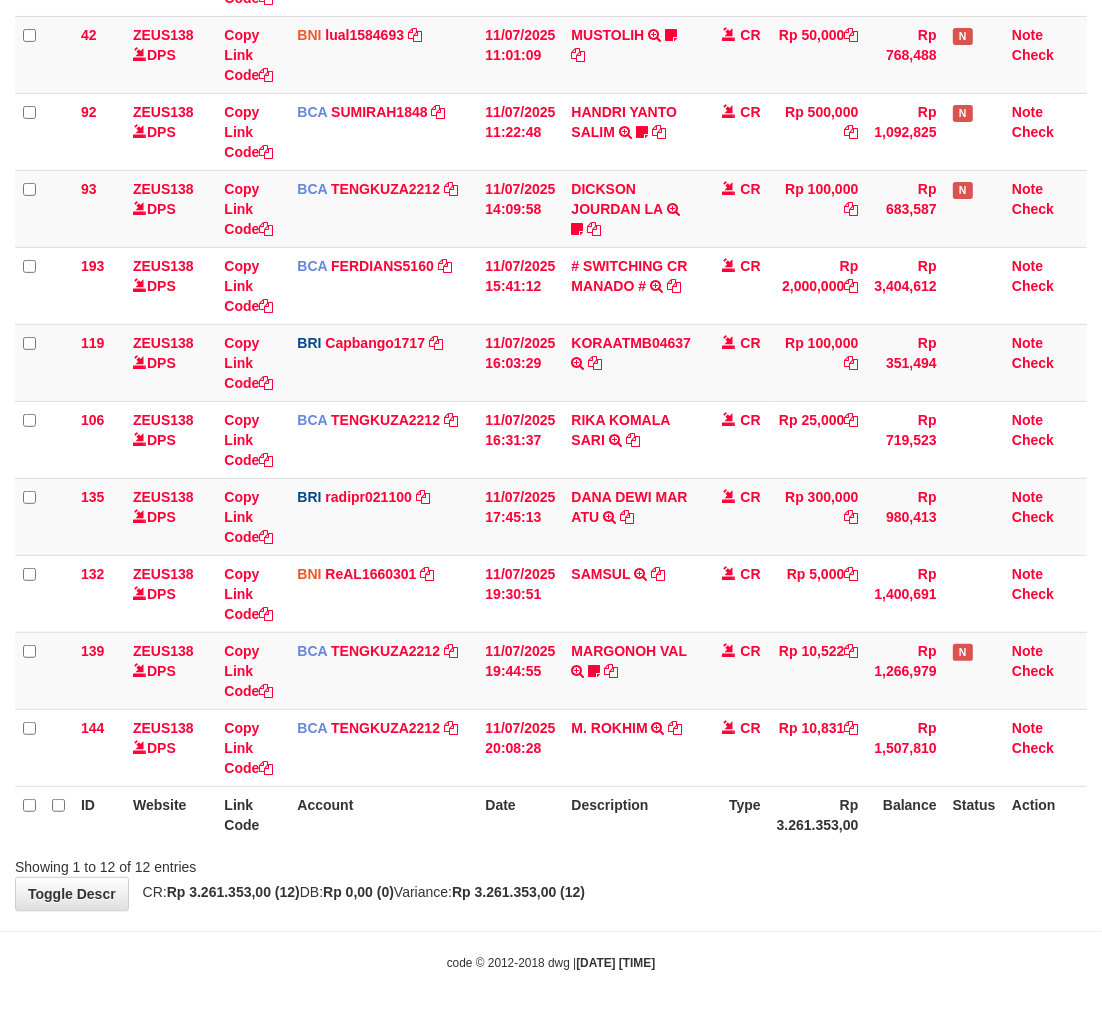 click on "**********" at bounding box center (551, 287) 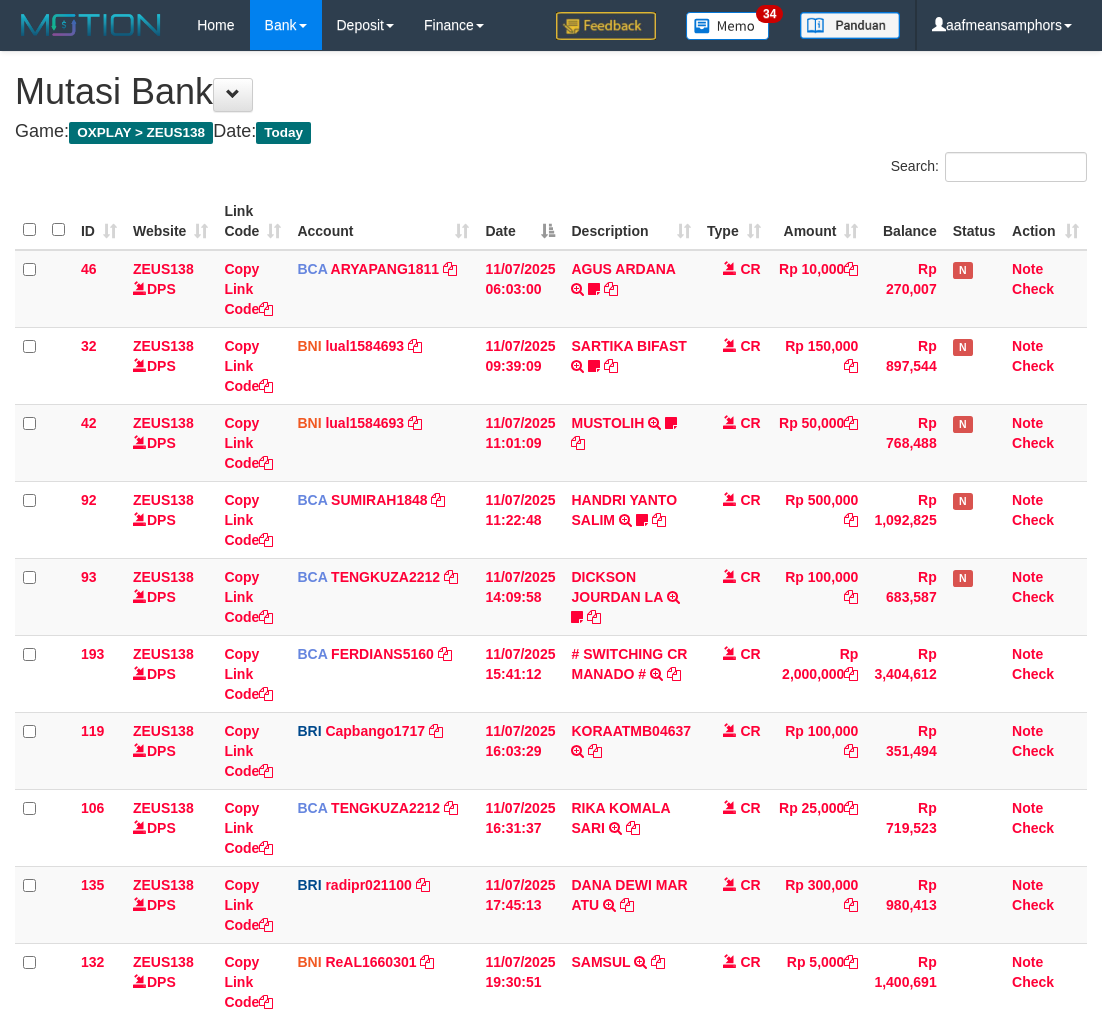 scroll, scrollTop: 388, scrollLeft: 0, axis: vertical 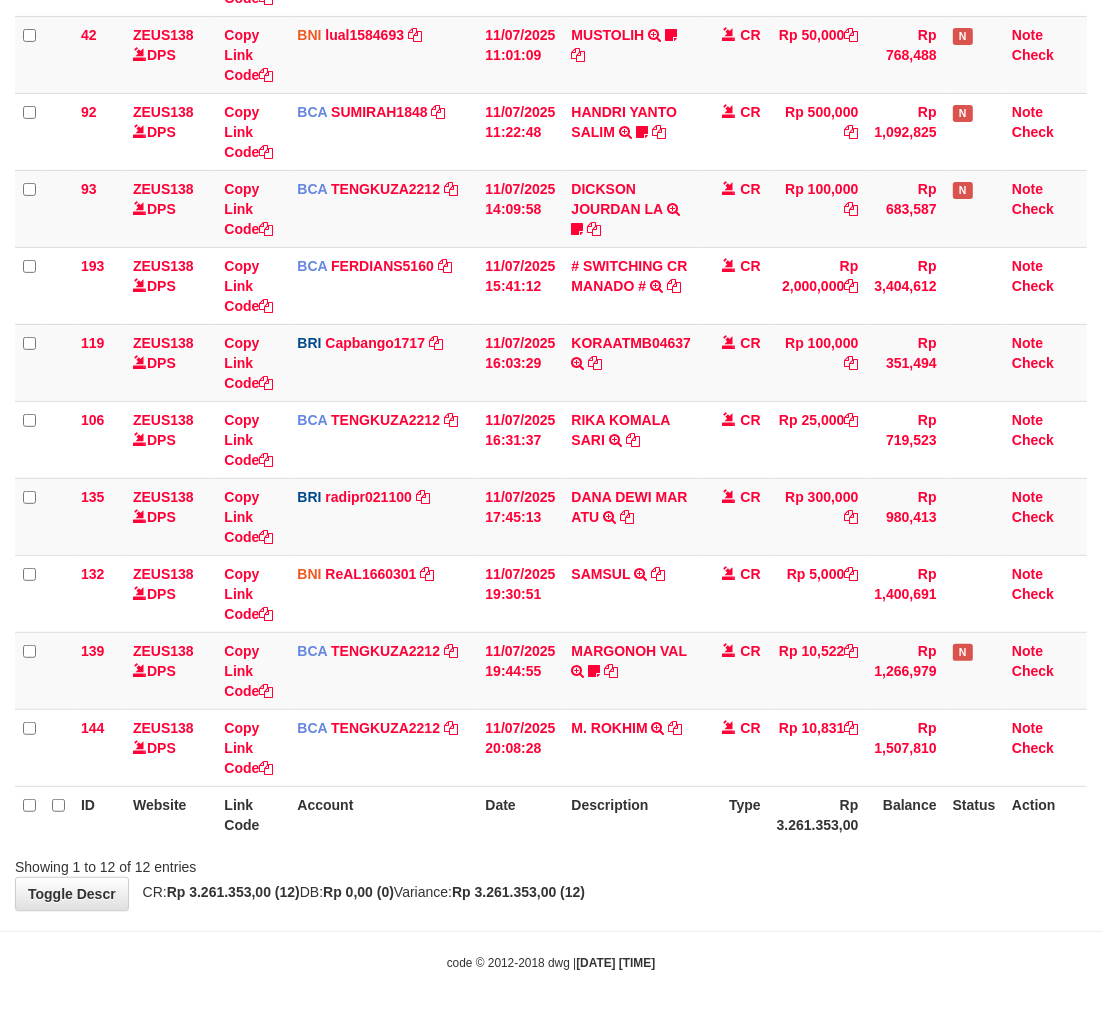 drag, startPoint x: 0, startPoint y: 0, endPoint x: 678, endPoint y: 888, distance: 1117.2412 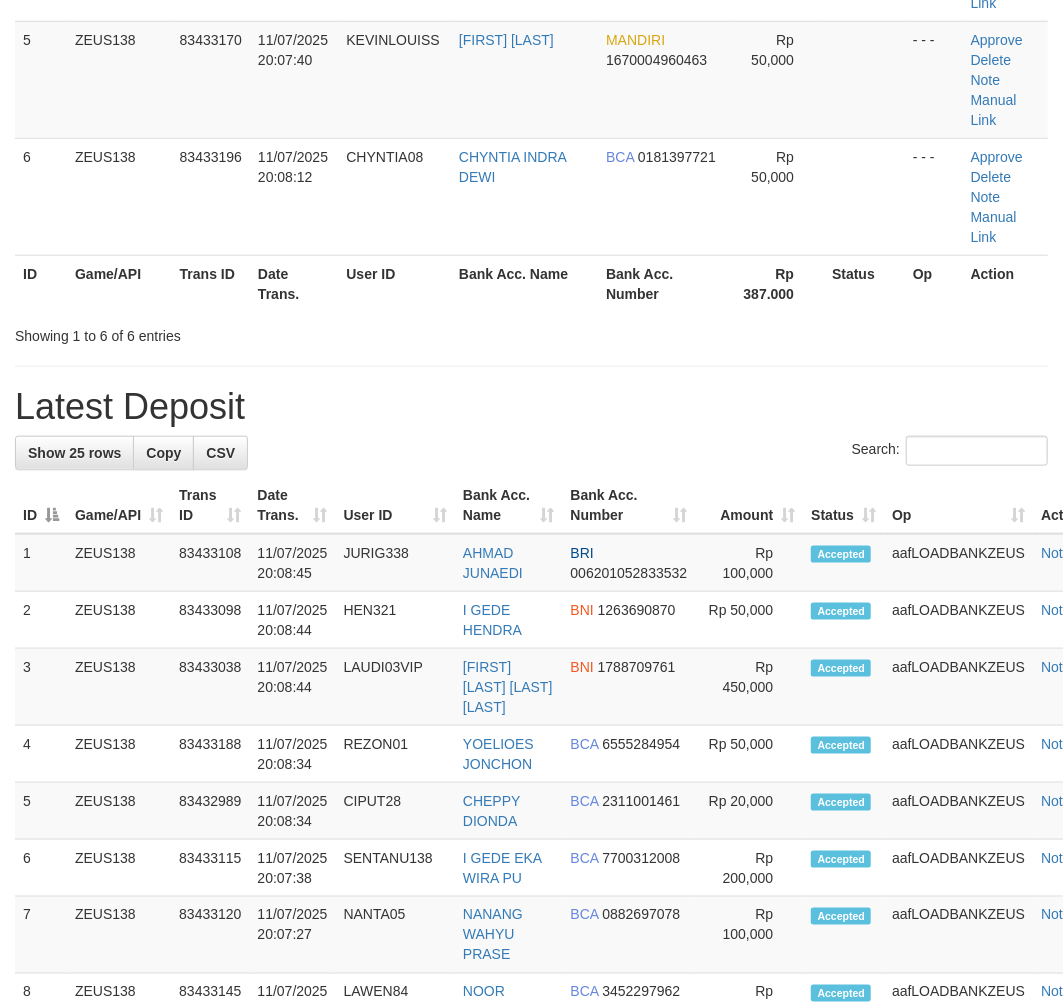 click on "User ID" at bounding box center [394, 283] 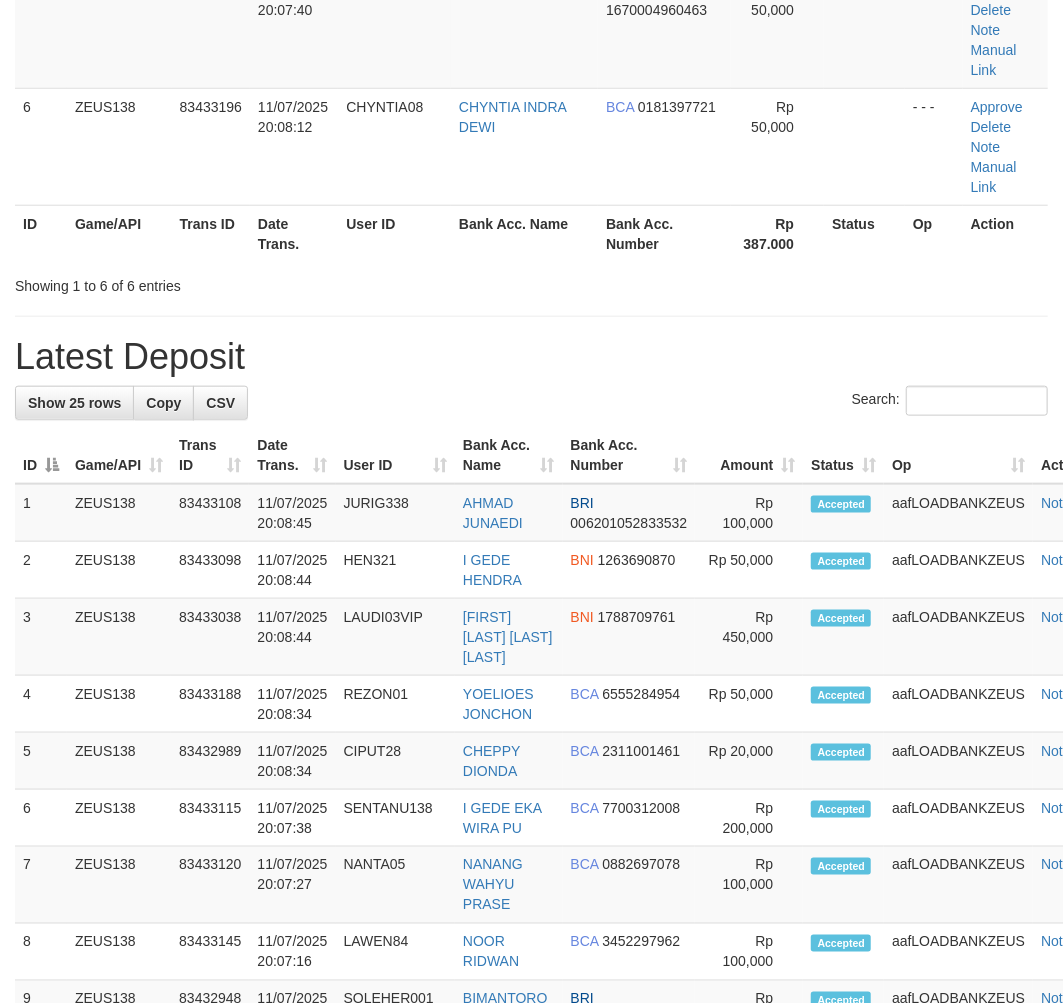 click on "**********" at bounding box center (531, 704) 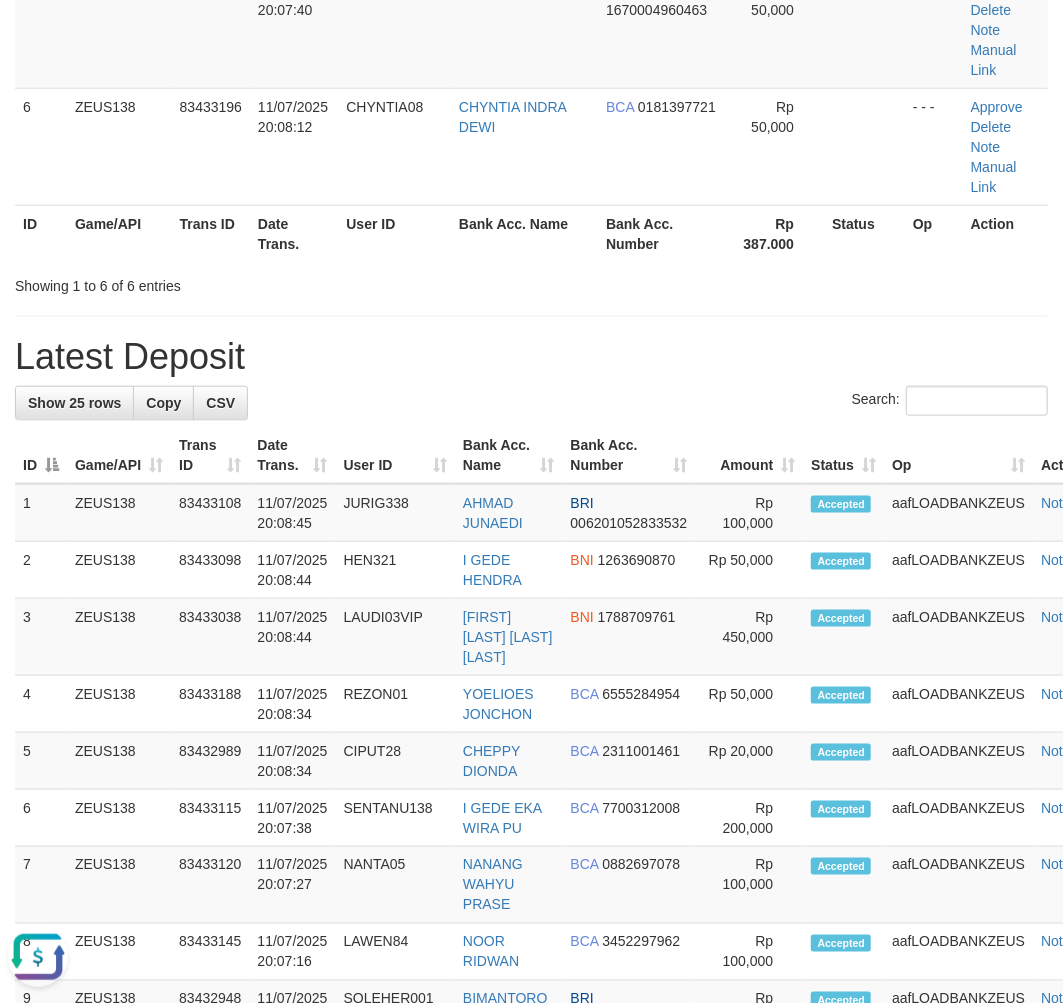 scroll, scrollTop: 0, scrollLeft: 0, axis: both 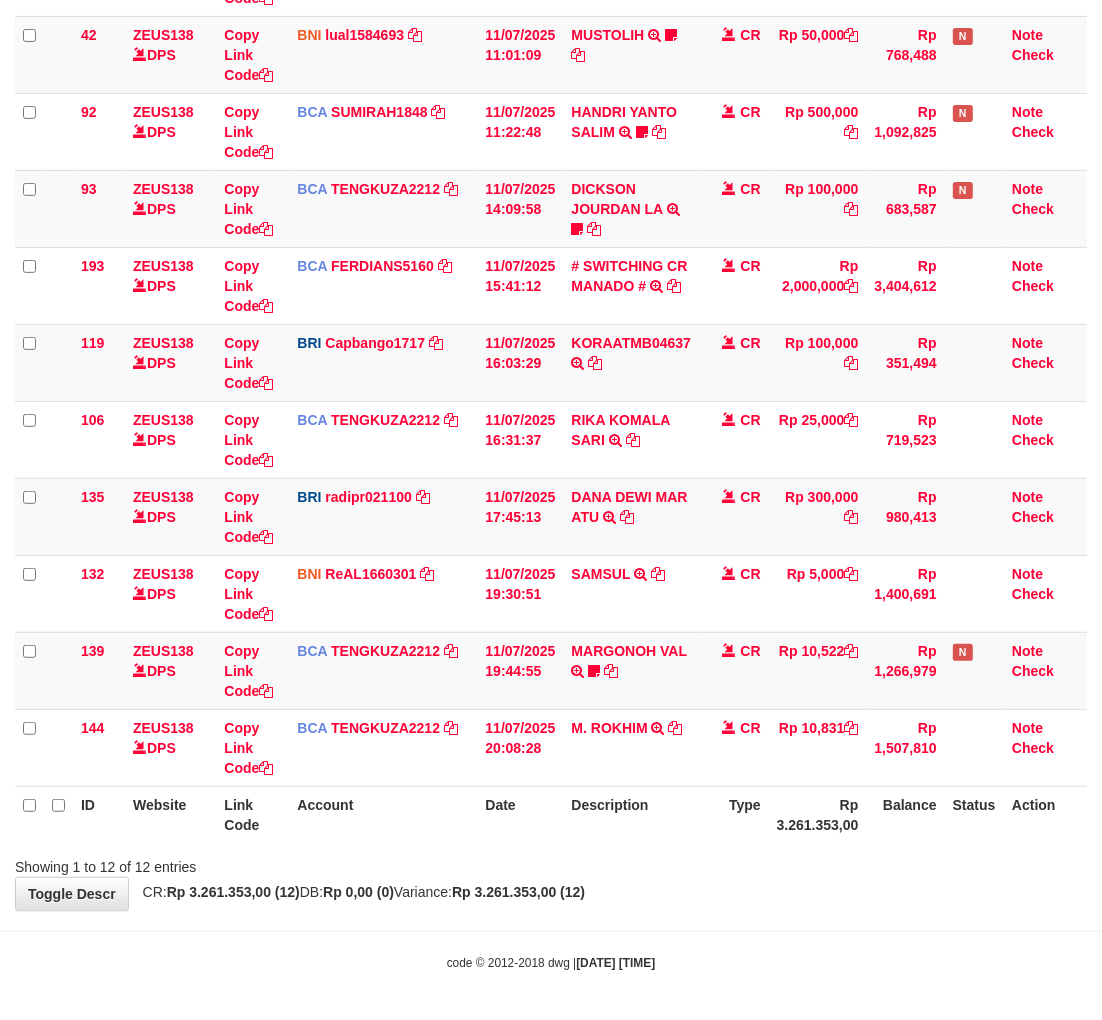 click on "Toggle navigation
Home
Bank
Account List
Load
By Website
Group
[OXPLAY]													ZEUS138
By Load Group (DPS)" at bounding box center (551, 317) 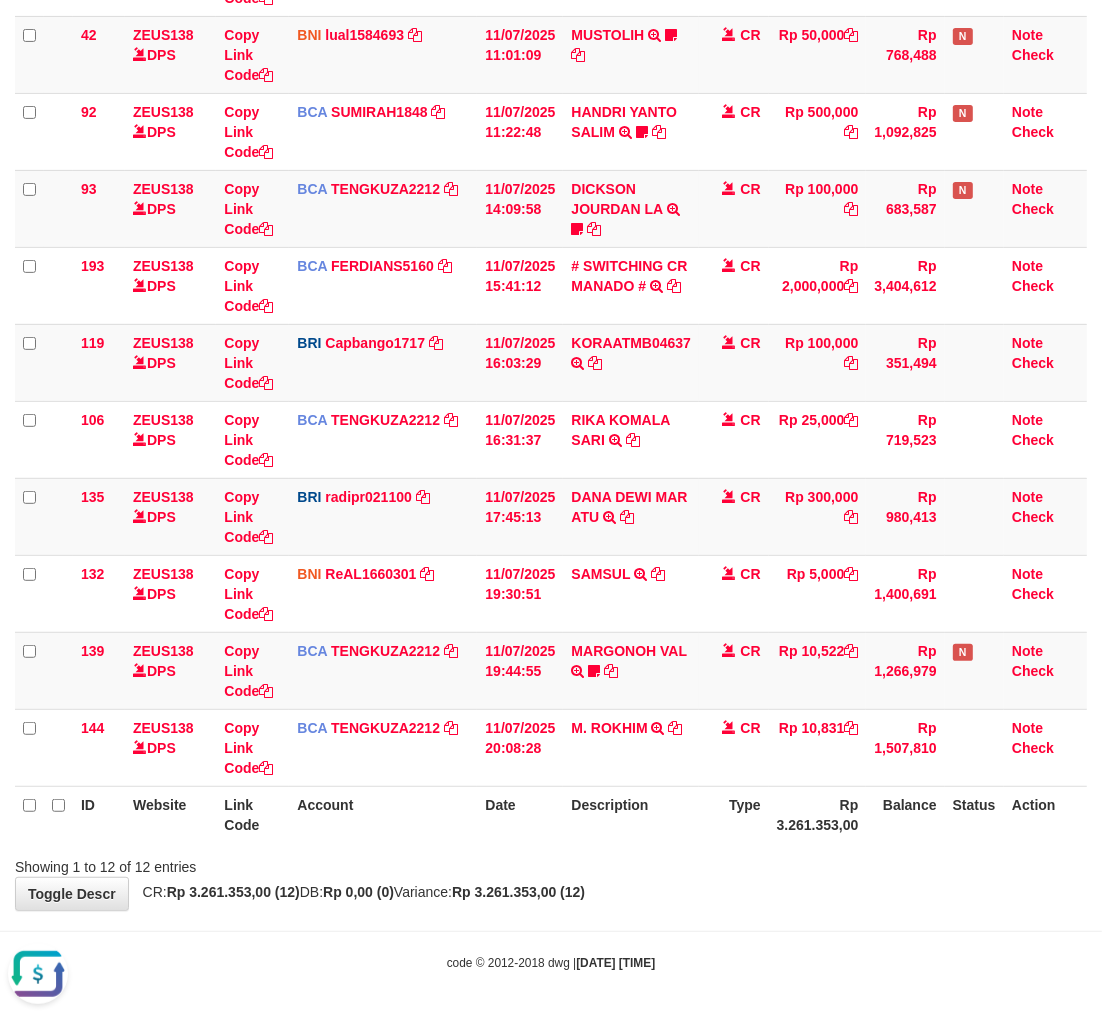 click on "Showing 1 to 12 of 12 entries" at bounding box center [551, 863] 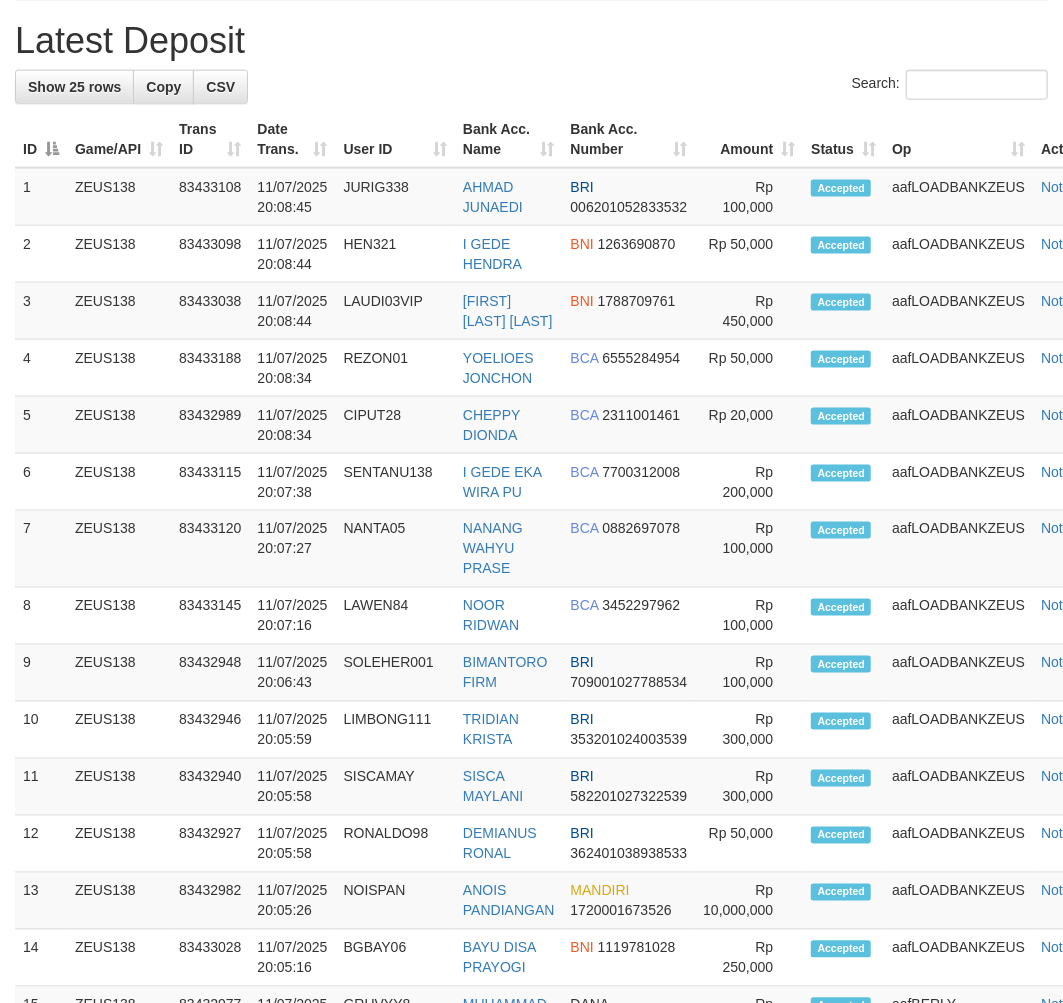 scroll, scrollTop: 797, scrollLeft: 0, axis: vertical 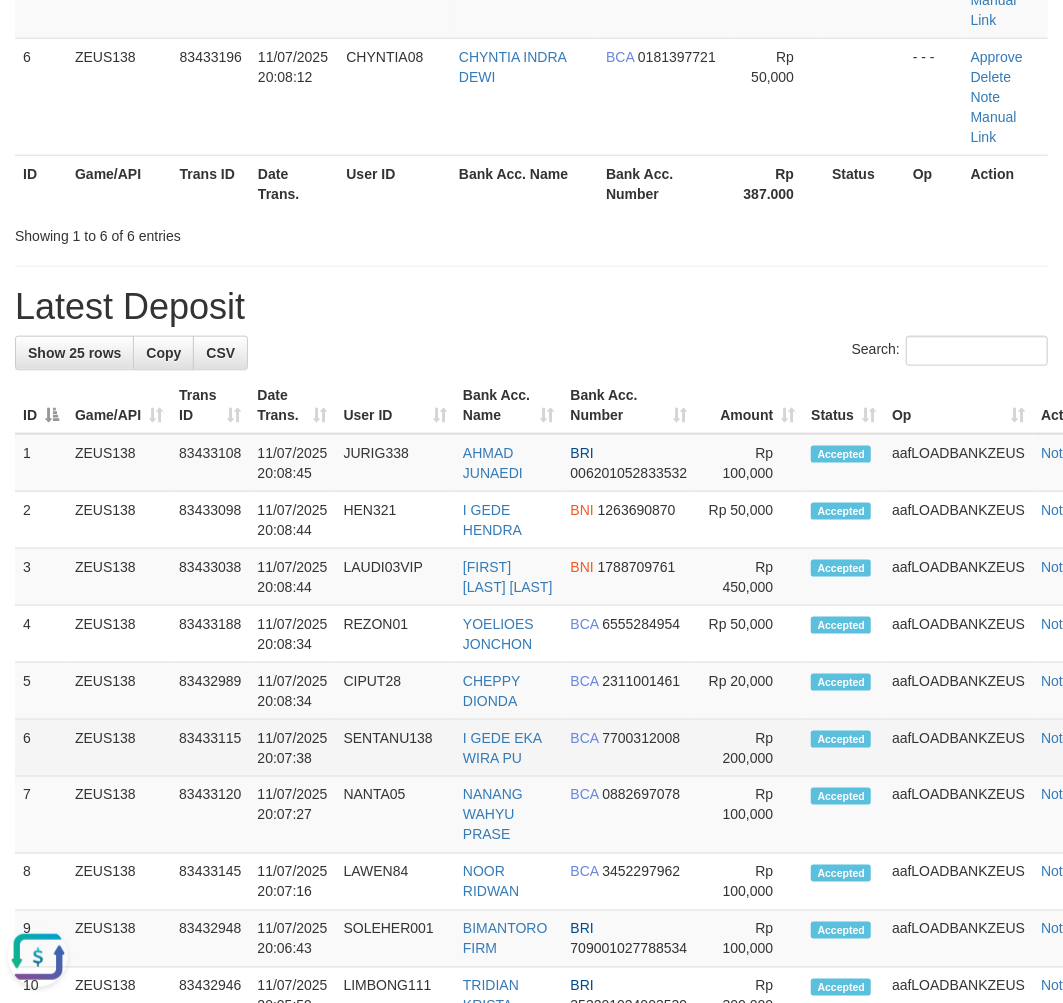 click on "11/07/2025 20:07:38" at bounding box center [292, 748] 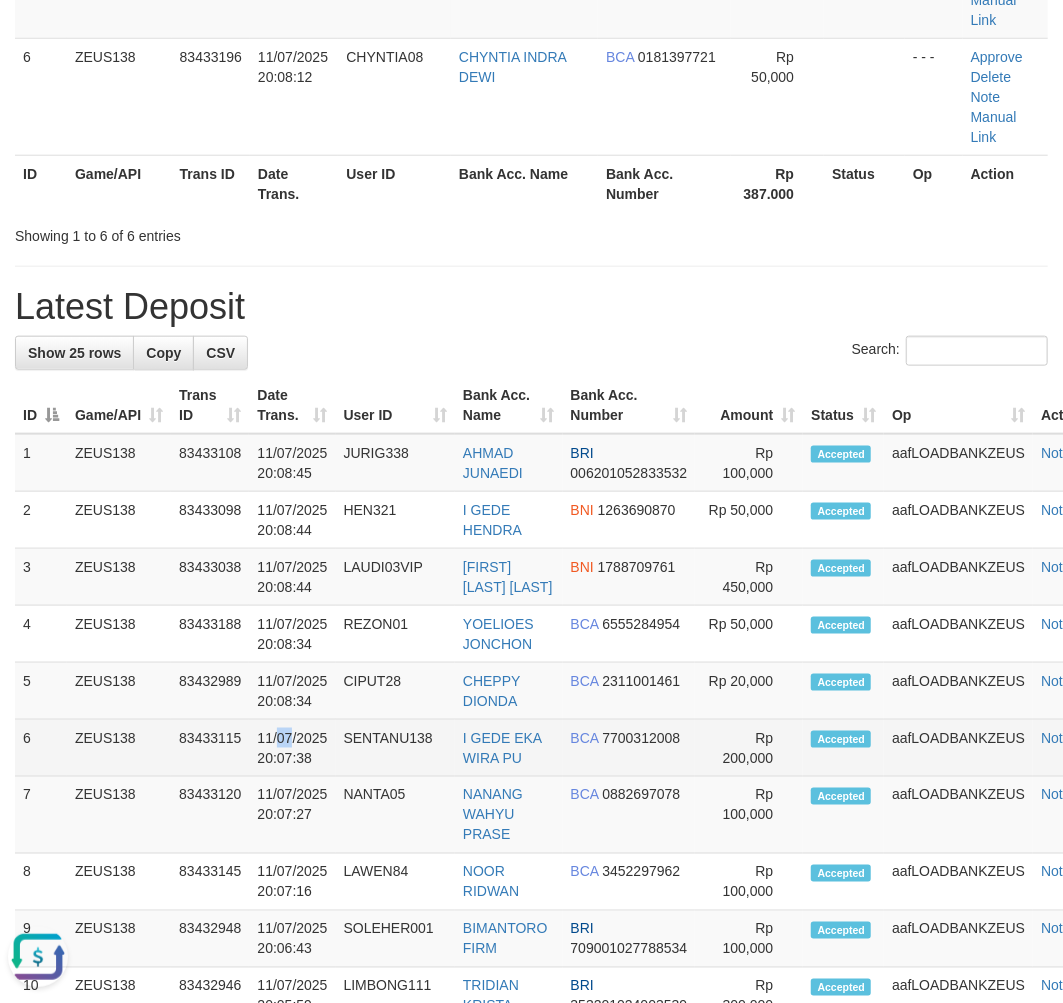 click on "11/07/2025 20:07:38" at bounding box center [292, 748] 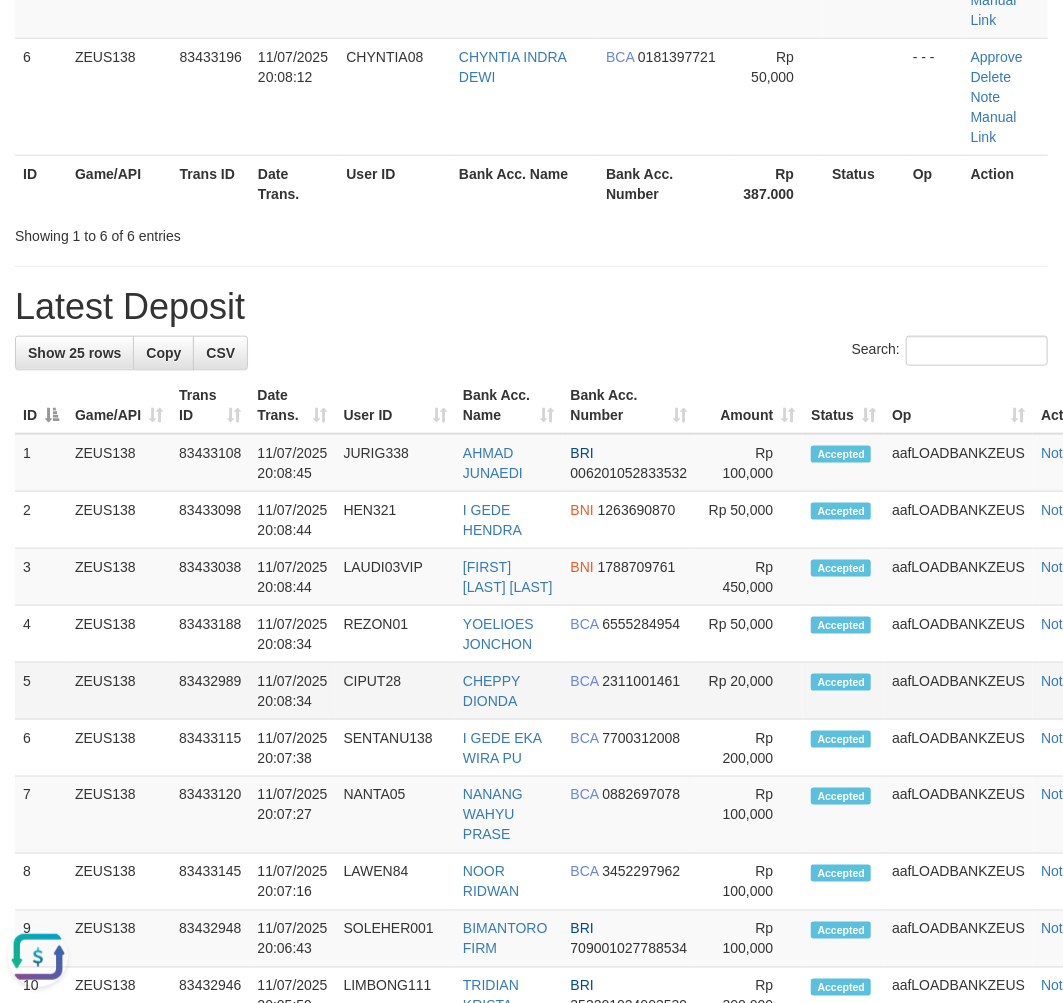 drag, startPoint x: 405, startPoint y: 784, endPoint x: 426, endPoint y: 785, distance: 21.023796 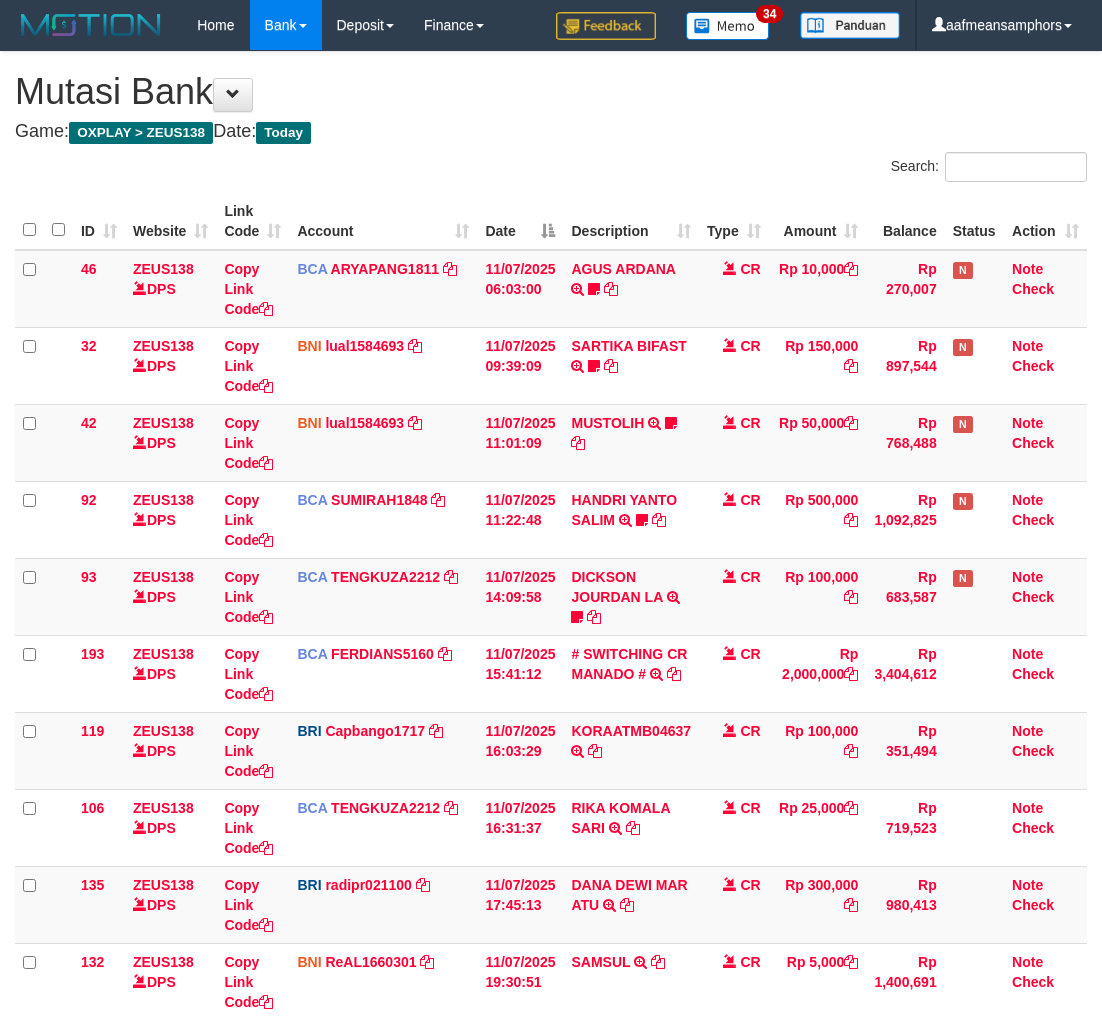 scroll, scrollTop: 388, scrollLeft: 0, axis: vertical 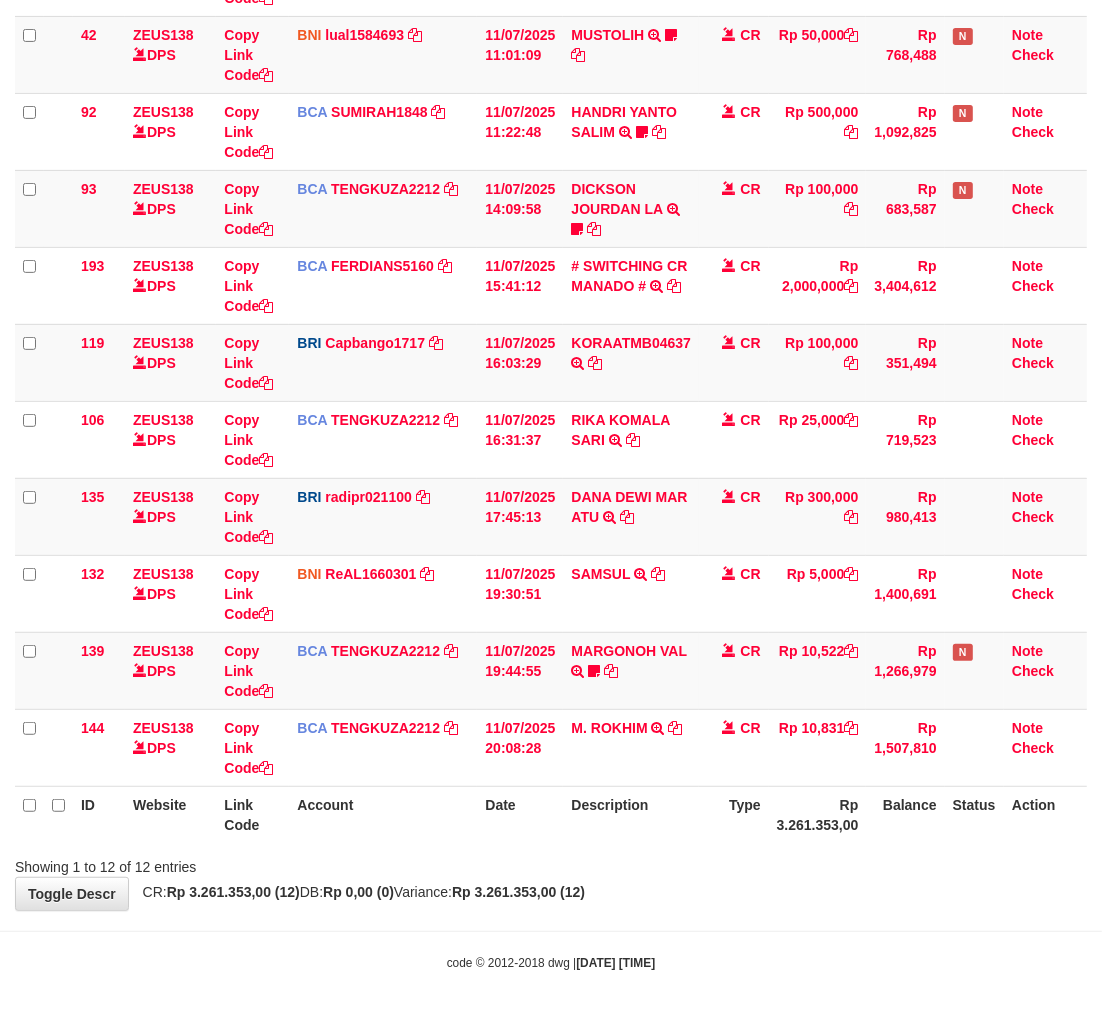 drag, startPoint x: 0, startPoint y: 0, endPoint x: 787, endPoint y: 873, distance: 1175.3715 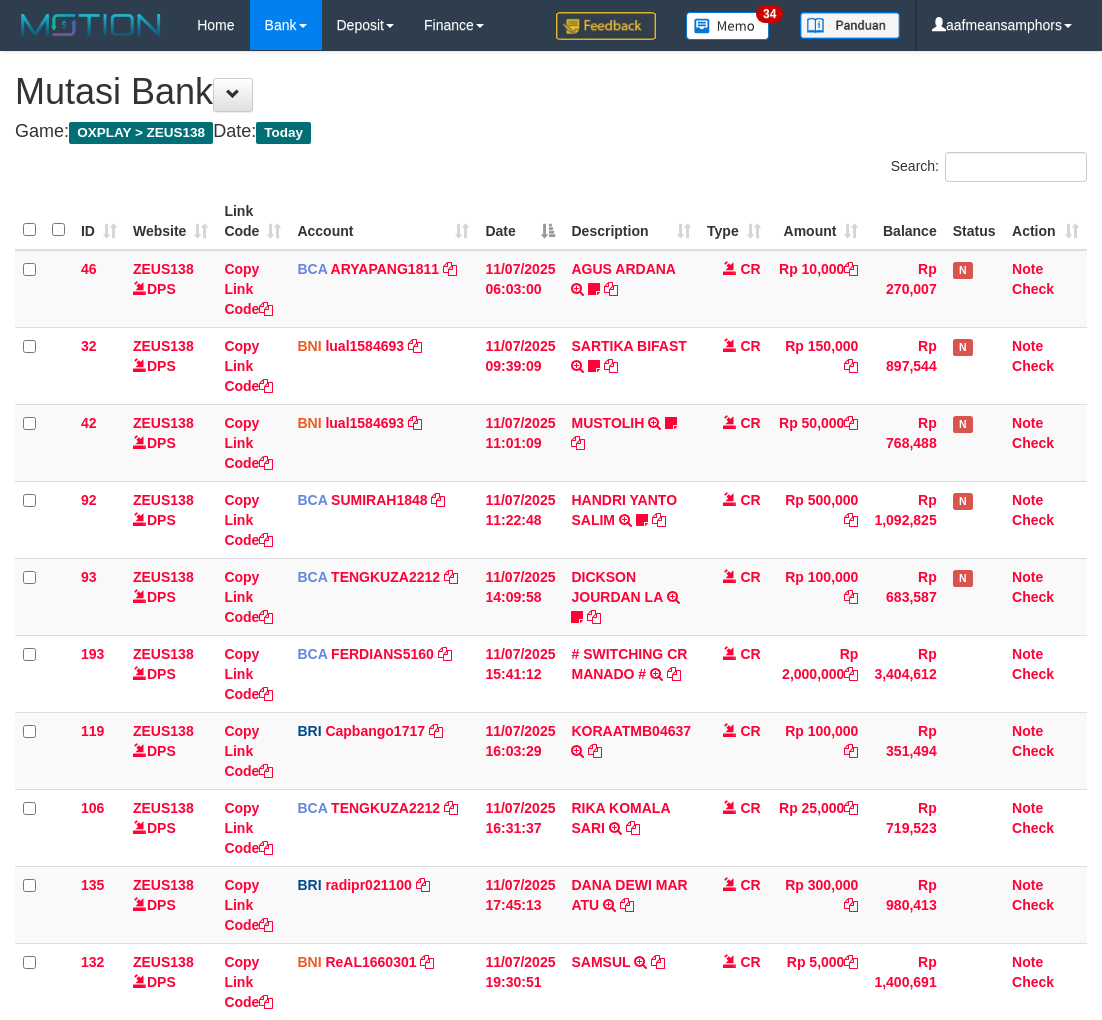 scroll, scrollTop: 388, scrollLeft: 0, axis: vertical 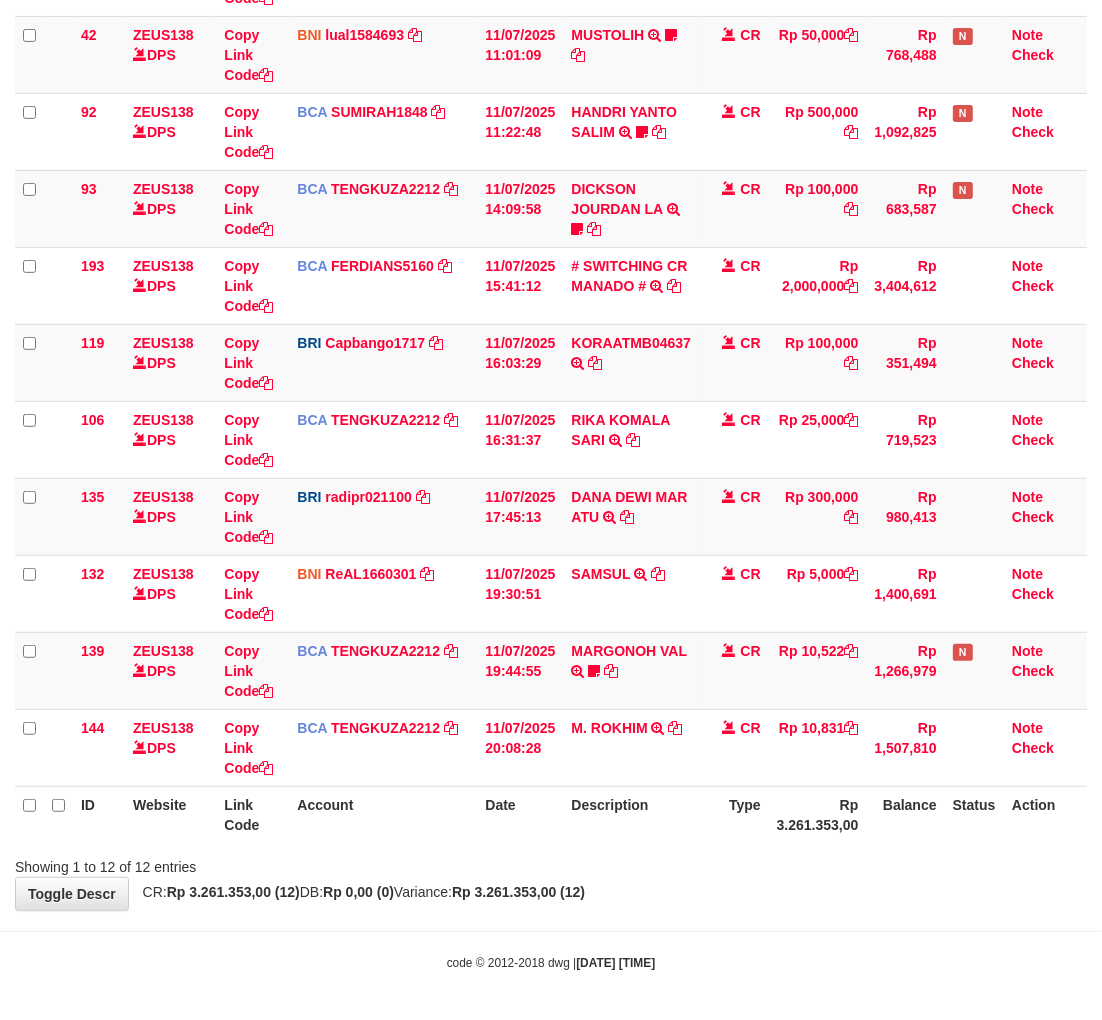 click on "Toggle navigation
Home
Bank
Account List
Load
By Website
Group
[OXPLAY]													ZEUS138
By Load Group (DPS)" at bounding box center (551, 317) 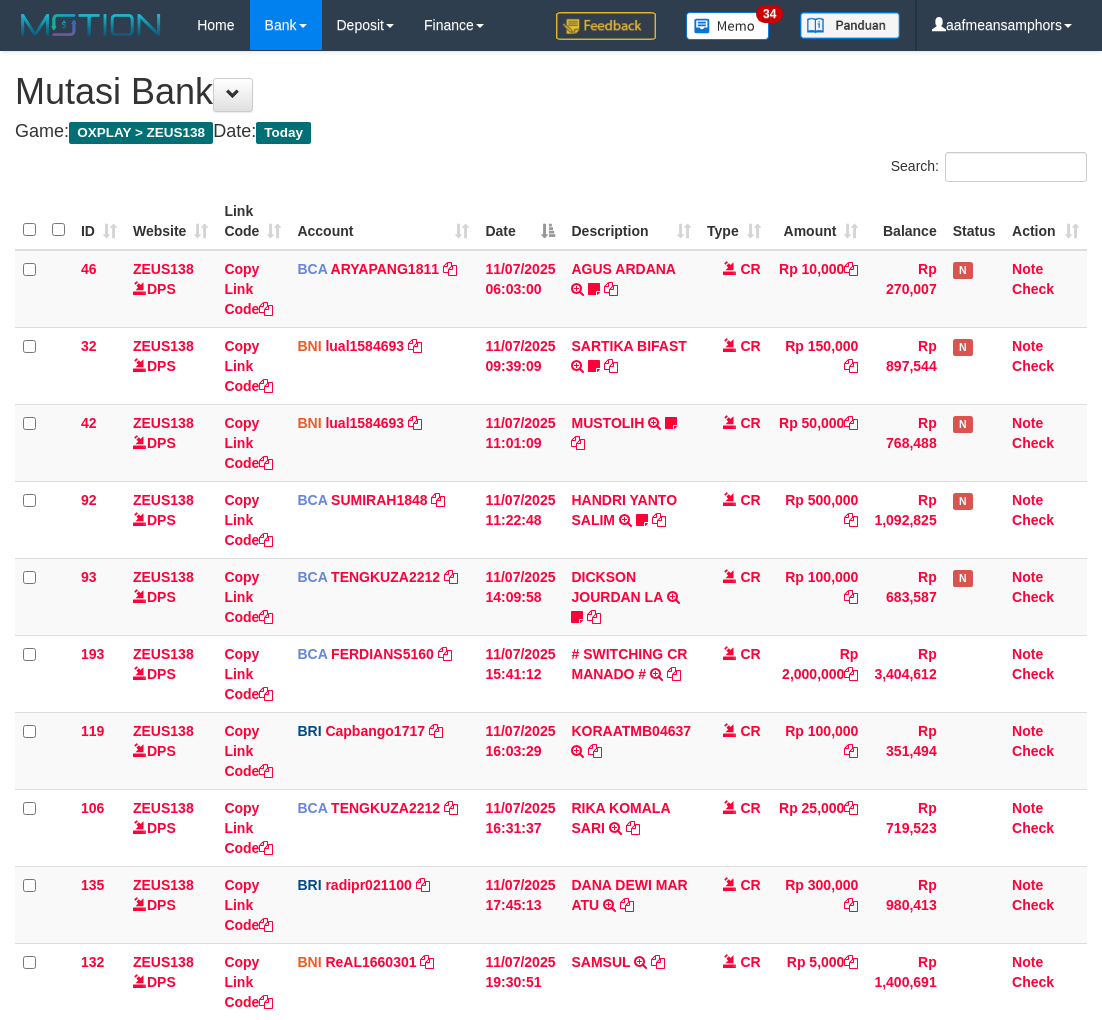 scroll, scrollTop: 388, scrollLeft: 0, axis: vertical 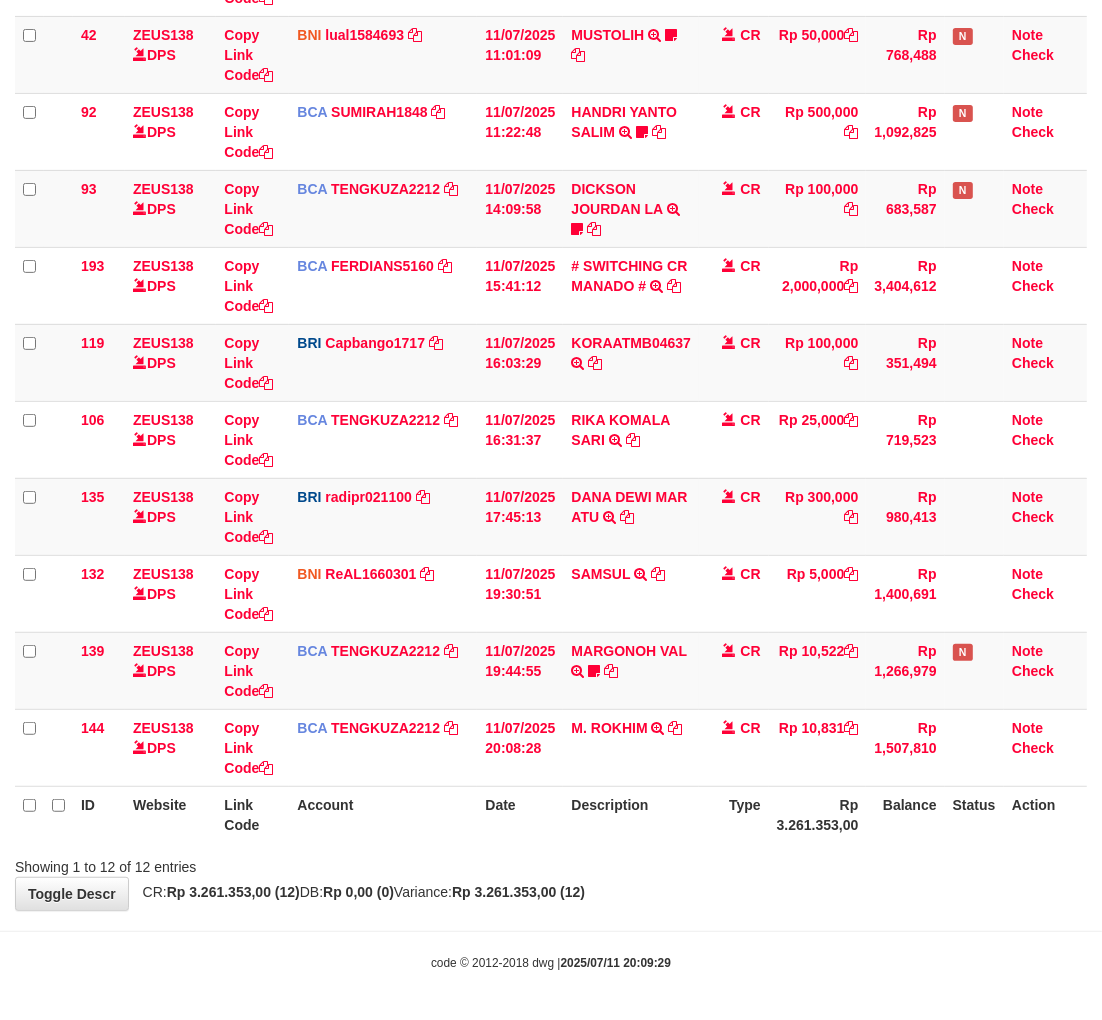 click on "Toggle navigation
Home
Bank
Account List
Load
By Website
Group
[OXPLAY]													ZEUS138
By Load Group (DPS)" at bounding box center (551, 317) 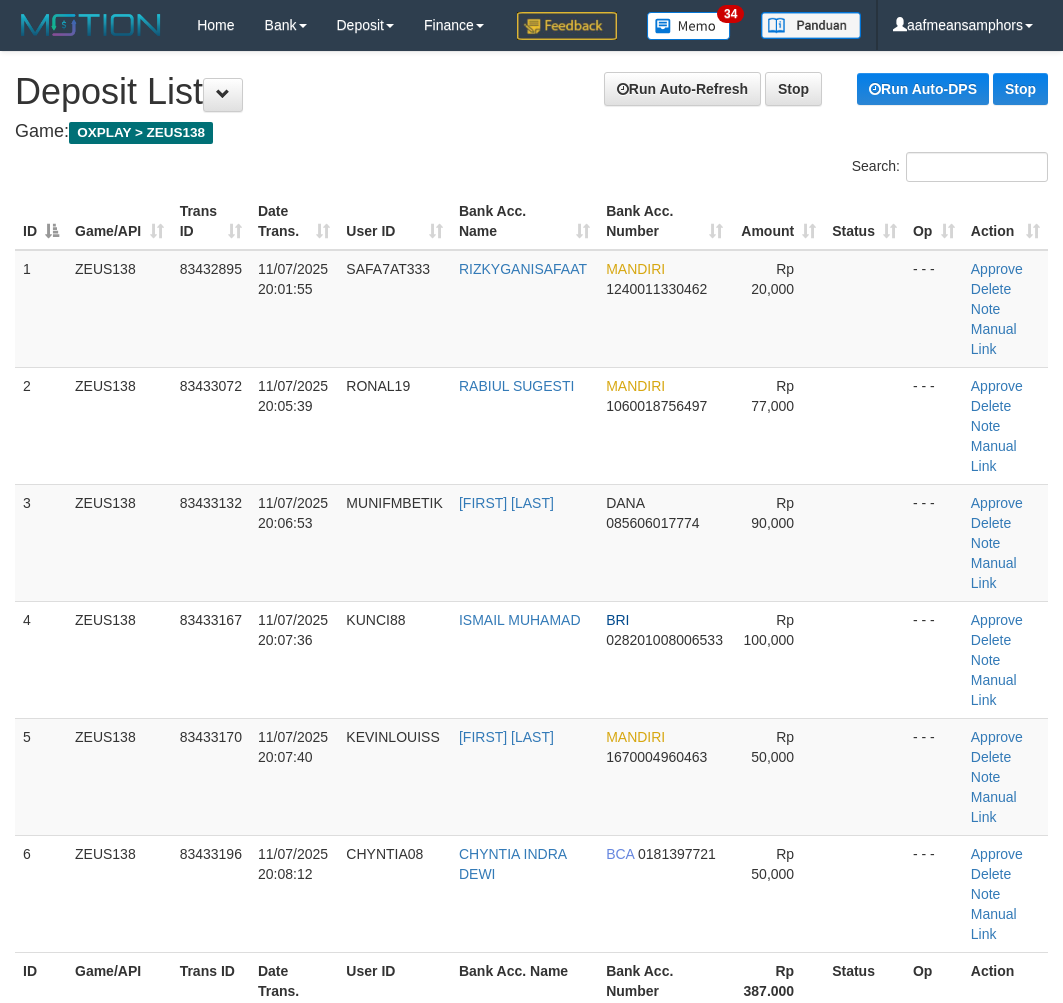 scroll, scrollTop: 1113, scrollLeft: 0, axis: vertical 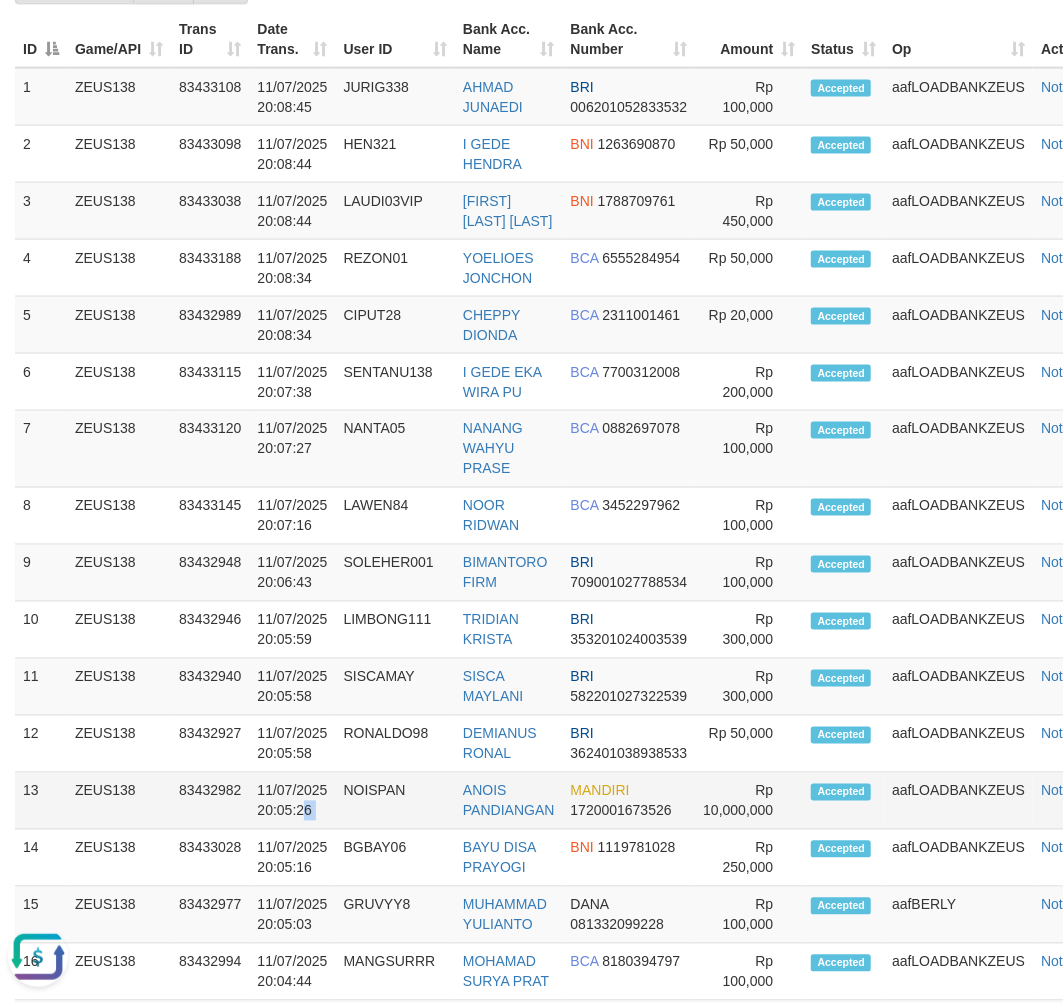 drag, startPoint x: 335, startPoint y: 887, endPoint x: 260, endPoint y: 890, distance: 75.059975 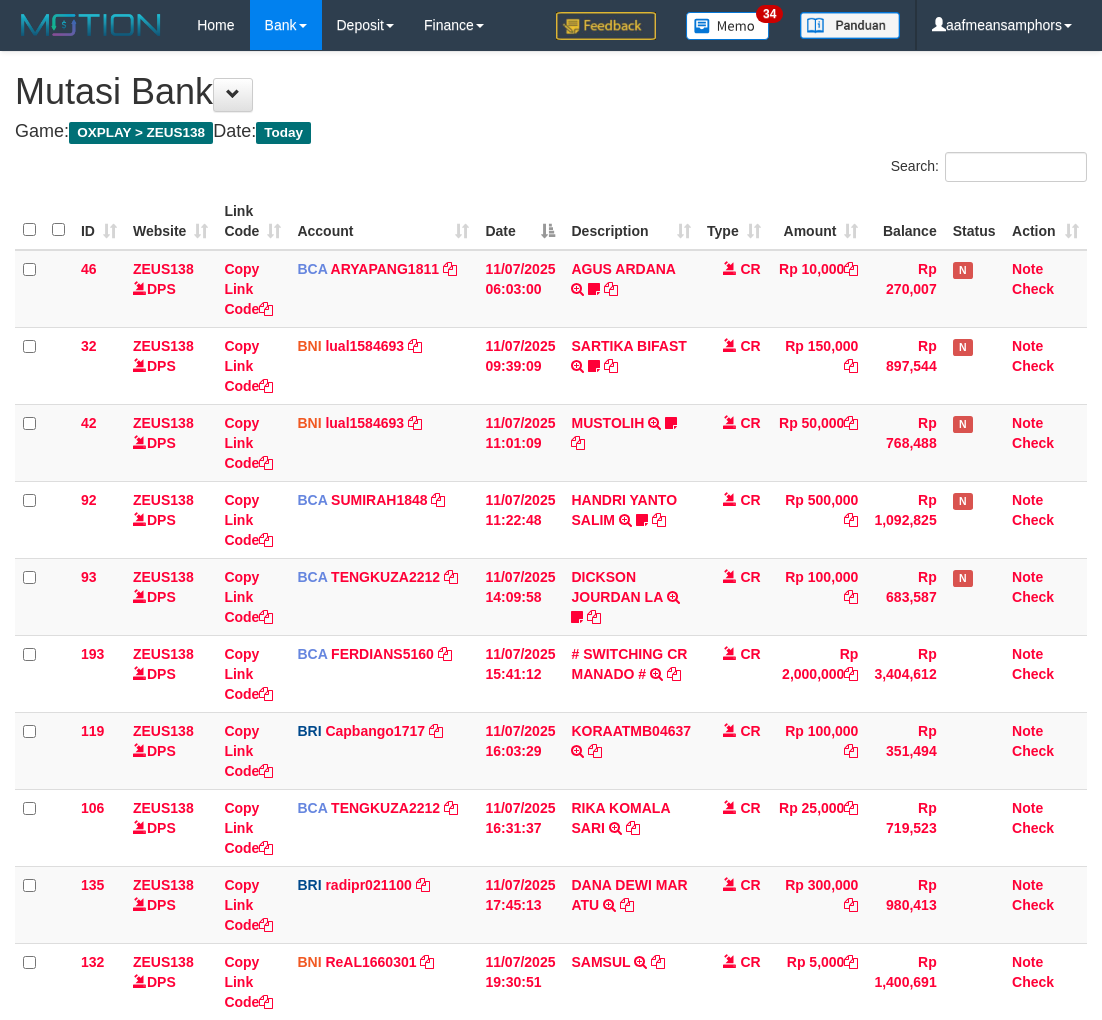 scroll, scrollTop: 388, scrollLeft: 0, axis: vertical 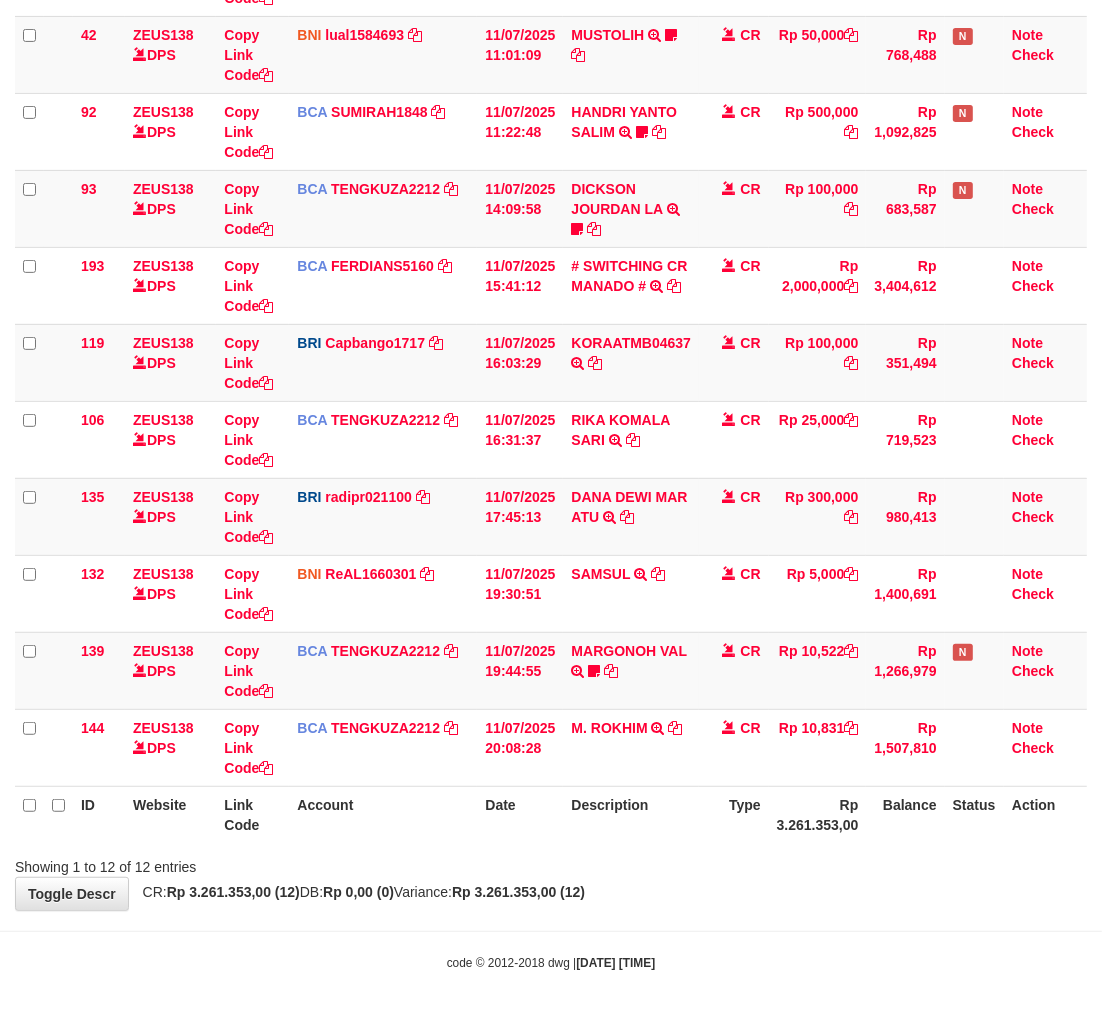 drag, startPoint x: 0, startPoint y: 0, endPoint x: 724, endPoint y: 920, distance: 1170.7161 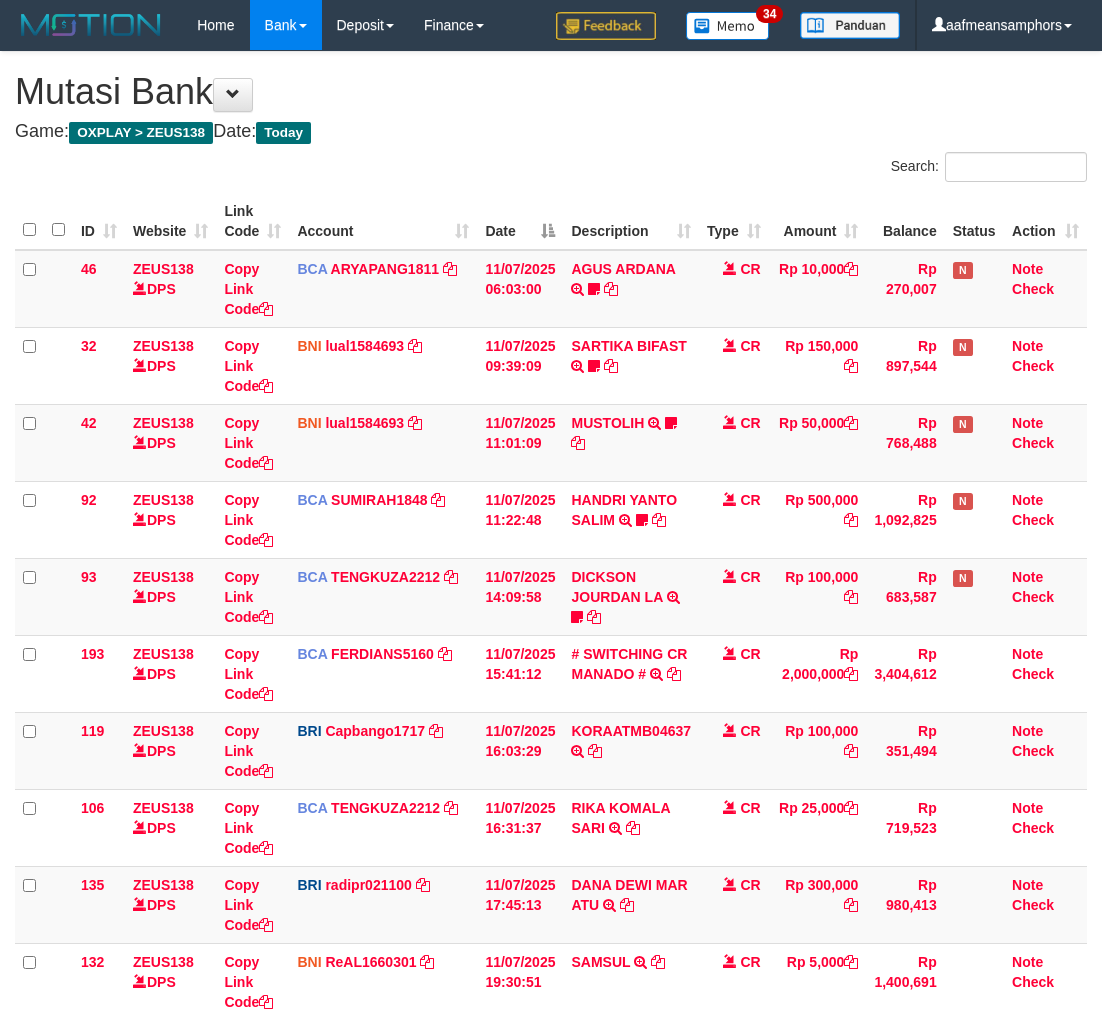 scroll, scrollTop: 388, scrollLeft: 0, axis: vertical 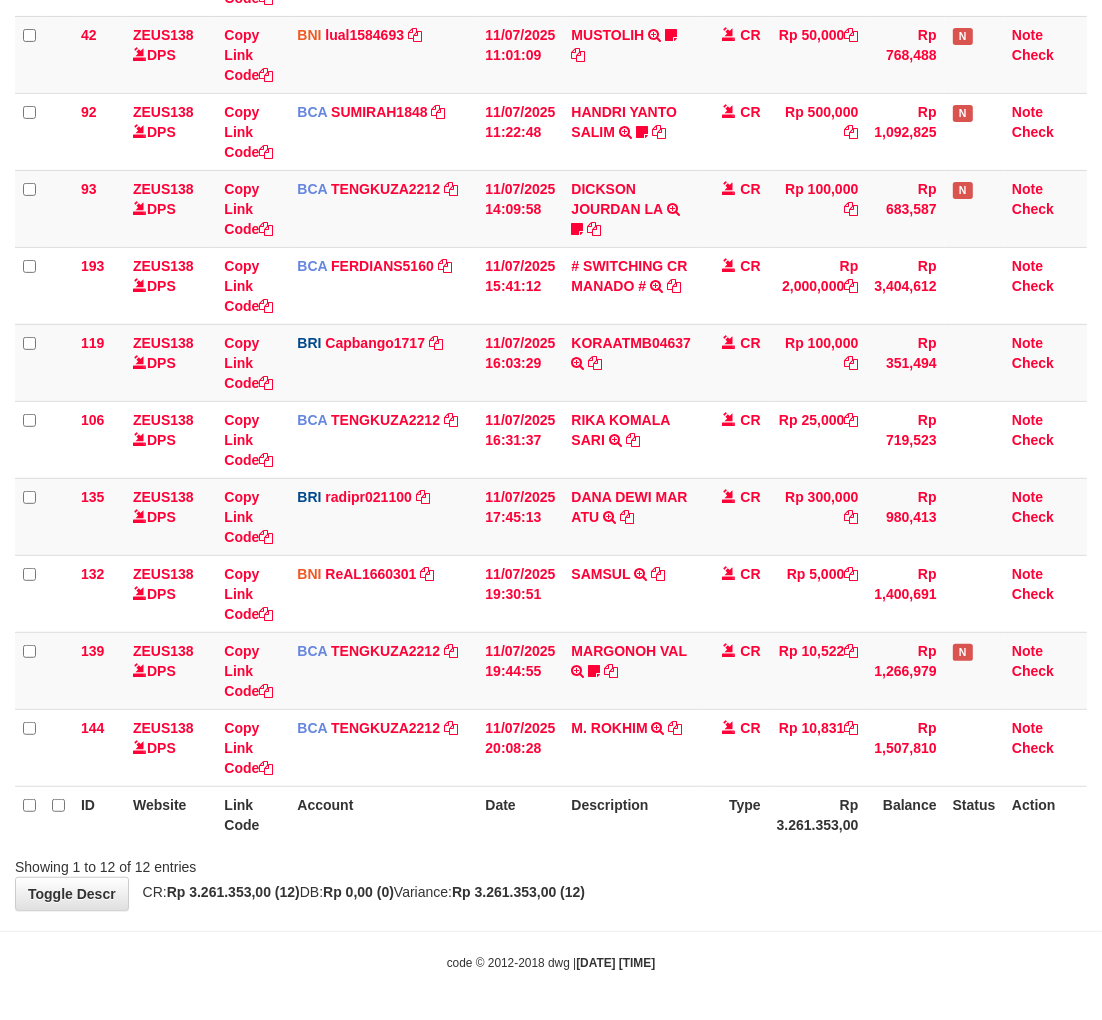 click on "Toggle navigation
Home
Bank
Account List
Load
By Website
Group
[OXPLAY]													ZEUS138
By Load Group (DPS)" at bounding box center (551, 317) 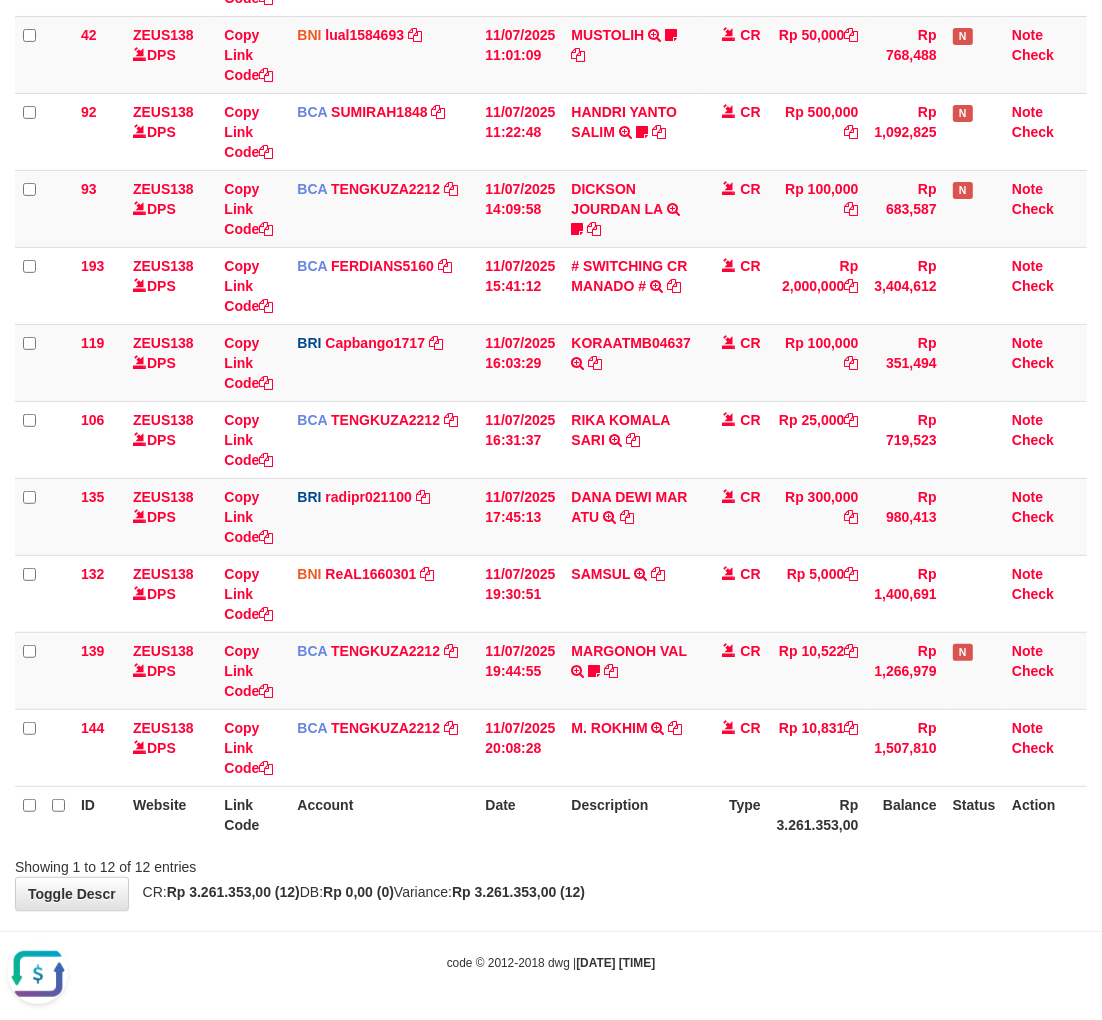 scroll, scrollTop: 0, scrollLeft: 0, axis: both 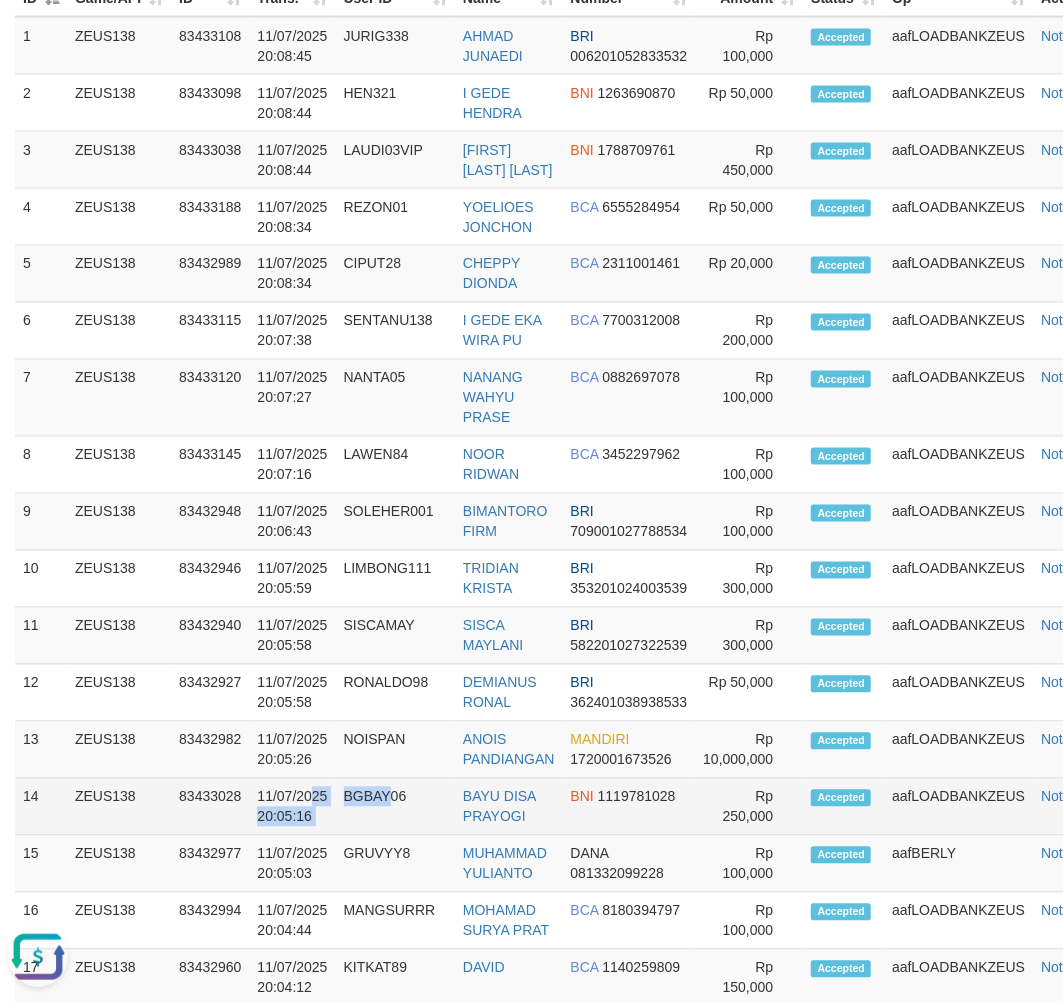 drag, startPoint x: 367, startPoint y: 865, endPoint x: 387, endPoint y: 866, distance: 20.024984 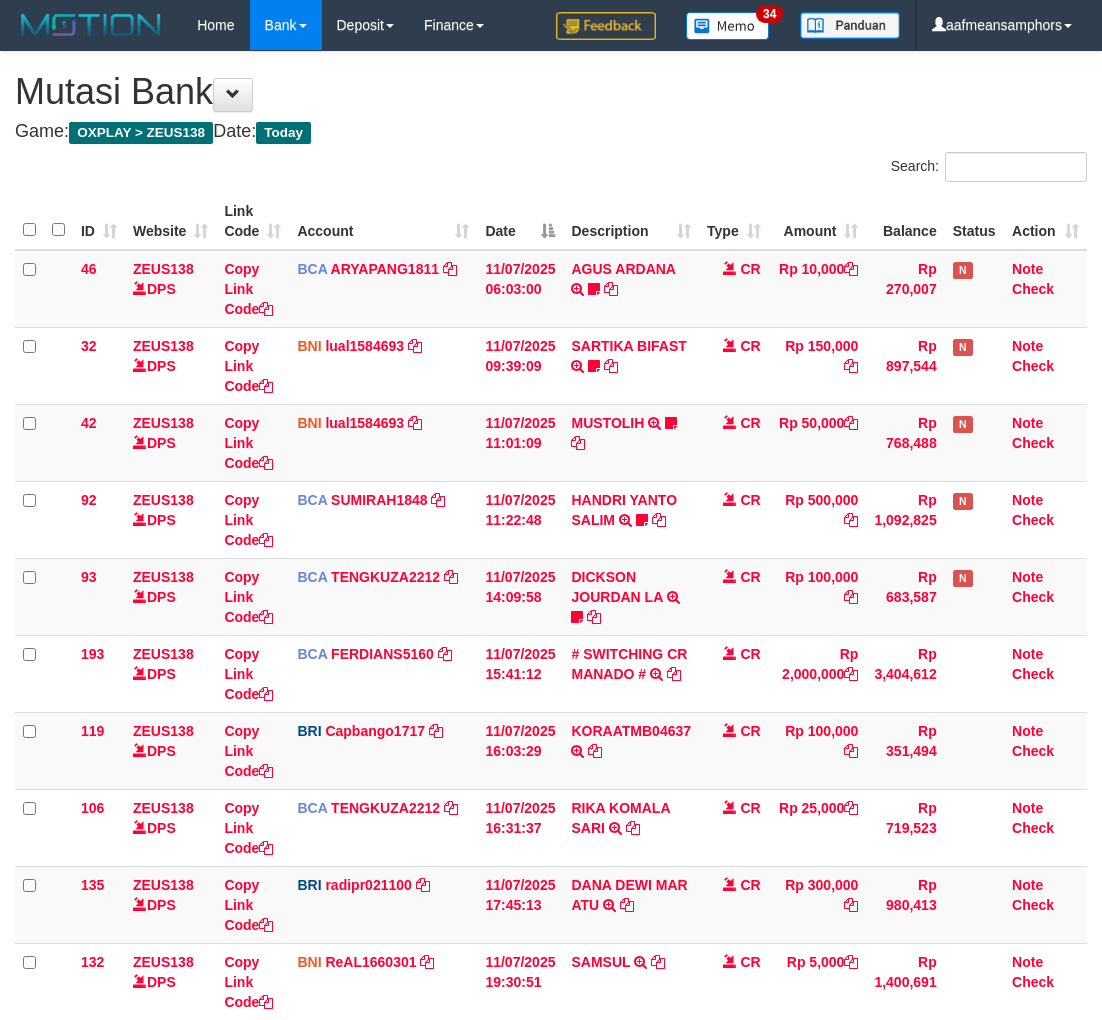 scroll, scrollTop: 388, scrollLeft: 0, axis: vertical 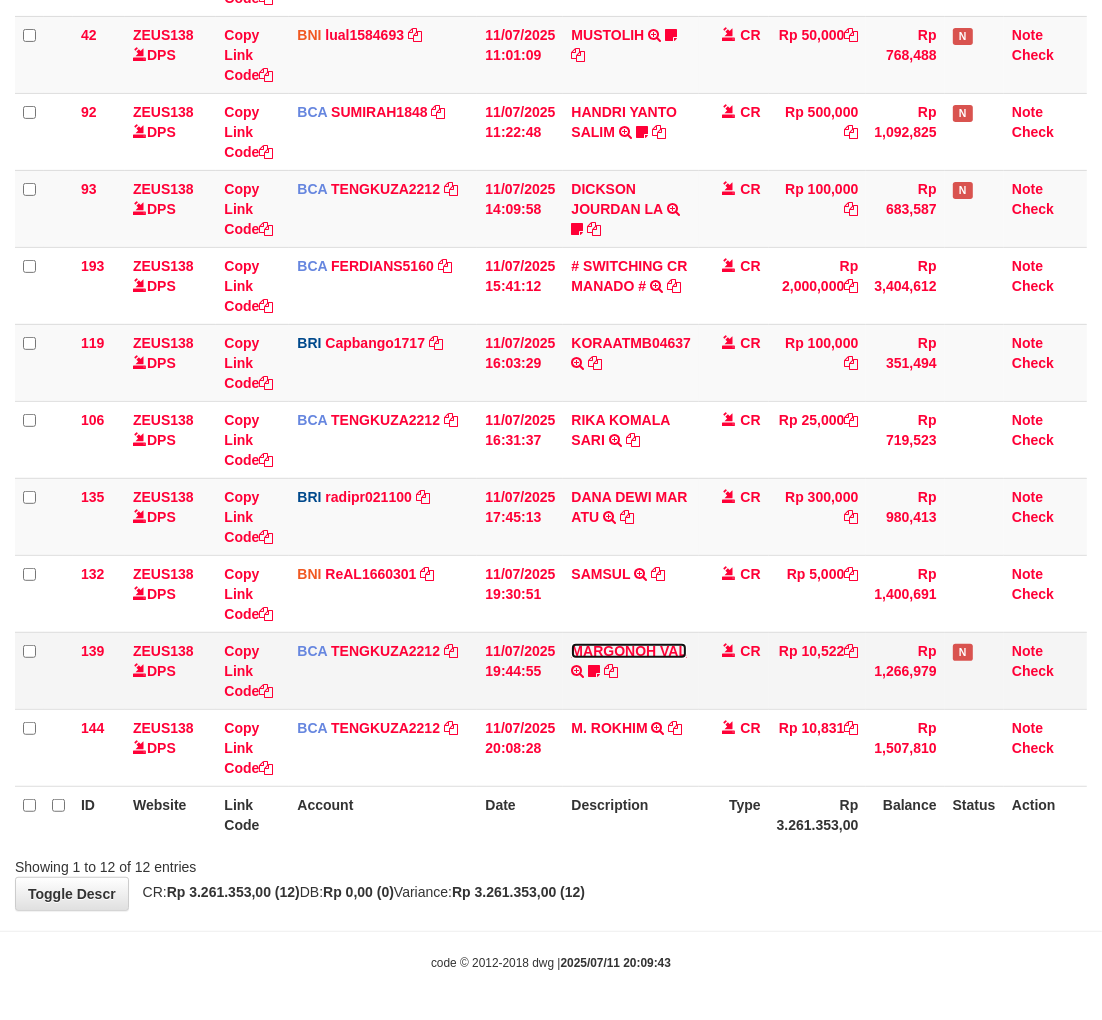 click on "MARGONOH VAL" at bounding box center (628, 651) 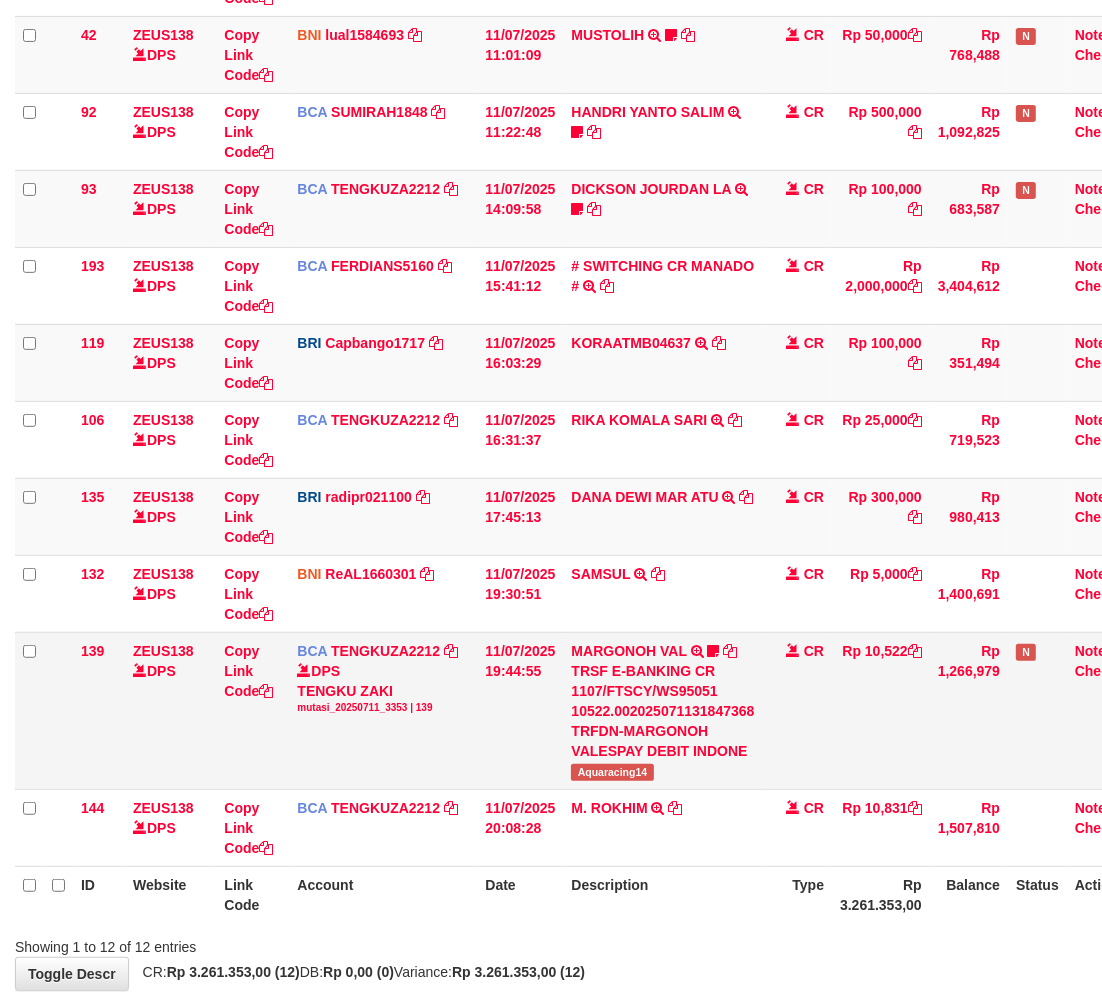 click on "Aquaracing14" at bounding box center (612, 772) 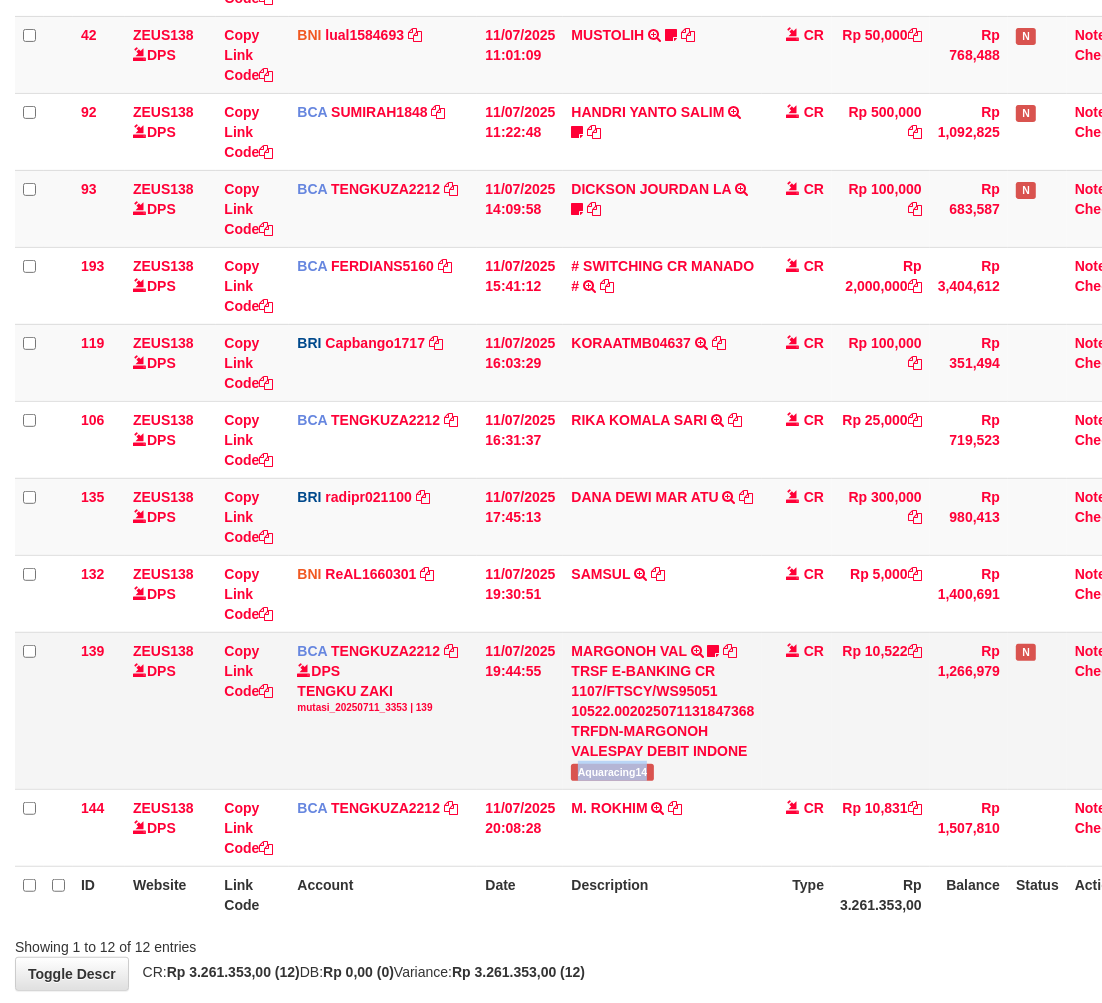 click on "Aquaracing14" at bounding box center [612, 772] 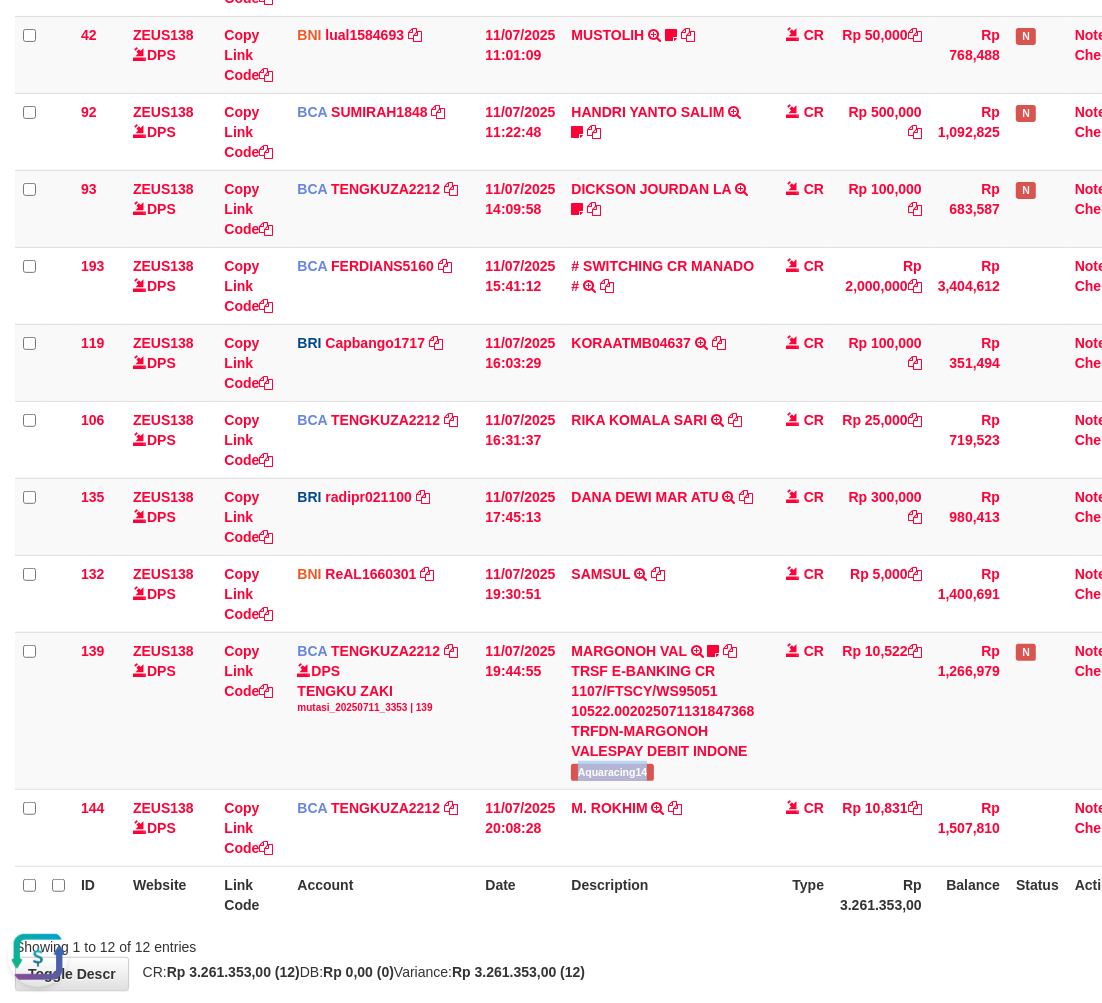 scroll, scrollTop: 0, scrollLeft: 0, axis: both 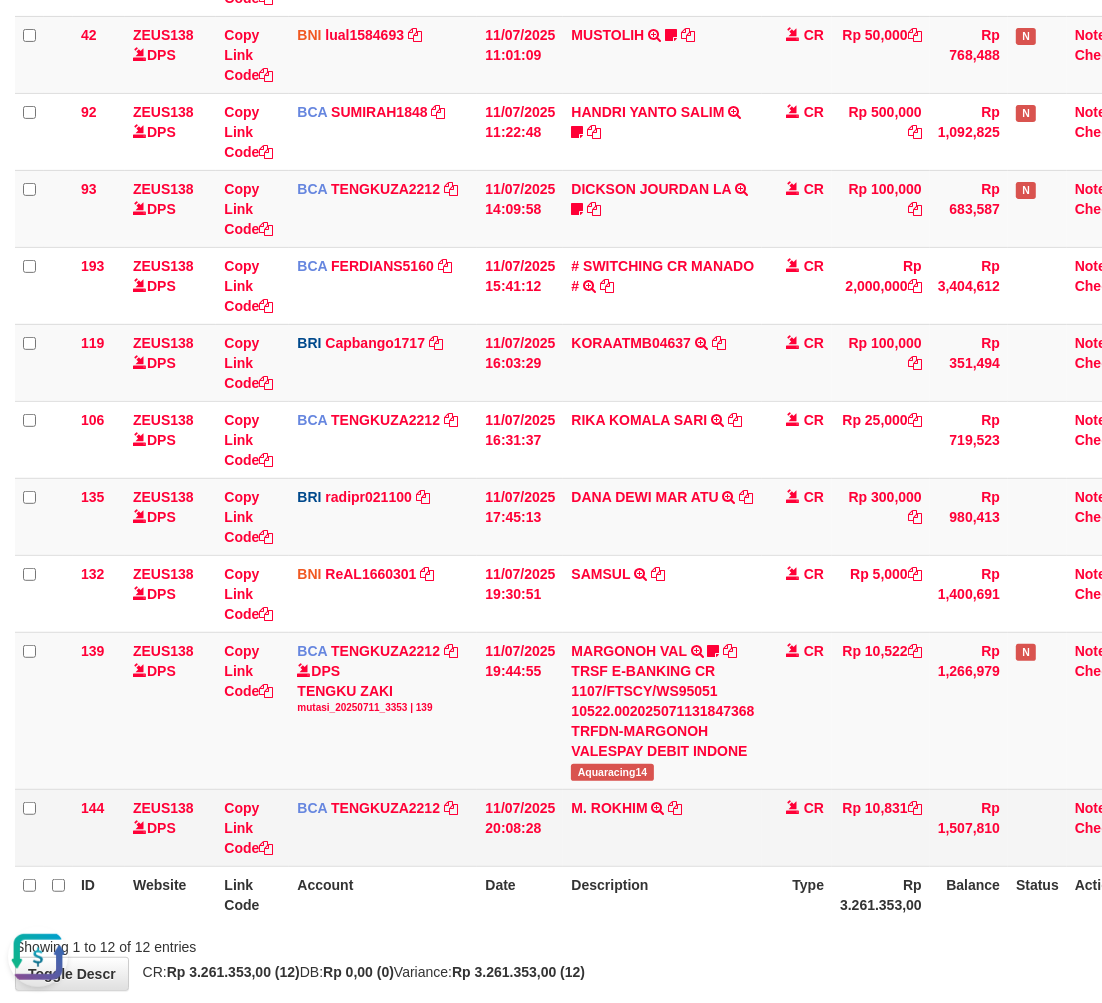 click on "M. ROKHIM         TRSF E-BANKING CR 1107/FTSCY/WS95051
10831.002025071153592651 TRFDN-M. ROKHIM ESPAY DEBIT INDONE" at bounding box center [662, 827] 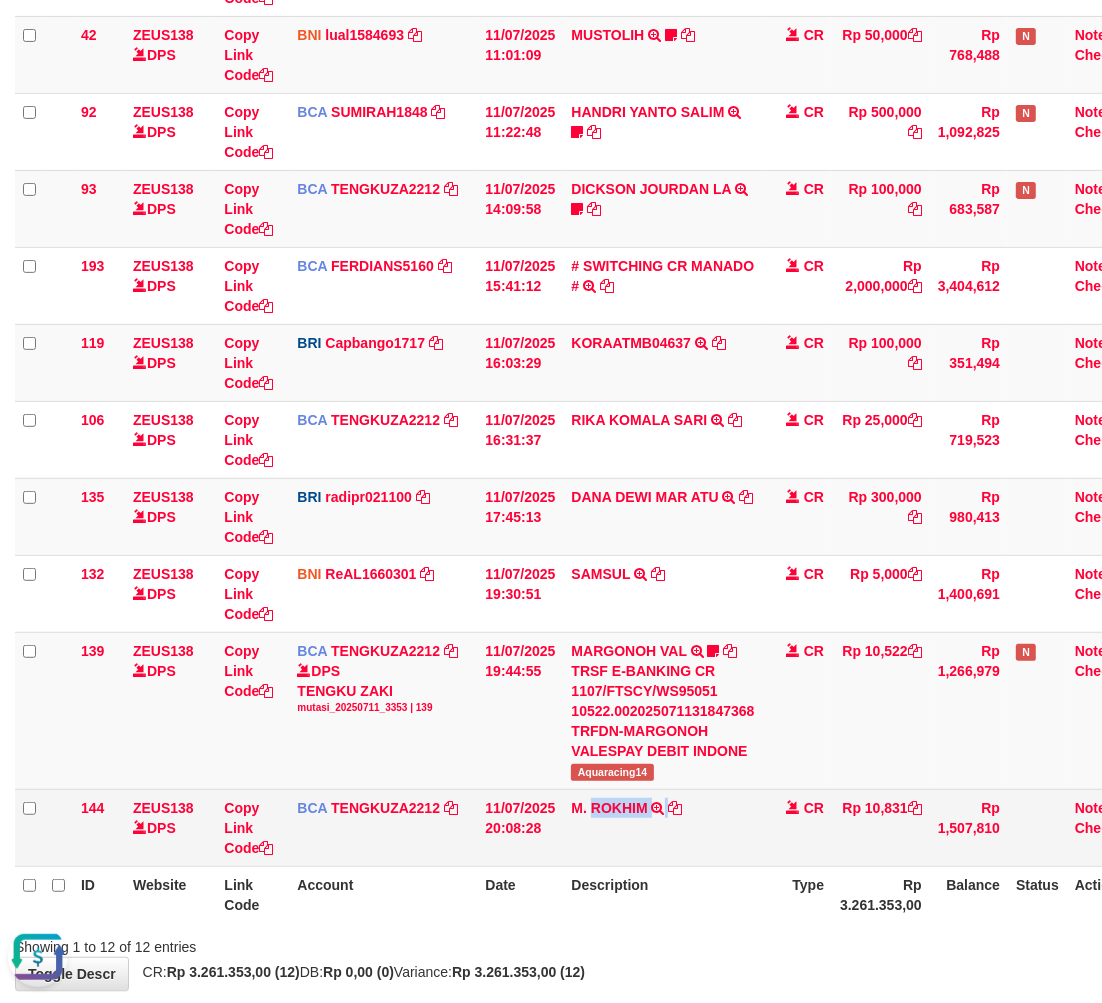click on "M. ROKHIM         TRSF E-BANKING CR 1107/FTSCY/WS95051
10831.002025071153592651 TRFDN-M. ROKHIM ESPAY DEBIT INDONE" at bounding box center (662, 827) 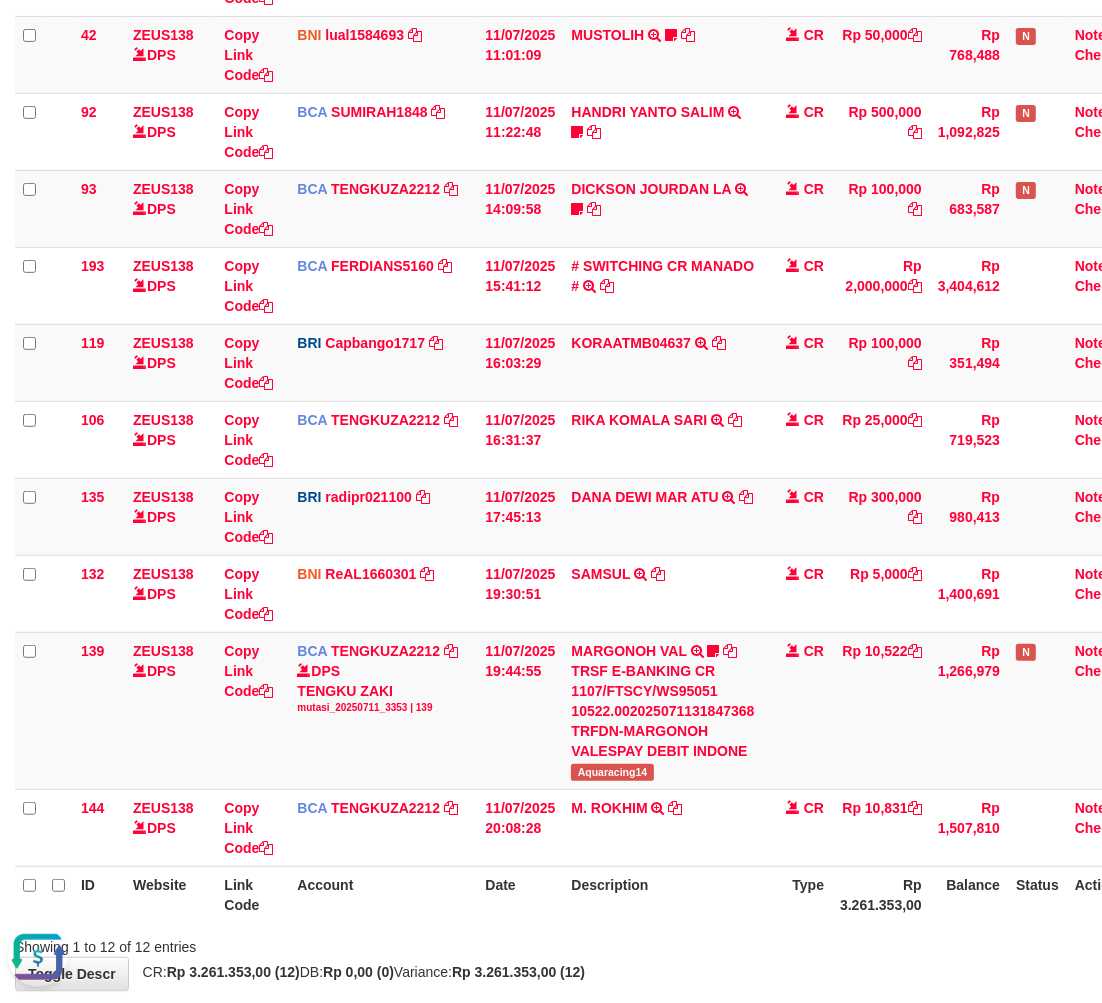 click at bounding box center [780, 929] 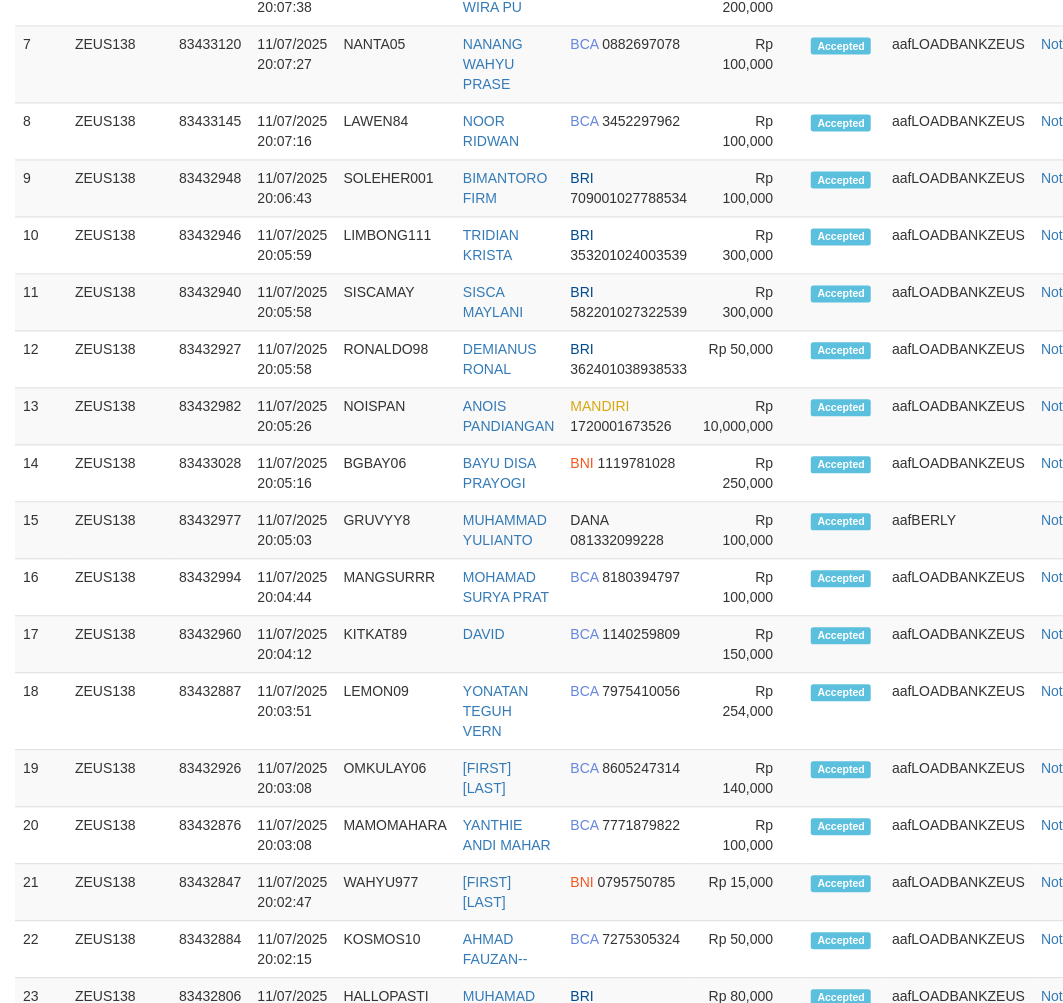 scroll, scrollTop: 1381, scrollLeft: 0, axis: vertical 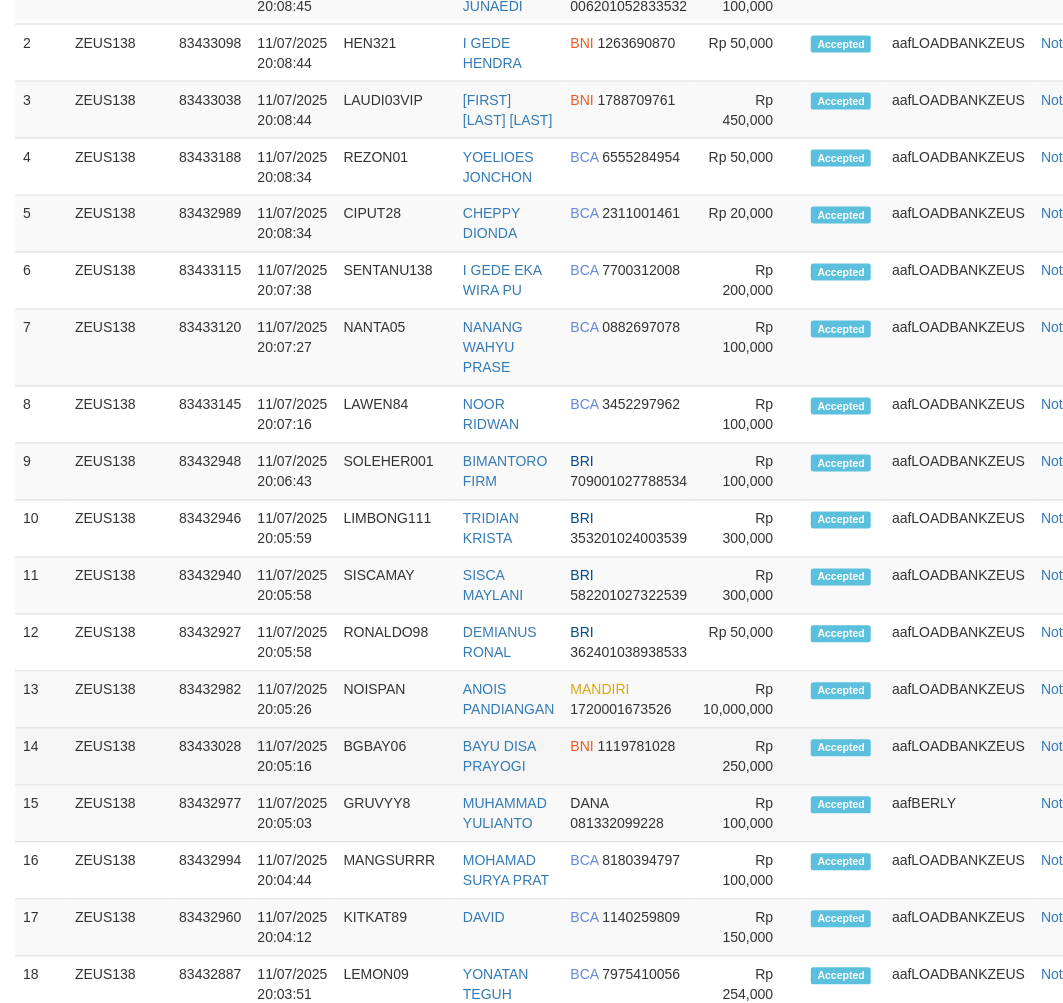click on "1
ZEUS138
83433108
11/07/2025 20:08:45
JURIG338
AHMAD JUNAEDI
BRI
006201052833532
Note" at bounding box center [565, 700] 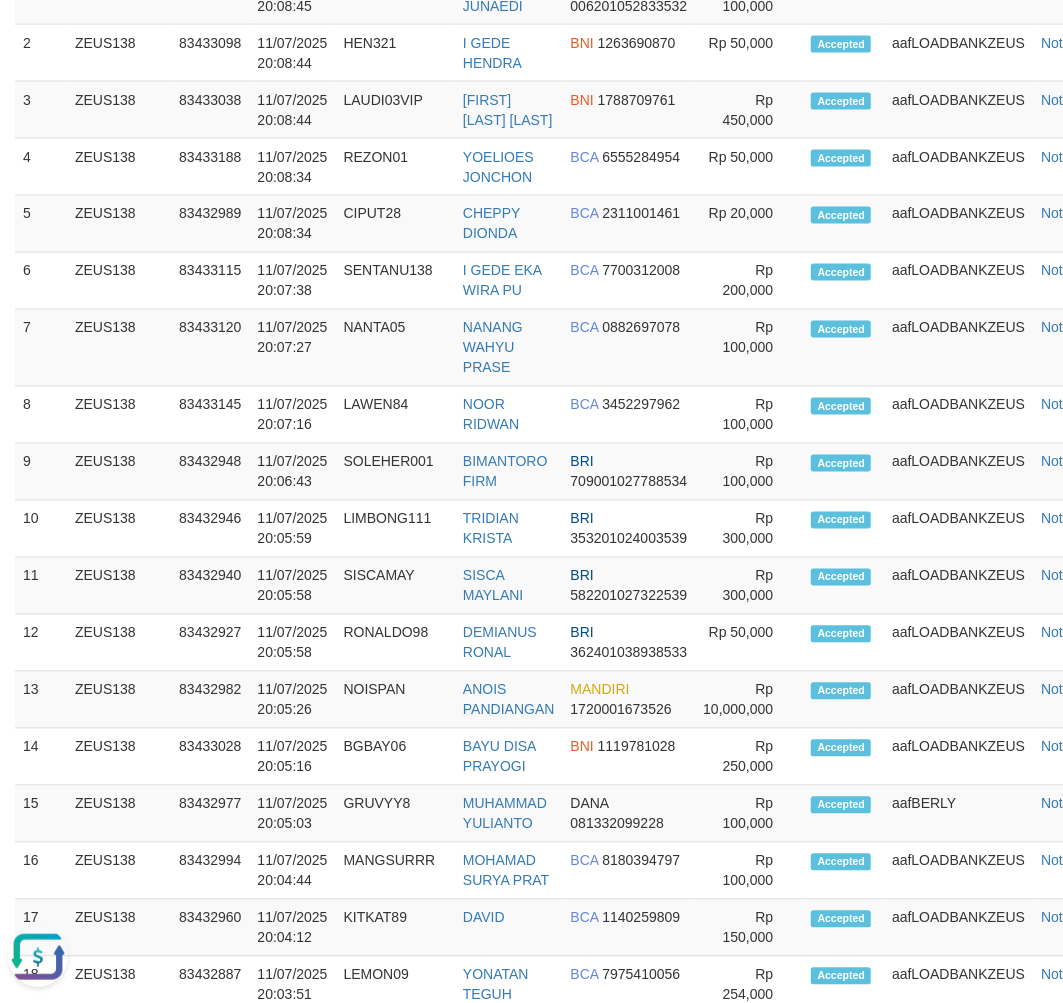 scroll, scrollTop: 0, scrollLeft: 0, axis: both 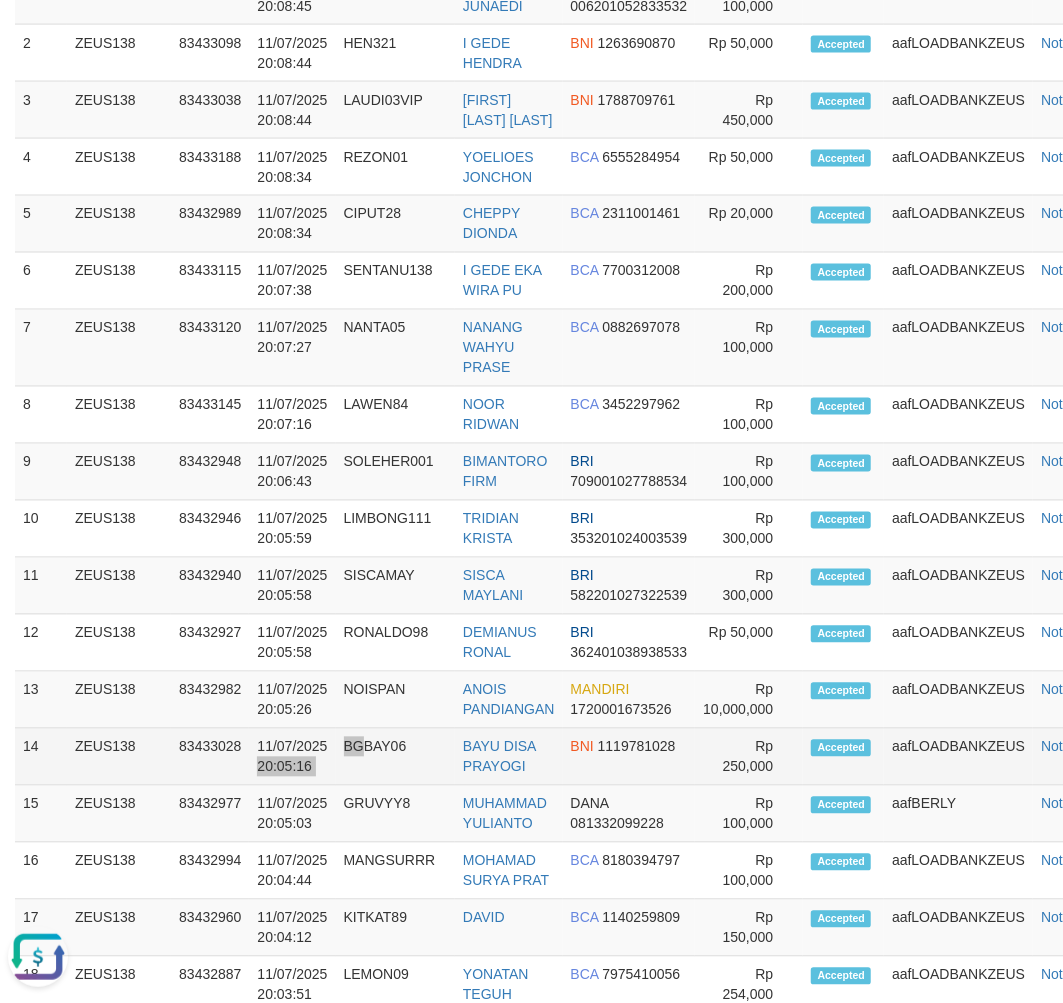 click on "14
ZEUS138
83433028
[DATE] [TIME]
BGBAY06
[FIRST] [LAST] [LAST]
BNI
1119781028
Rp 250,000
Accepted
aafLOADBANKZEUS
Note" at bounding box center [565, 757] 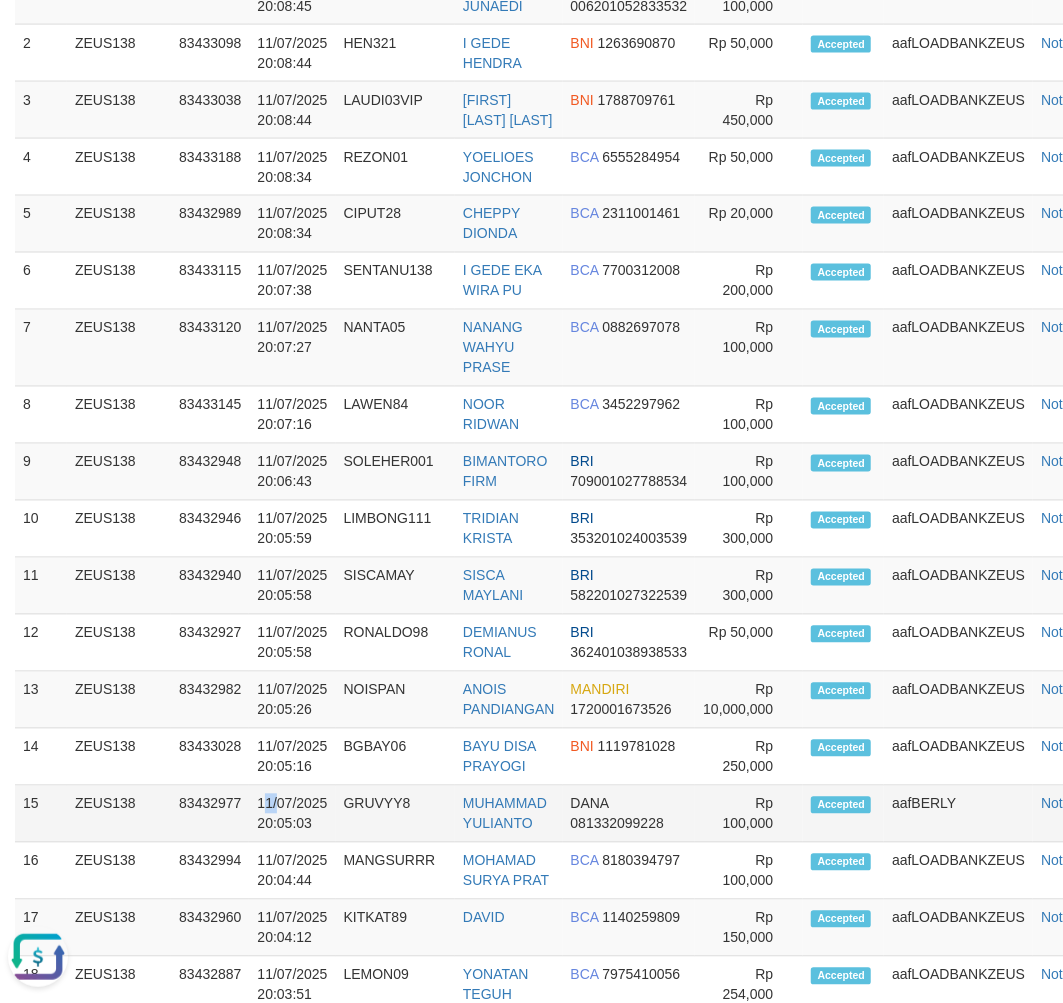 click on "11/07/2025 20:05:03" at bounding box center (292, 814) 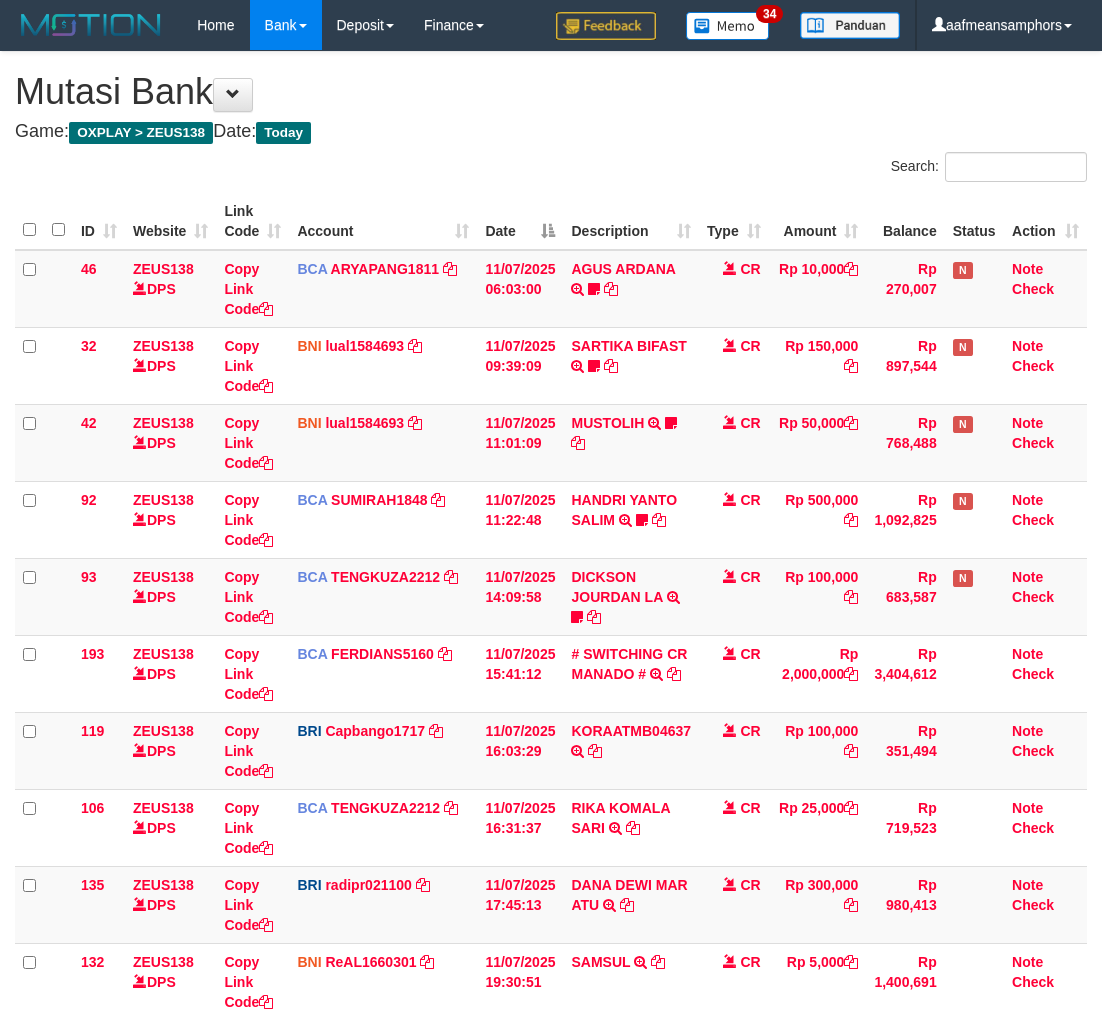 scroll, scrollTop: 367, scrollLeft: 0, axis: vertical 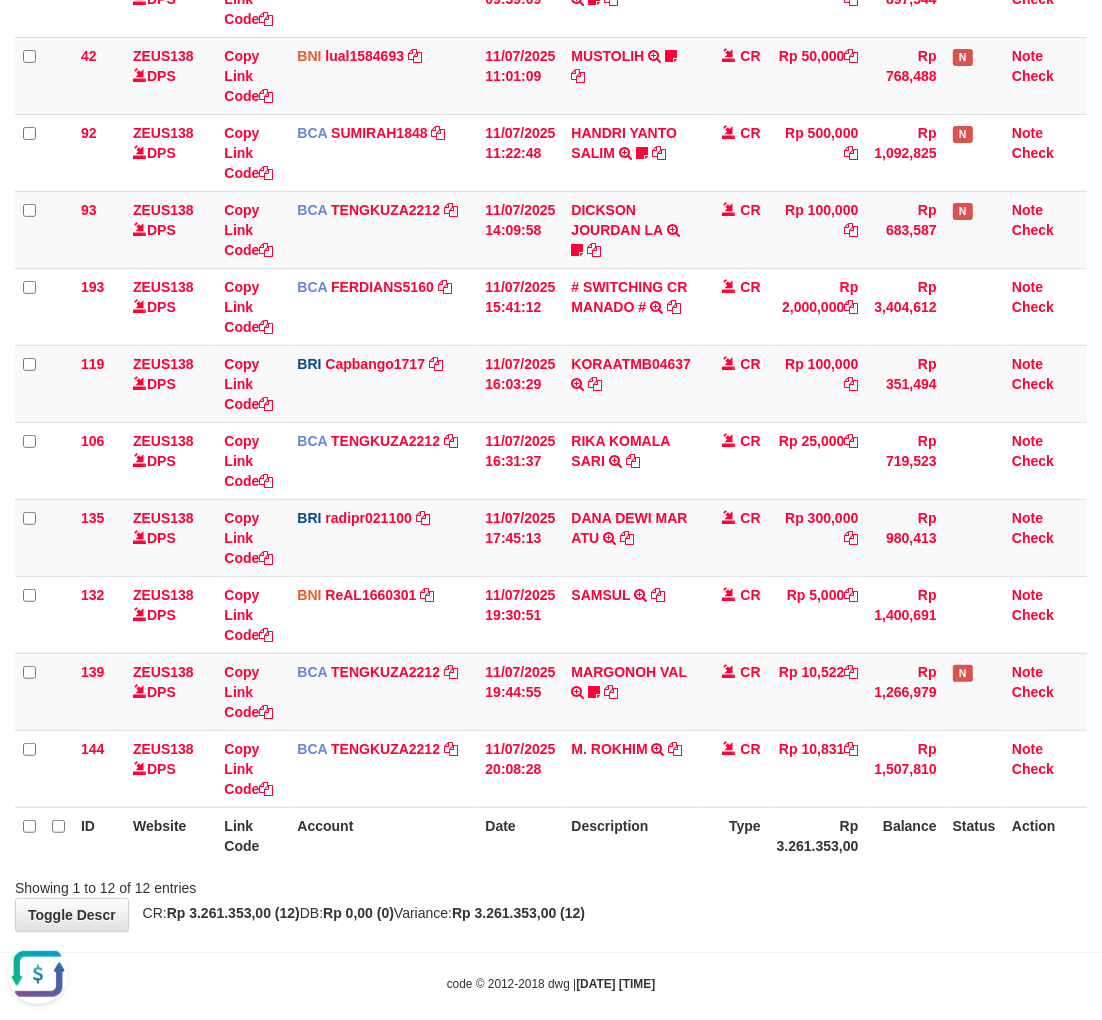 drag, startPoint x: 724, startPoint y: 952, endPoint x: 748, endPoint y: 937, distance: 28.301943 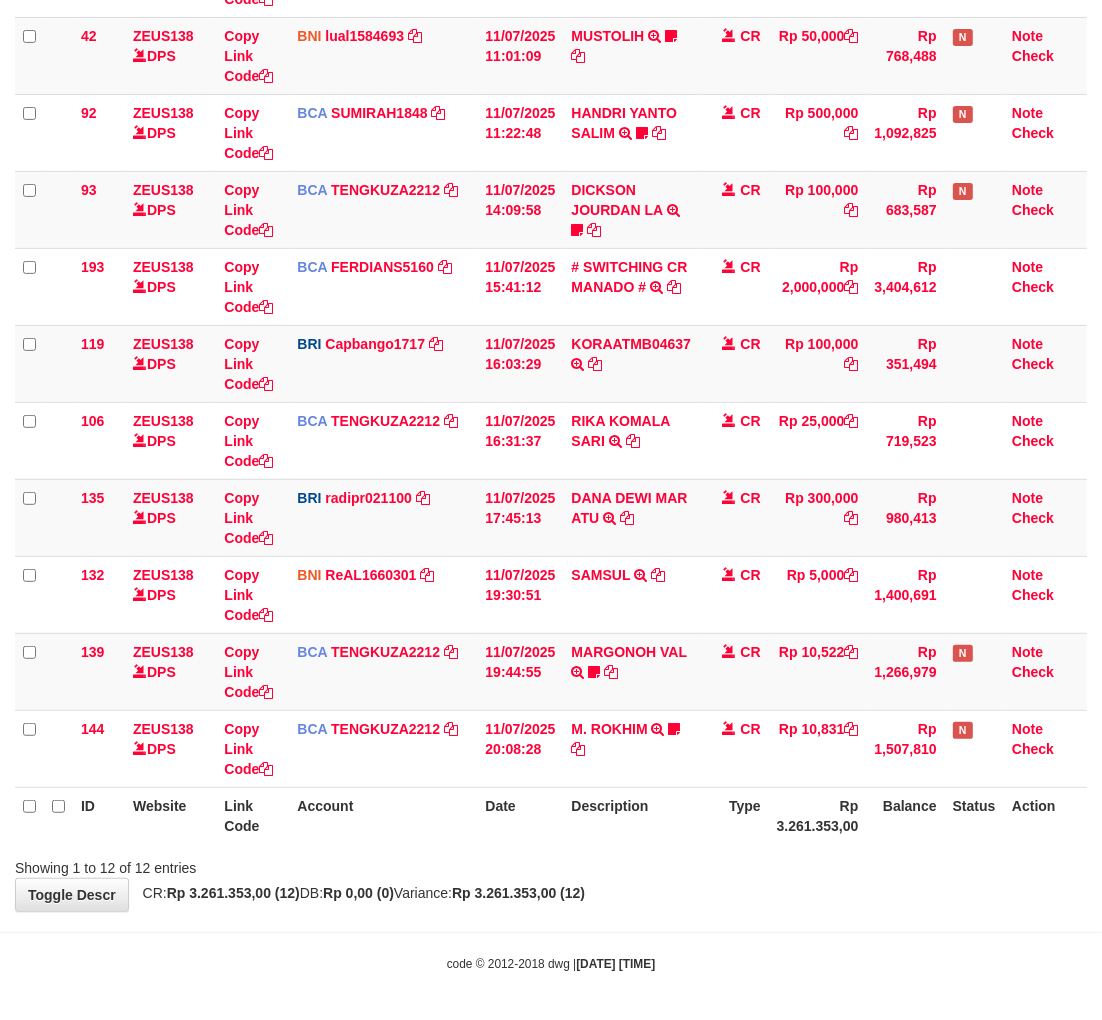 scroll, scrollTop: 388, scrollLeft: 0, axis: vertical 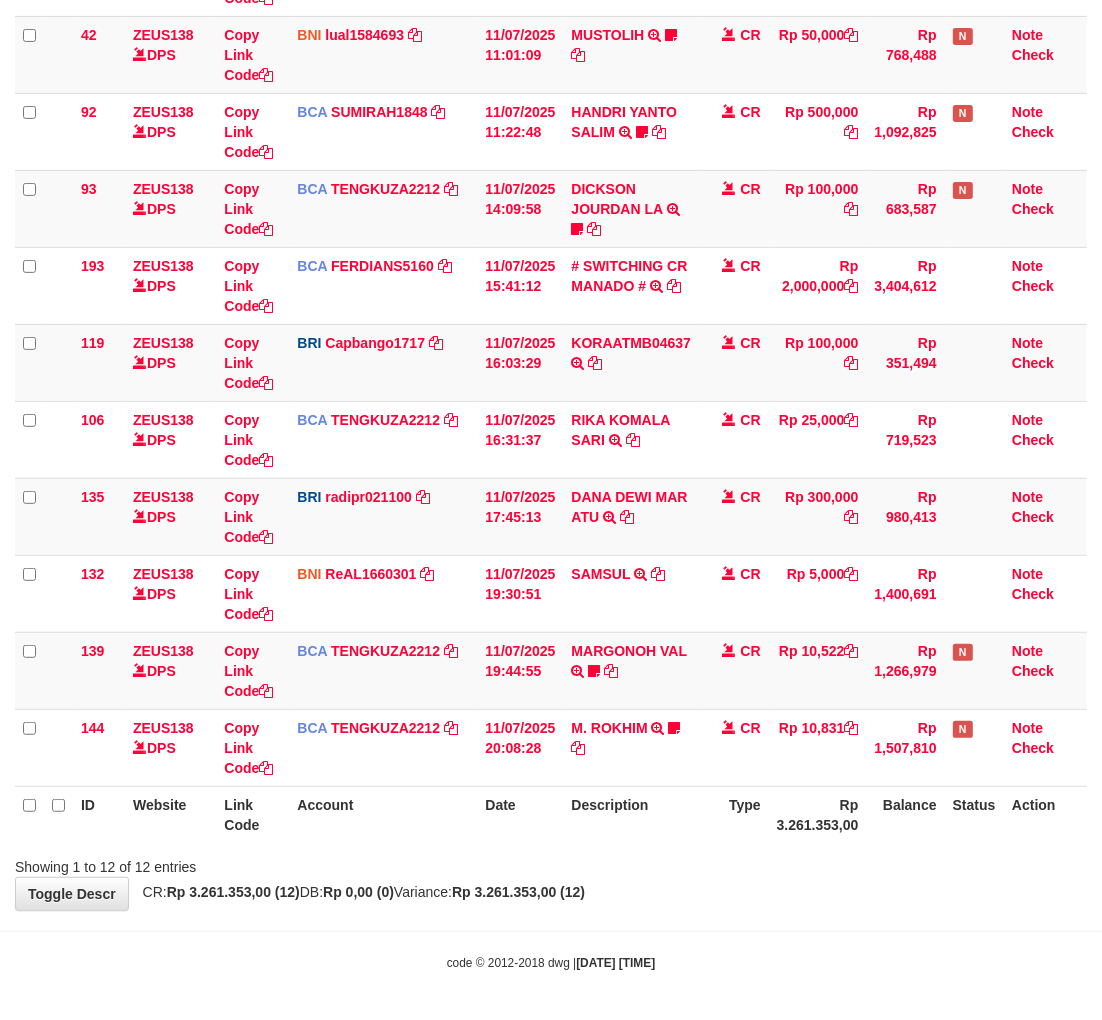 click on "Rp 3.261.353,00 (12)" at bounding box center [518, 892] 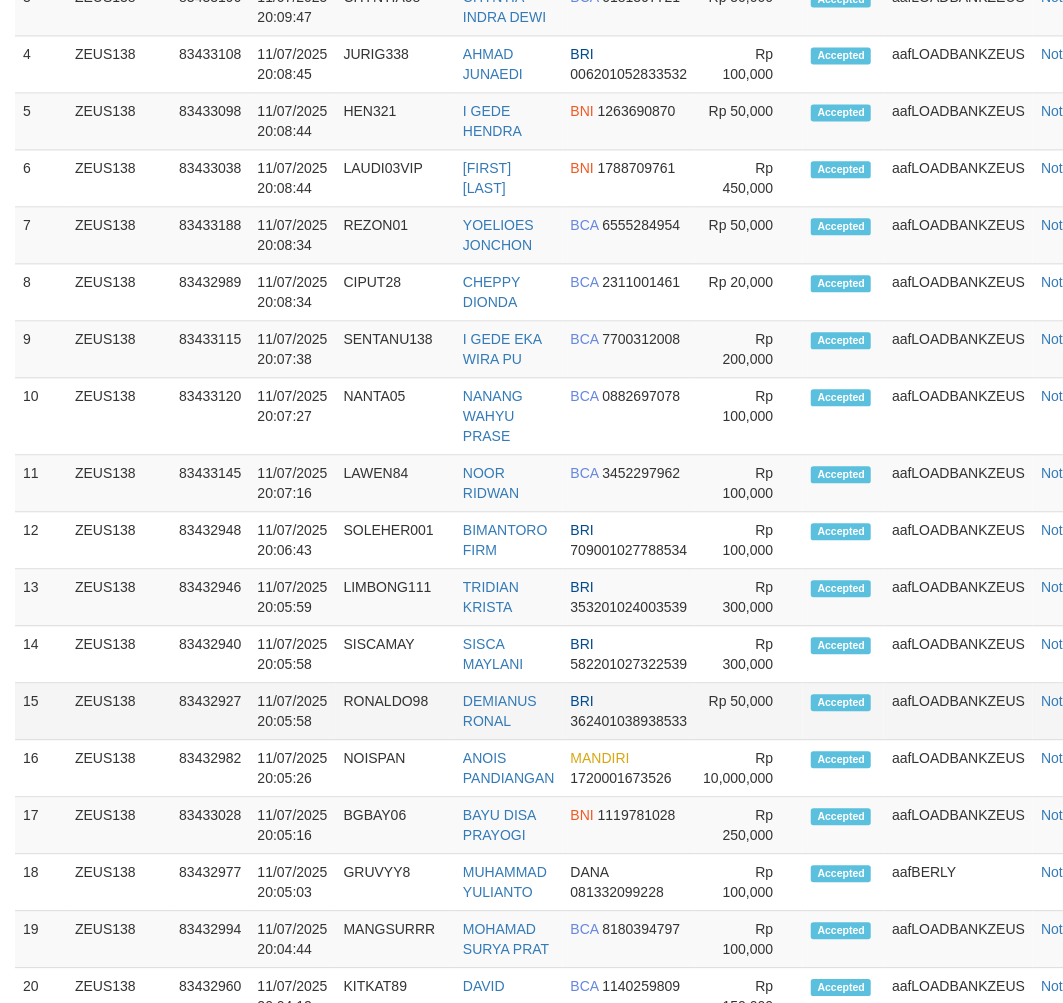 scroll, scrollTop: 1431, scrollLeft: 0, axis: vertical 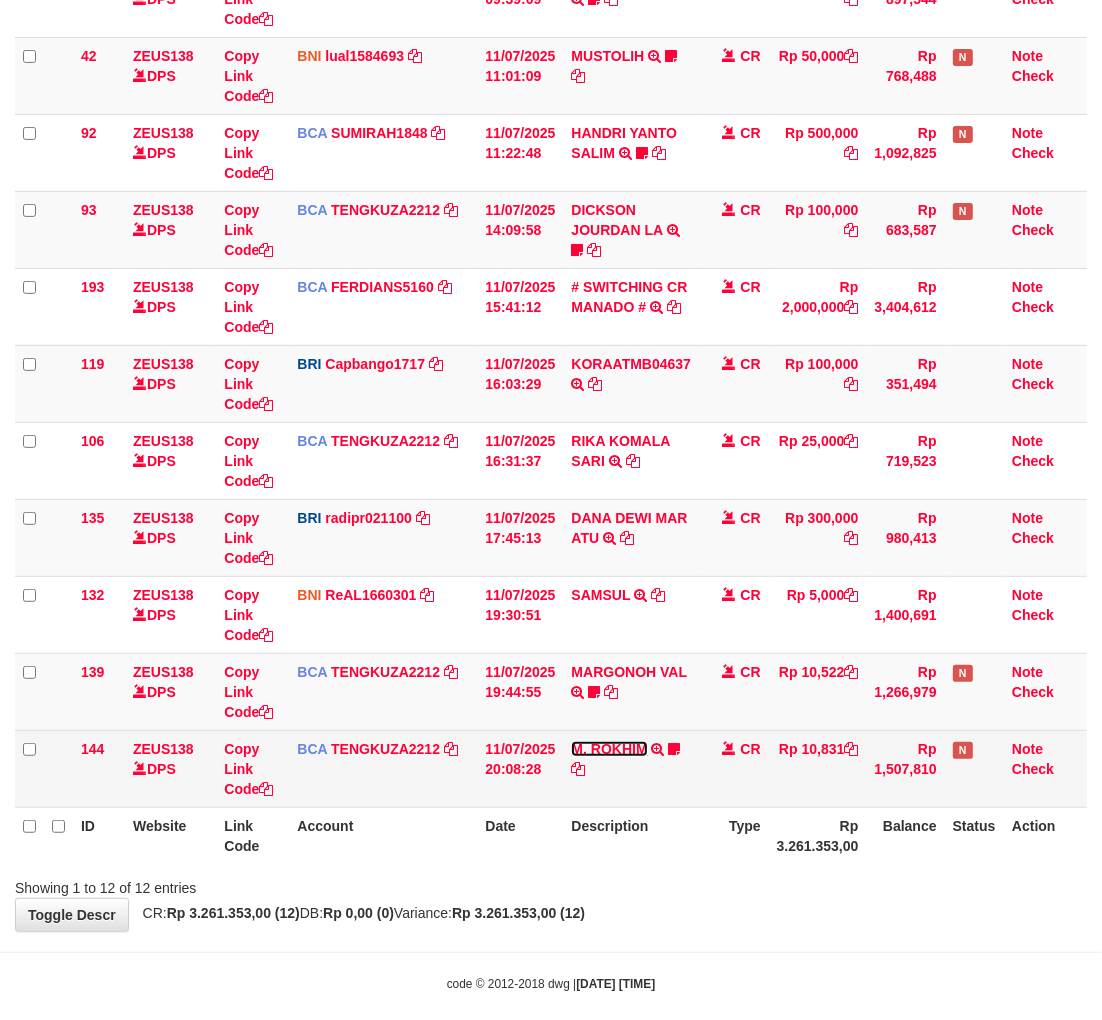 click on "M. ROKHIM" at bounding box center [609, 749] 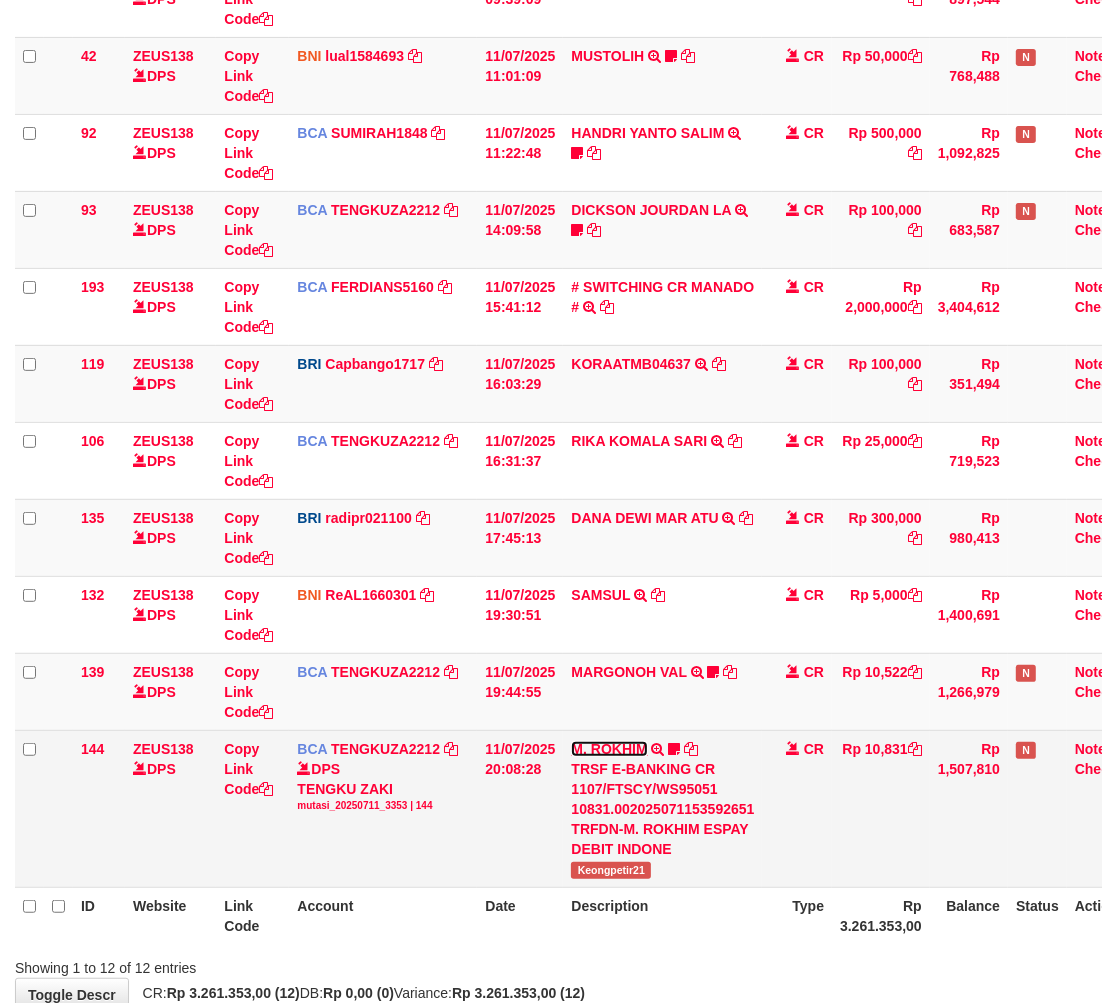 scroll, scrollTop: 388, scrollLeft: 0, axis: vertical 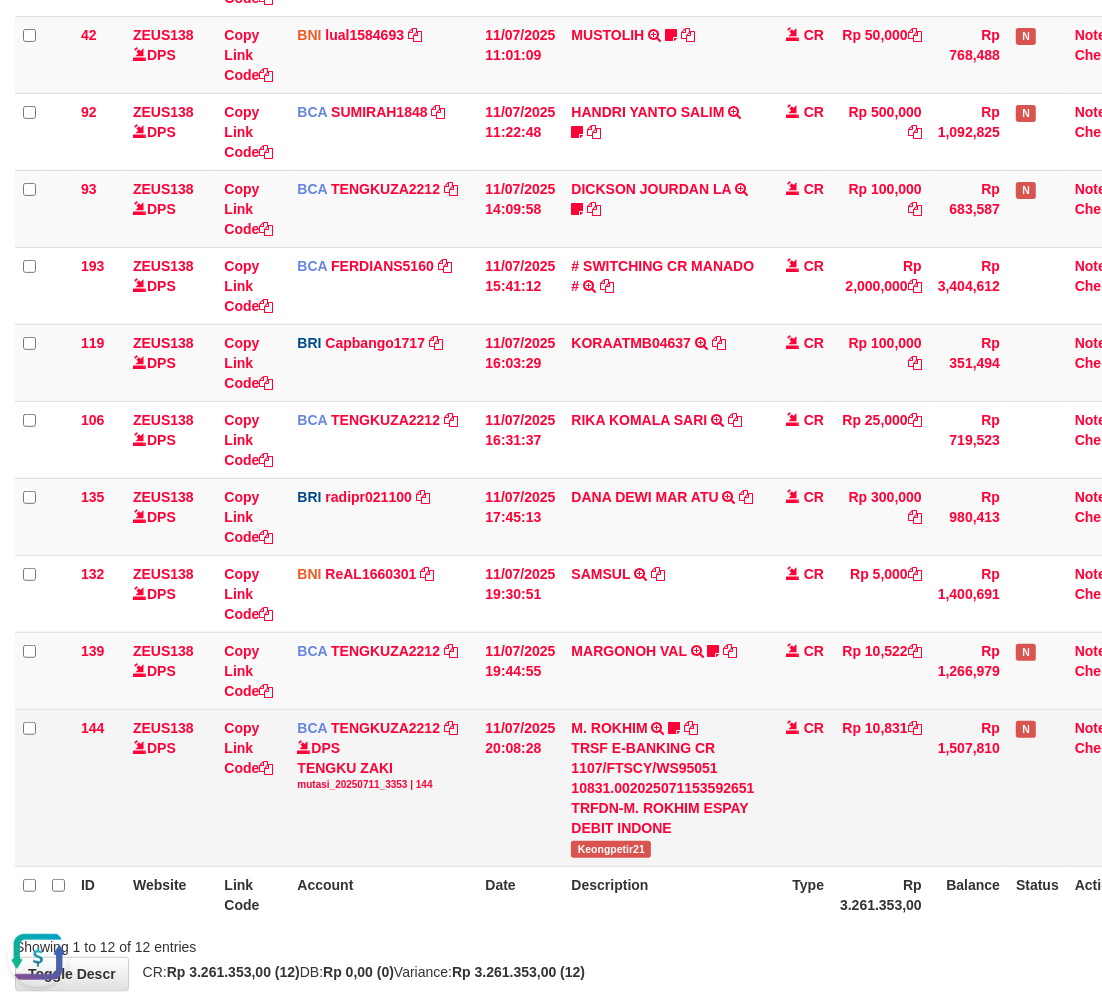 click on "Keongpetir21" at bounding box center [611, 849] 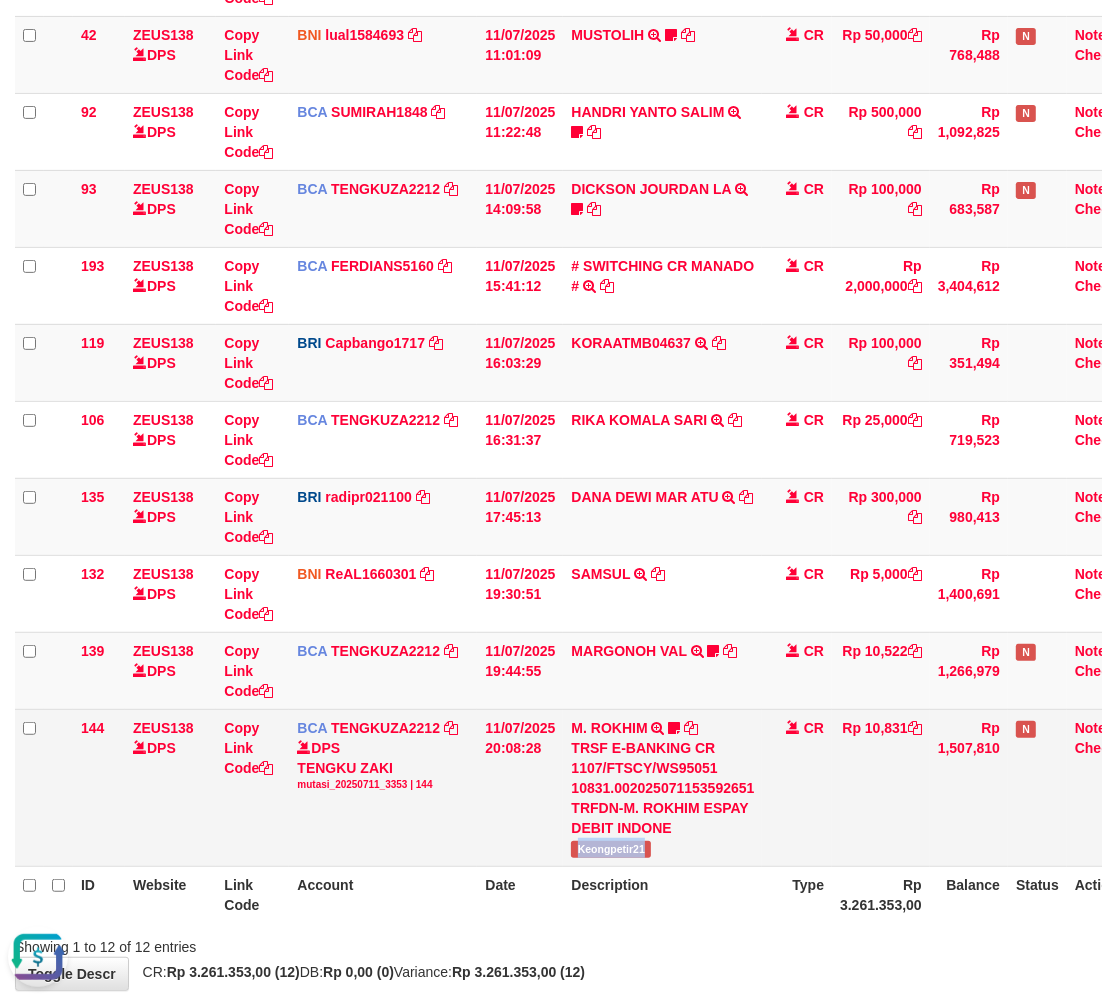 click on "Keongpetir21" at bounding box center [611, 849] 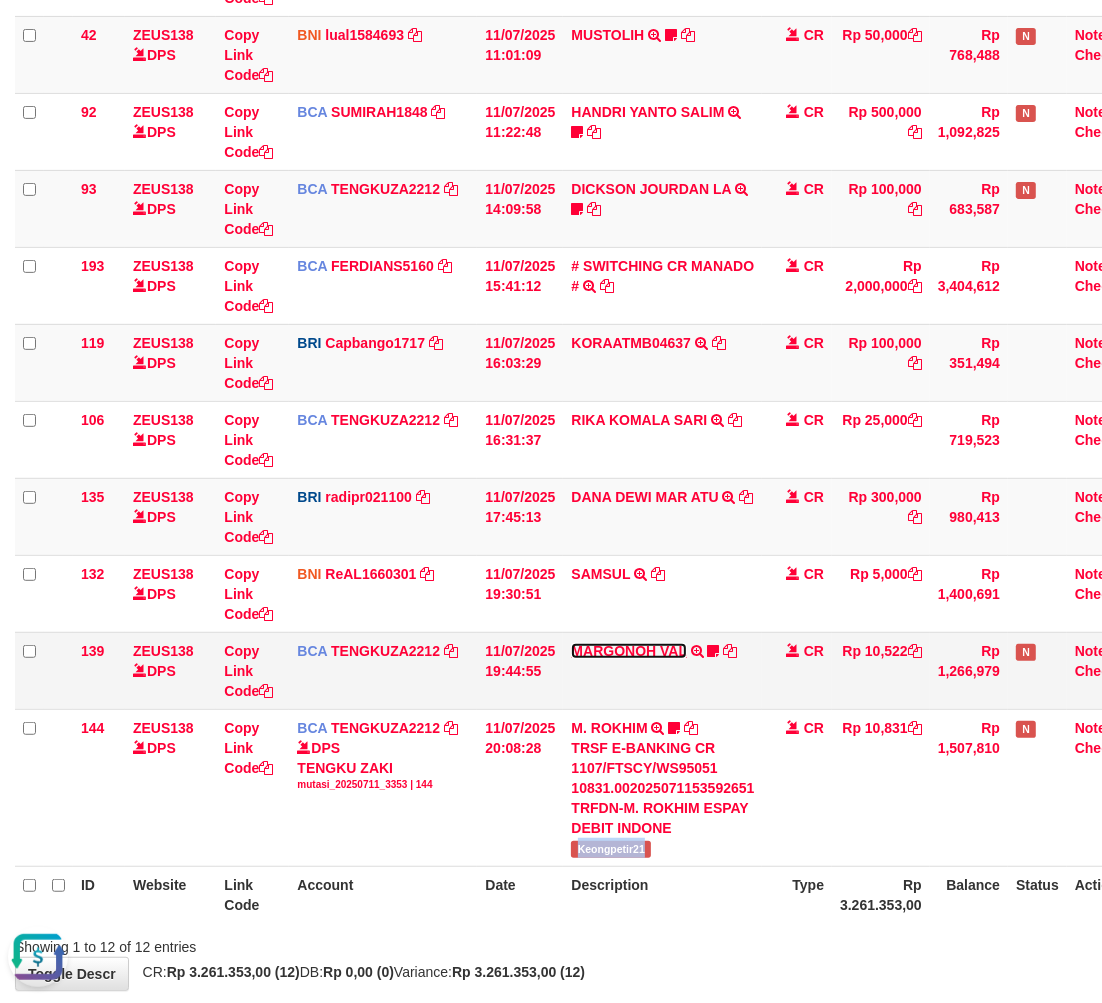 click on "MARGONOH VAL" at bounding box center [628, 651] 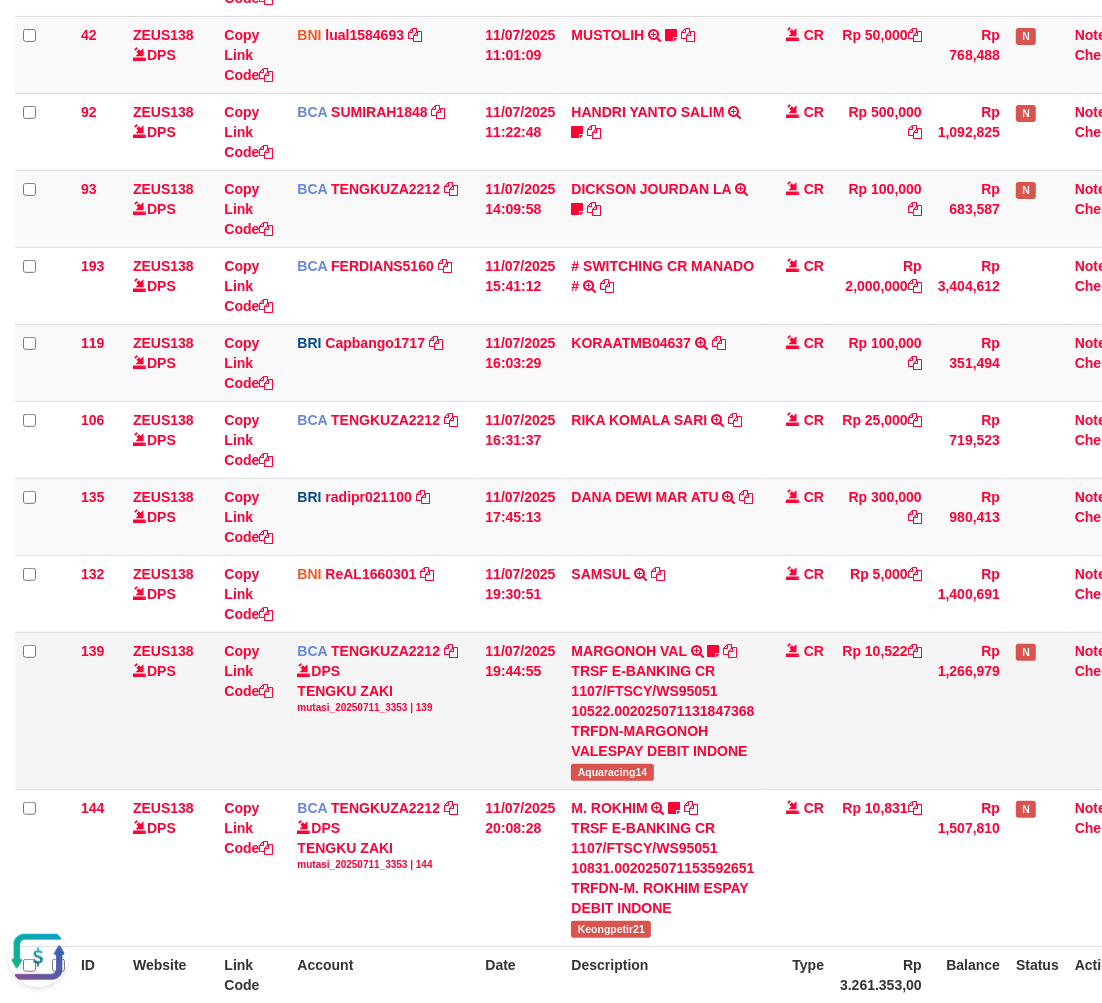 click on "Aquaracing14" at bounding box center [612, 772] 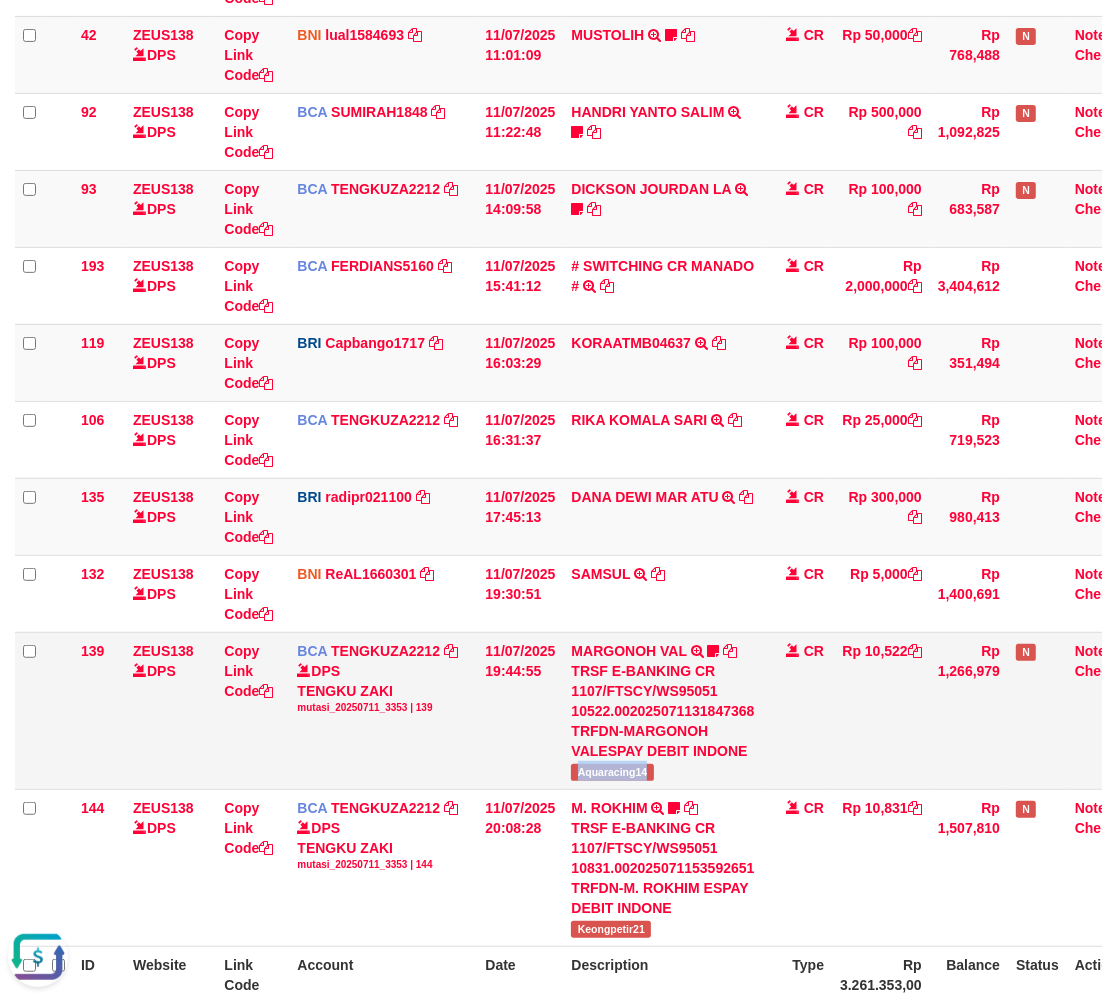 click on "Aquaracing14" at bounding box center (612, 772) 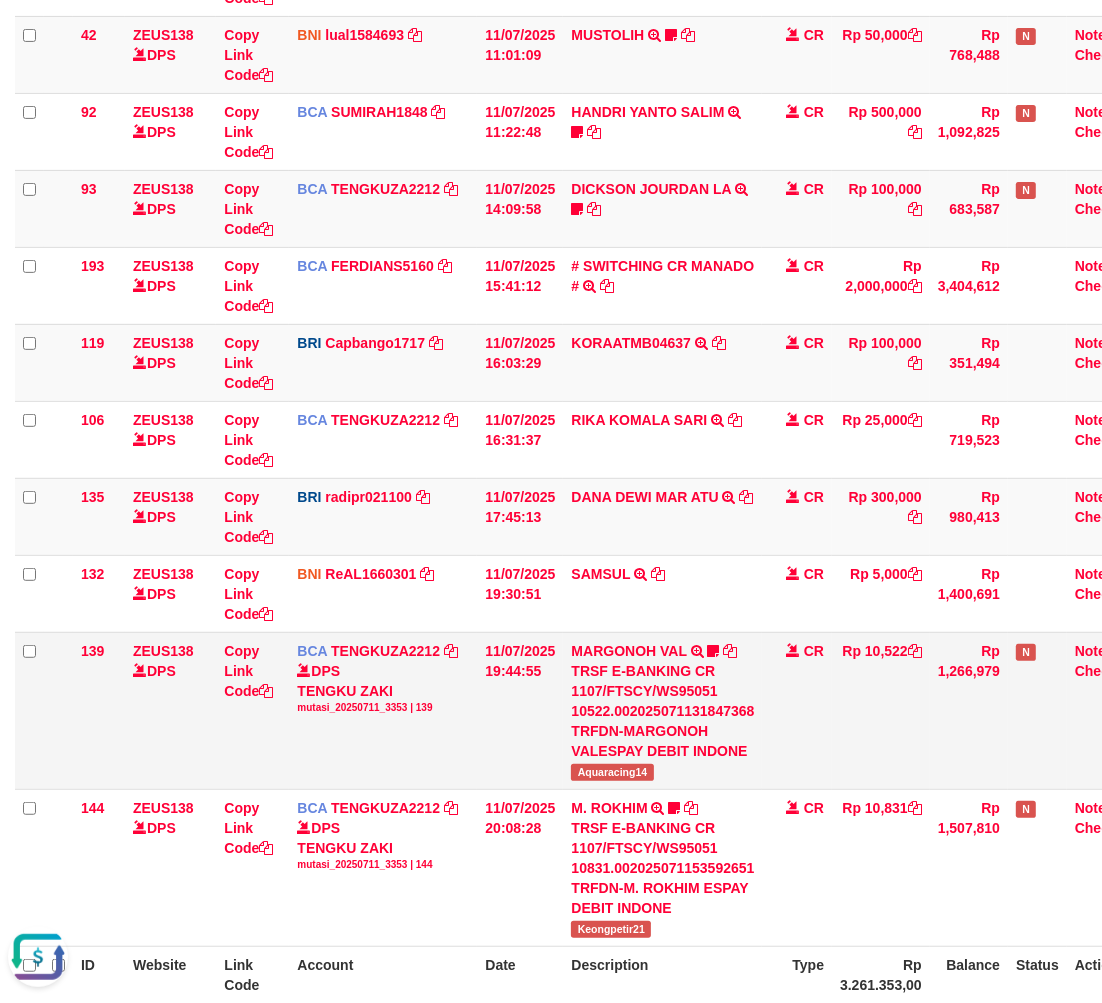 click on "TRSF E-BANKING CR 1107/FTSCY/WS95051
10522.002025071131847368 TRFDN-MARGONOH VALESPAY DEBIT INDONE" at bounding box center [662, 711] 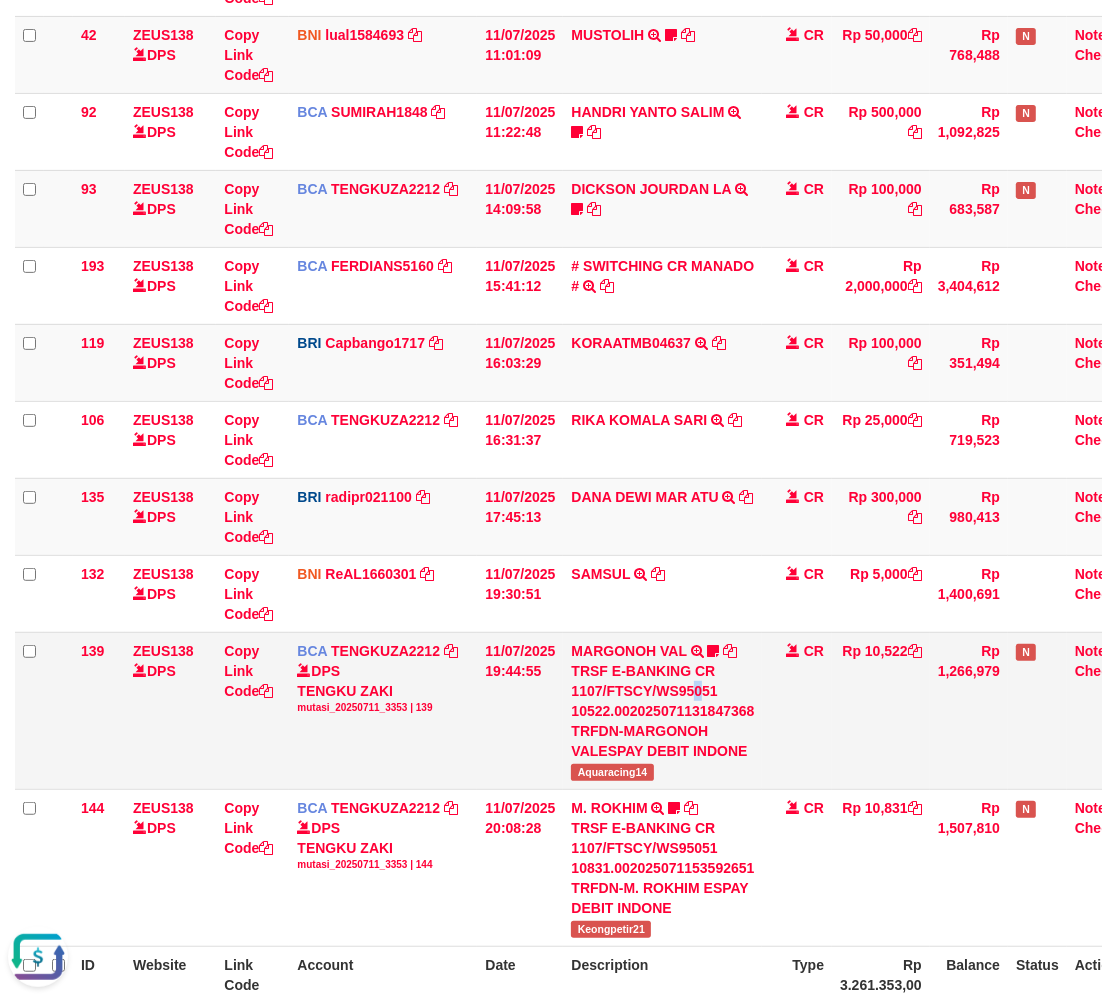 click on "TRSF E-BANKING CR 1107/FTSCY/WS95051
10522.002025071131847368 TRFDN-MARGONOH VALESPAY DEBIT INDONE" at bounding box center [662, 711] 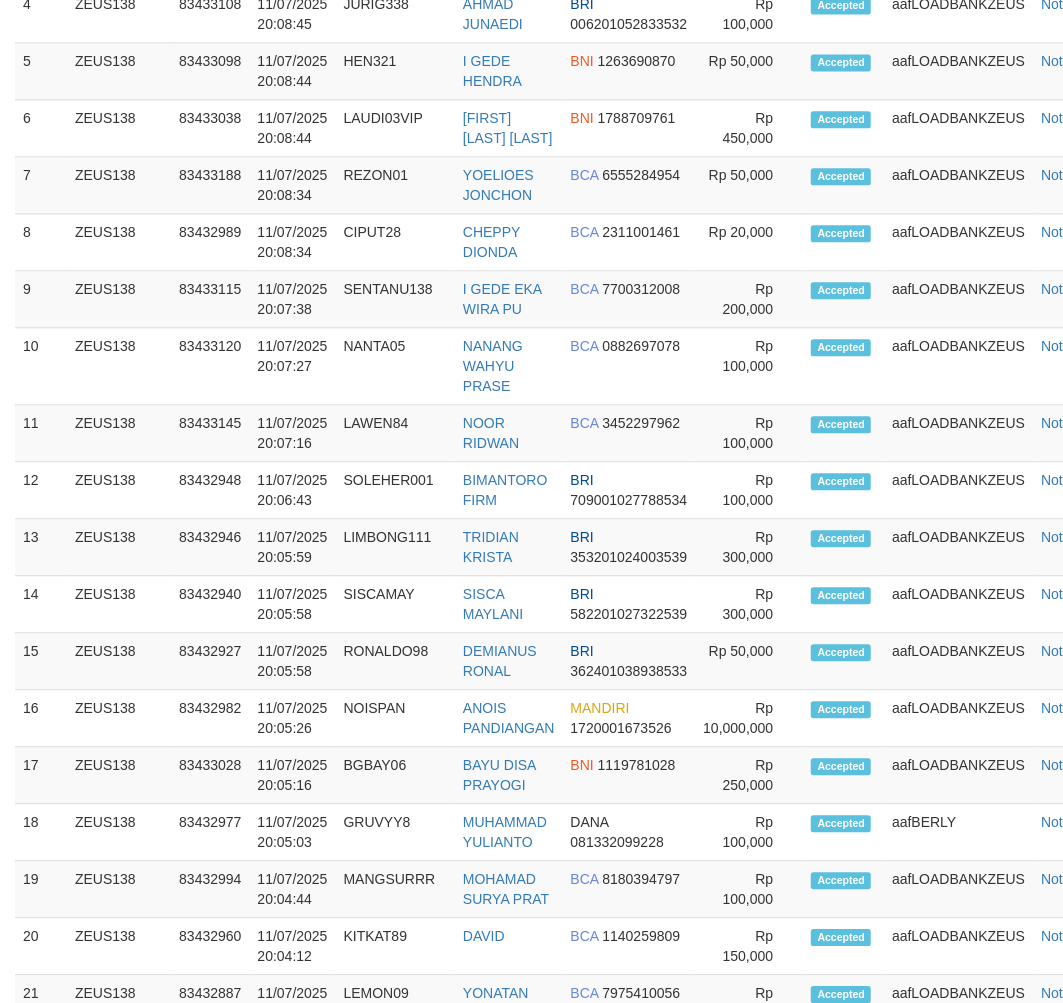 scroll, scrollTop: 1481, scrollLeft: 0, axis: vertical 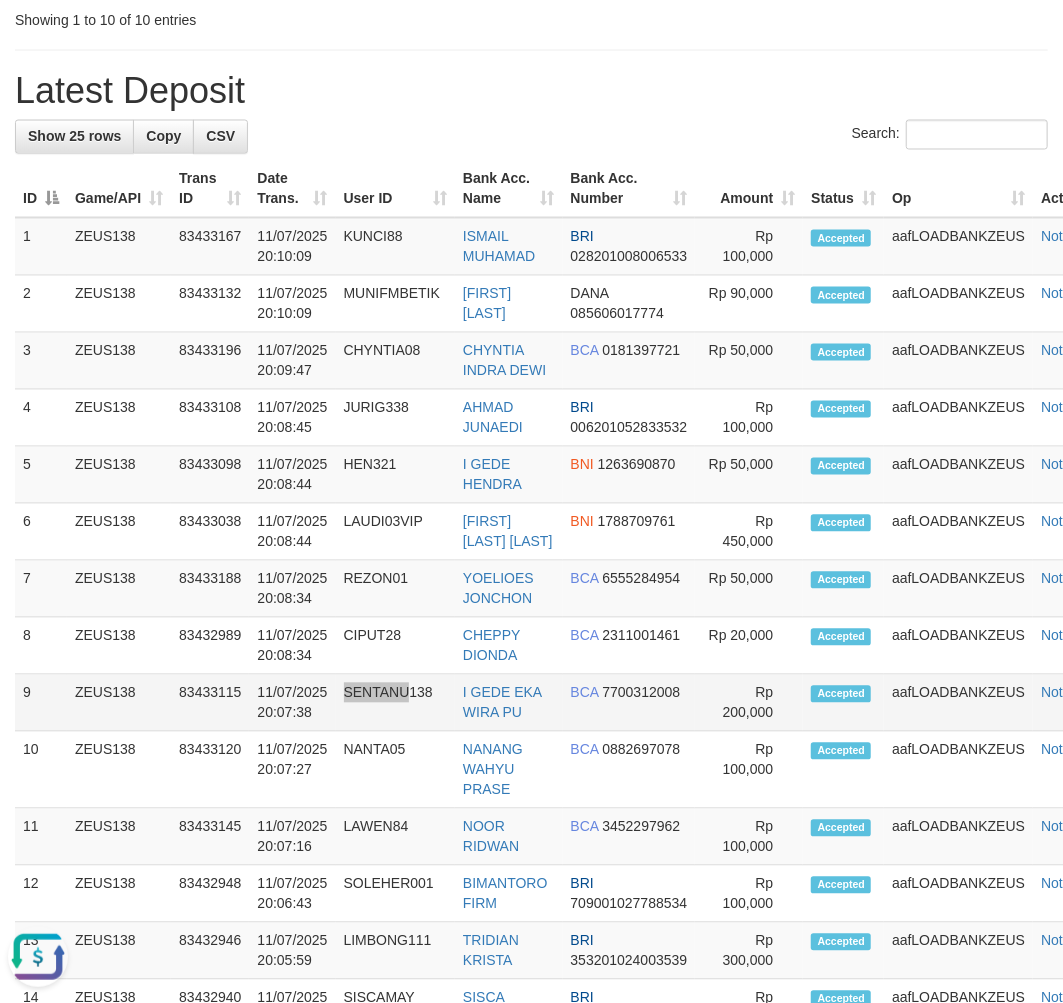 click on "9
ZEUS138
83433115
[DATE] [TIME]
SENTANU138
[NAME]
BCA
7700312008
Rp 200,000
Accepted
aafLOADBANKZEUS
Note" at bounding box center [565, 703] 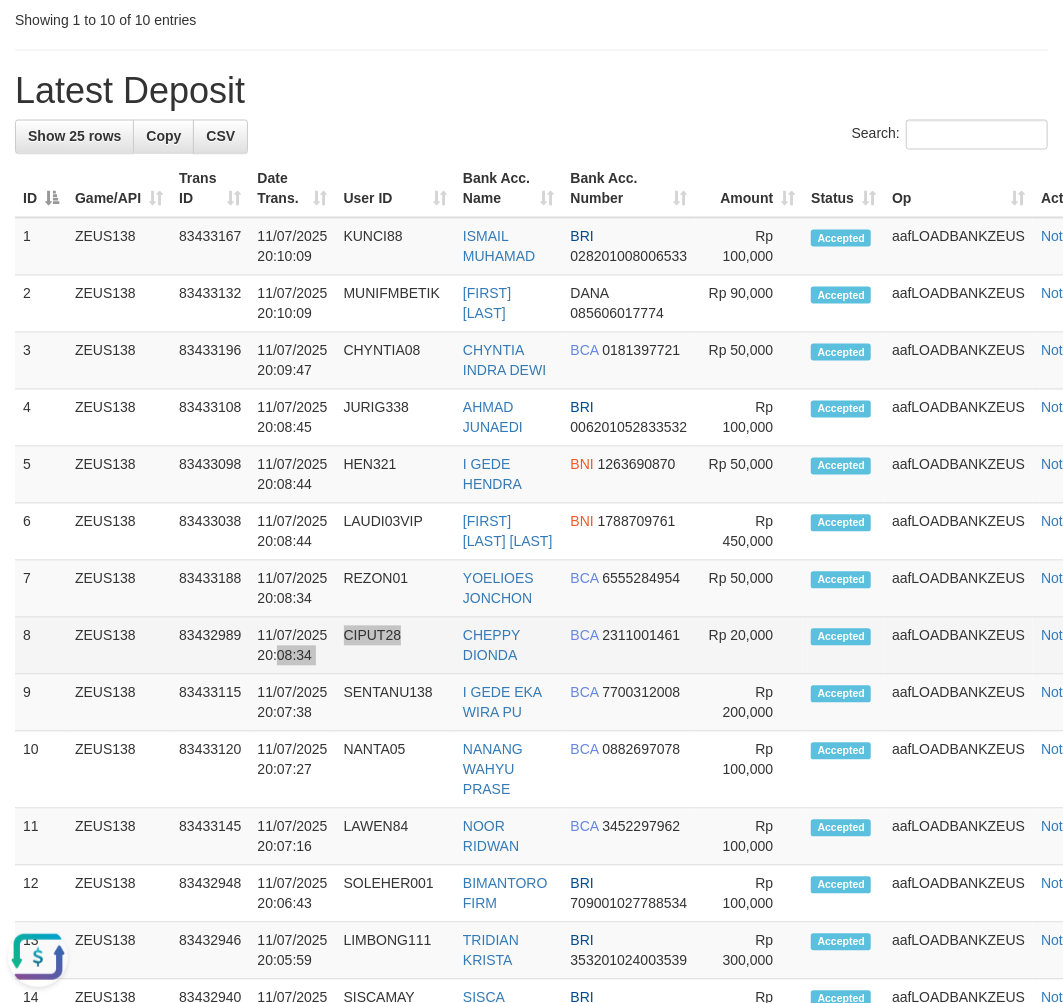 click on "8
ZEUS138
83432989
[DATE] [TIME]
CIPUT28
[NAME]
BCA
2311001461
Rp 20,000
Accepted
aafLOADBANKZEUS
Note" at bounding box center [565, 646] 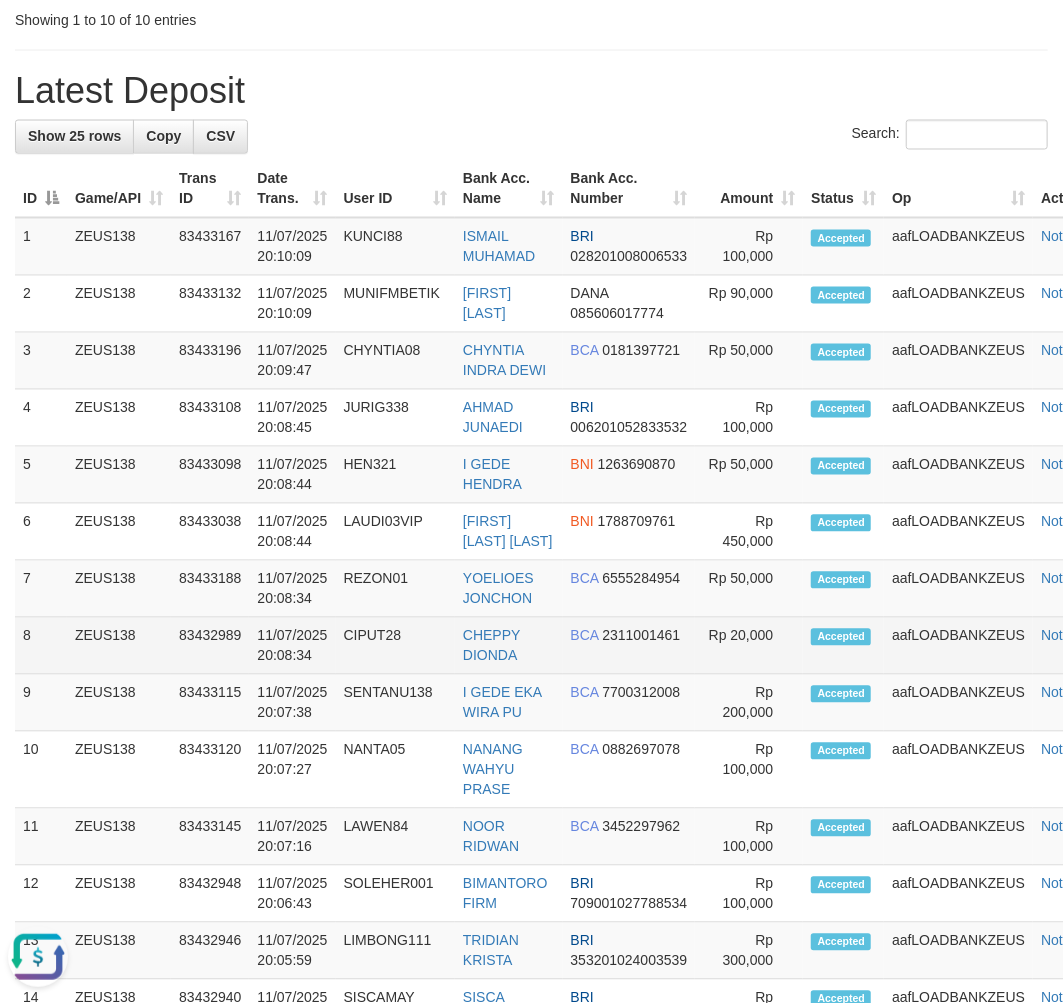 click on "11/07/2025 20:08:34" at bounding box center [292, 646] 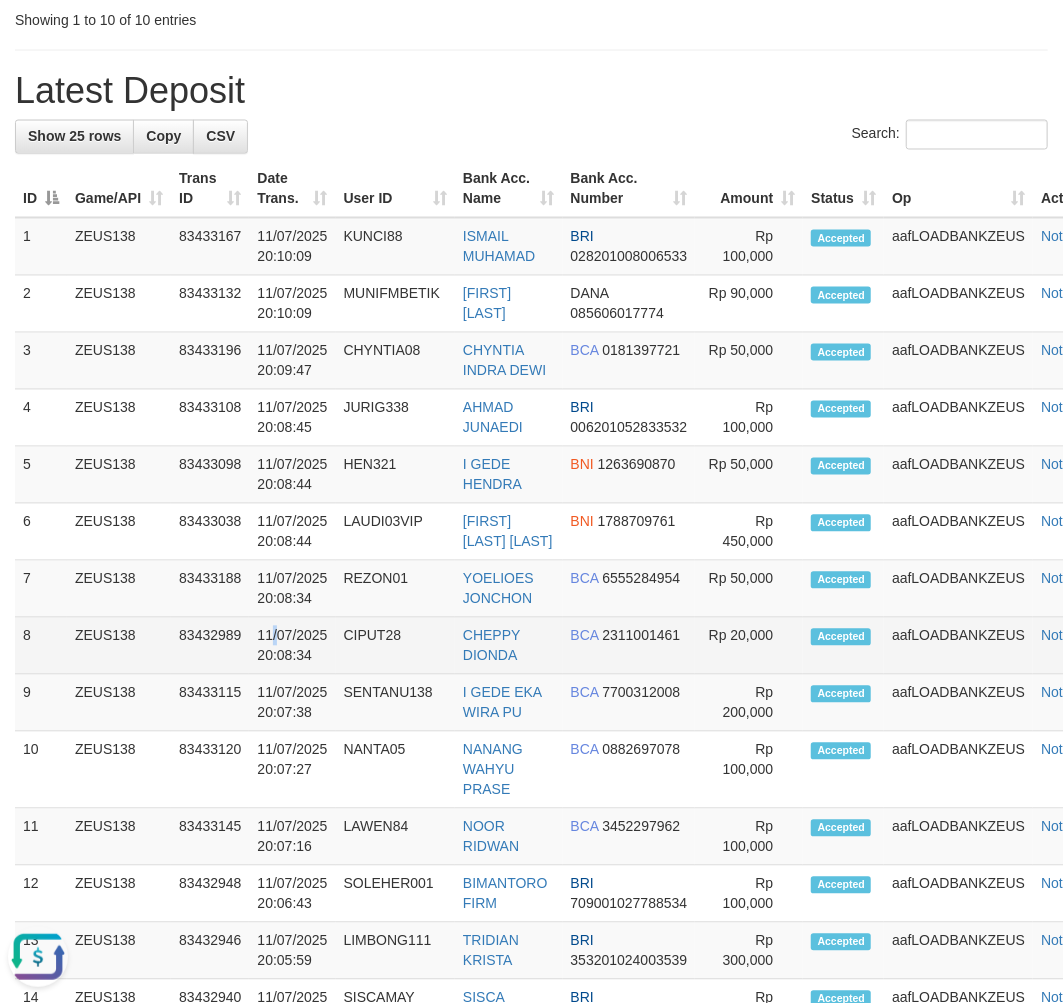 click on "11/07/2025 20:08:34" at bounding box center (292, 646) 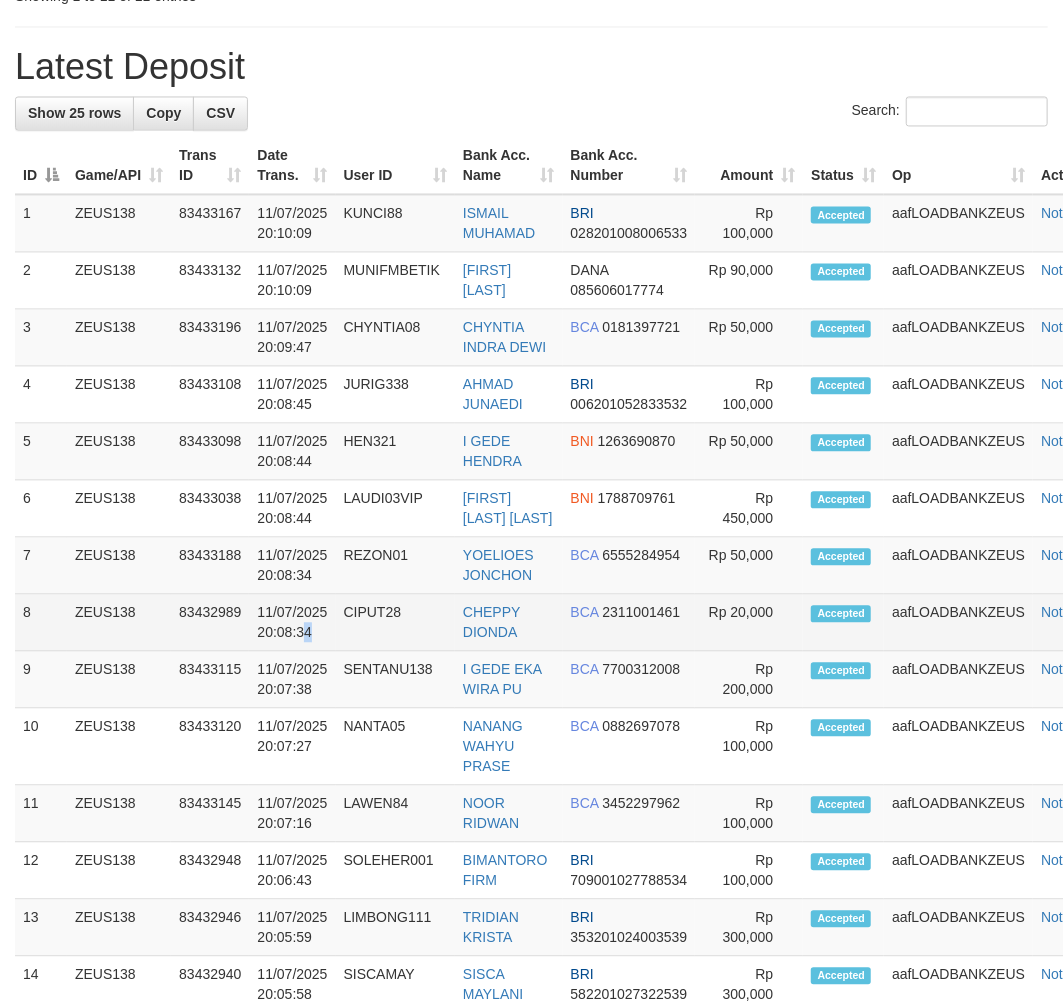 click on "11/07/2025 20:08:34" at bounding box center (292, 622) 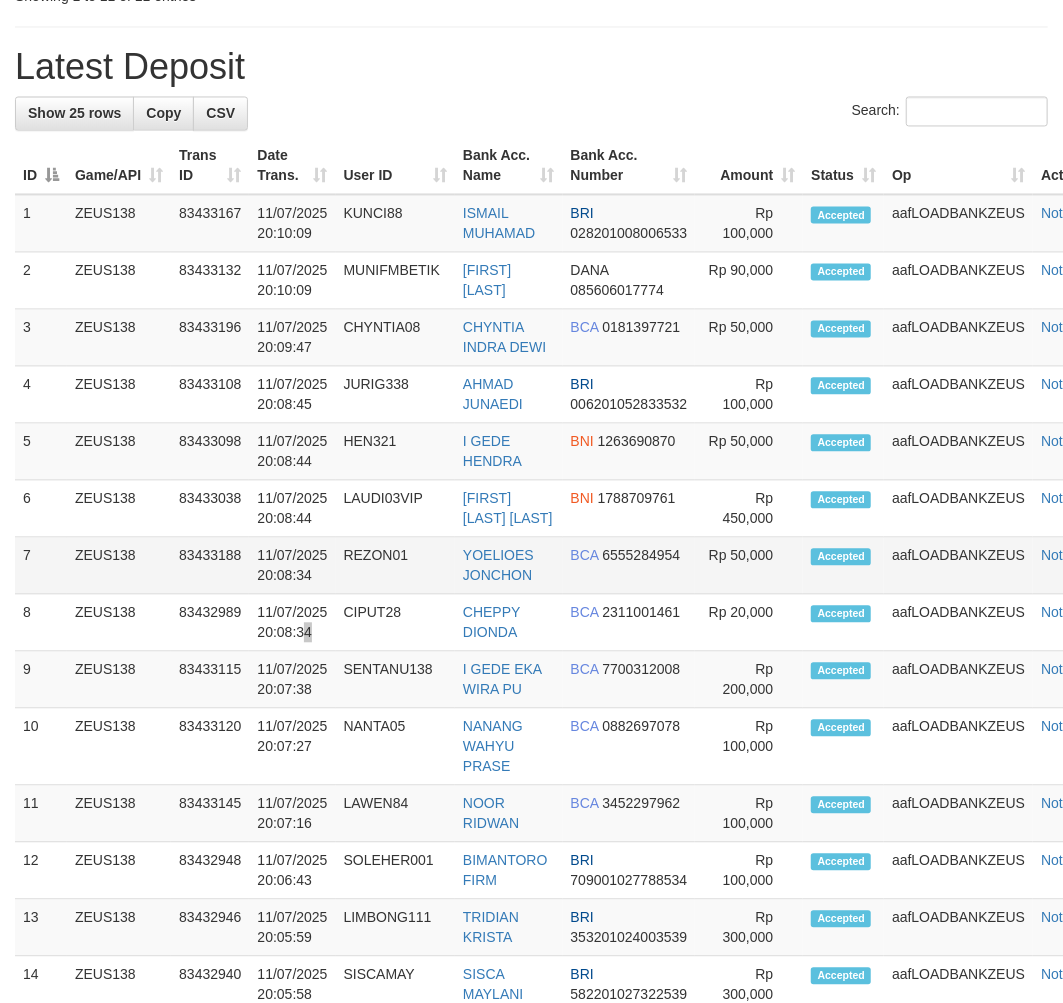 click on "11/07/2025 20:08:34" at bounding box center (292, 565) 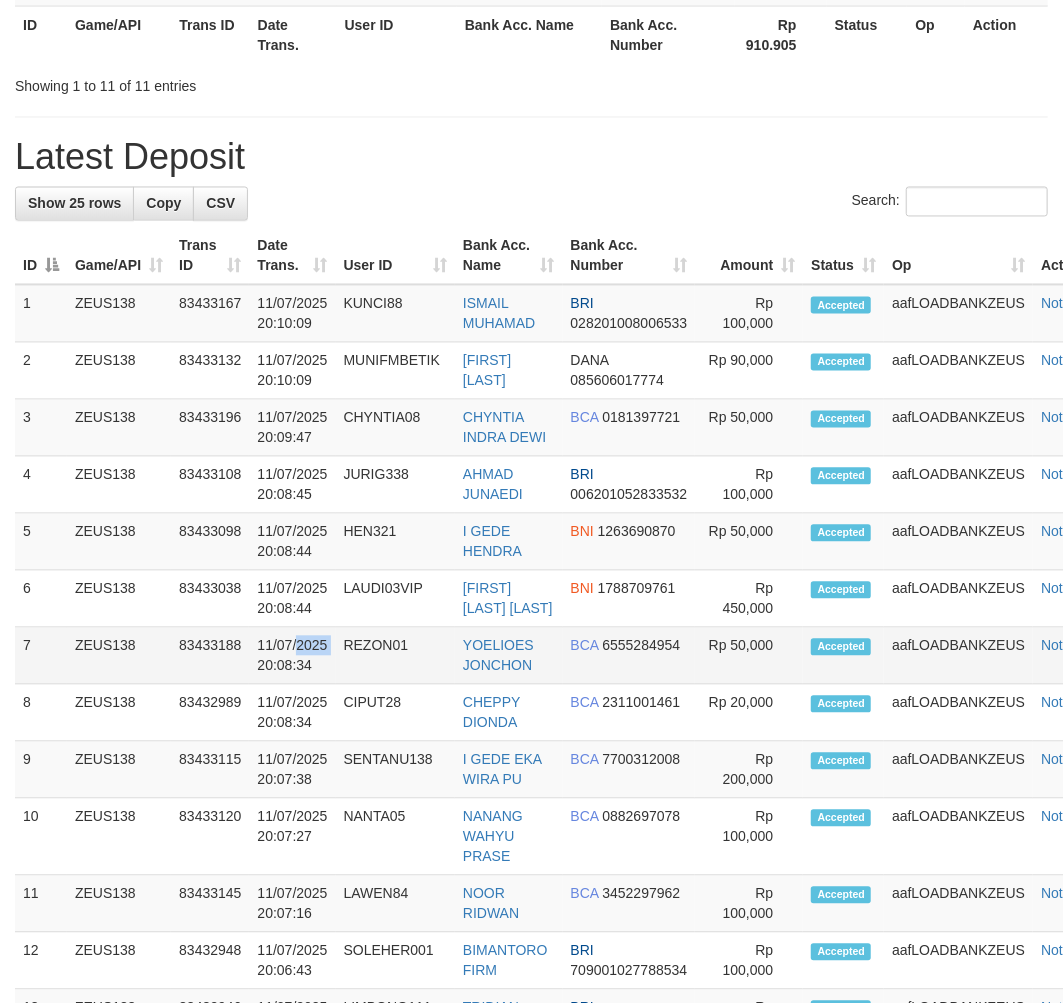 click on "11/07/2025 20:08:34" at bounding box center (292, 656) 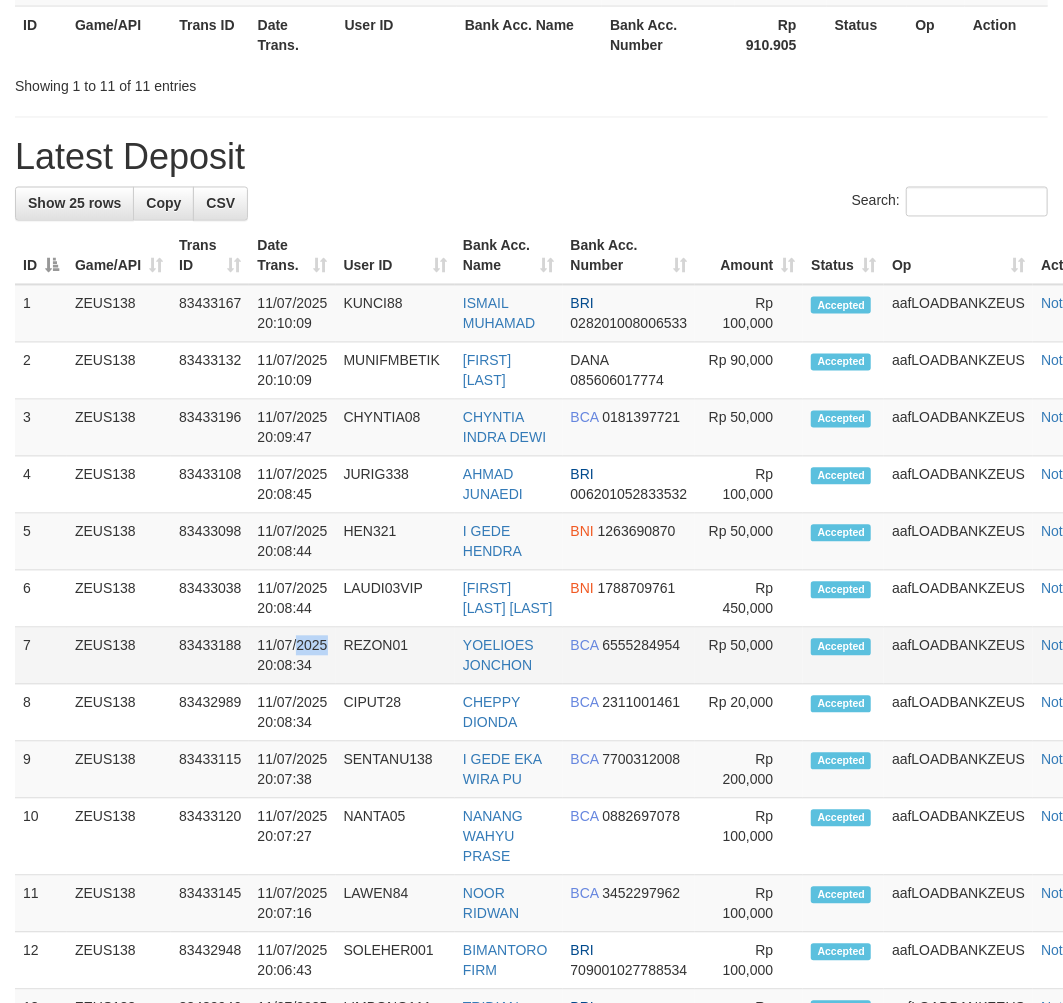 click on "11/07/2025 20:08:34" at bounding box center [292, 656] 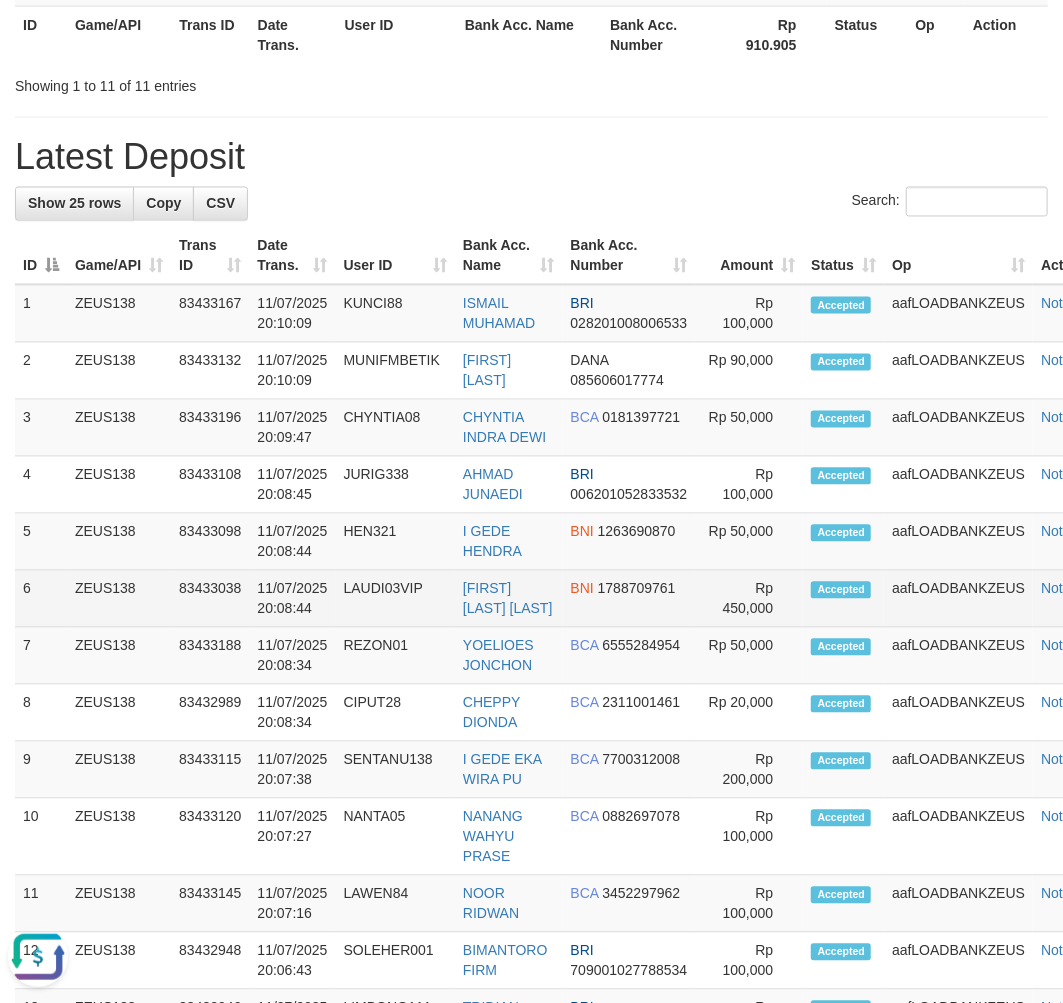 scroll, scrollTop: 0, scrollLeft: 0, axis: both 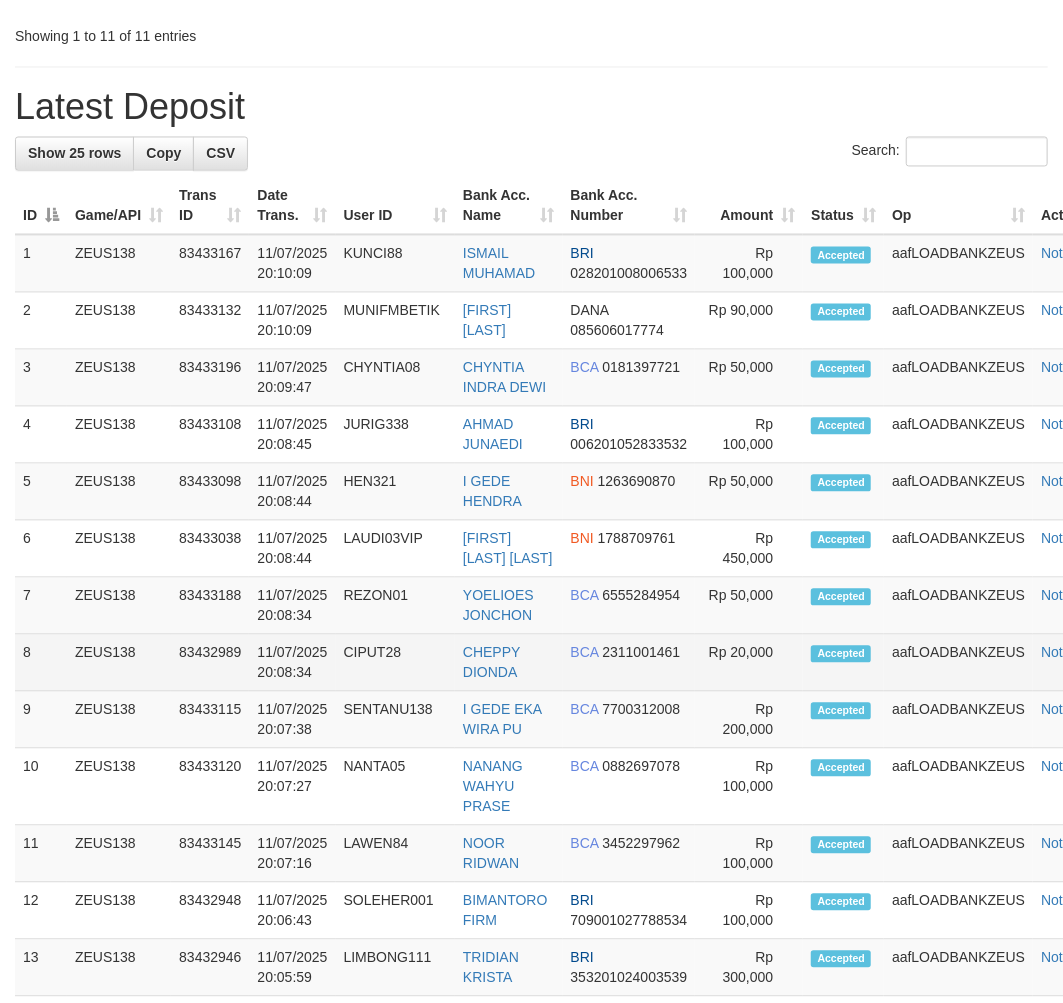 click on "CIPUT28" at bounding box center [395, 663] 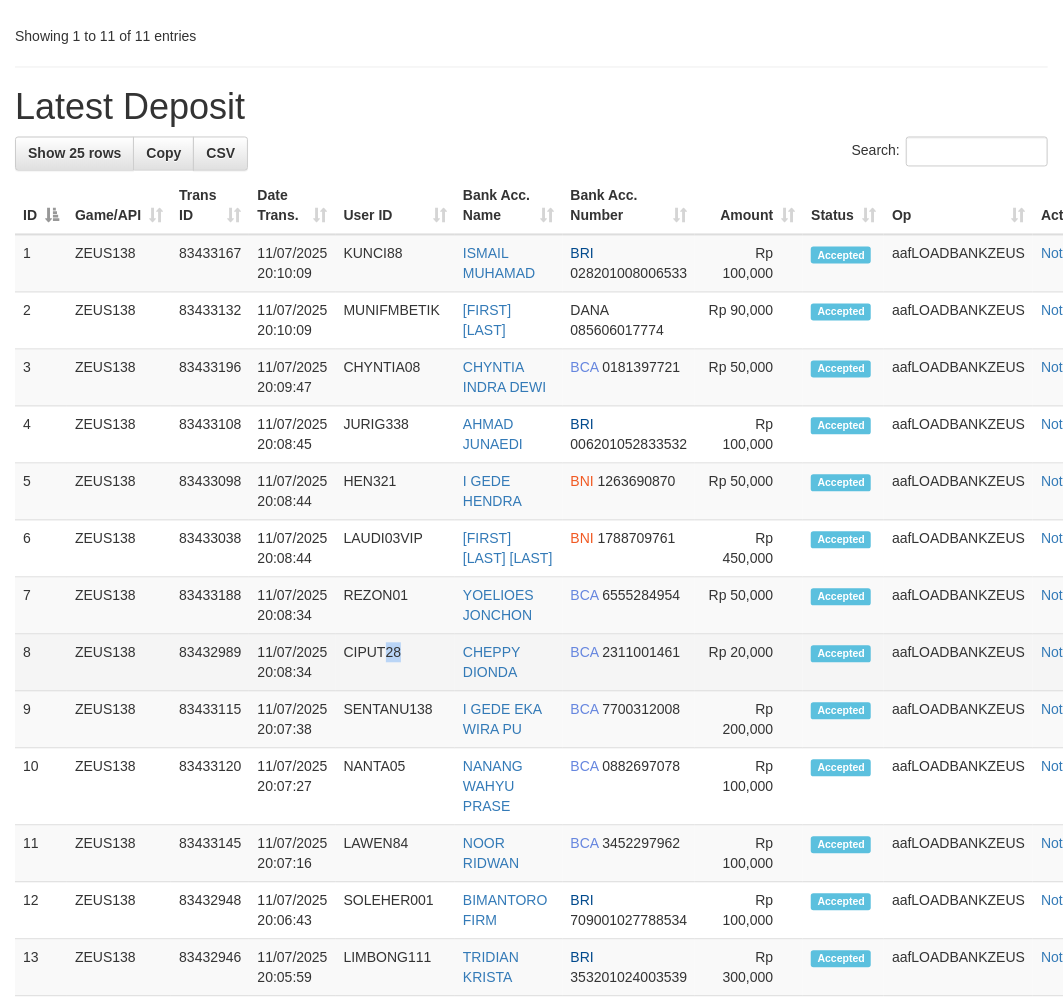 click on "CIPUT28" at bounding box center (395, 663) 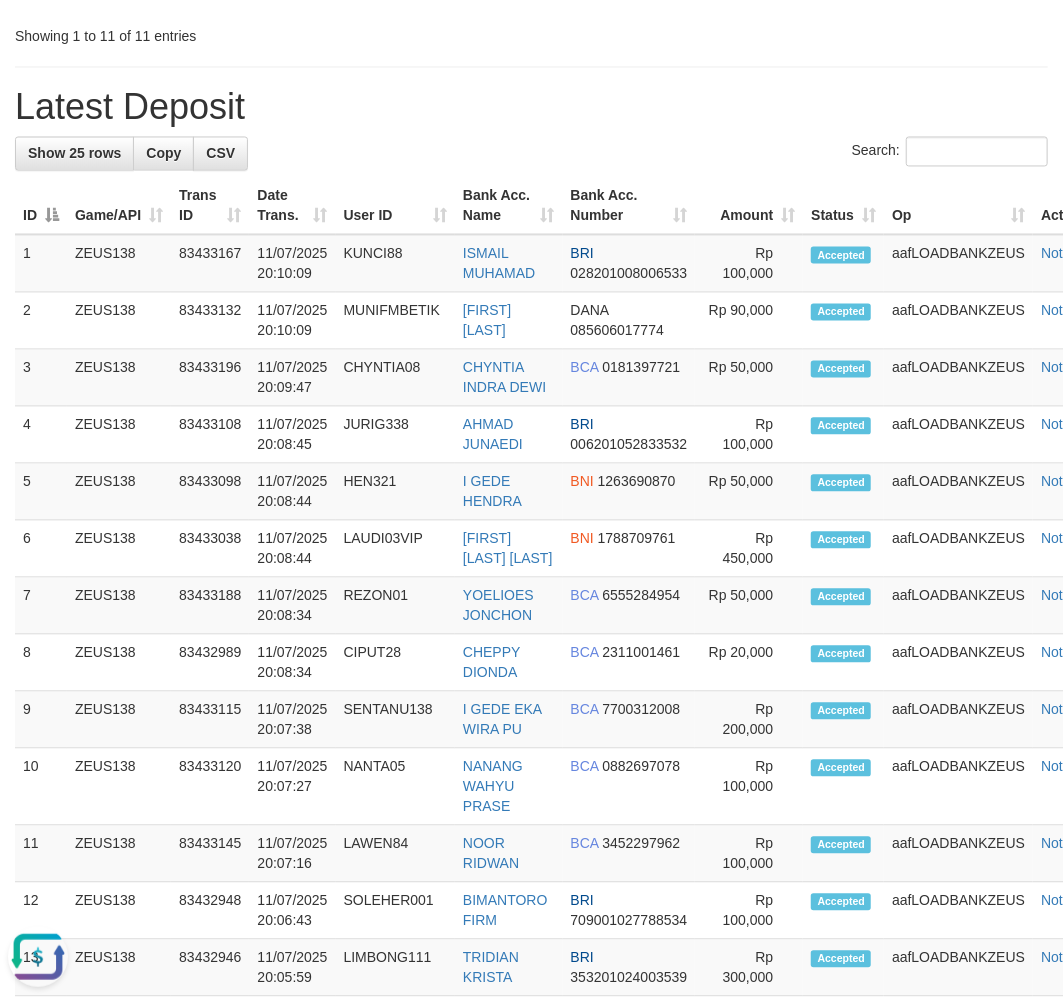 scroll, scrollTop: 0, scrollLeft: 0, axis: both 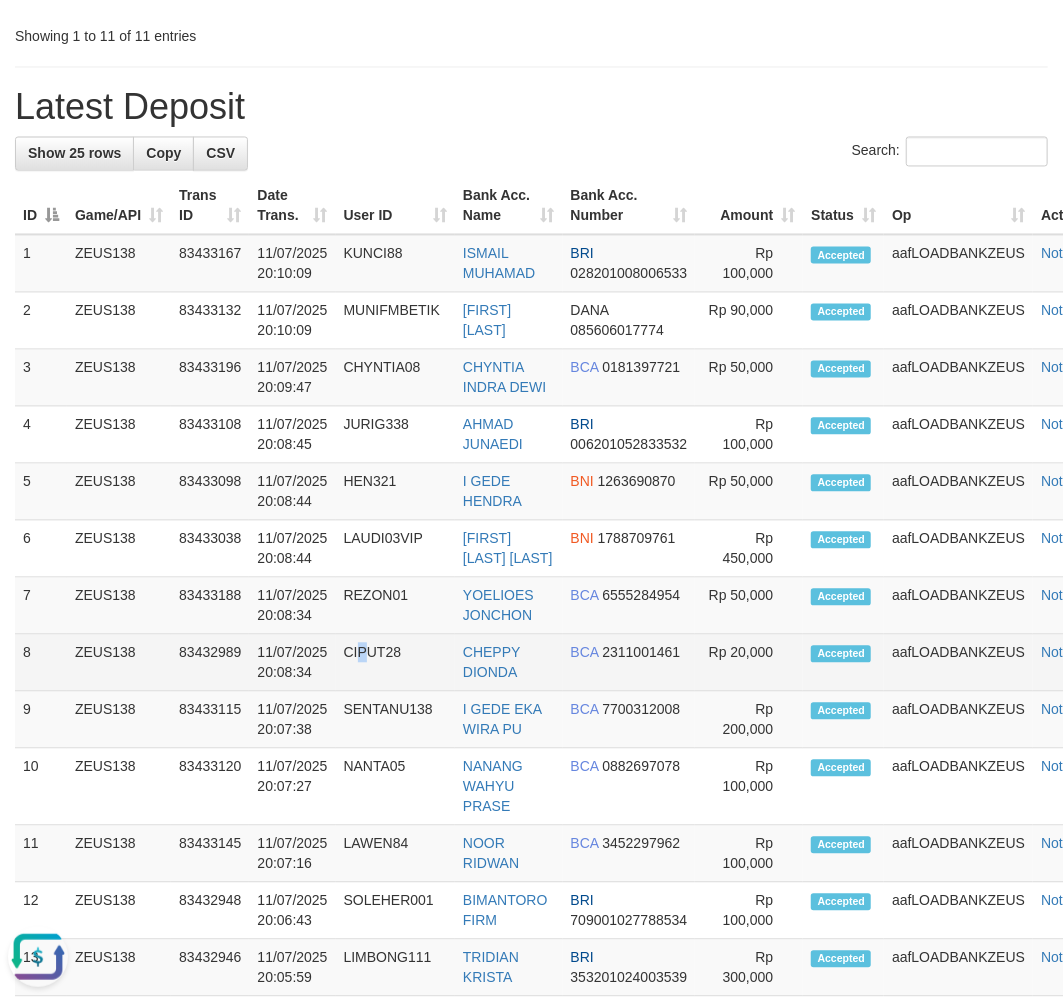 click on "CIPUT28" at bounding box center [395, 663] 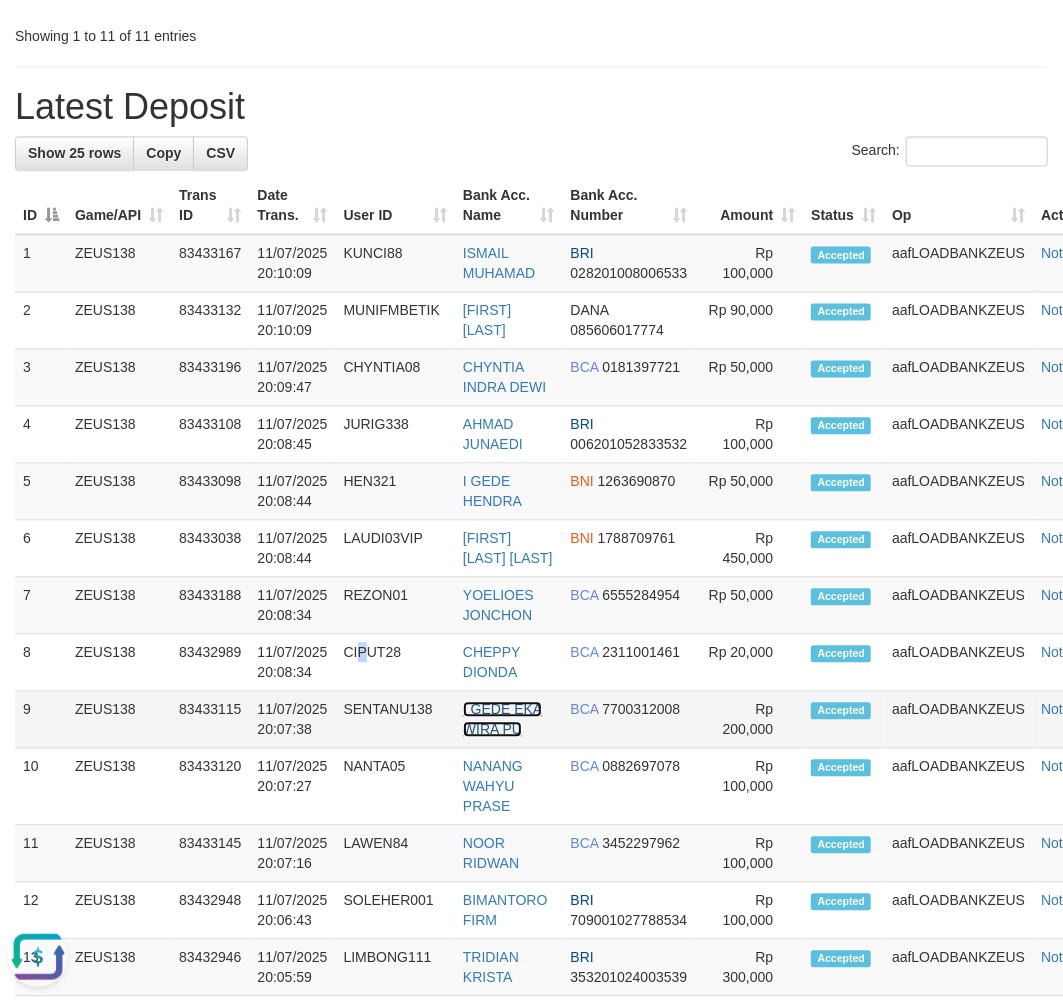 click on "I GEDE EKA WIRA PU" at bounding box center (502, 720) 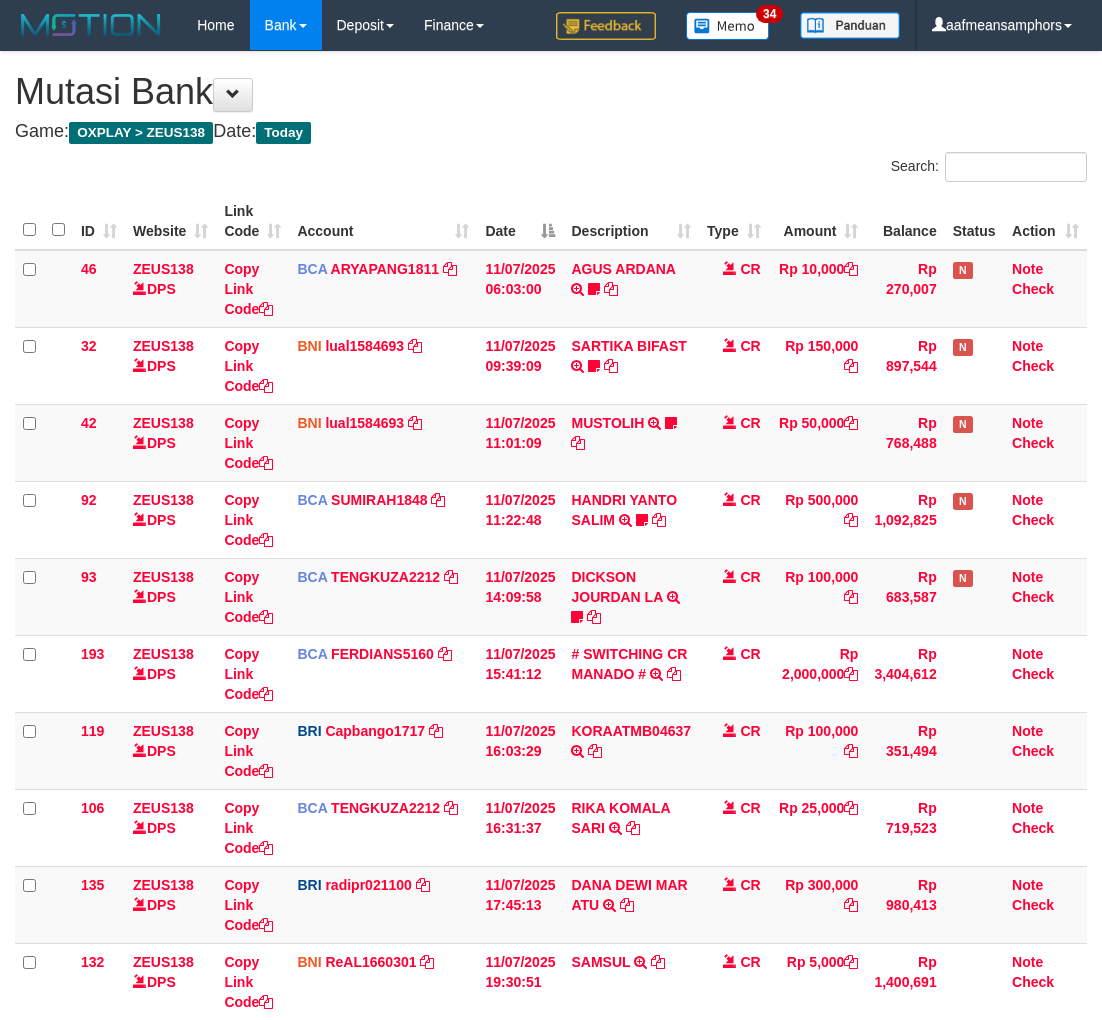 scroll, scrollTop: 367, scrollLeft: 0, axis: vertical 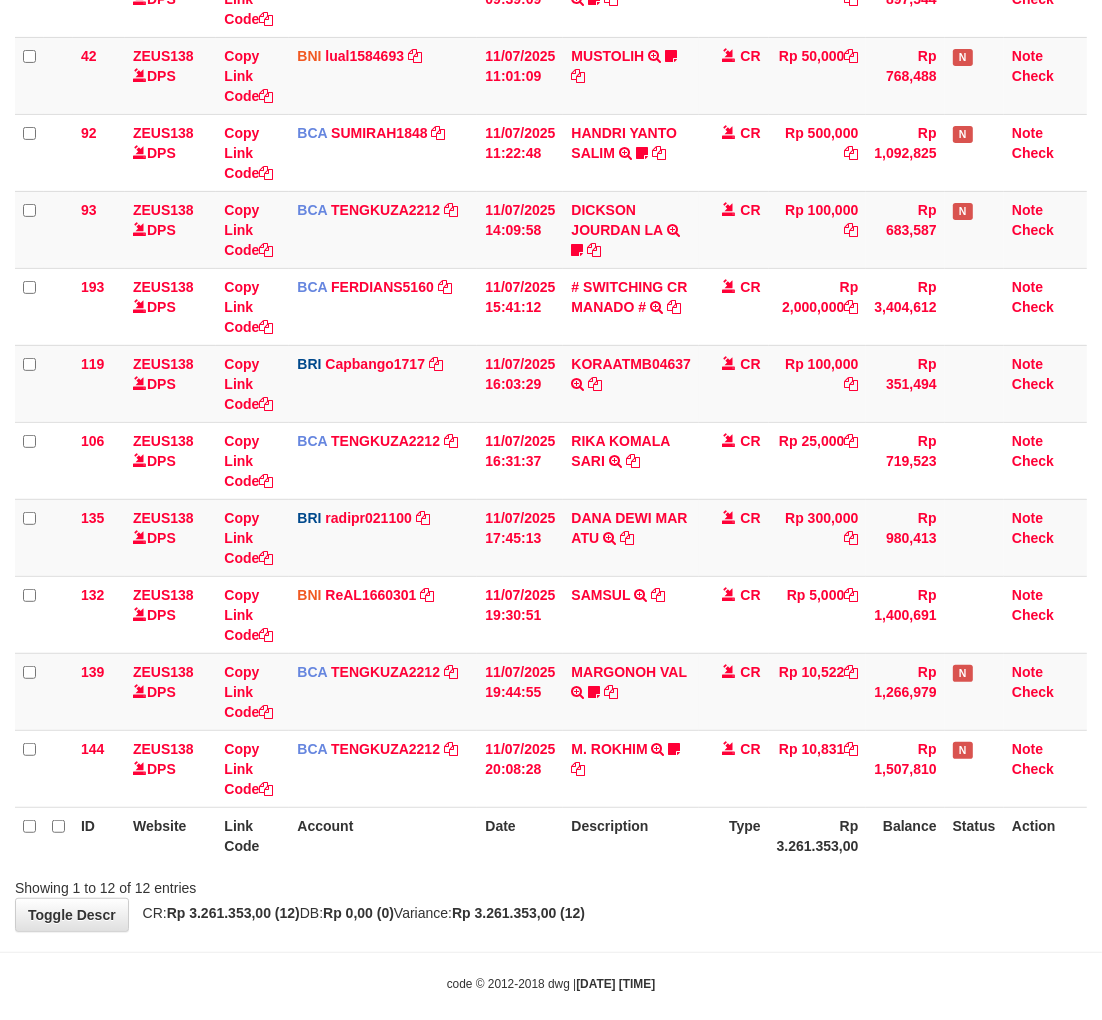 click on "Showing 1 to 12 of 12 entries" at bounding box center [551, 884] 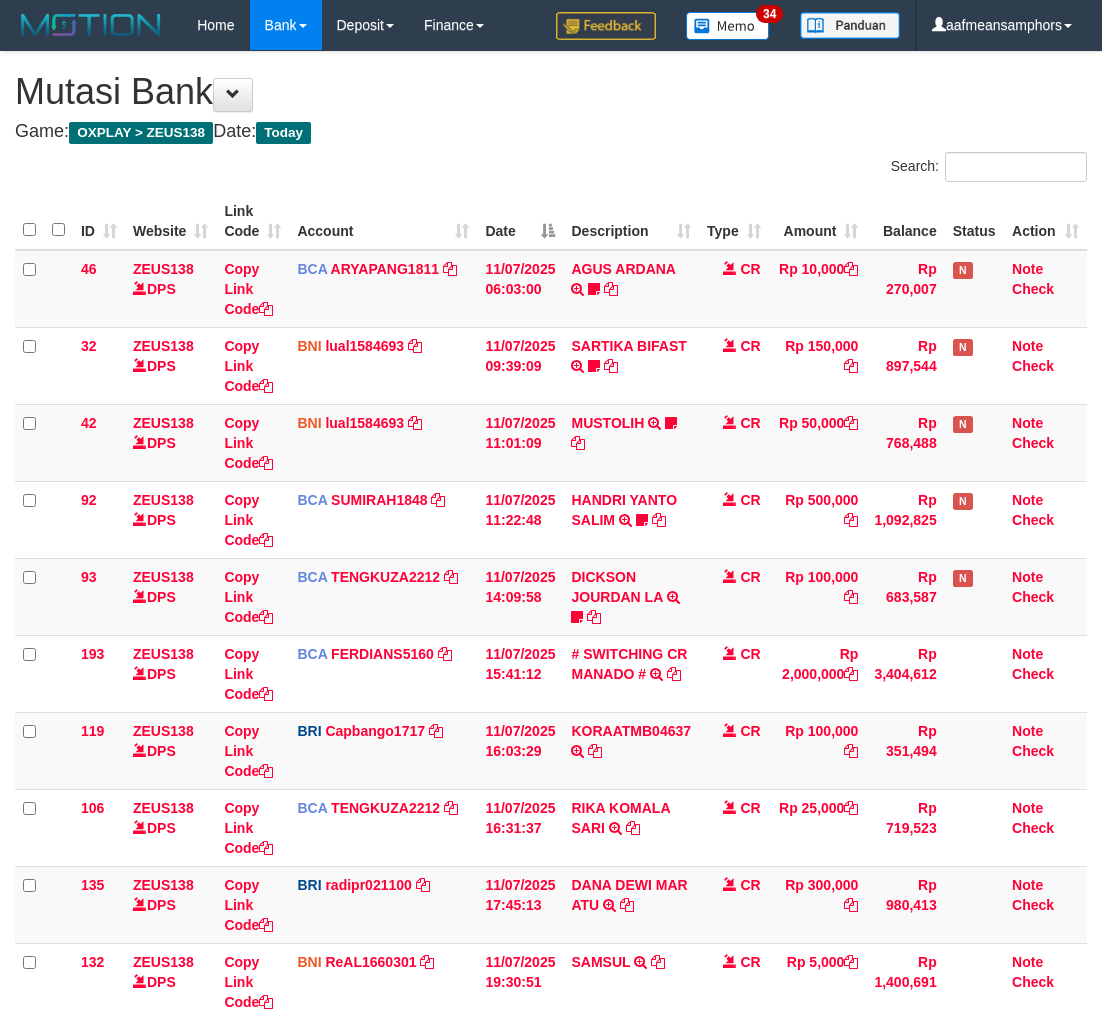 scroll, scrollTop: 367, scrollLeft: 0, axis: vertical 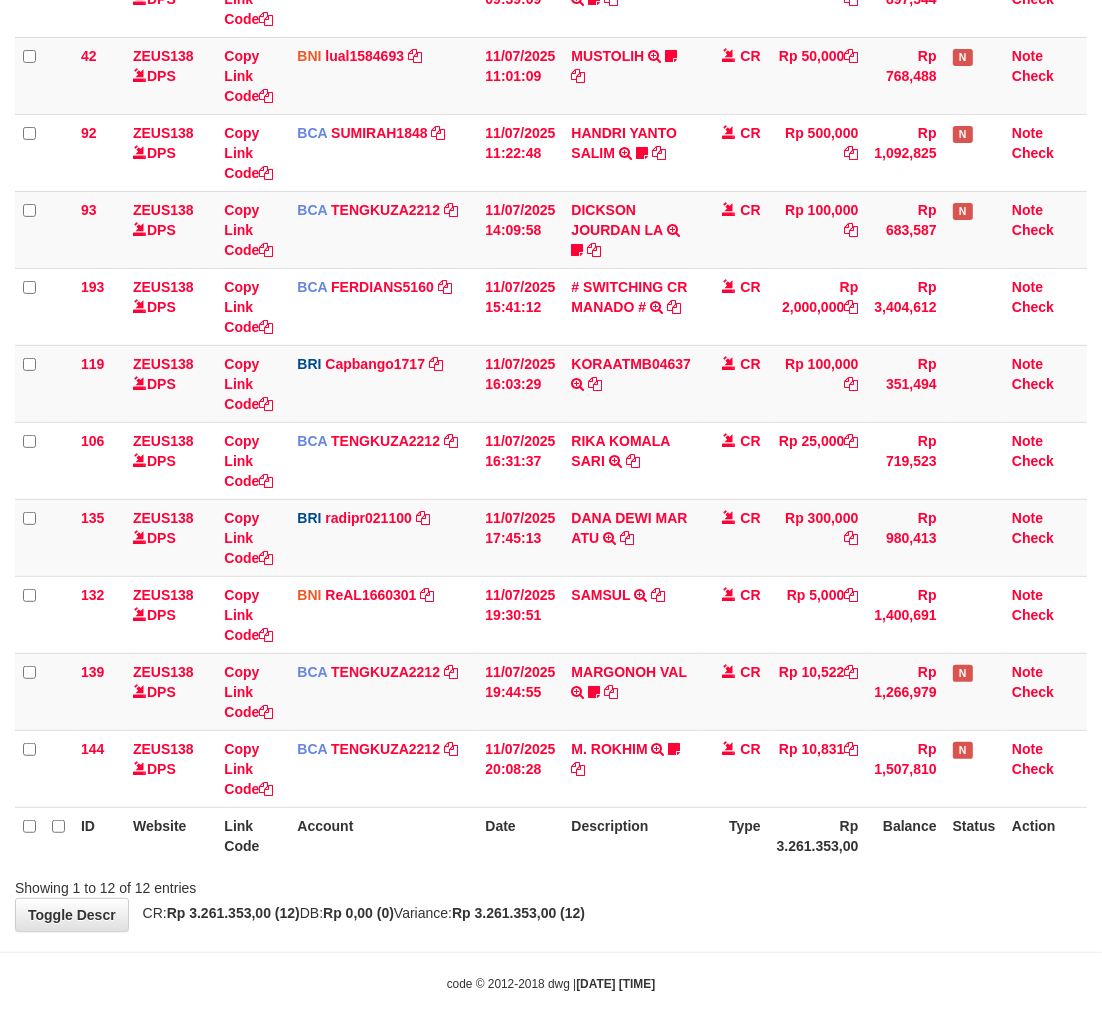click on "Showing 1 to 12 of 12 entries" at bounding box center (551, 884) 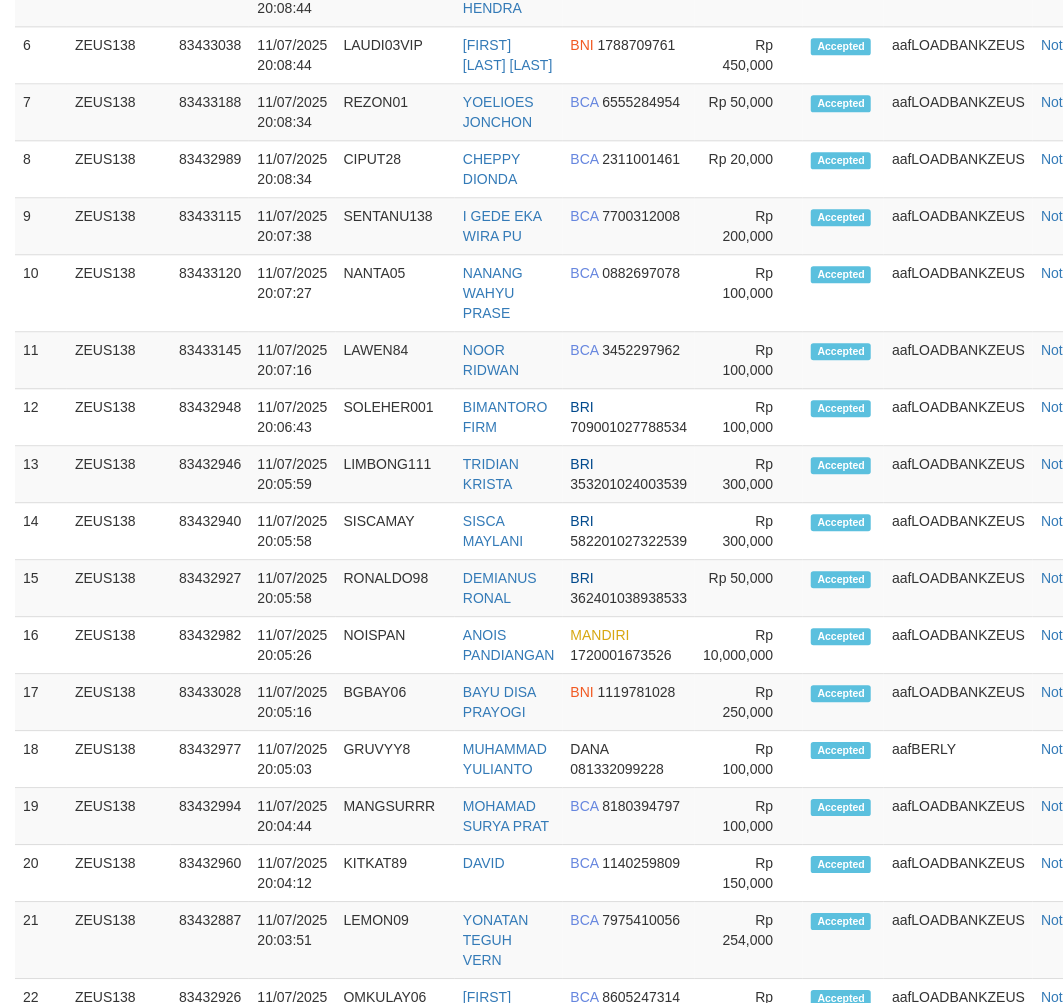 scroll, scrollTop: 1631, scrollLeft: 0, axis: vertical 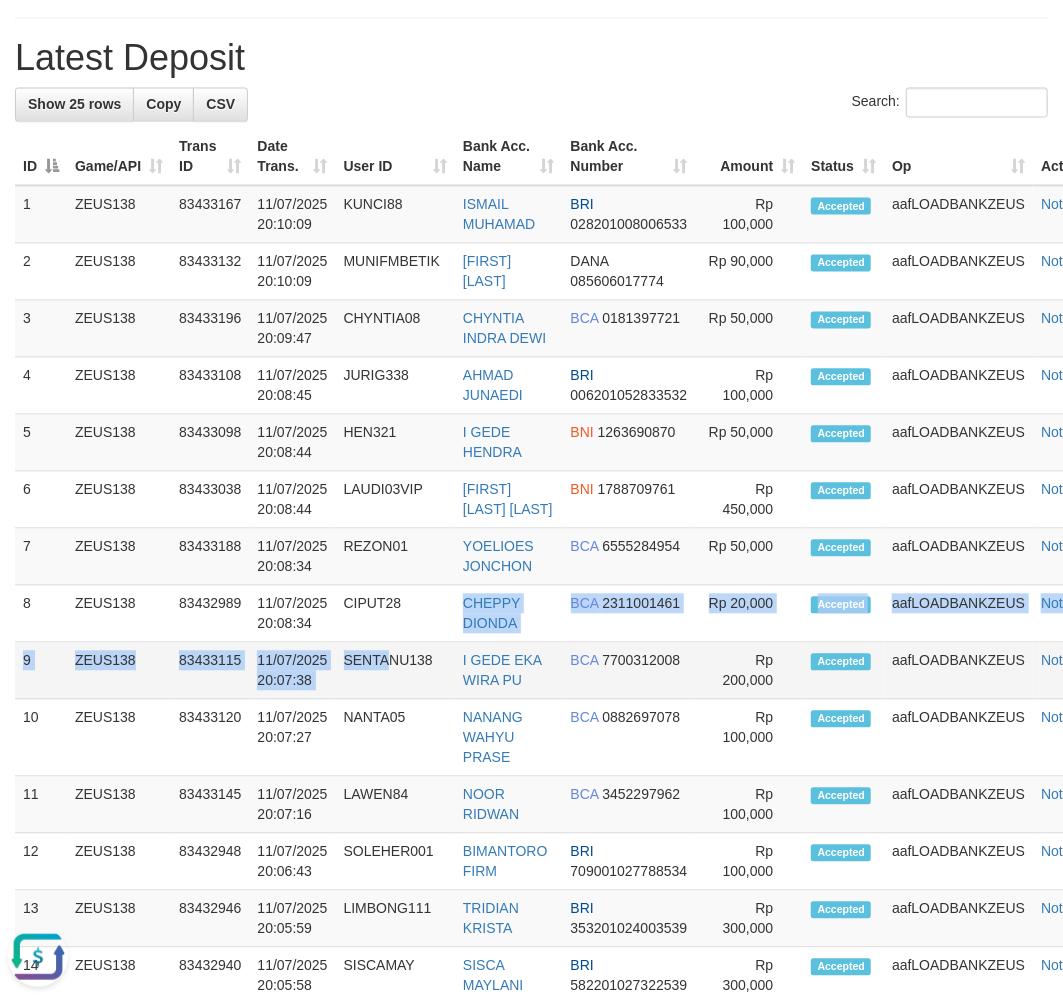 click on "1
ZEUS138
83433167
11/07/2025 20:10:09
KUNCI88
ISMAIL MUHAMAD
BRI
028201008006533
Note" at bounding box center [565, 918] 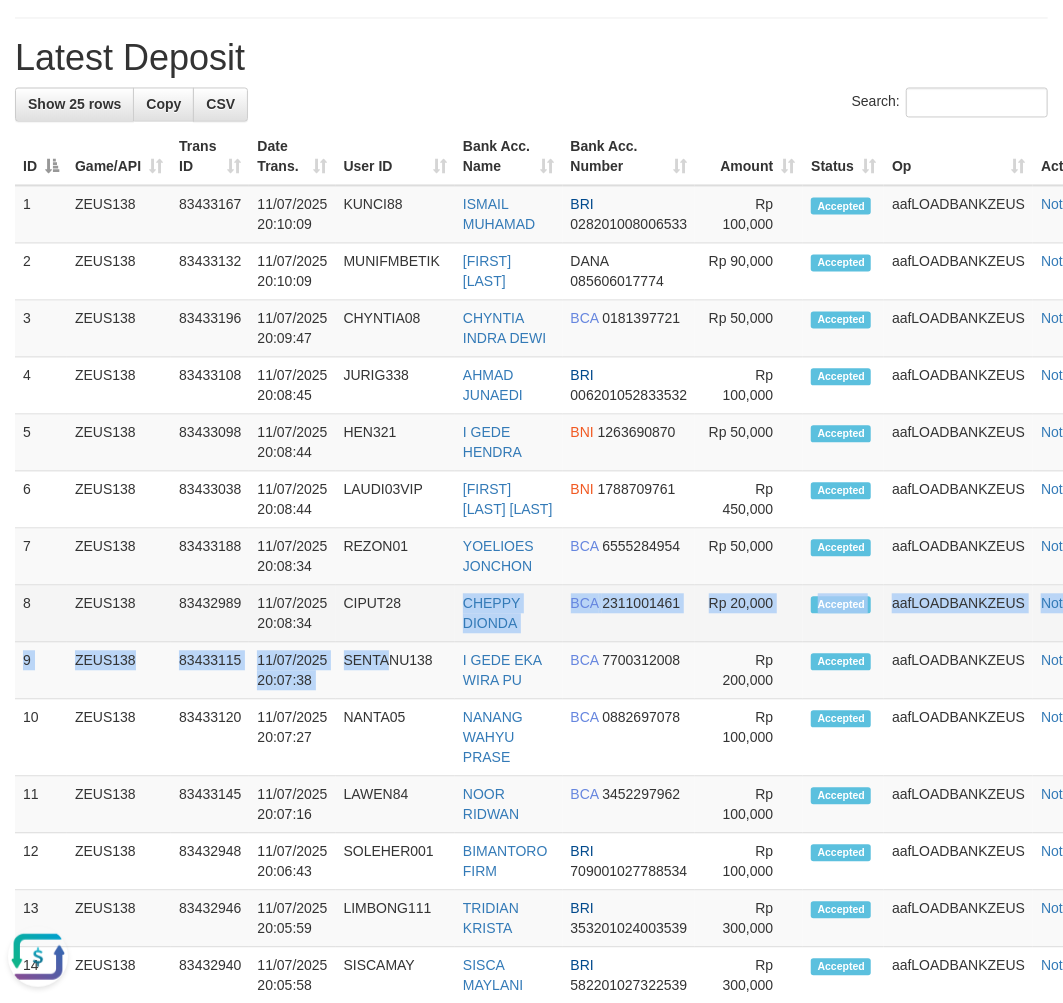 drag, startPoint x: 380, startPoint y: 667, endPoint x: 337, endPoint y: 688, distance: 47.853943 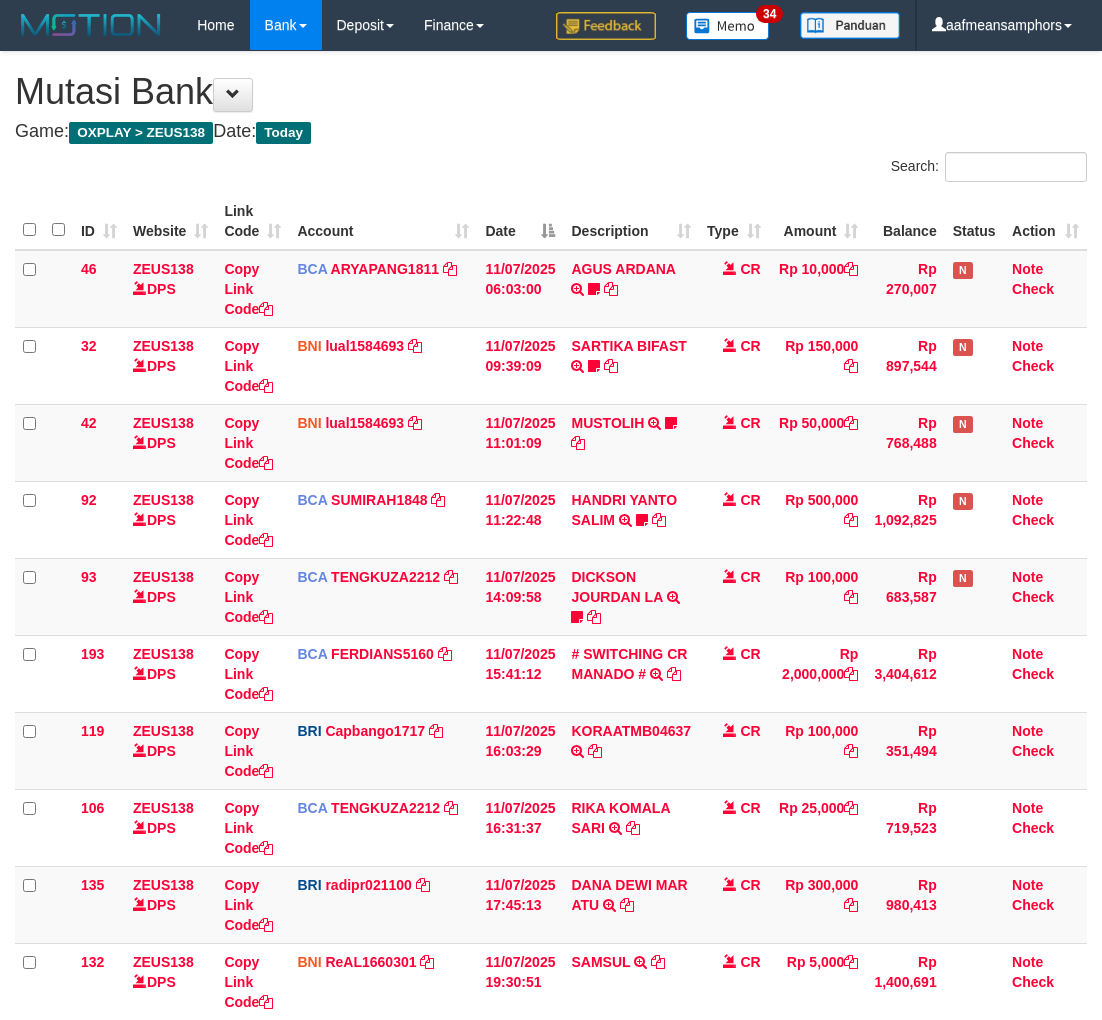 scroll, scrollTop: 367, scrollLeft: 0, axis: vertical 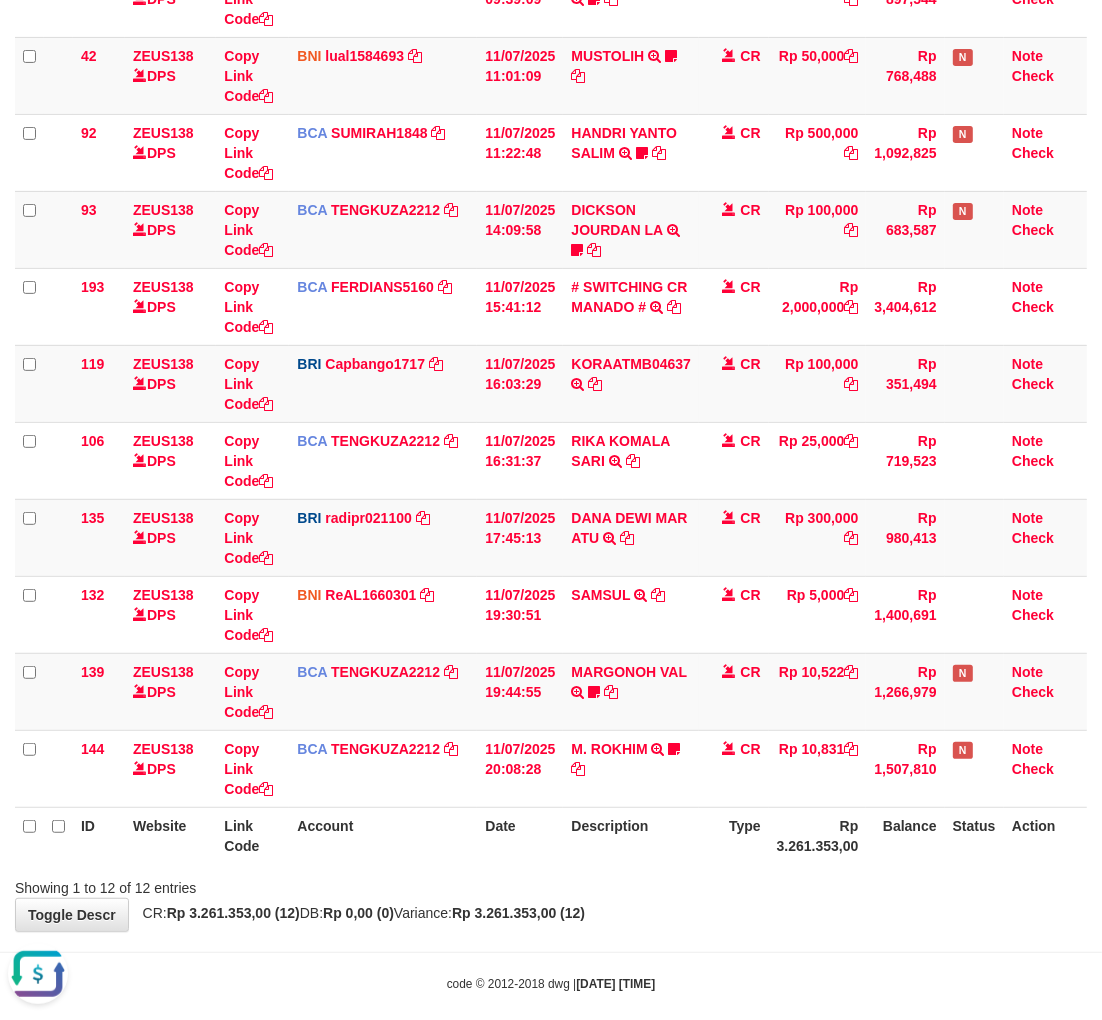 drag, startPoint x: 720, startPoint y: 912, endPoint x: 728, endPoint y: 894, distance: 19.697716 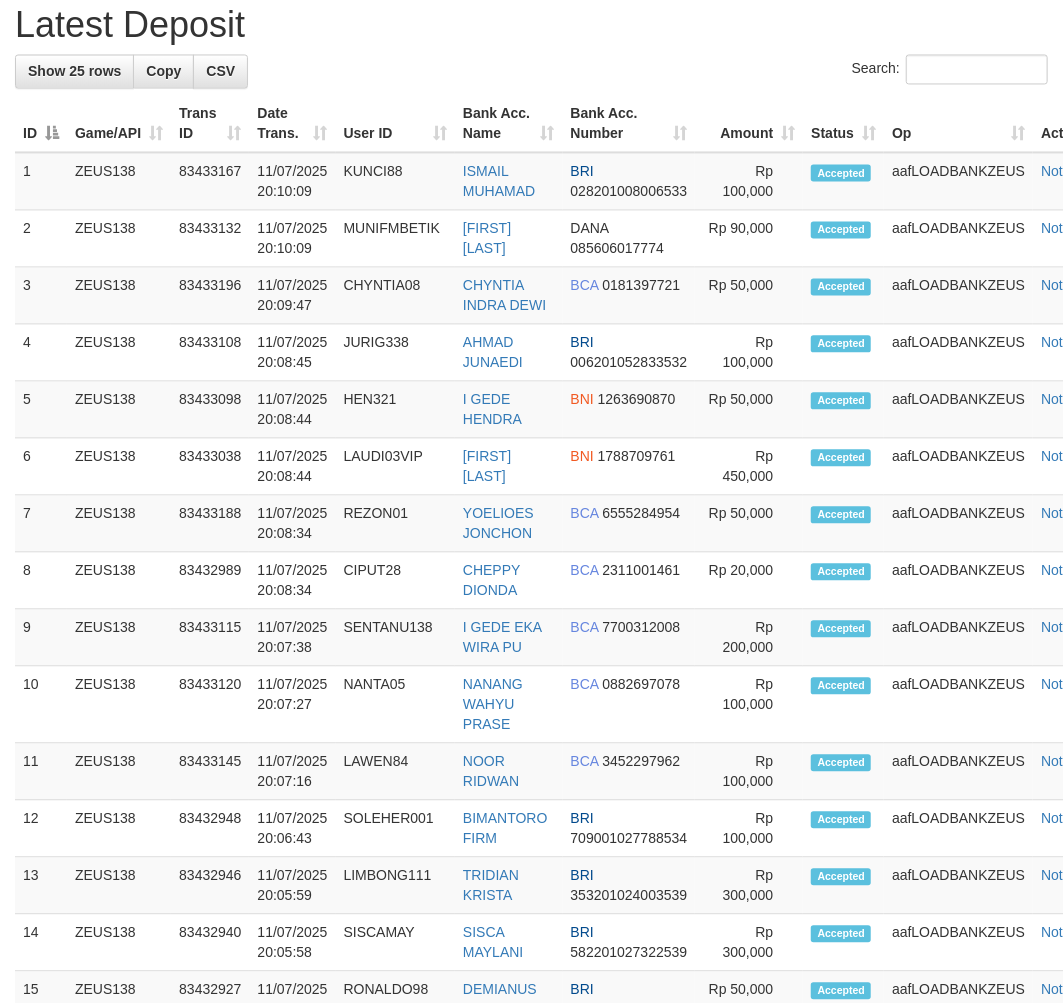 scroll, scrollTop: 1681, scrollLeft: 0, axis: vertical 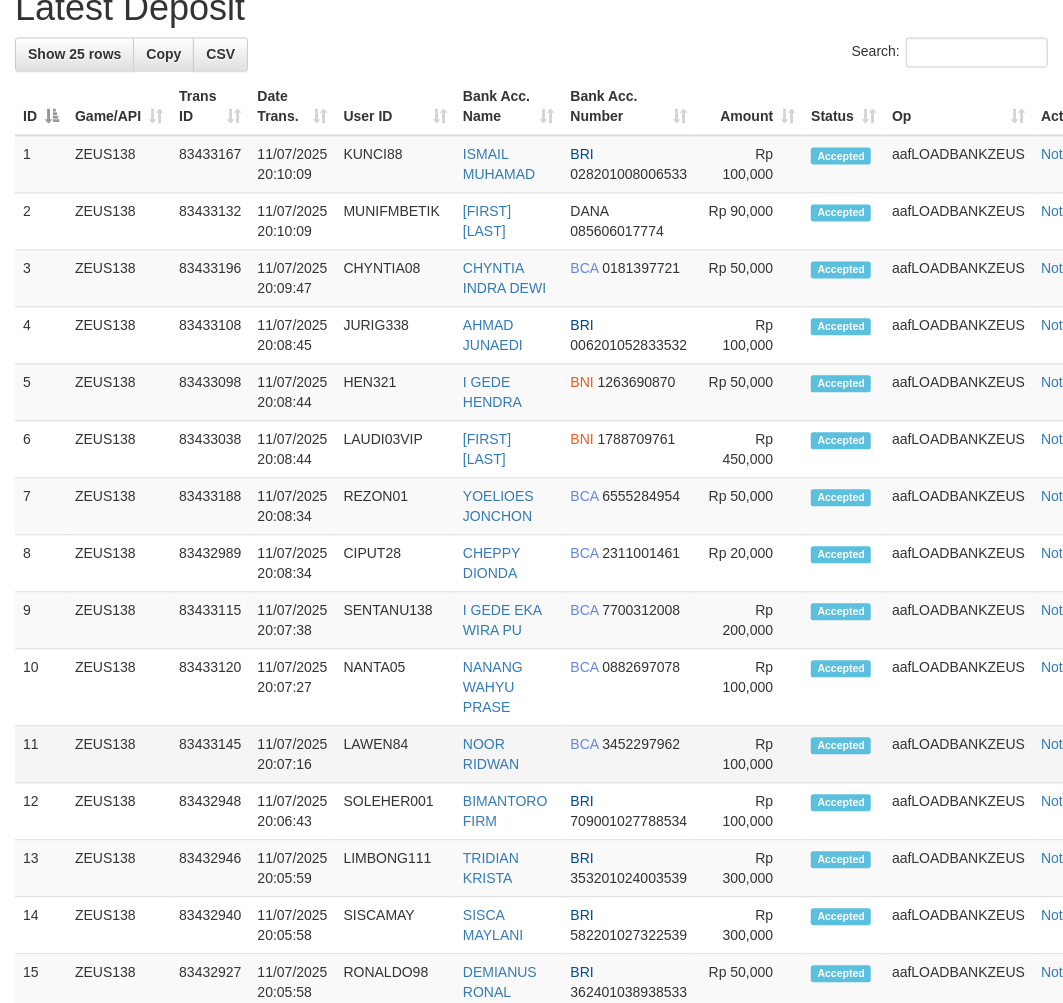 click on "11
ZEUS138
83433145
11/07/2025 20:07:16
LAWEN84
NOOR RIDWAN
BCA
3452297962
Rp 100,000
Accepted
aafLOADBANKZEUS
Note" at bounding box center [565, 754] 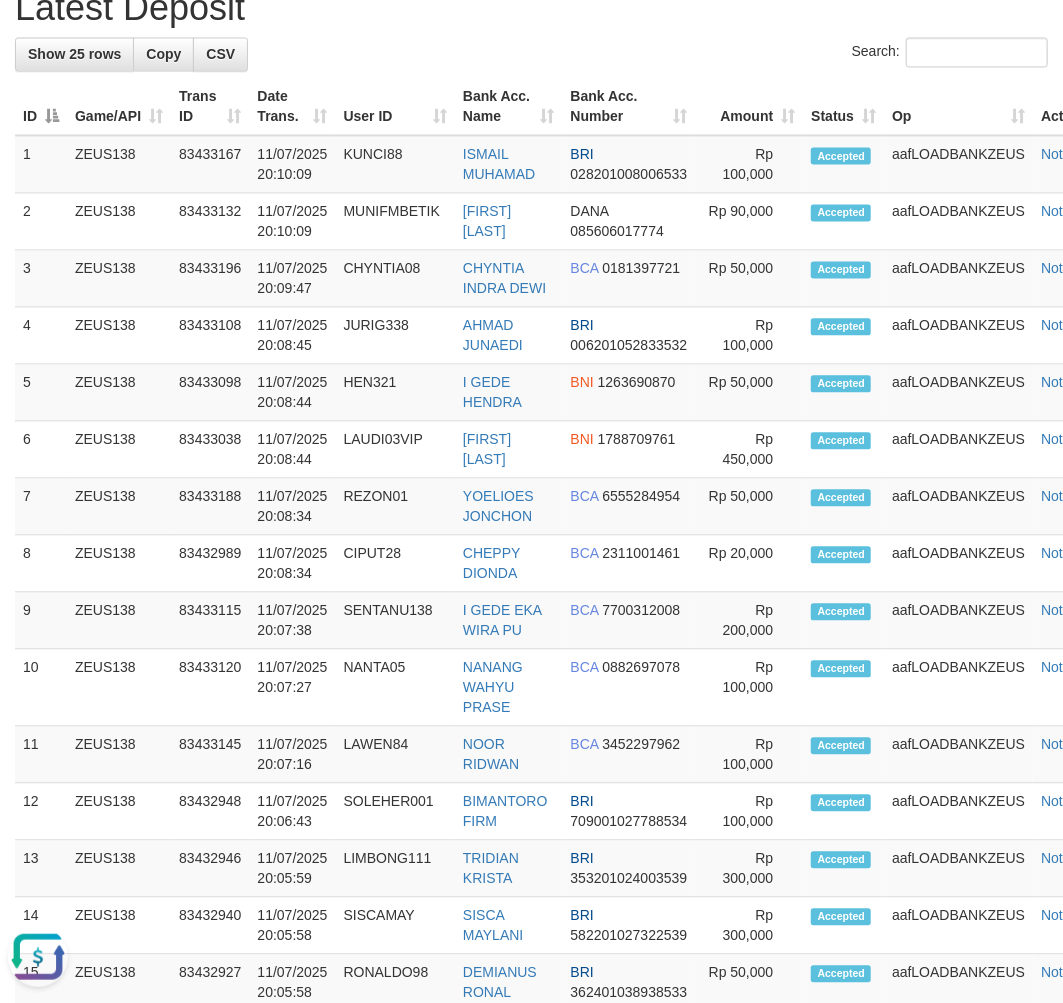 scroll, scrollTop: 0, scrollLeft: 0, axis: both 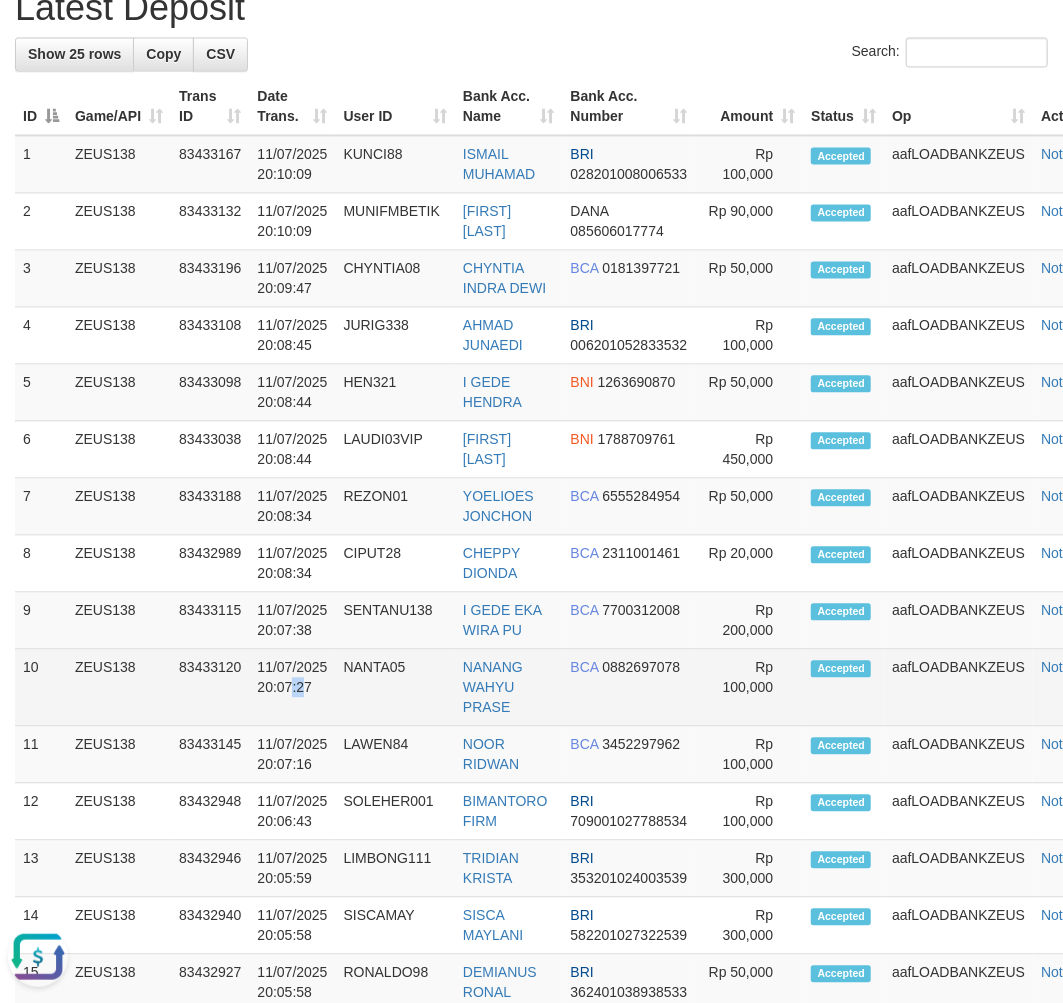 click on "11/07/2025 20:07:27" at bounding box center [292, 687] 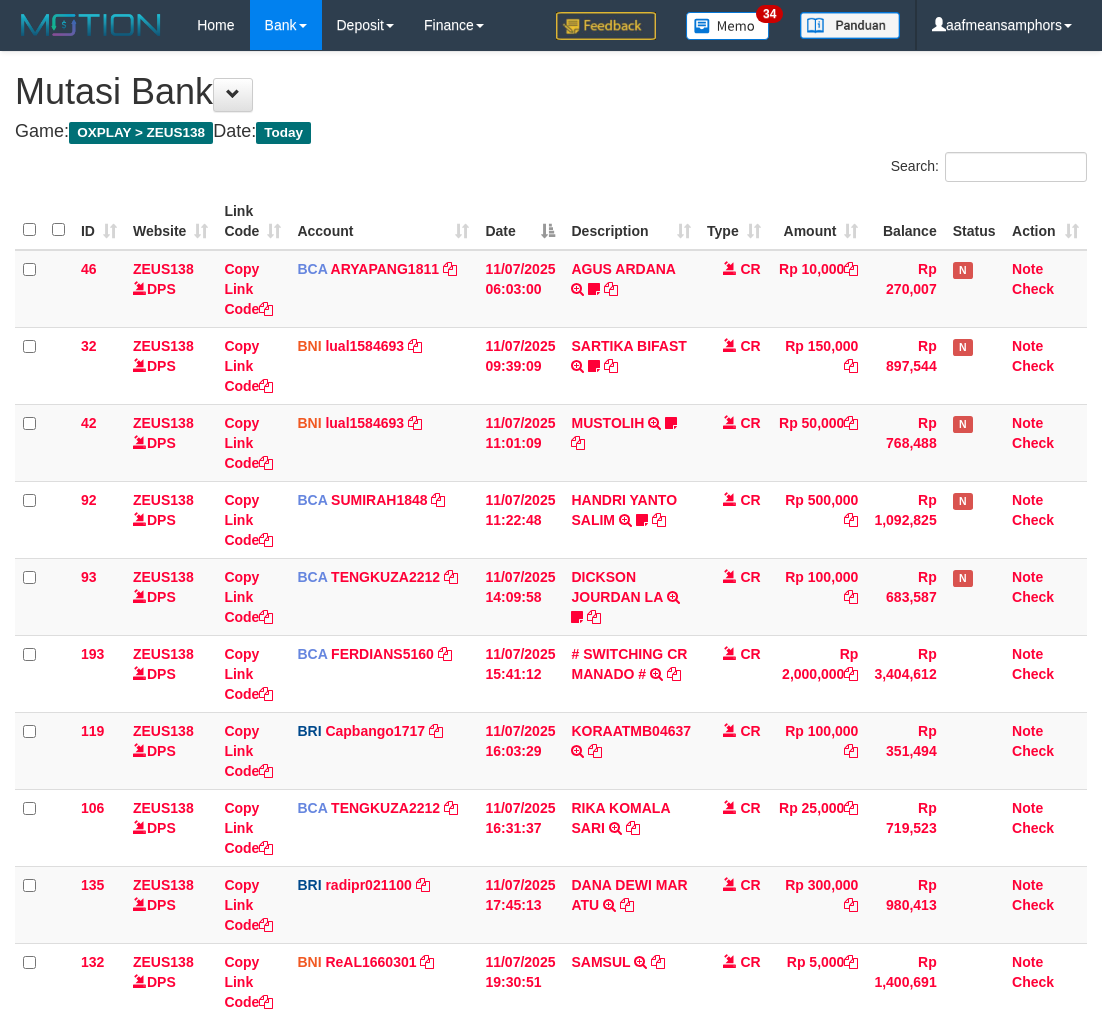 scroll, scrollTop: 367, scrollLeft: 0, axis: vertical 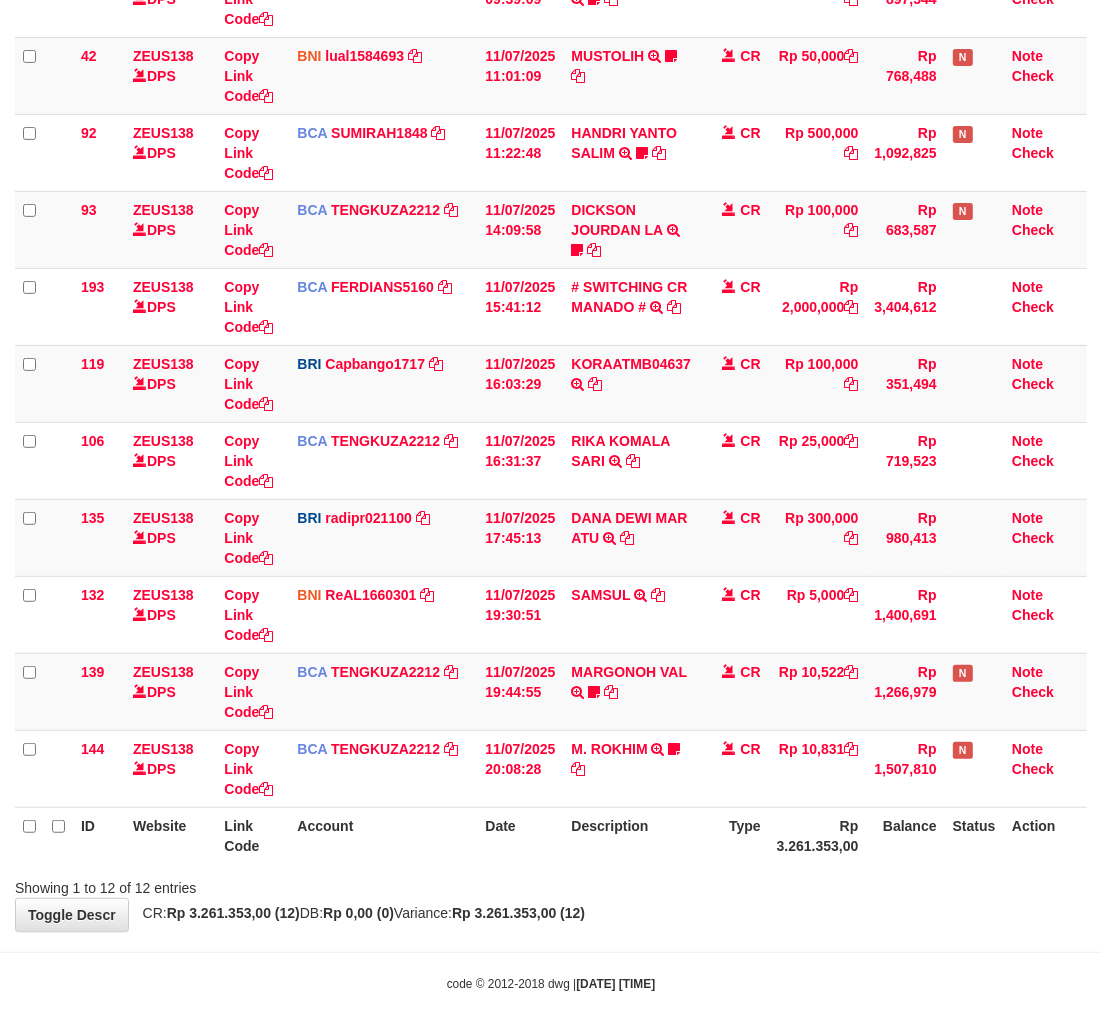 drag, startPoint x: 0, startPoint y: 0, endPoint x: 737, endPoint y: 842, distance: 1118.9875 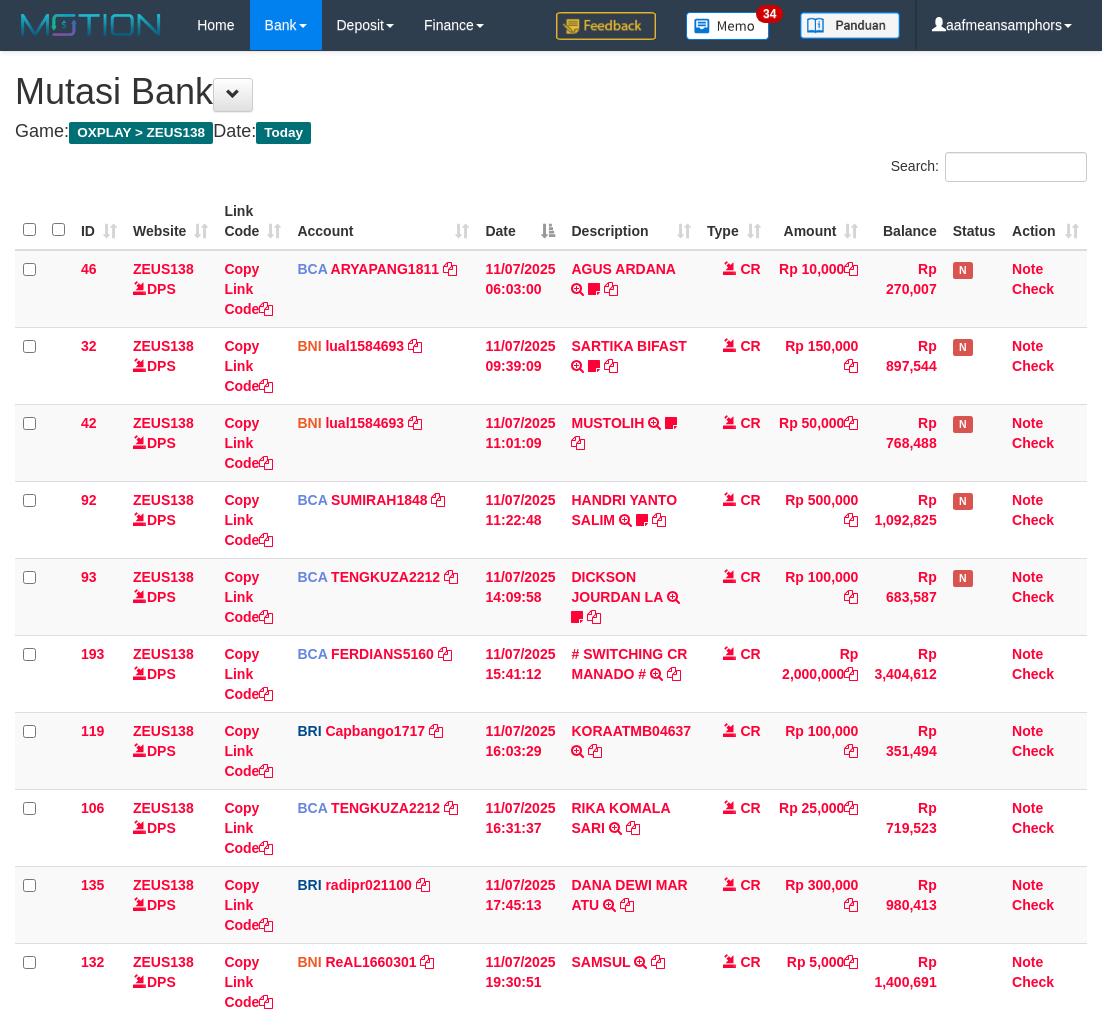 scroll, scrollTop: 367, scrollLeft: 0, axis: vertical 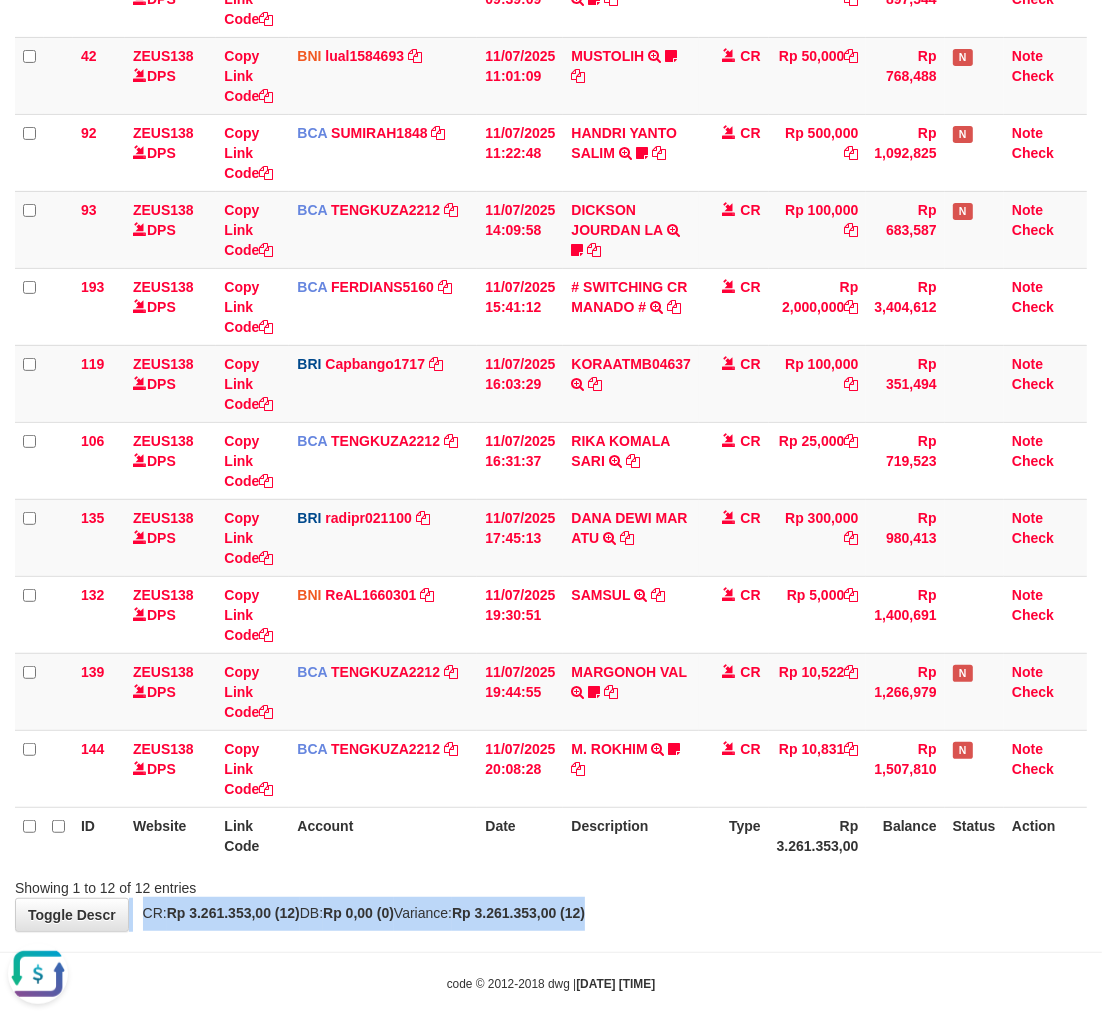 drag, startPoint x: 721, startPoint y: 904, endPoint x: 464, endPoint y: 1018, distance: 281.1494 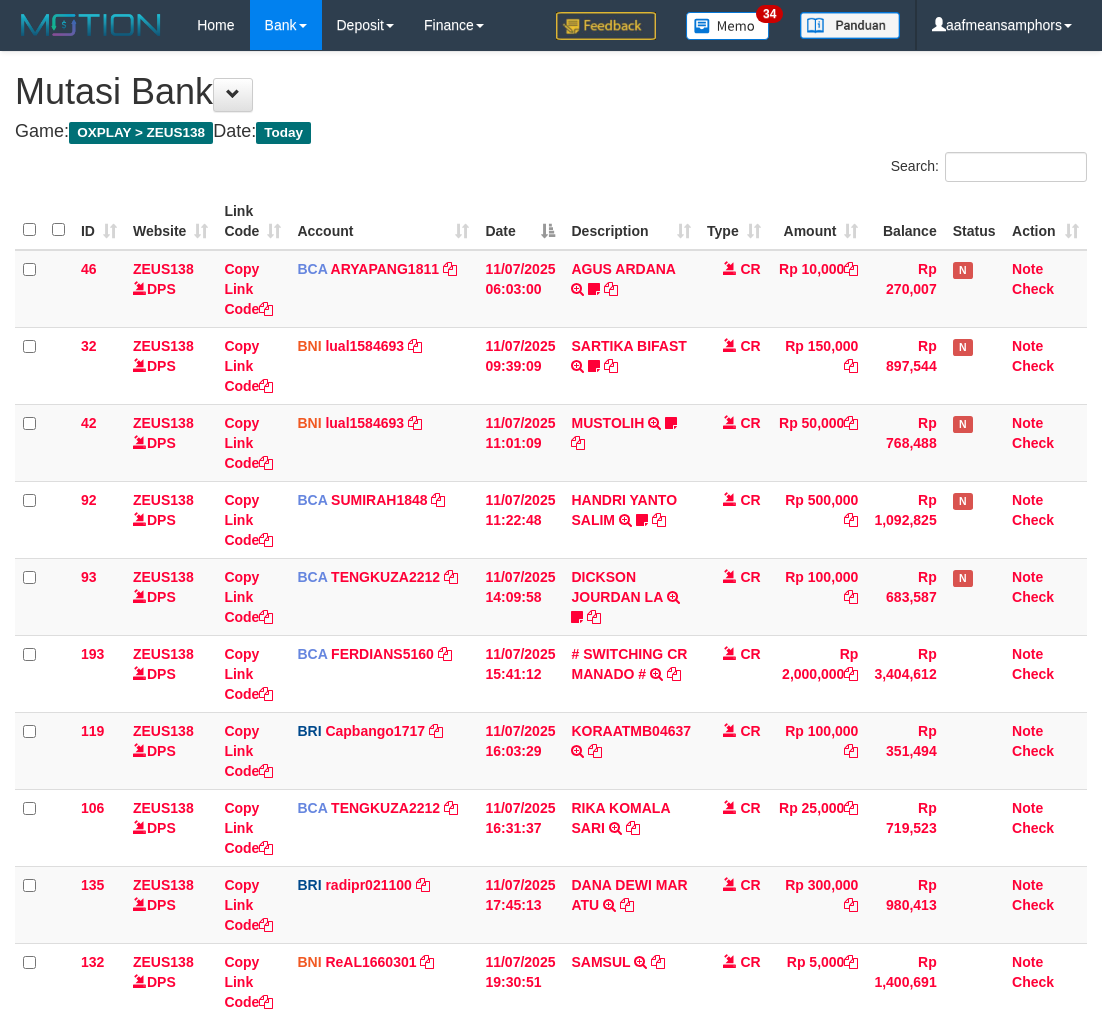 scroll, scrollTop: 367, scrollLeft: 0, axis: vertical 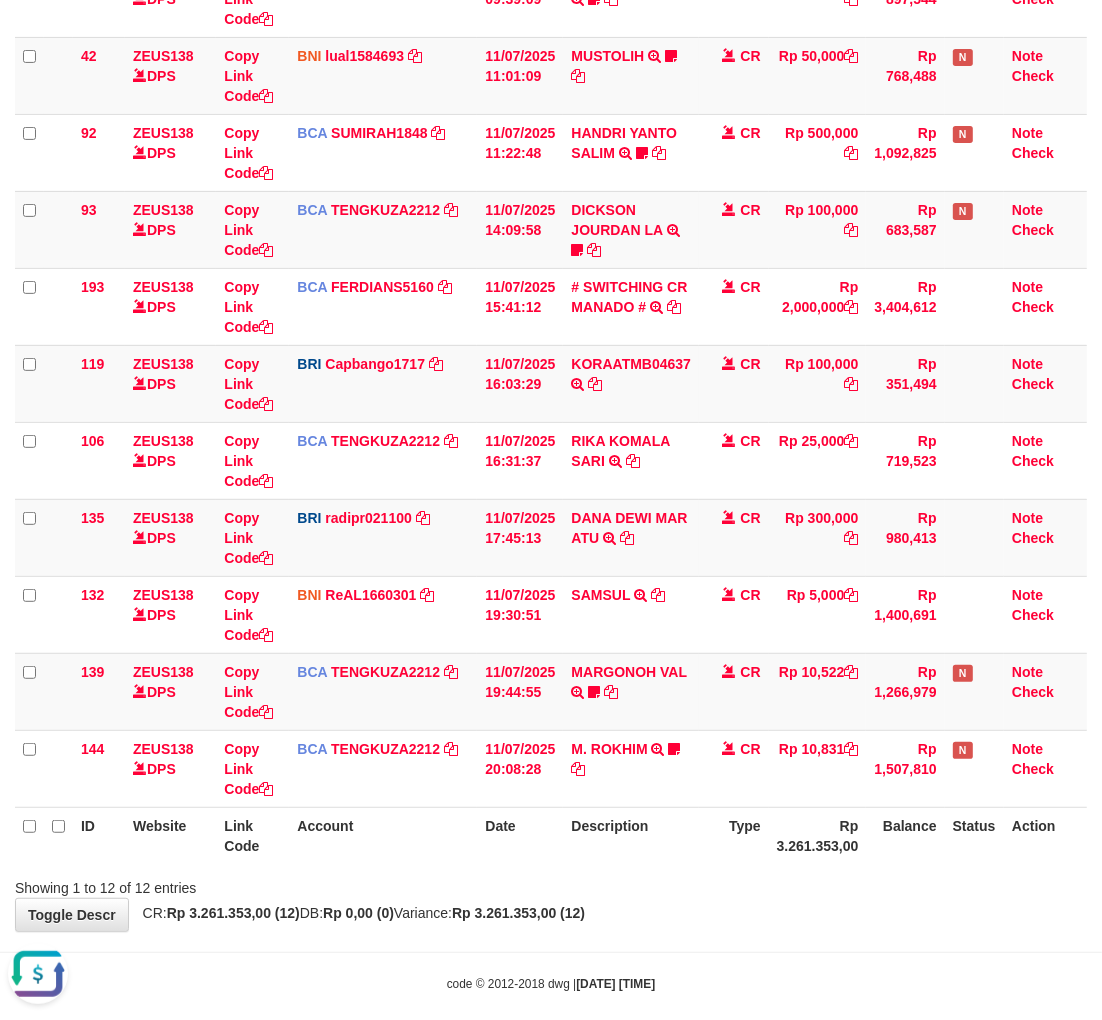 click on "Rp 3.261.353,00" at bounding box center (818, 835) 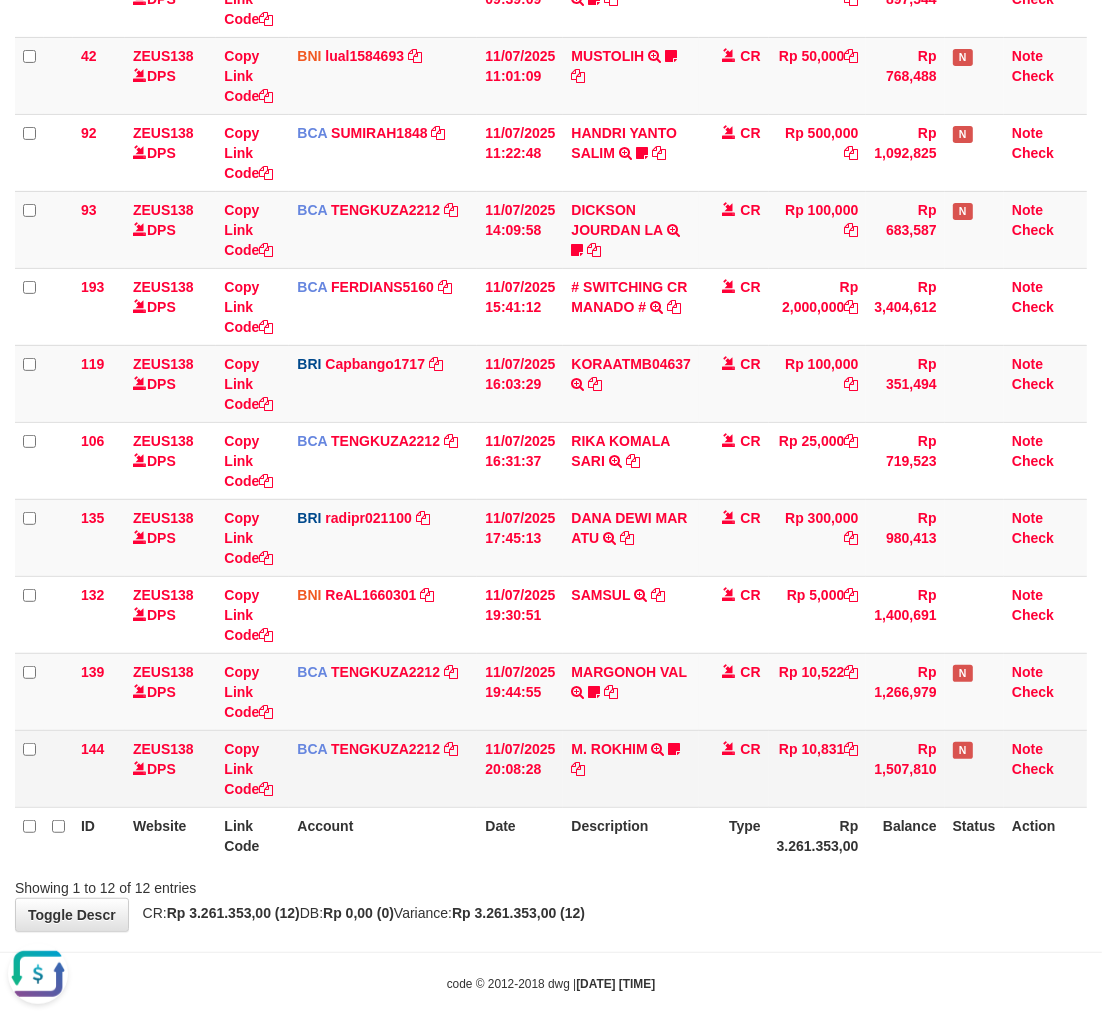 click on "Rp 10,831" at bounding box center (818, 768) 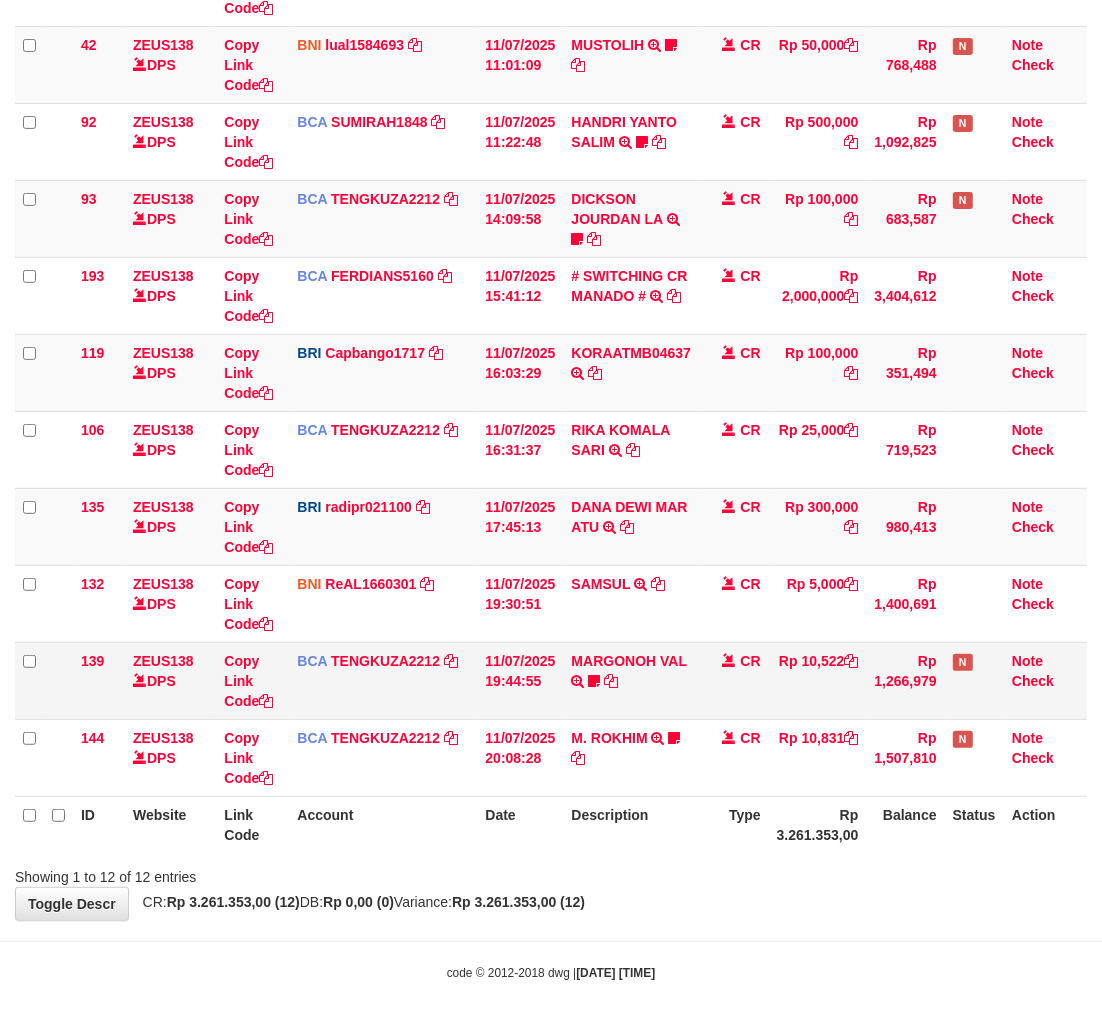 scroll, scrollTop: 388, scrollLeft: 0, axis: vertical 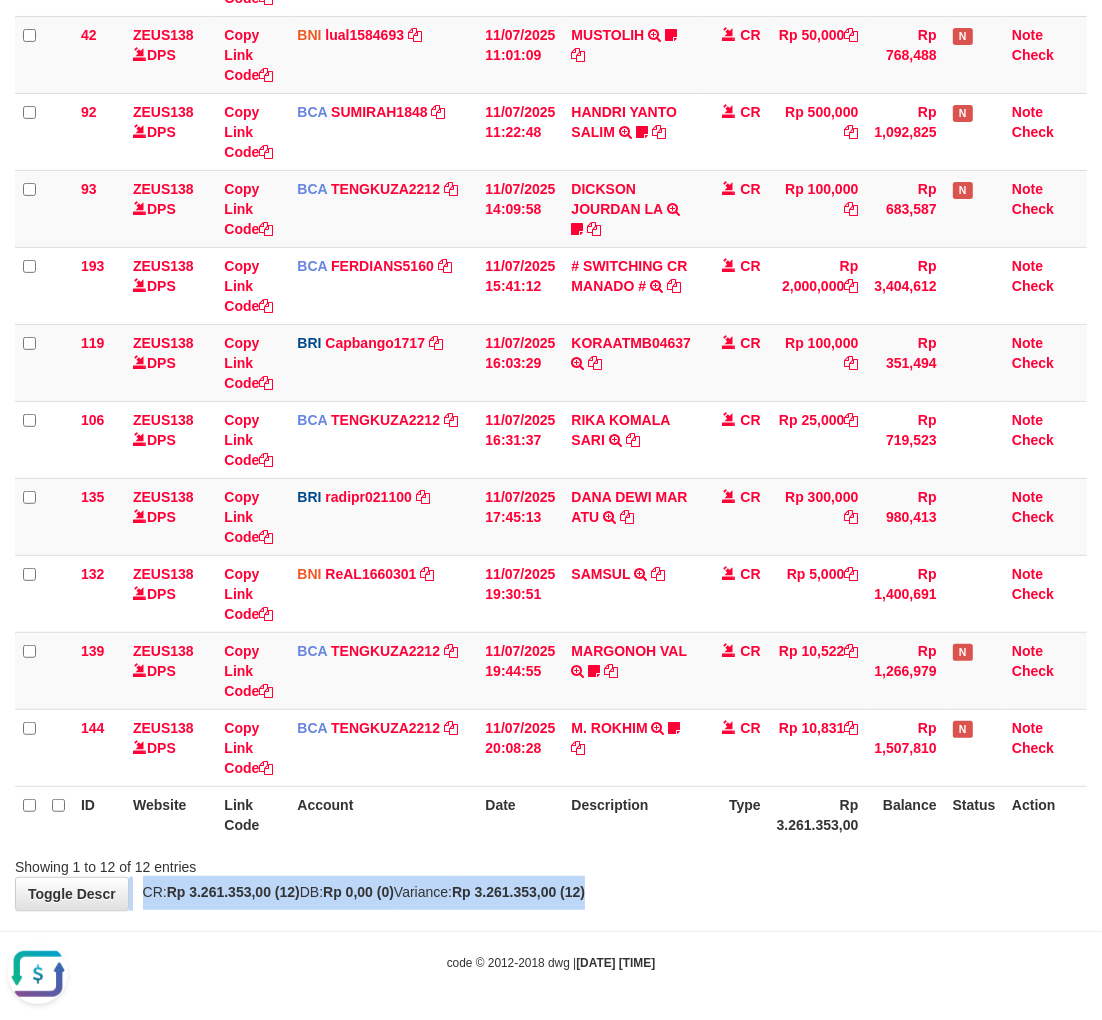 drag, startPoint x: 717, startPoint y: 875, endPoint x: 734, endPoint y: 870, distance: 17.720045 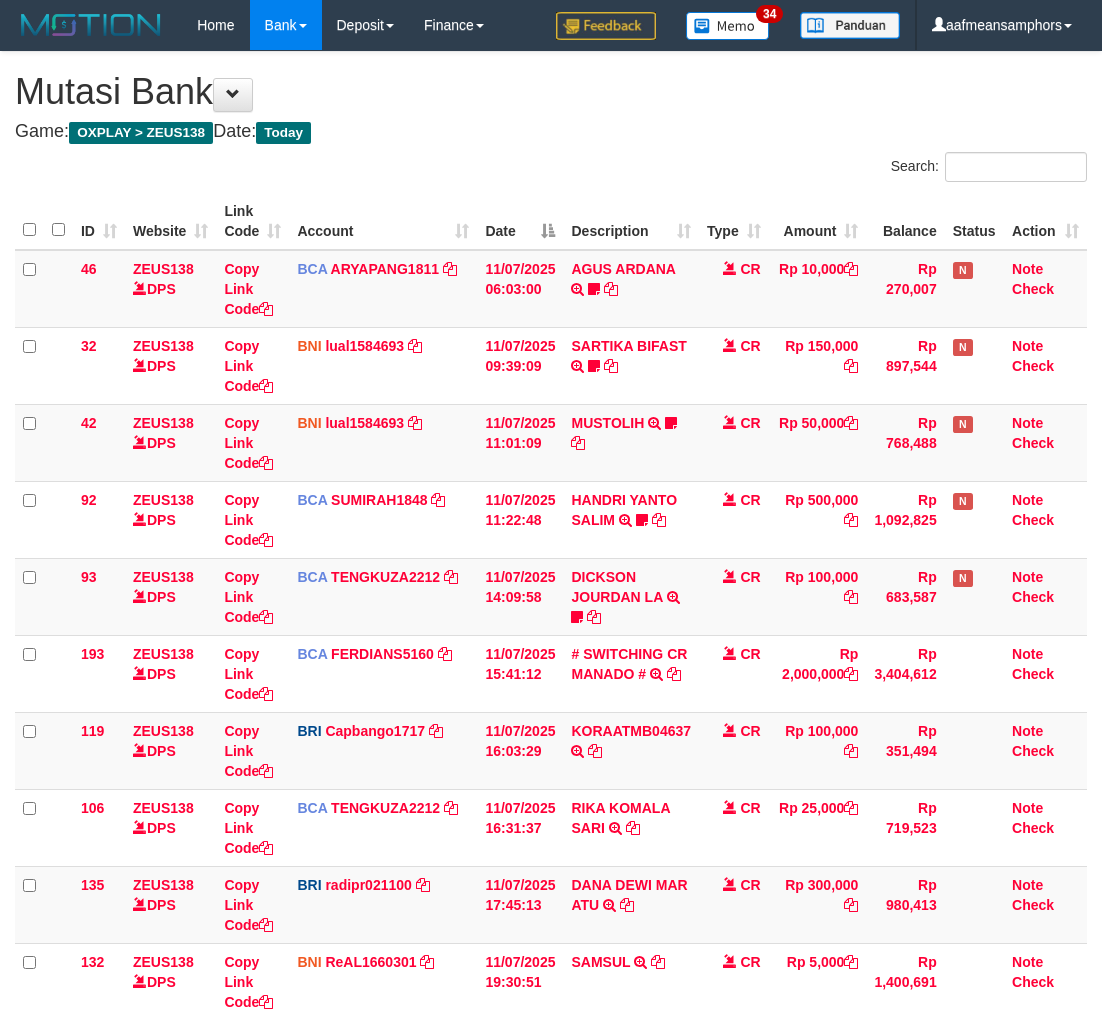scroll, scrollTop: 346, scrollLeft: 0, axis: vertical 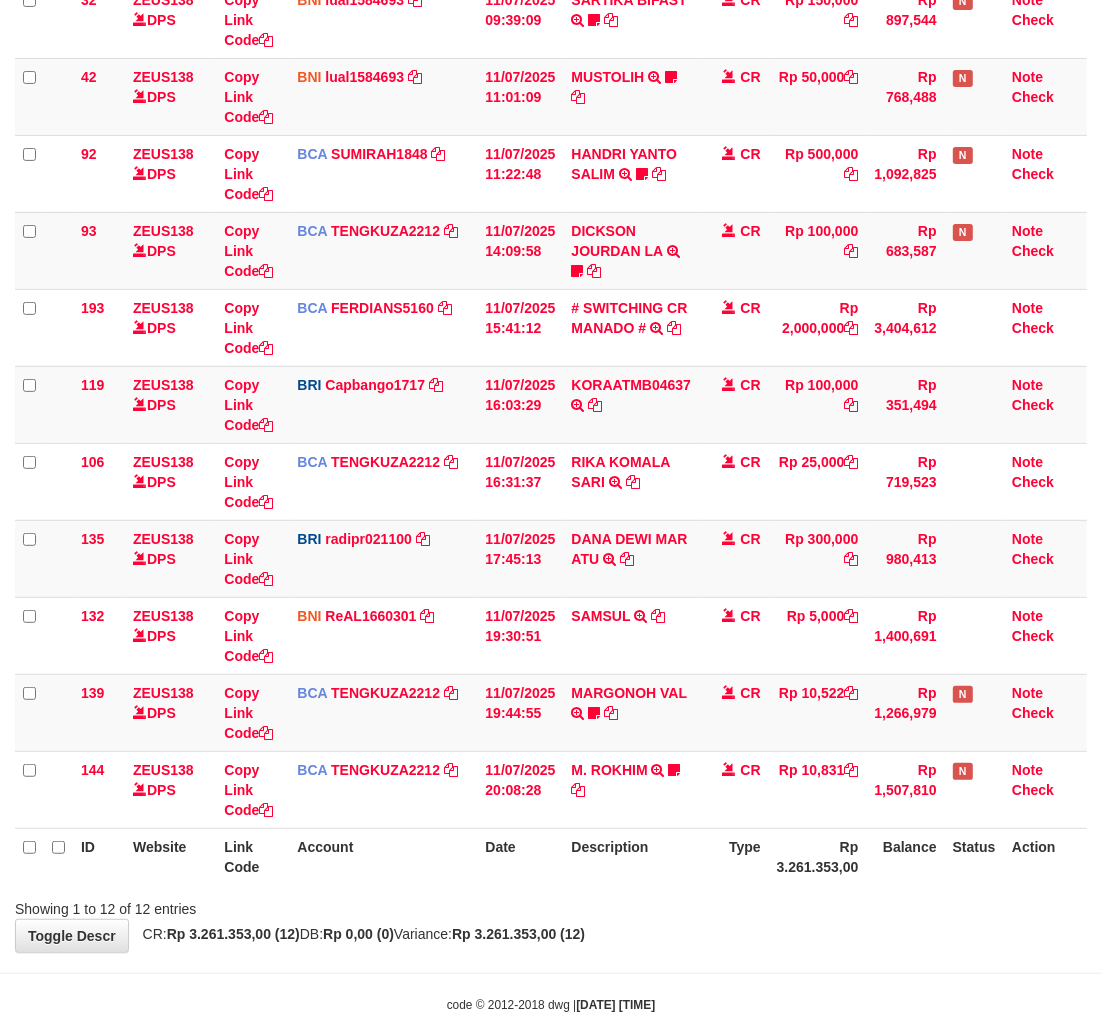 click on "ID Website Link Code Account Date Description Type Amount Balance Status Action
46
ZEUS138    DPS
Copy Link Code
BCA
ARYAPANG1811
DPS
[FIRST] [LAST]
mutasi_[DATE]_[NUMBER] | 46
mutasi_[DATE]_[NUMBER] | 46
[DATETIME]
[FIRST] [LAST]            TRSF E-BANKING CR 1107/FTSCY/WS95051
10000.002025071158167087 TRFDN-[FIRST] [LAST] ESPAY DEBIT INDONE    Aguslike
tunggu bukti tranfer
CR
Rp 10,000
Rp 270,007
N
Note
Check
32
ZEUS138    DPS" at bounding box center (551, 366) 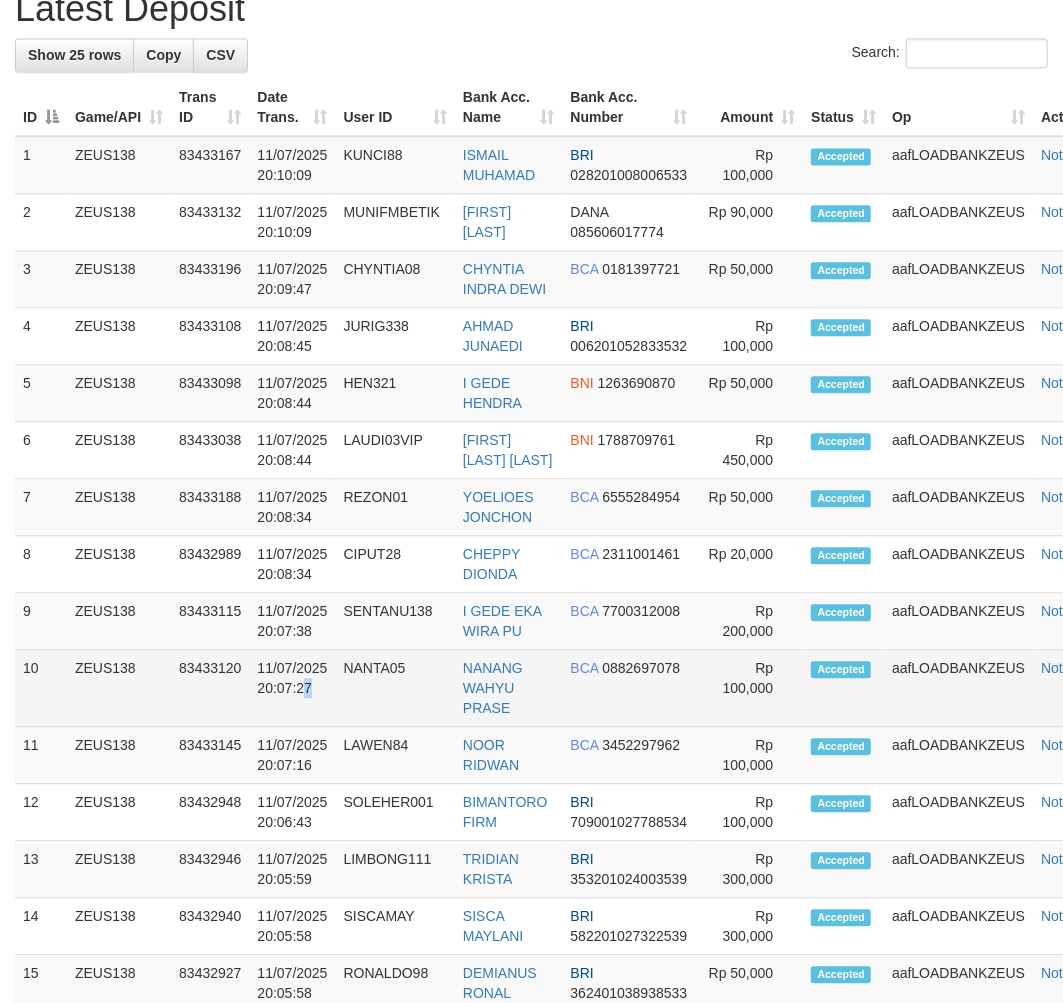 click on "11/07/2025 20:07:27" at bounding box center (292, 688) 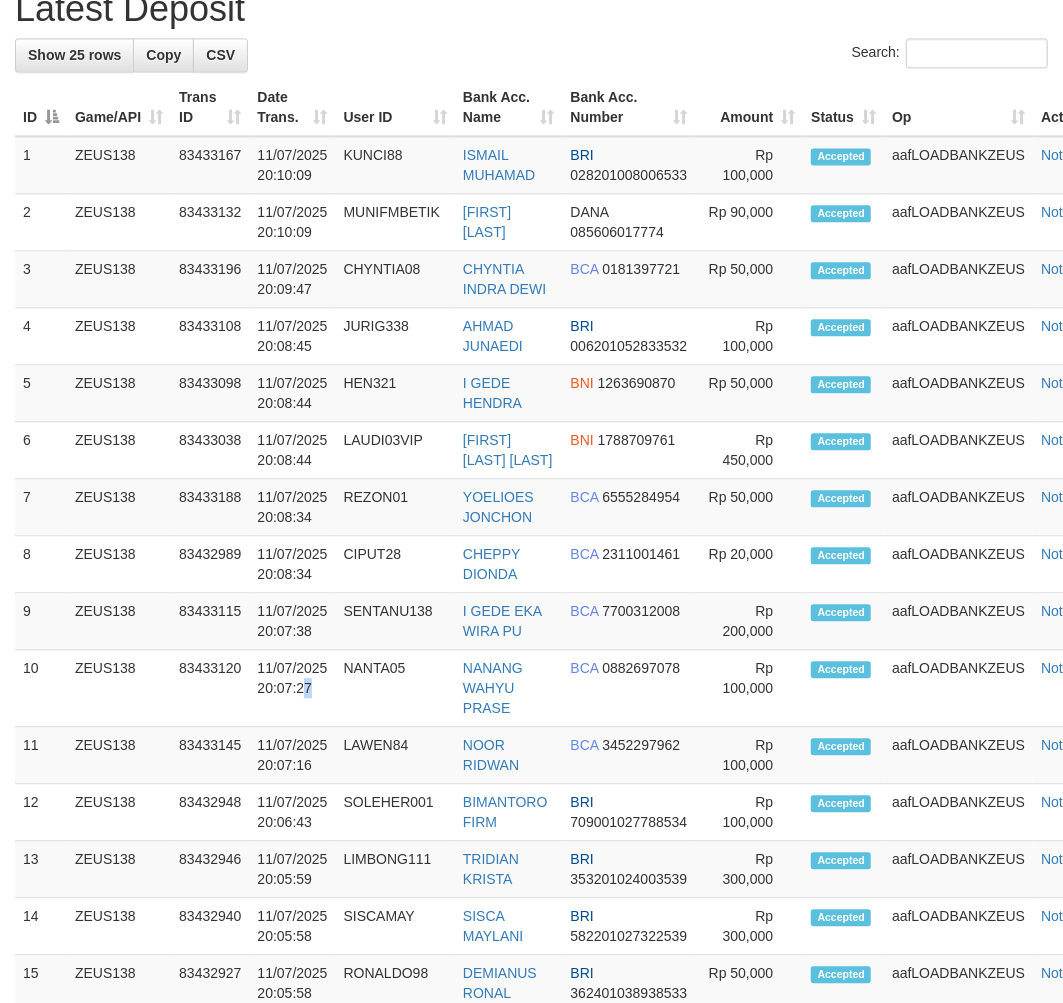 scroll, scrollTop: 1847, scrollLeft: 0, axis: vertical 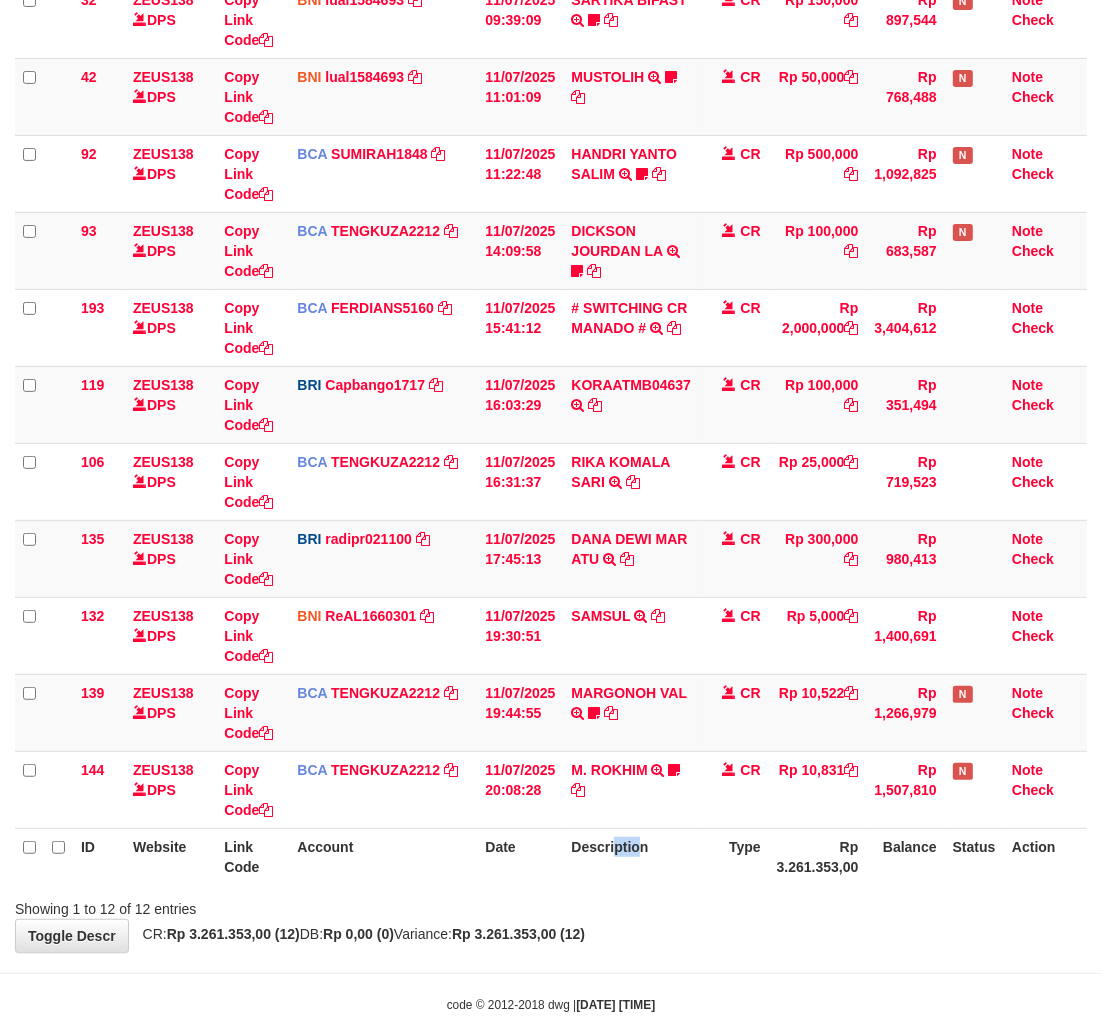 click on "Description" at bounding box center [631, 856] 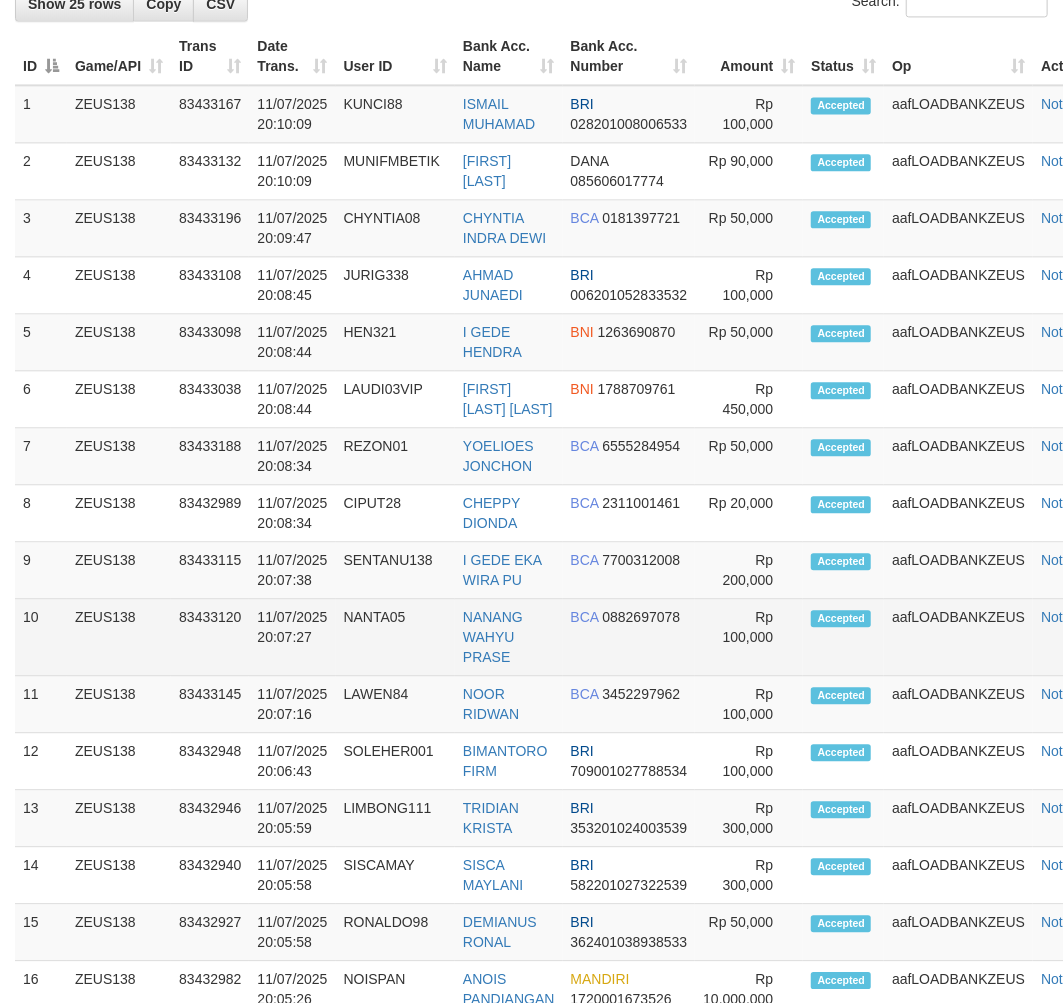 scroll, scrollTop: 1898, scrollLeft: 0, axis: vertical 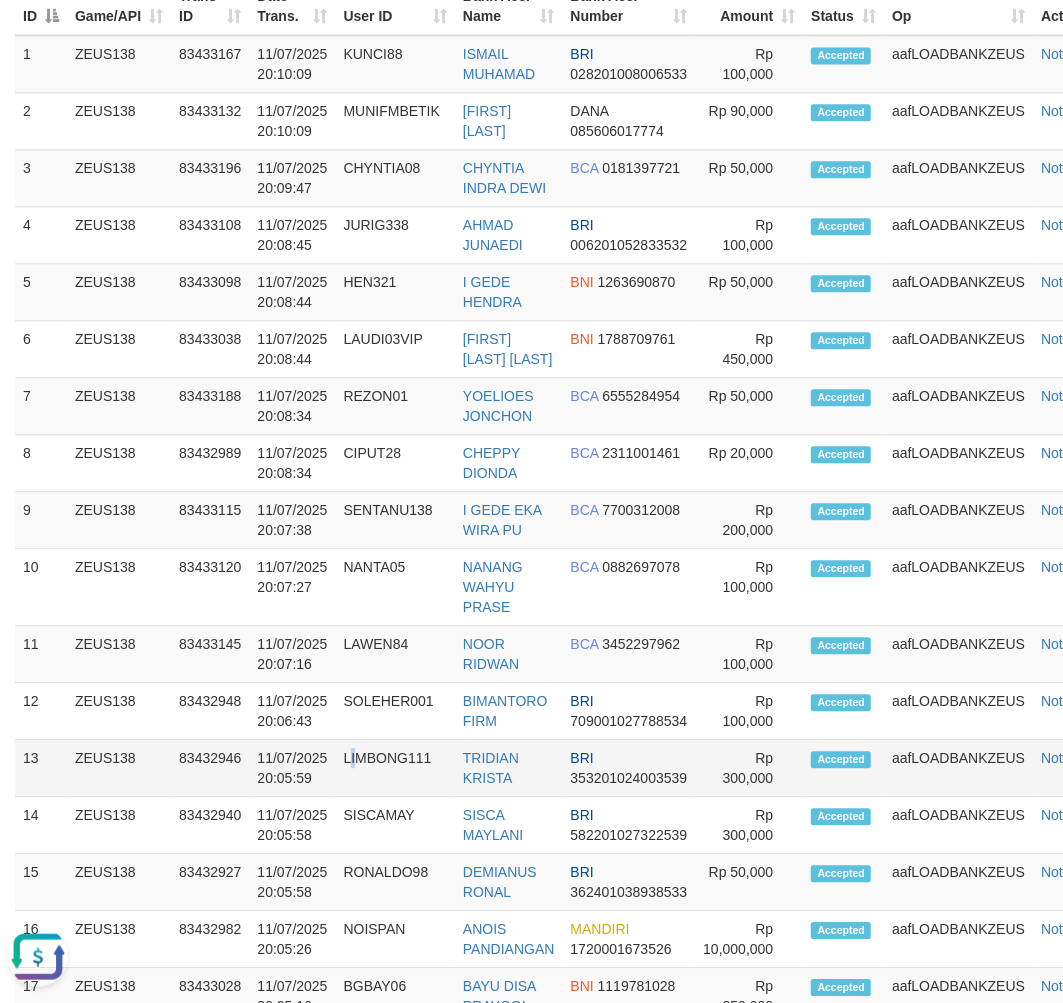 click on "LIMBONG111" at bounding box center [395, 768] 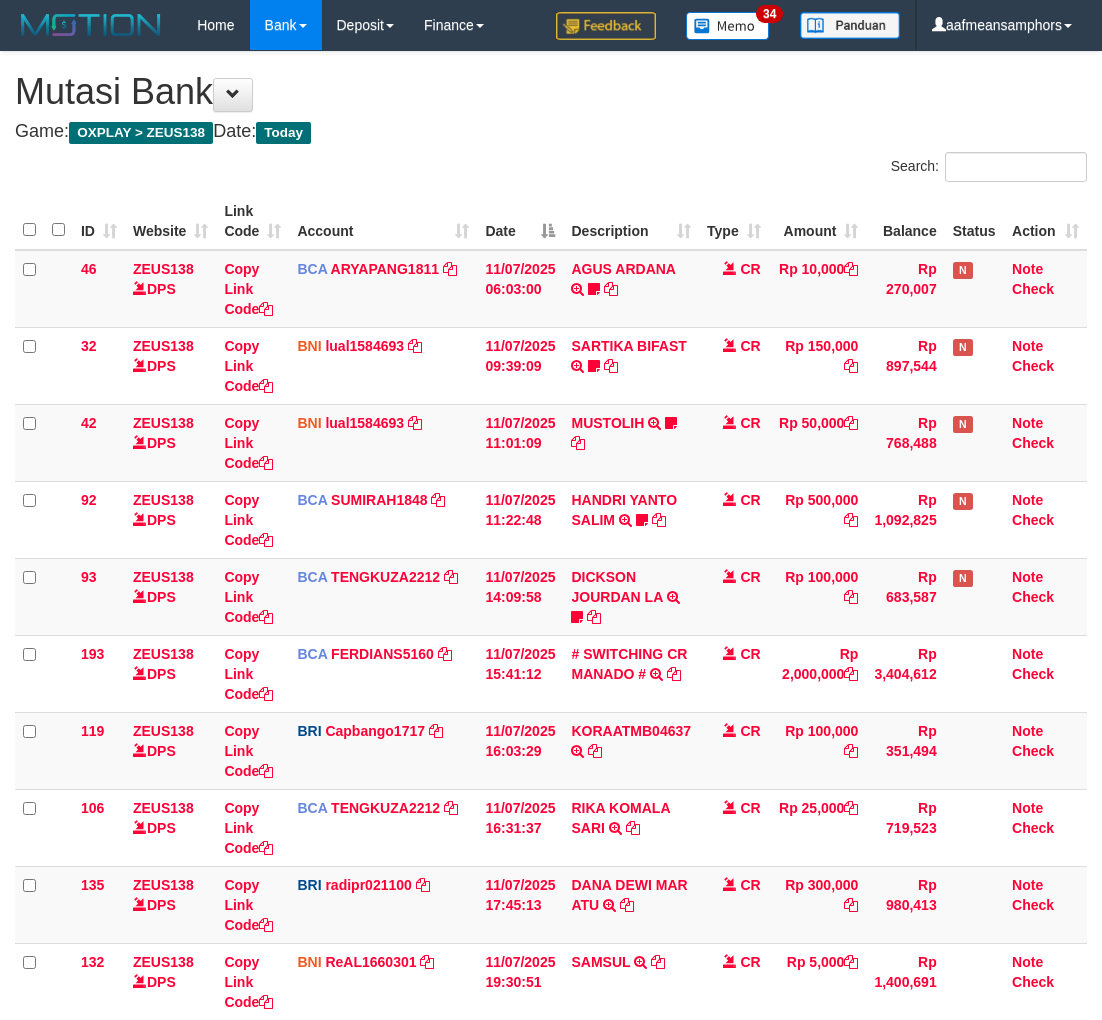 scroll, scrollTop: 346, scrollLeft: 0, axis: vertical 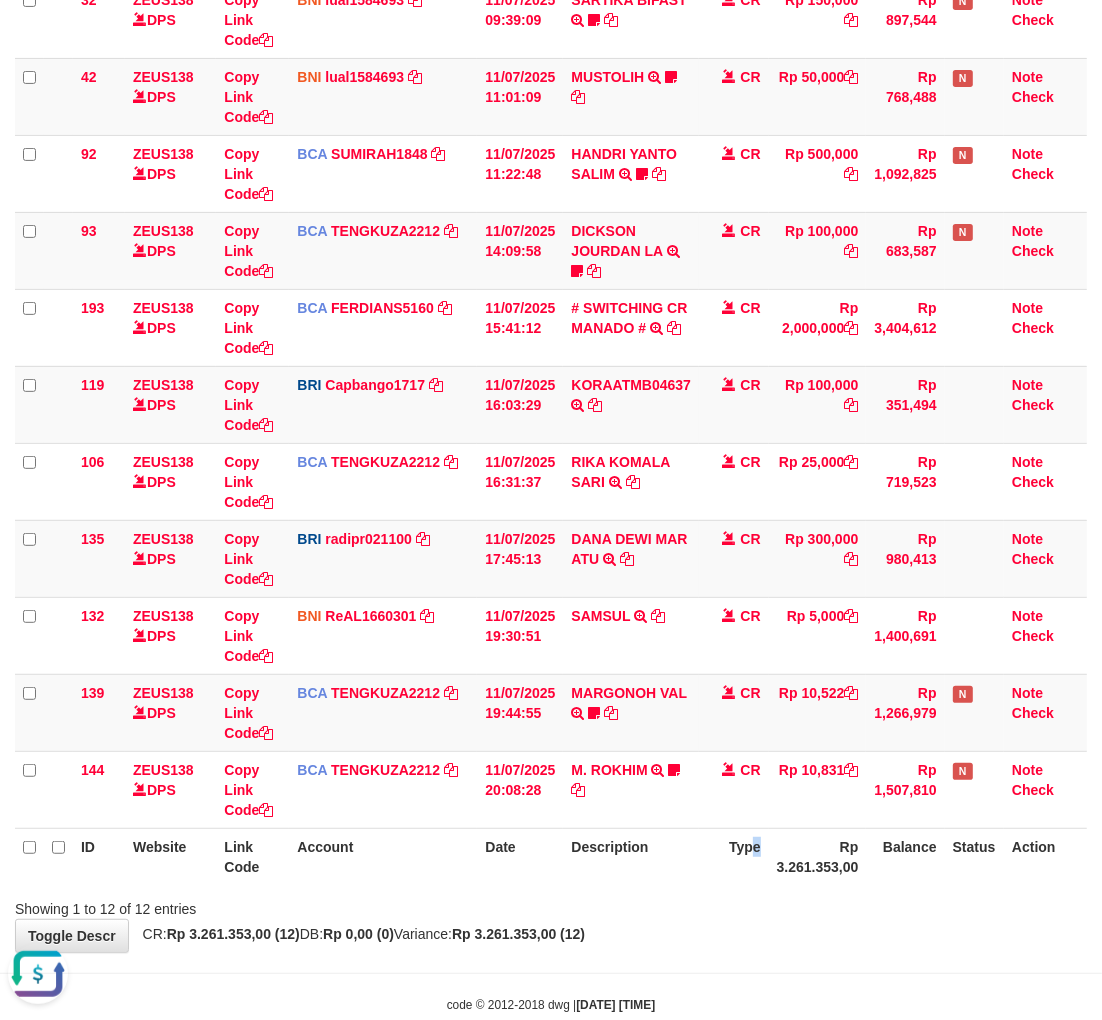 click on "Type" at bounding box center [734, 856] 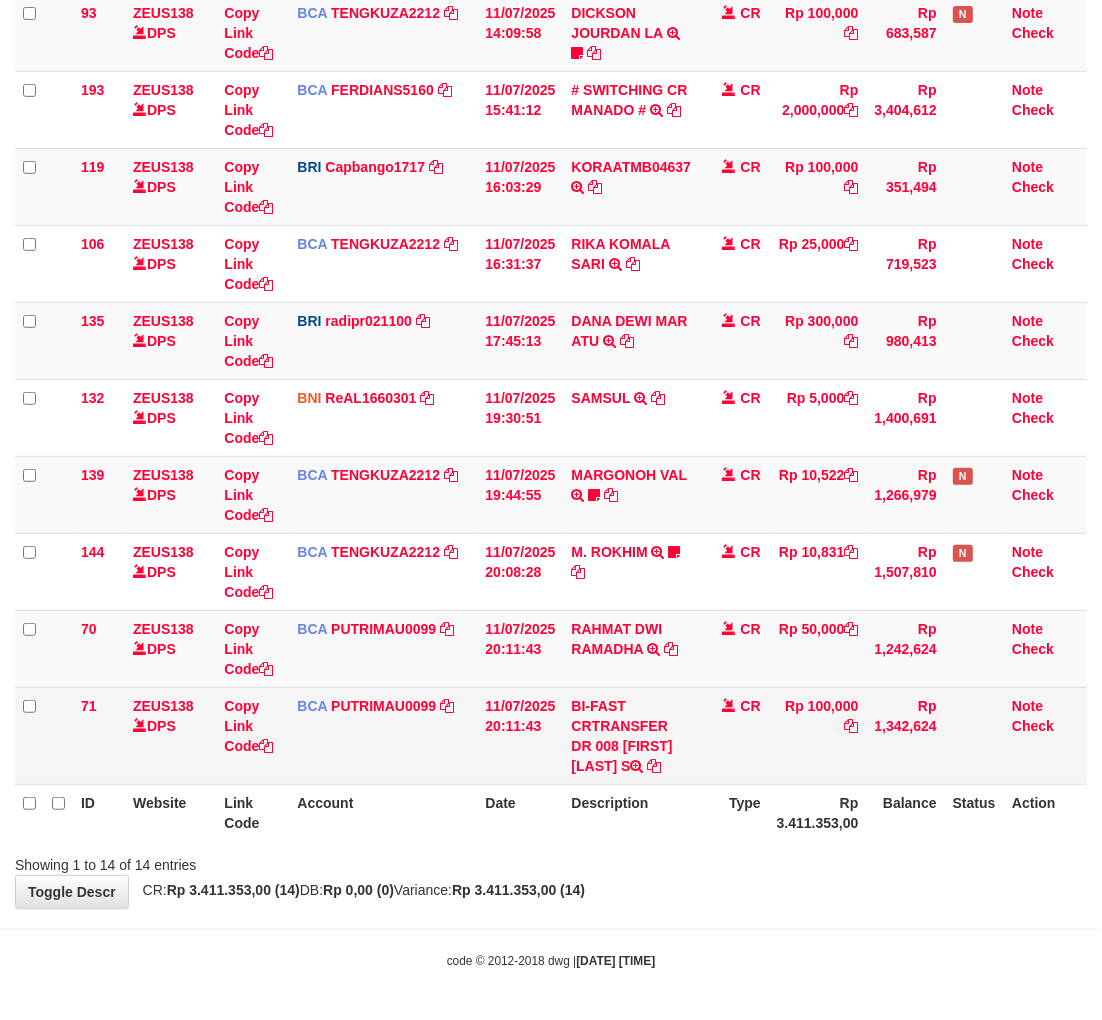 scroll, scrollTop: 583, scrollLeft: 0, axis: vertical 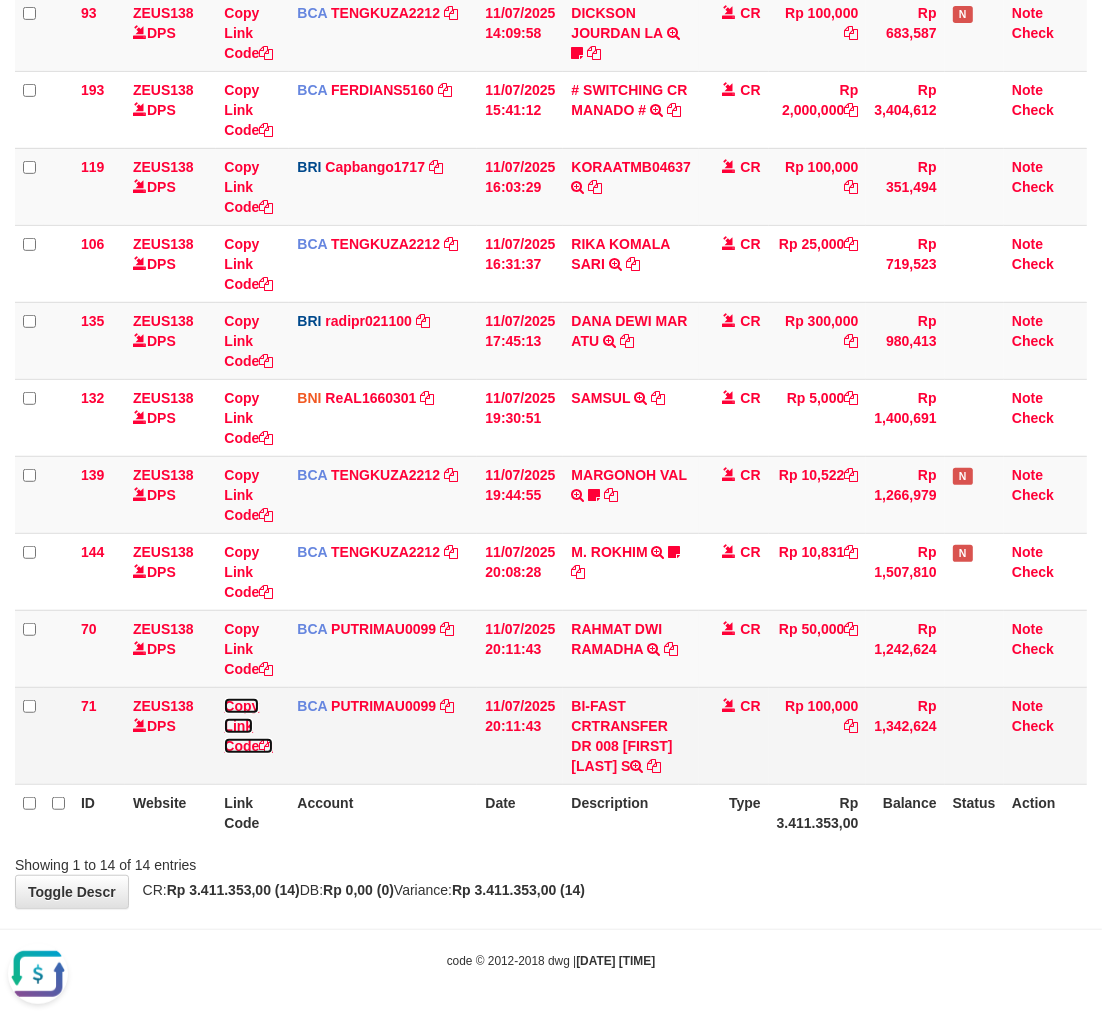 click on "Copy Link Code" at bounding box center (248, 726) 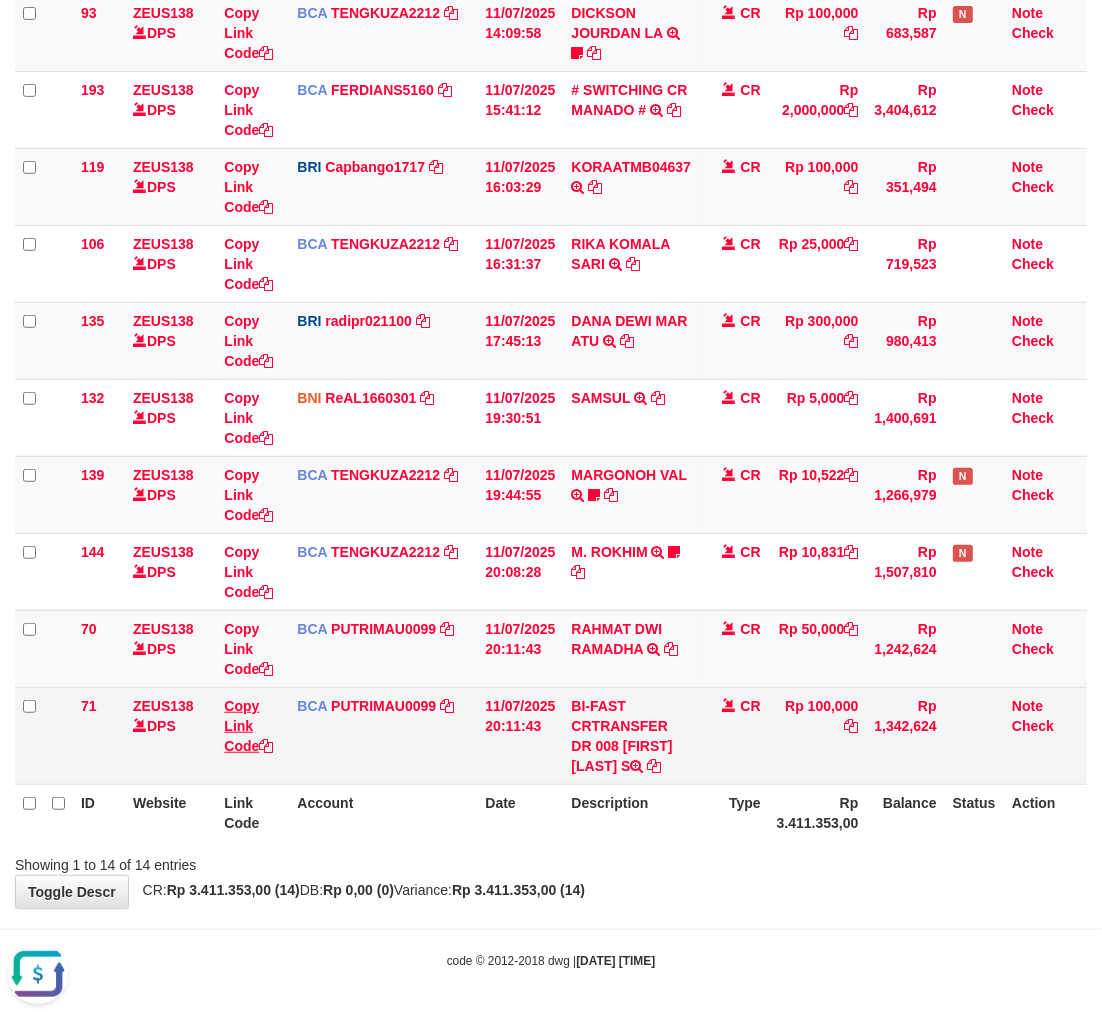 copy on "RIZAL FRANSI" 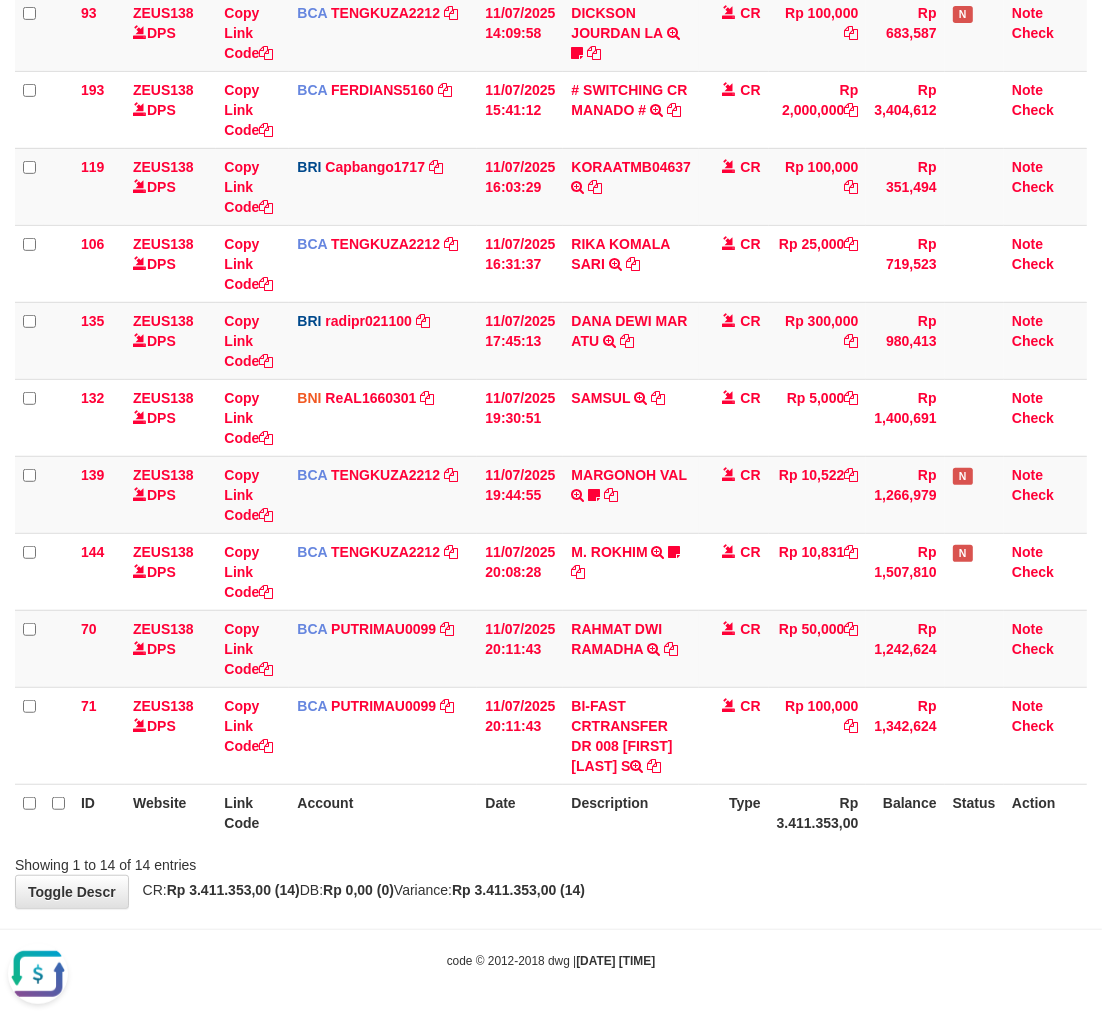scroll, scrollTop: 274, scrollLeft: 0, axis: vertical 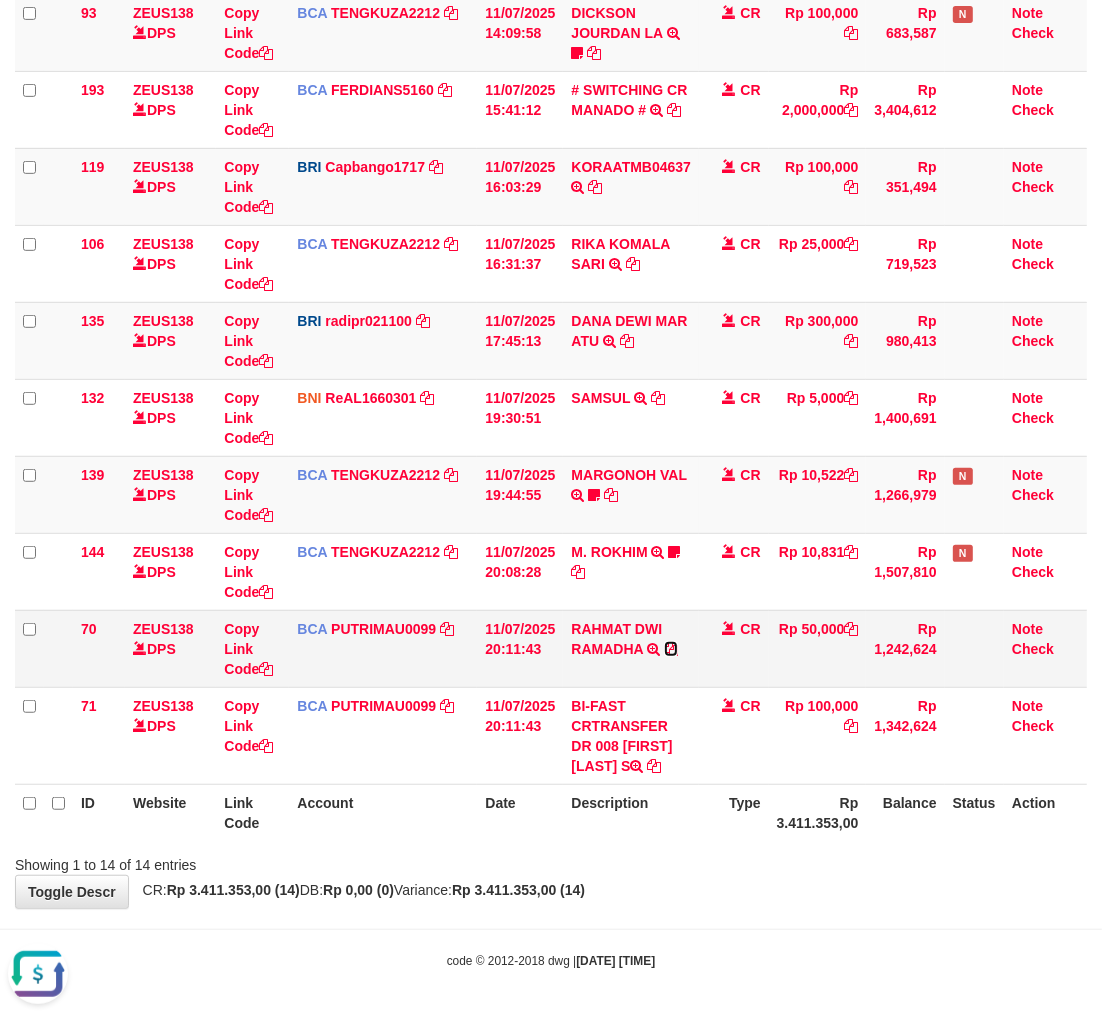 click at bounding box center [671, 649] 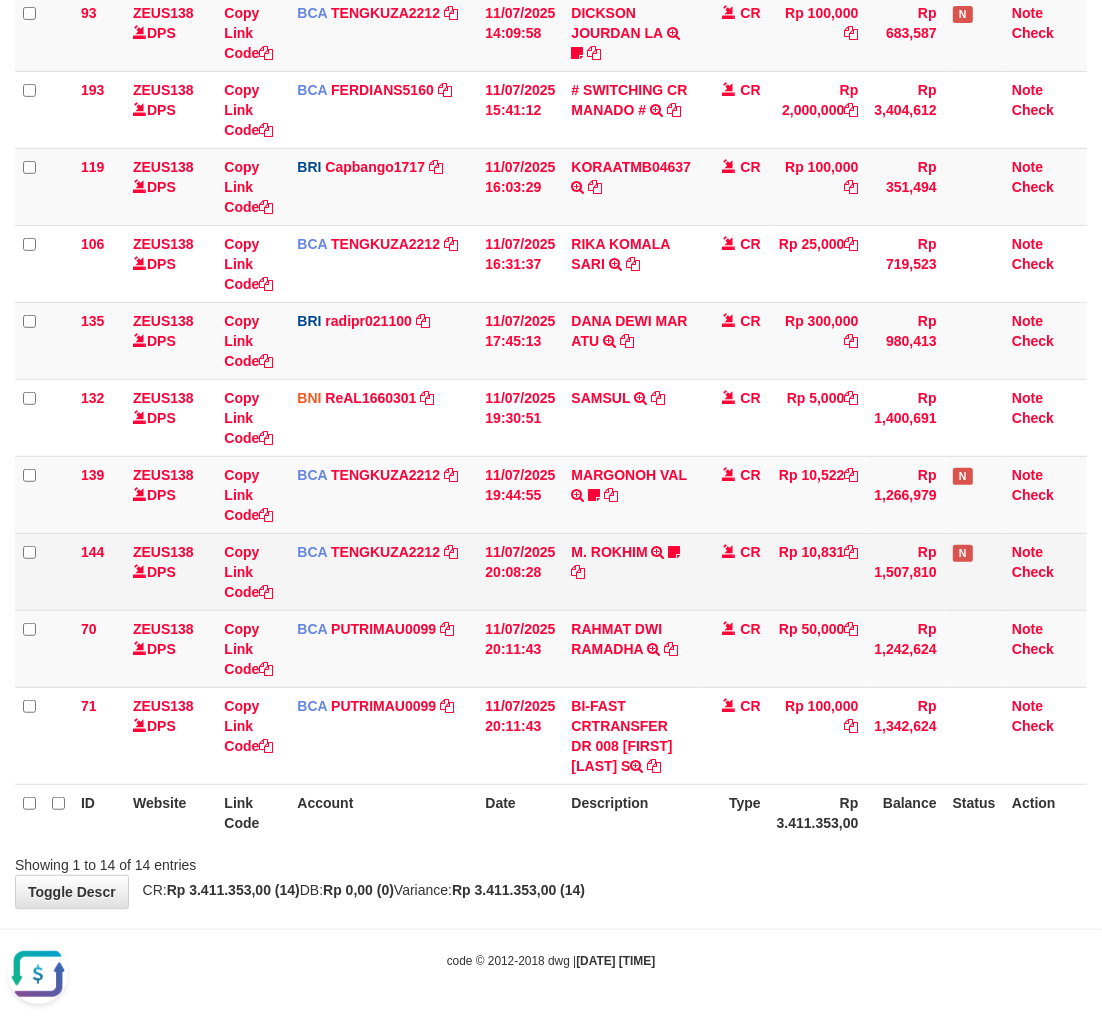click on "M. ROKHIM            TRSF E-BANKING CR 1107/FTSCY/WS95051
10831.002025071153592651 TRFDN-M. ROKHIM ESPAY DEBIT INDONE    Keongpetir21" at bounding box center [631, 571] 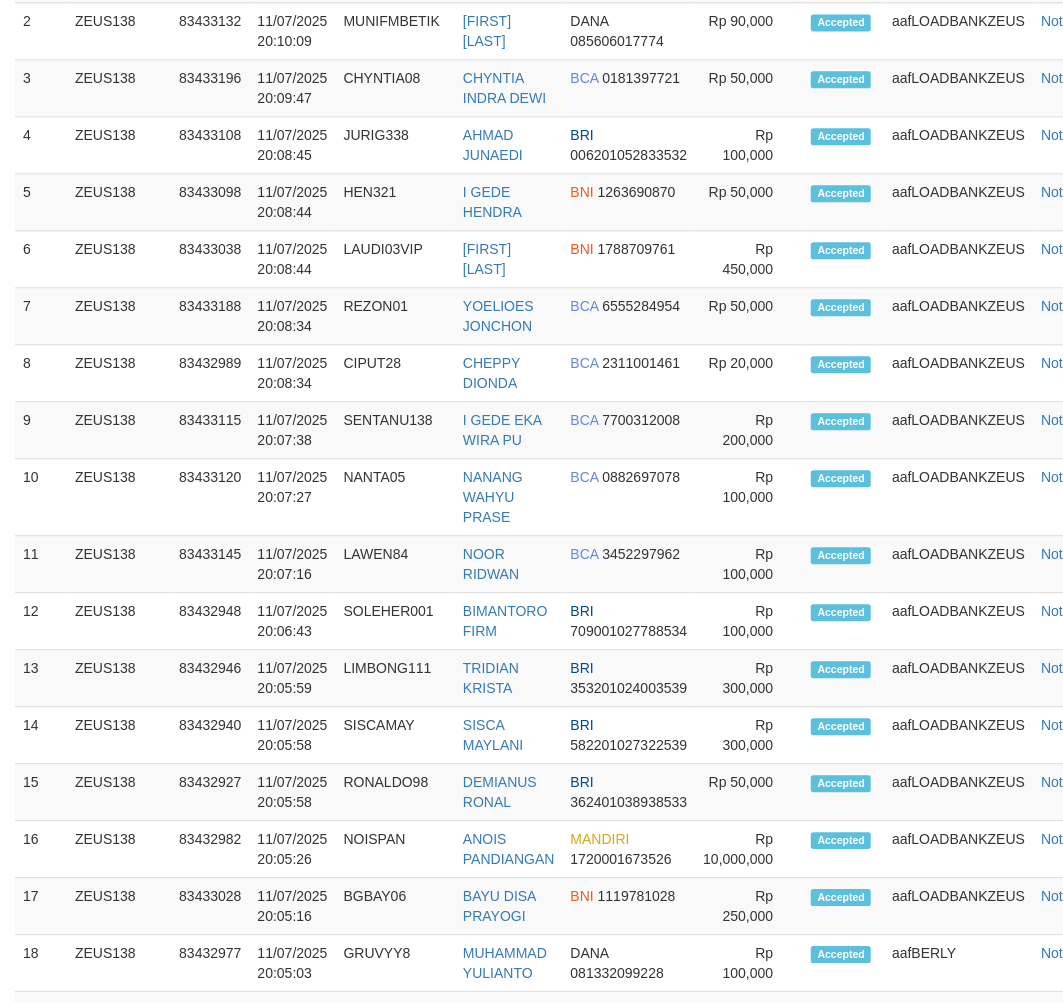 drag, startPoint x: 305, startPoint y: 762, endPoint x: 581, endPoint y: 440, distance: 424.09906 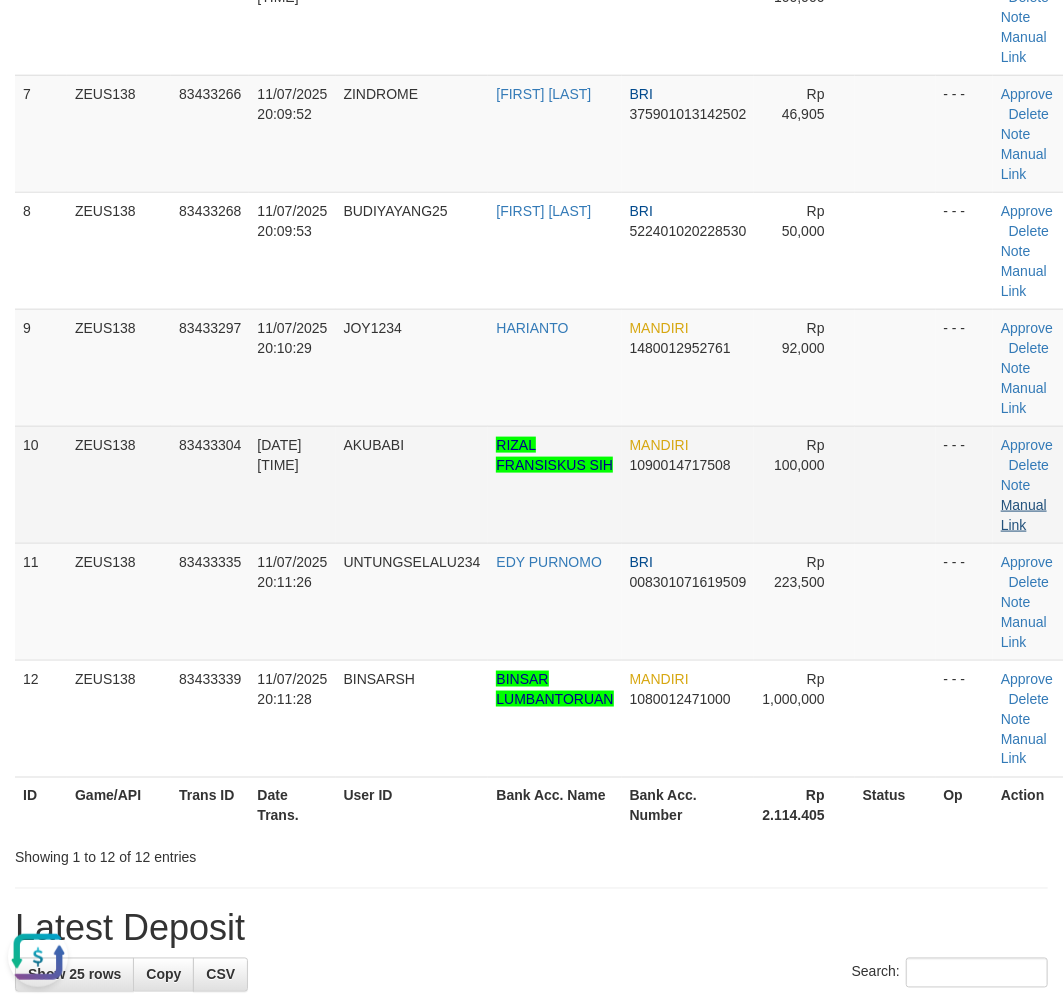 scroll, scrollTop: 0, scrollLeft: 0, axis: both 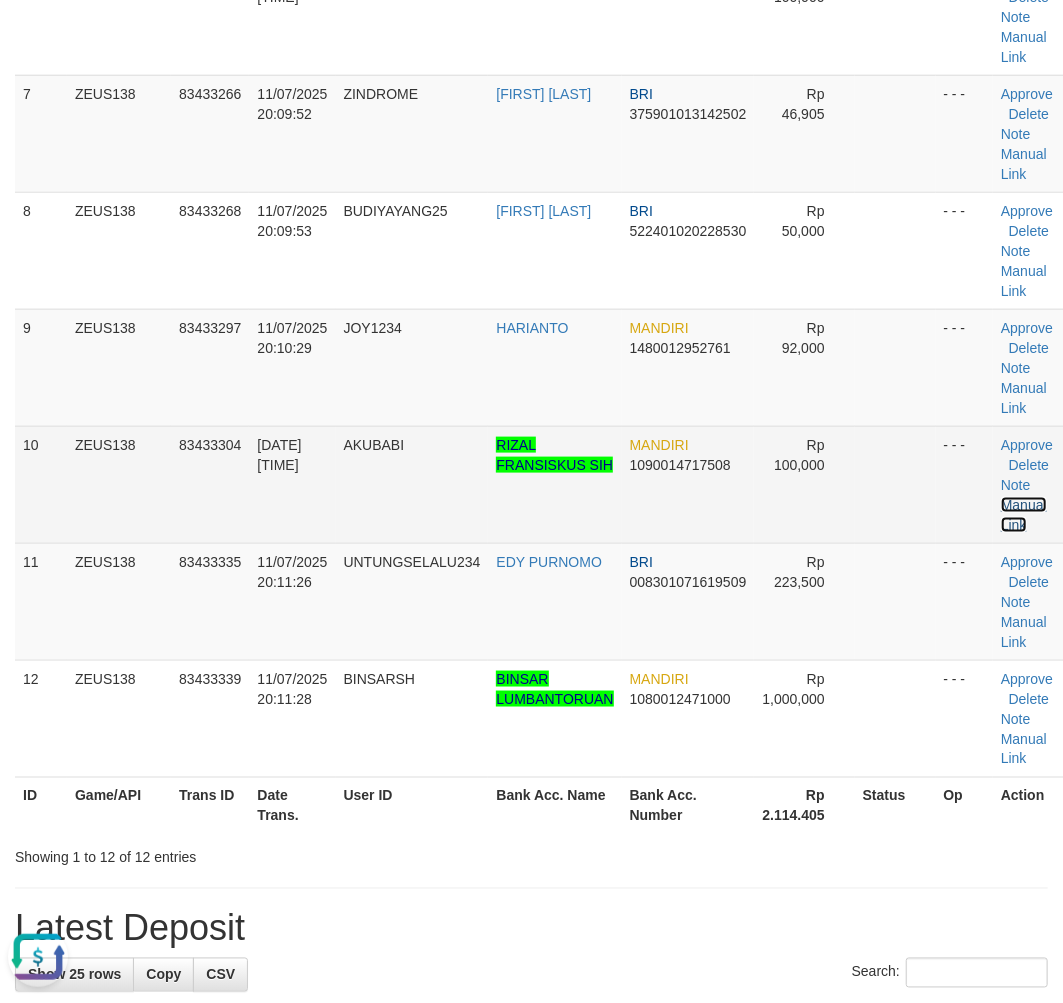 click on "Manual Link" at bounding box center [1024, 515] 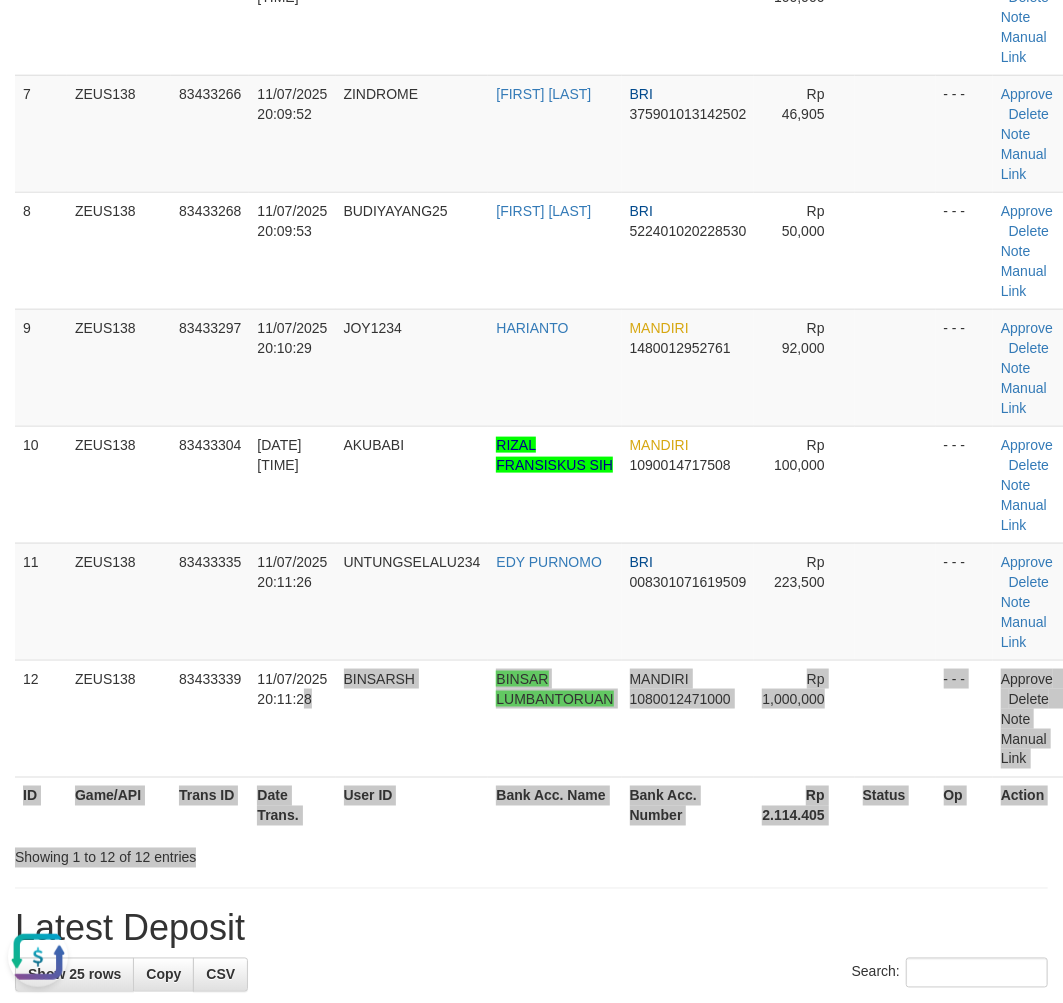 click on "Search:
ID Game/API Trans ID Date Trans. User ID Bank Acc. Name Bank Acc. Number Amount Status Op Action
1
ZEUS138
83433072
11/07/2025 20:05:39
RONAL19
RABIUL SUGESTI
MANDIRI
1060018756497
Rp 77,000
- - -
Approve
Delete
Note
Manual Link
2
ZEUS138
83433170
11/07/2025 20:07:40
KEVINLOUISS
MUHAMMAD RIZQULLAH
MANDIRI
Note" at bounding box center [531, 91] 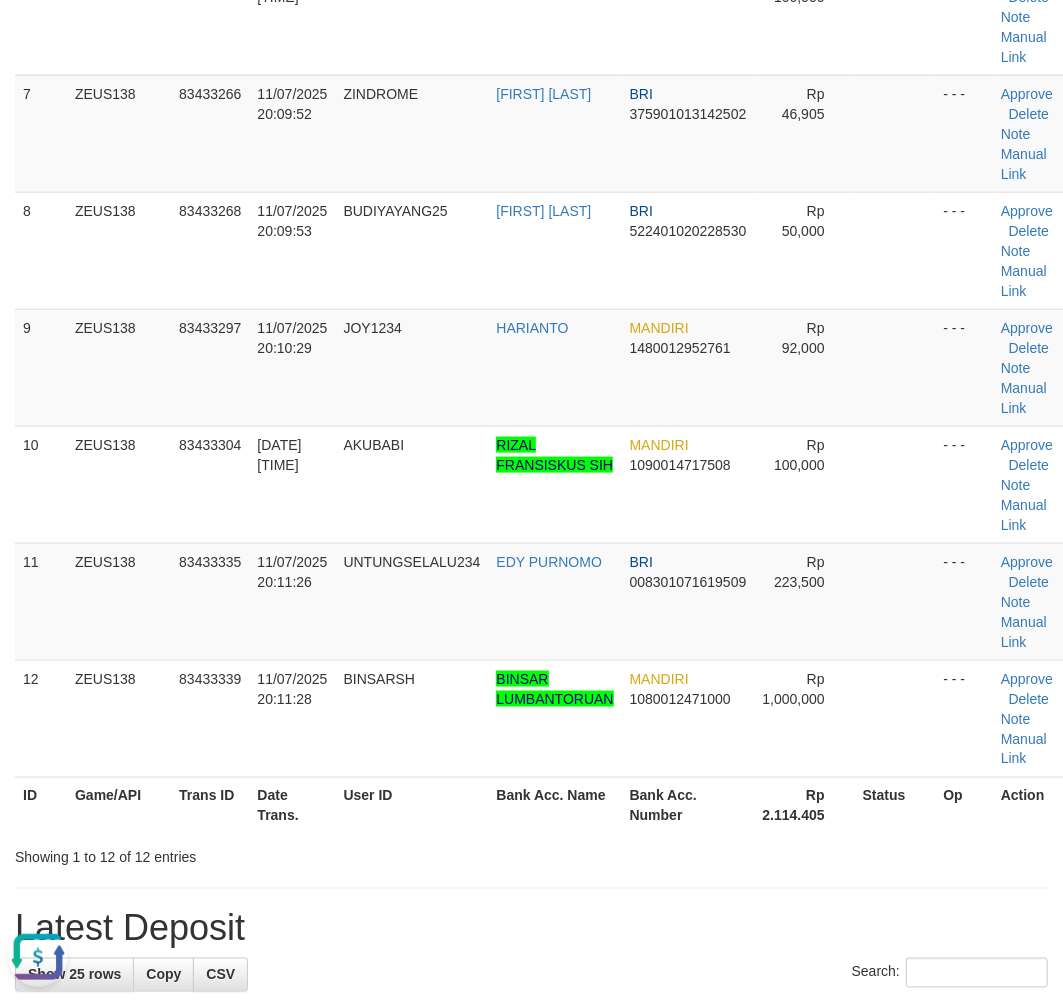 scroll, scrollTop: 293, scrollLeft: 0, axis: vertical 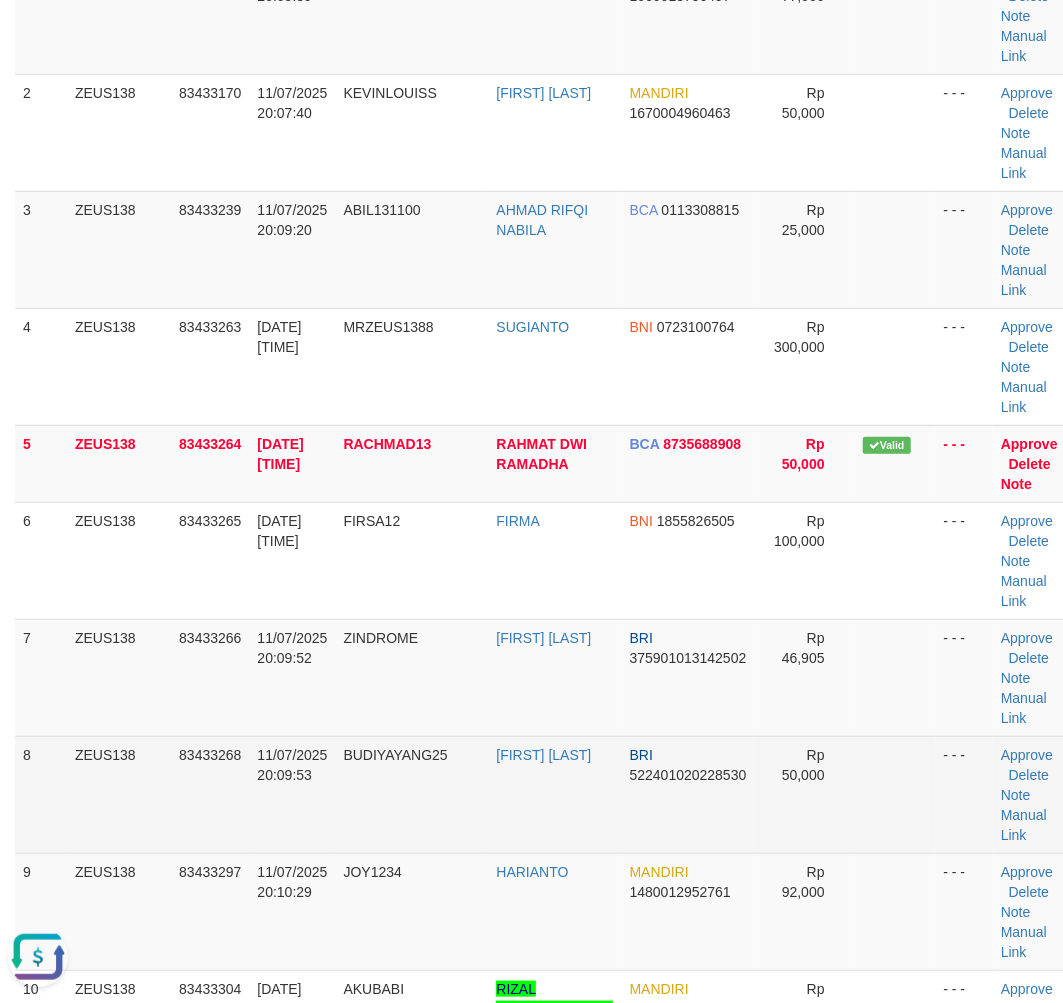 click on "BUDI BASRI" at bounding box center [554, 794] 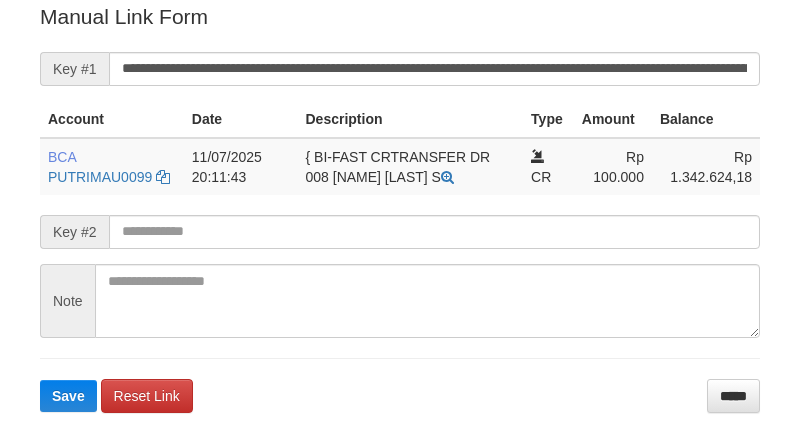 scroll, scrollTop: 404, scrollLeft: 0, axis: vertical 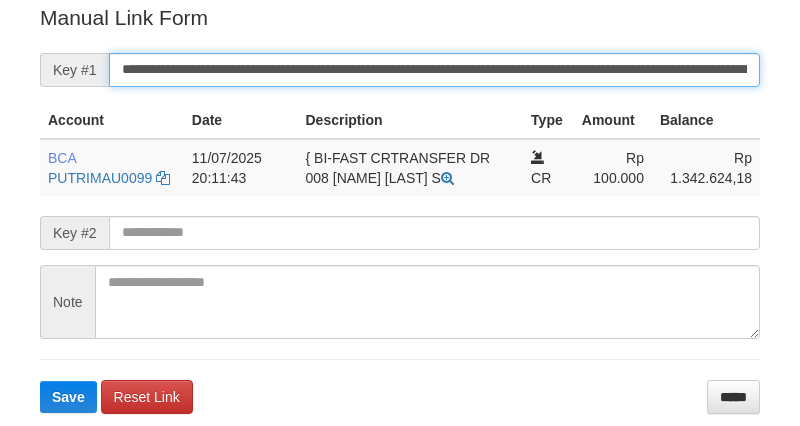 click on "**********" at bounding box center [434, 70] 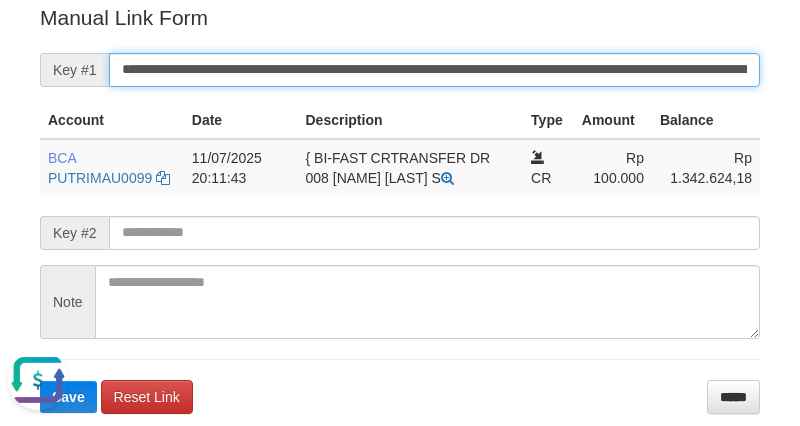 scroll, scrollTop: 0, scrollLeft: 0, axis: both 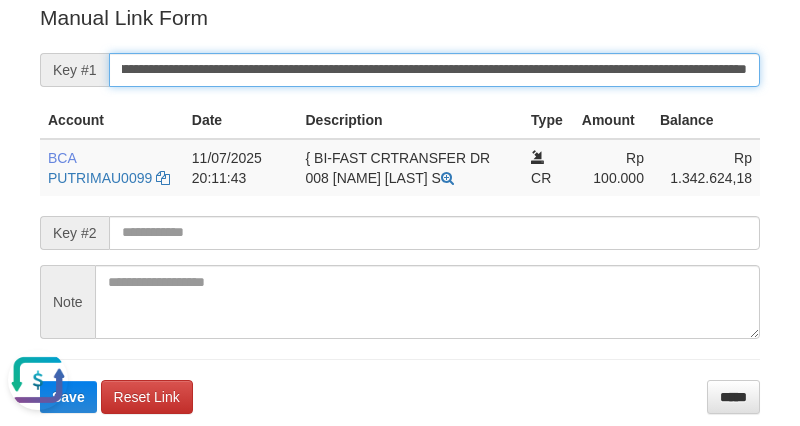 type on "**********" 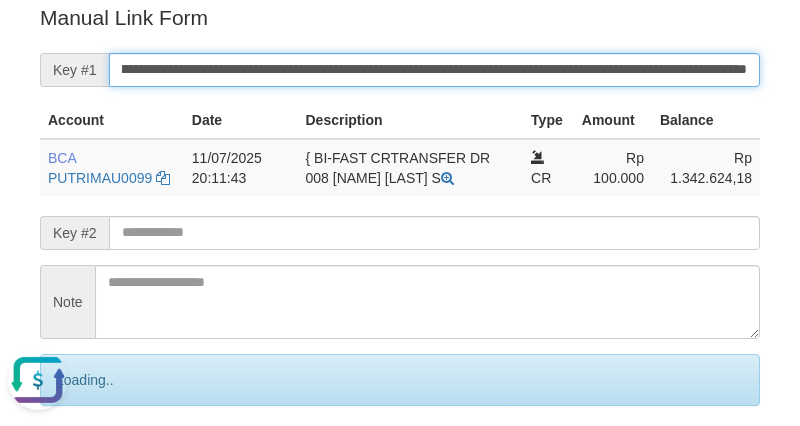 click on "Save" at bounding box center (90, 464) 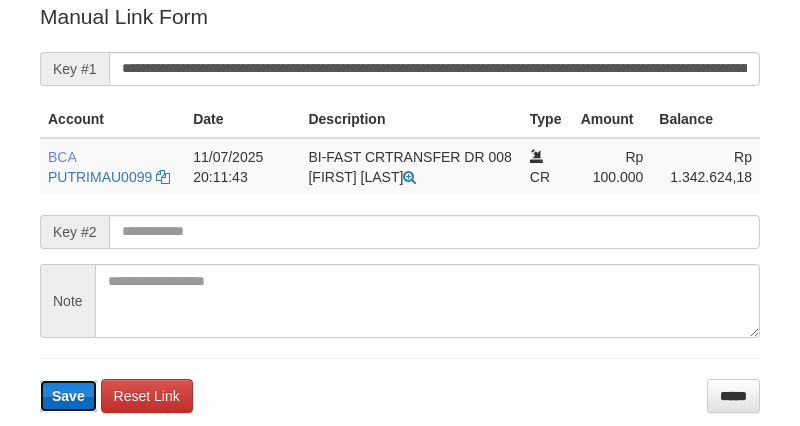click on "Save" at bounding box center [68, 396] 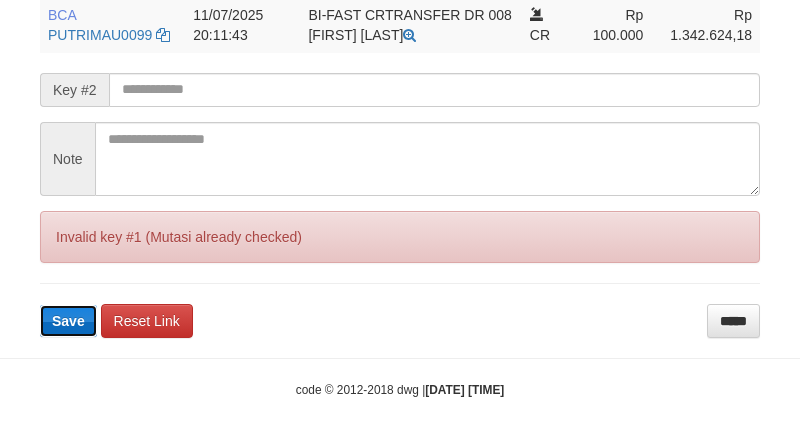 scroll, scrollTop: 566, scrollLeft: 0, axis: vertical 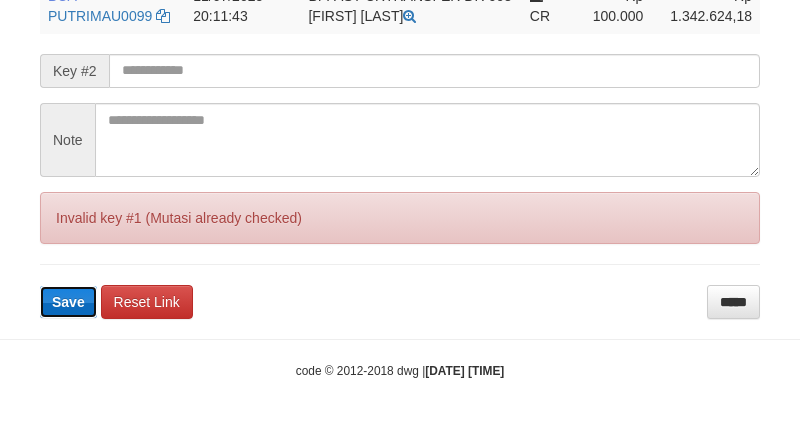 click on "Save" at bounding box center [68, 302] 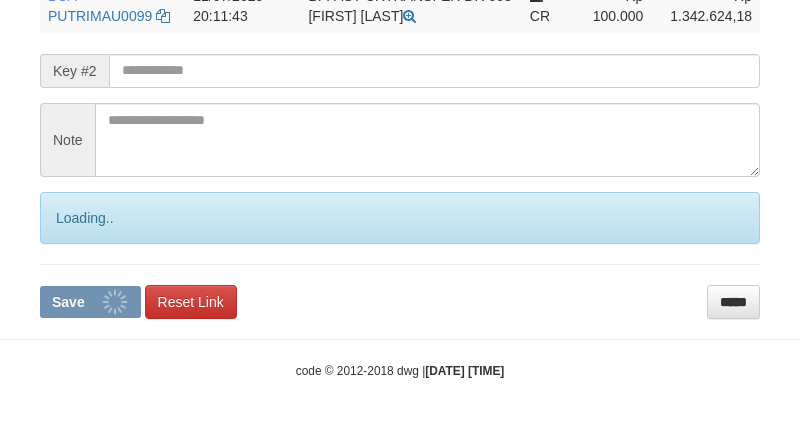 click on "Save" at bounding box center (68, 302) 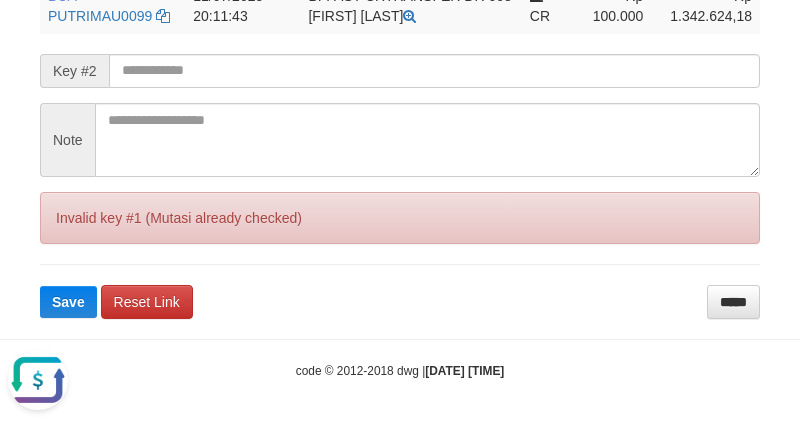 scroll, scrollTop: 0, scrollLeft: 0, axis: both 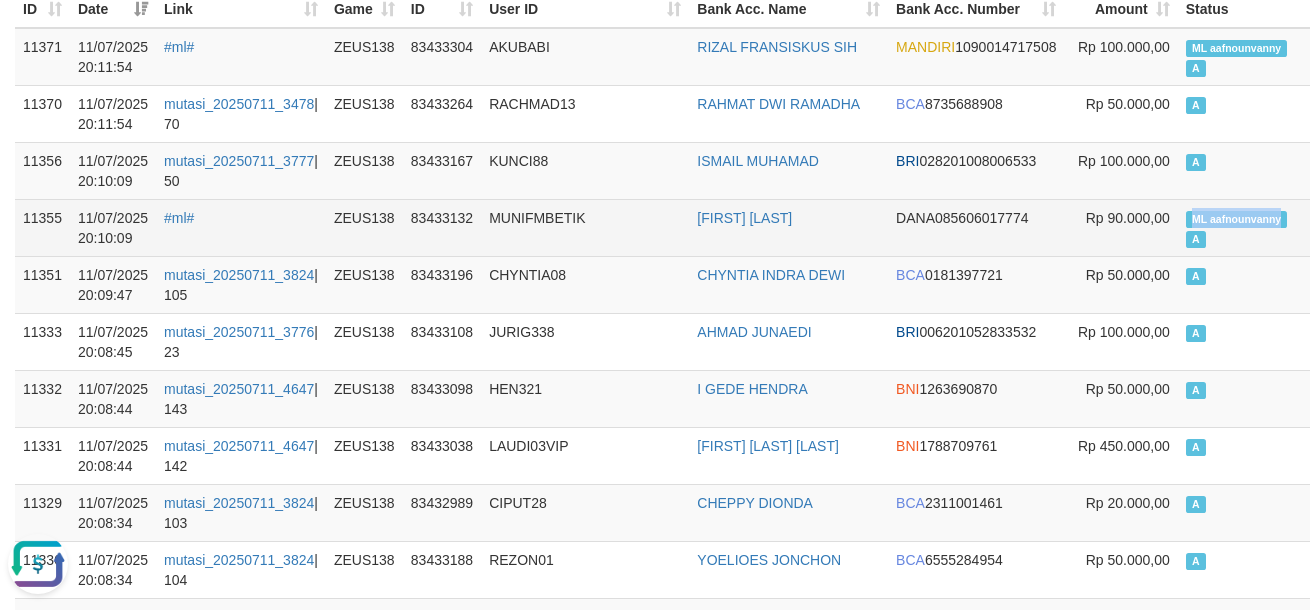 drag, startPoint x: 1132, startPoint y: 214, endPoint x: 1261, endPoint y: 213, distance: 129.00388 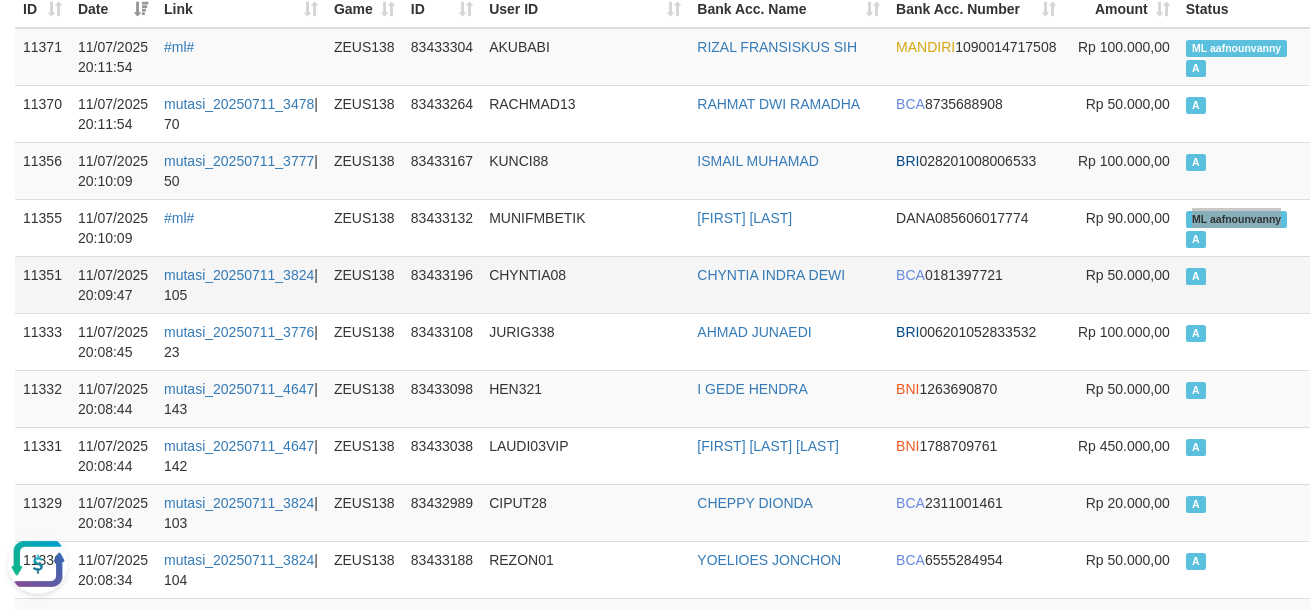 click on "A" at bounding box center (1247, 284) 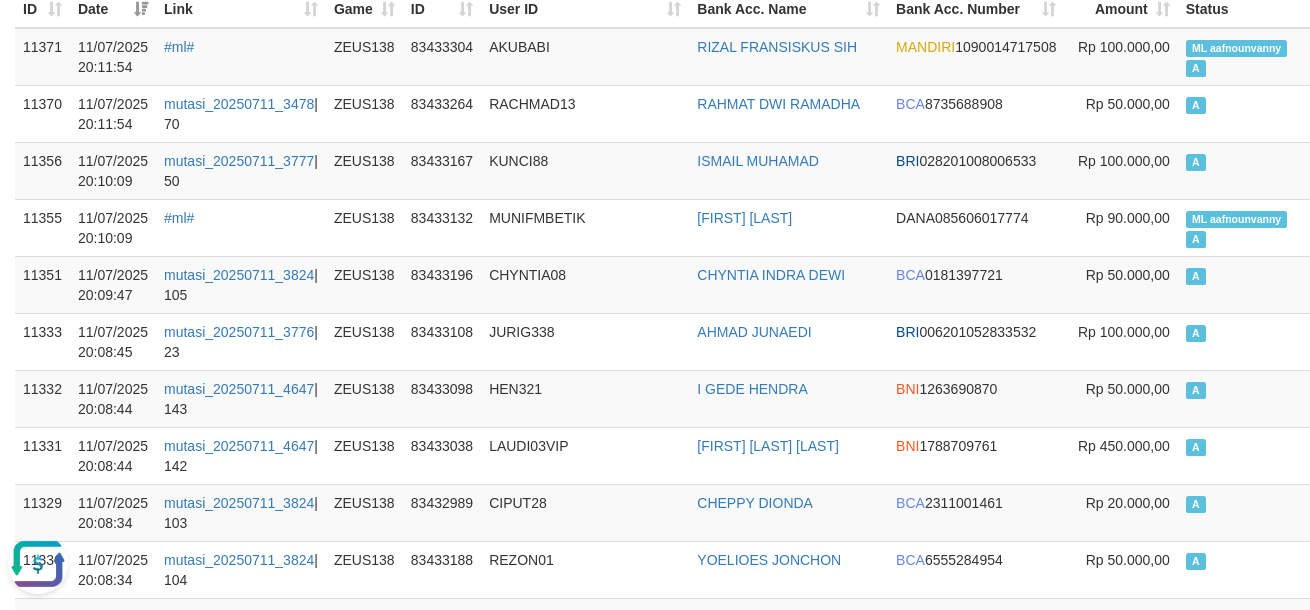 scroll, scrollTop: 2701, scrollLeft: 0, axis: vertical 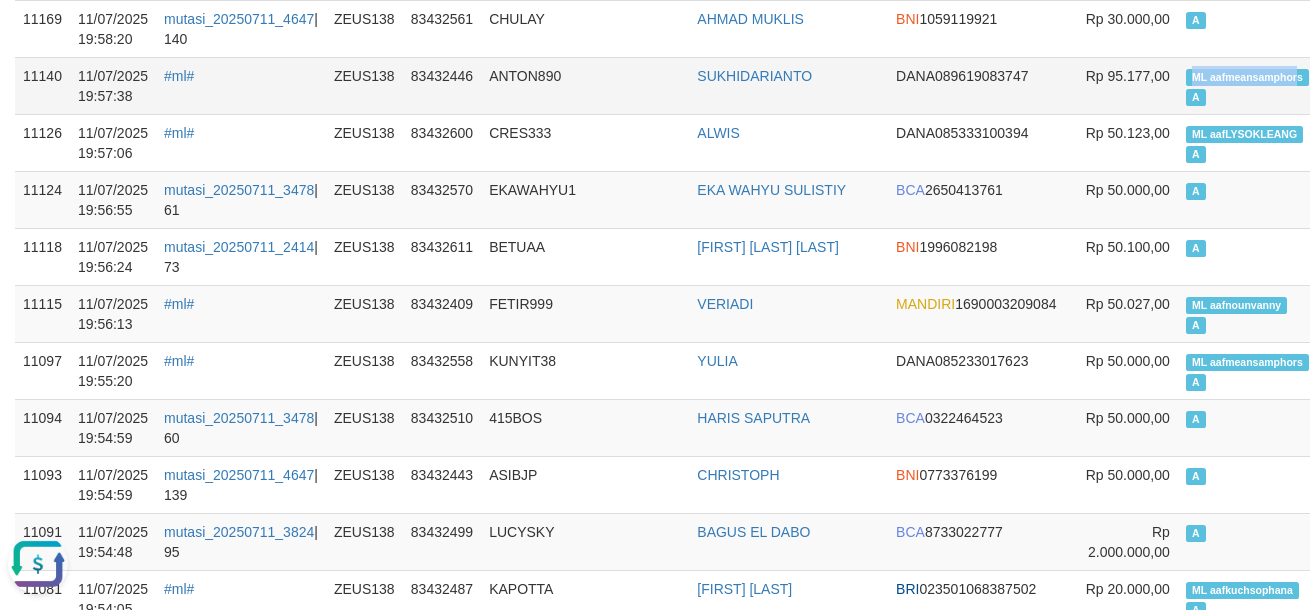 drag, startPoint x: 1142, startPoint y: 73, endPoint x: 1197, endPoint y: 191, distance: 130.18832 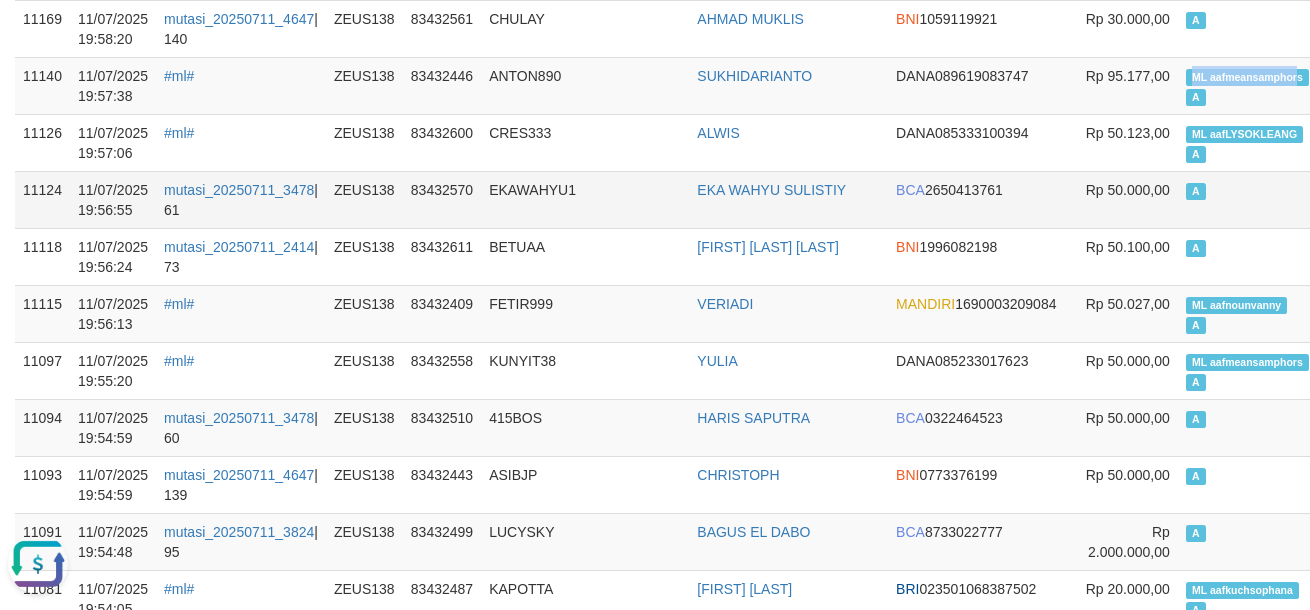 copy on "ML aafmeansamphor" 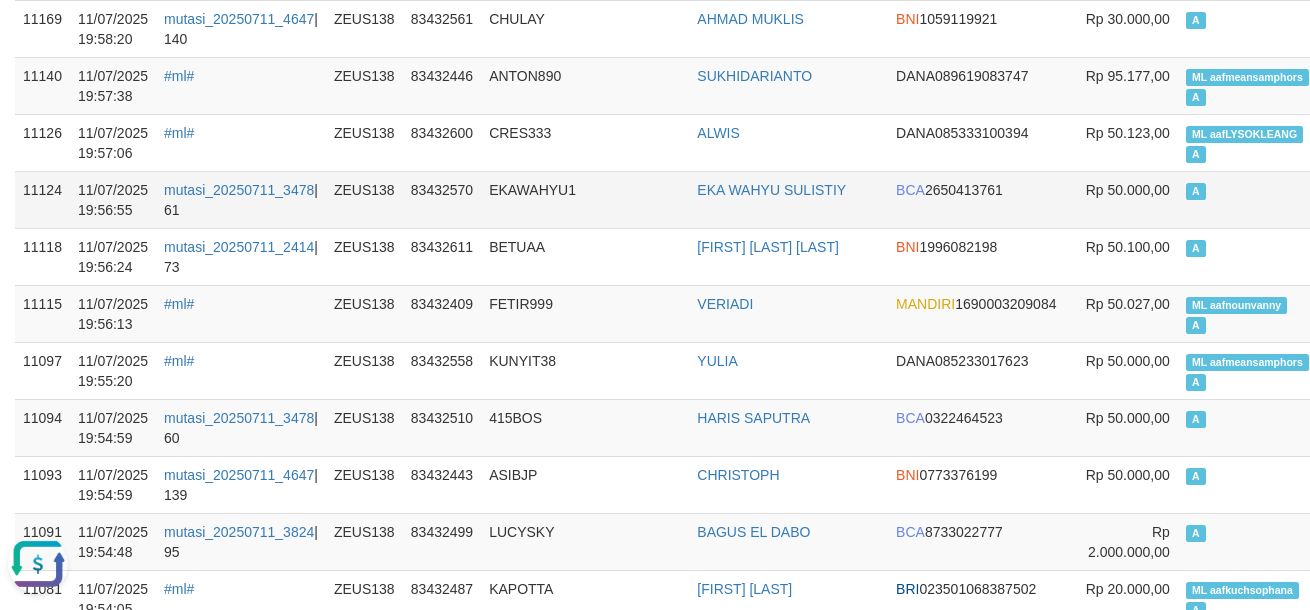 click on "A" at bounding box center [1247, 199] 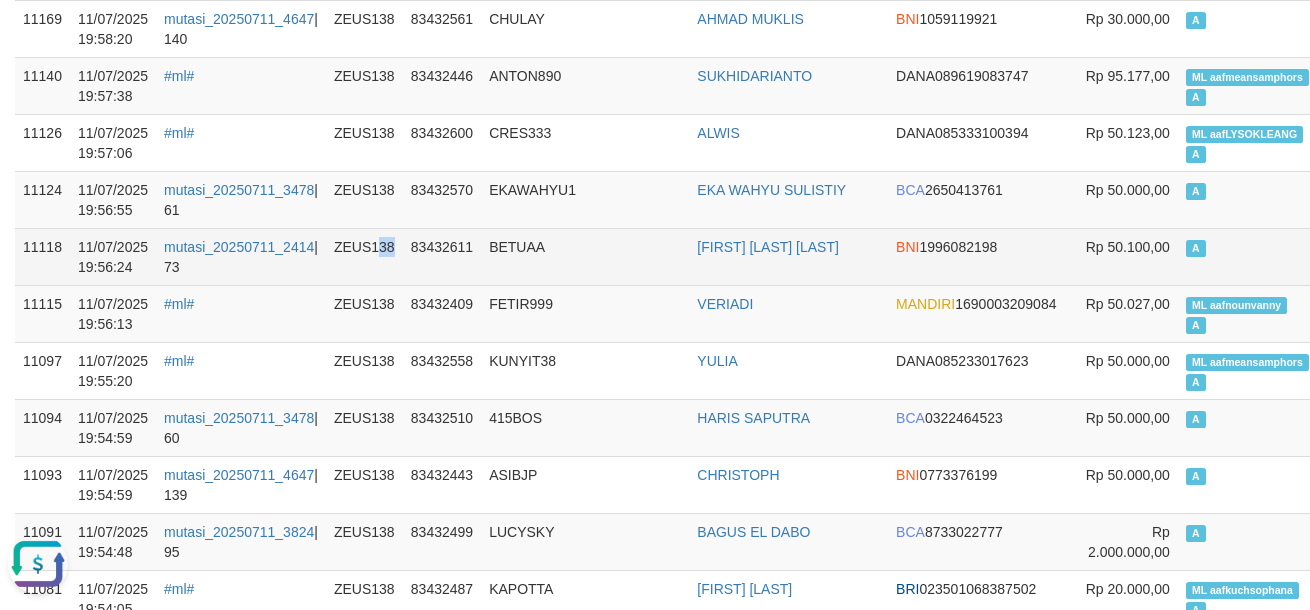 click on "ZEUS138" at bounding box center (364, 256) 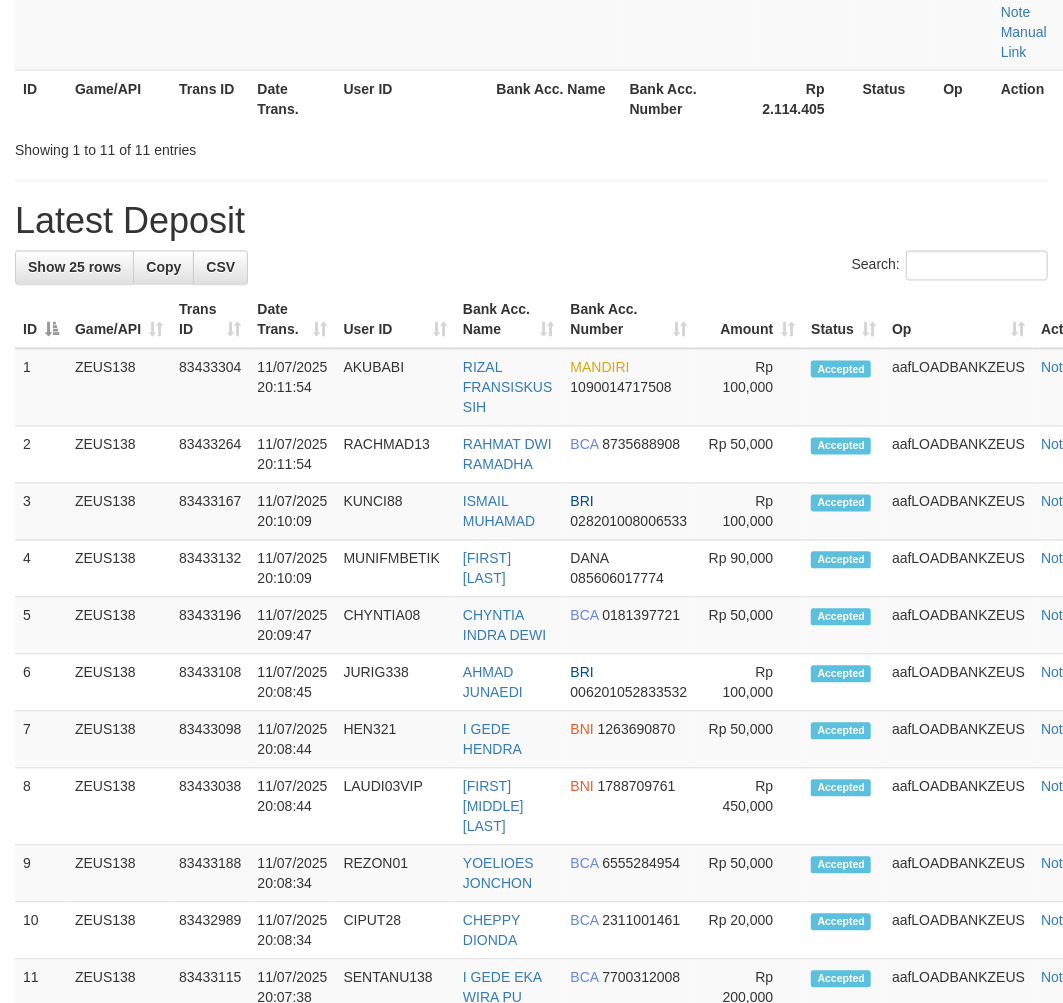 scroll, scrollTop: 1517, scrollLeft: 0, axis: vertical 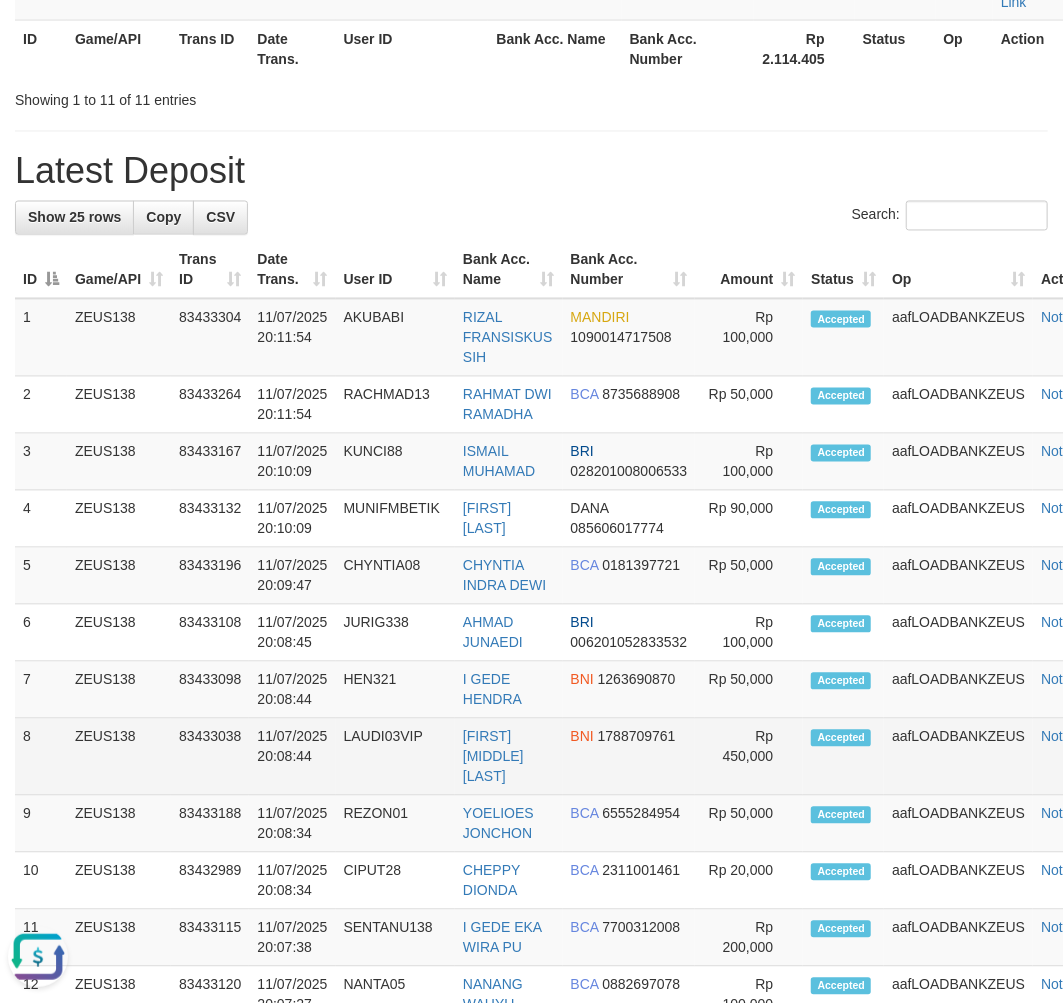 click on "[NUMBER]
[ALPHANUMERIC]
[NUMBER]
[DATE] [TIME]
[ALPHANUMERIC]
[FIRST] [MIDDLE] [LAST]
[BRAND]
[NUMBER]
Rp [PRICE]
Accepted
[ALPHANUMERIC]
Note" at bounding box center (565, 757) 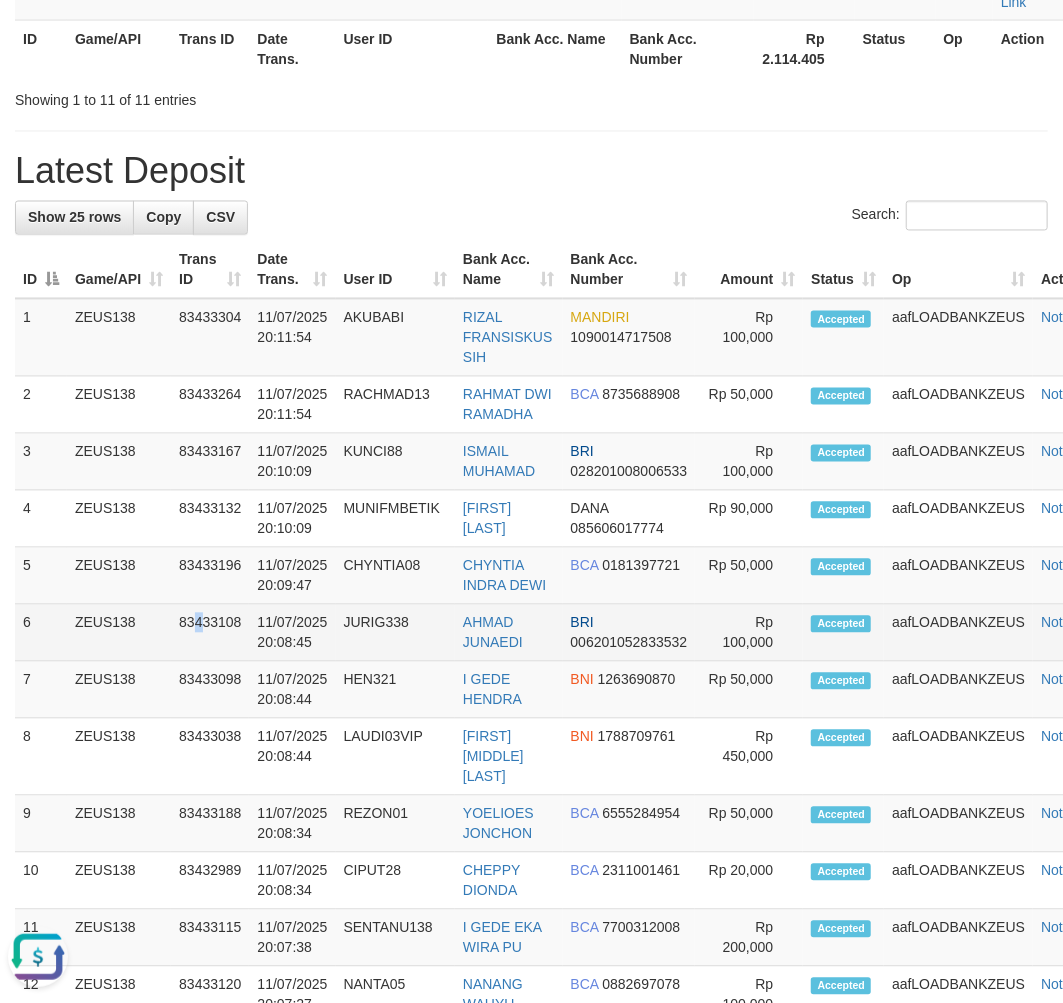 click on "83433108" at bounding box center (210, 633) 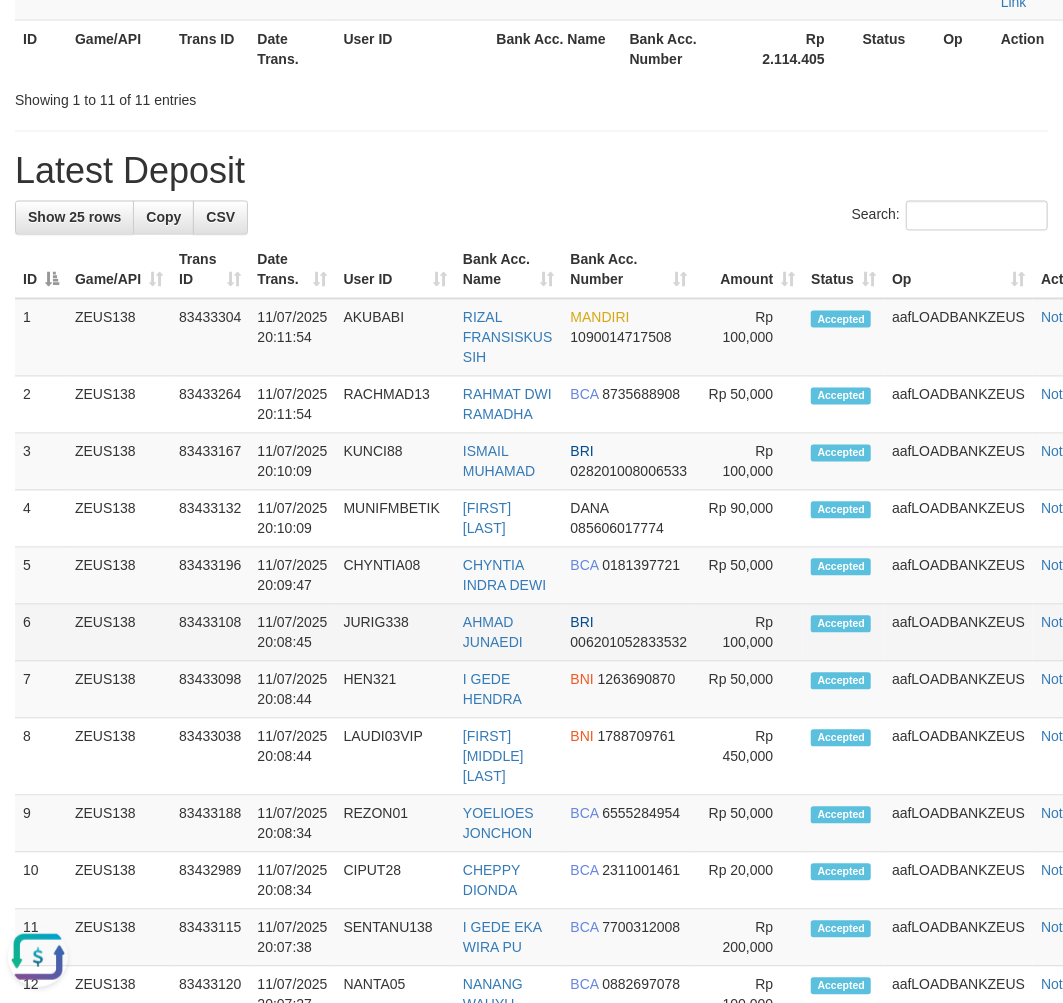click on "83433108" at bounding box center (210, 633) 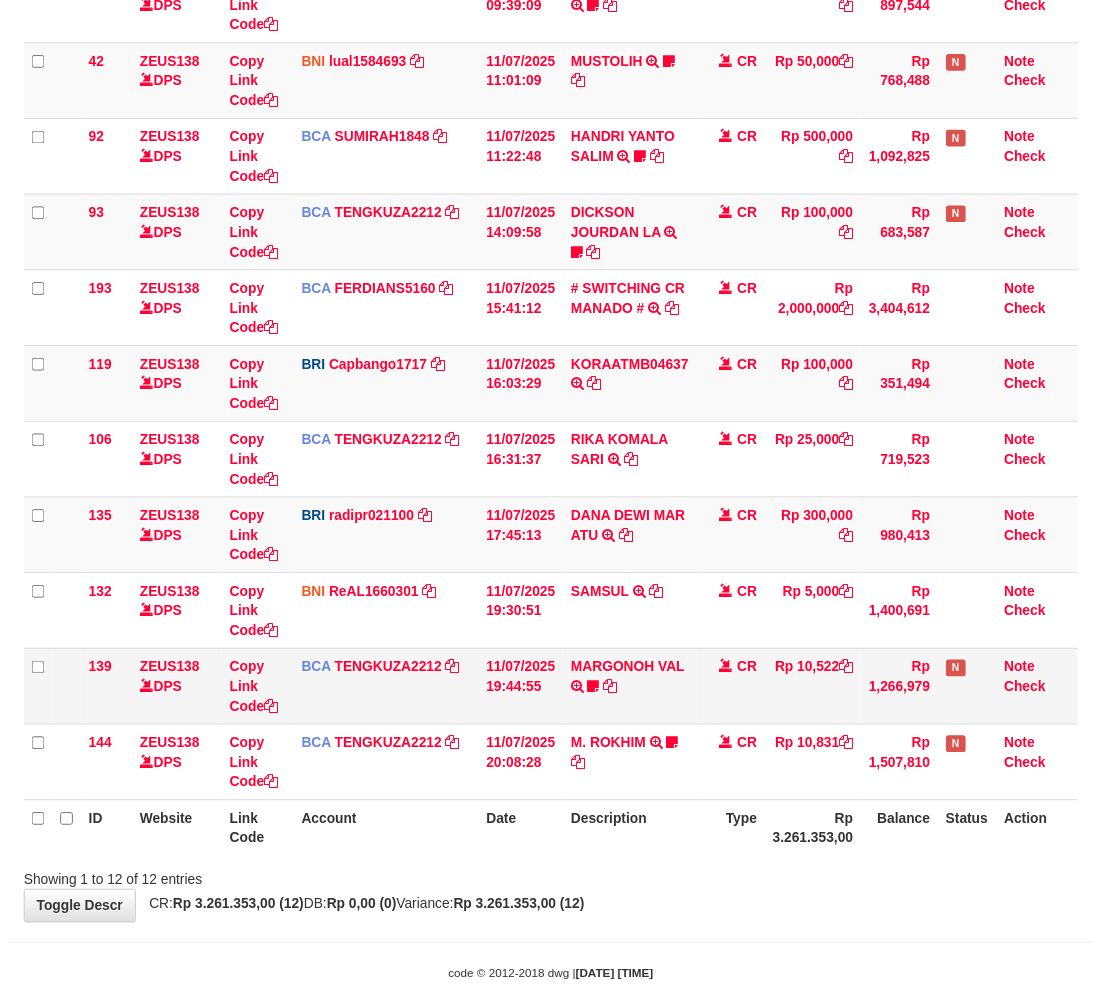 scroll, scrollTop: 388, scrollLeft: 0, axis: vertical 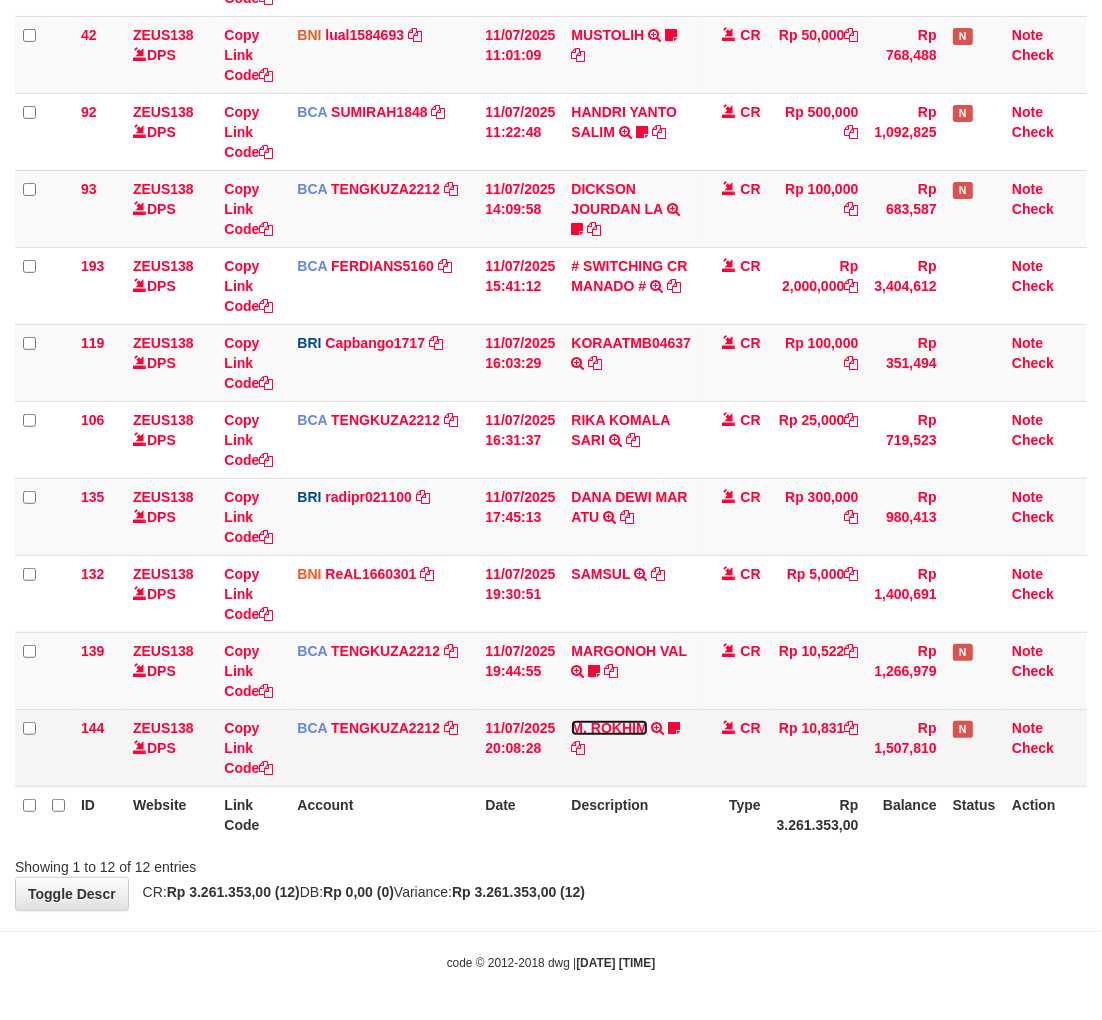 click on "M. ROKHIM" at bounding box center (609, 728) 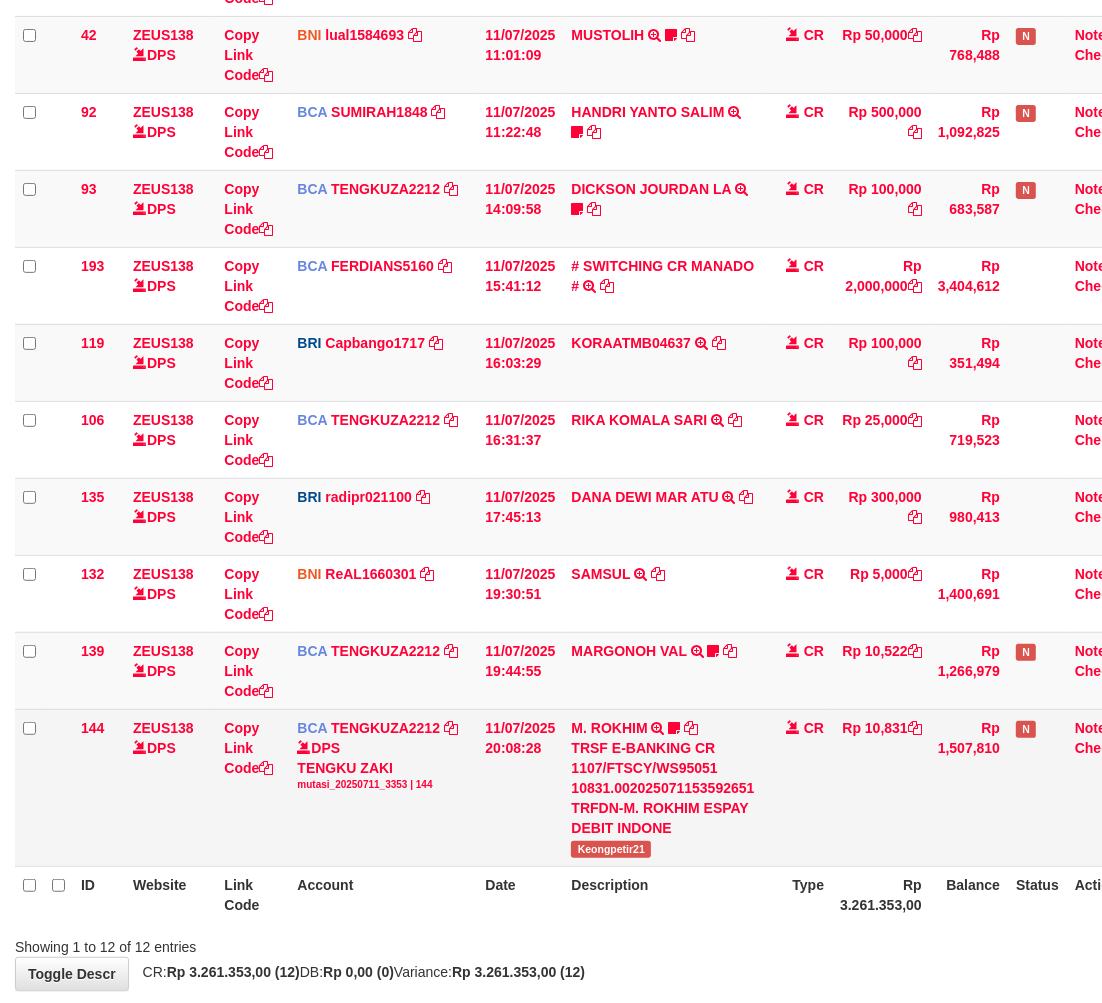 click on "TRSF E-BANKING CR 1107/FTSCY/WS95051
10831.002025071153592651 TRFDN-M. ROKHIM ESPAY DEBIT INDONE" at bounding box center (662, 788) 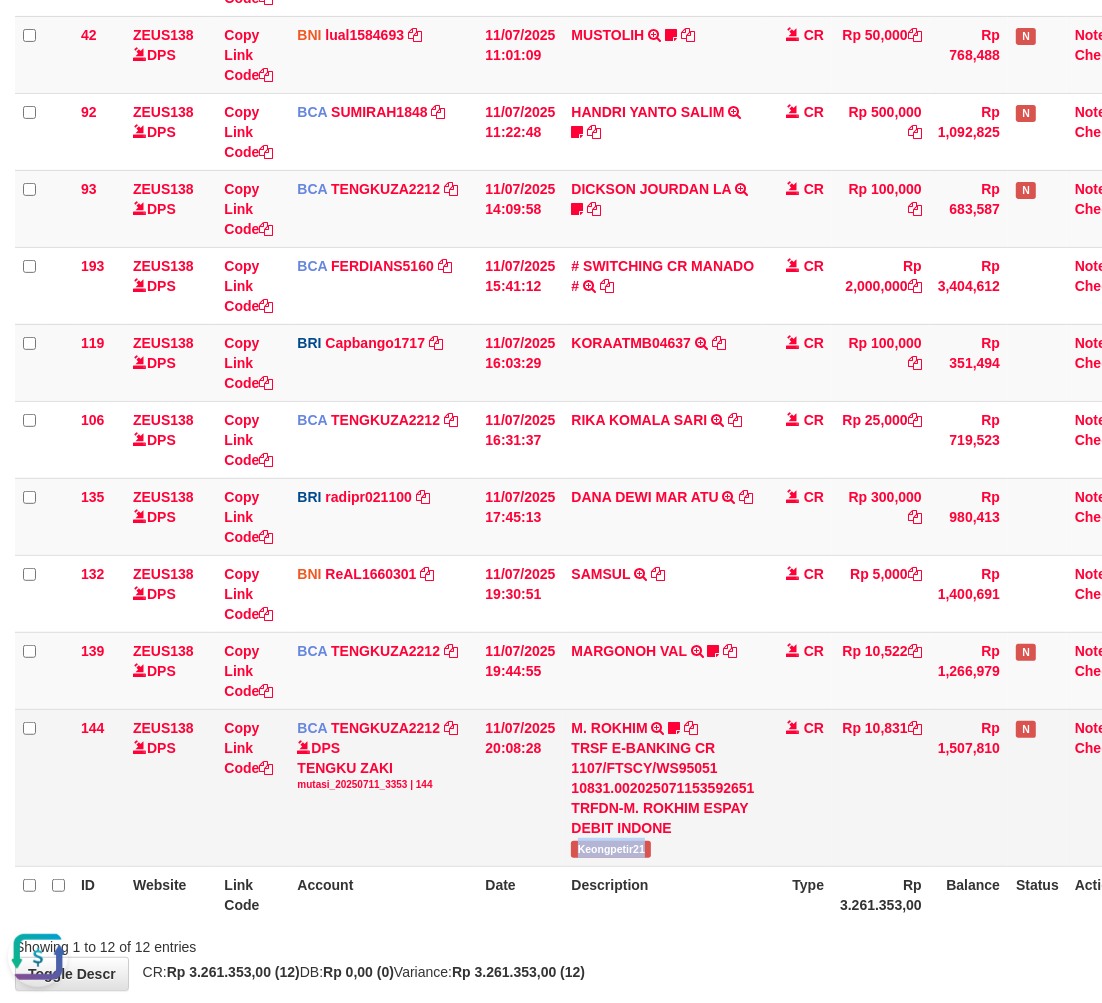scroll, scrollTop: 0, scrollLeft: 0, axis: both 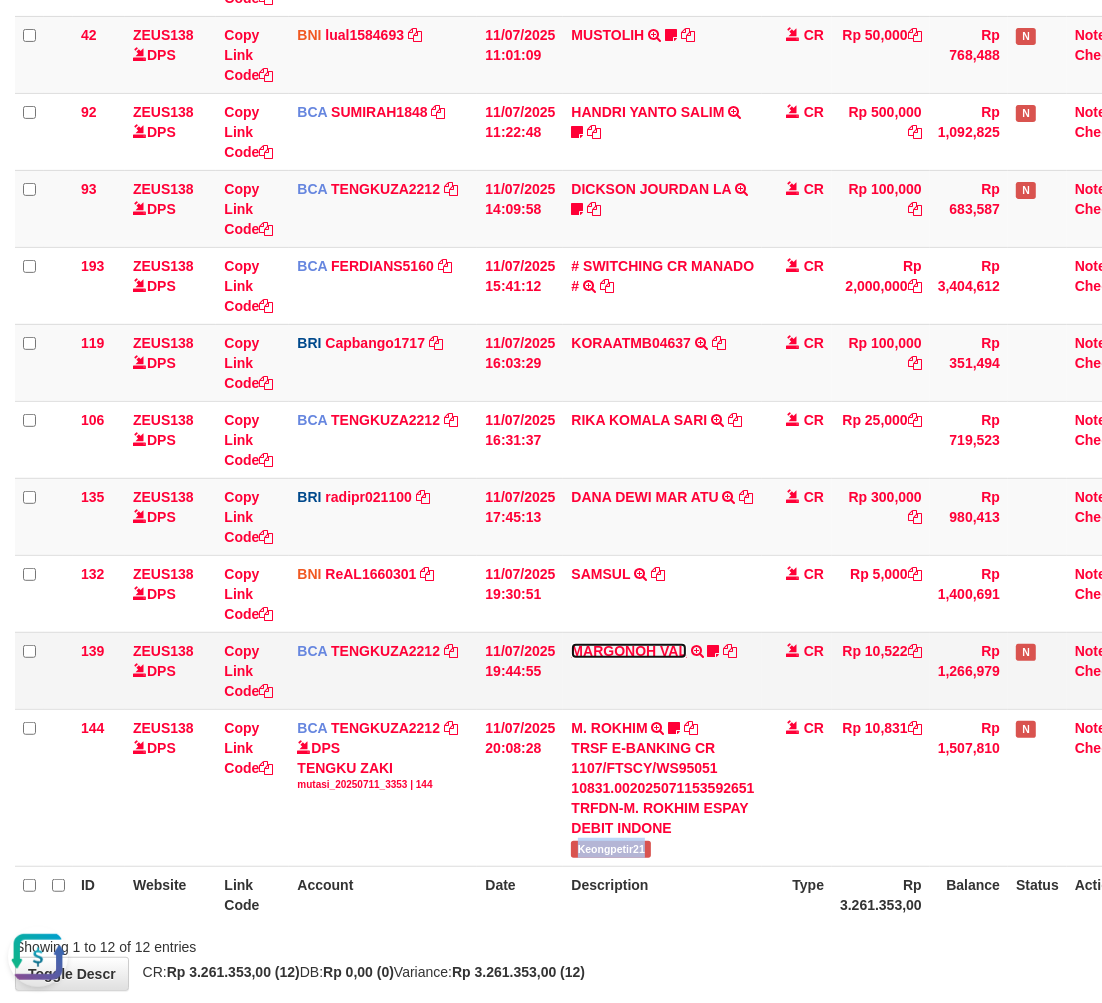 drag, startPoint x: 651, startPoint y: 651, endPoint x: 703, endPoint y: 651, distance: 52 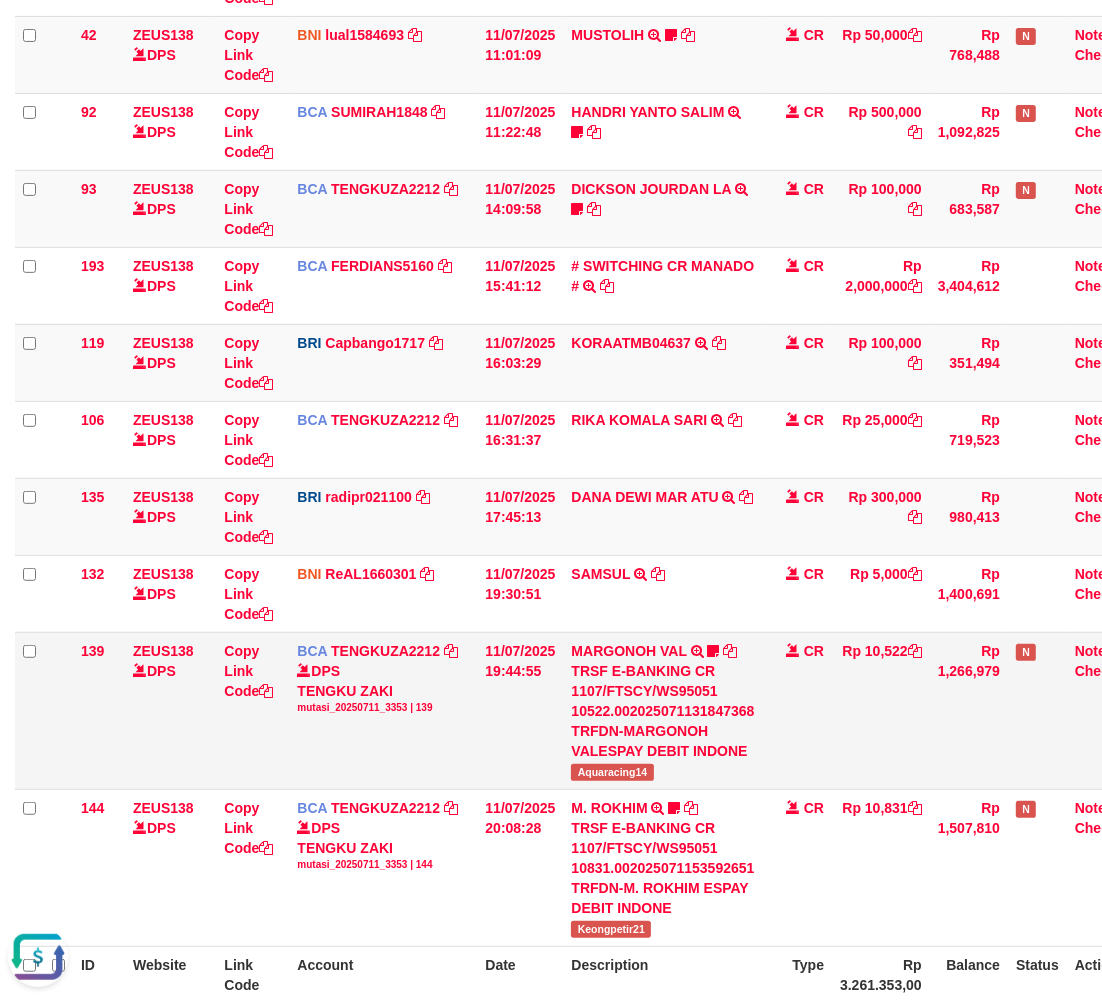 click on "Aquaracing14" at bounding box center [612, 772] 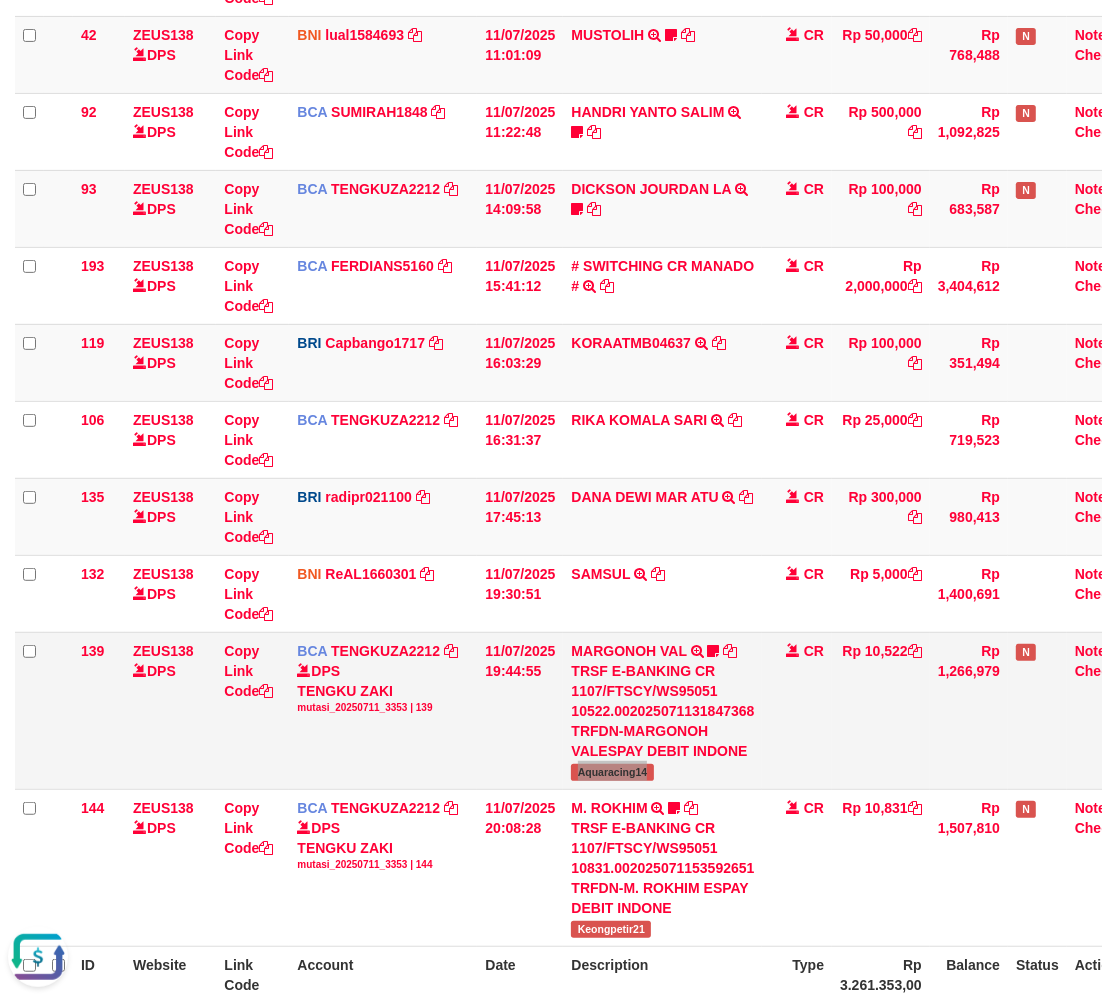 click on "Aquaracing14" at bounding box center (612, 772) 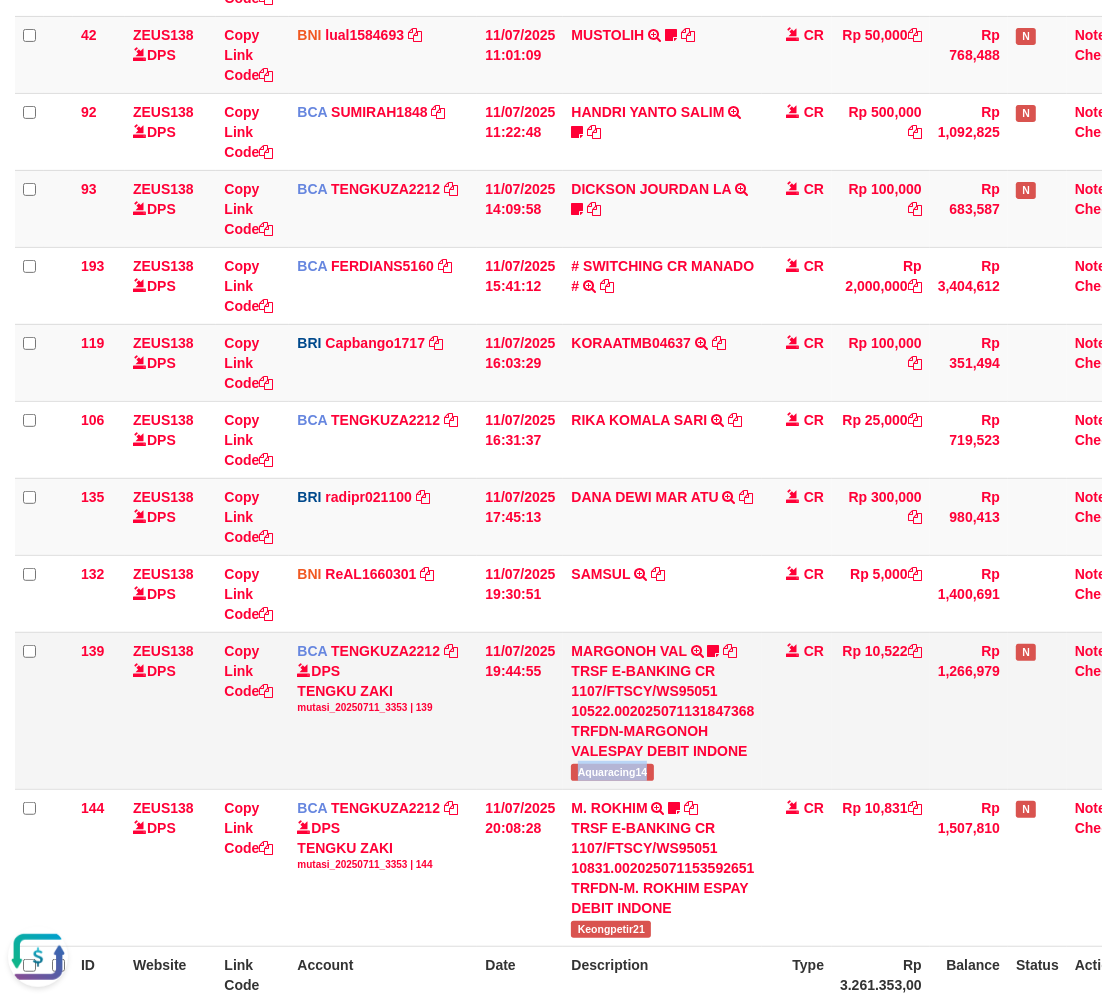 click on "Aquaracing14" at bounding box center (612, 772) 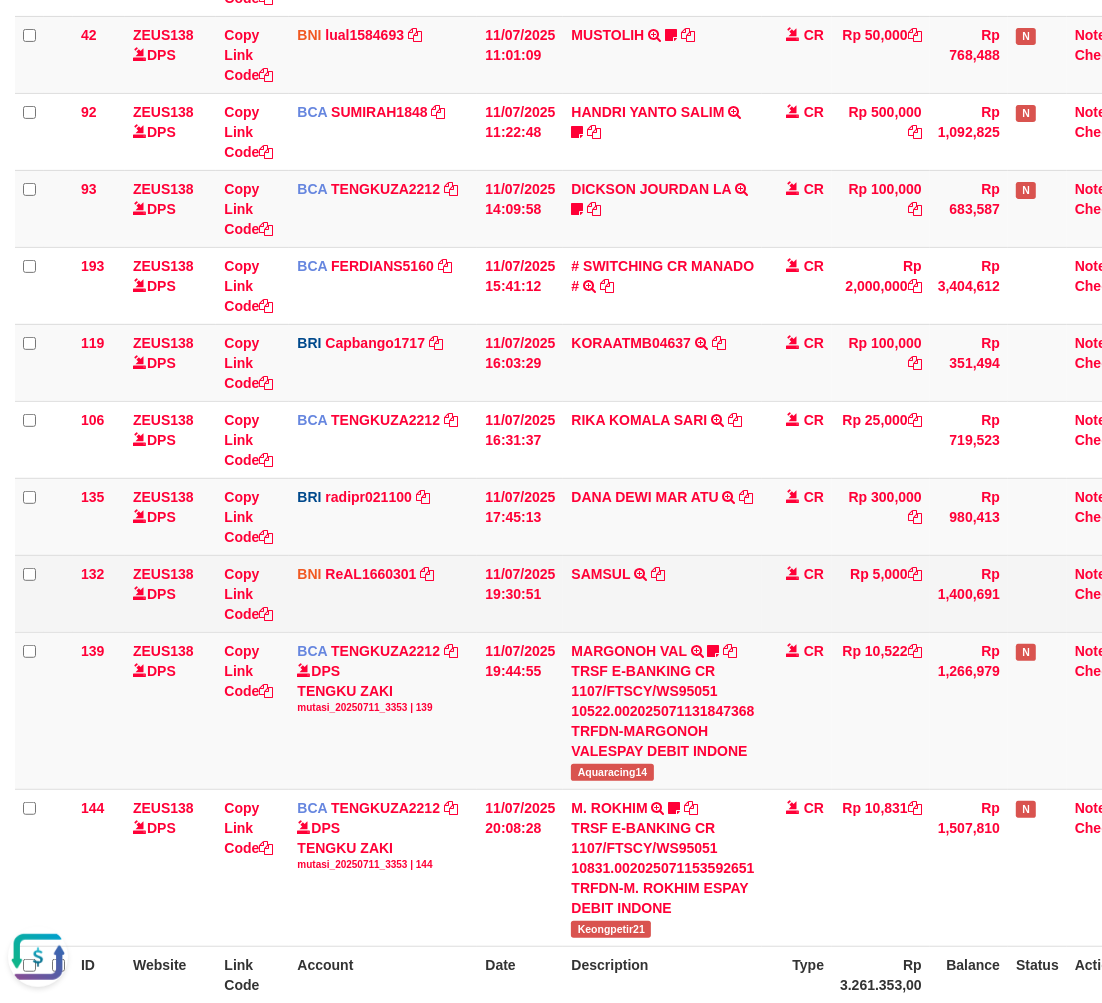 drag, startPoint x: 686, startPoint y: 606, endPoint x: 696, endPoint y: 607, distance: 10.049875 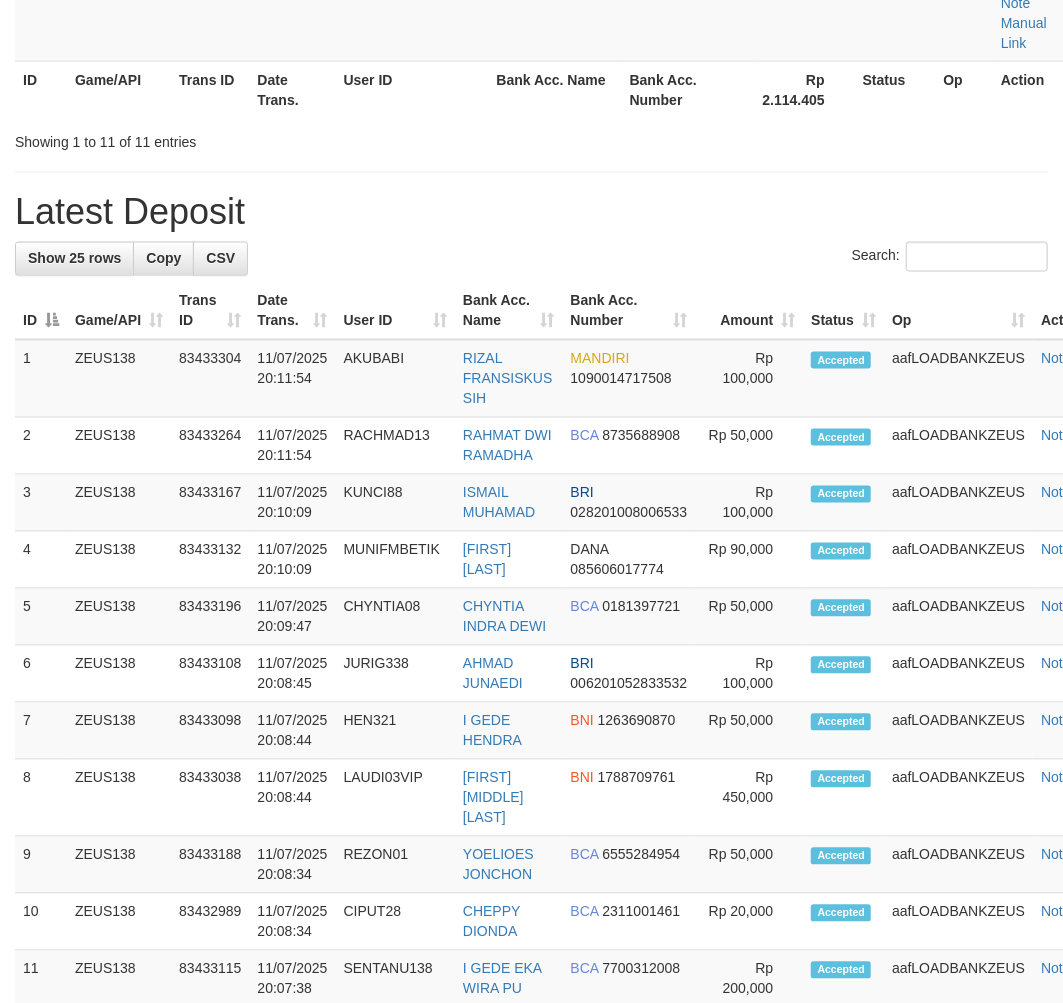scroll, scrollTop: 1567, scrollLeft: 0, axis: vertical 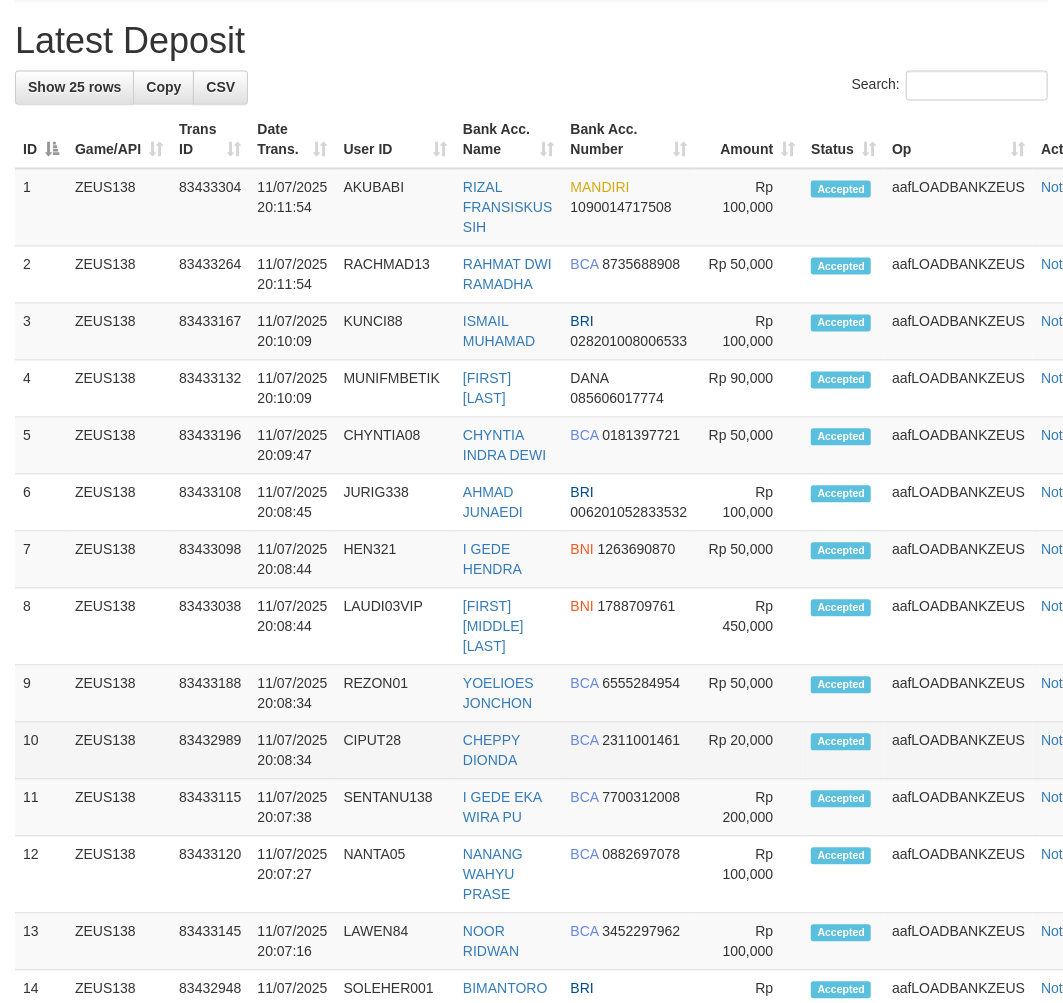 drag, startPoint x: 174, startPoint y: 757, endPoint x: 590, endPoint y: 772, distance: 416.27036 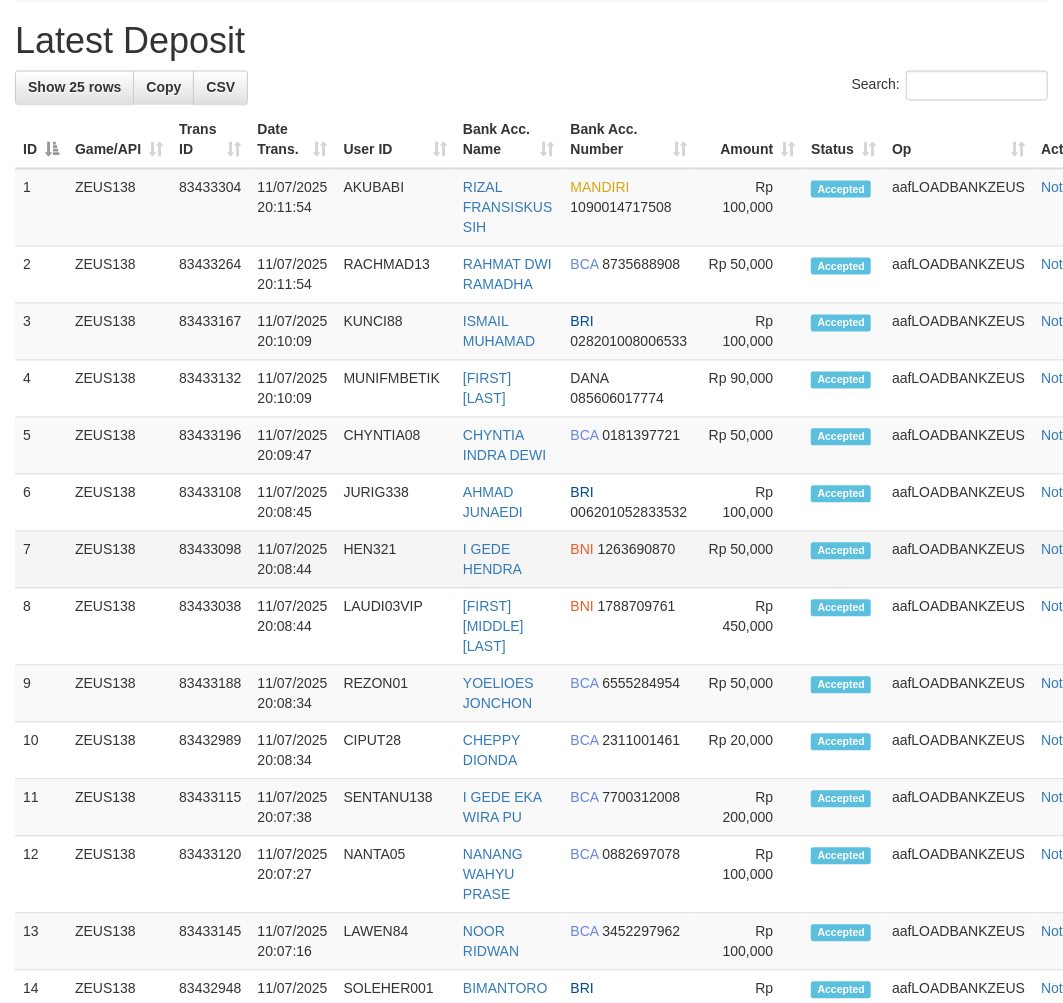 drag, startPoint x: 372, startPoint y: 687, endPoint x: 352, endPoint y: 623, distance: 67.052216 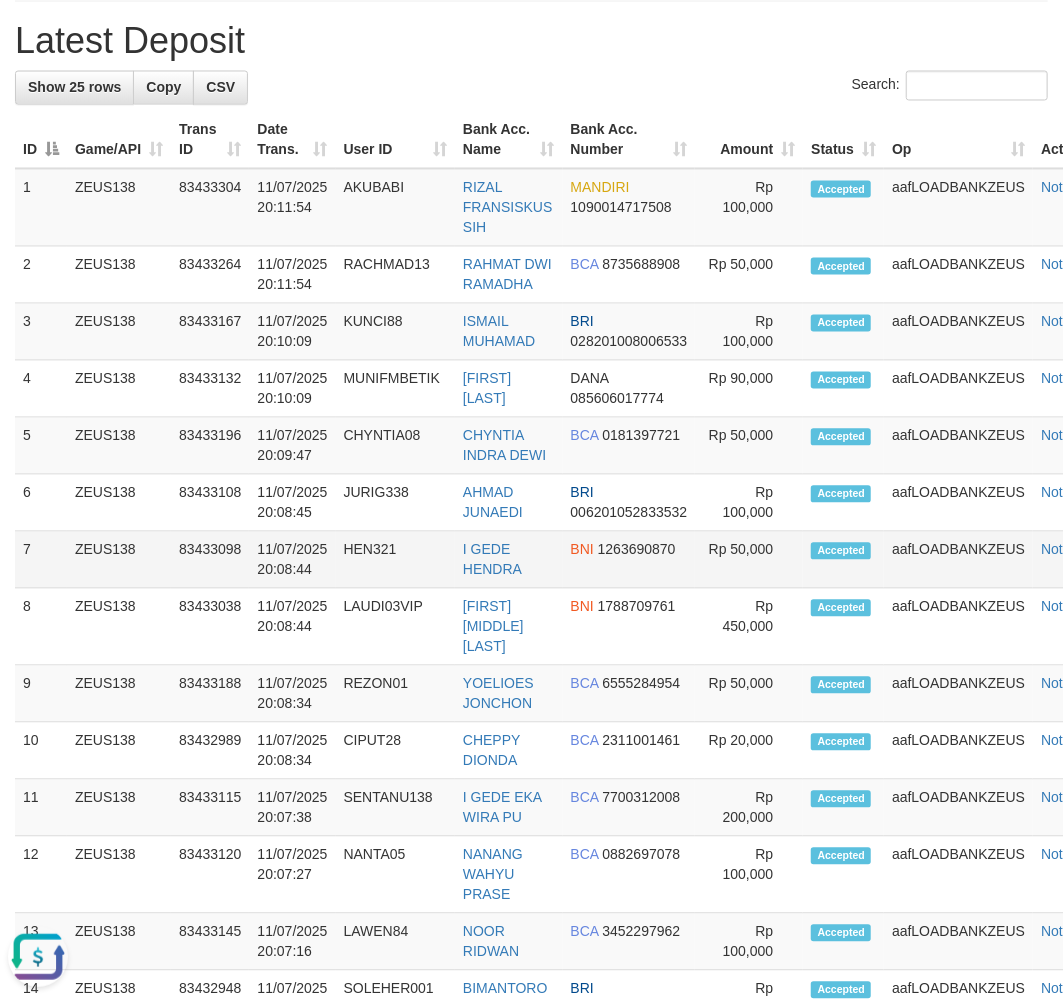 click on "HEN321" at bounding box center [395, 560] 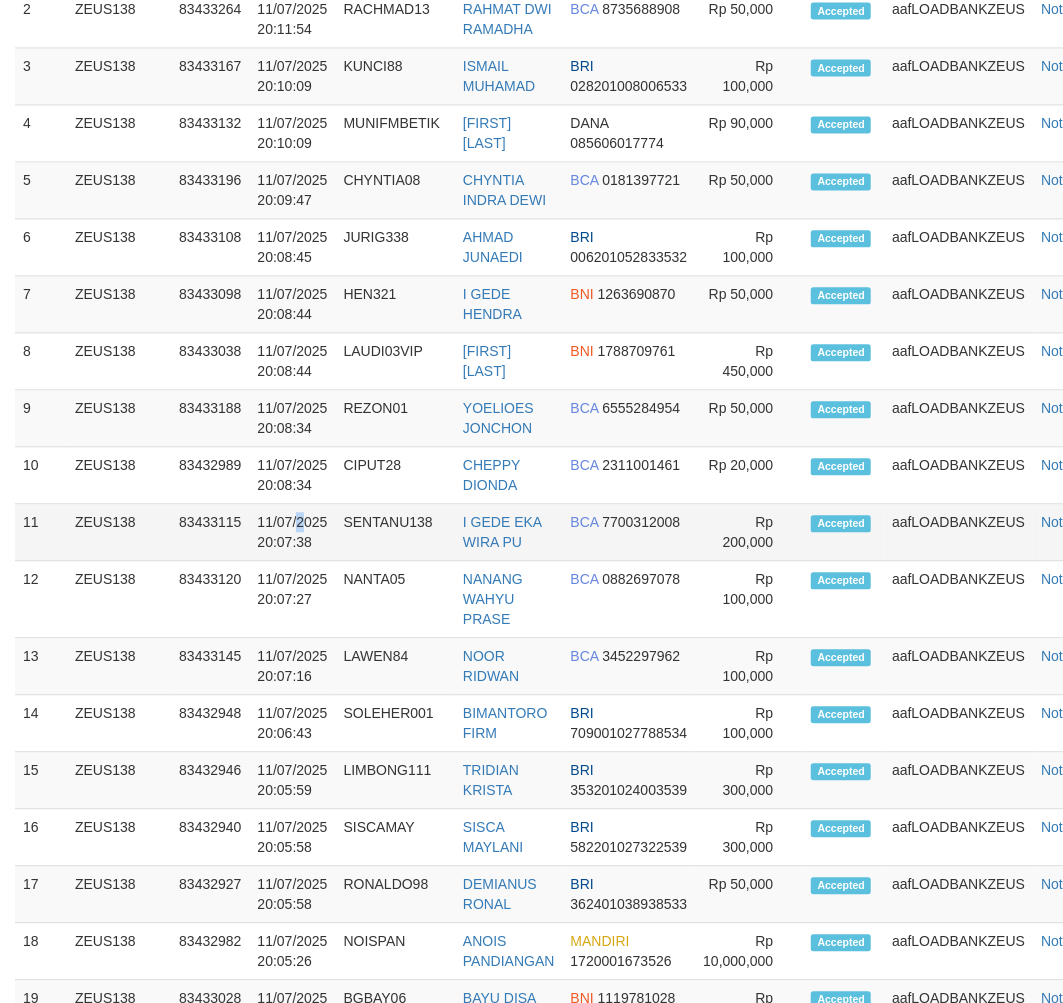 click on "11/07/2025 20:07:38" at bounding box center [292, 532] 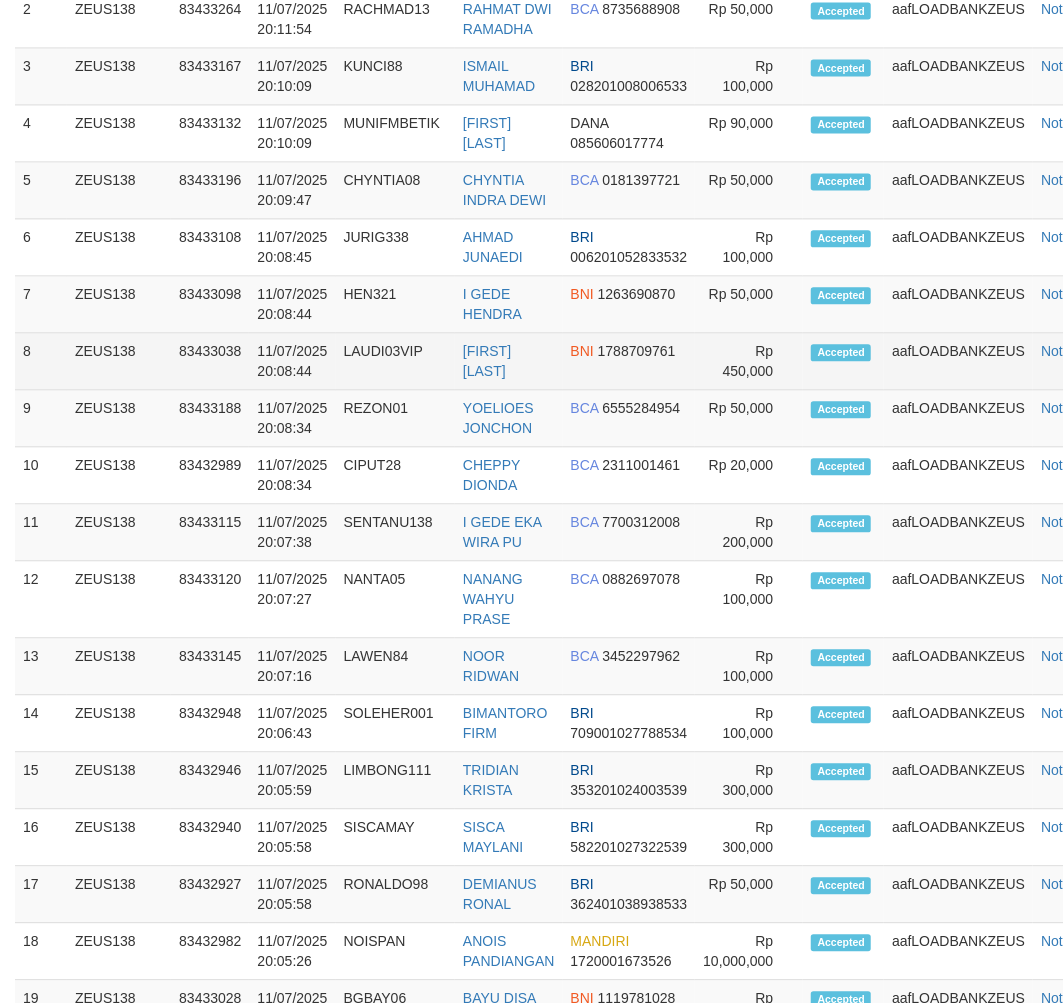 click on "1
[USERNAME]
[PHONE]
[DATE] [TIME]
[LAST]
[FIRST] [LAST]
[BRAND]
[ACCOUNT_NUMBER]
2" at bounding box center (565, 656) 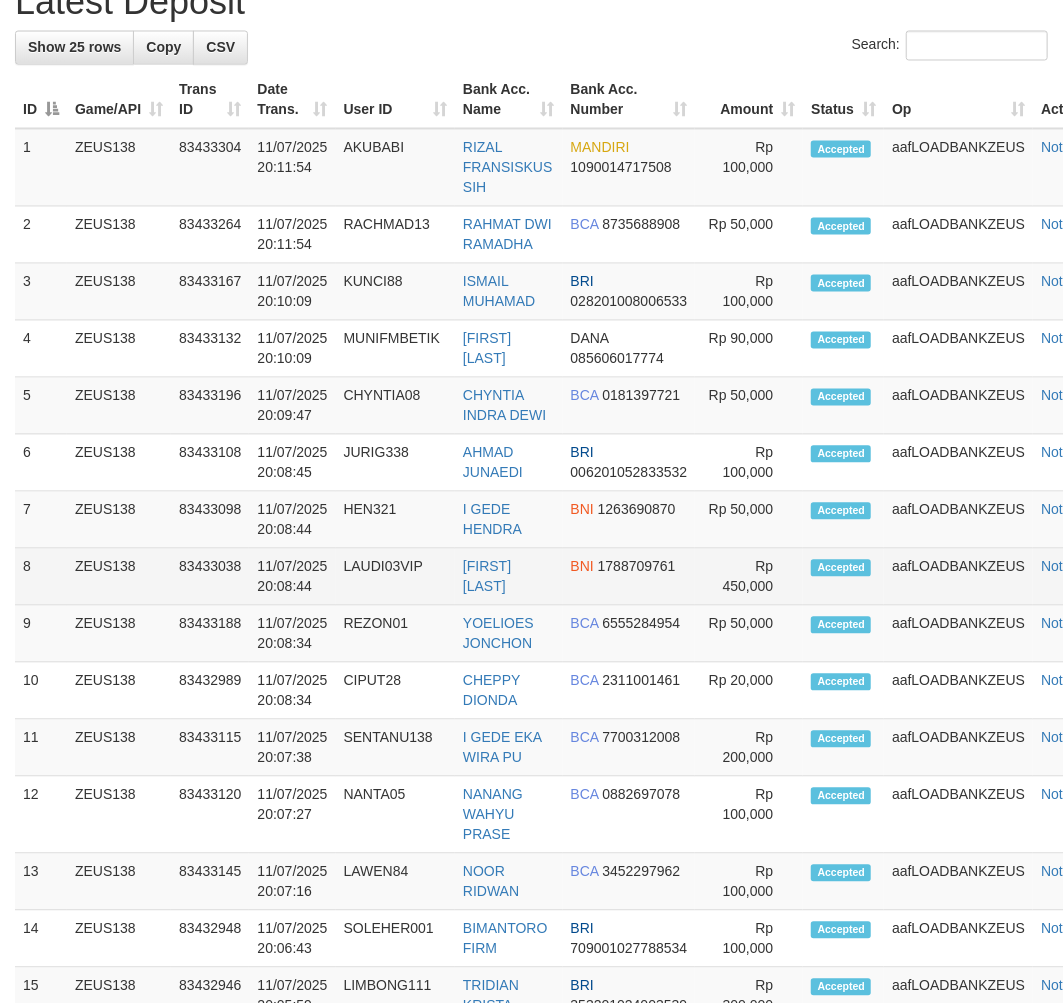 scroll, scrollTop: 1617, scrollLeft: 0, axis: vertical 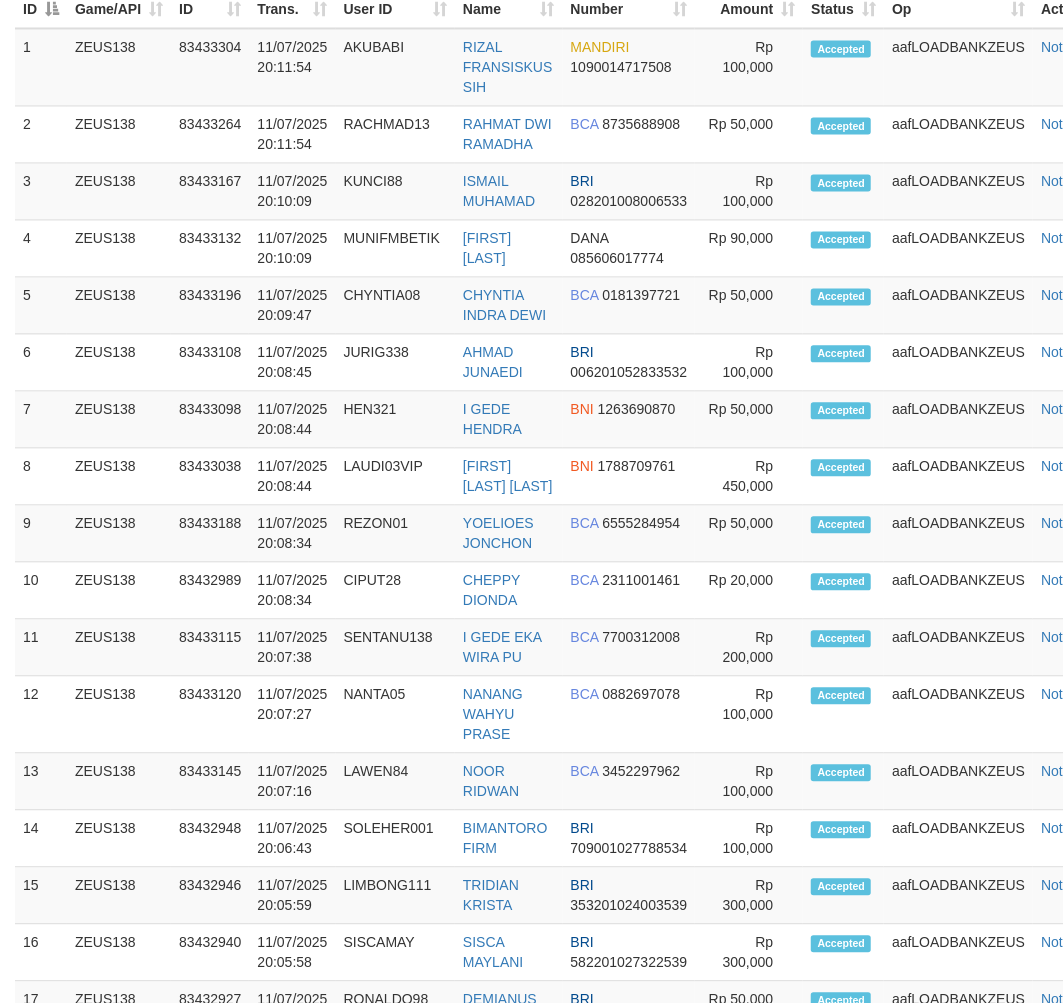 drag, startPoint x: 487, startPoint y: 690, endPoint x: 3, endPoint y: 635, distance: 487.115 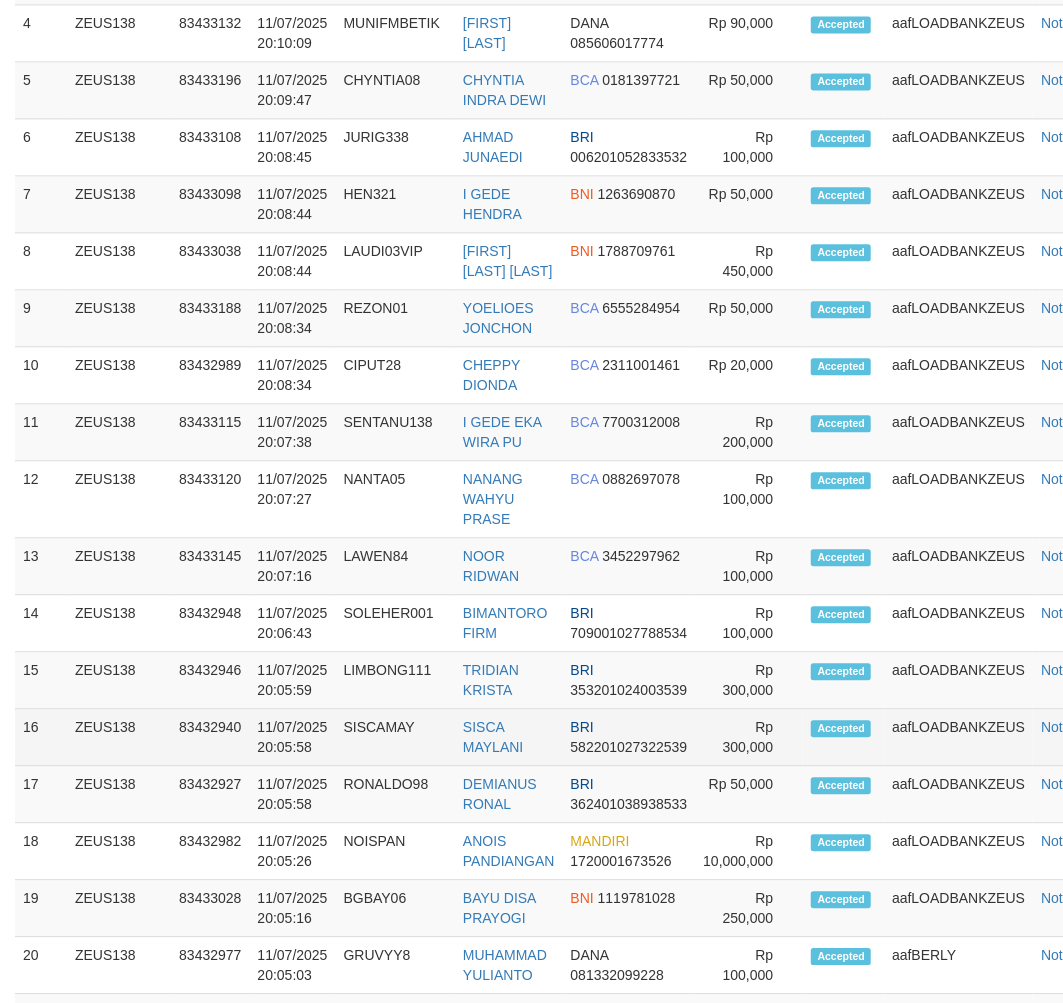 drag, startPoint x: 207, startPoint y: 761, endPoint x: 405, endPoint y: 781, distance: 199.00754 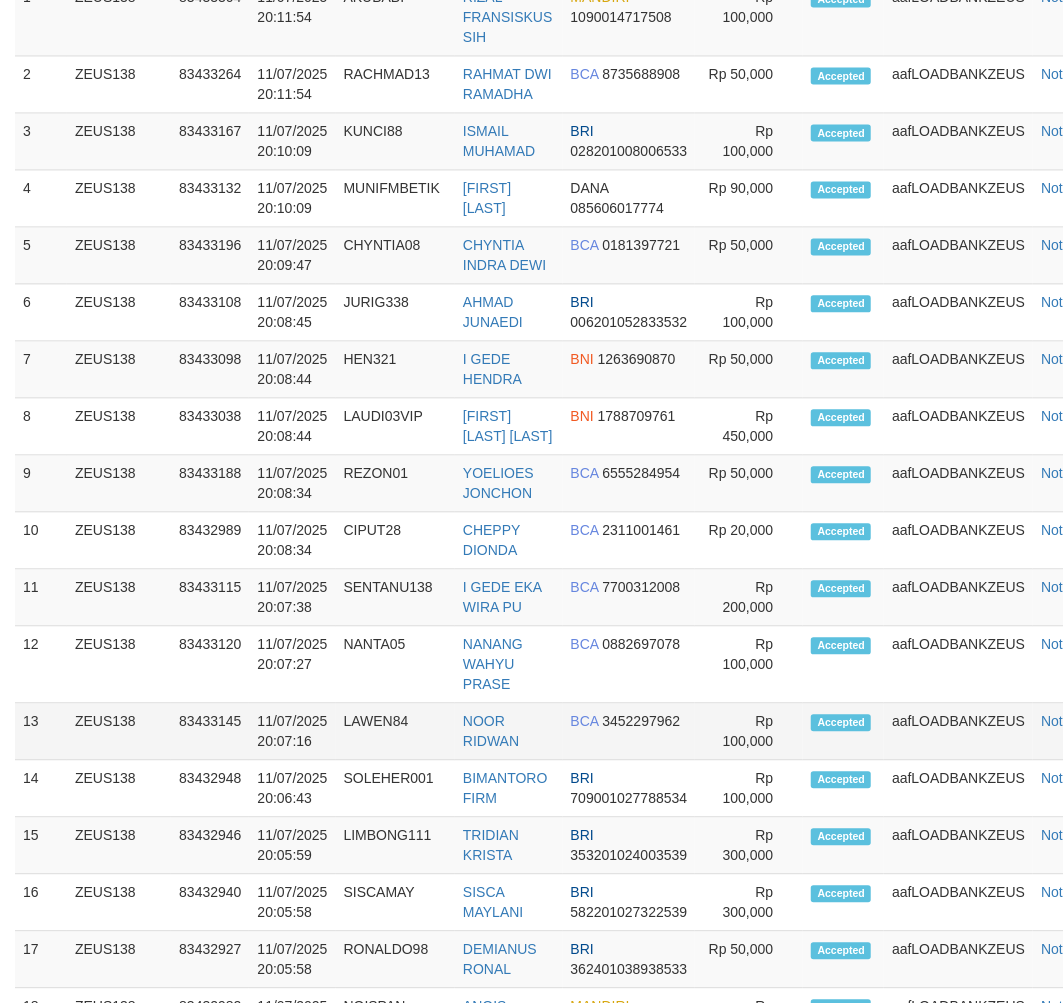 scroll, scrollTop: 58, scrollLeft: 0, axis: vertical 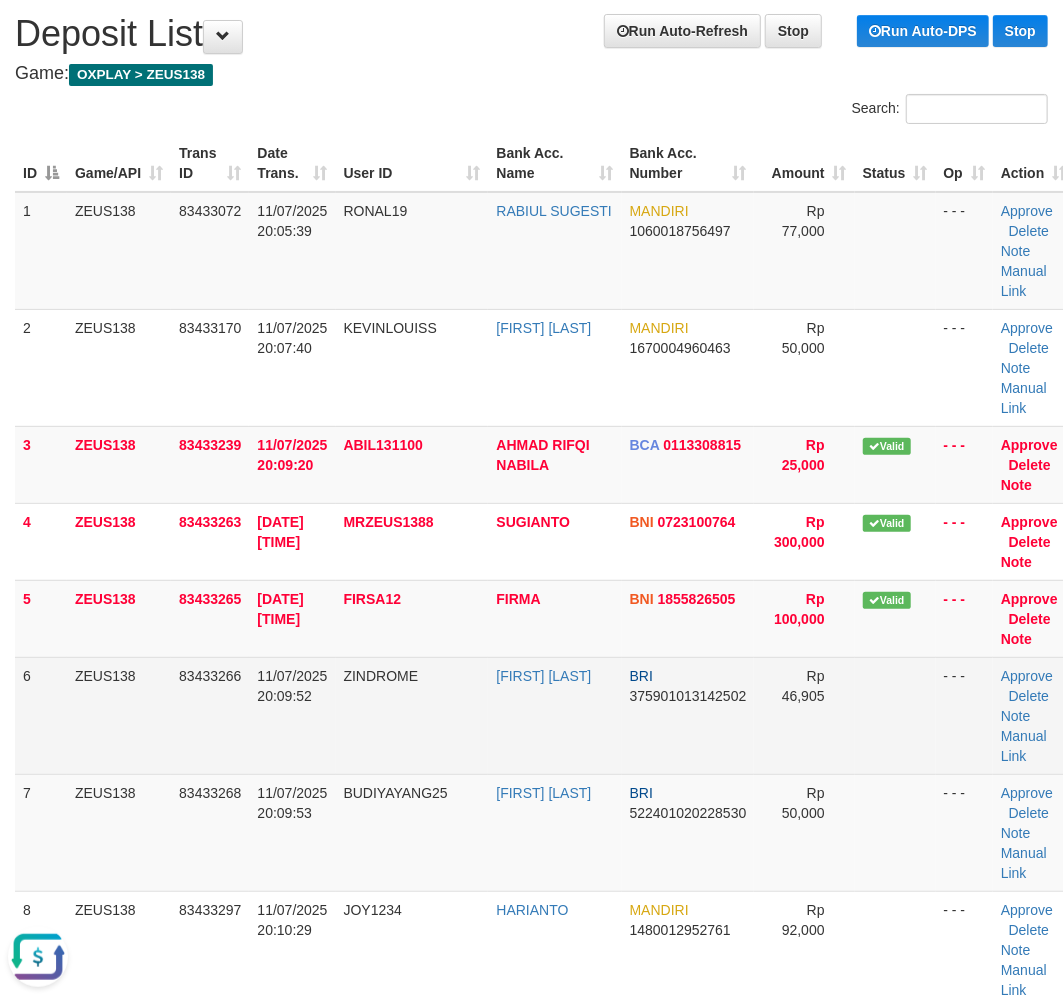 click on "ZINDROME" at bounding box center (412, 715) 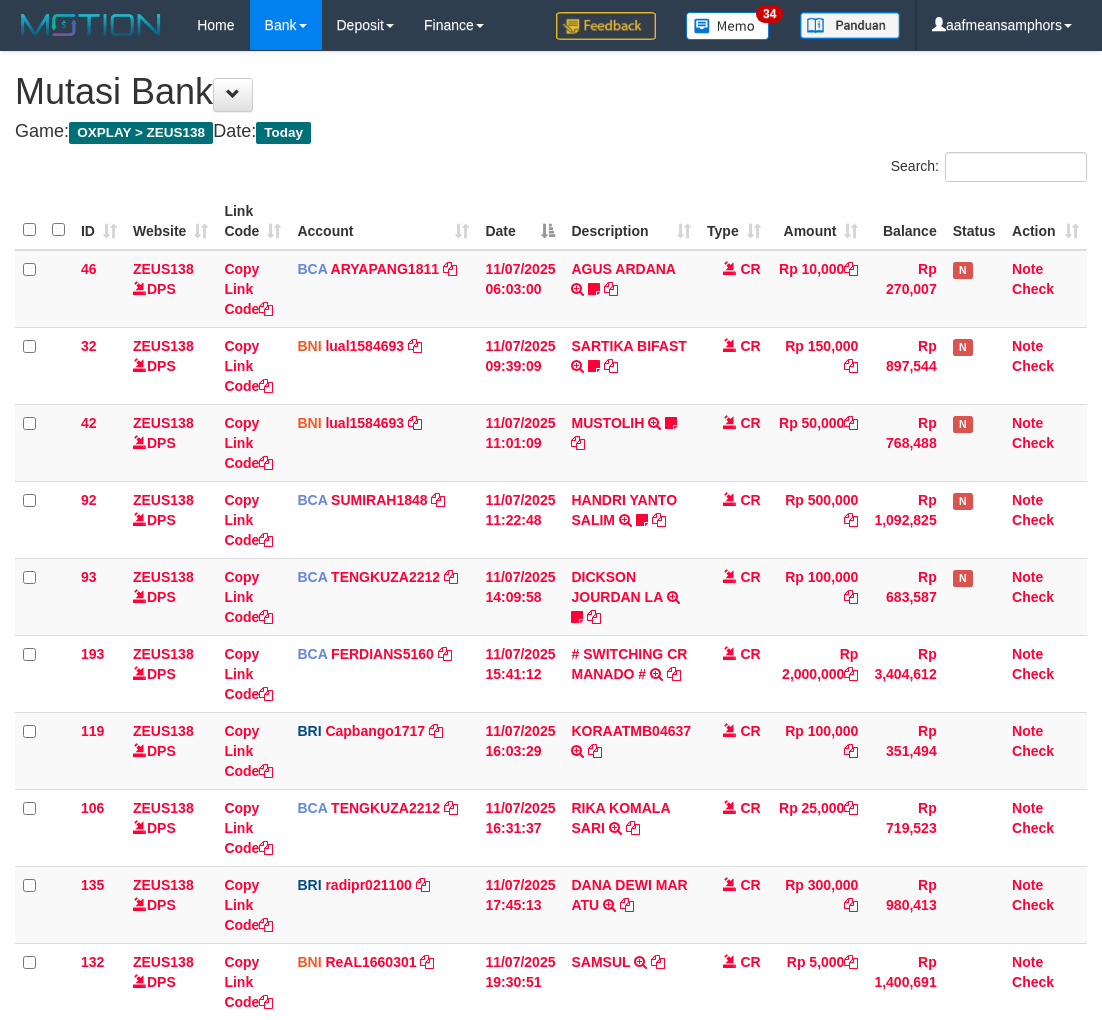 scroll, scrollTop: 433, scrollLeft: 0, axis: vertical 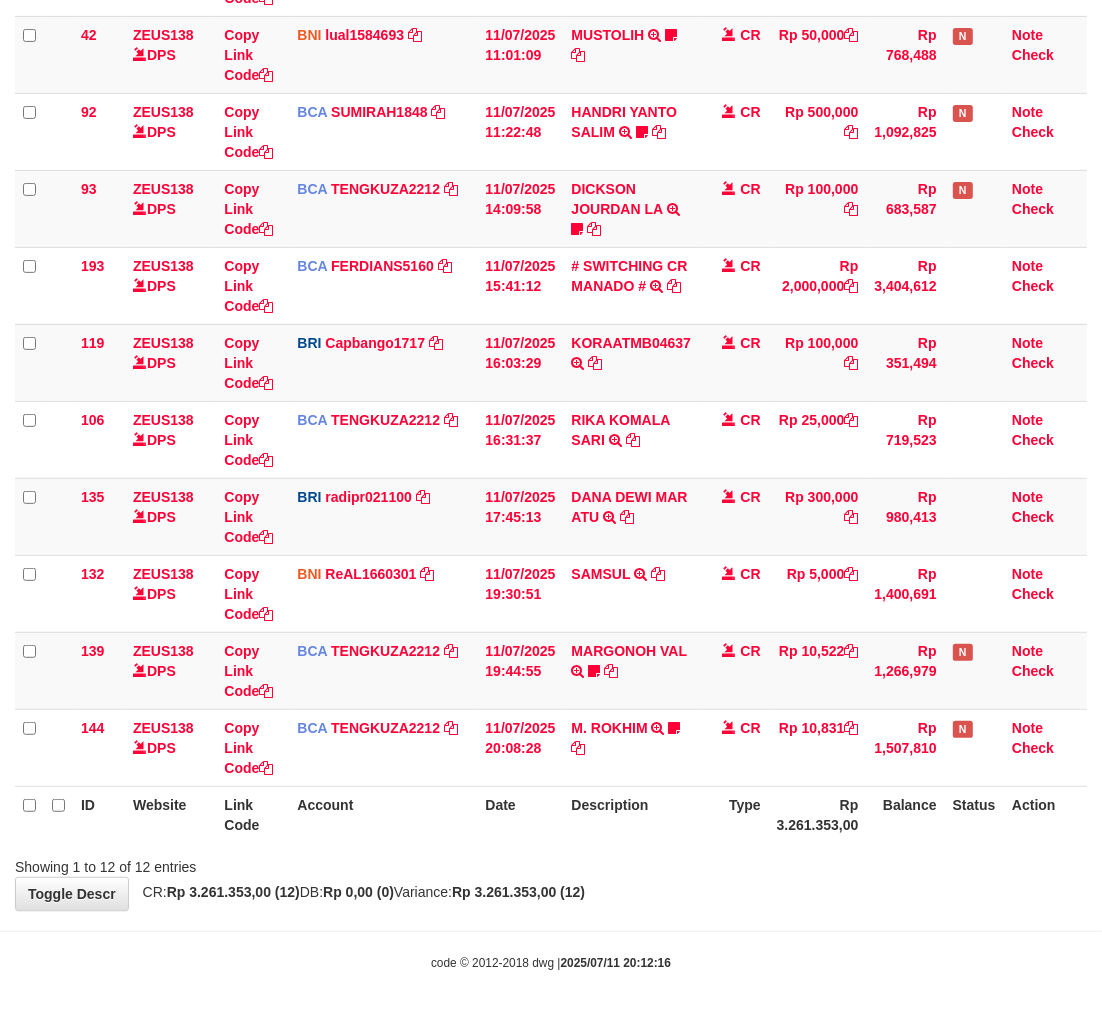click on "Search:
ID Website Link Code Account Date Description Type Amount Balance Status Action
46
ZEUS138    DPS
Copy Link Code
BCA
ARYAPANG1811
DPS
[FIRST] [LAST]
mutasi_20250711_2620 | 46
mutasi_20250711_2620 | 46
[DATE] [TIME]
[FIRST] [LAST]            TRSF E-BANKING CR 1107/FTSCY/WS95051
10000.002025071158167087 TRFDN-[FIRST]-[LAST] ESPAY DEBIT INDONE    Aguslike
tunggu bukti tranfer
CR
Rp 10,000
Rp 270,007
N
Note
Check
32
ZEUS138    DPS BNI" at bounding box center [551, 320] 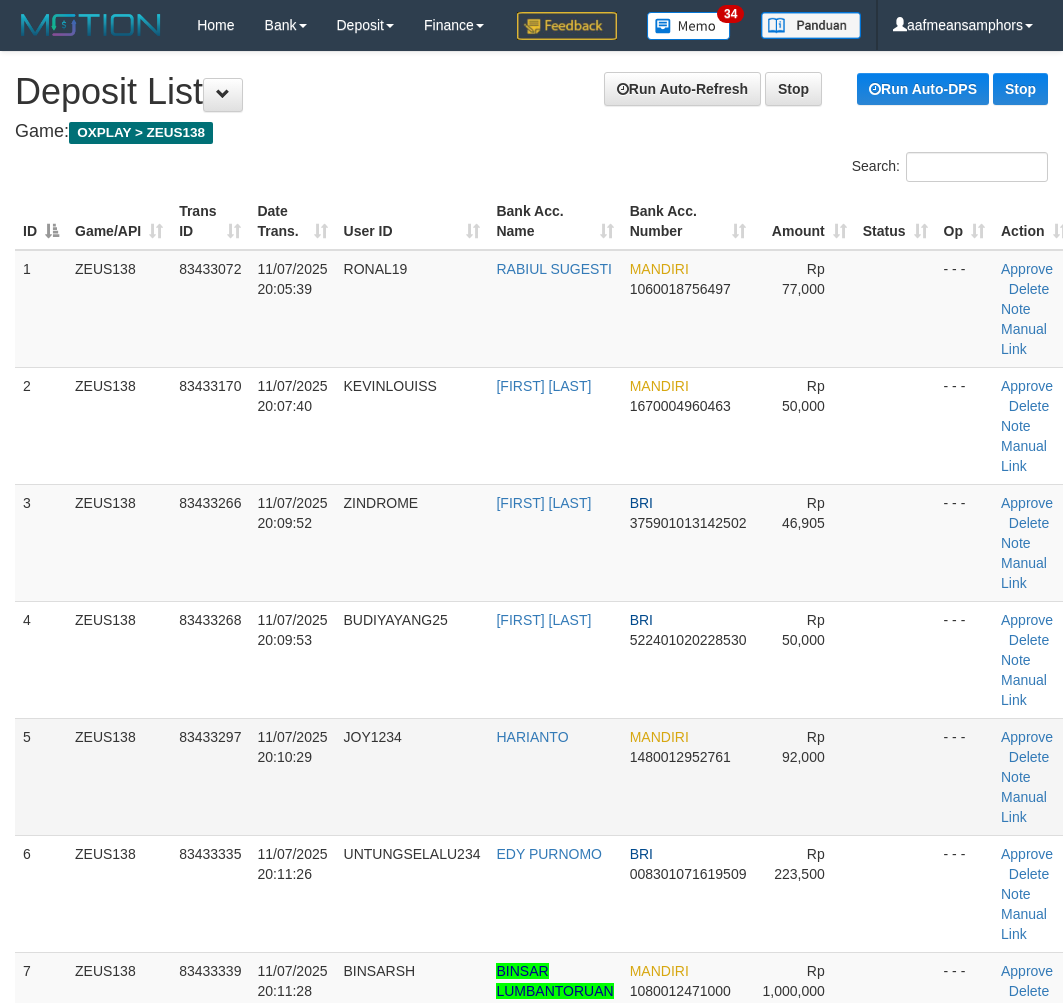 scroll, scrollTop: 0, scrollLeft: 0, axis: both 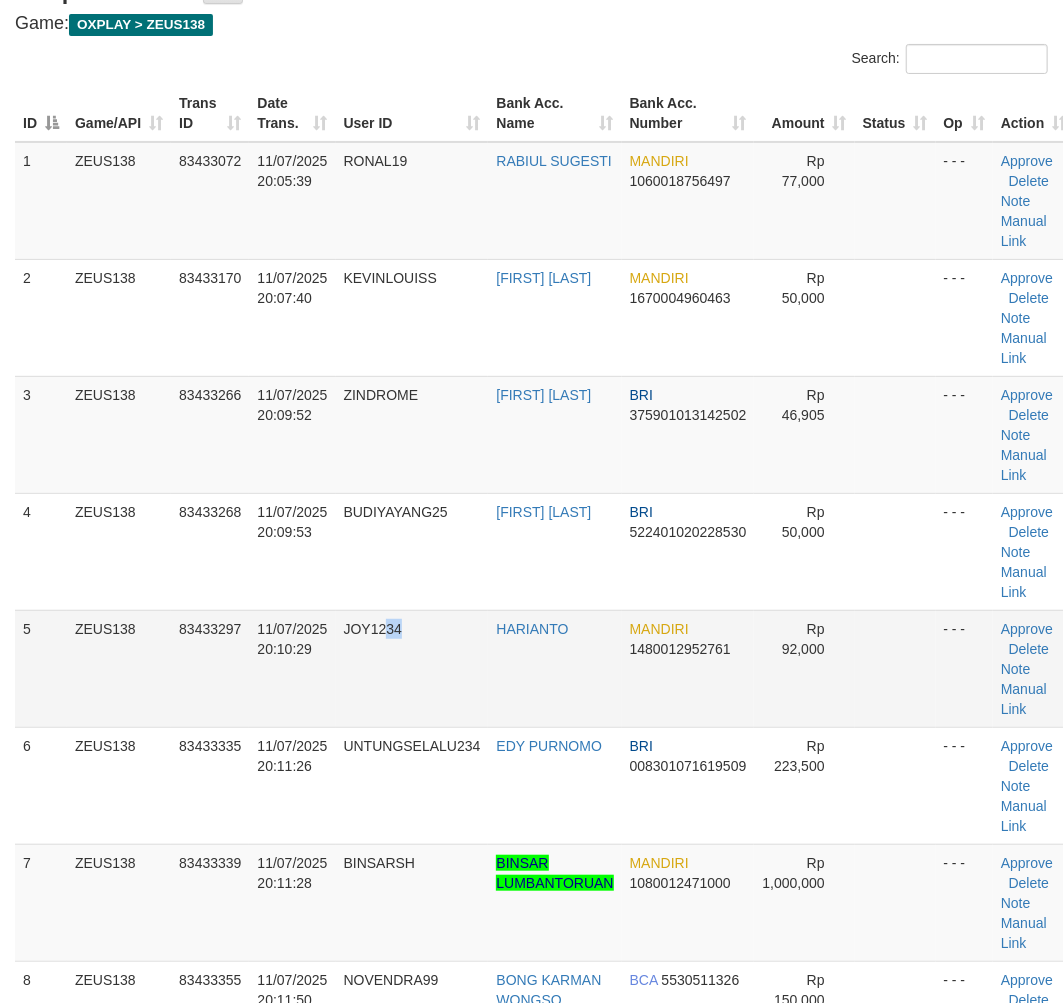 drag, startPoint x: 446, startPoint y: 758, endPoint x: 432, endPoint y: 748, distance: 17.20465 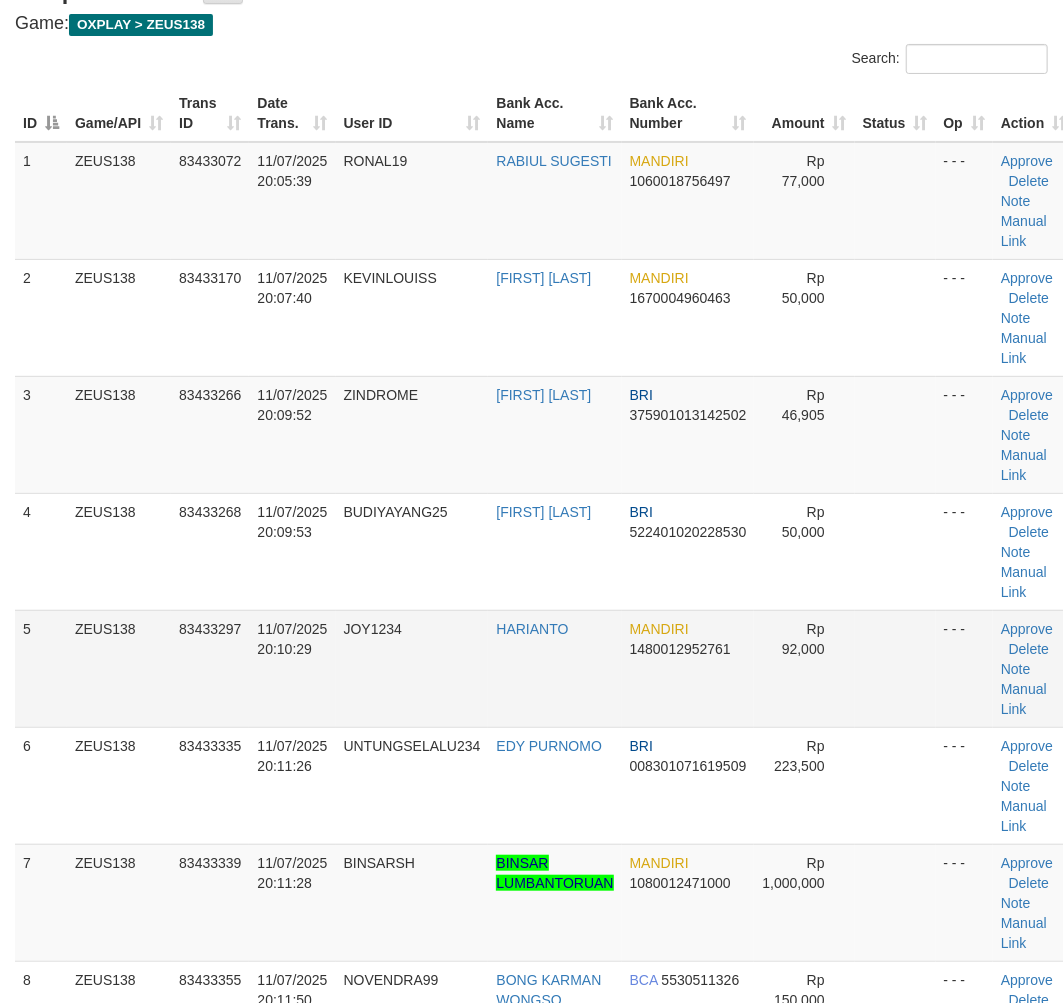 click on "JOY1234" at bounding box center [412, 668] 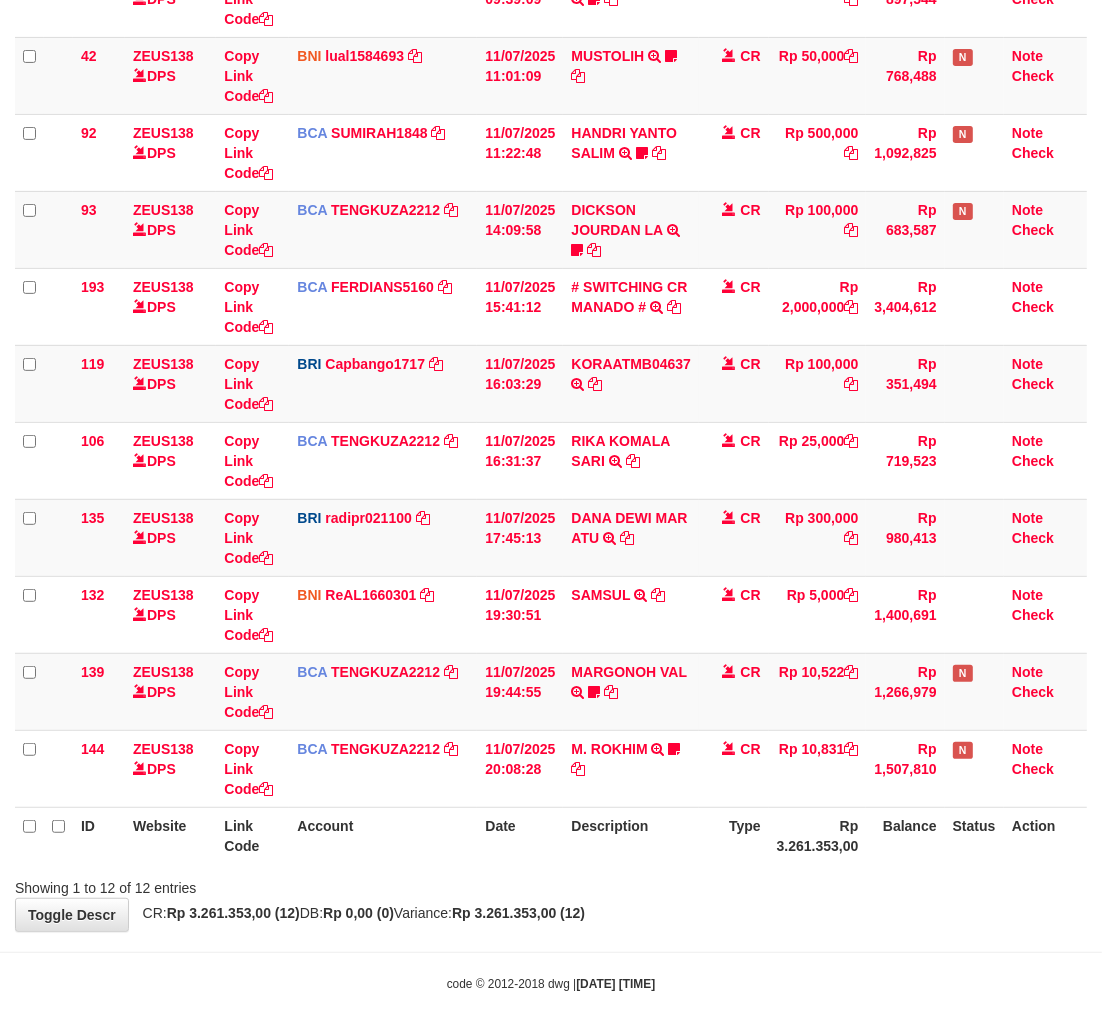 scroll, scrollTop: 388, scrollLeft: 0, axis: vertical 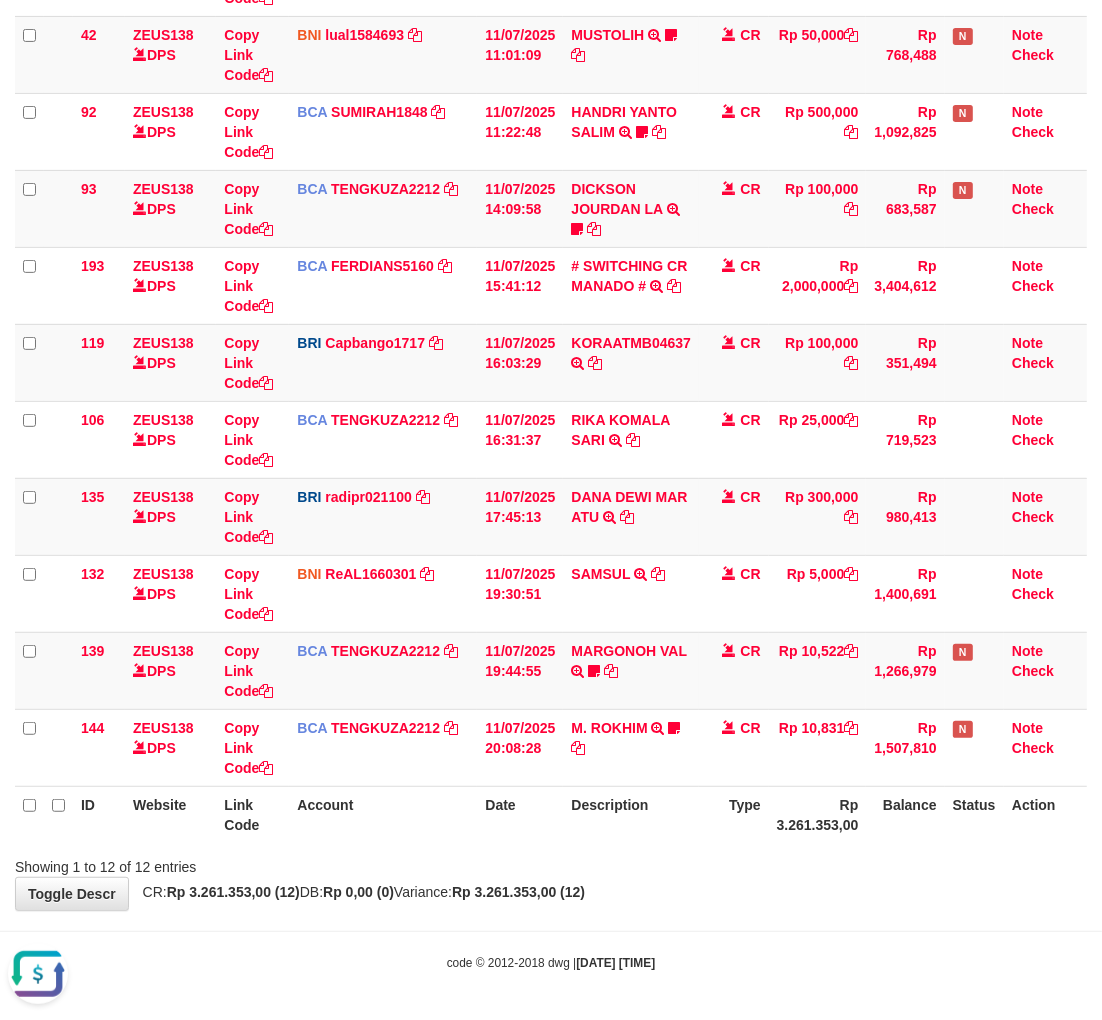 click on "**********" at bounding box center [551, 287] 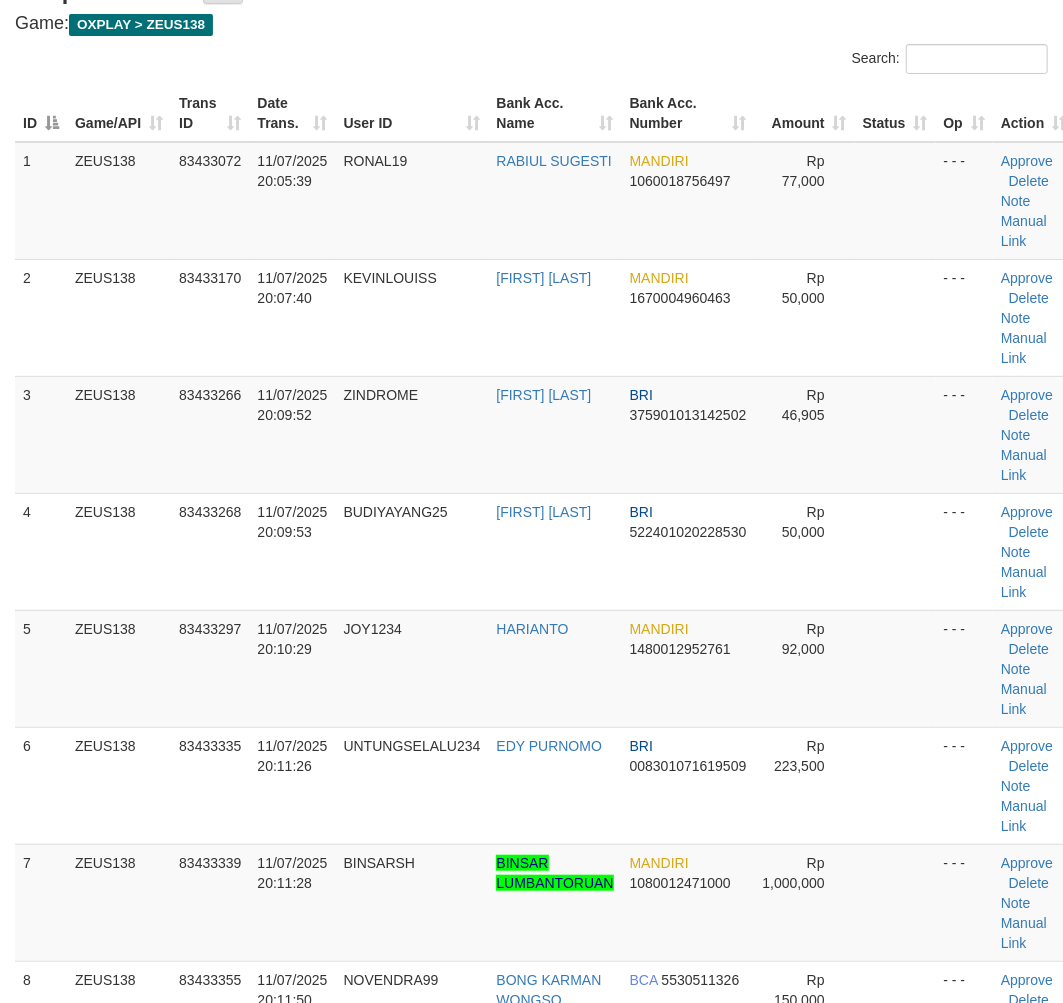 scroll, scrollTop: 158, scrollLeft: 0, axis: vertical 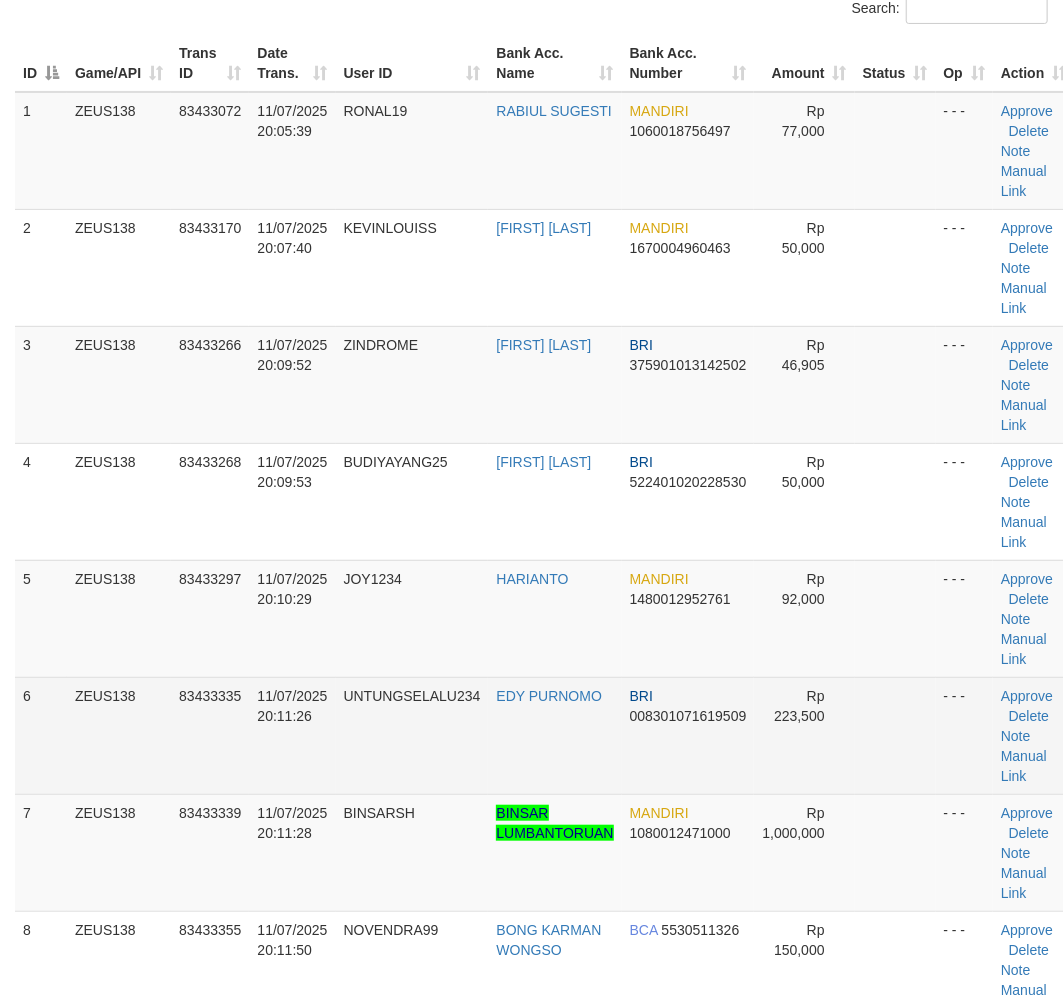click on "UNTUNGSELALU234" at bounding box center [412, 696] 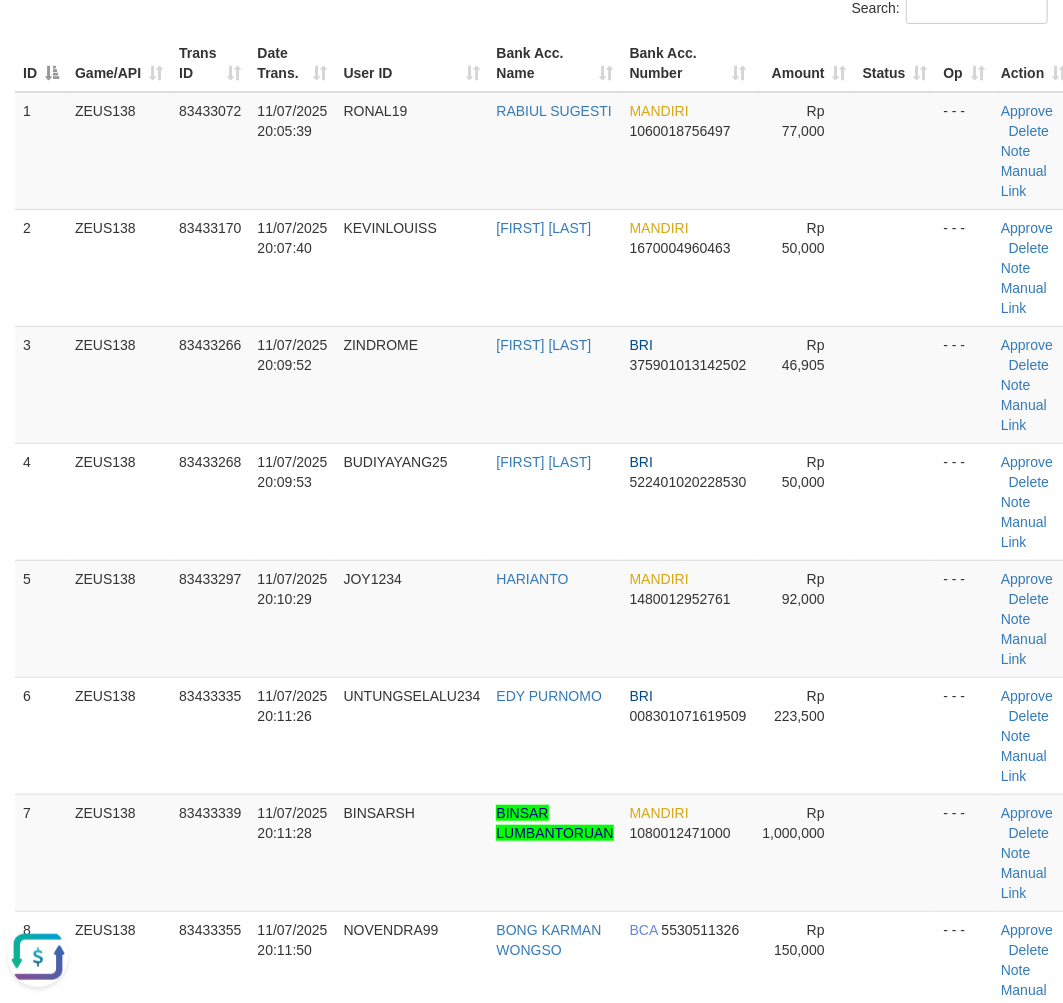 scroll, scrollTop: 0, scrollLeft: 0, axis: both 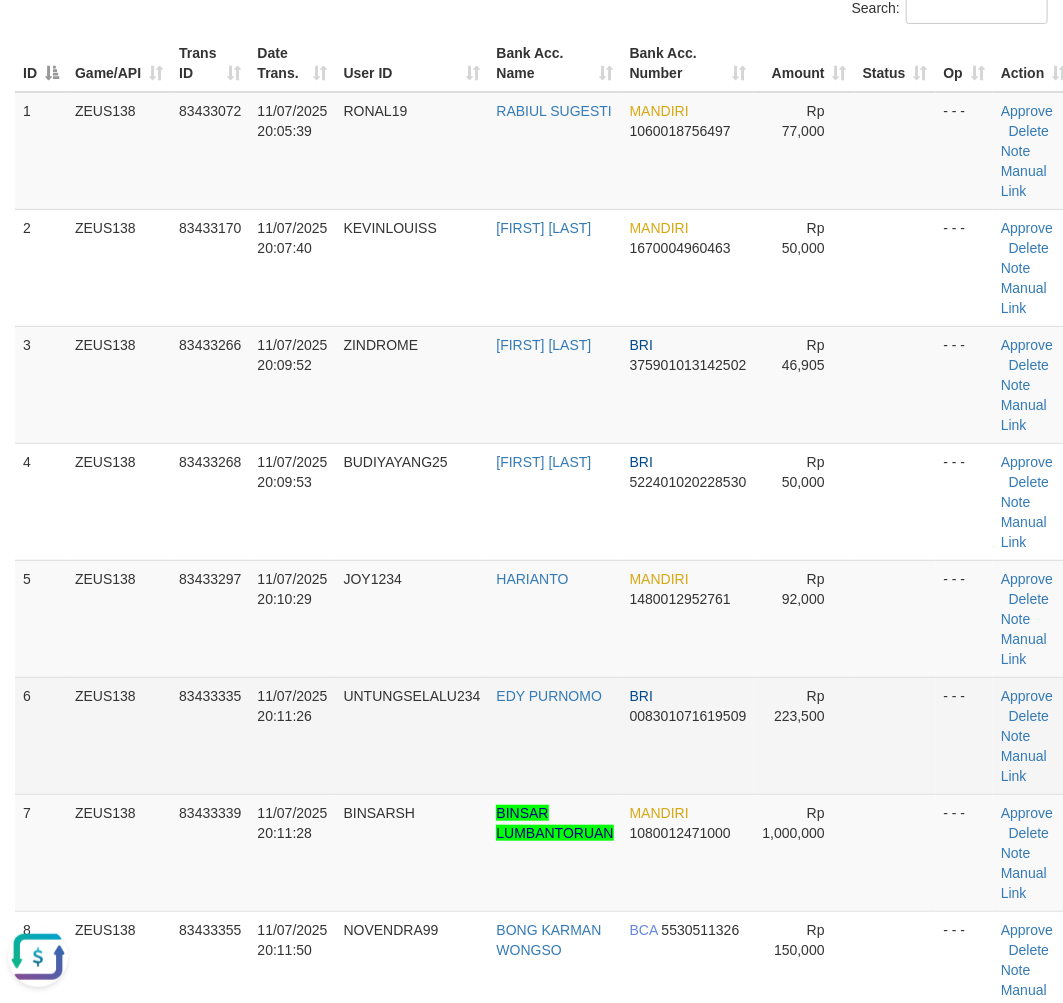 click on "6
ZEUS138
83433335
11/07/2025 20:11:26
UNTUNGSELALU234
EDY PURNOMO
BRI
008301071619509
Rp 223,500
- - -
Approve
Delete
Note
Manual Link" at bounding box center [545, 735] 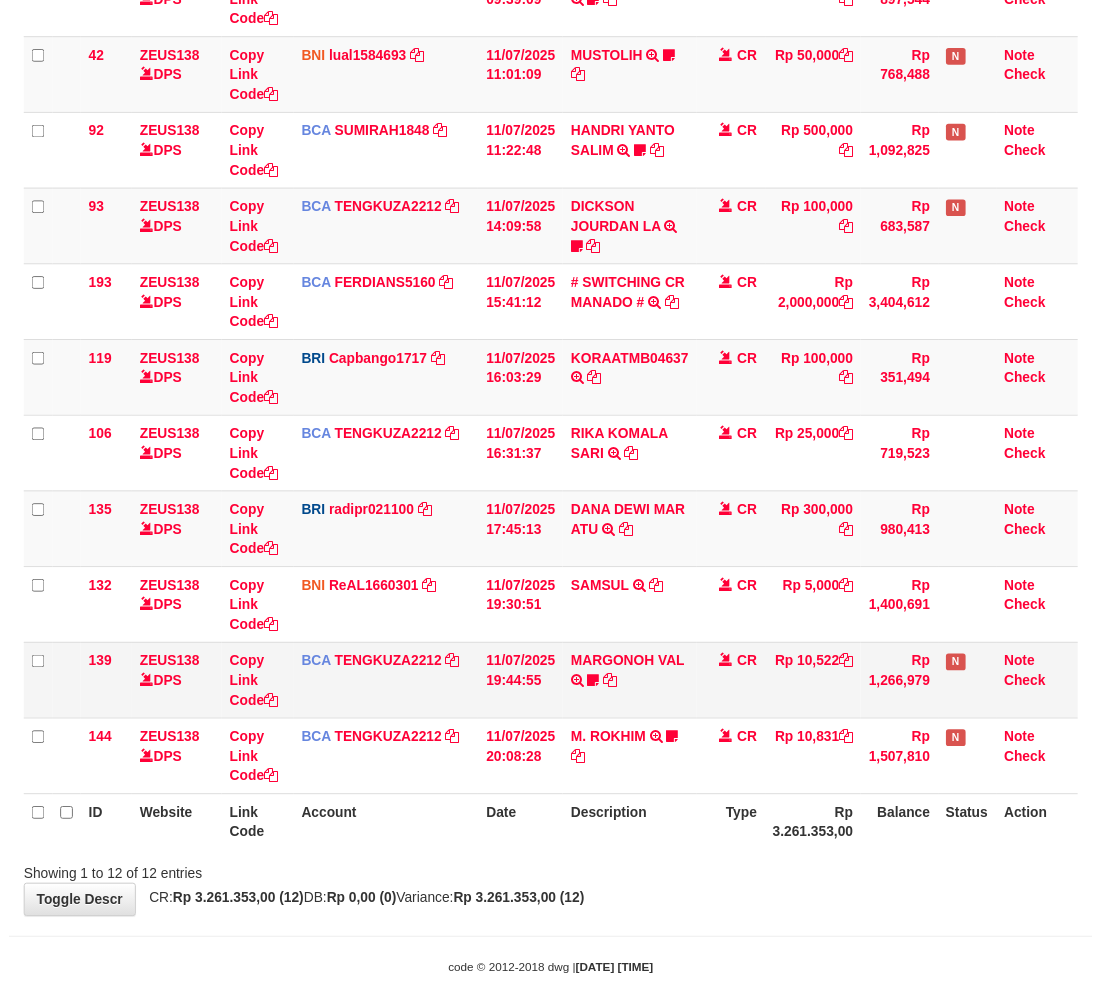 scroll, scrollTop: 388, scrollLeft: 0, axis: vertical 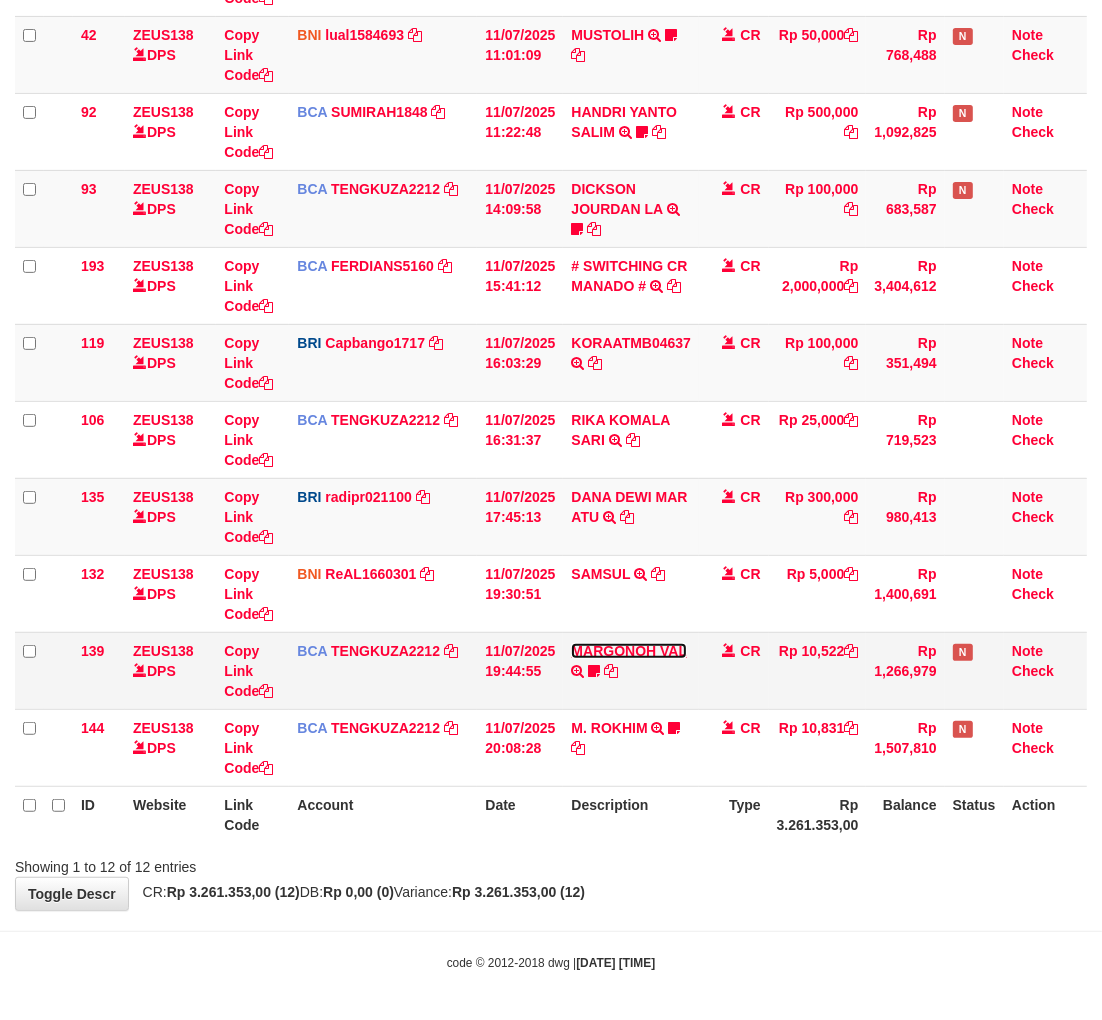 click on "MARGONOH VAL" at bounding box center (628, 651) 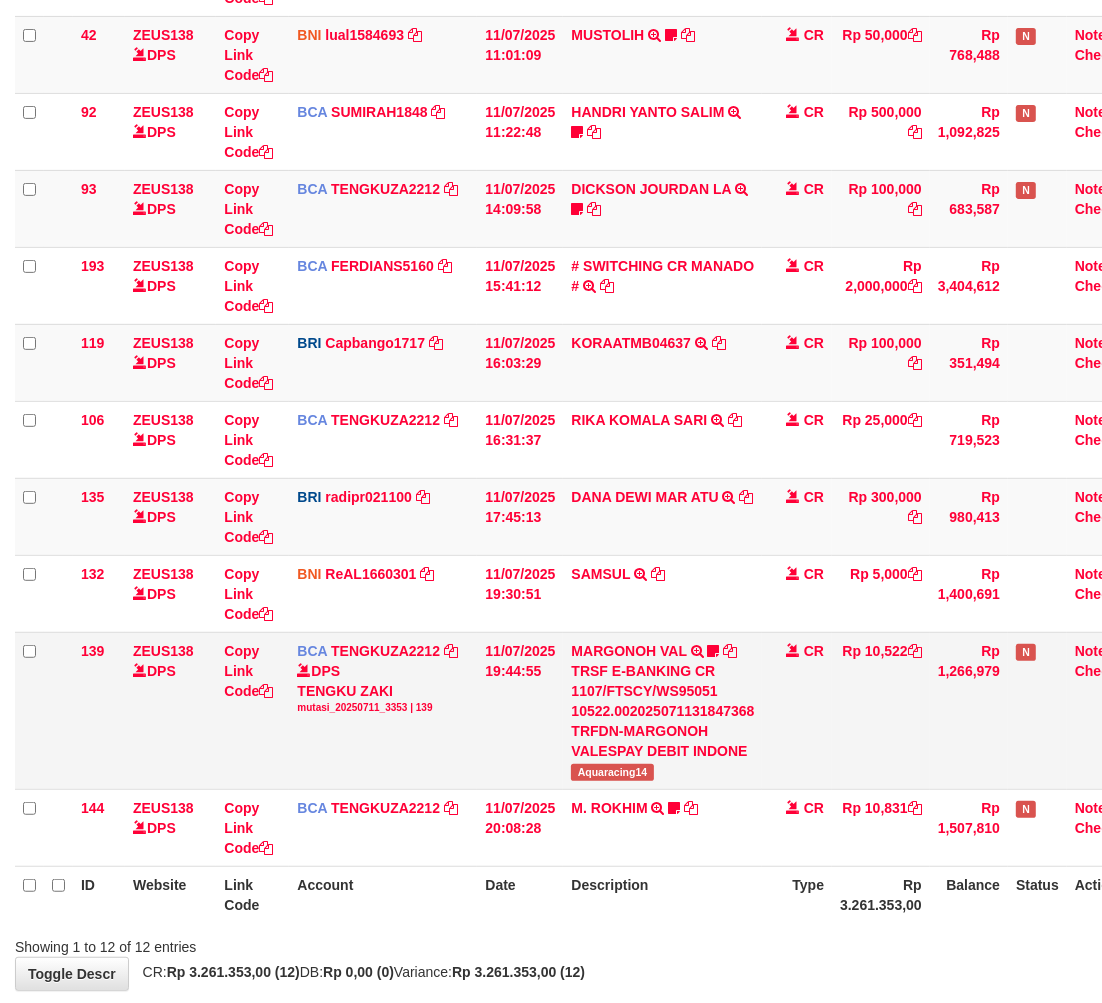 drag, startPoint x: 596, startPoint y: 753, endPoint x: 590, endPoint y: 763, distance: 11.661903 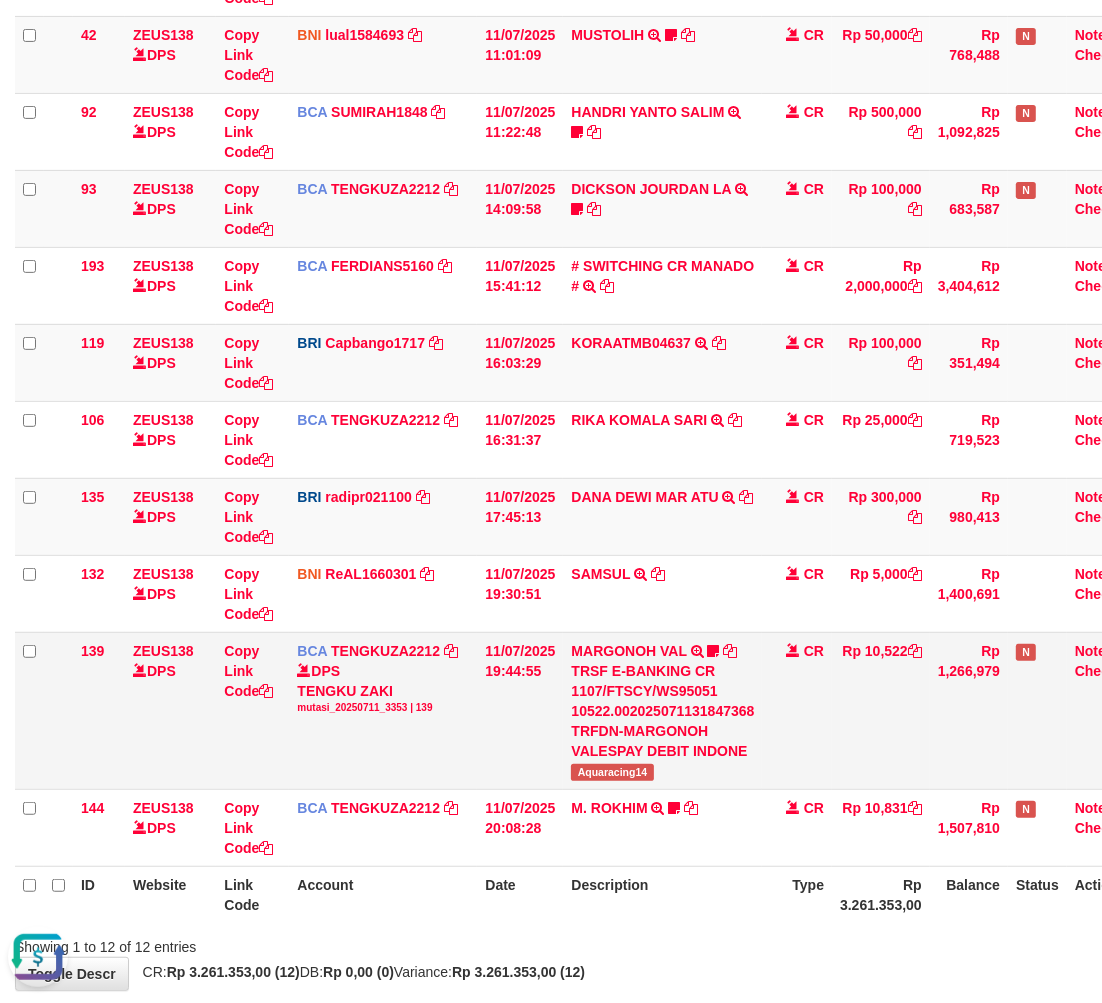 scroll, scrollTop: 0, scrollLeft: 0, axis: both 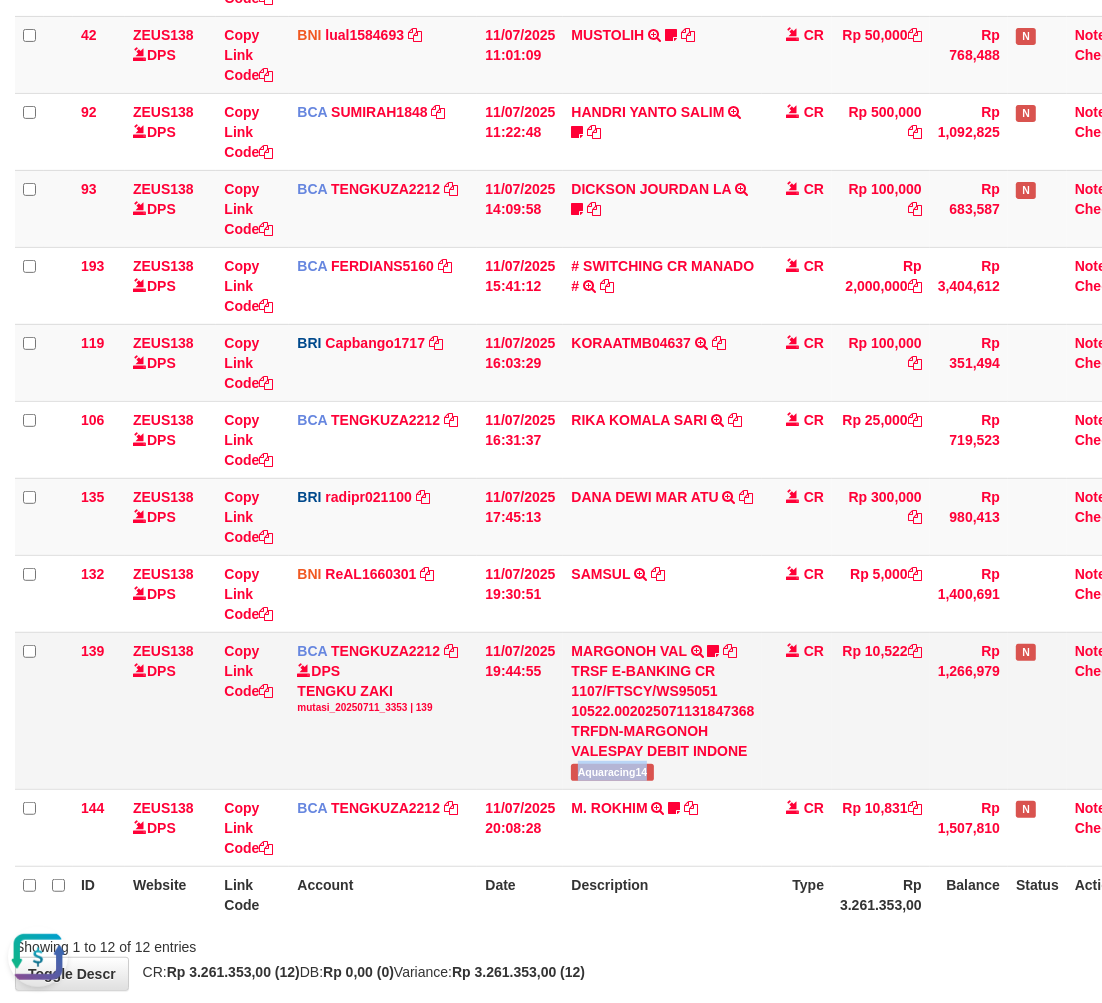 click on "Aquaracing14" at bounding box center [612, 772] 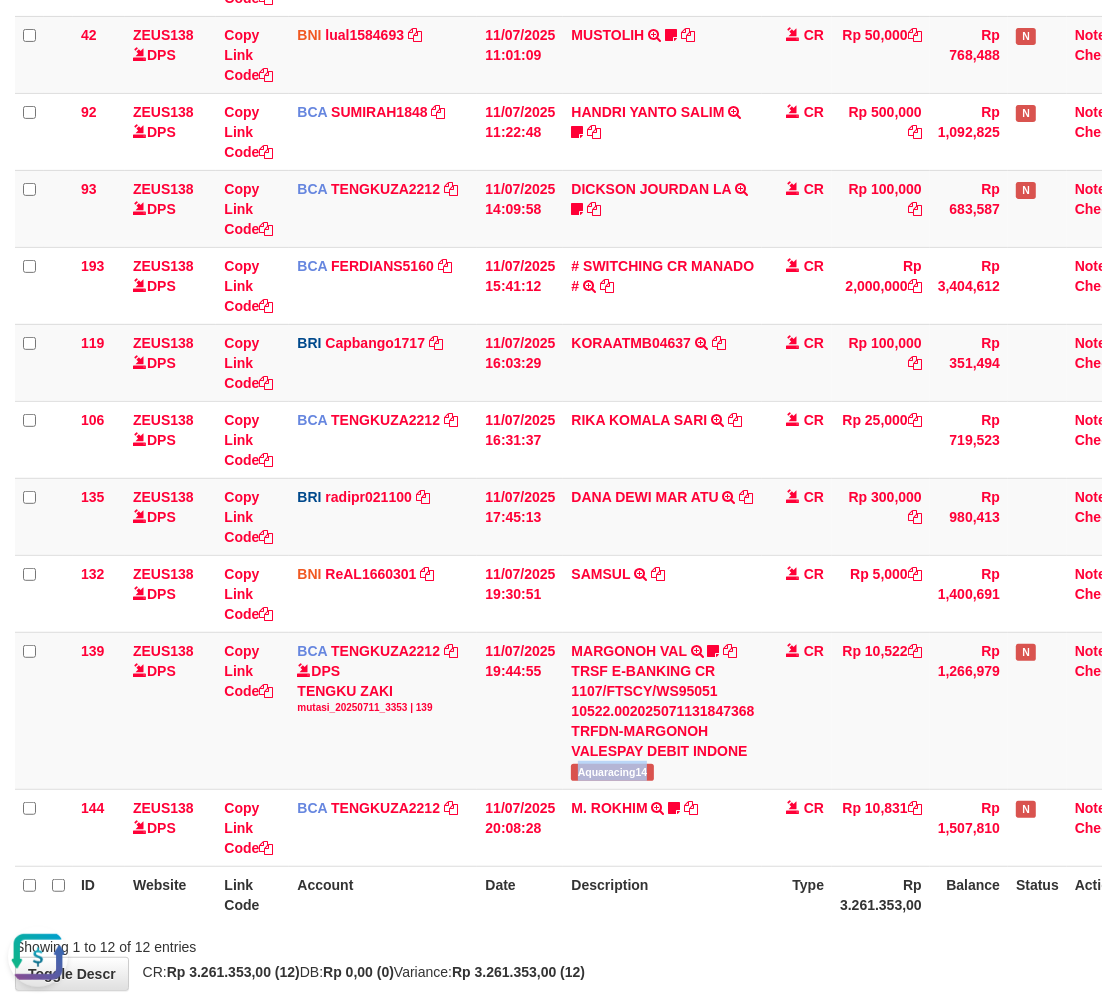 copy on "Aquaracing14" 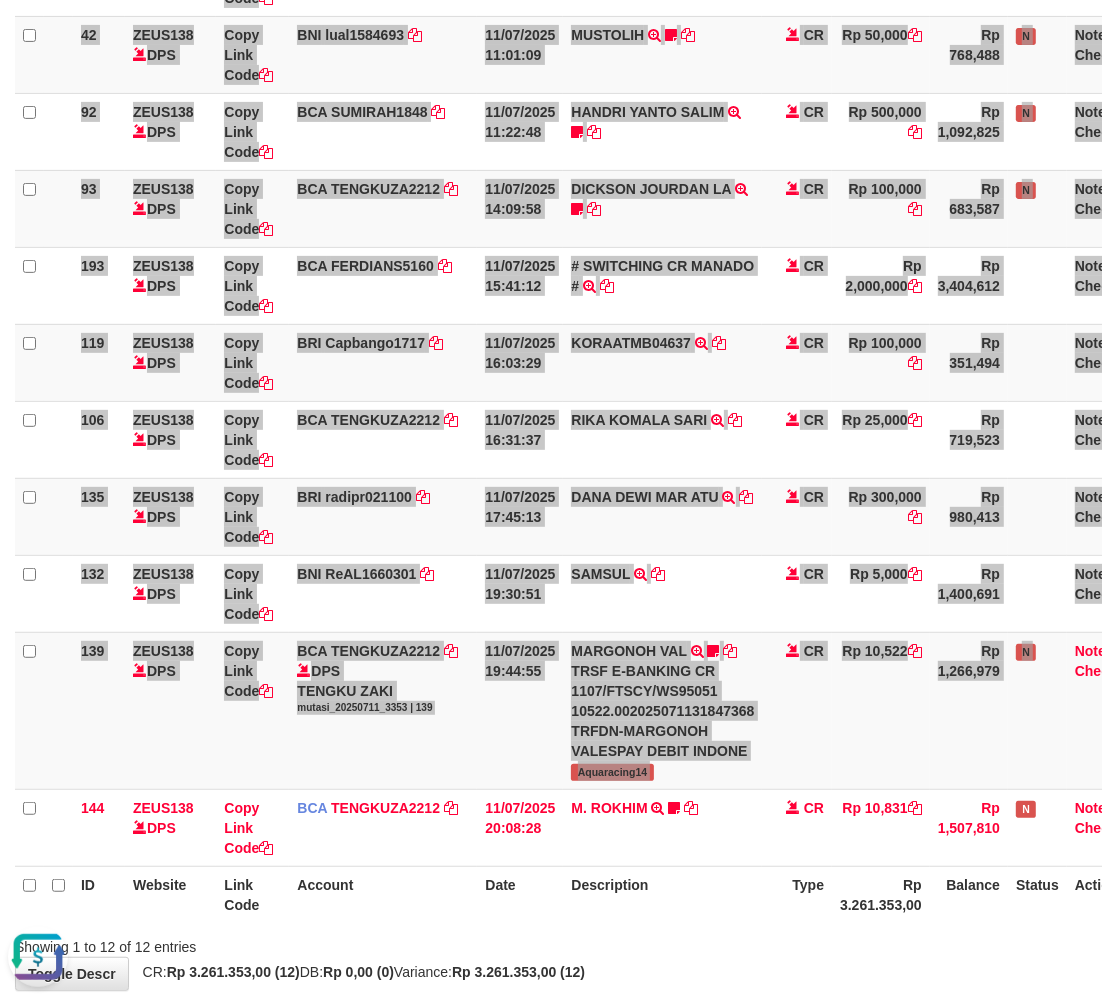 scroll, scrollTop: 388, scrollLeft: 44, axis: both 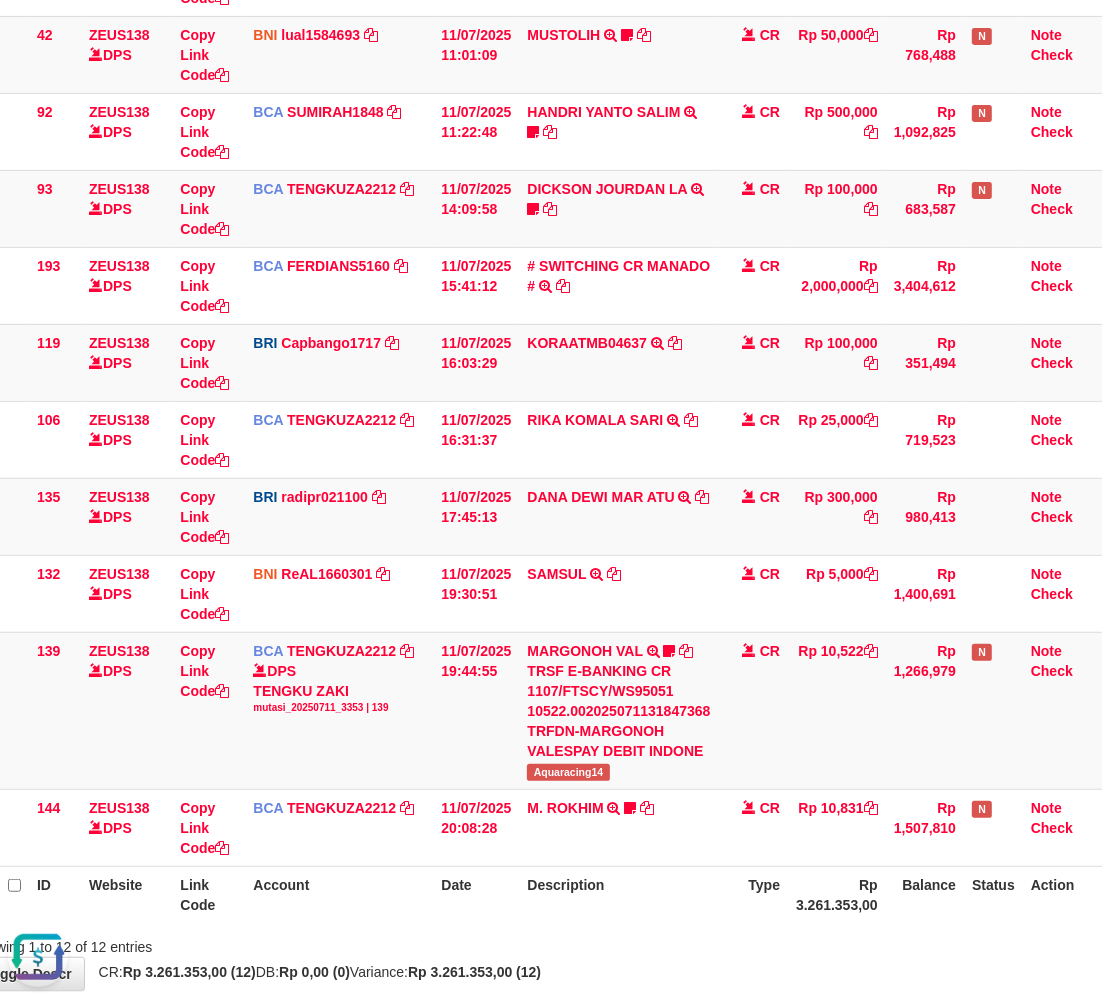 drag, startPoint x: 1343, startPoint y: 727, endPoint x: 1415, endPoint y: 726, distance: 72.00694 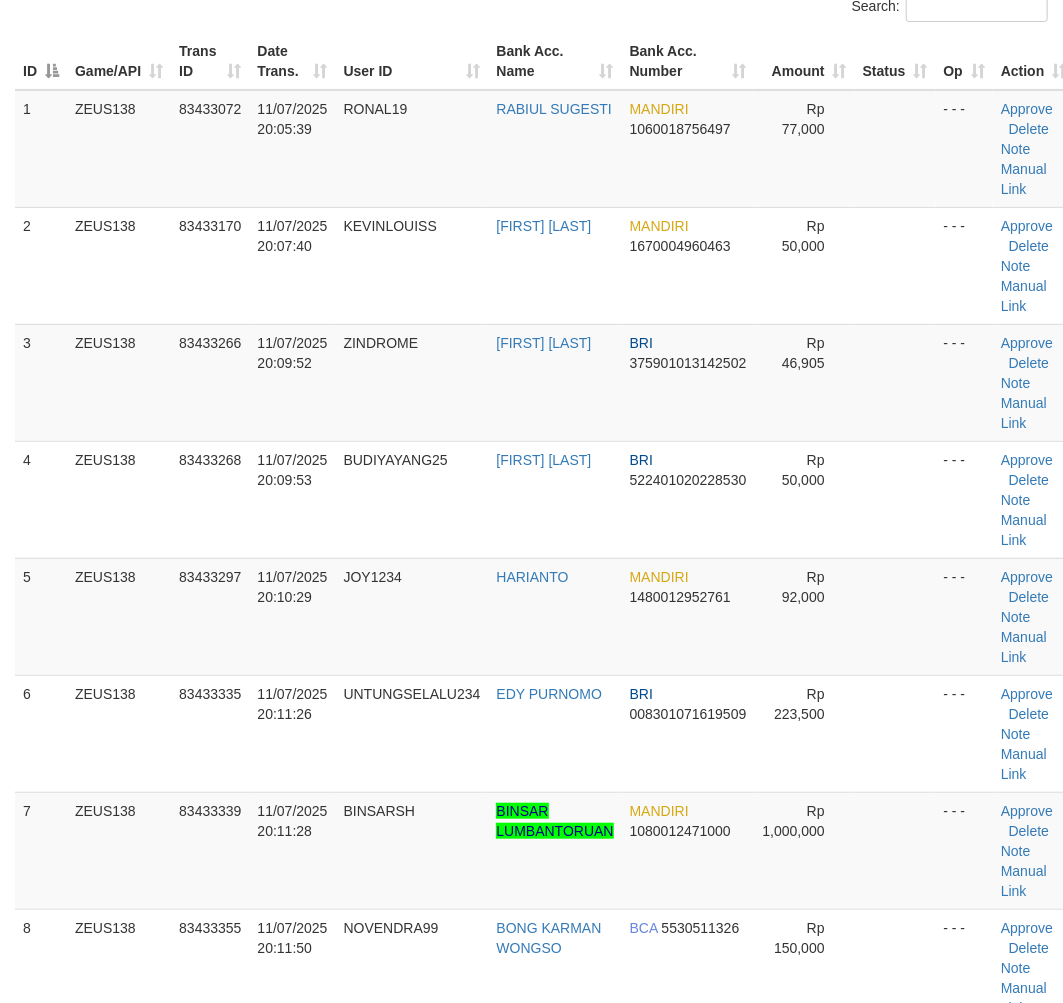 scroll, scrollTop: 210, scrollLeft: 0, axis: vertical 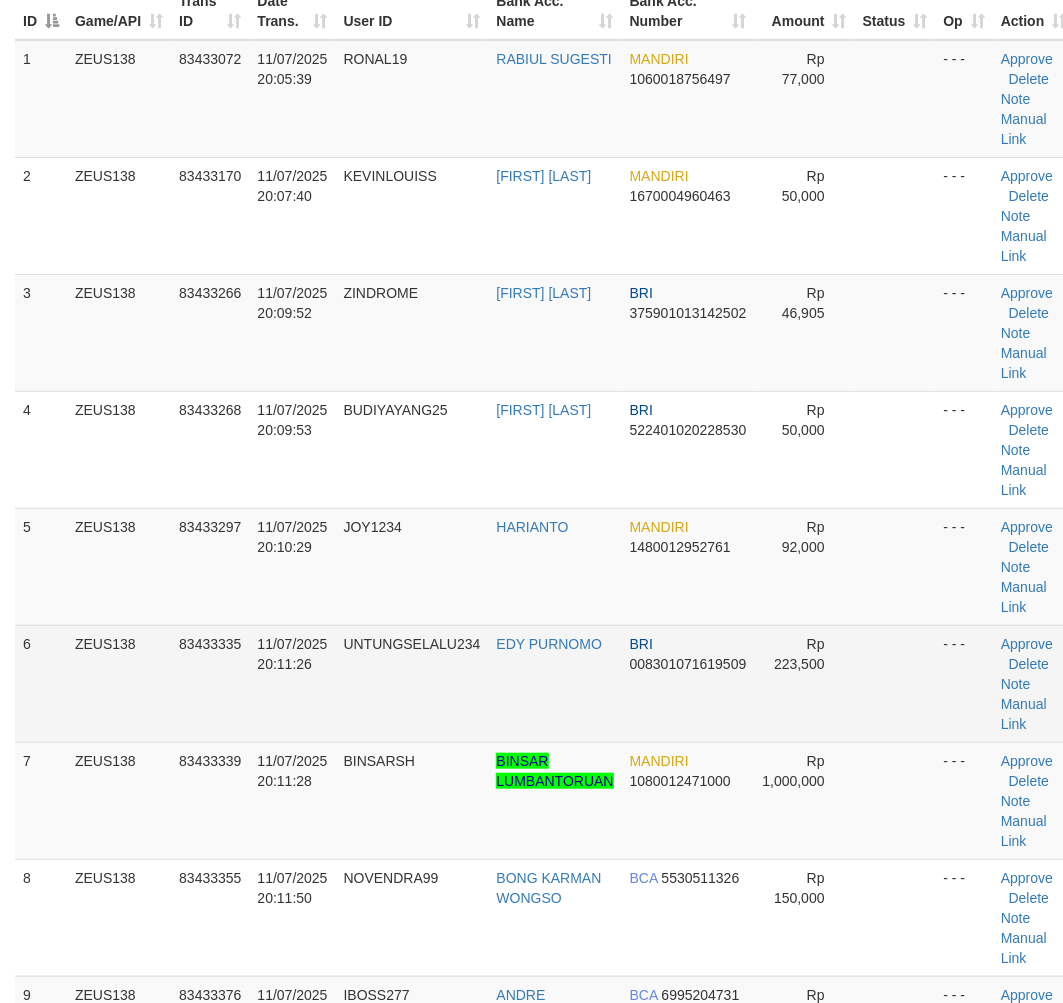 click on "EDY PURNOMO" at bounding box center [554, 683] 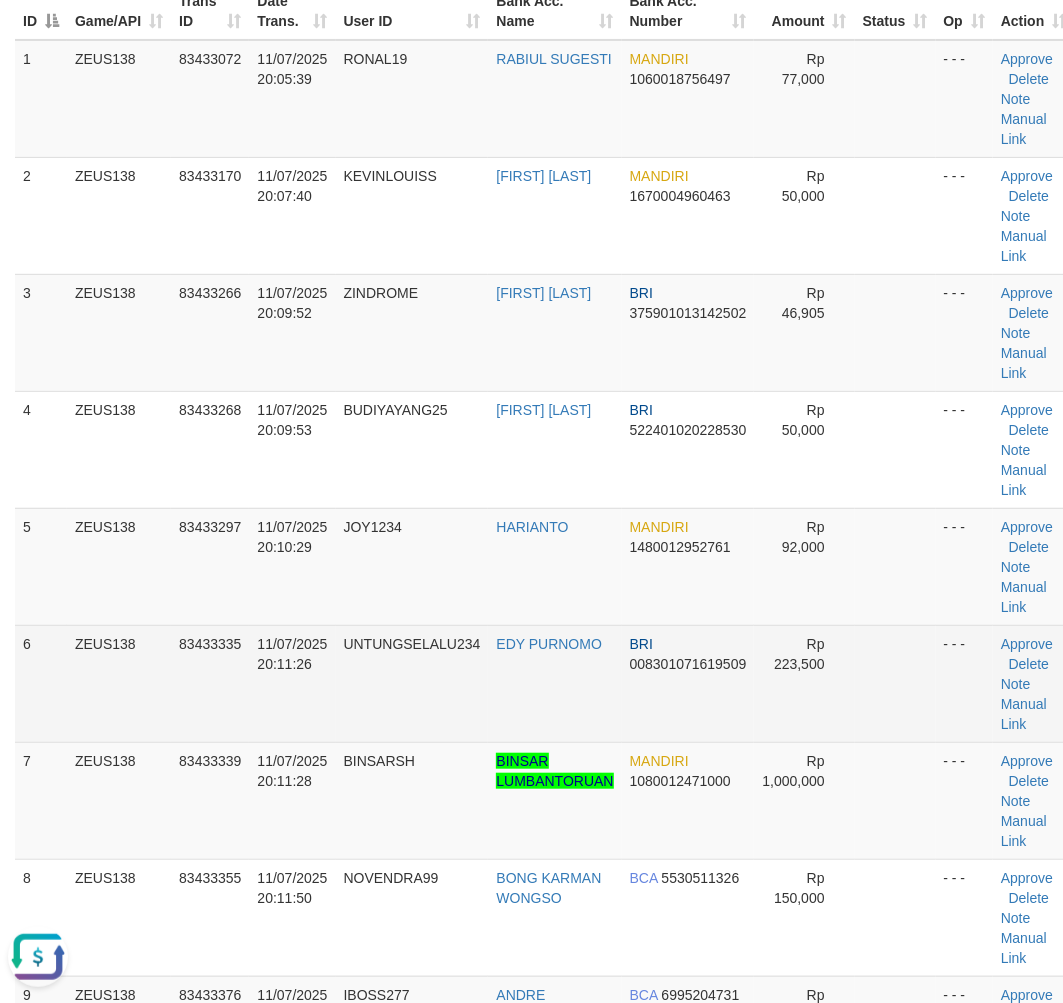 scroll, scrollTop: 0, scrollLeft: 0, axis: both 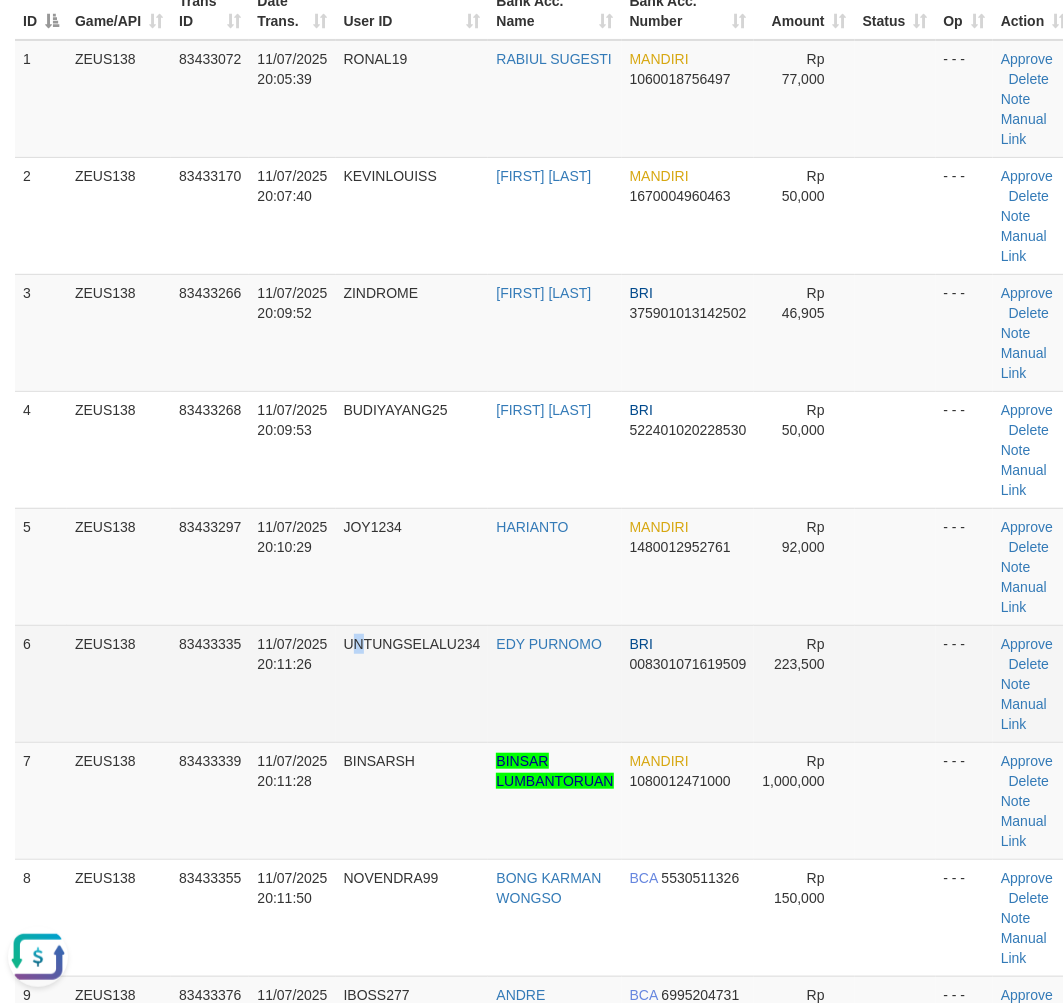 click on "UNTUNGSELALU234" at bounding box center [412, 683] 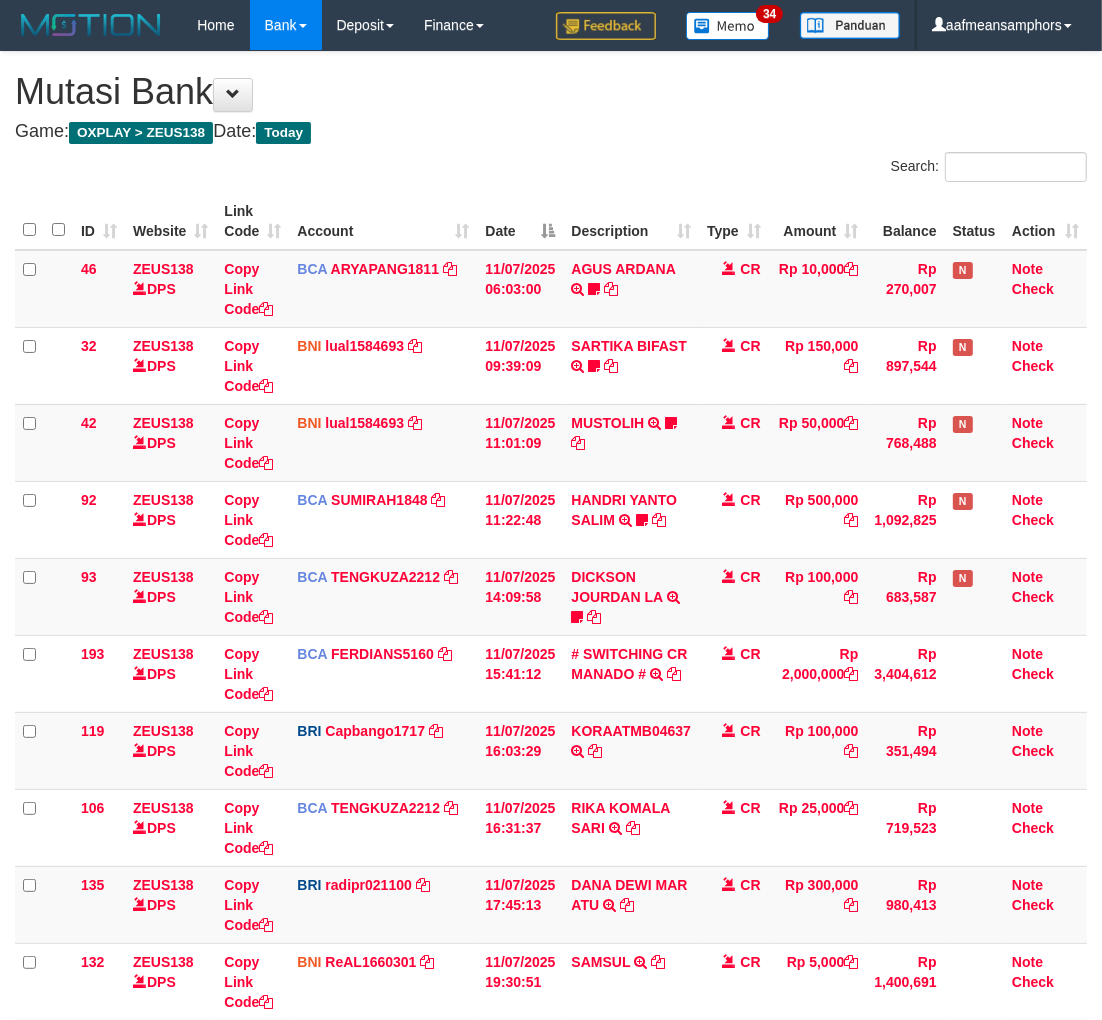 scroll, scrollTop: 388, scrollLeft: 0, axis: vertical 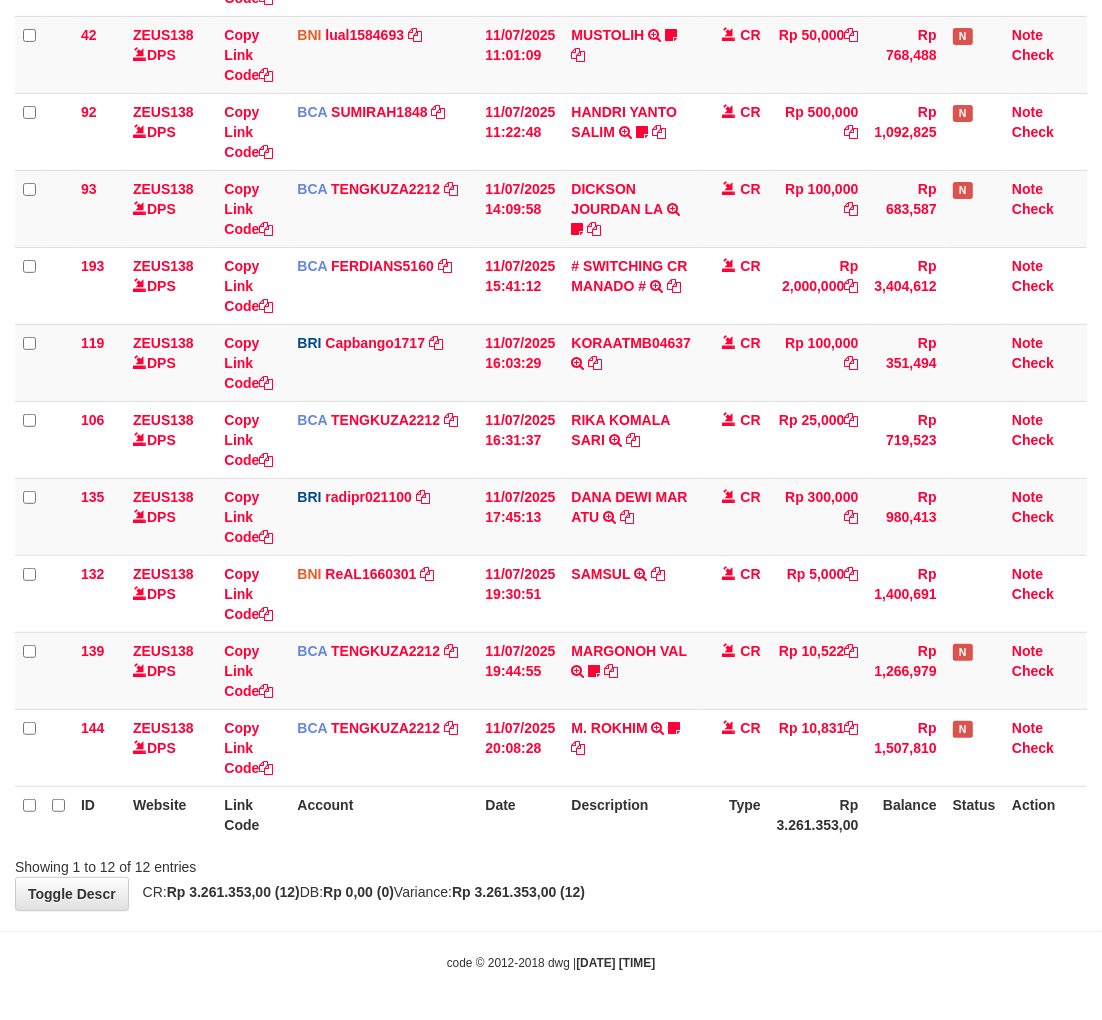 click on "Description" at bounding box center (631, 814) 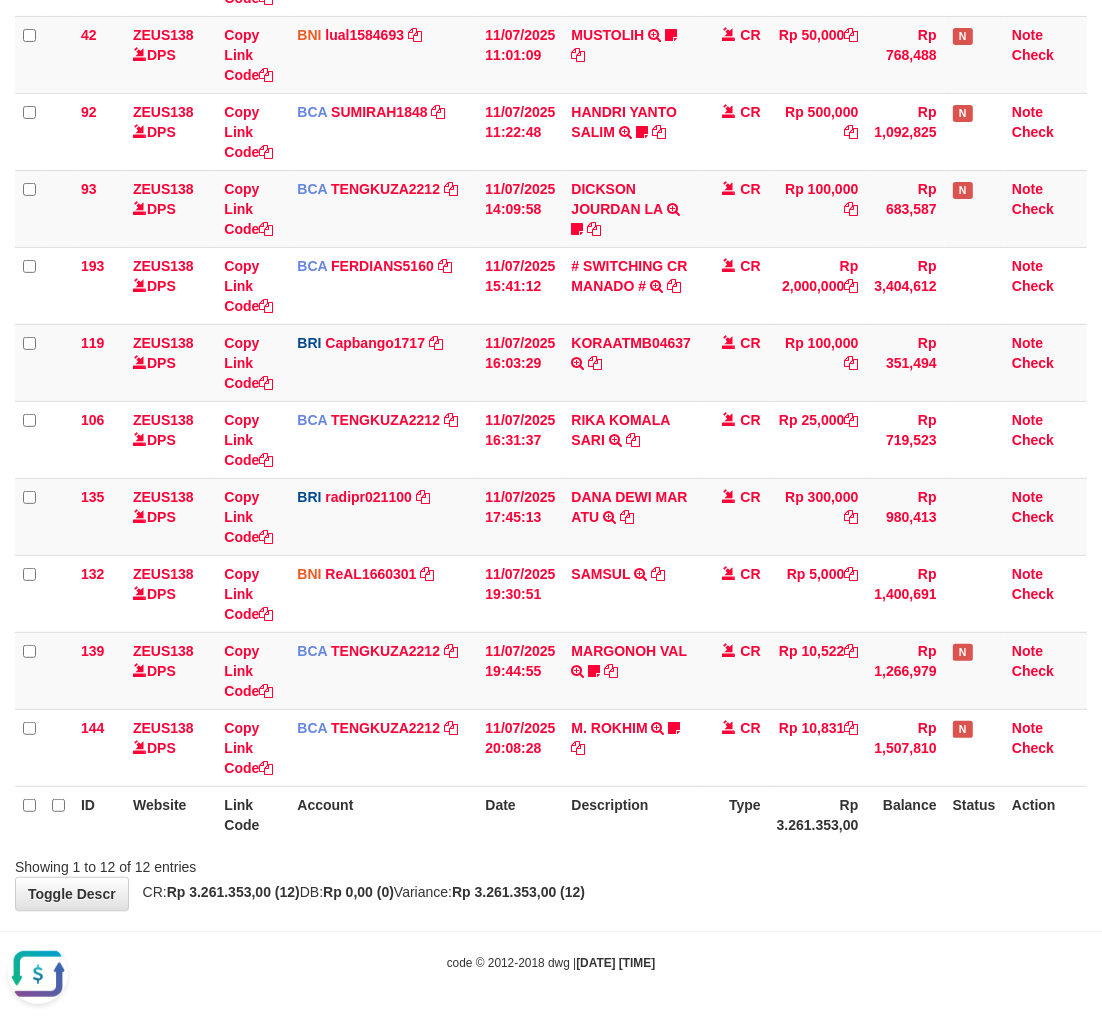scroll, scrollTop: 0, scrollLeft: 0, axis: both 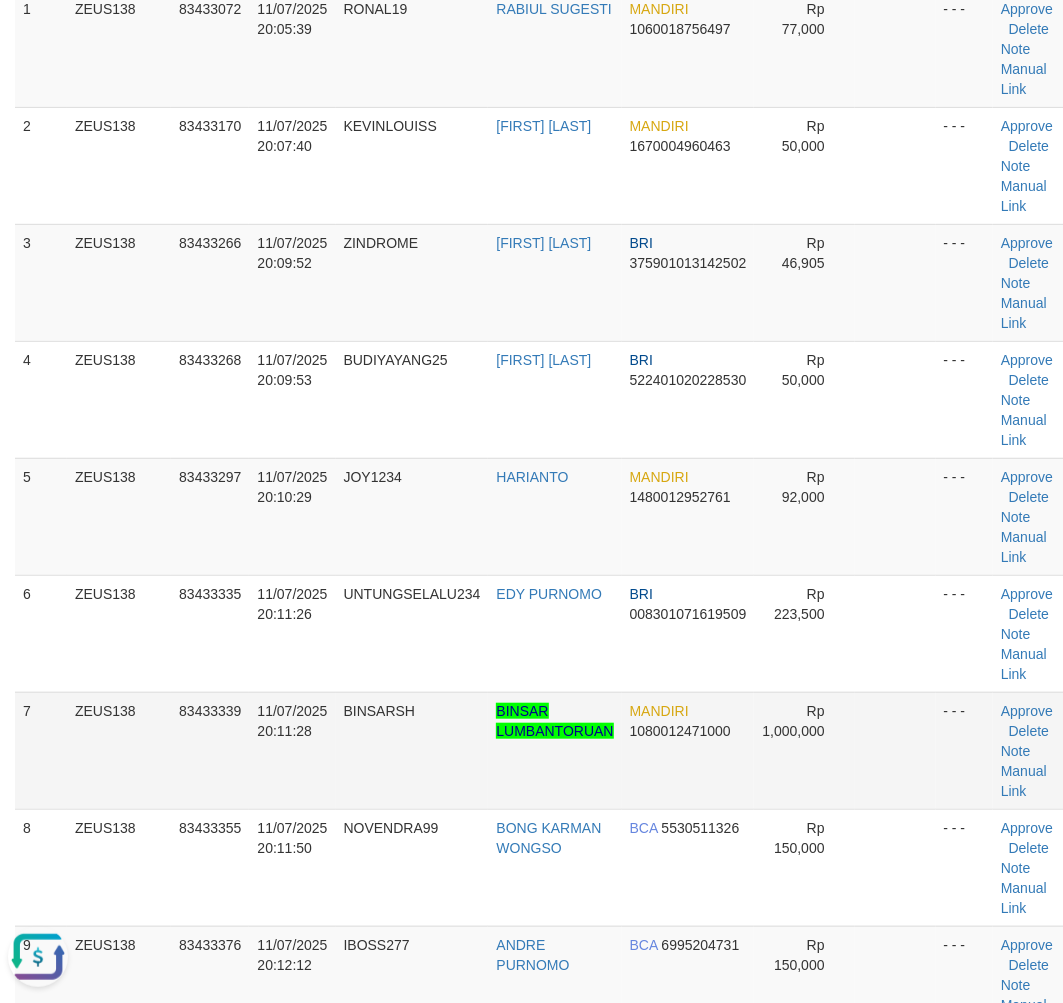 click on "ZEUS138" at bounding box center [119, 750] 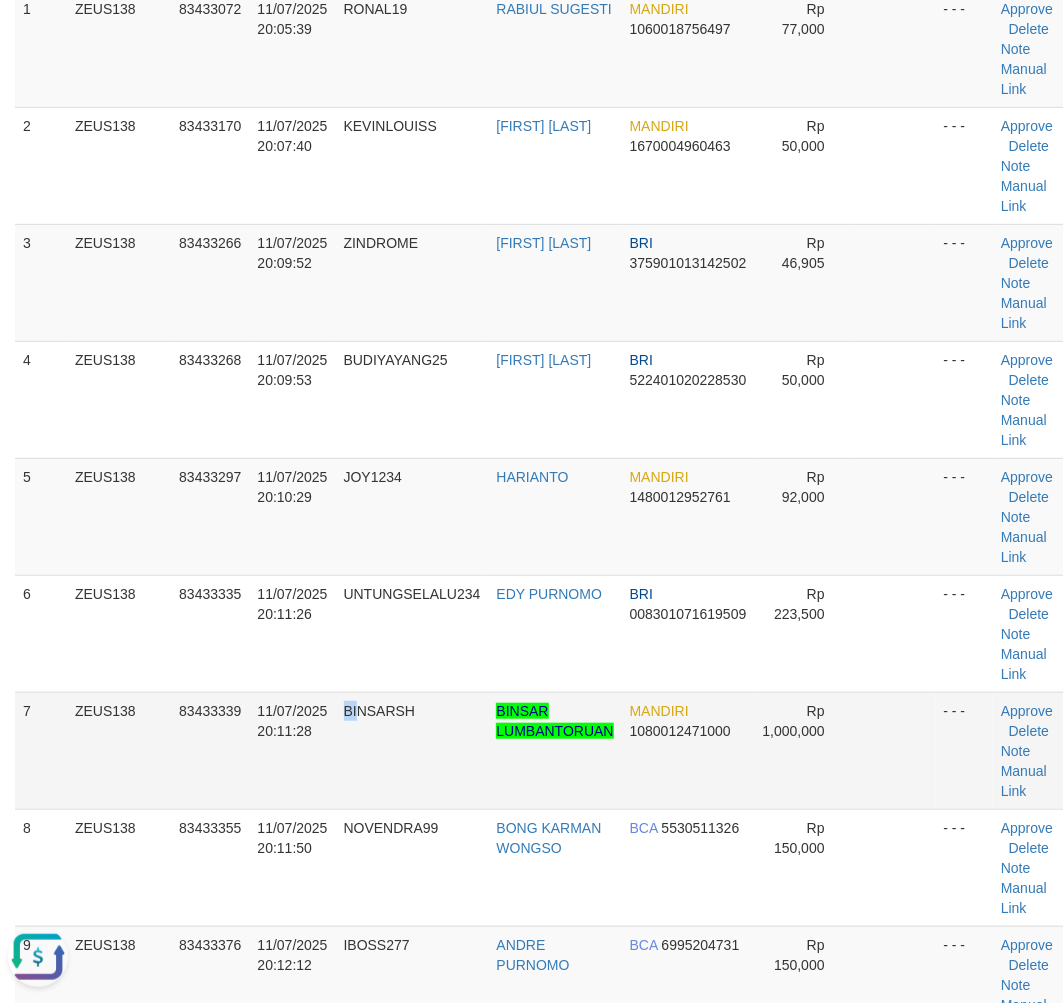 click on "7
ZEUS138
83433339
11/07/2025 20:11:28
BINSARSH
BINSAR LUMBANTORUAN
MANDIRI
1080012471000
Rp 1,000,000
- - -
Approve
Delete
Note
Manual Link" at bounding box center (545, 750) 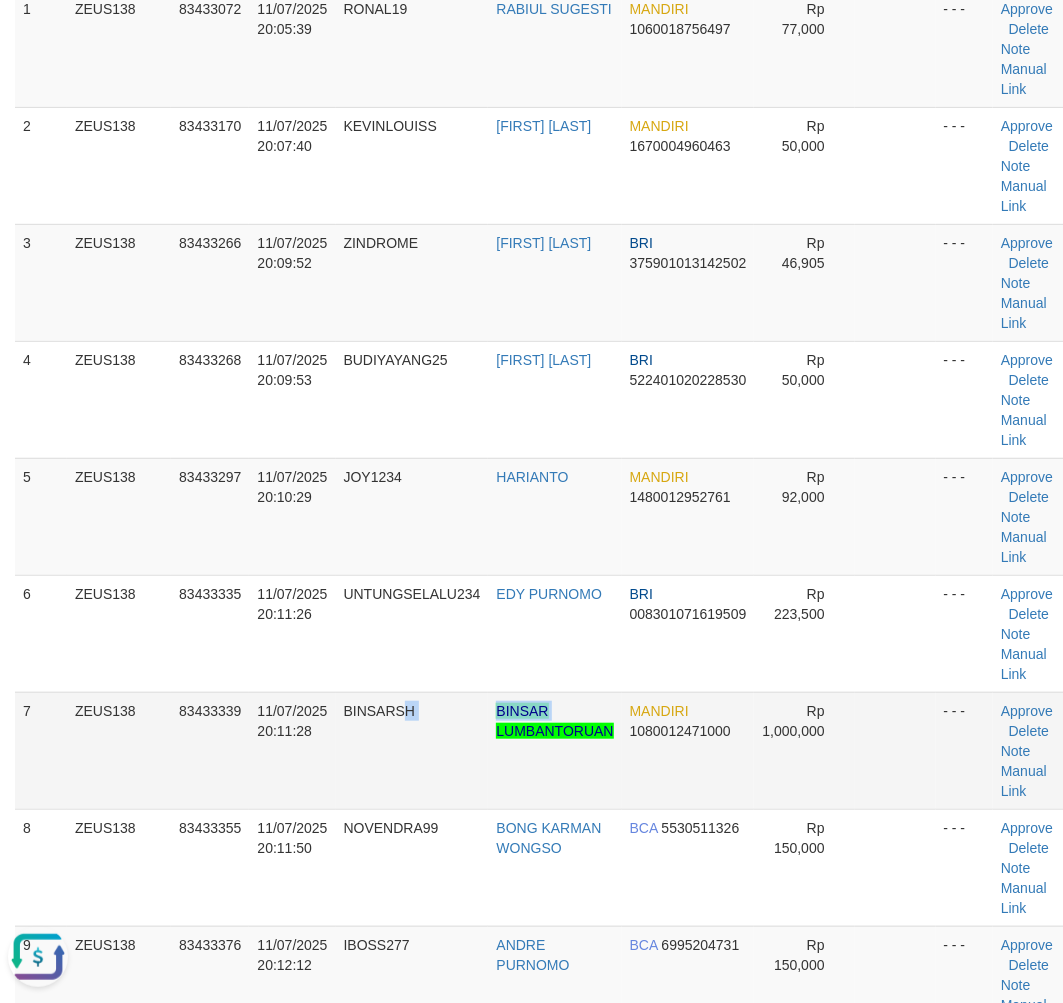 click on "7
ZEUS138
83433339
11/07/2025 20:11:28
BINSARSH
BINSAR LUMBANTORUAN
MANDIRI
1080012471000
Rp 1,000,000
- - -
Approve
Delete
Note
Manual Link" at bounding box center (545, 750) 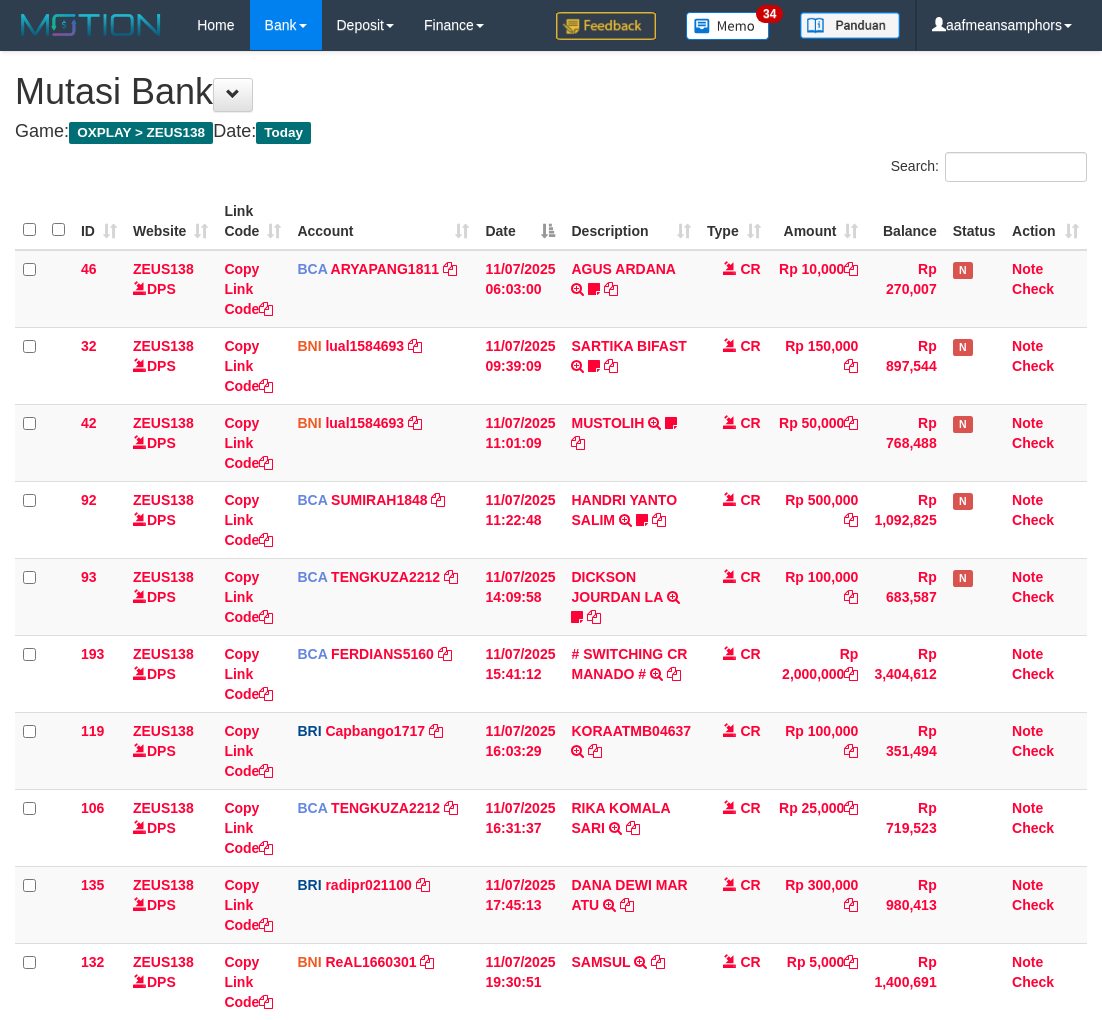 scroll, scrollTop: 388, scrollLeft: 0, axis: vertical 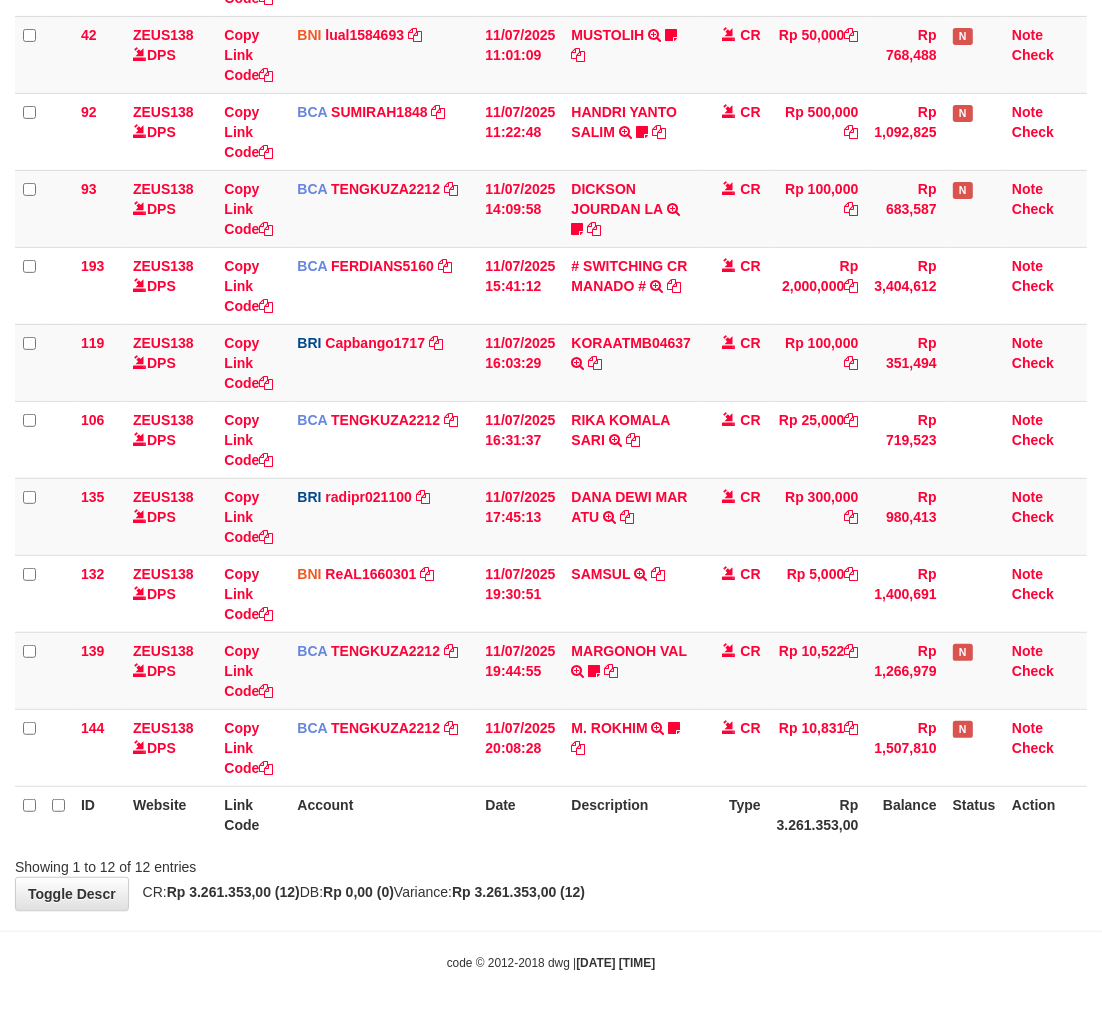 click on "Toggle navigation
Home
Bank
Account List
Load
By Website
Group
[OXPLAY]													ZEUS138
By Load Group (DPS)" at bounding box center [551, 317] 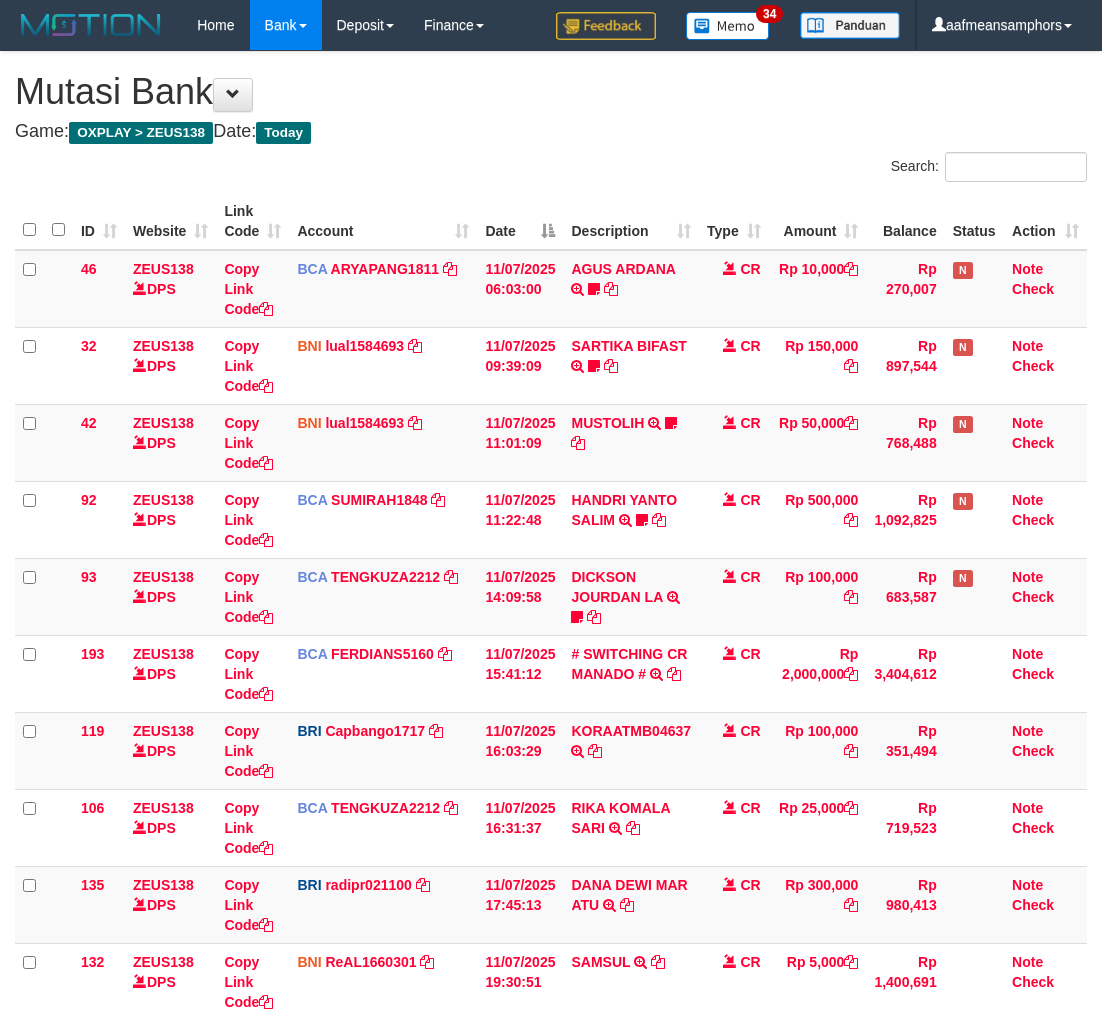 scroll, scrollTop: 388, scrollLeft: 0, axis: vertical 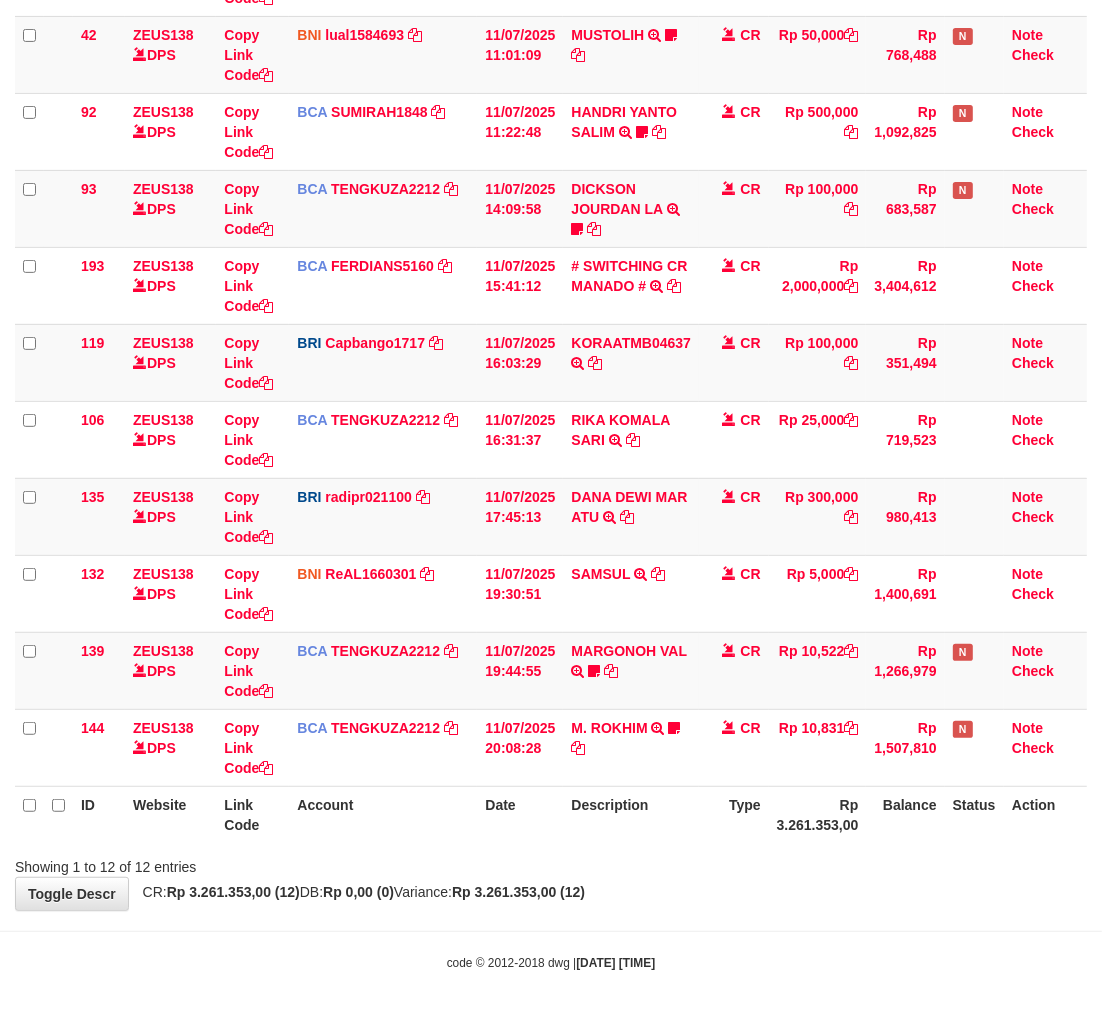 click on "Showing 1 to 12 of 12 entries" at bounding box center (551, 863) 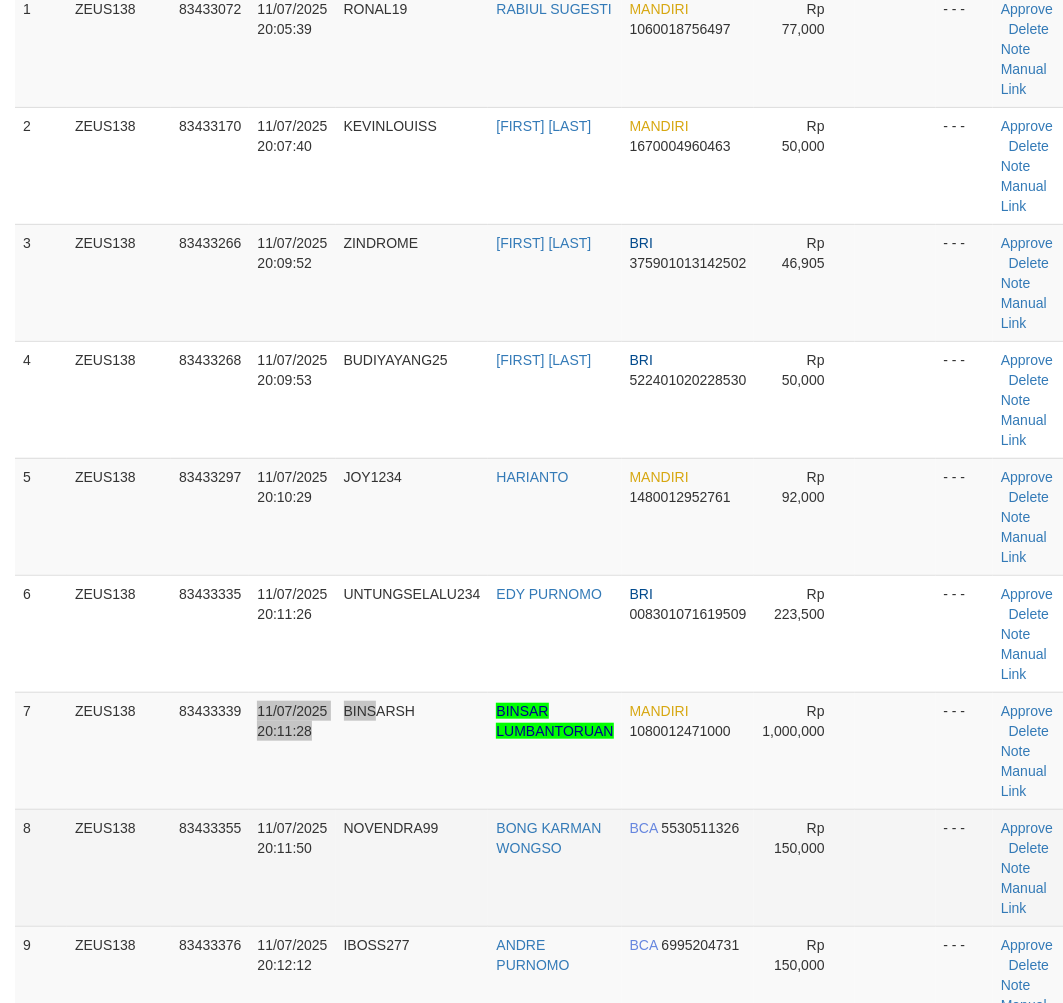 scroll, scrollTop: 310, scrollLeft: 0, axis: vertical 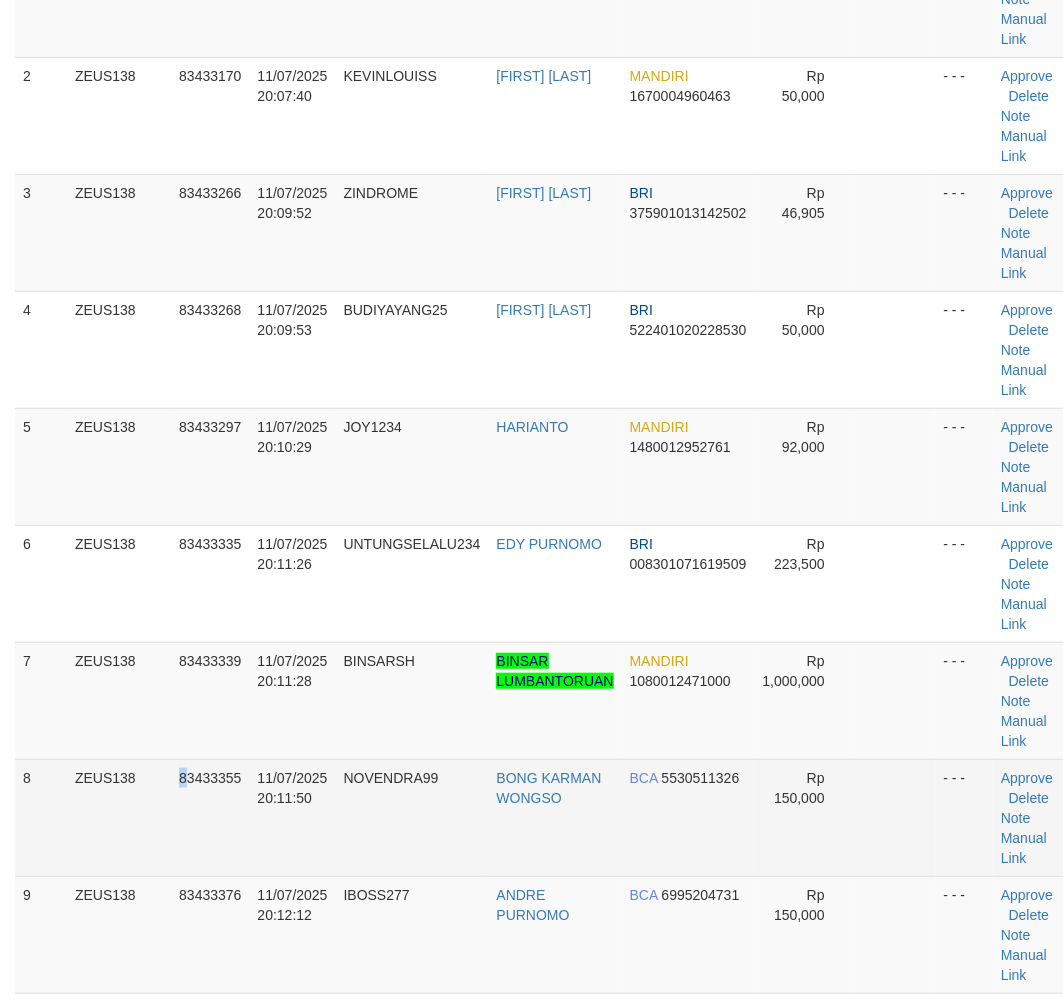 click on "8
ZEUS138
83433355
11/07/2025 20:11:50
NOVENDRA99
BONG KARMAN WONGSO
BCA
5530511326
Rp 150,000
- - -
Approve
Delete
Note
Manual Link" at bounding box center [545, 817] 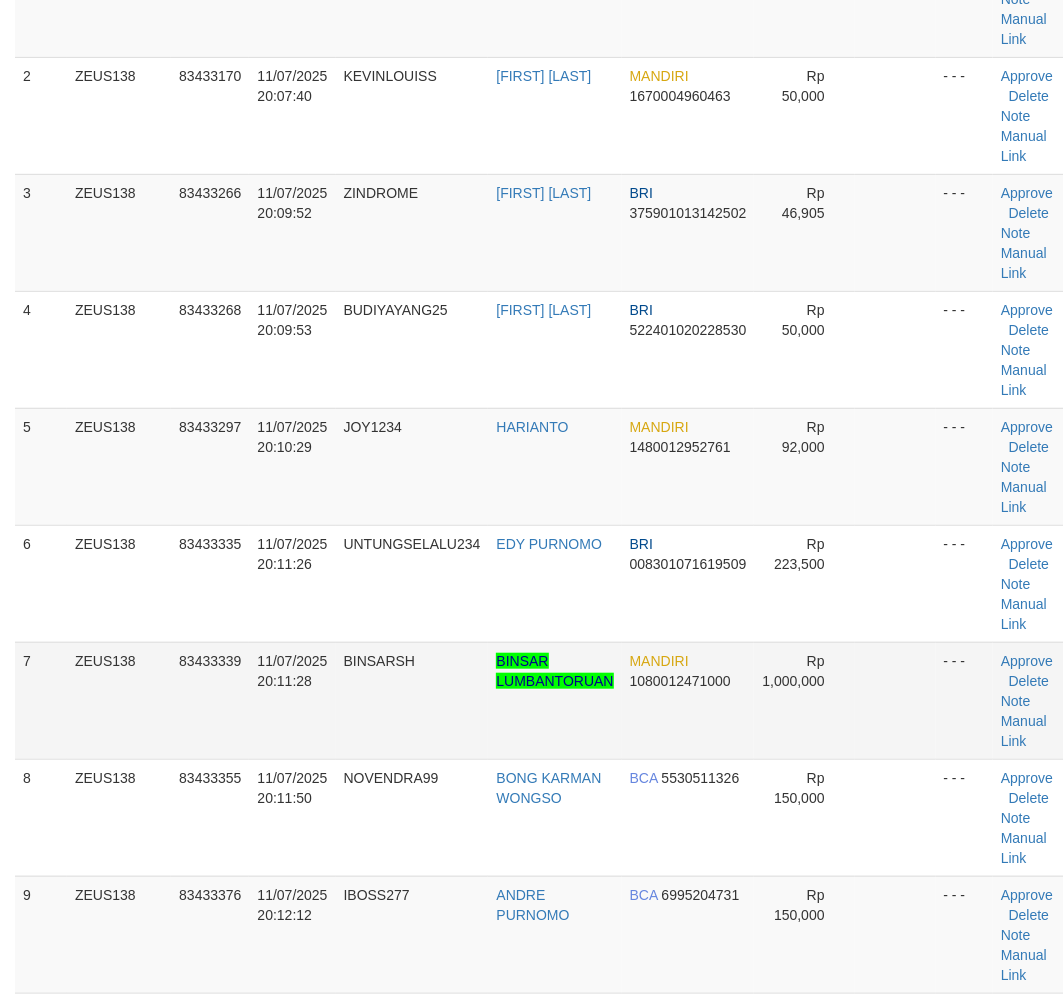 click on "BINSARSH" at bounding box center [412, 700] 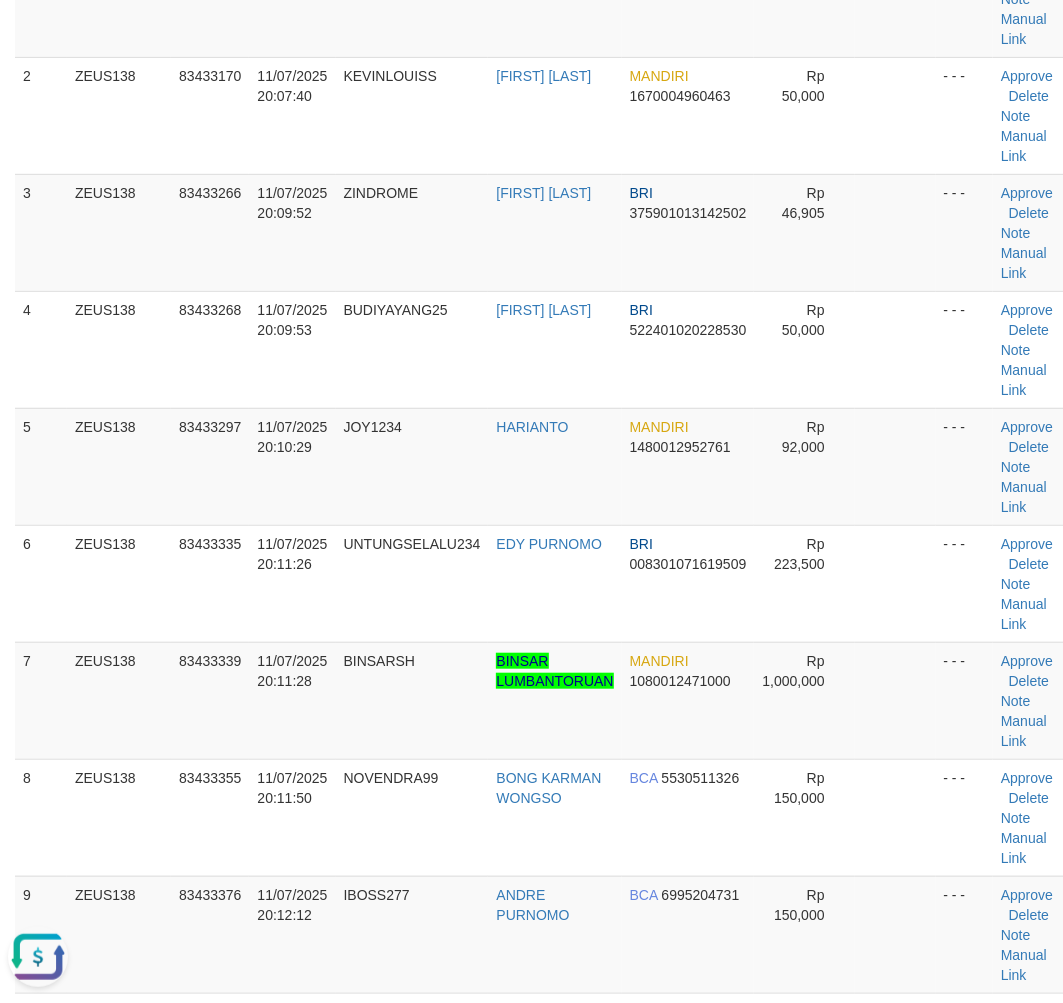 scroll, scrollTop: 0, scrollLeft: 0, axis: both 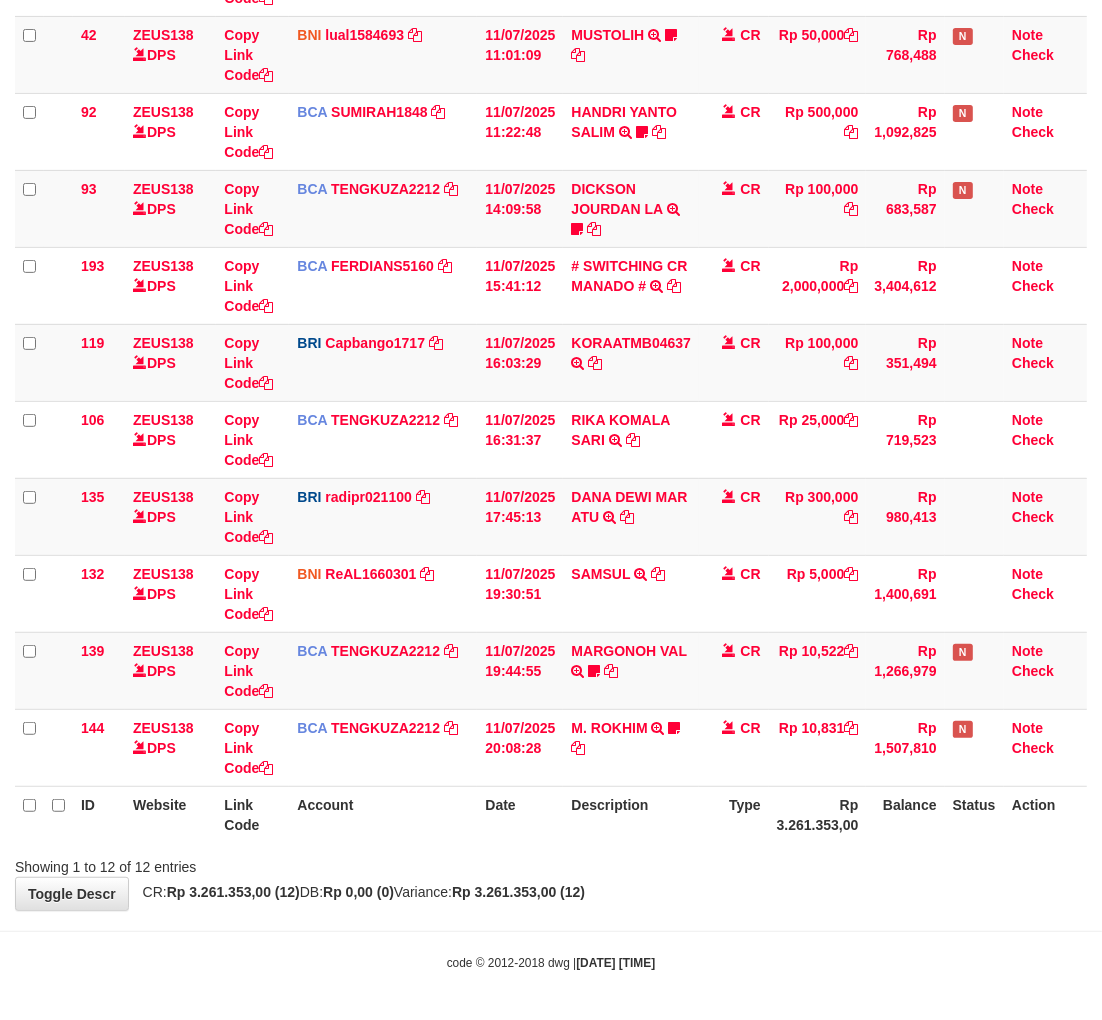 click on "**********" at bounding box center (551, 287) 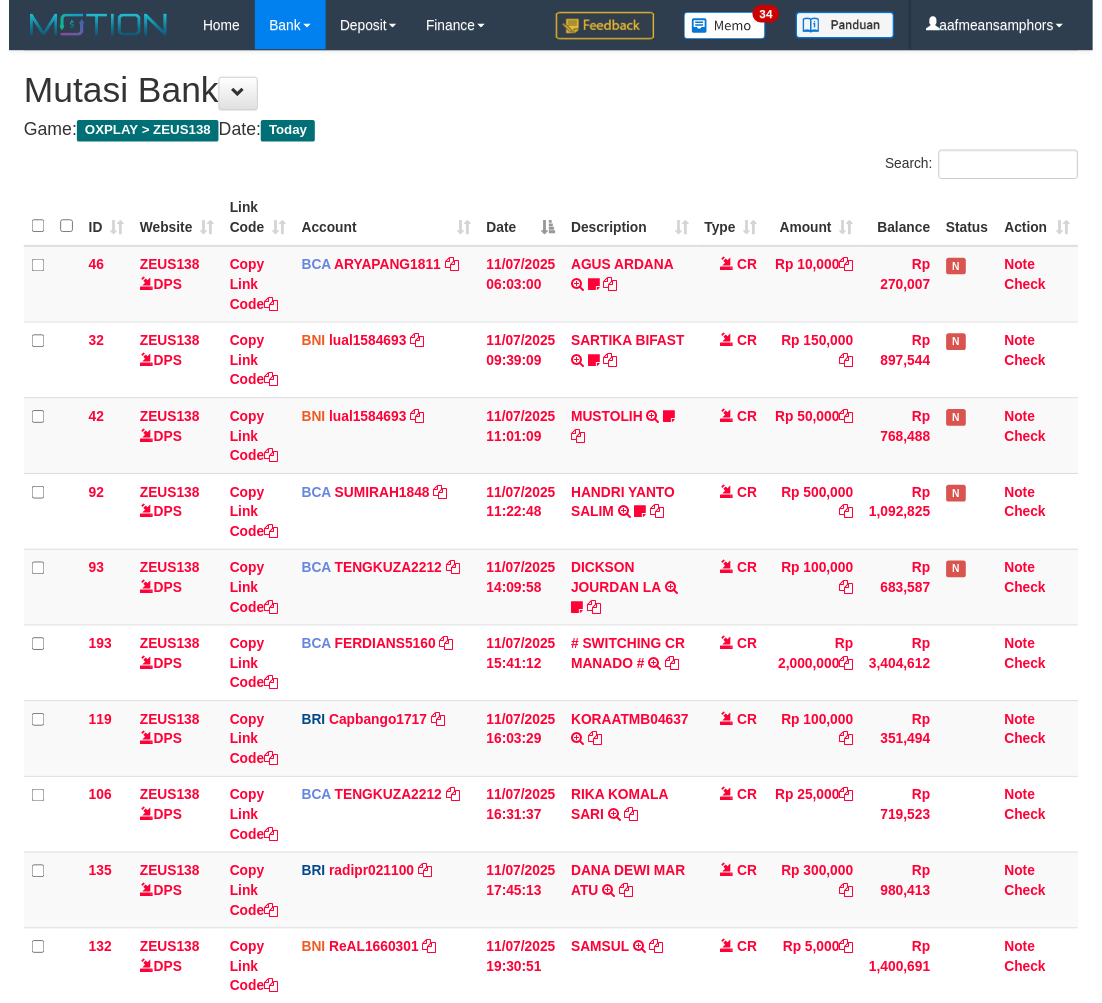 scroll, scrollTop: 388, scrollLeft: 0, axis: vertical 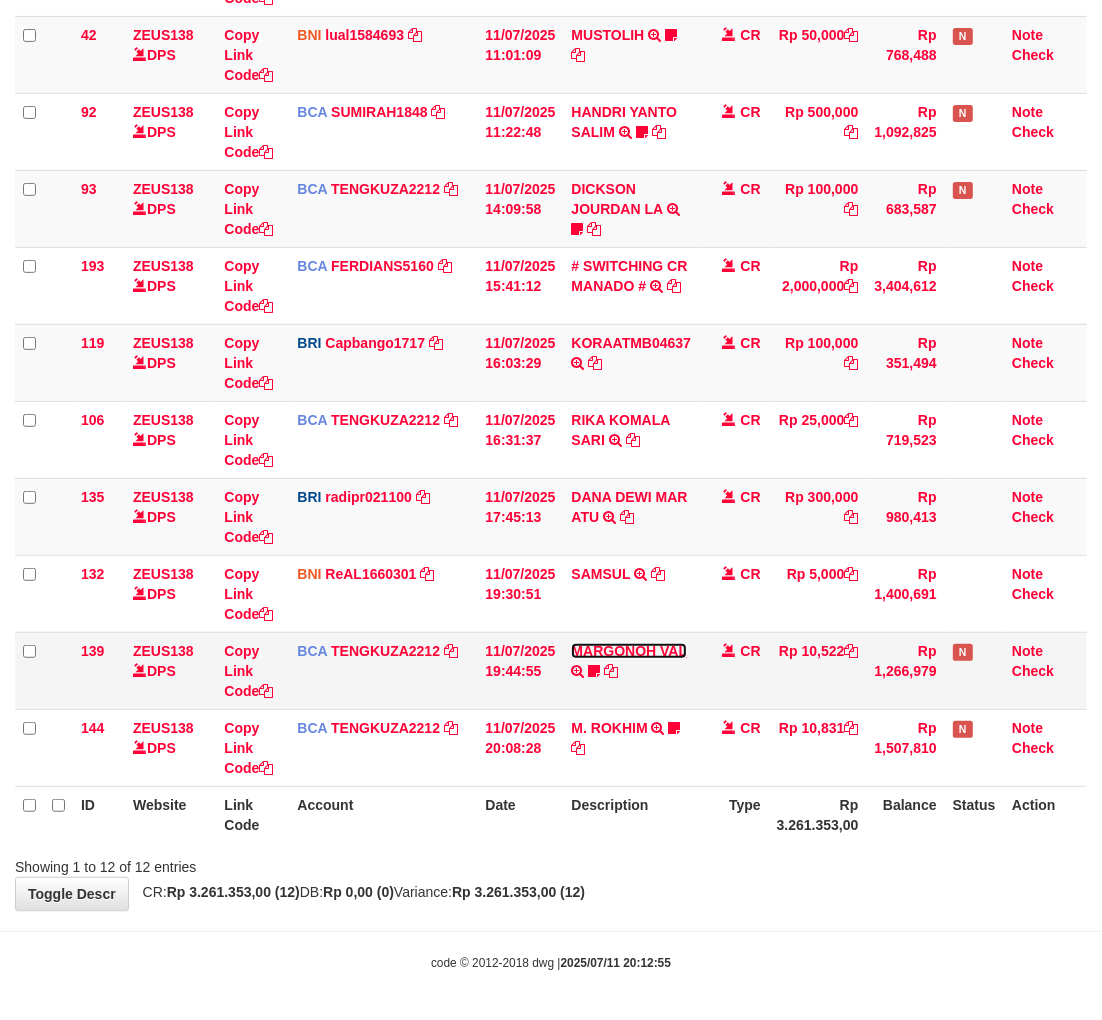 drag, startPoint x: 0, startPoint y: 0, endPoint x: 628, endPoint y: 648, distance: 902.3791 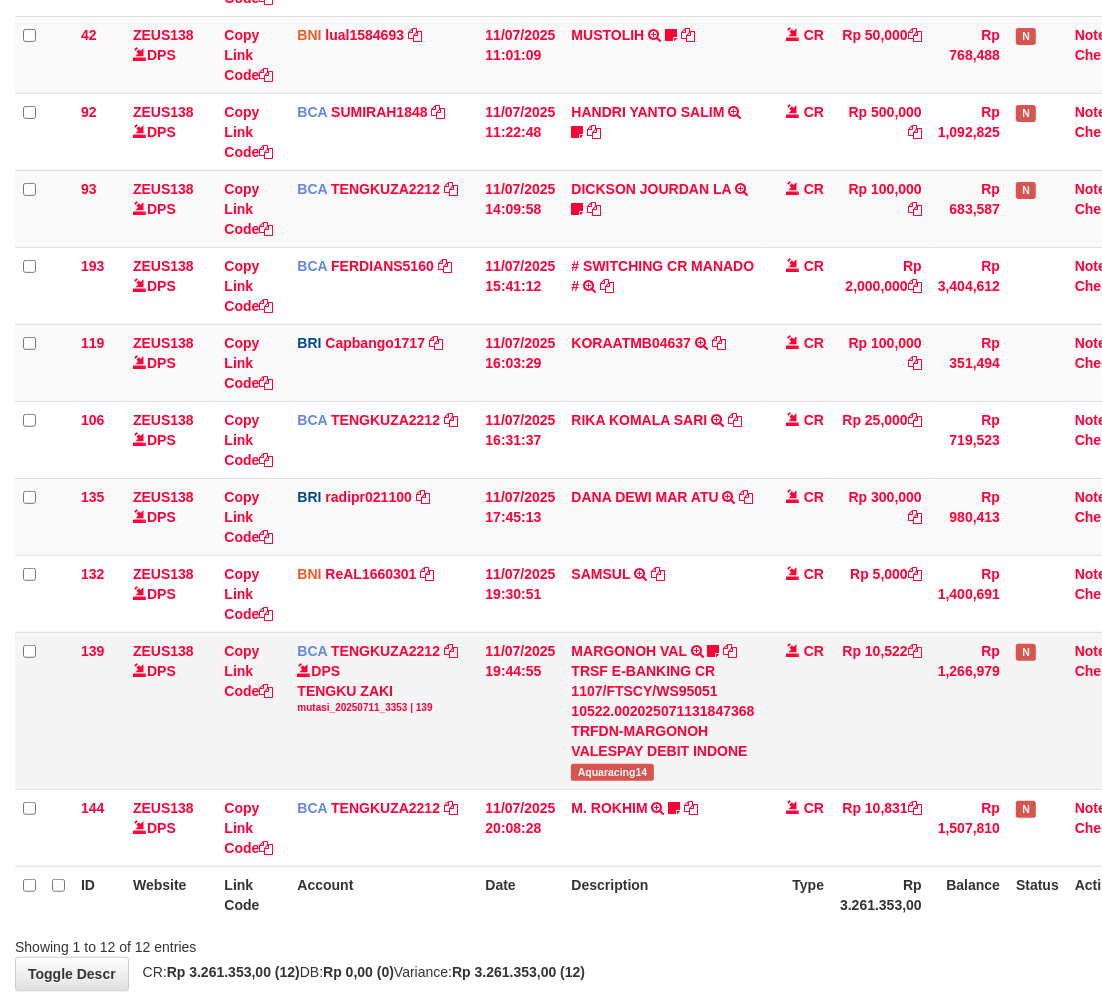 click on "Aquaracing14" at bounding box center [612, 772] 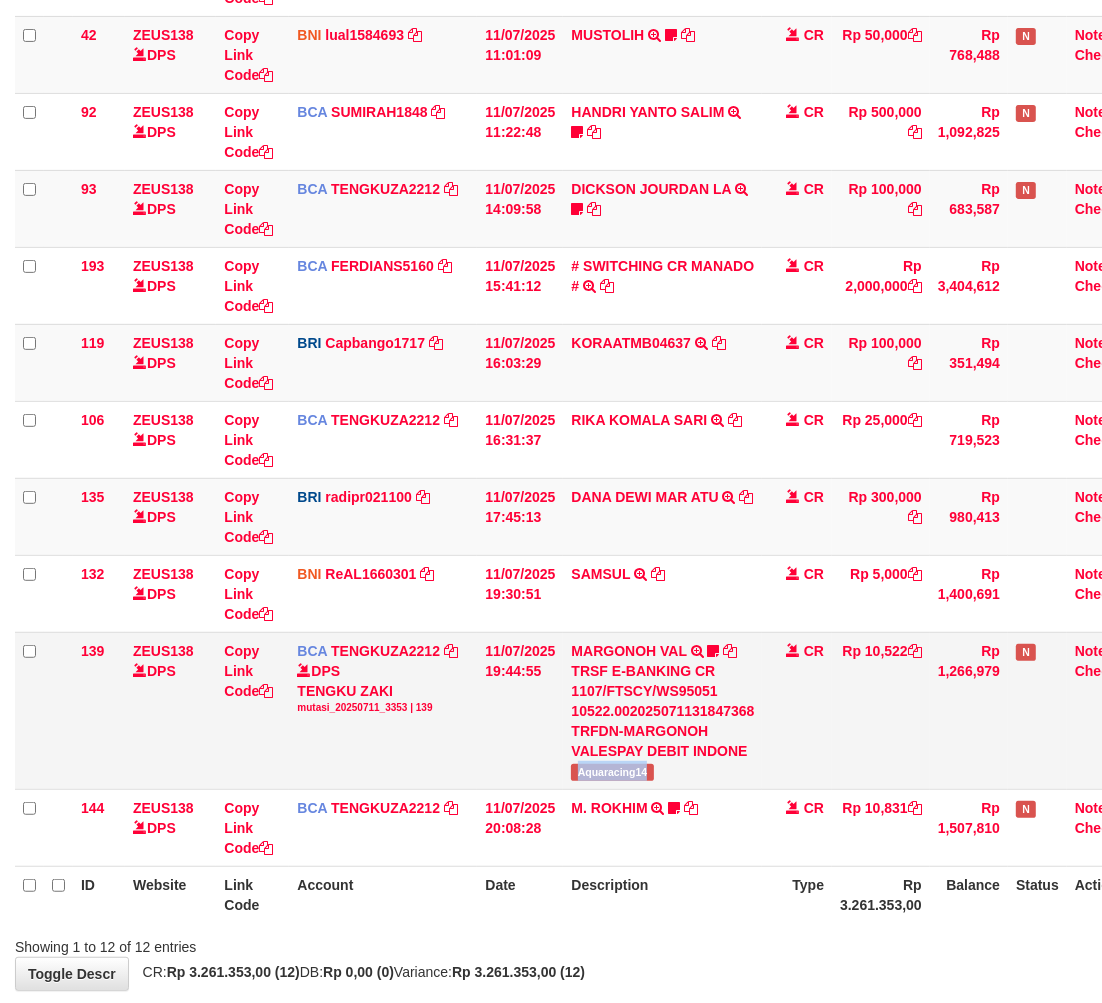 click on "Aquaracing14" at bounding box center (612, 772) 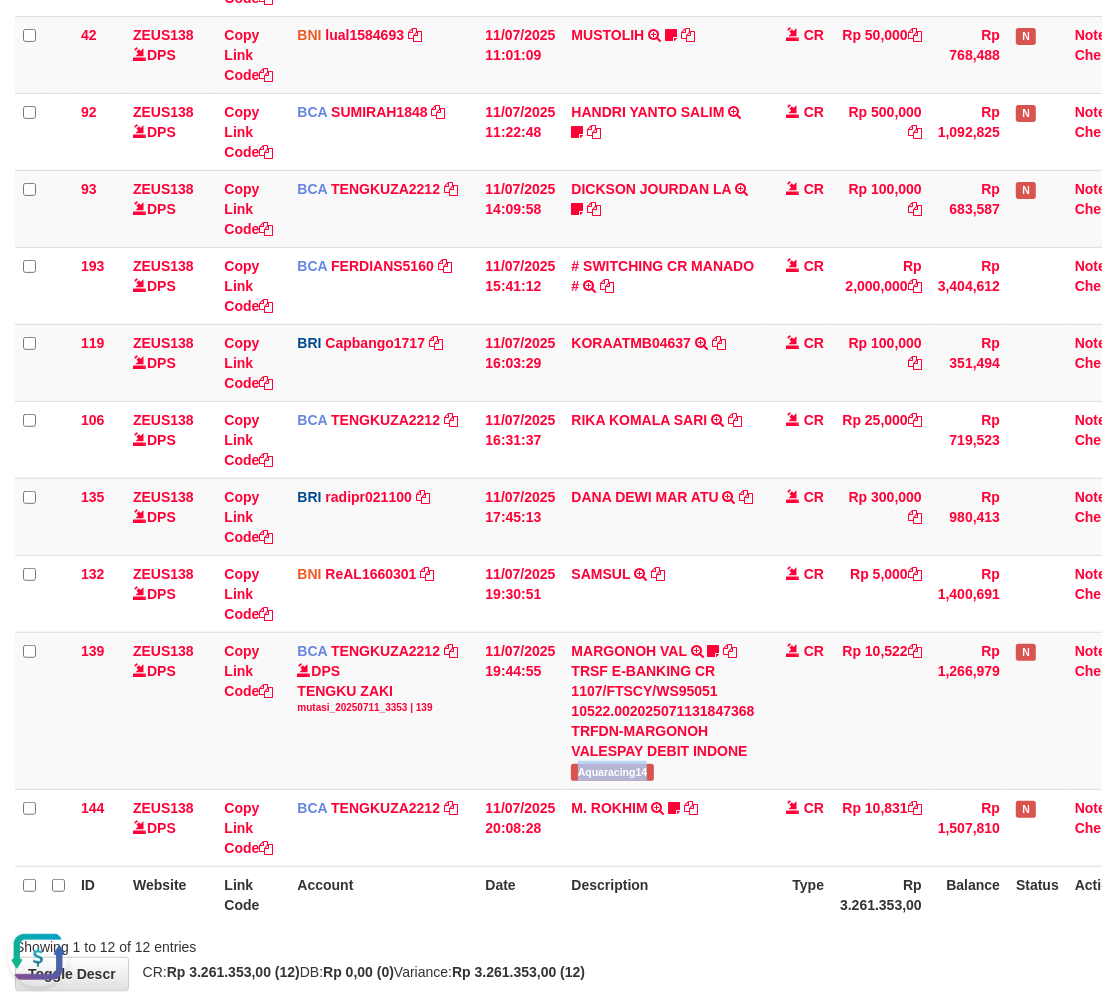 scroll, scrollTop: 0, scrollLeft: 0, axis: both 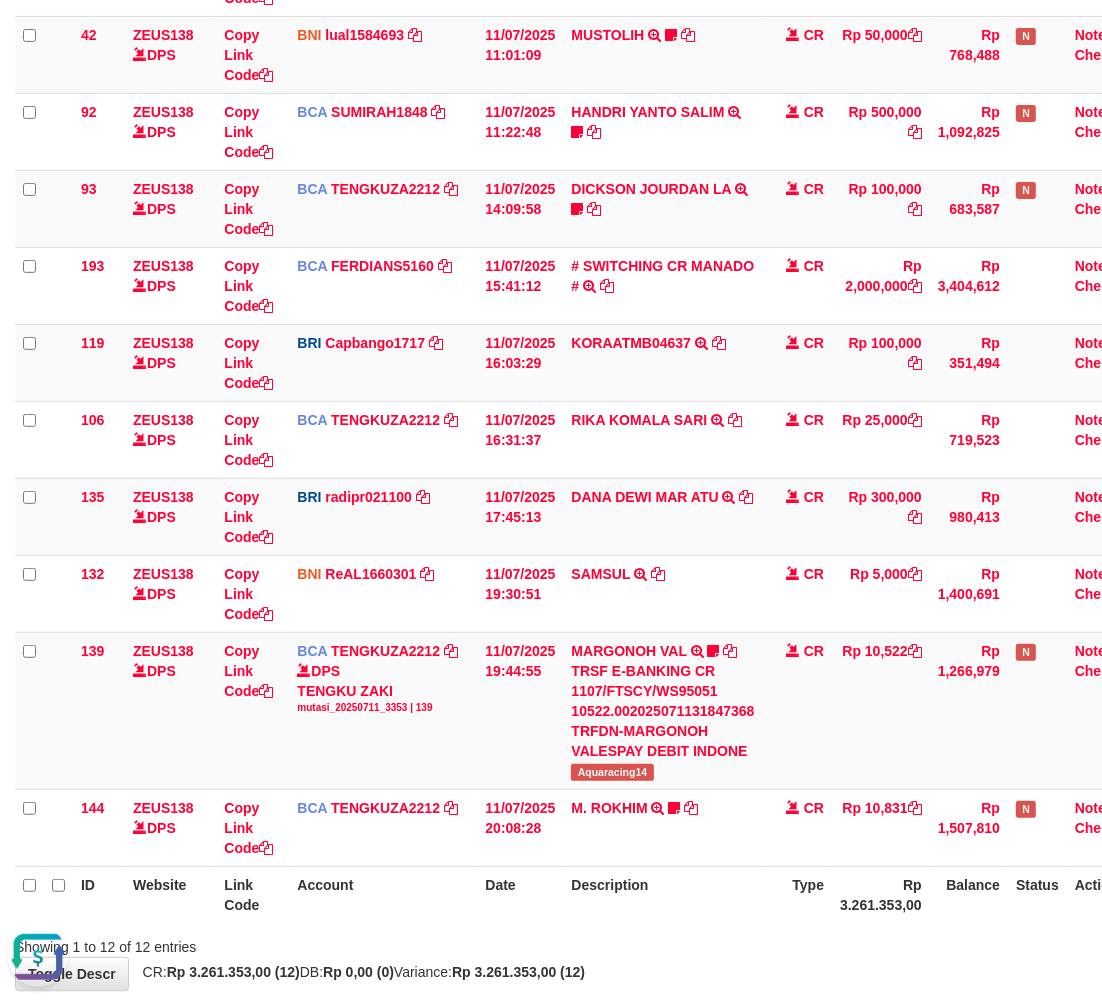 click on "Description" at bounding box center (662, 894) 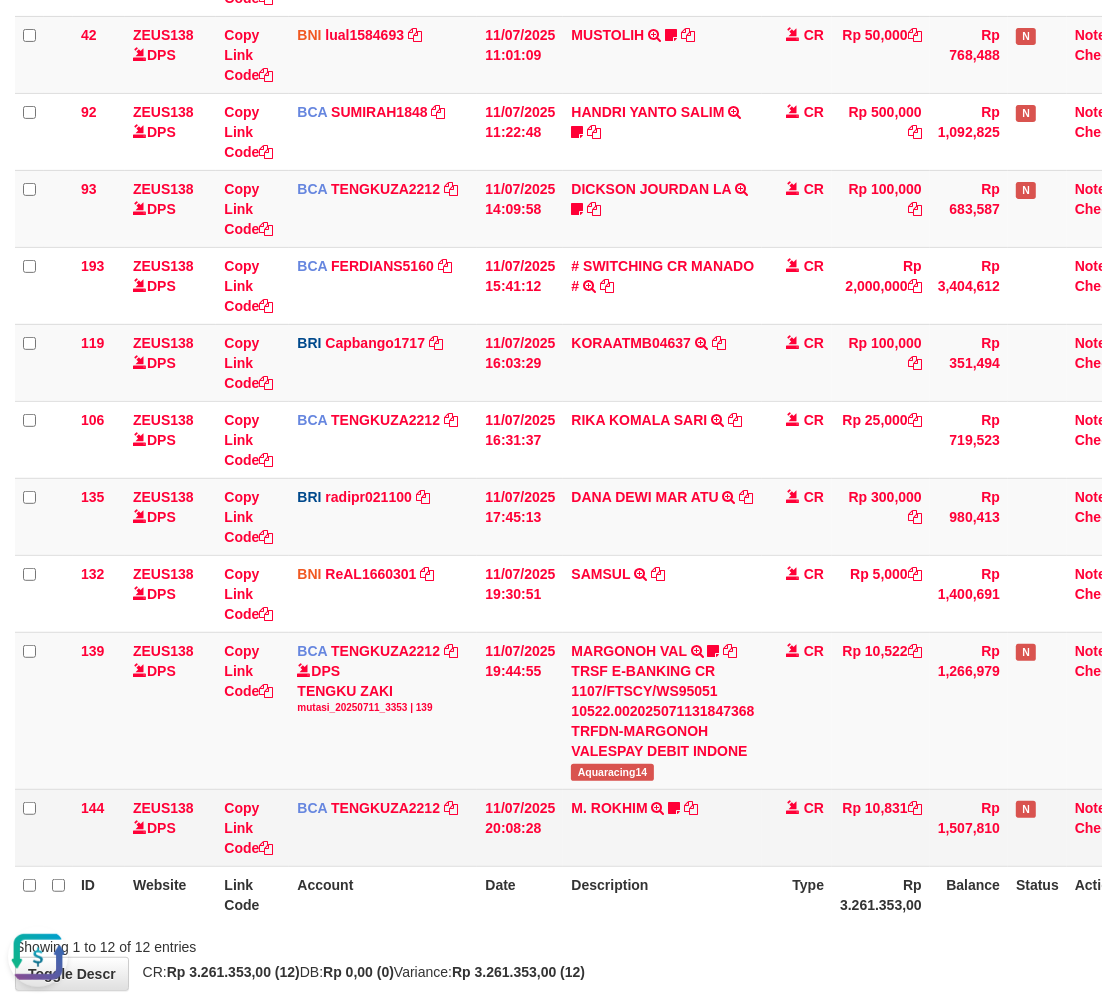 click on "M. ROKHIM            TRSF E-BANKING CR 1107/FTSCY/WS95051
10831.002025071153592651 TRFDN-M. ROKHIM ESPAY DEBIT INDONE    Keongpetir21" at bounding box center (662, 827) 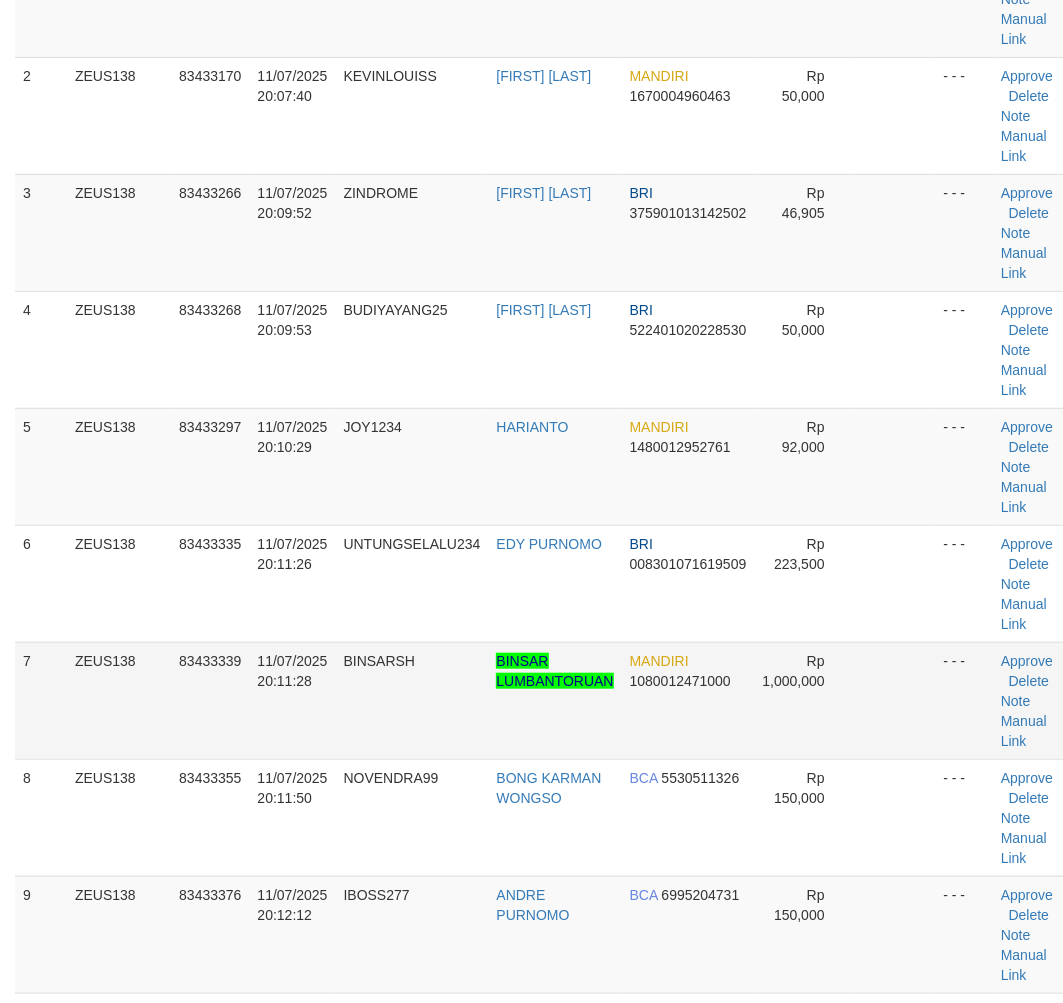 click on "7
ZEUS138
83433339
11/07/2025 20:11:28
BINSARSH
BINSAR LUMBANTORUAN
MANDIRI
1080012471000
Rp 1,000,000
- - -
Approve
Delete
Note
Manual Link" at bounding box center [545, 700] 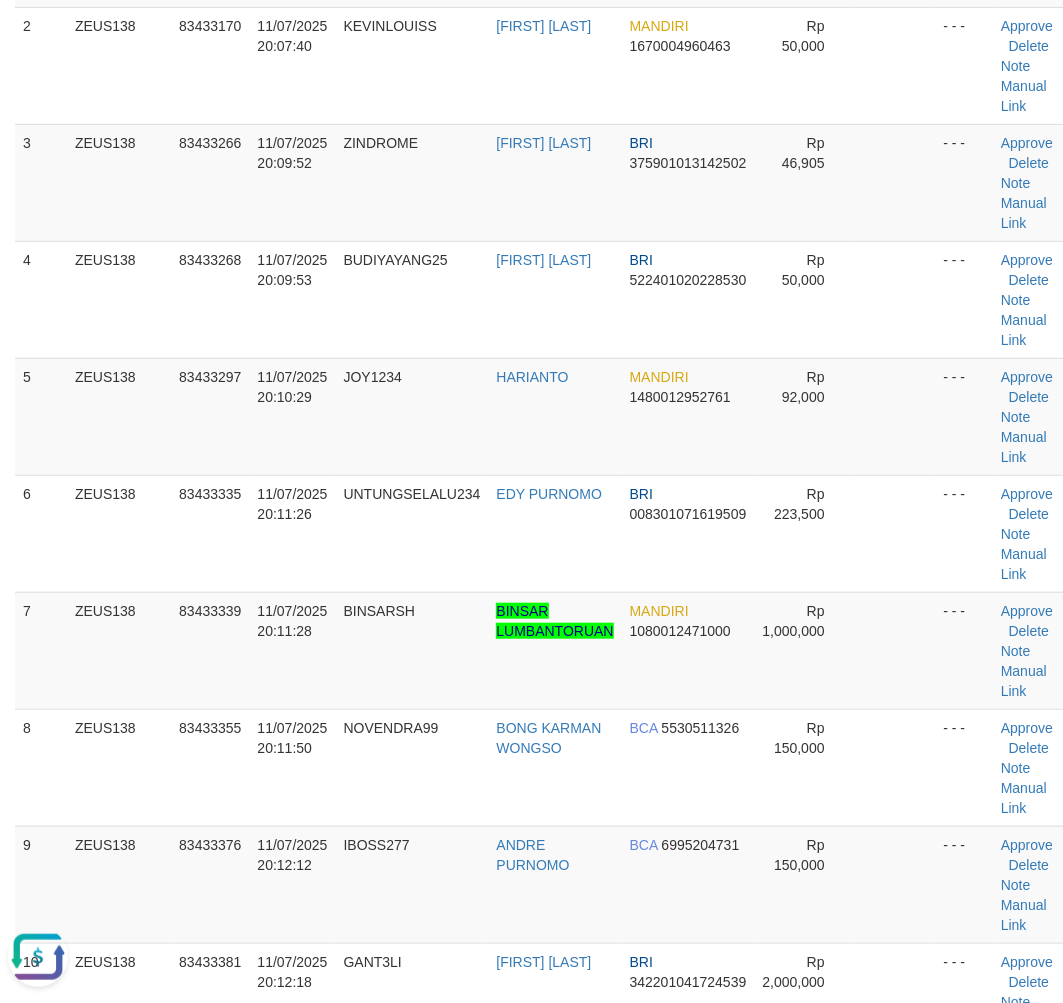 scroll, scrollTop: 0, scrollLeft: 0, axis: both 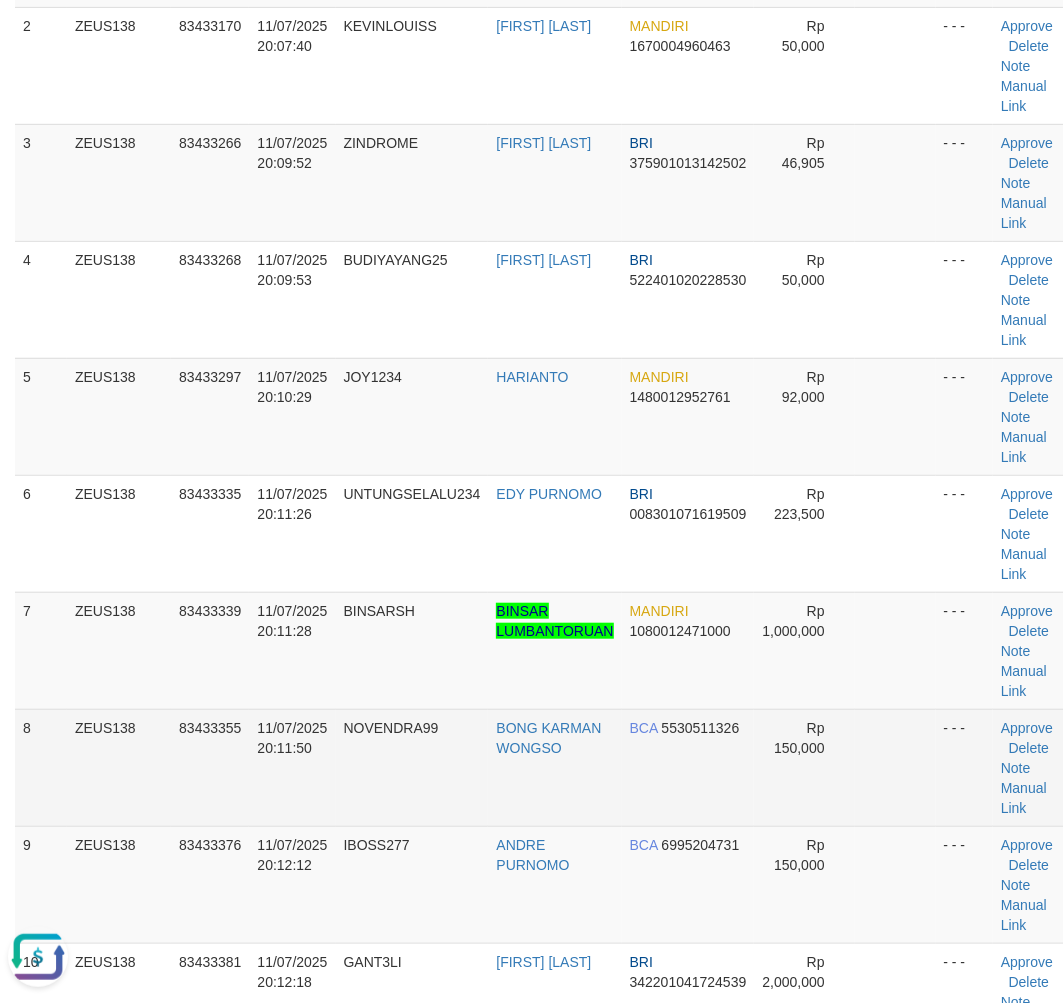 drag, startPoint x: 266, startPoint y: 790, endPoint x: 281, endPoint y: 787, distance: 15.297058 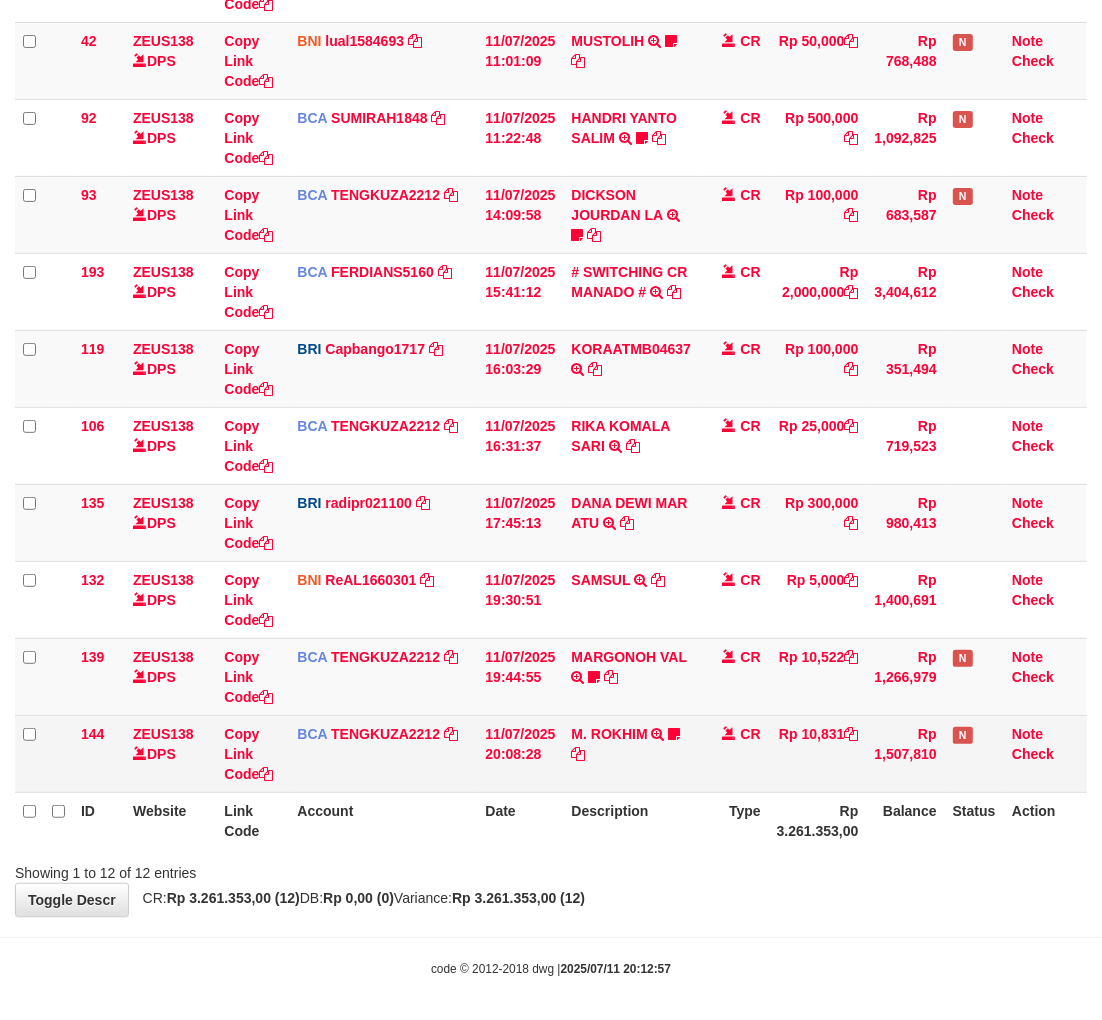 scroll, scrollTop: 388, scrollLeft: 0, axis: vertical 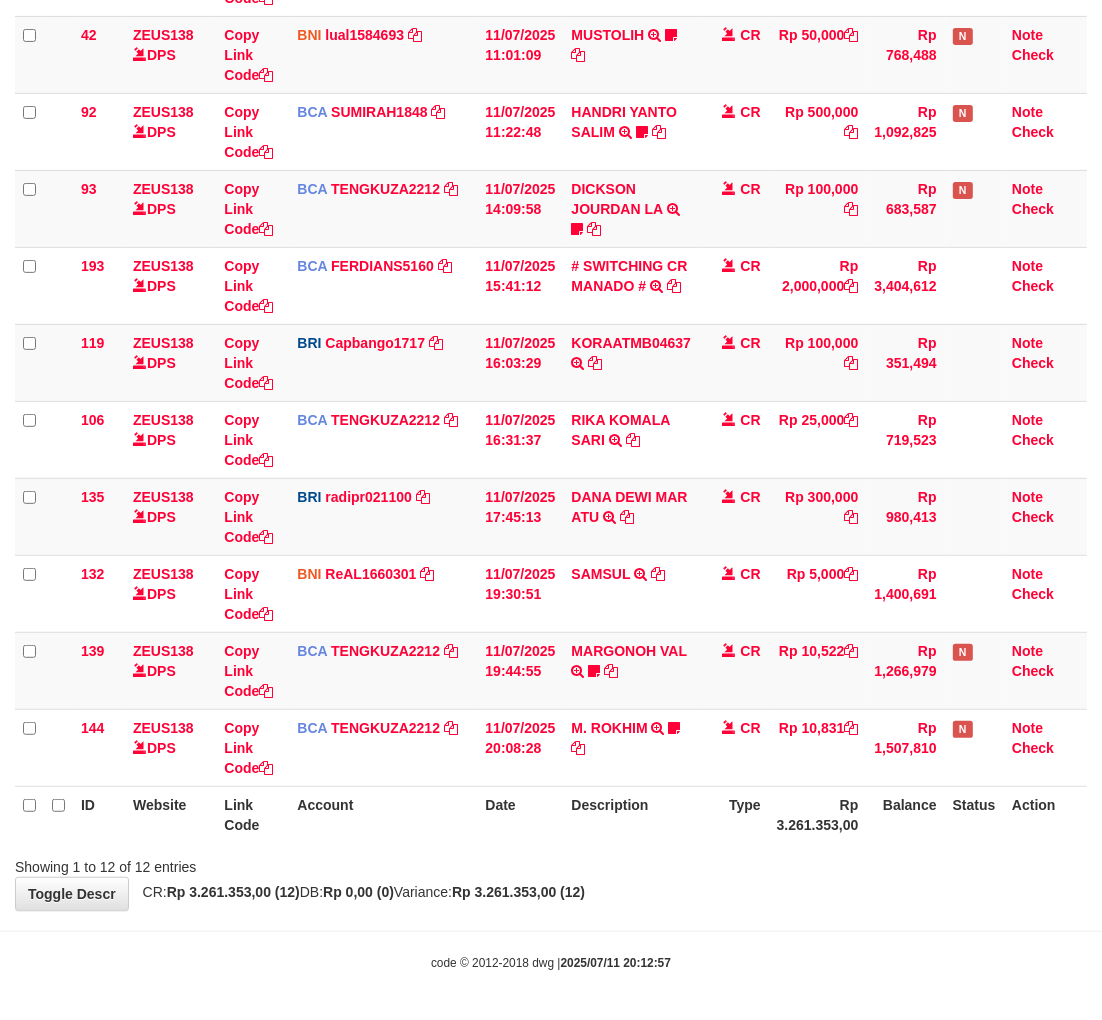 click on "Search:
ID Website Link Code Account Date Description Type Amount Balance Status Action
46
ZEUS138    DPS
Copy Link Code
BCA
ARYAPANG1811
DPS
ARYA PANGESTU
mutasi_20250711_2620 | 46
mutasi_20250711_2620 | 46
11/07/2025 06:03:00
AGUS ARDANA            TRSF E-BANKING CR 1107/FTSCY/WS95051
10000.002025071158167087 TRFDN-AGUS ARDANA ESPAY DEBIT INDONE    Aguslike
tunggu bukti tranfer
CR
Rp 10,000
Rp 270,007
N
Note
Check
32
ZEUS138    DPS BNI" at bounding box center [551, 320] 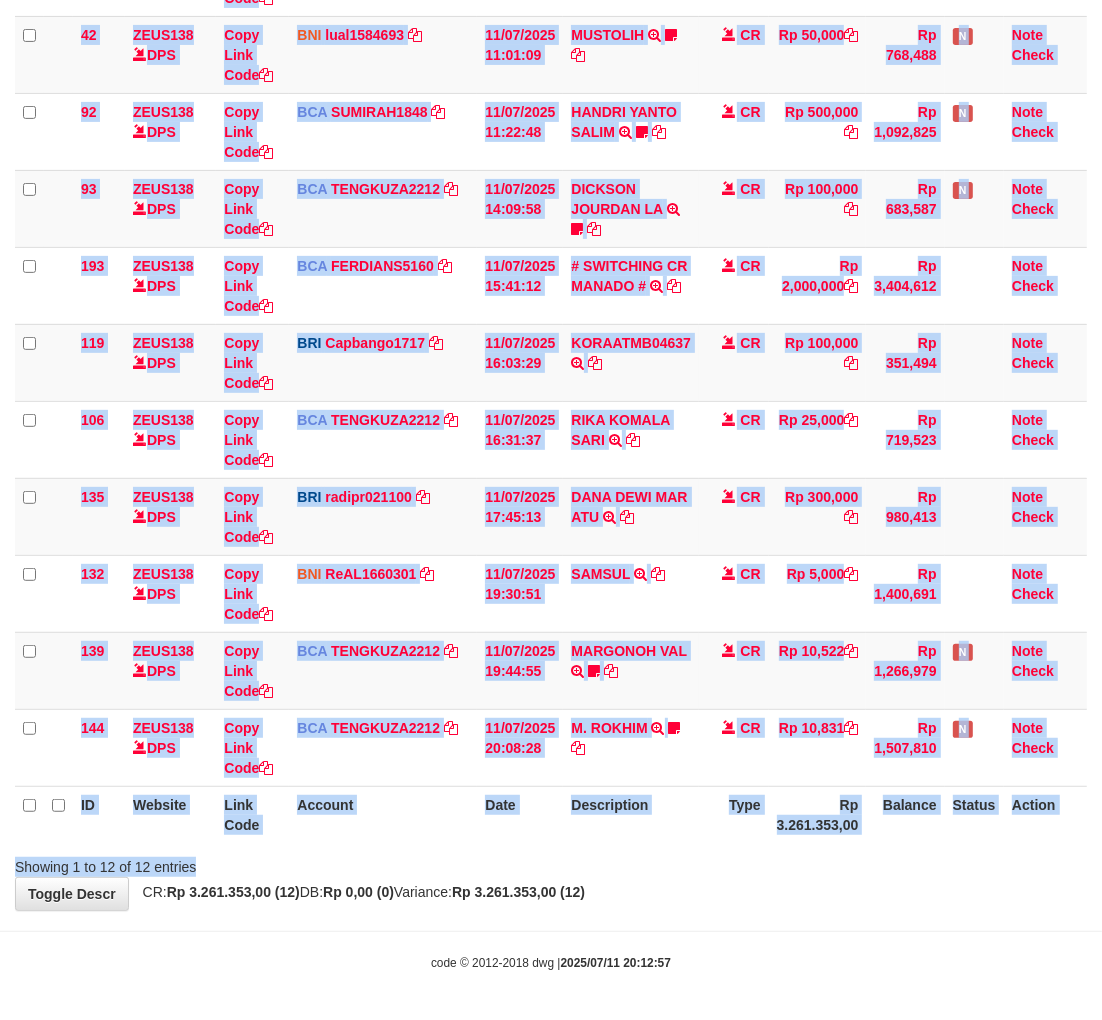 click on "Rp 3.261.353,00" at bounding box center [818, 814] 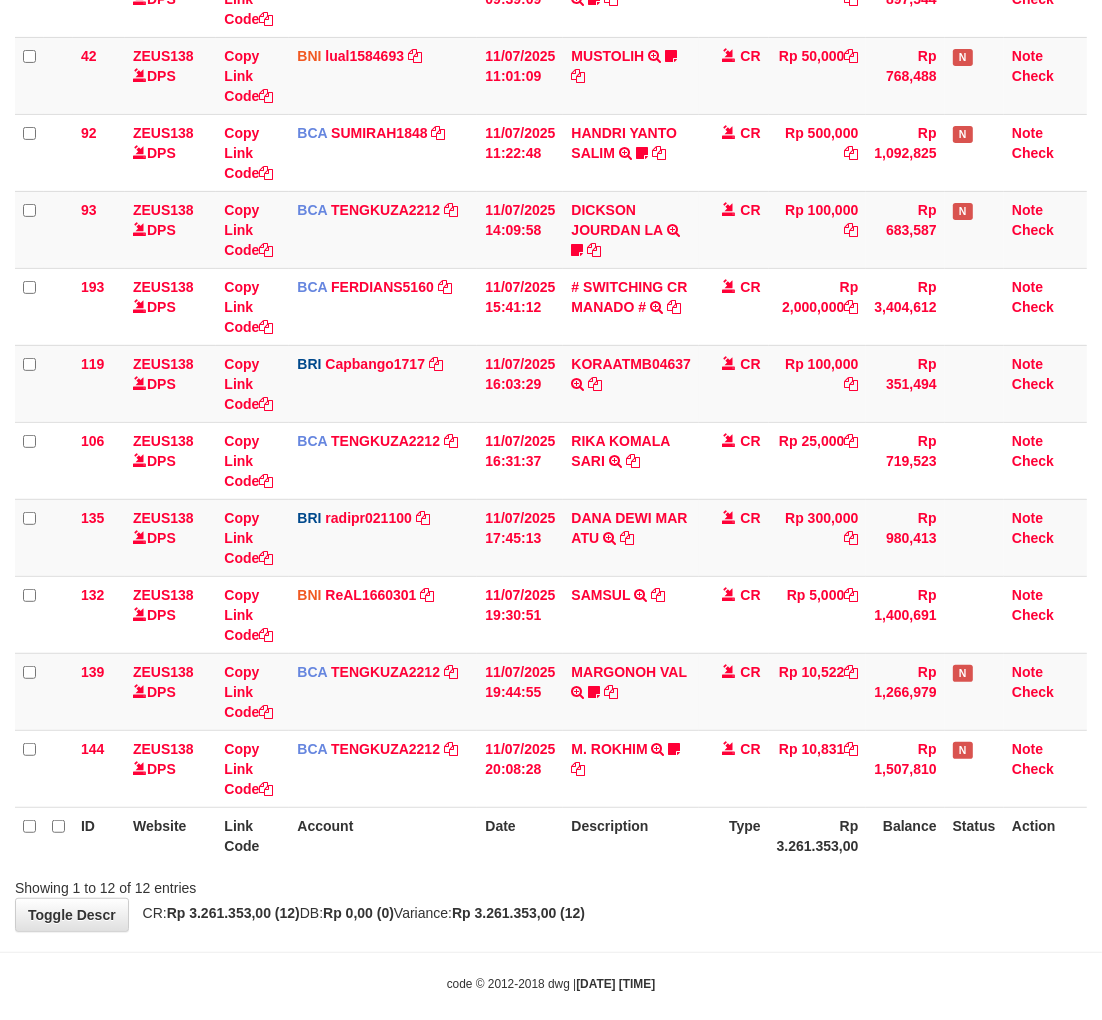 scroll, scrollTop: 388, scrollLeft: 0, axis: vertical 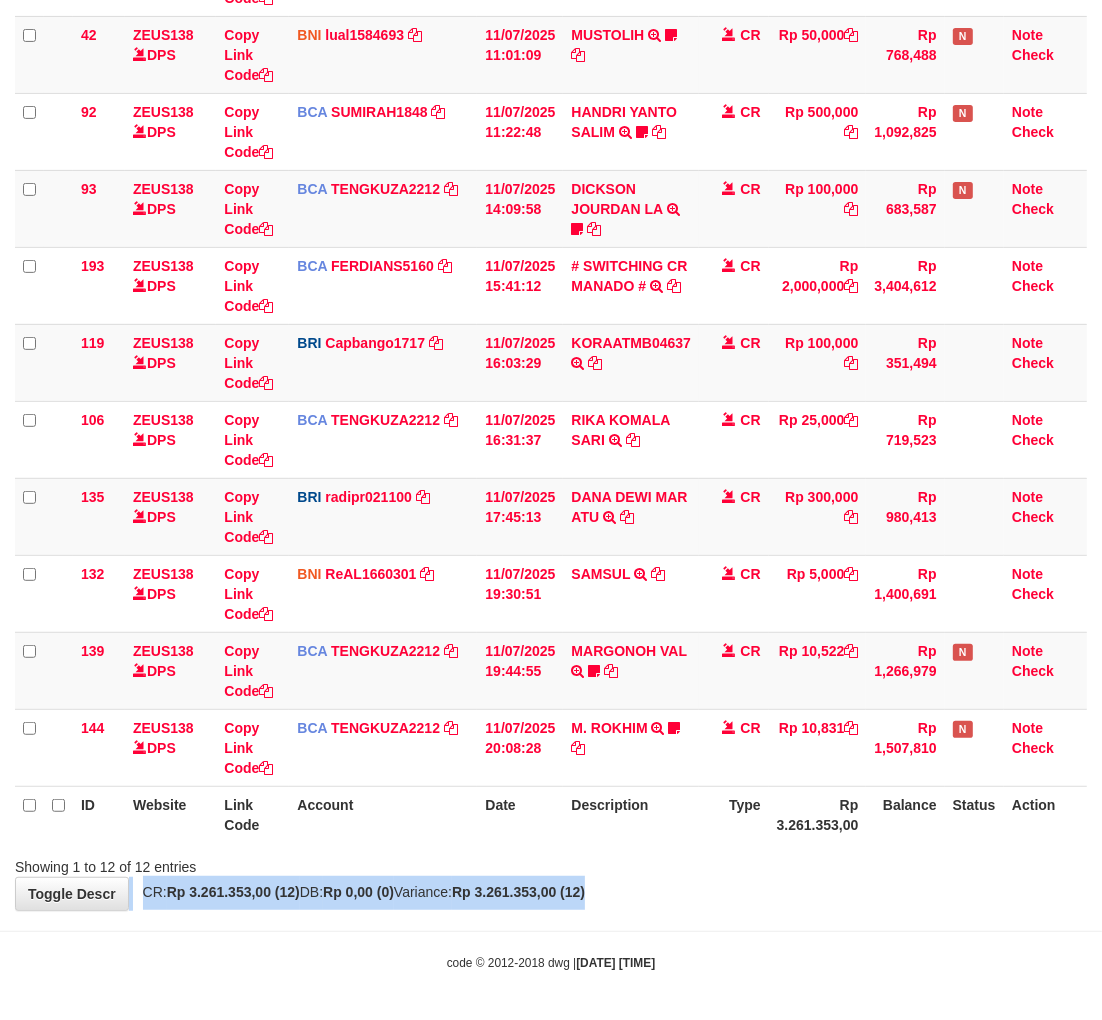 drag, startPoint x: 691, startPoint y: 875, endPoint x: 721, endPoint y: 846, distance: 41.725292 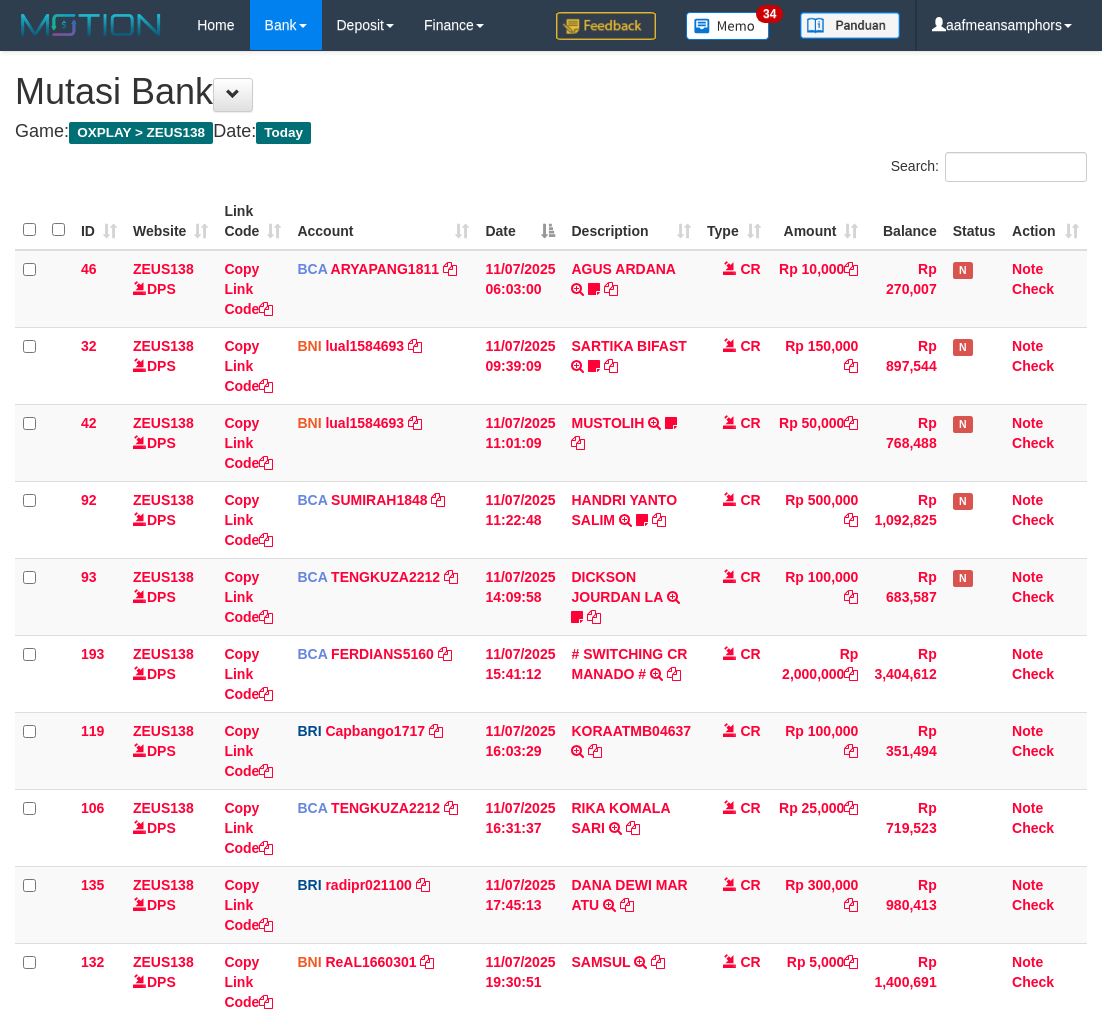 scroll, scrollTop: 367, scrollLeft: 0, axis: vertical 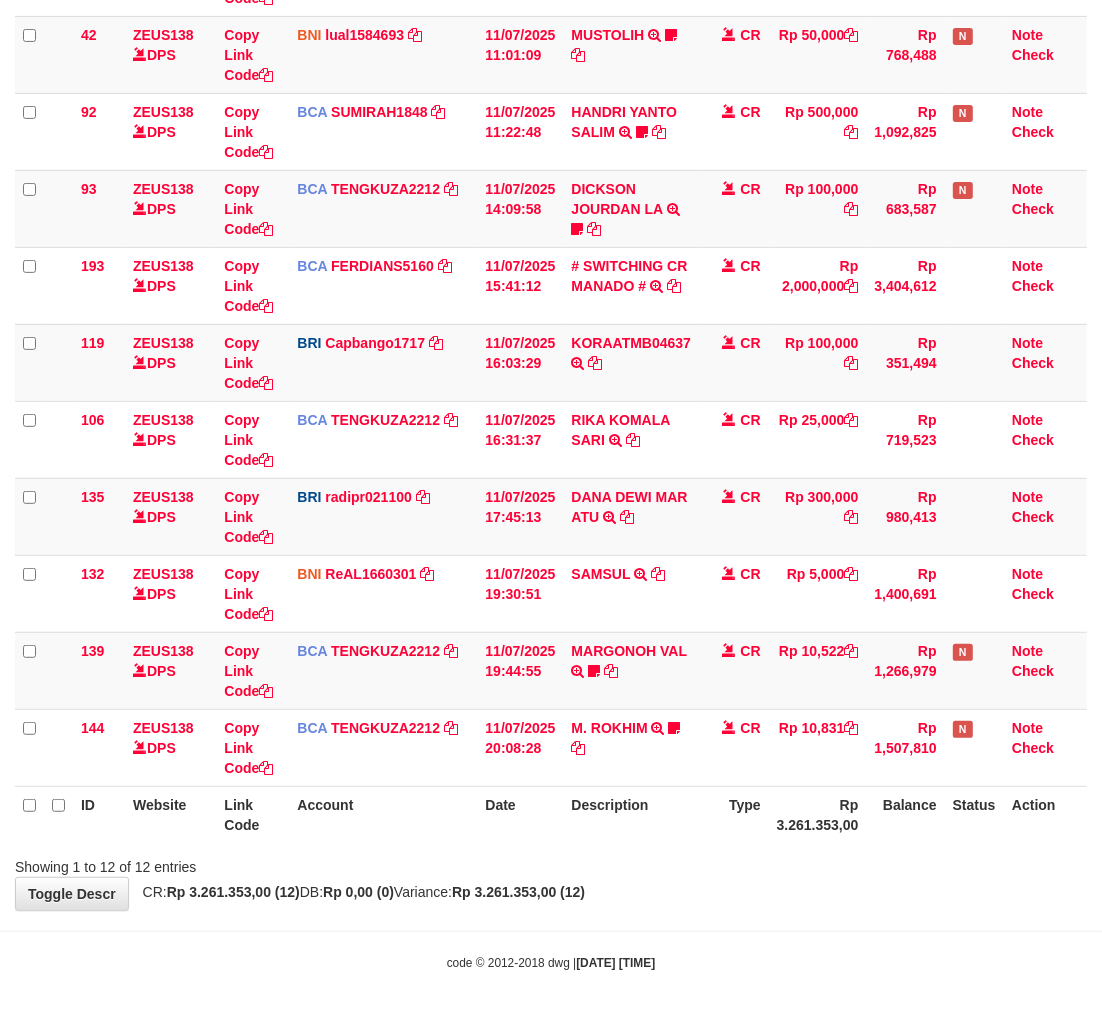 click on "**********" at bounding box center (551, 287) 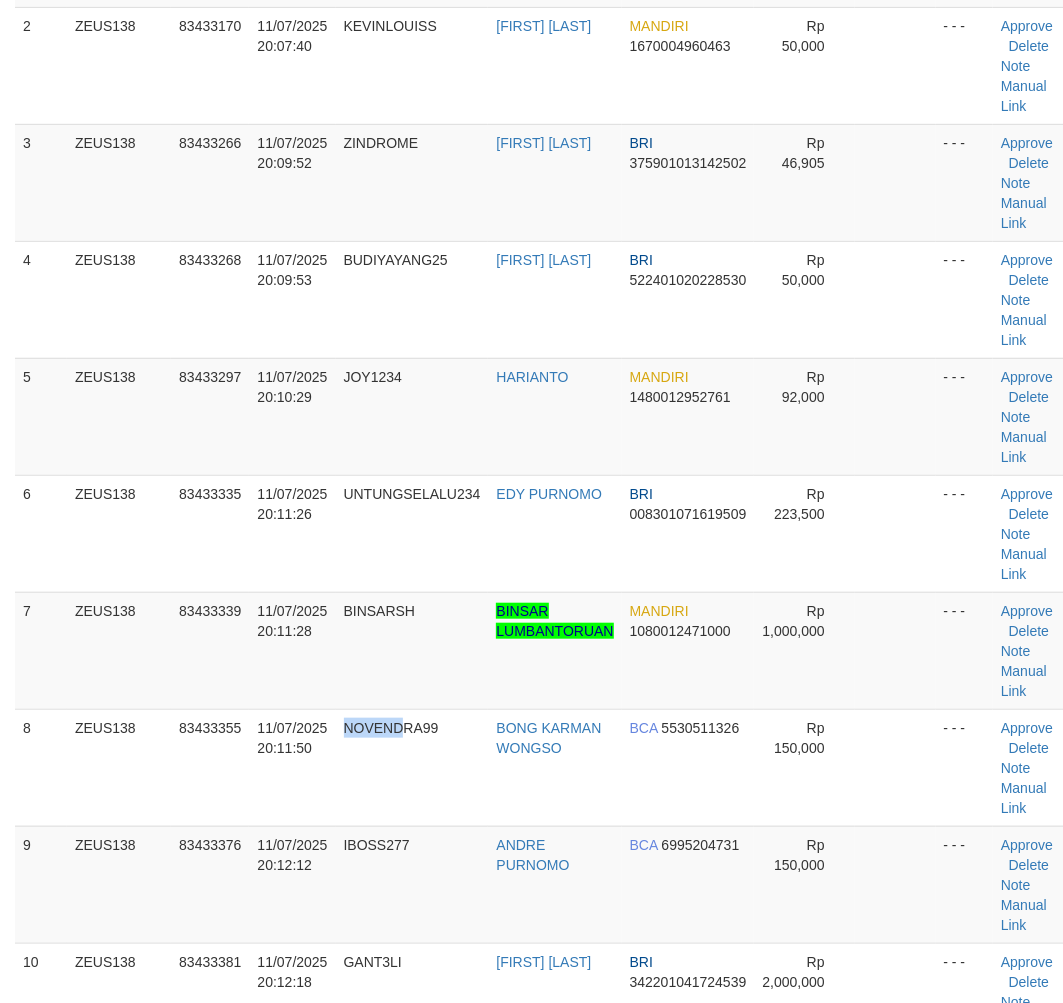 scroll, scrollTop: 410, scrollLeft: 0, axis: vertical 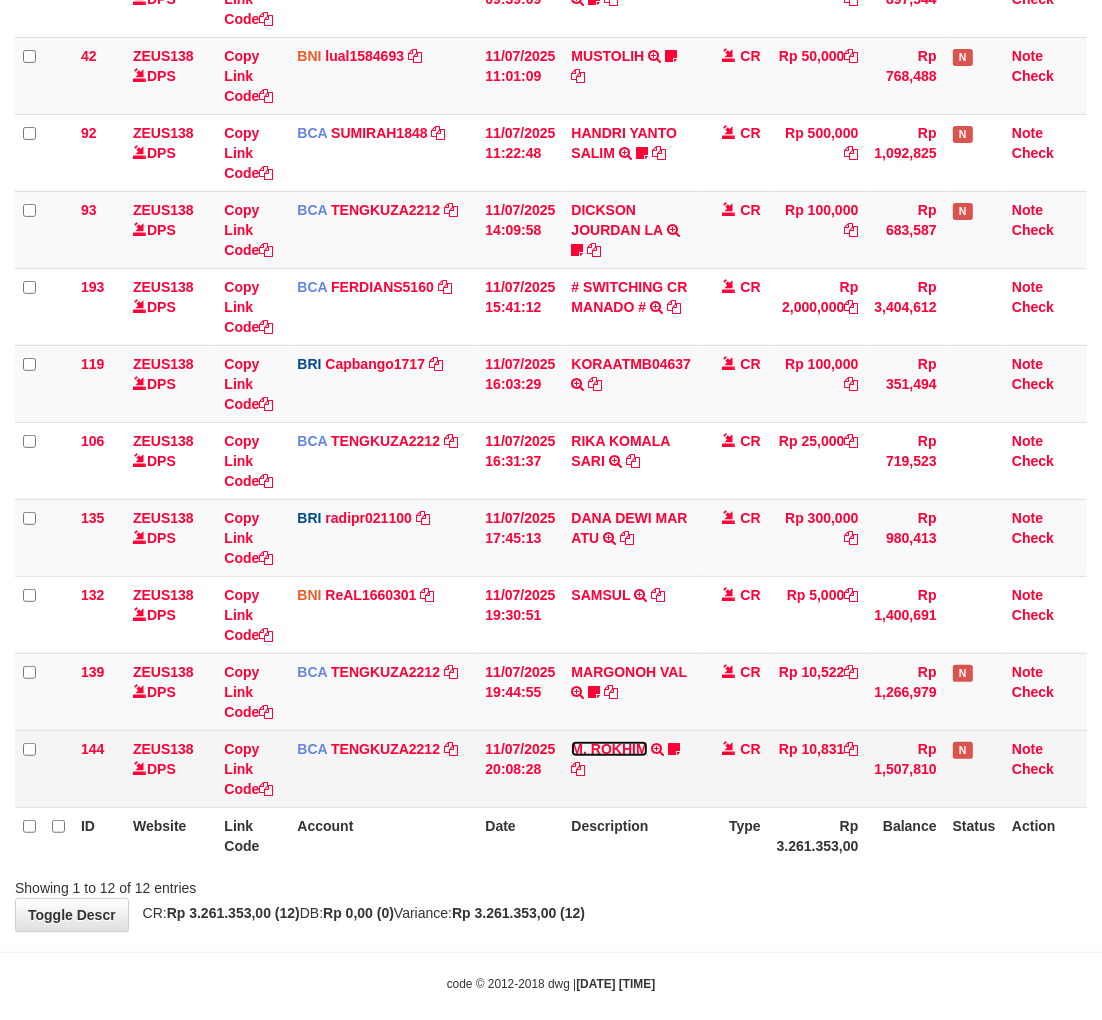 click on "M. ROKHIM" at bounding box center (609, 749) 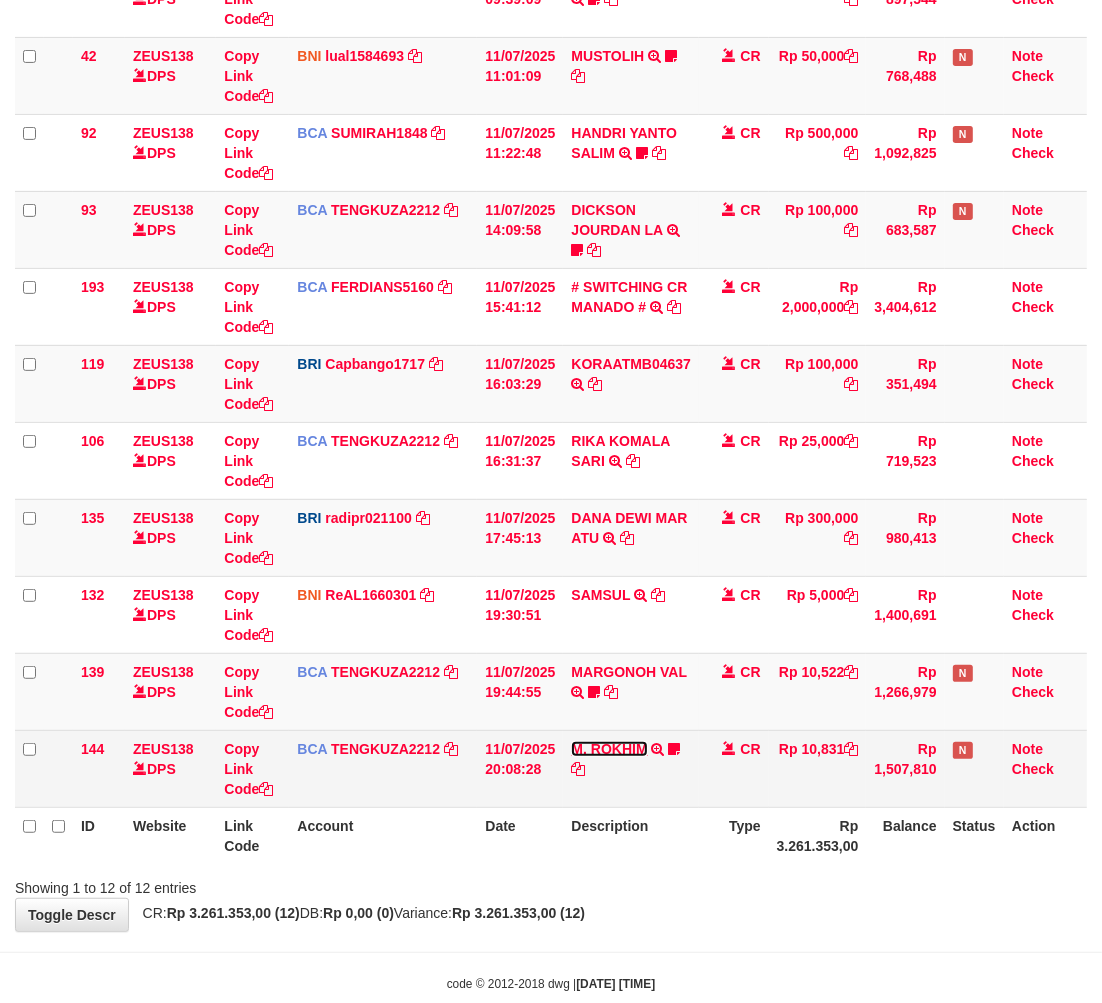 scroll, scrollTop: 388, scrollLeft: 0, axis: vertical 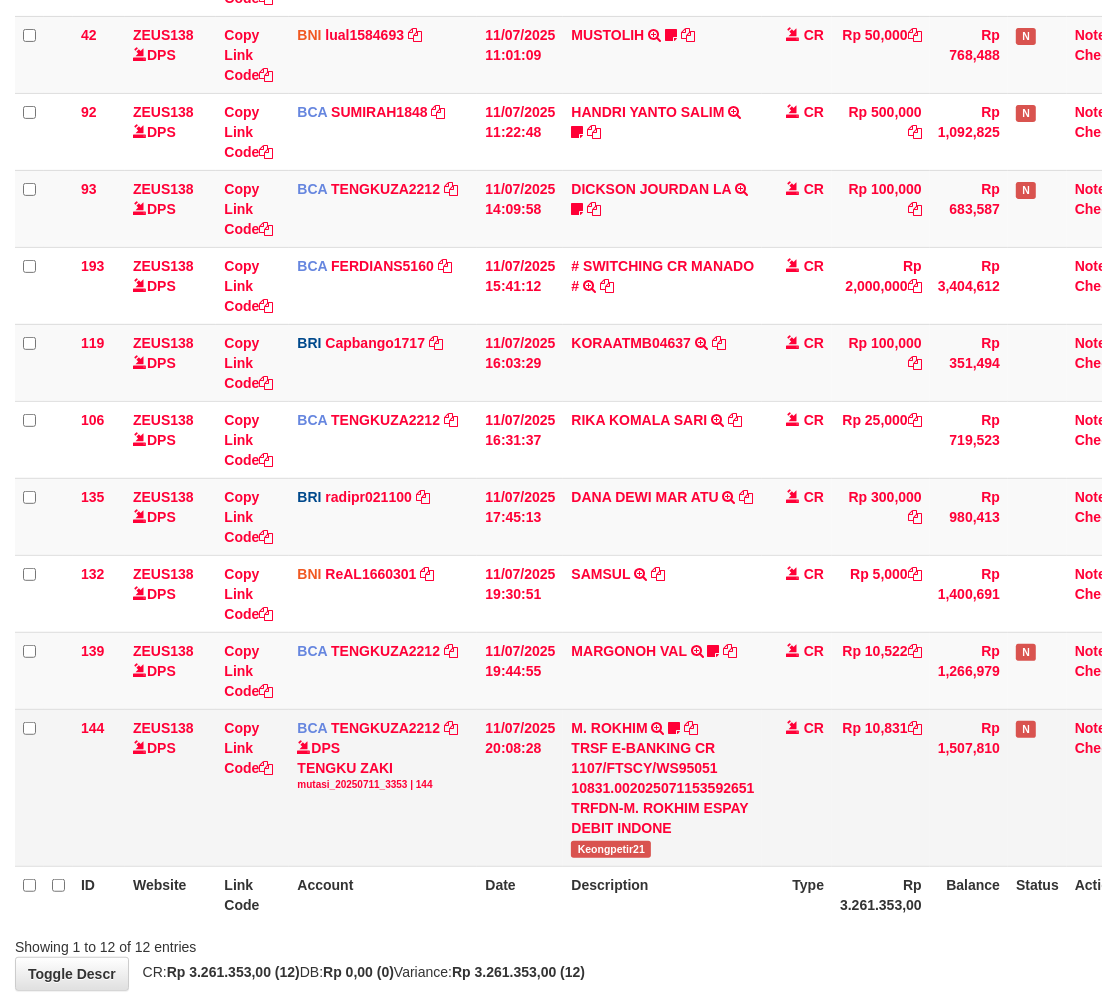 click on "M. ROKHIM            TRSF E-BANKING CR 1107/FTSCY/WS95051
10831.002025071153592651 TRFDN-M. ROKHIM ESPAY DEBIT INDONE    Keongpetir21" at bounding box center [662, 787] 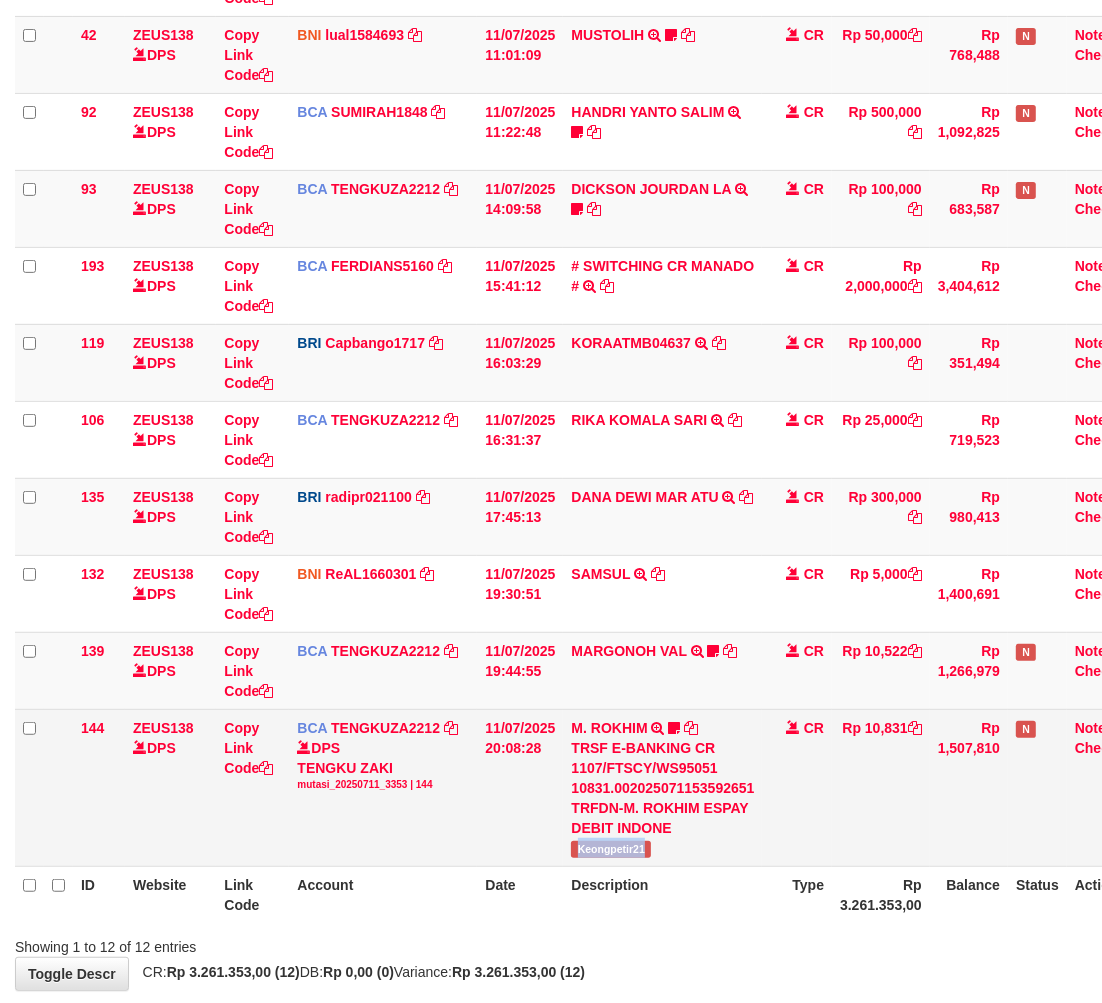 click on "M. ROKHIM            TRSF E-BANKING CR 1107/FTSCY/WS95051
10831.002025071153592651 TRFDN-M. ROKHIM ESPAY DEBIT INDONE    Keongpetir21" at bounding box center [662, 787] 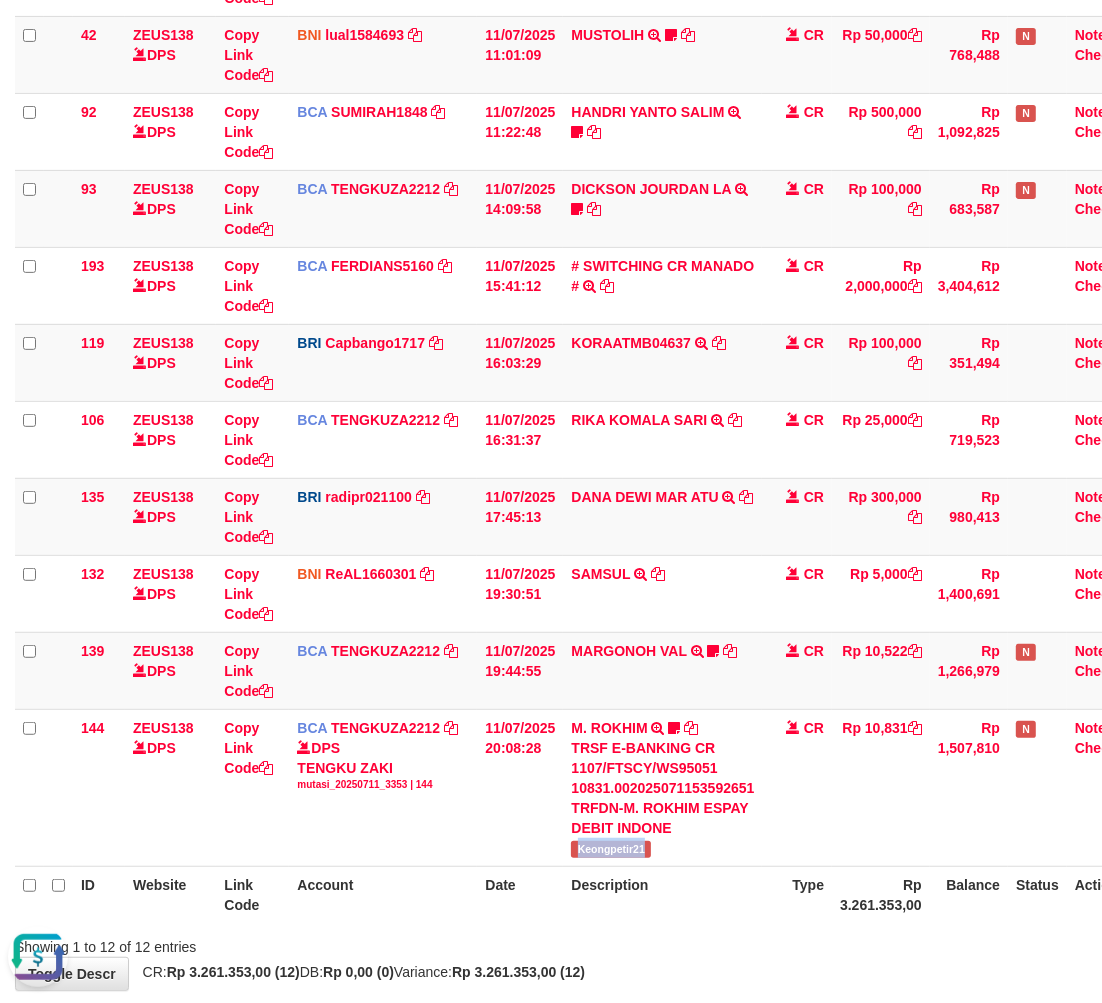 scroll, scrollTop: 0, scrollLeft: 0, axis: both 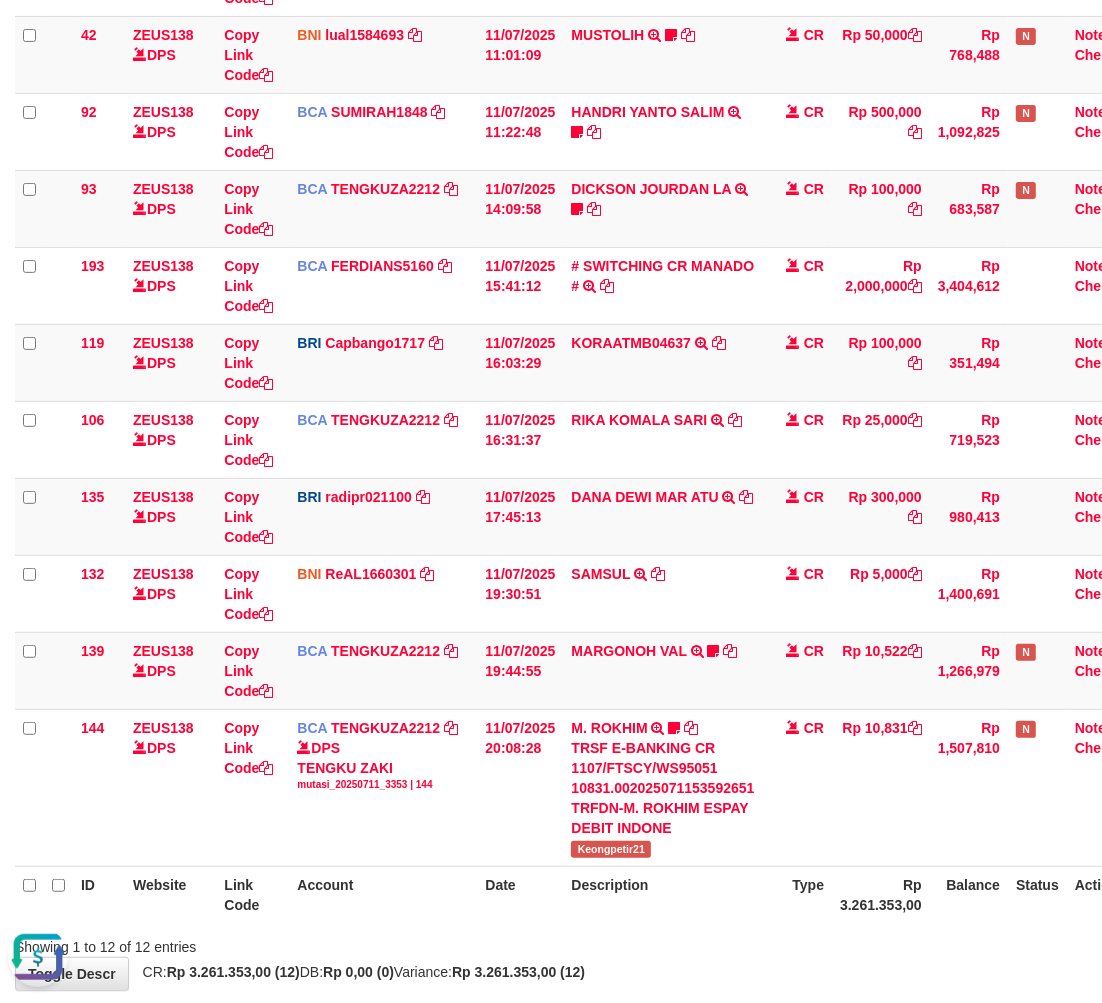 click on "Description" at bounding box center (662, 894) 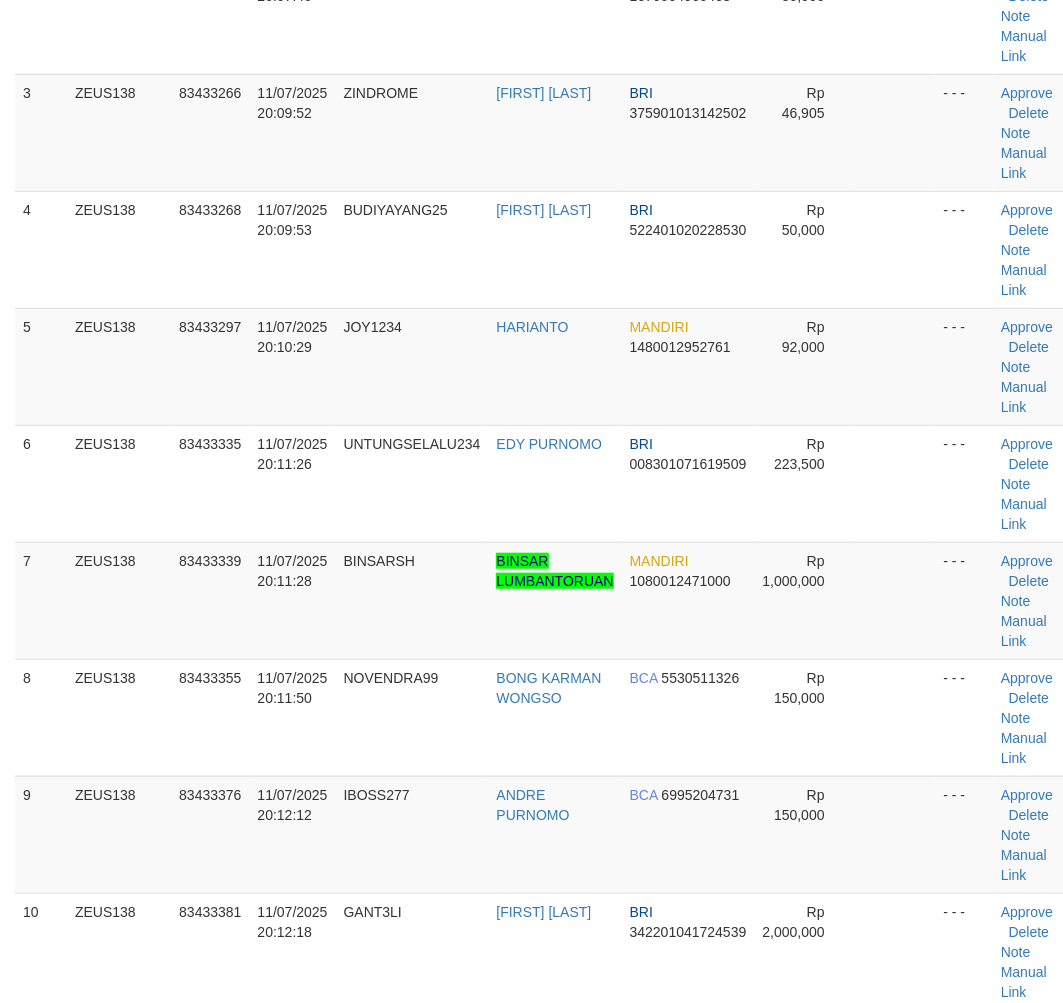 scroll, scrollTop: 460, scrollLeft: 0, axis: vertical 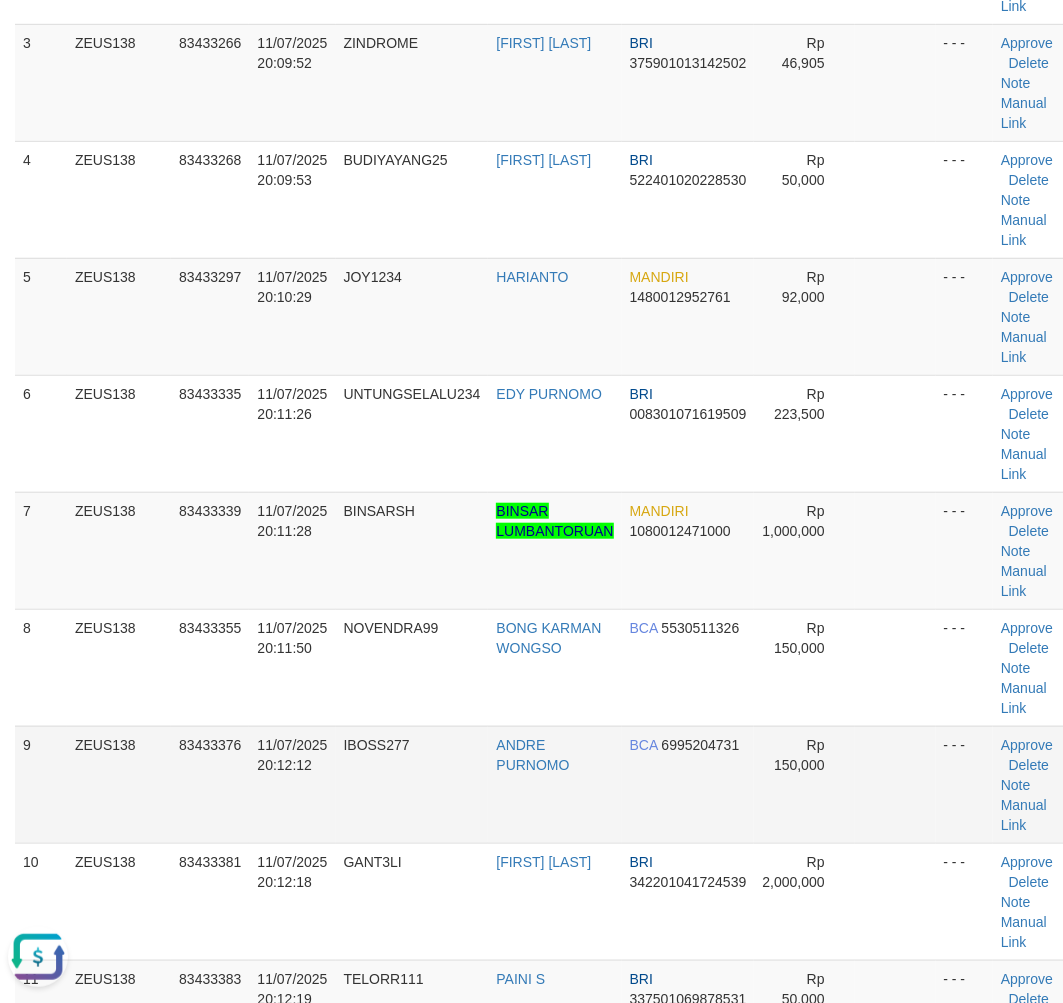 click on "11/07/2025 20:12:12" at bounding box center (292, 784) 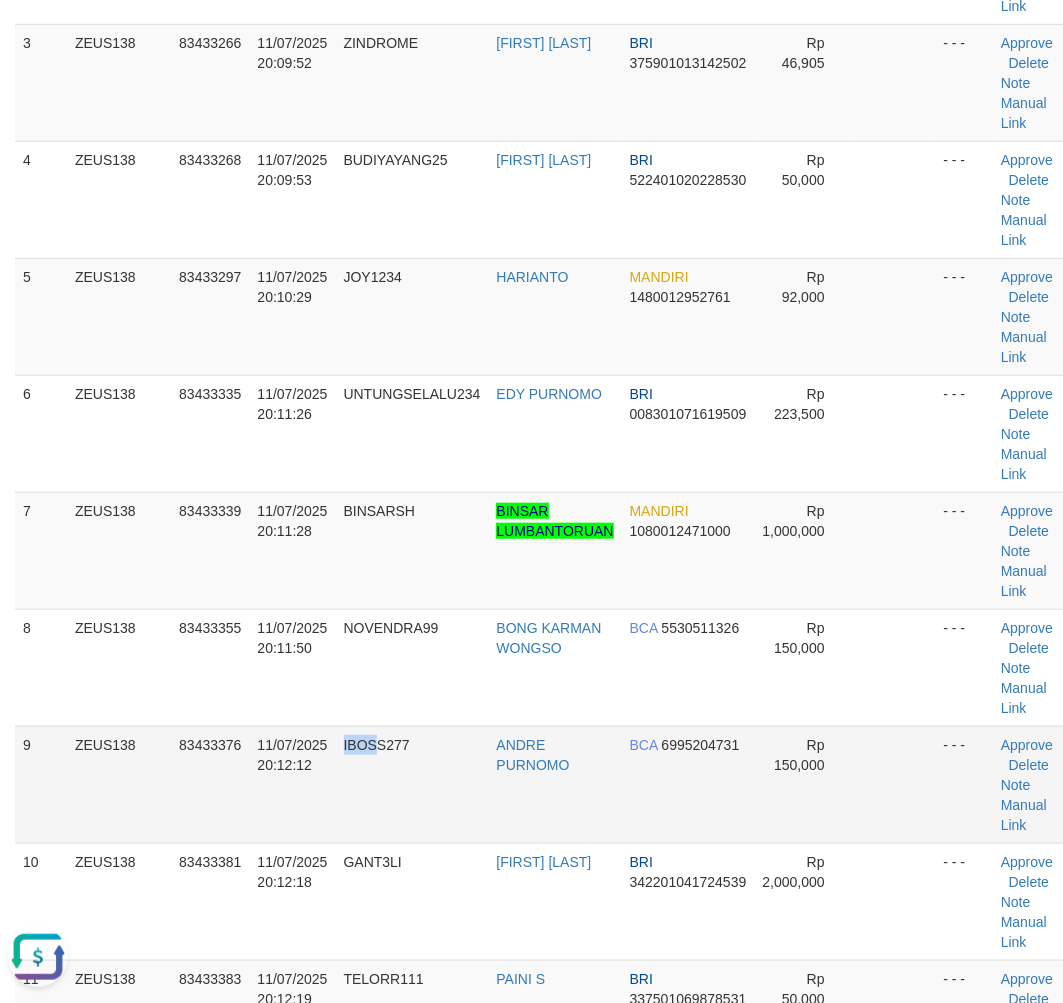 drag, startPoint x: 323, startPoint y: 805, endPoint x: 375, endPoint y: 804, distance: 52.009613 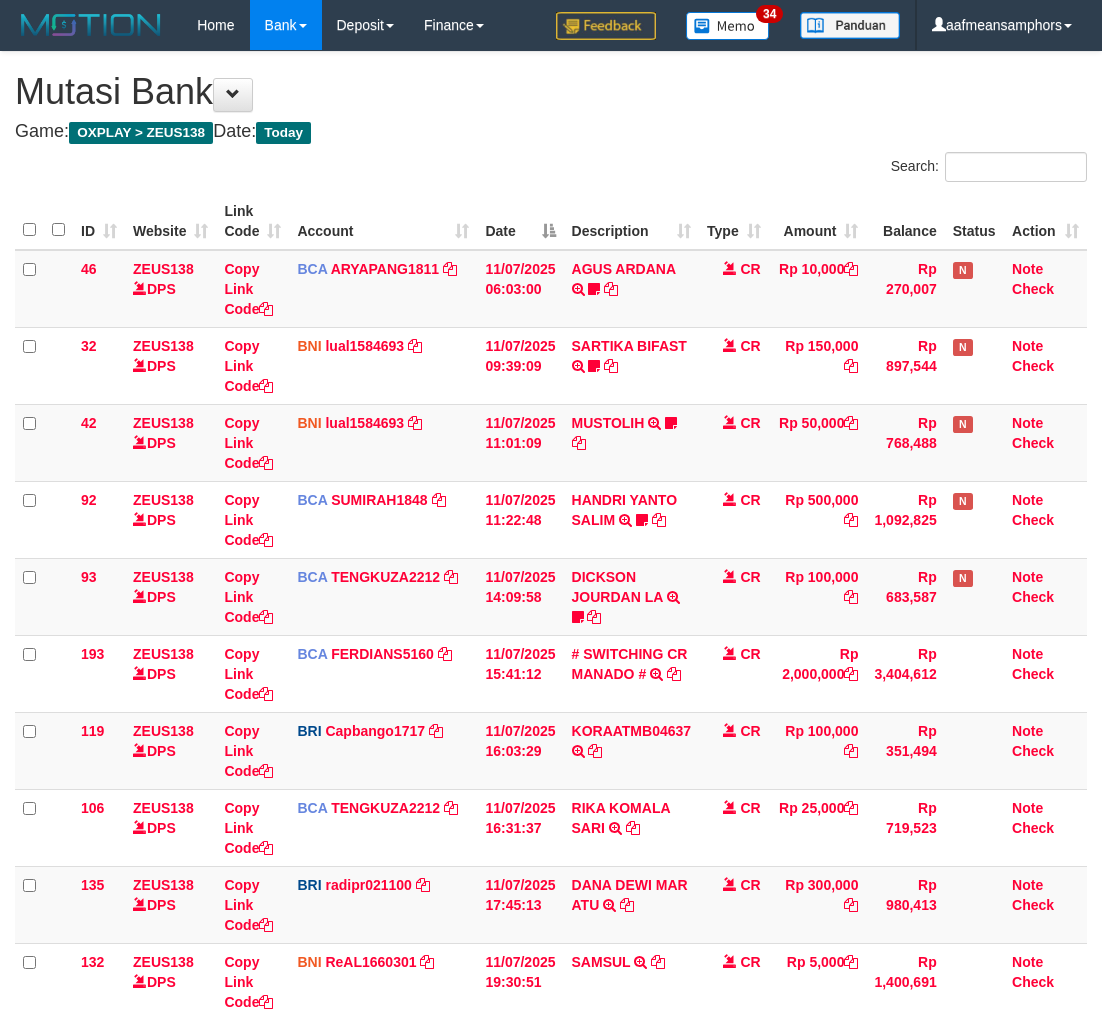 click on "Showing 1 to 12 of 12 entries" at bounding box center (551, 1251) 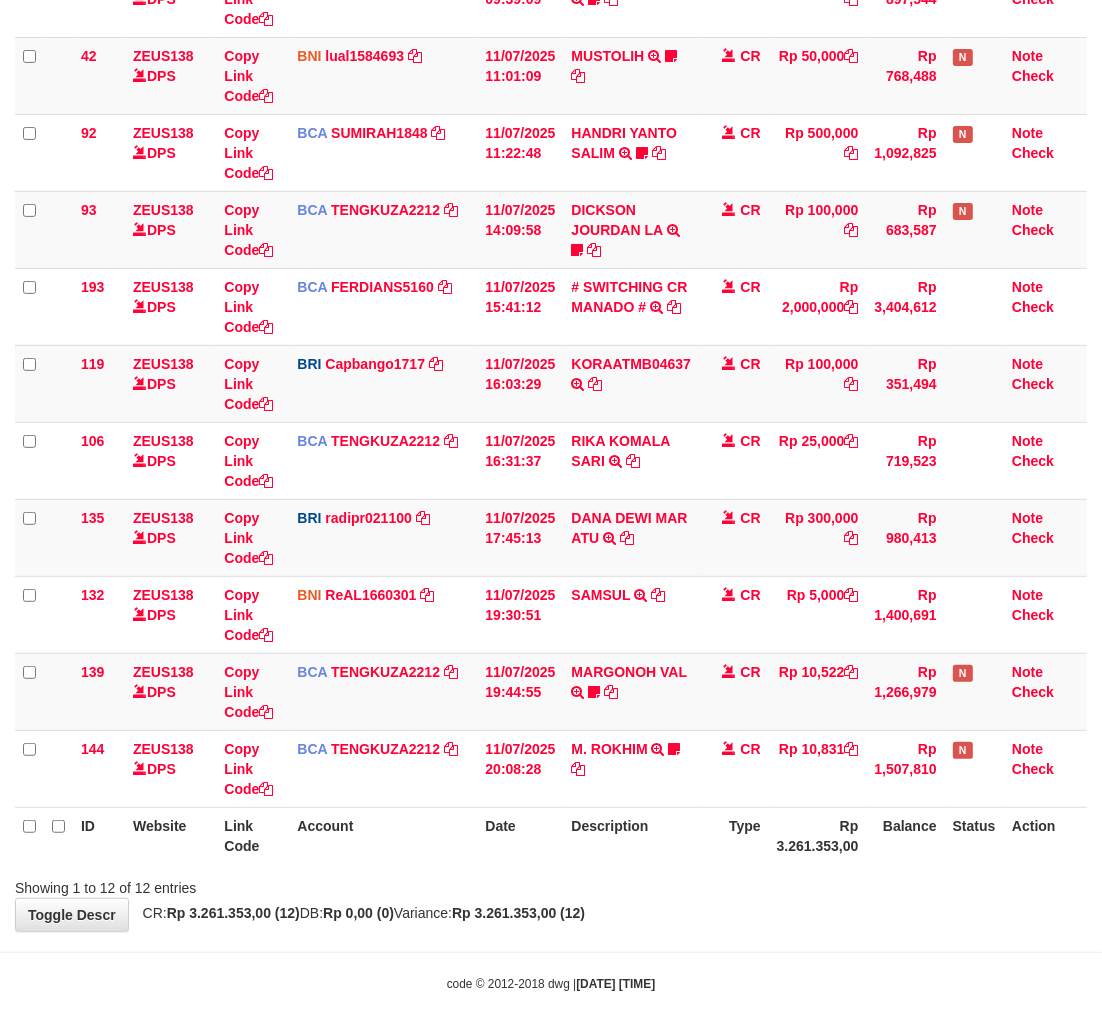 scroll, scrollTop: 367, scrollLeft: 0, axis: vertical 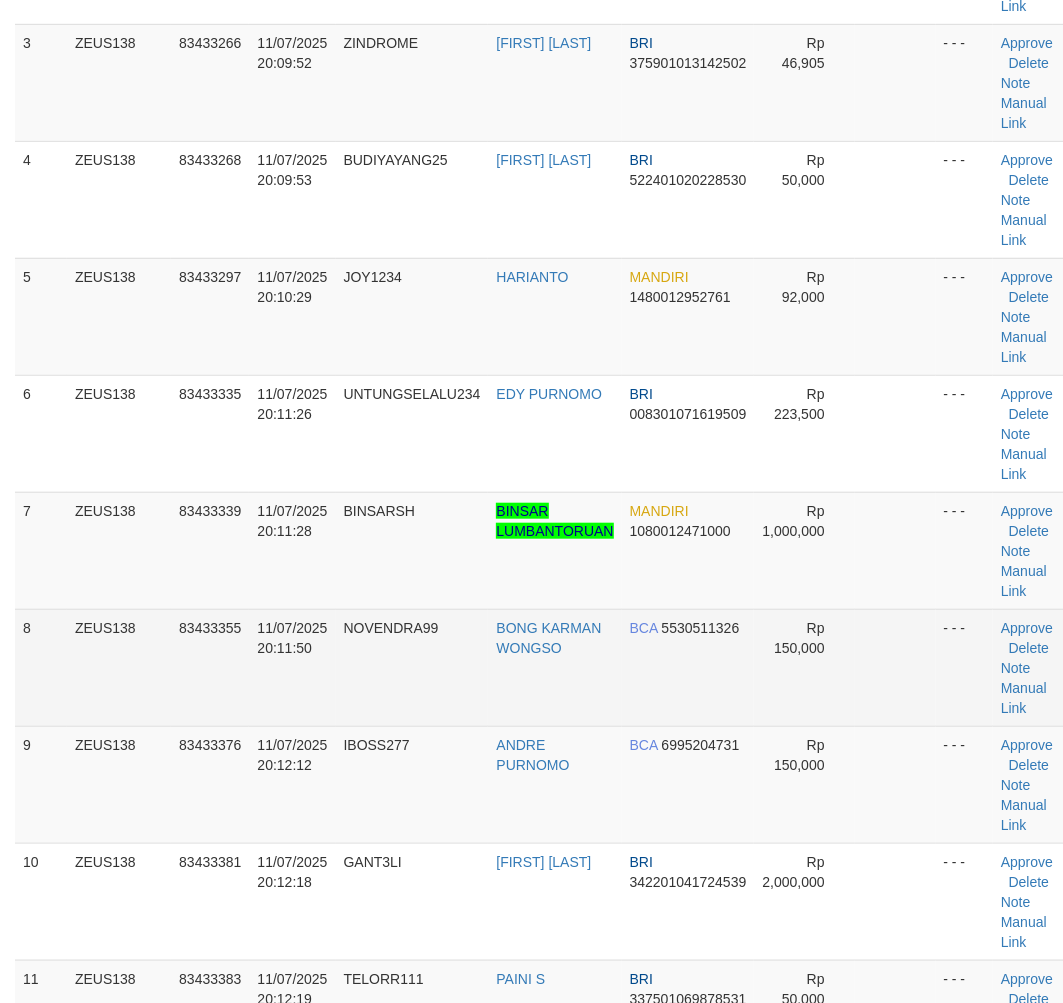 click on "NOVENDRA99" at bounding box center (412, 667) 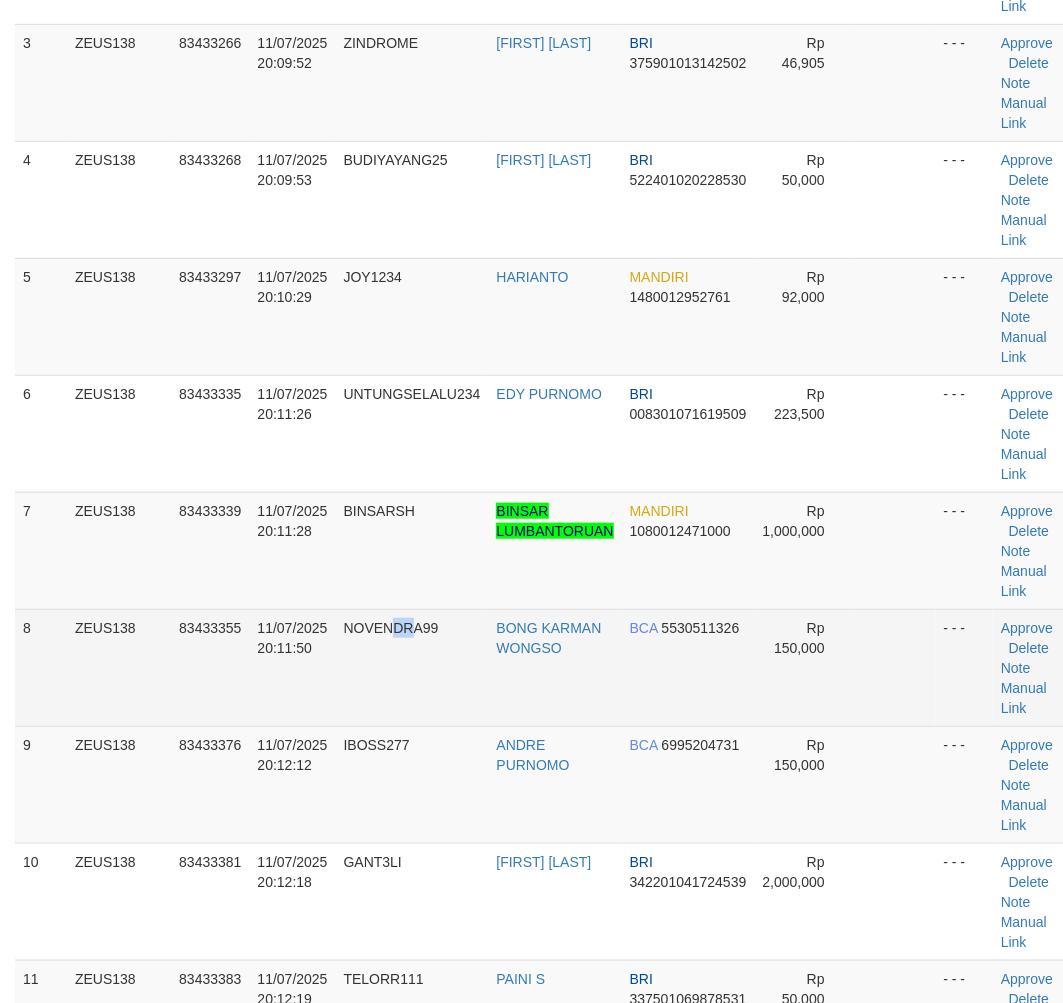 click on "NOVENDRA99" at bounding box center (412, 667) 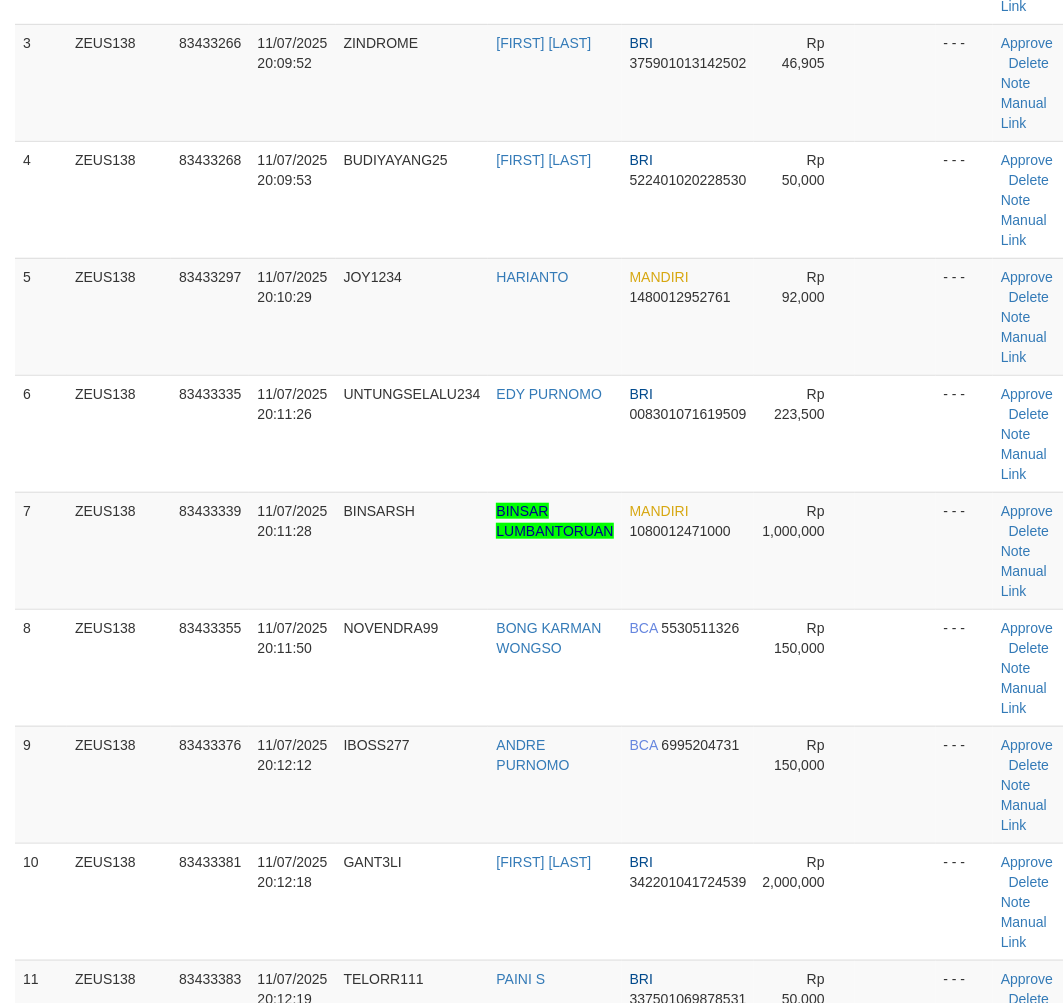 scroll, scrollTop: 510, scrollLeft: 0, axis: vertical 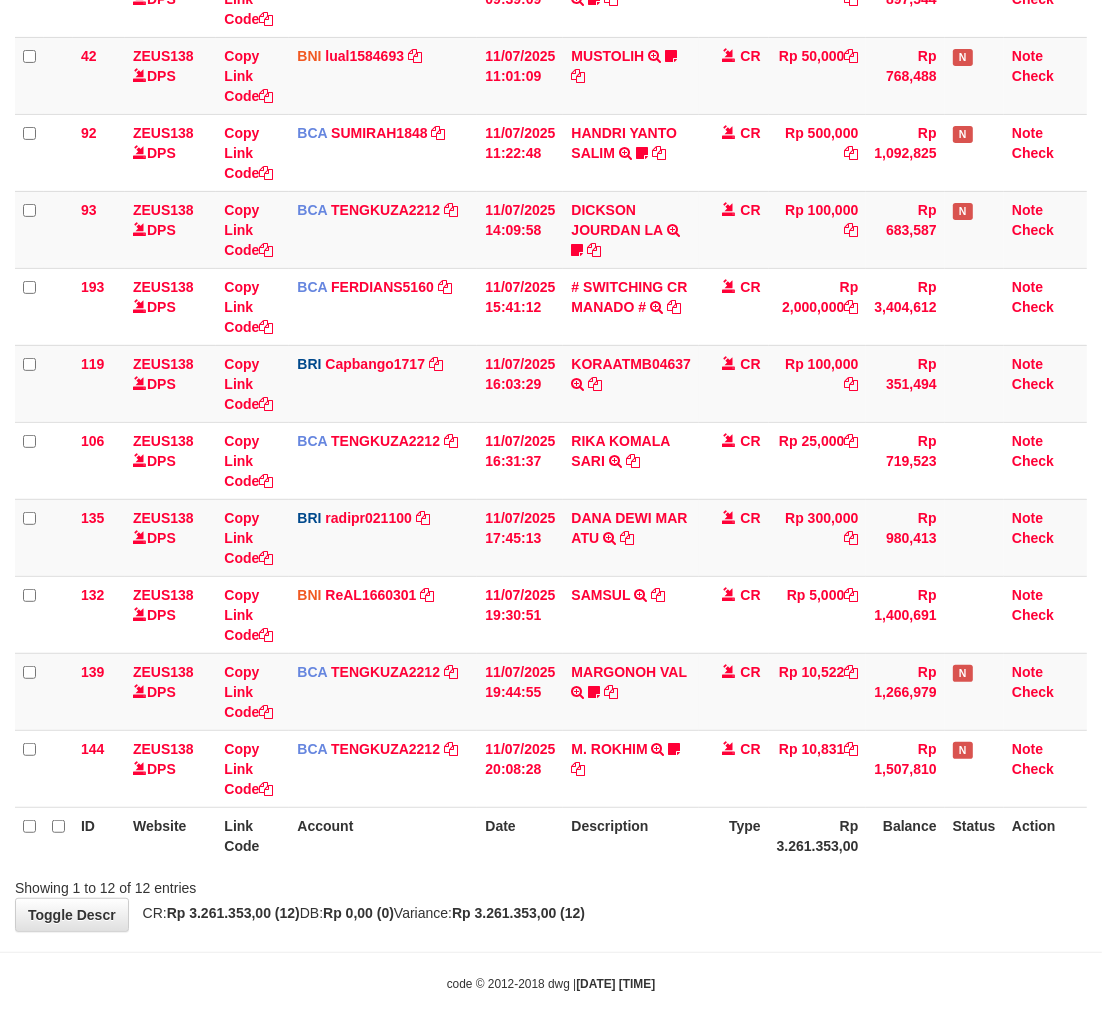 click on "Showing 1 to 12 of 12 entries" at bounding box center [551, 884] 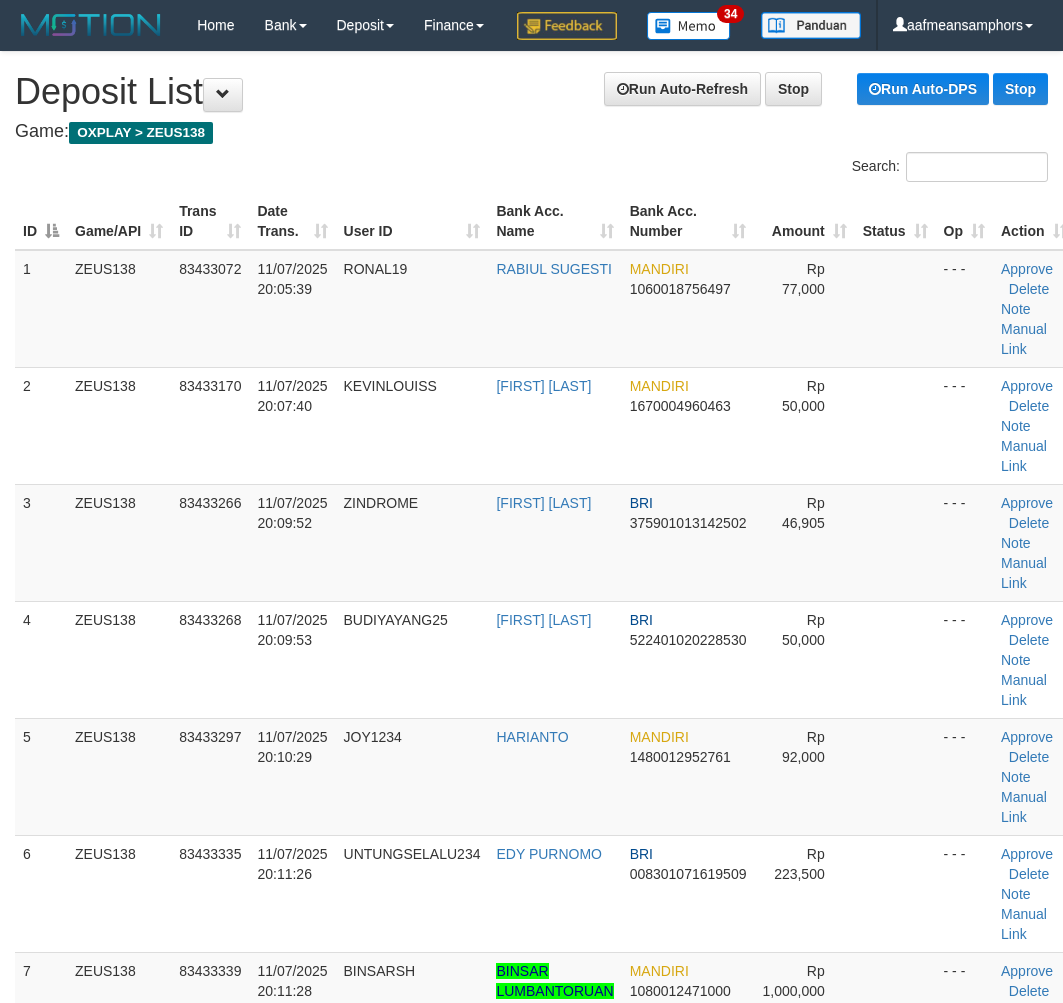 scroll, scrollTop: 510, scrollLeft: 0, axis: vertical 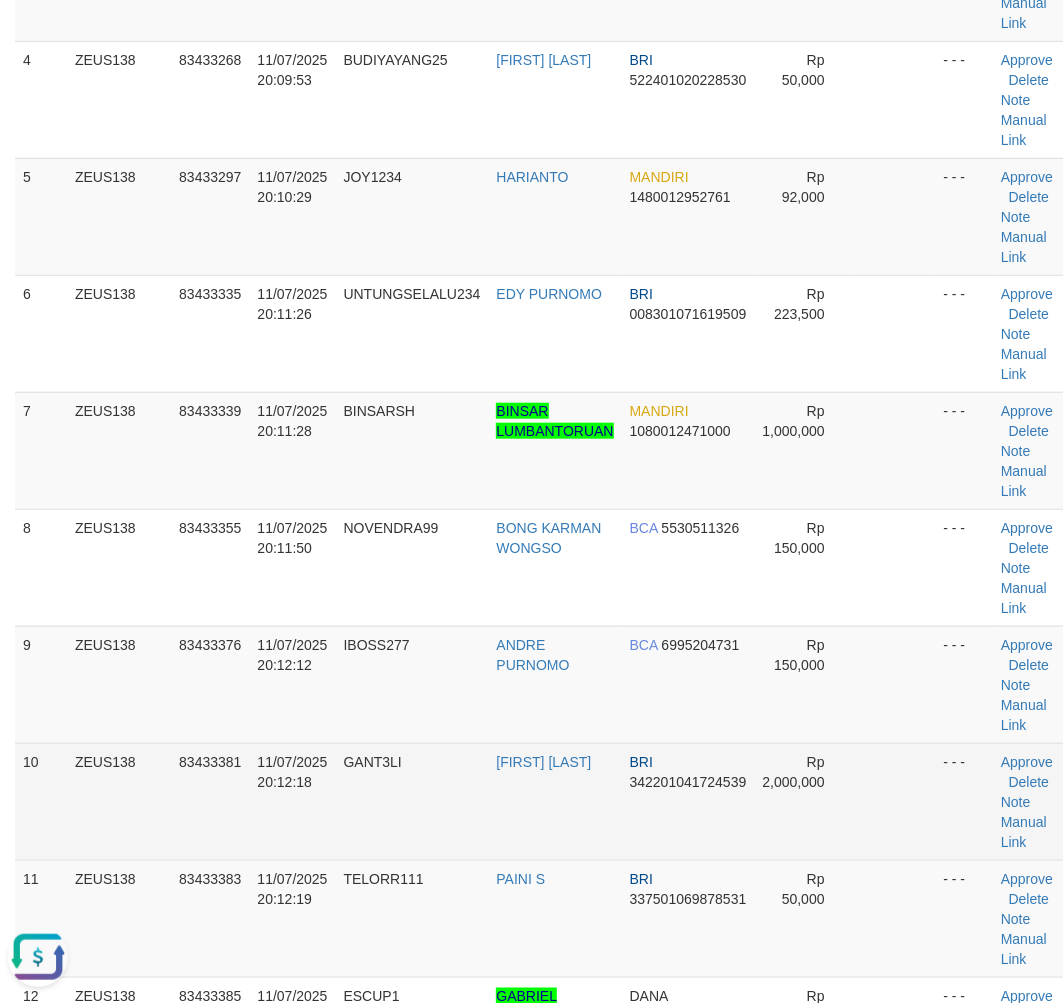 click on "10
ZEUS138
83433381
11/07/2025 20:12:18
GANT3LI
HANS CHRISTOPE
BRI
342201041724539
Rp 2,000,000
- - -
Approve
Delete
Note
Manual Link" at bounding box center (545, 801) 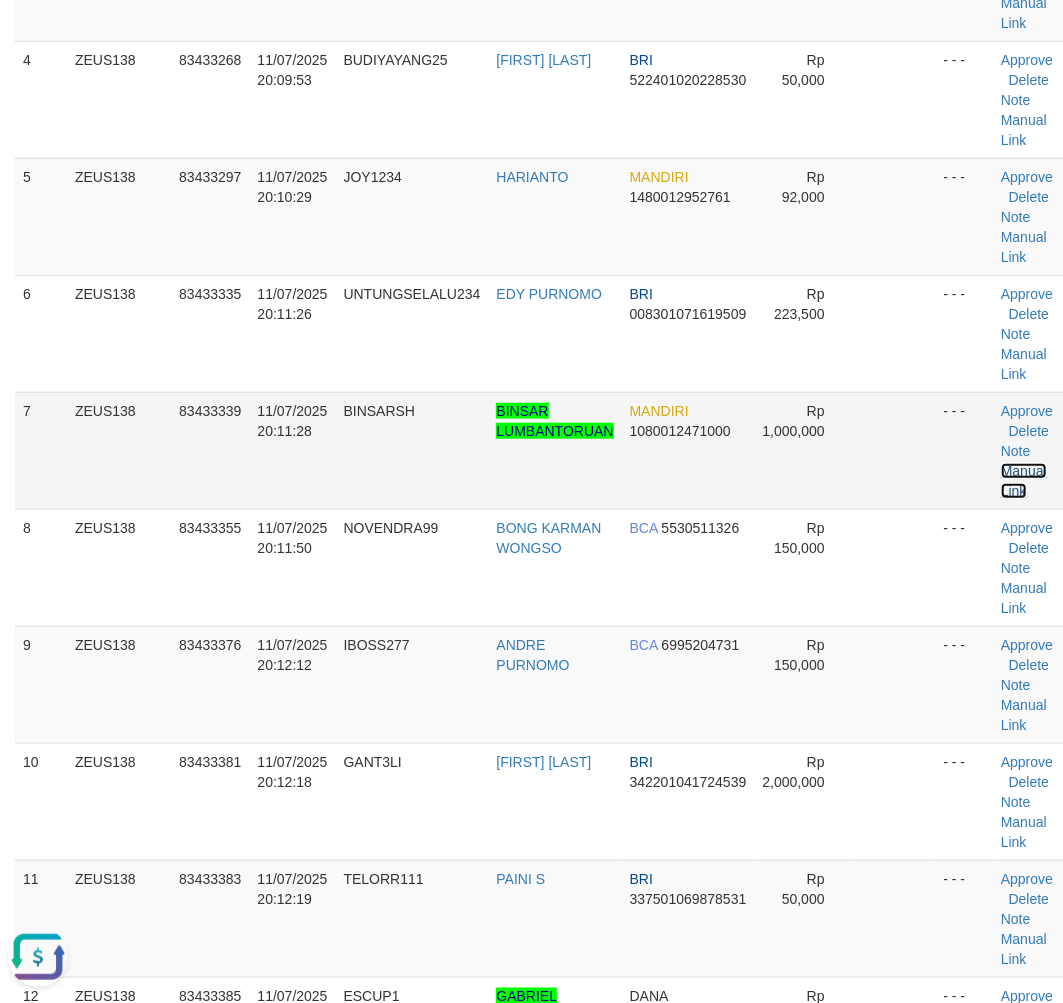 click on "Manual Link" at bounding box center (1024, 481) 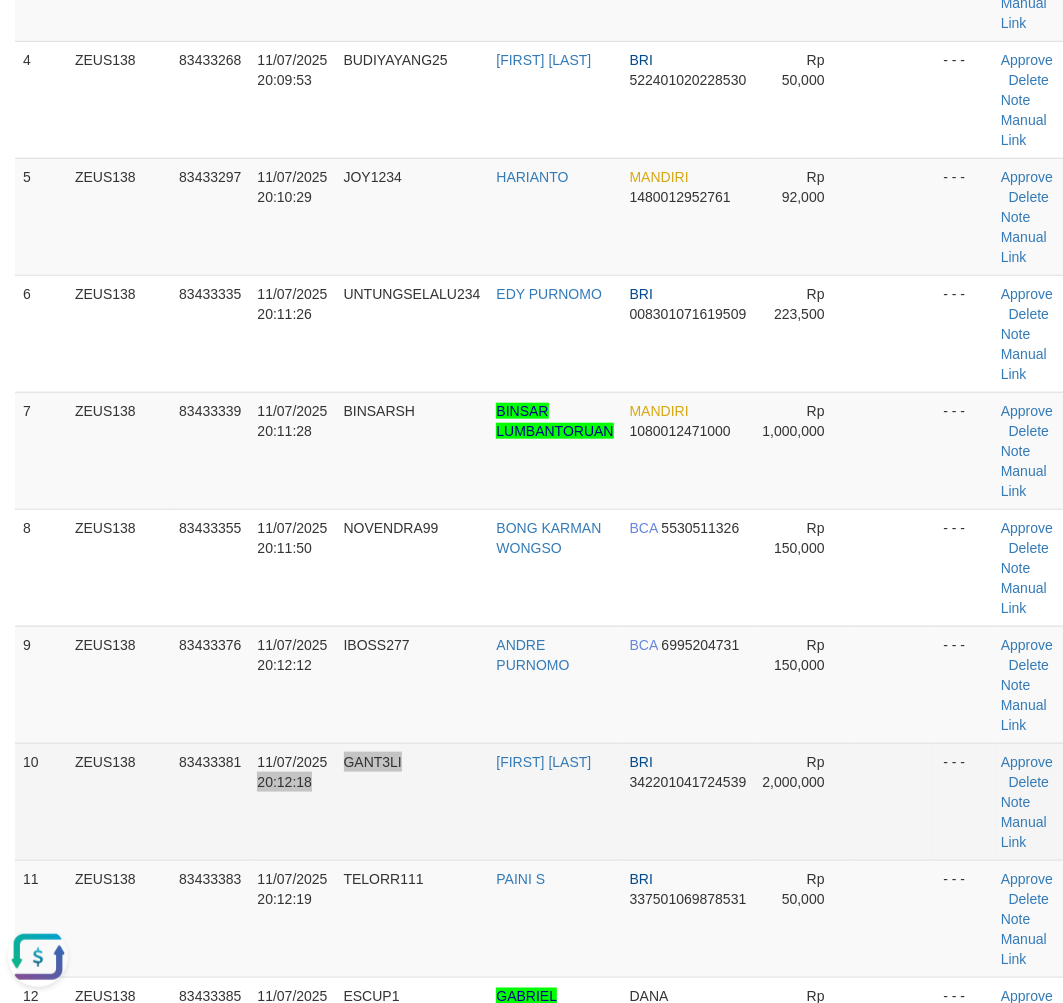click on "10
ZEUS138
83433381
11/07/2025 20:12:18
GANT3LI
HANS CHRISTOPE
BRI
342201041724539
Rp 2,000,000
- - -
Approve
Delete
Note
Manual Link" at bounding box center (545, 801) 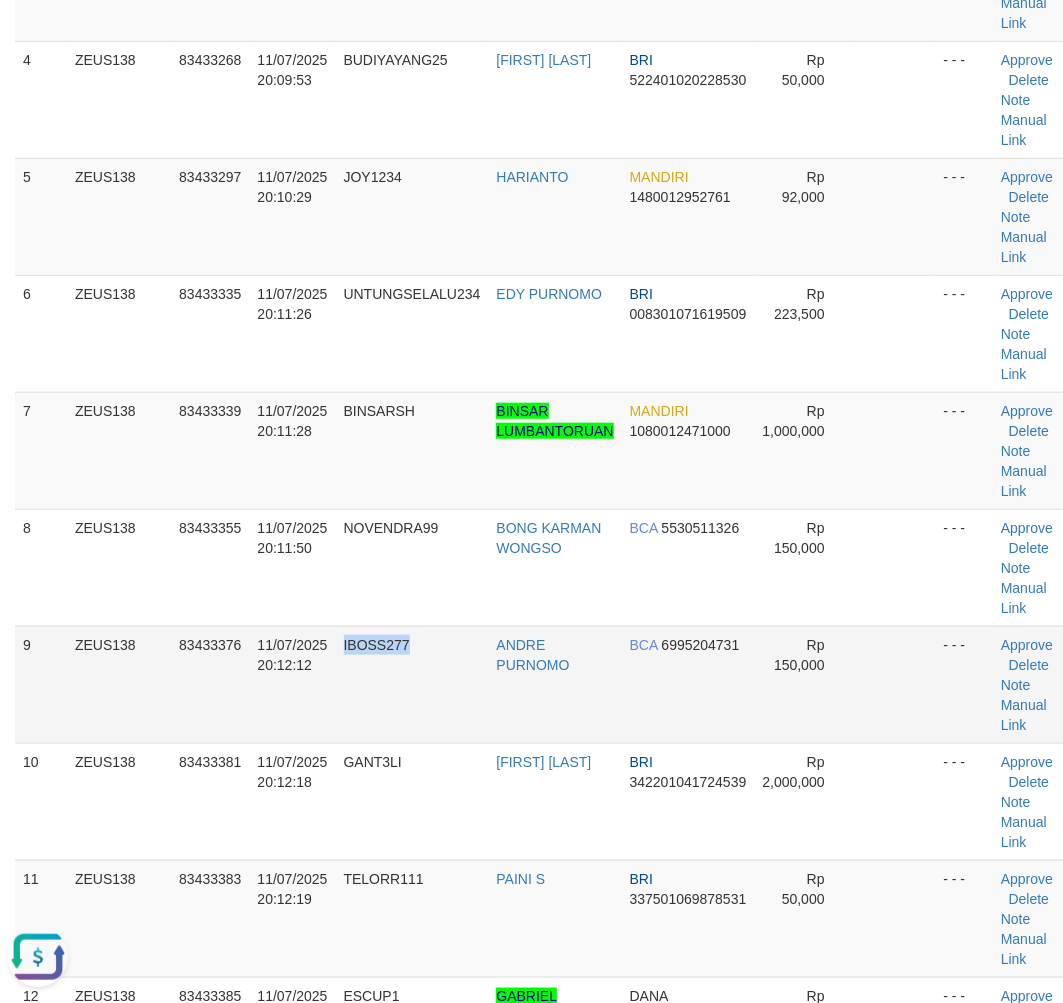 click on "IBOSS277" at bounding box center (412, 684) 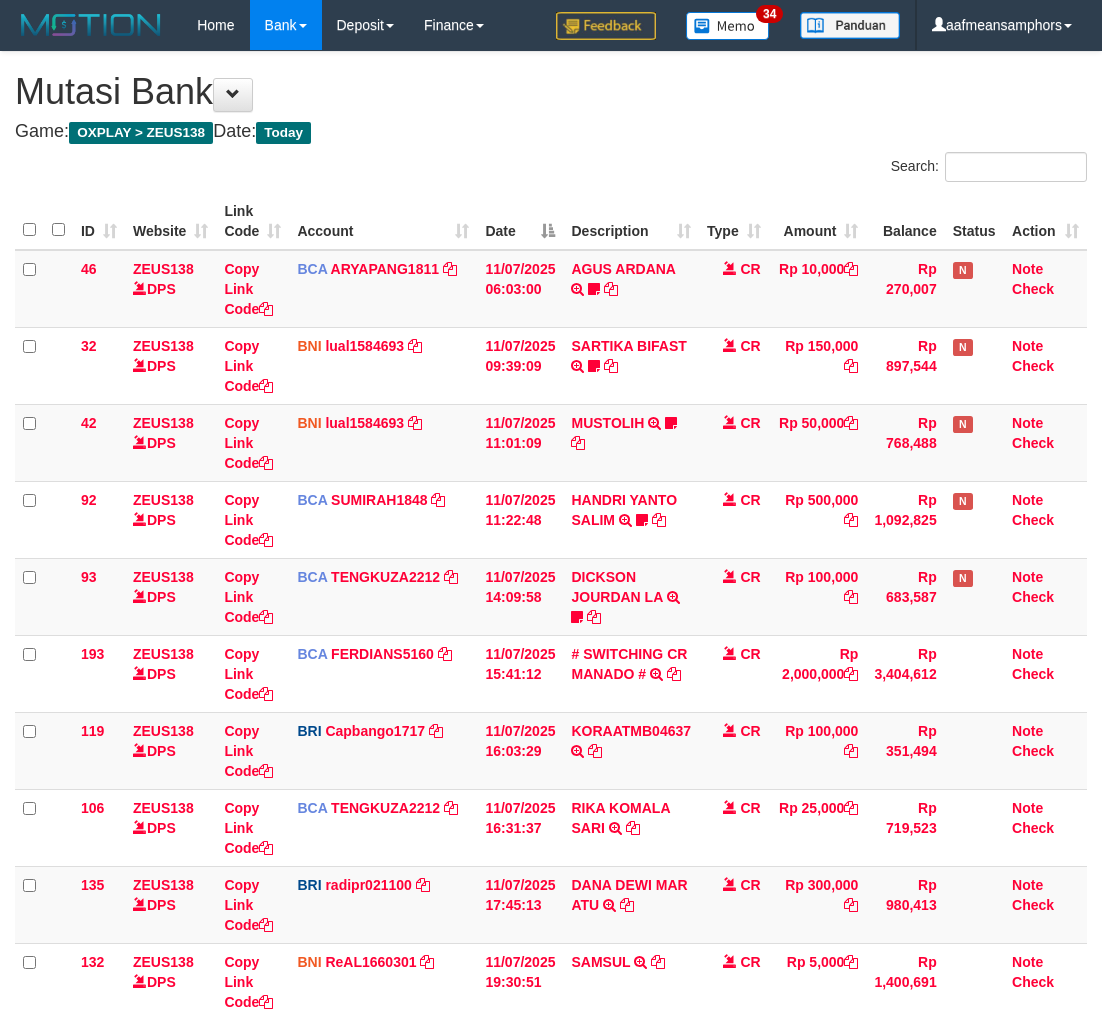 scroll, scrollTop: 367, scrollLeft: 0, axis: vertical 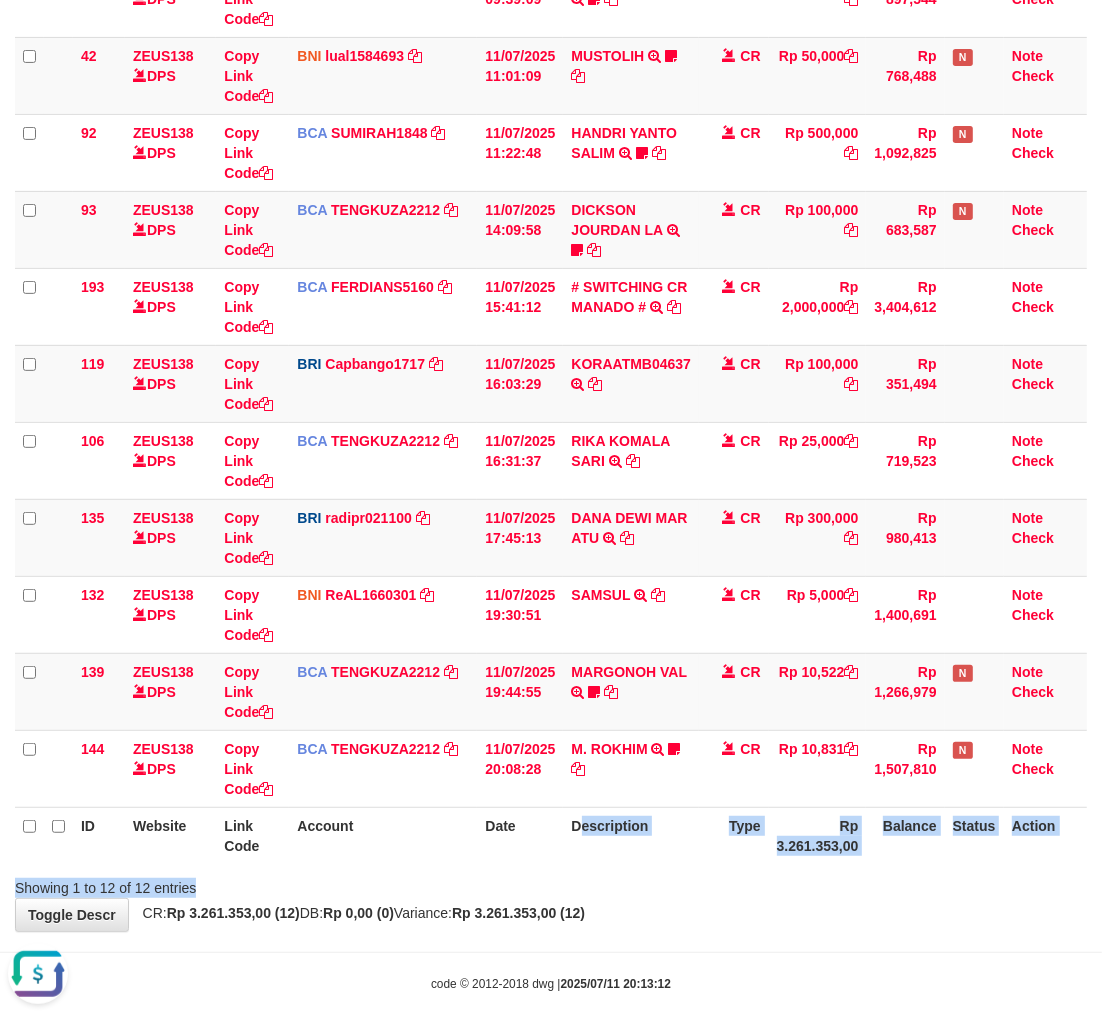click on "Search:
ID Website Link Code Account Date Description Type Amount Balance Status Action
46
ZEUS138    DPS
Copy Link Code
BCA
ARYAPANG1811
DPS
[FIRST] [LAST]
mutasi_20250711_2620 | 46
mutasi_20250711_2620 | 46
[DATE] [TIME]
[FIRST] [LAST]            TRSF E-BANKING CR 1107/FTSCY/WS95051
10000.002025071158167087 TRFDN-[FIRST]-[LAST] ESPAY DEBIT INDONE    Aguslike
tunggu bukti tranfer
CR
Rp 10,000
Rp 270,007
N
Note
Check
32
ZEUS138    DPS BNI" at bounding box center (551, 341) 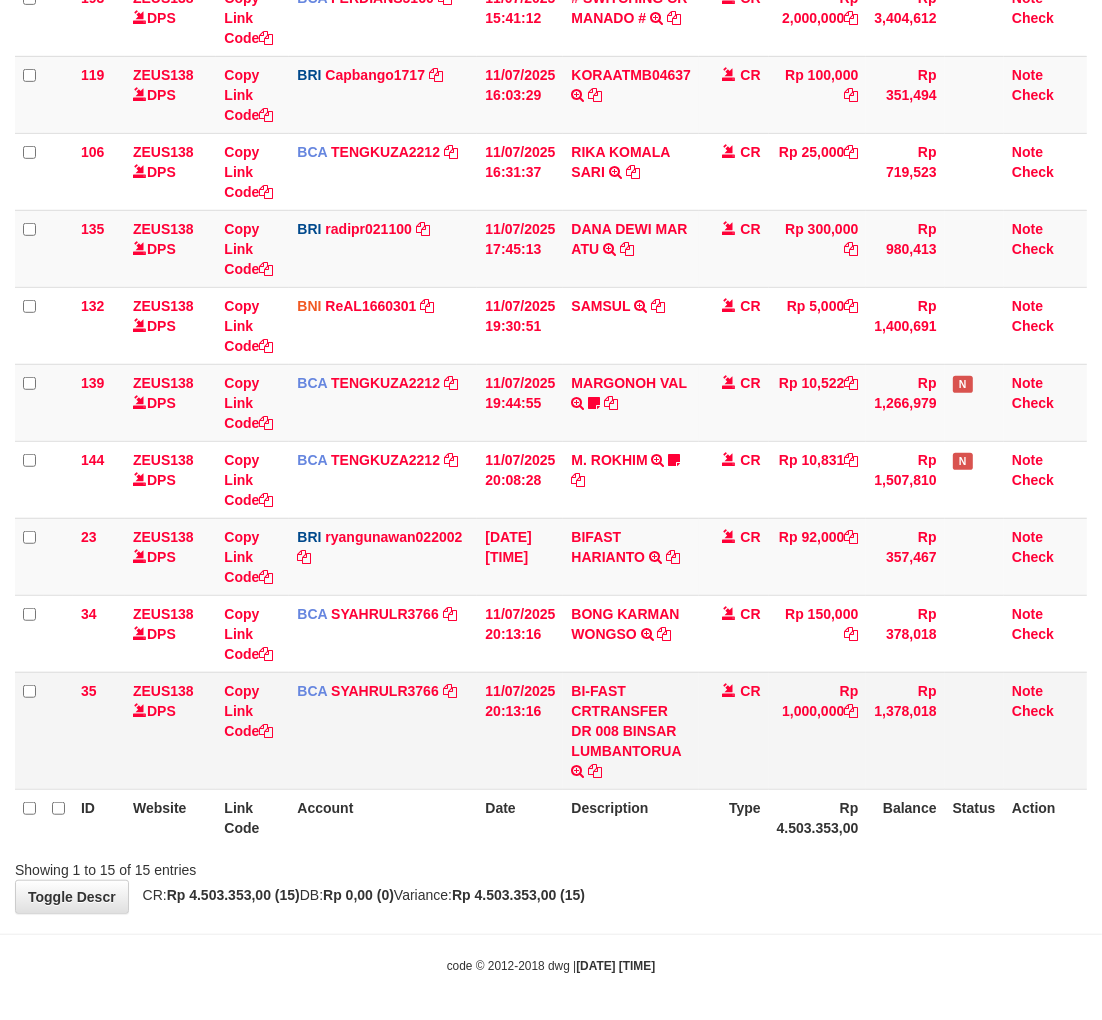 scroll, scrollTop: 660, scrollLeft: 0, axis: vertical 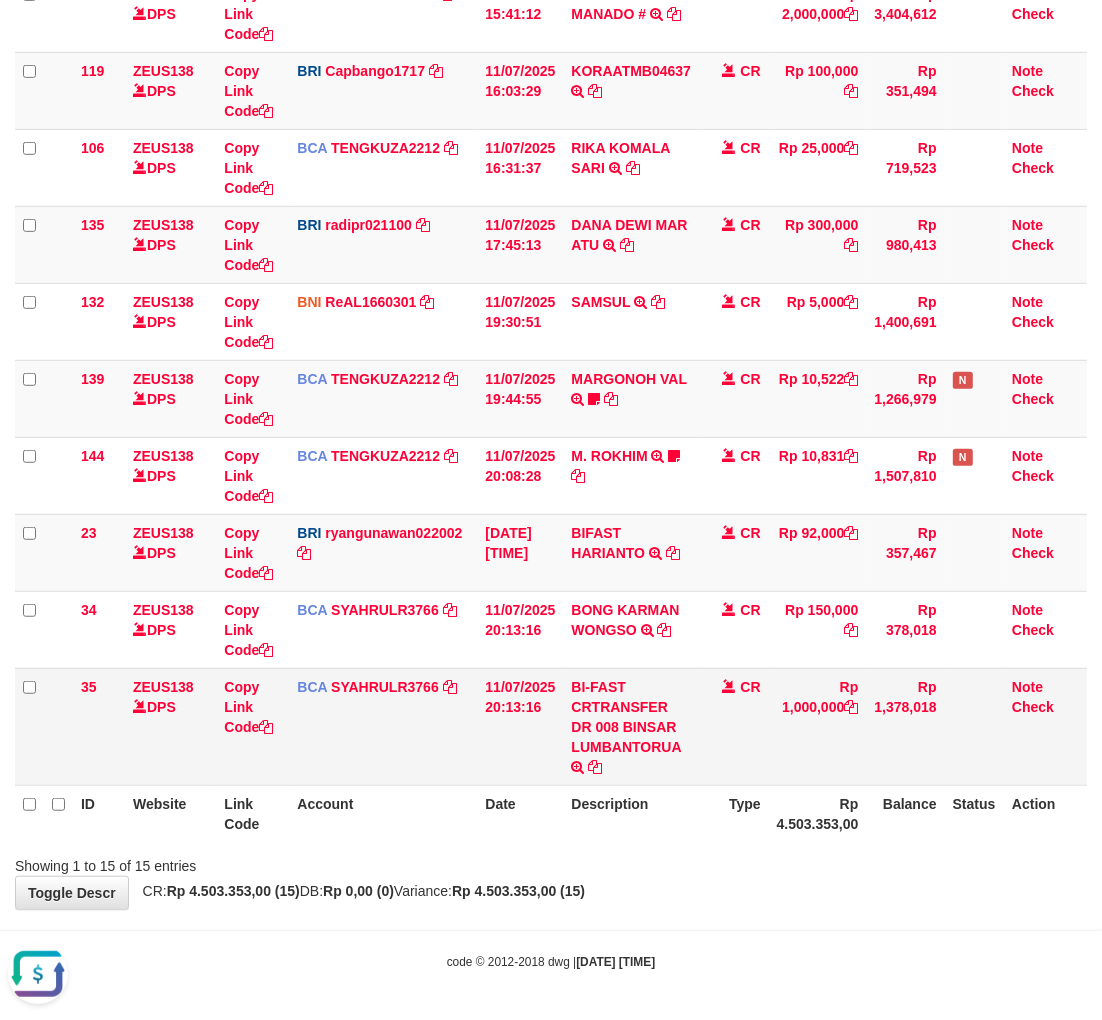 drag, startPoint x: 620, startPoint y: 731, endPoint x: 637, endPoint y: 750, distance: 25.495098 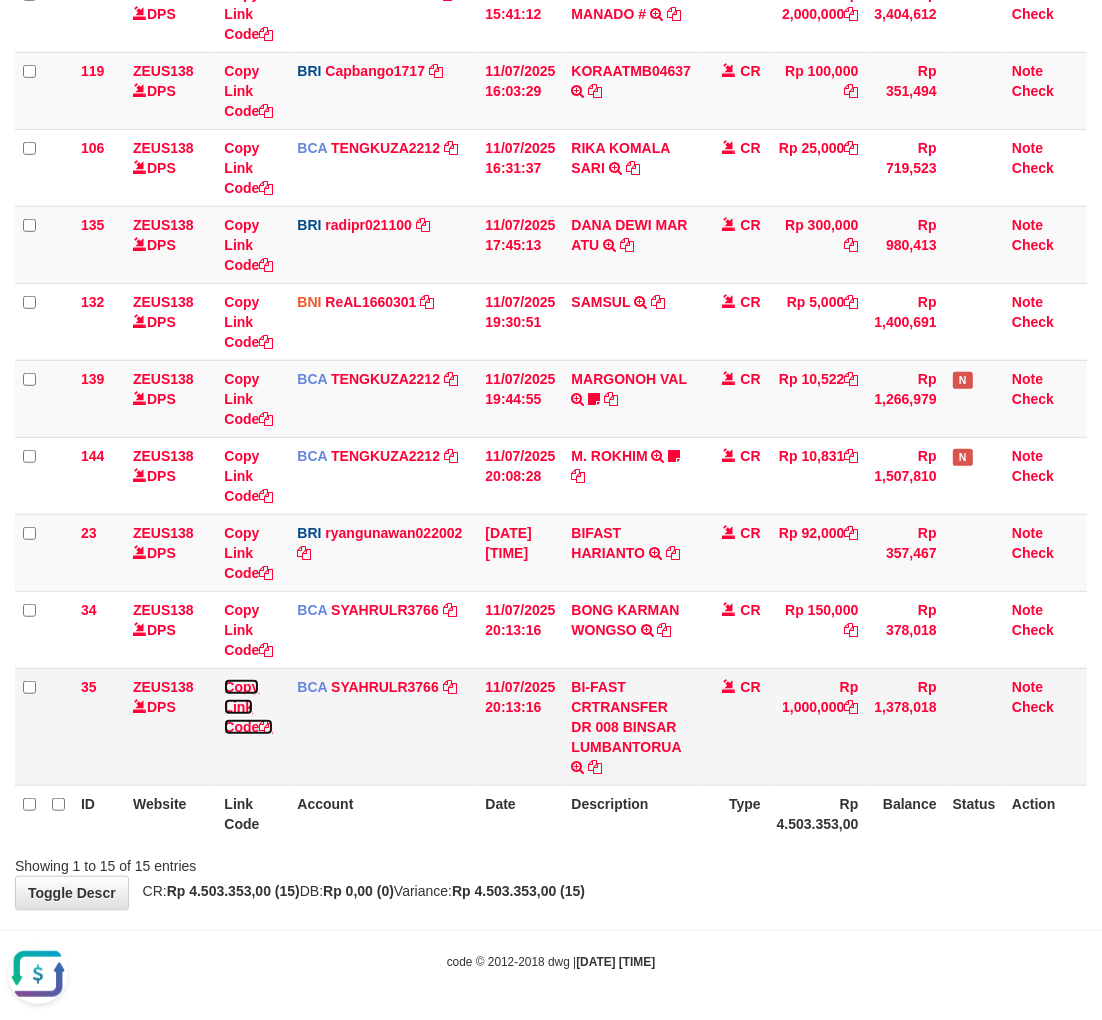 click on "Copy Link Code" at bounding box center (248, 707) 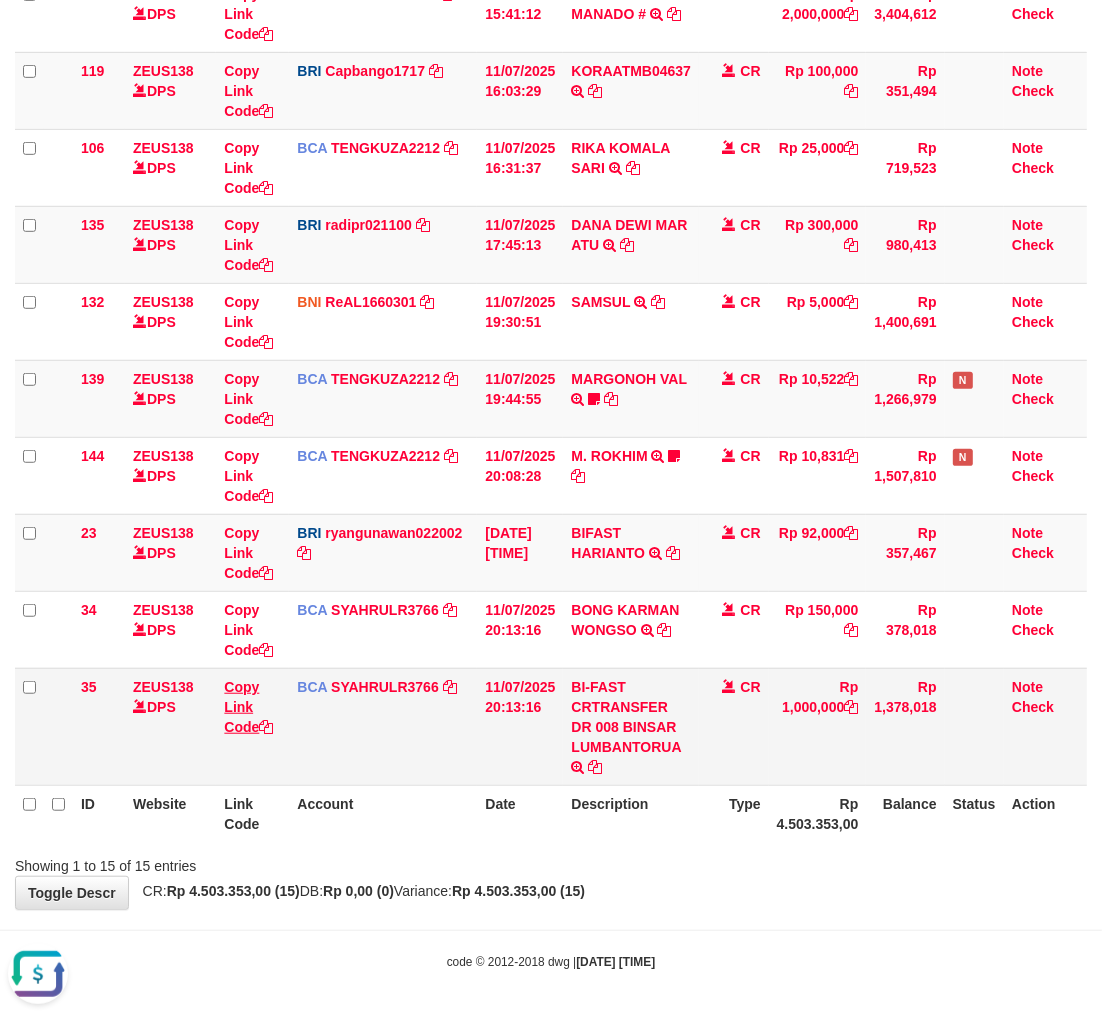 copy on "BINSAR LUMBANT" 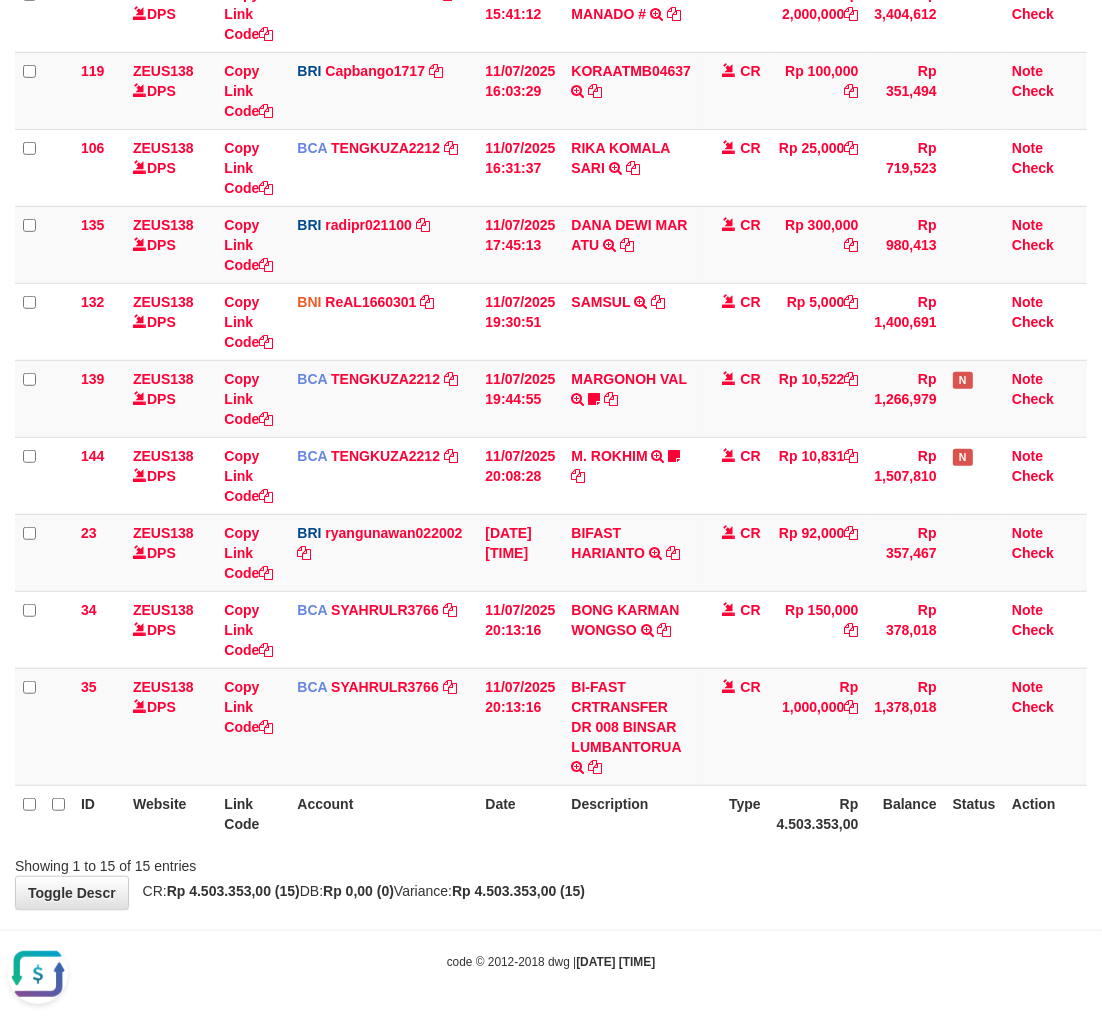 scroll, scrollTop: 274, scrollLeft: 0, axis: vertical 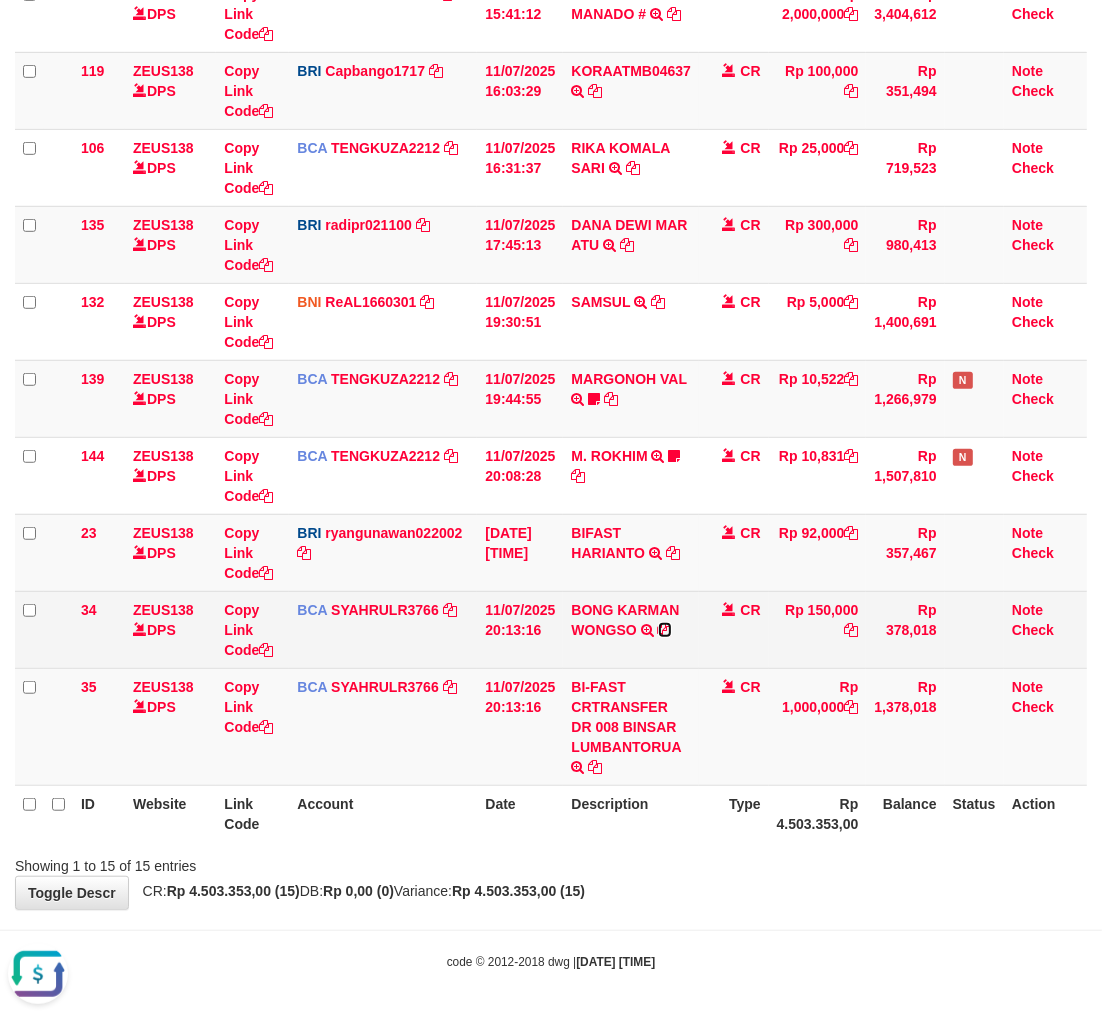 click at bounding box center [665, 630] 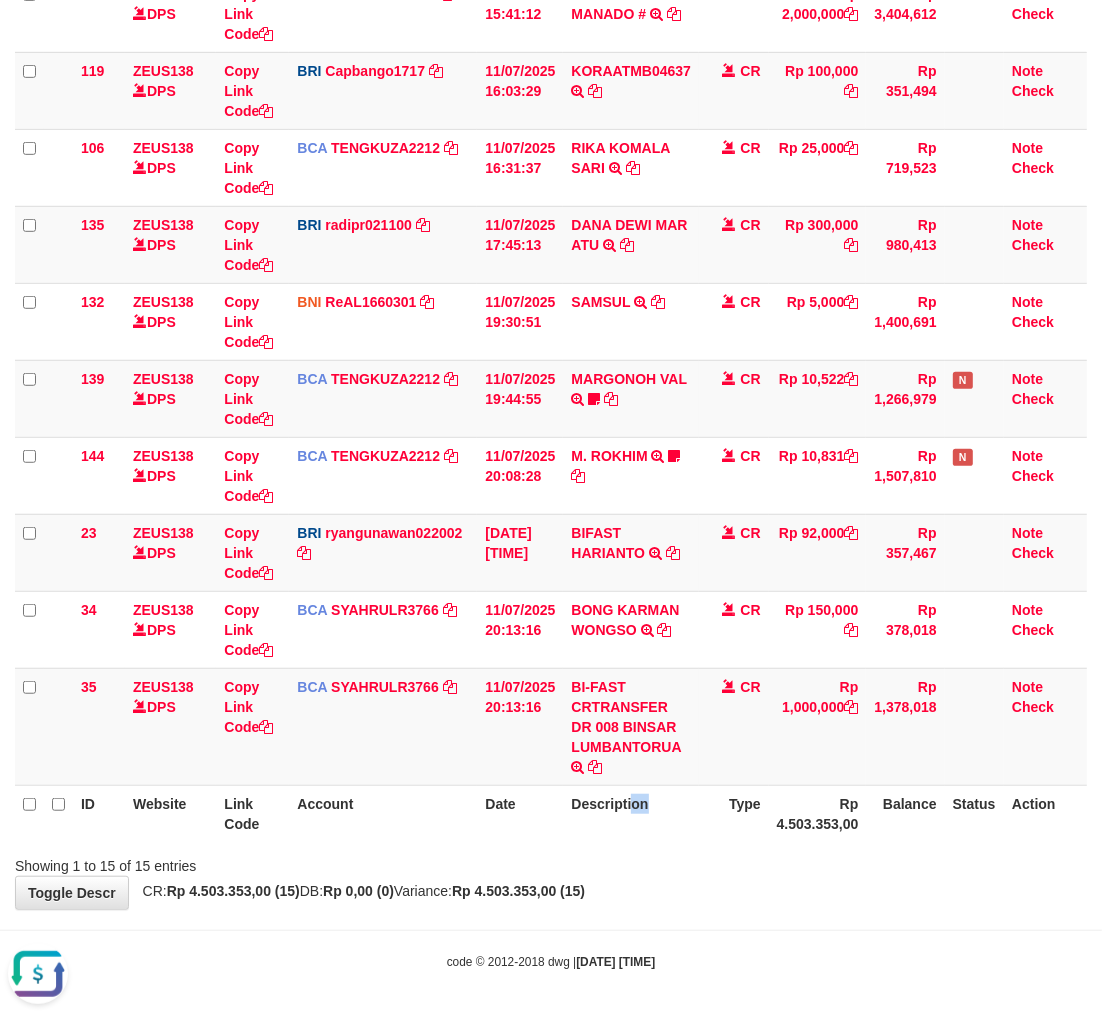 drag, startPoint x: 630, startPoint y: 794, endPoint x: 1116, endPoint y: 747, distance: 488.26733 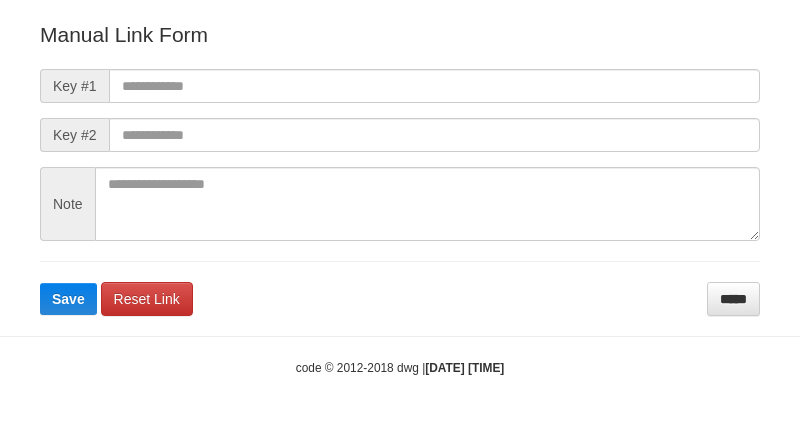 scroll, scrollTop: 222, scrollLeft: 0, axis: vertical 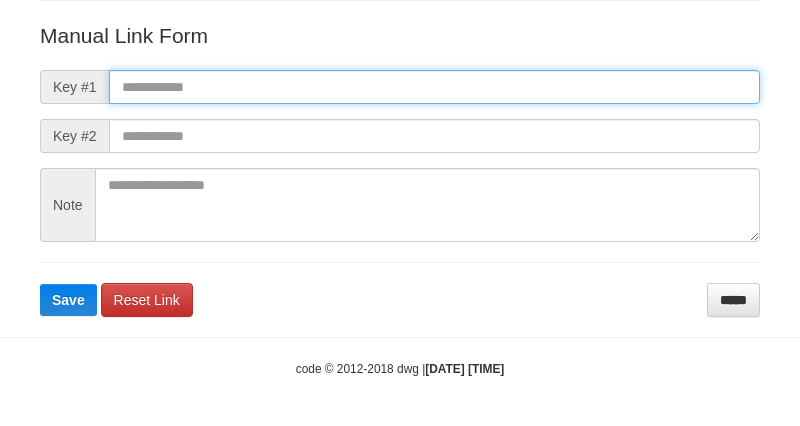 click at bounding box center [434, 87] 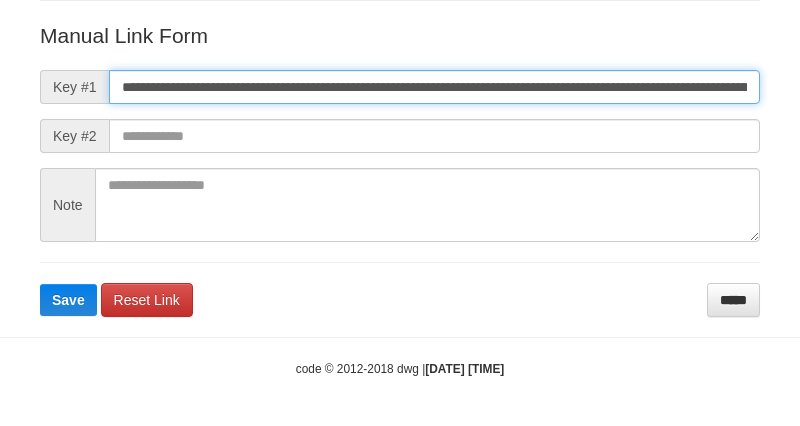 scroll, scrollTop: 0, scrollLeft: 1143, axis: horizontal 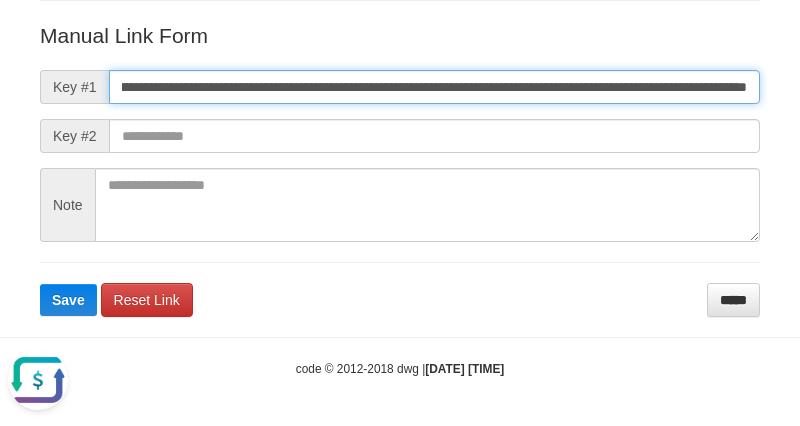 type on "**********" 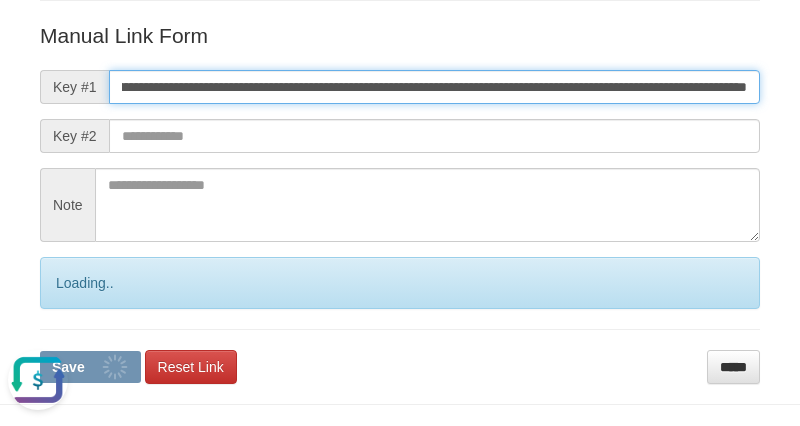 click on "Save" at bounding box center [90, 367] 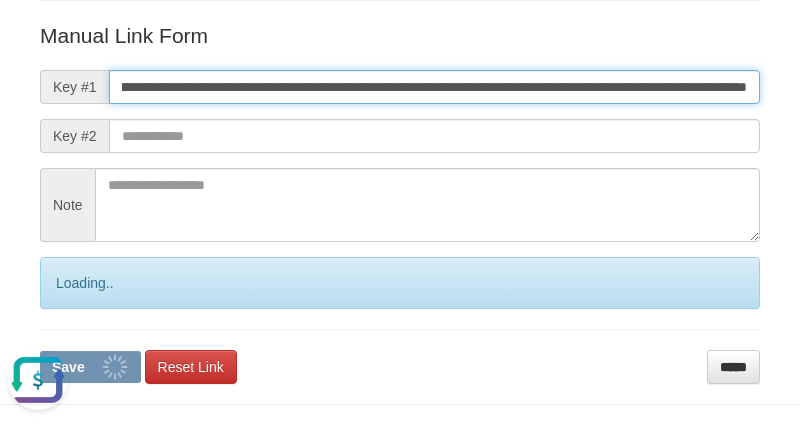 click on "Save" at bounding box center [90, 367] 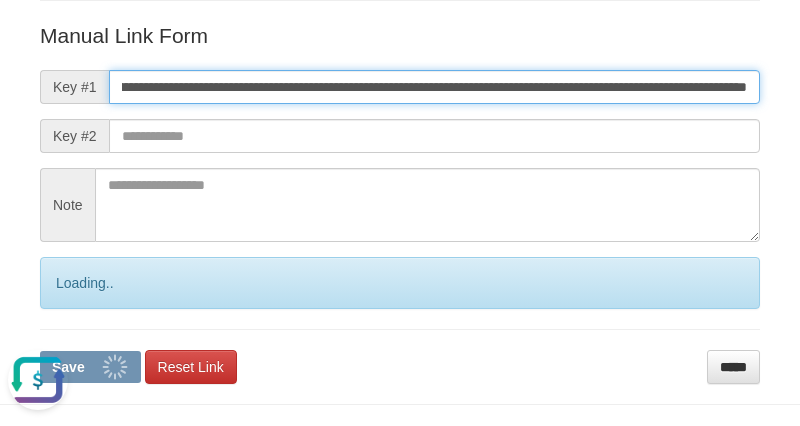 click on "Save" at bounding box center (90, 367) 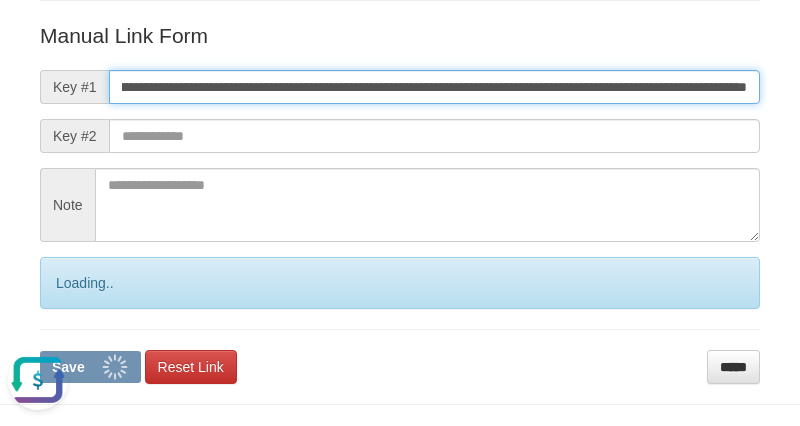 click on "Save" at bounding box center [90, 367] 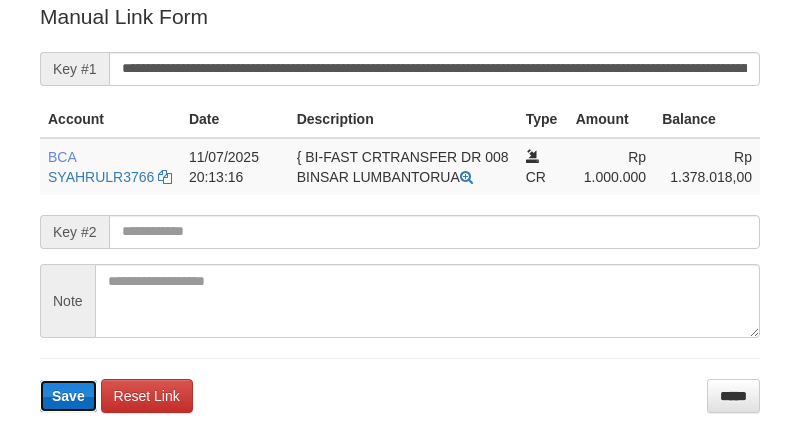 click on "Save" at bounding box center [68, 396] 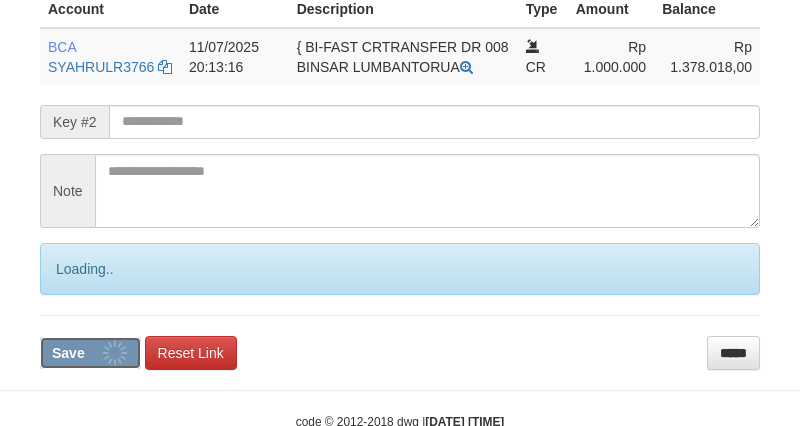 click on "Save" at bounding box center [90, 353] 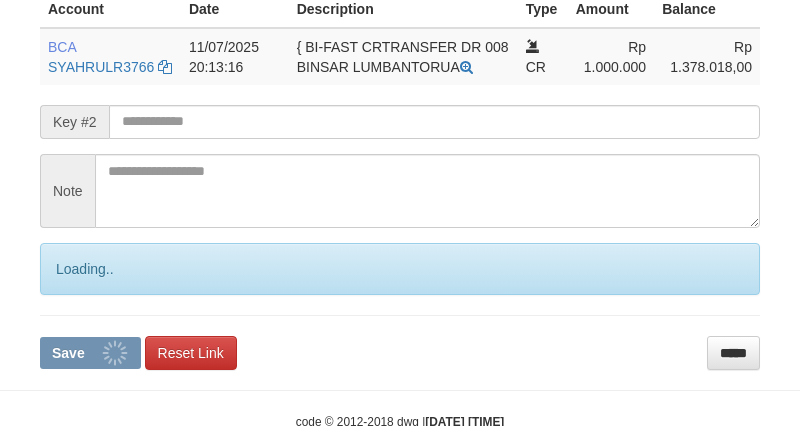 scroll, scrollTop: 516, scrollLeft: 0, axis: vertical 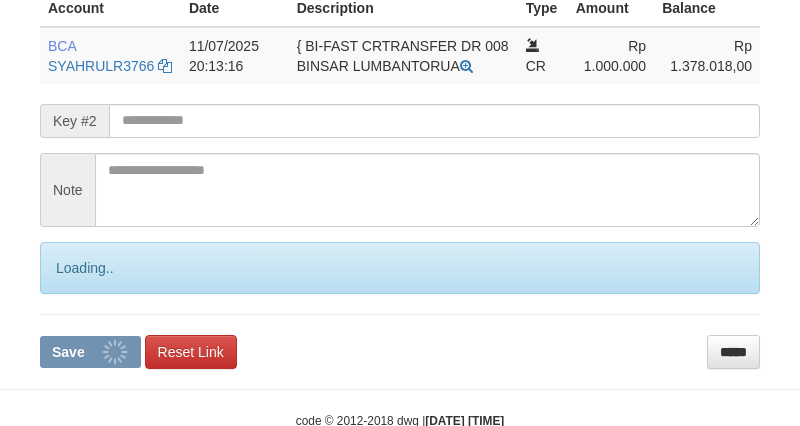 click on "**********" at bounding box center [400, 129] 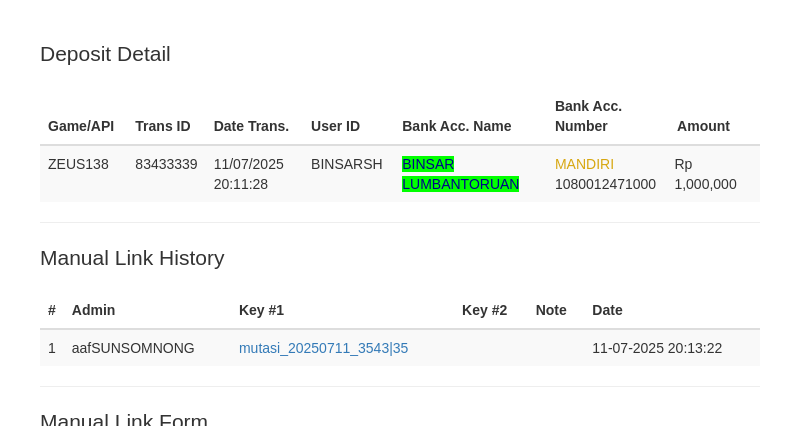 click on "Save" at bounding box center [68, 801] 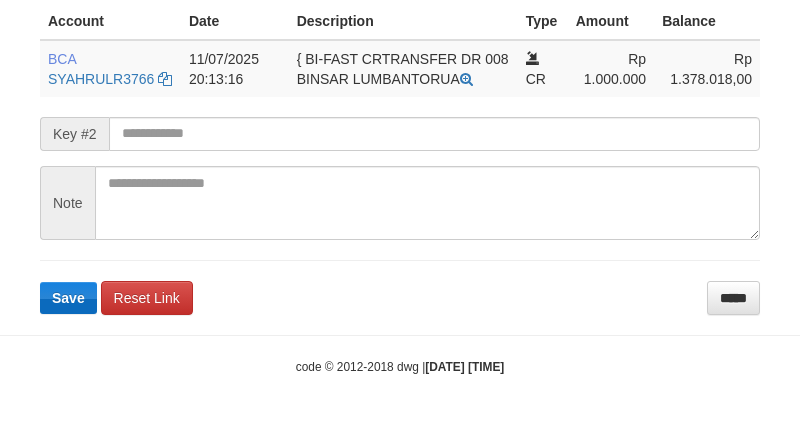 drag, startPoint x: 56, startPoint y: 395, endPoint x: 75, endPoint y: 356, distance: 43.382023 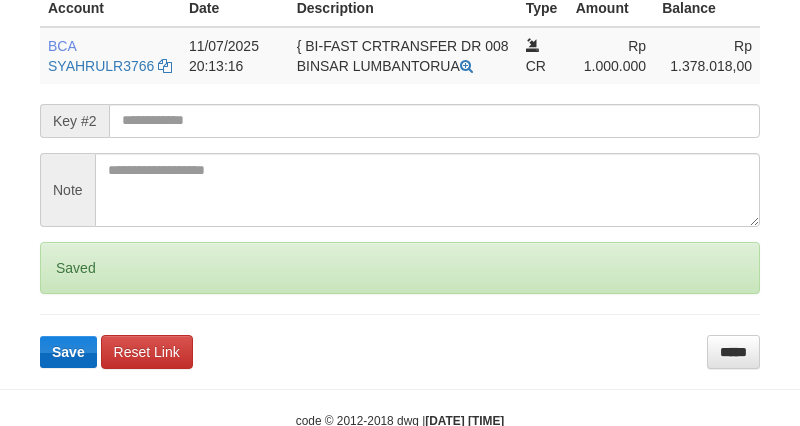 click on "**********" at bounding box center [400, 129] 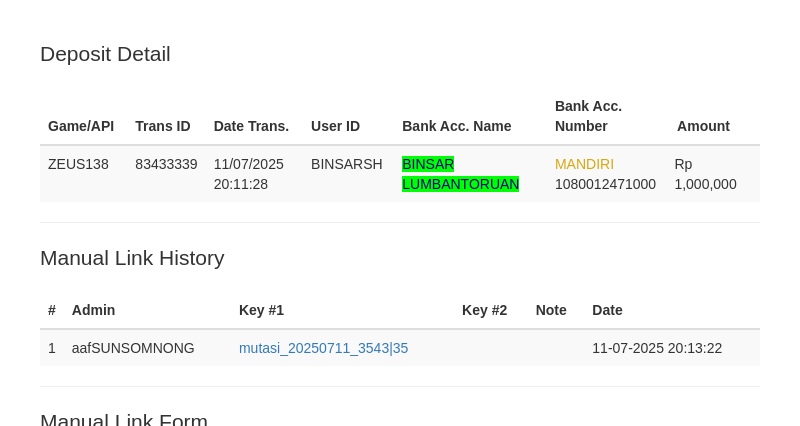 scroll, scrollTop: 516, scrollLeft: 0, axis: vertical 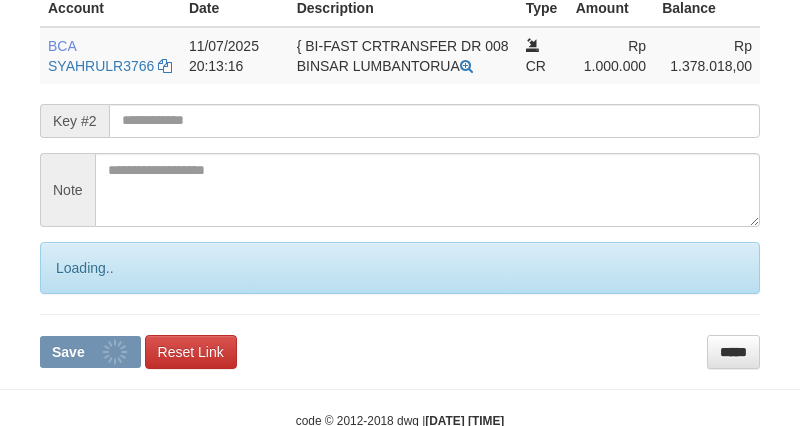 drag, startPoint x: 0, startPoint y: 0, endPoint x: 71, endPoint y: 371, distance: 377.7327 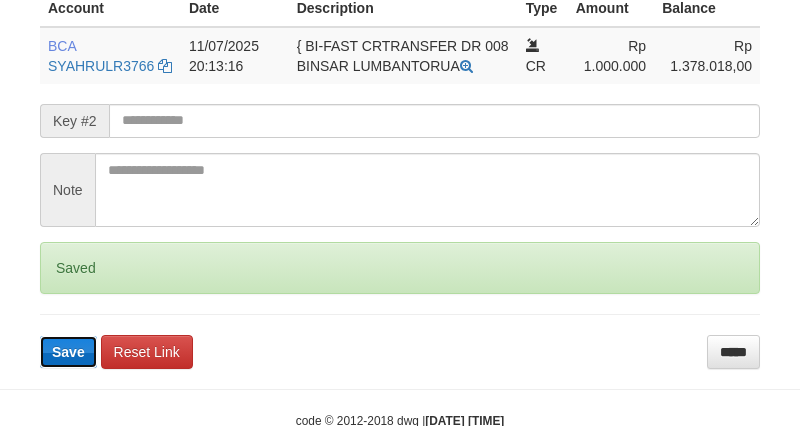 type 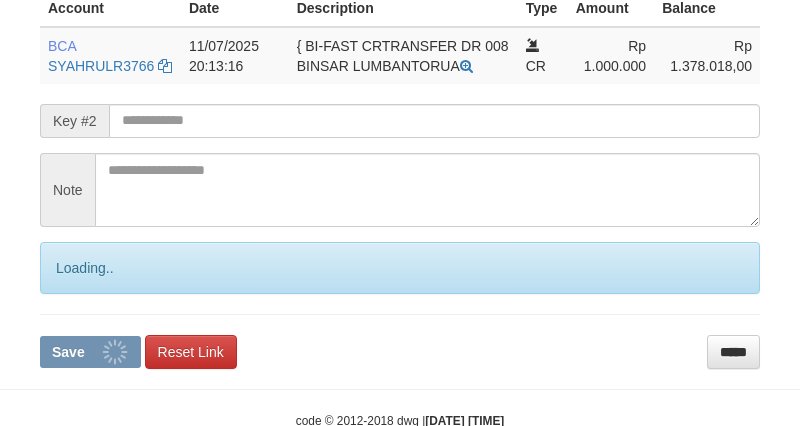 click on "Save" at bounding box center (68, 352) 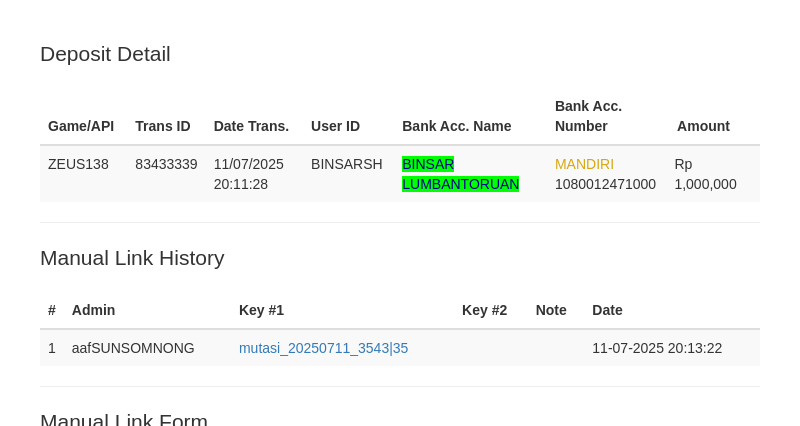 scroll, scrollTop: 516, scrollLeft: 0, axis: vertical 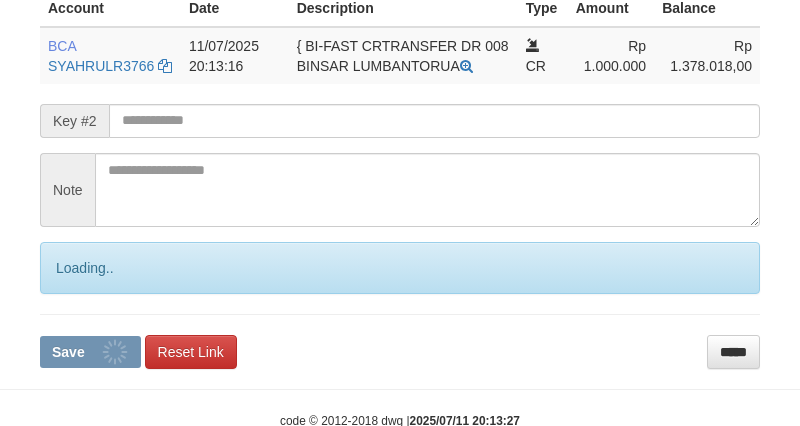 click on "code © 2012-2018 dwg |  [DATE] [TIME]" at bounding box center (400, 420) 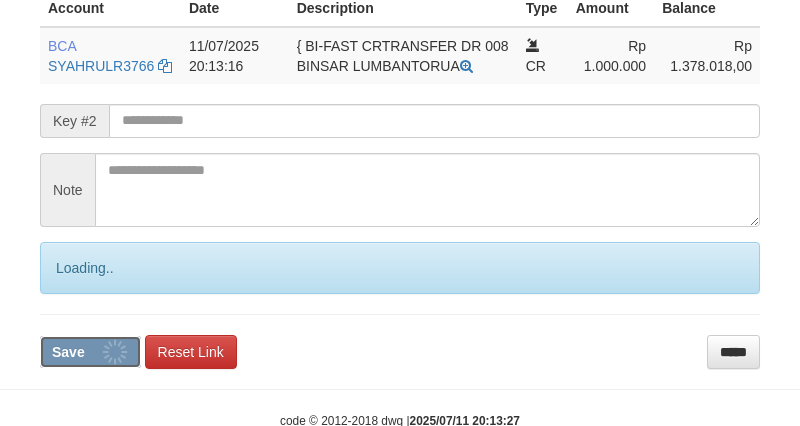type 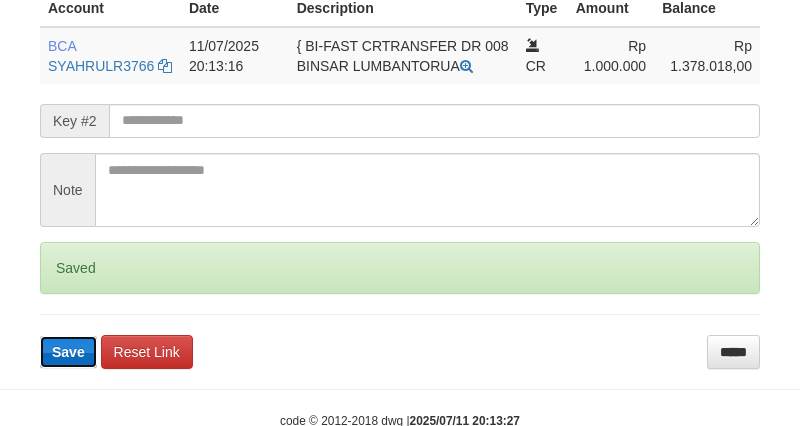 click on "Save" at bounding box center (68, 352) 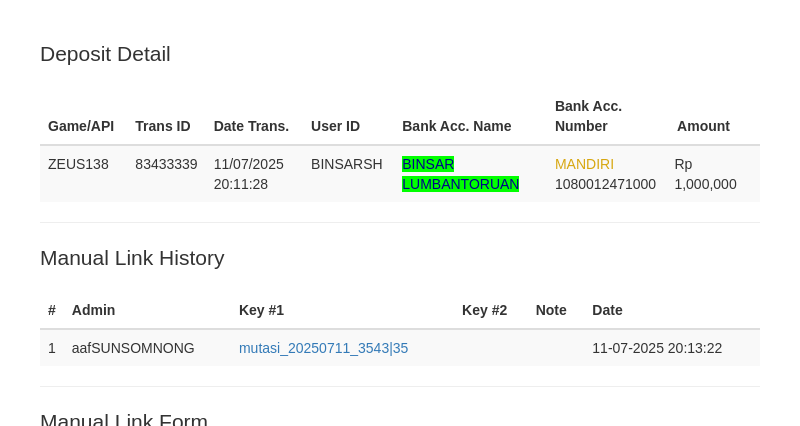 click on "Deposit Detail
Game/API
Trans ID
Date Trans.
User ID
Bank Acc. Name
Bank Acc. Number
Amount
ZEUS138
83433339
11/07/2025 20:11:28
BINSARSH
BINSAR LUMBANTORUAN
MANDIRI
1080012471000
Rp 1,000,000
Manual Link History
#
Admin
Key #1
Key #2
Note
Date
1
aafSUNSOMNONG
mutasi_20250711_3543|35
11-07-2025 20:13:22
Account
Date
Description
Type
Amount
Balance
BCA
SYAHRULR3766
CR" at bounding box center (400, 498) 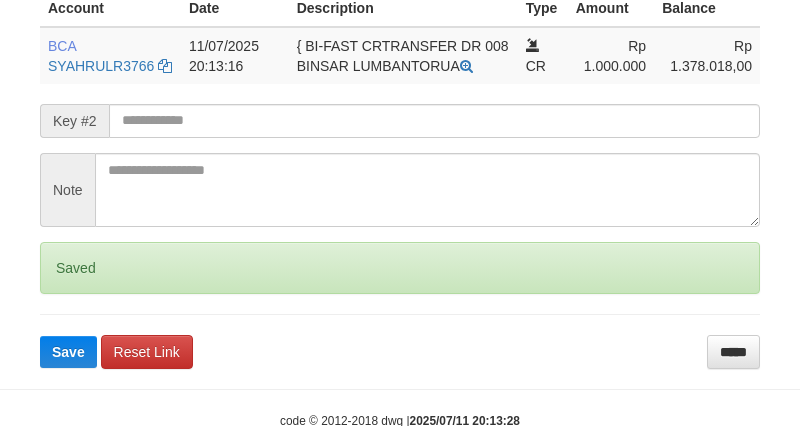 click on "Deposit Detail
Game/API
Trans ID
Date Trans.
User ID
Bank Acc. Name
Bank Acc. Number
Amount
ZEUS138
83433339
11/07/2025 20:11:28
BINSARSH
BINSAR LUMBANTORUAN
MANDIRI
1080012471000
Rp 1,000,000
Manual Link History
#
Admin
Key #1
Key #2
Note
Date
1
aafSUNSOMNONG
mutasi_20250711_3543|35
11-07-2025 20:13:22
Account
Date
Description
Type
Amount
Balance
BCA
SYAHRULR3766
CR" at bounding box center (400, -18) 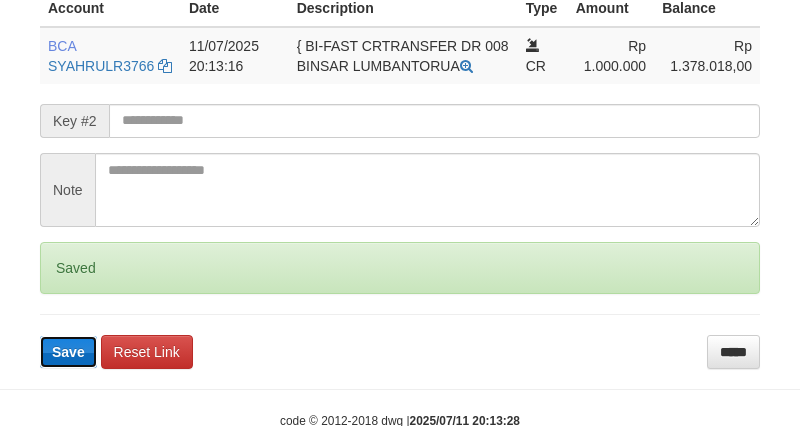 click on "Save" at bounding box center [68, 352] 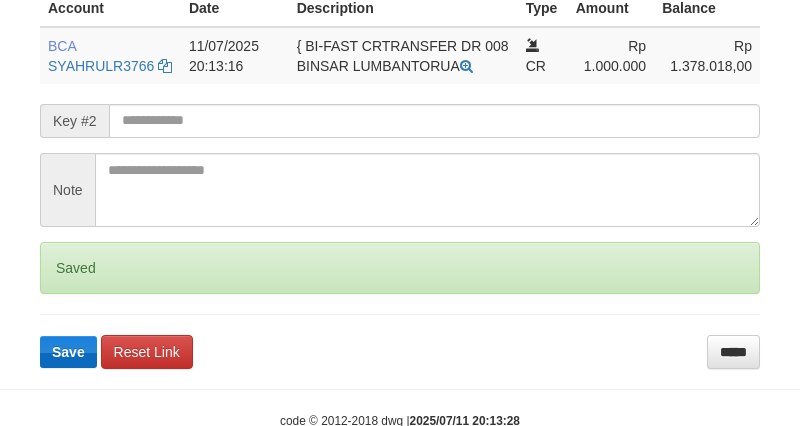 scroll, scrollTop: 507, scrollLeft: 0, axis: vertical 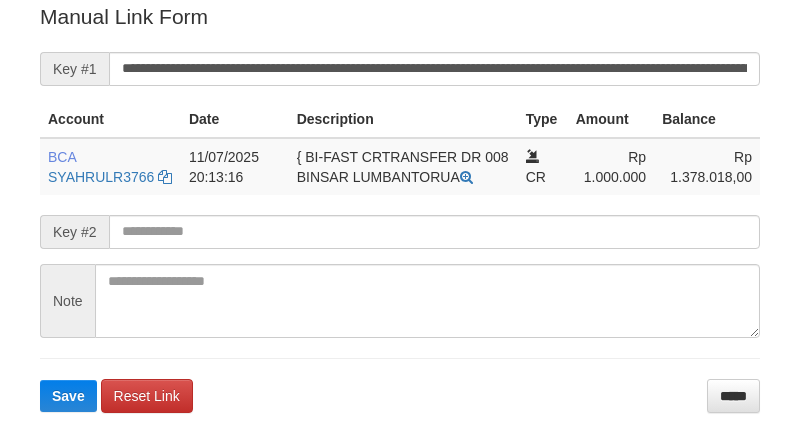 click on "**********" at bounding box center (400, 207) 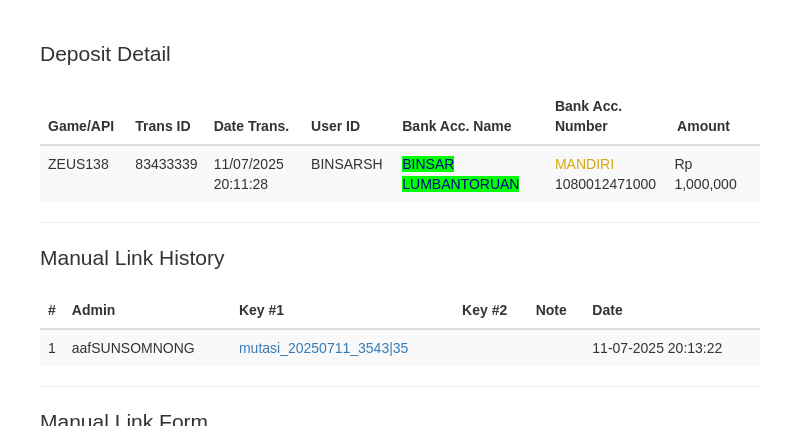 click on "Save" at bounding box center [68, 801] 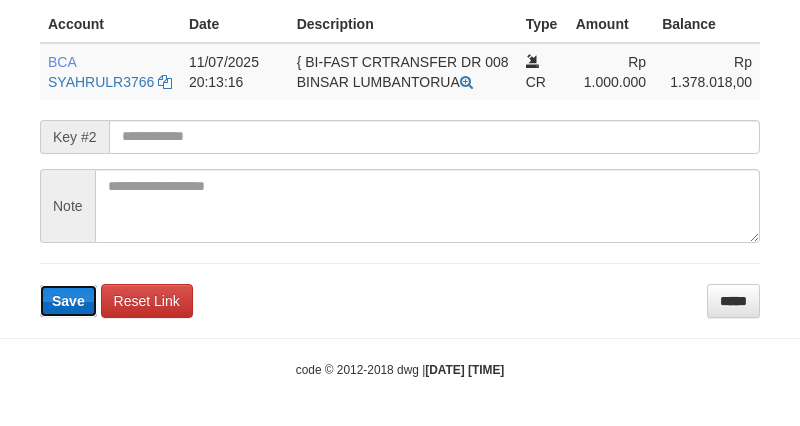 type 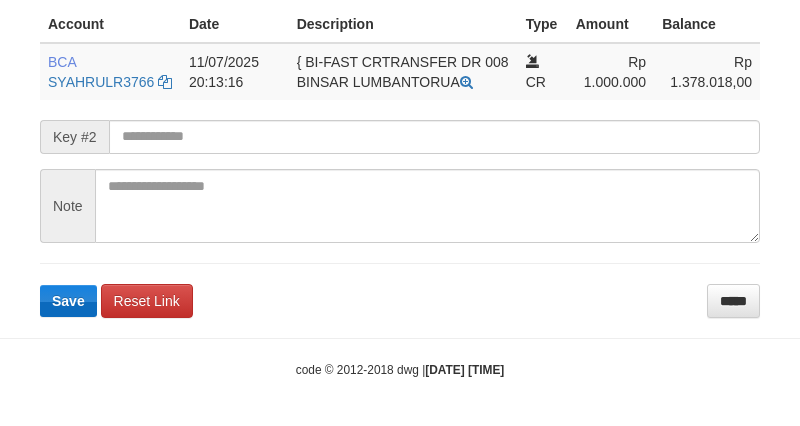 click on "**********" at bounding box center (400, 112) 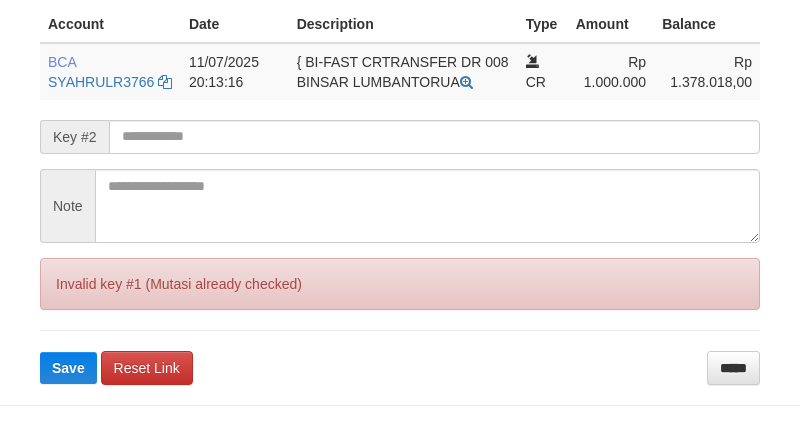 click on "**********" at bounding box center (400, 145) 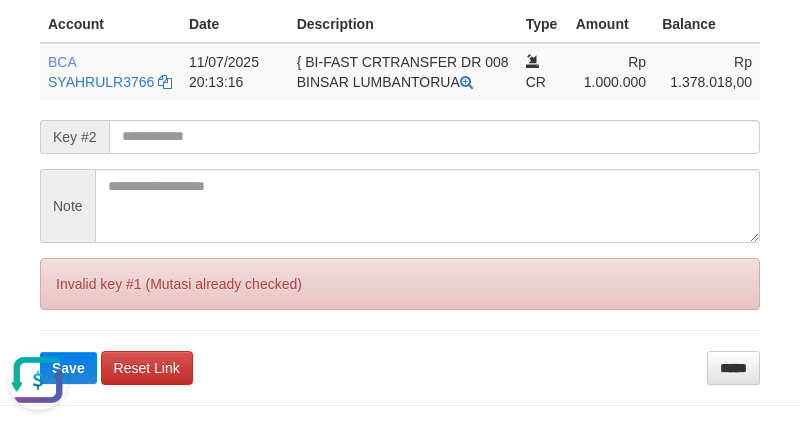 scroll, scrollTop: 0, scrollLeft: 0, axis: both 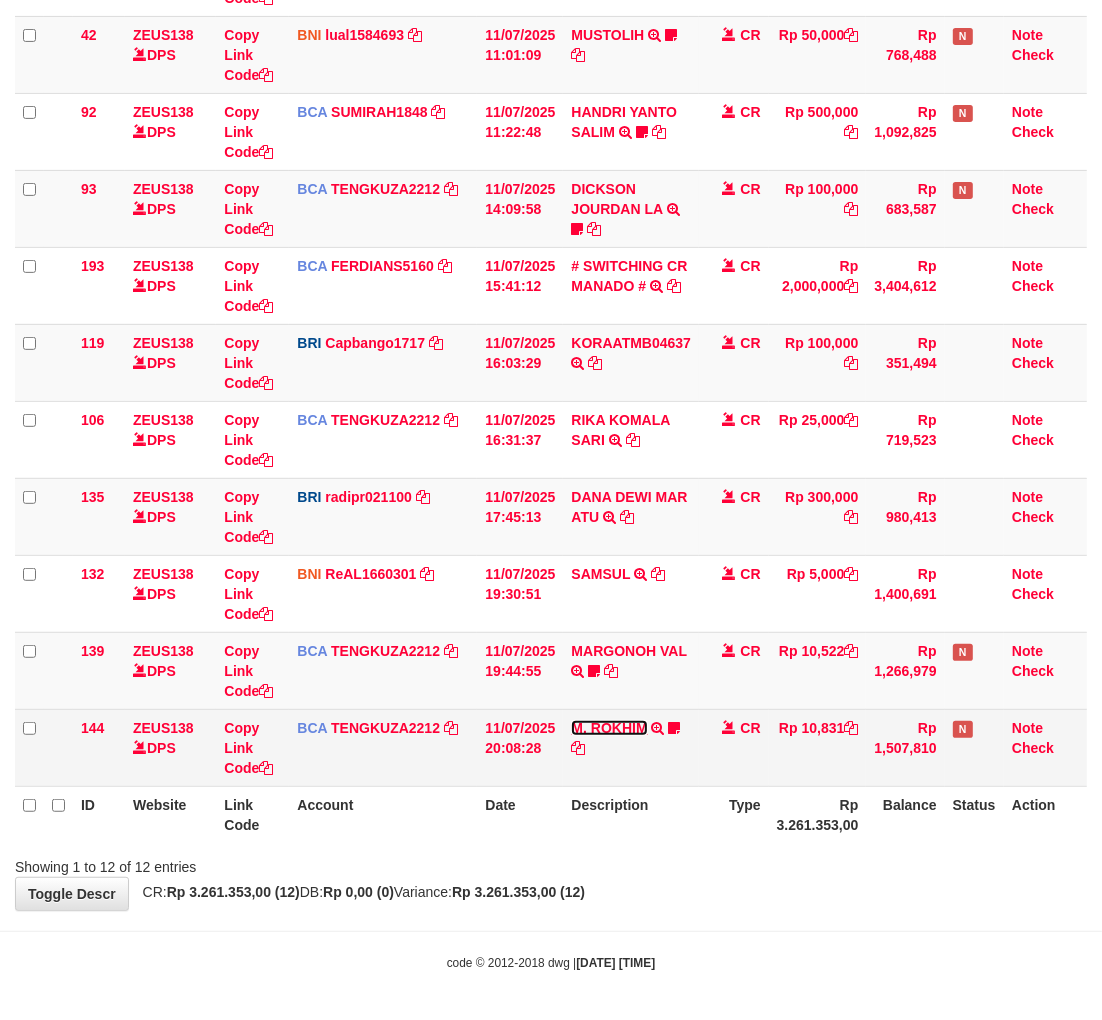 click on "M. ROKHIM" at bounding box center (609, 728) 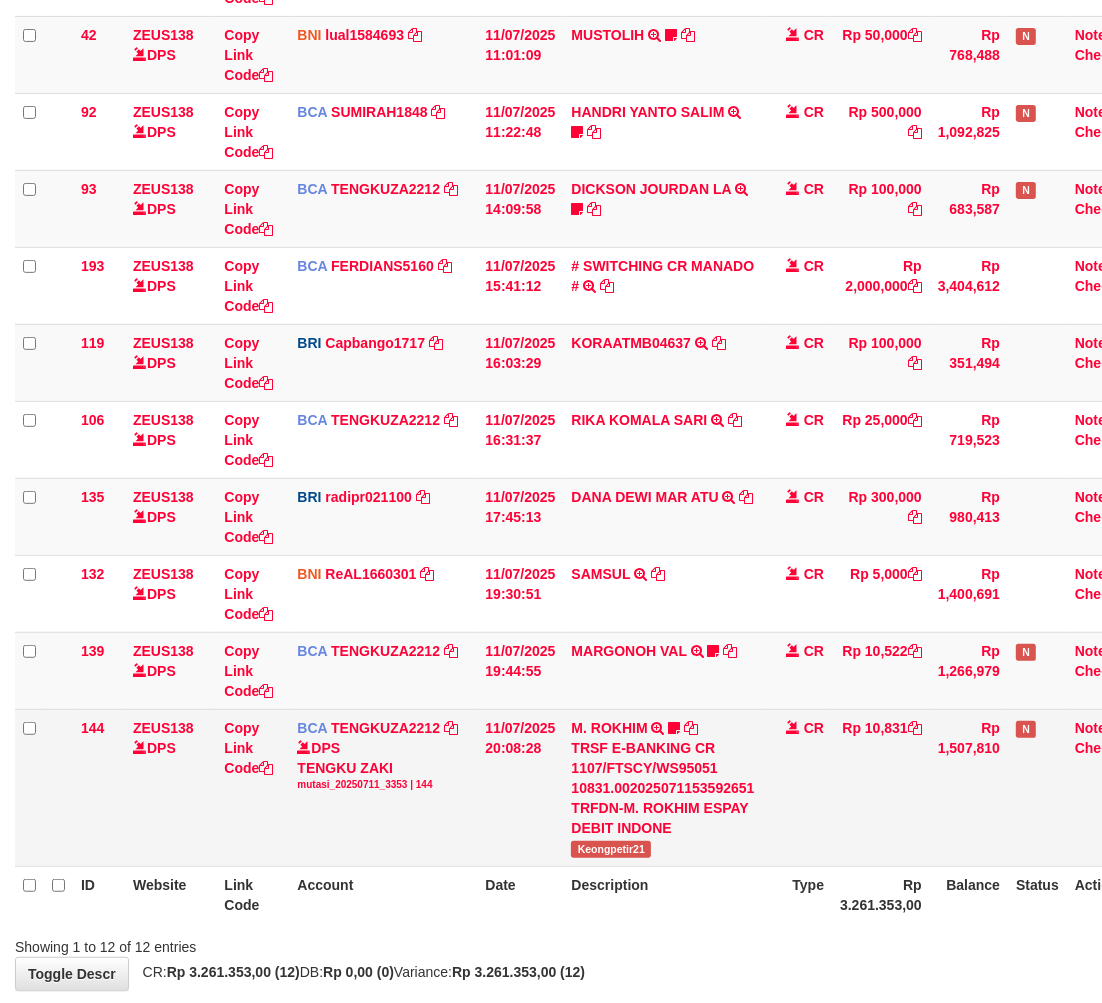 click on "Keongpetir21" at bounding box center (611, 849) 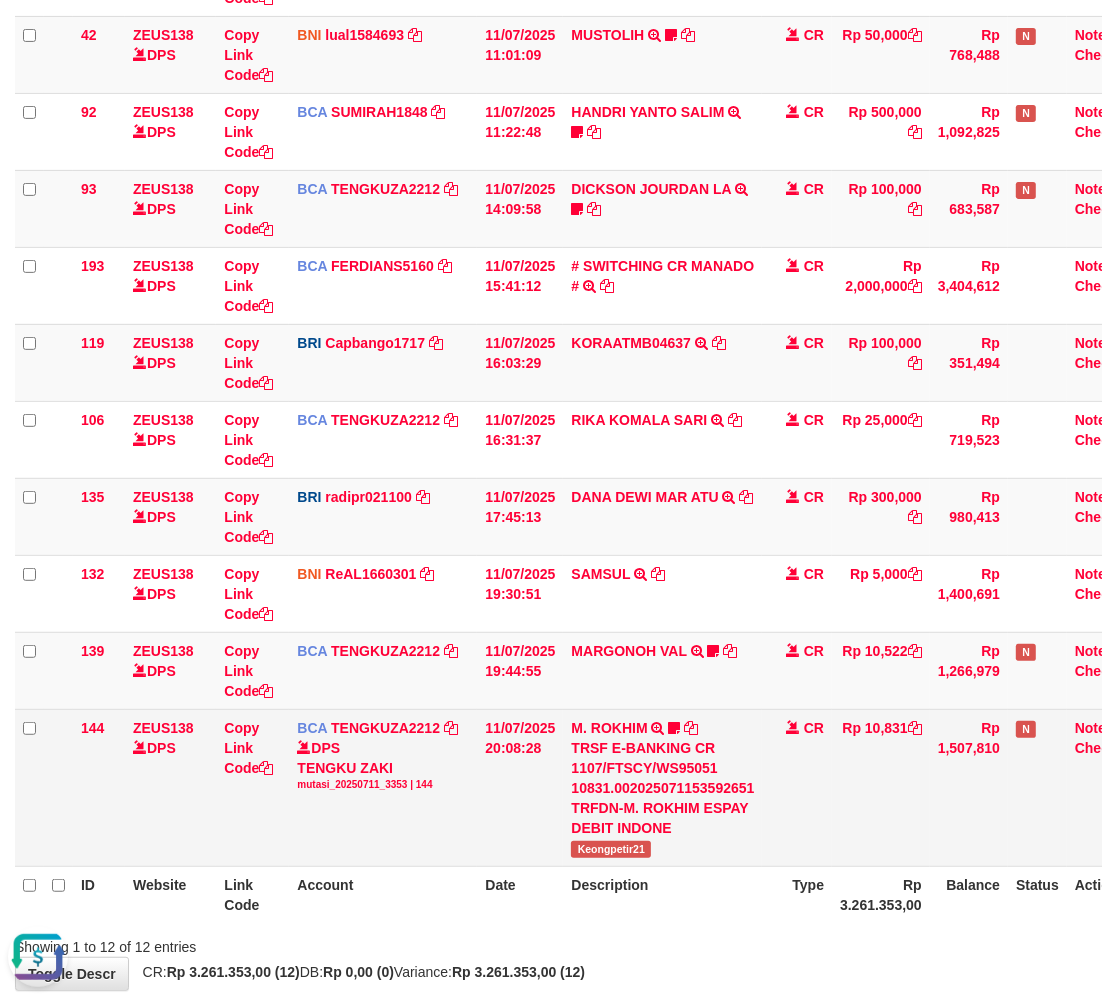 scroll, scrollTop: 0, scrollLeft: 0, axis: both 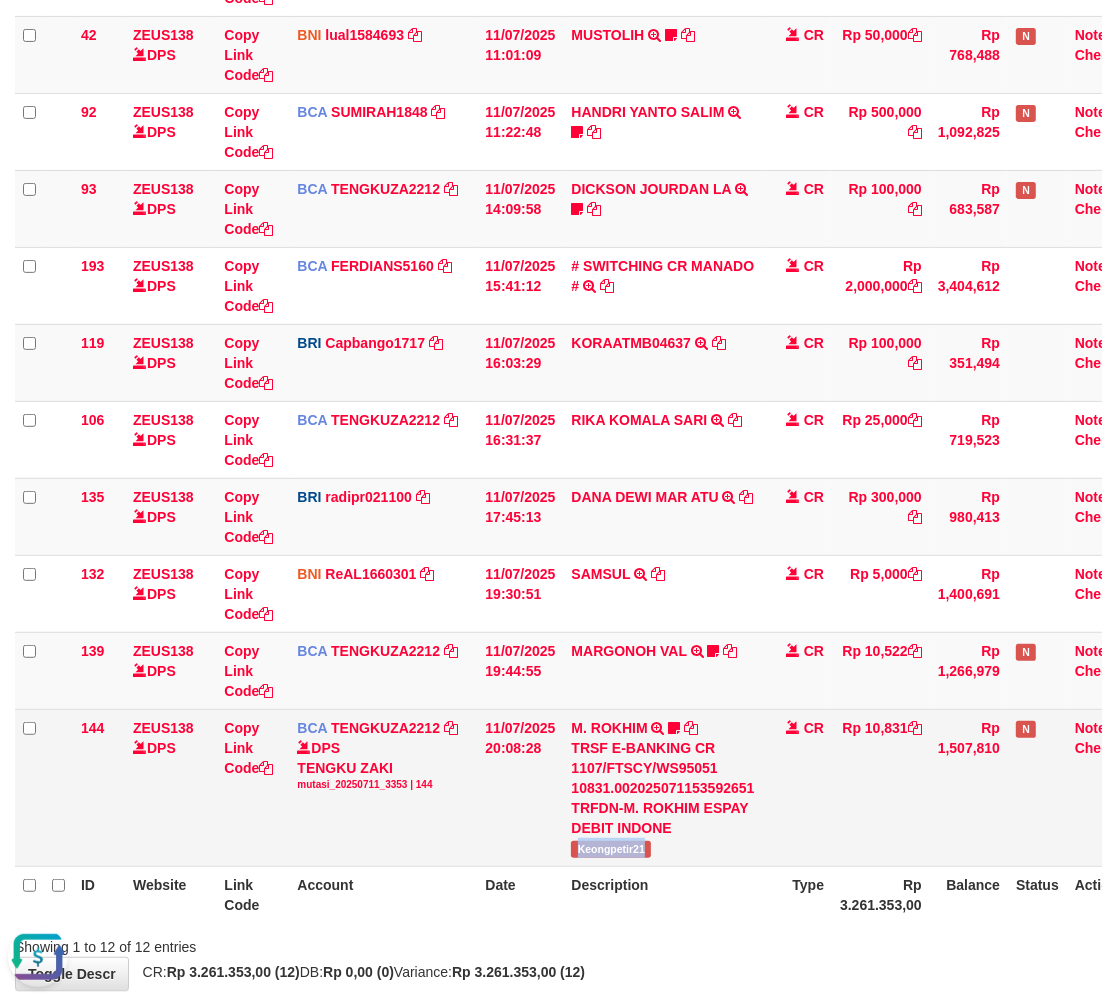 click on "Keongpetir21" at bounding box center (611, 849) 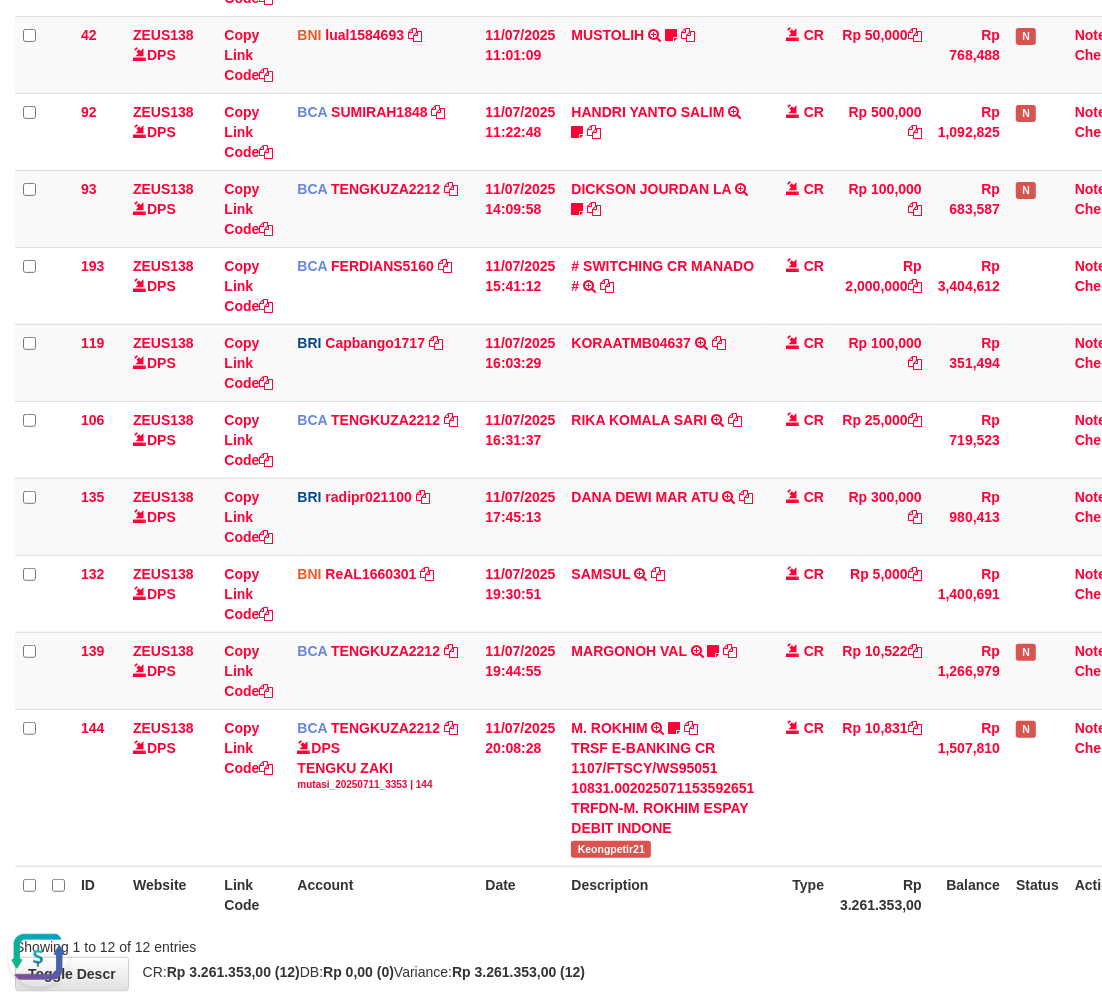 click on "Description" at bounding box center [662, 894] 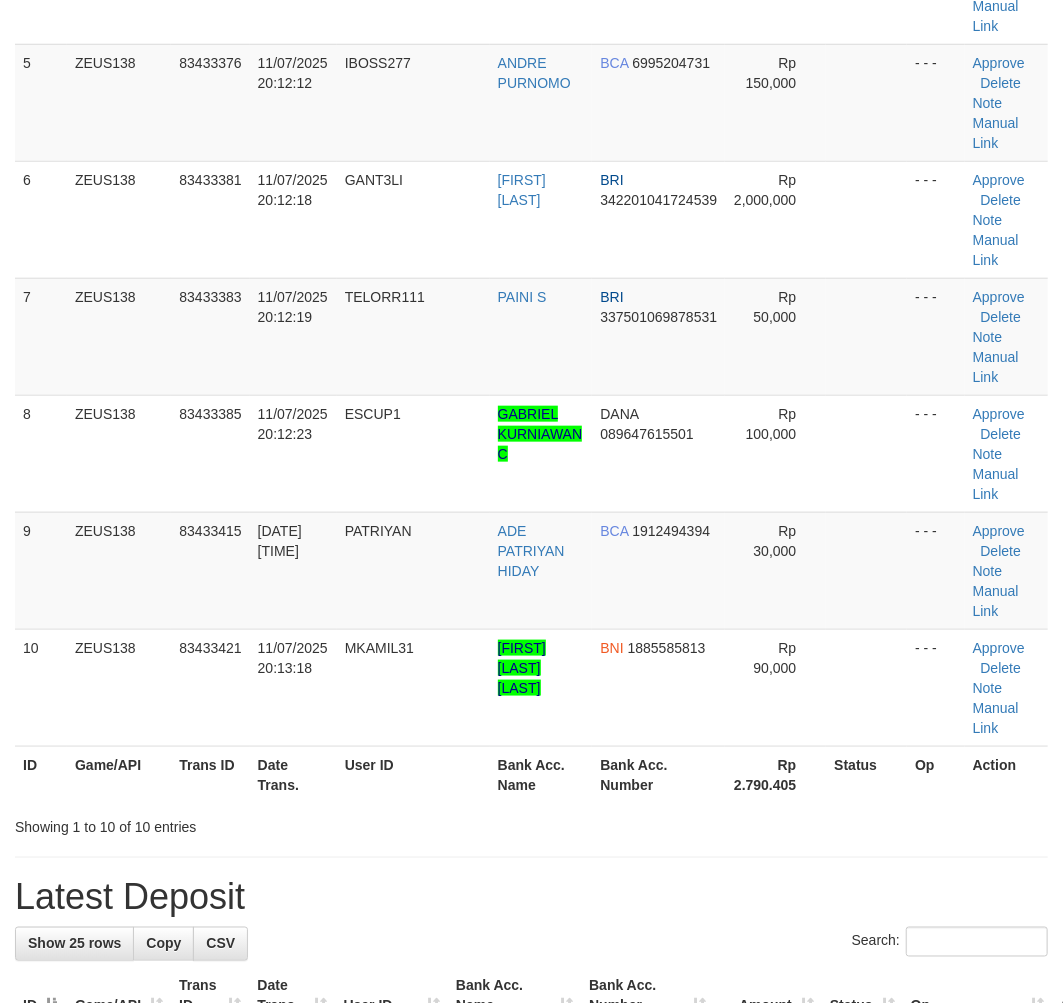 scroll, scrollTop: 630, scrollLeft: 0, axis: vertical 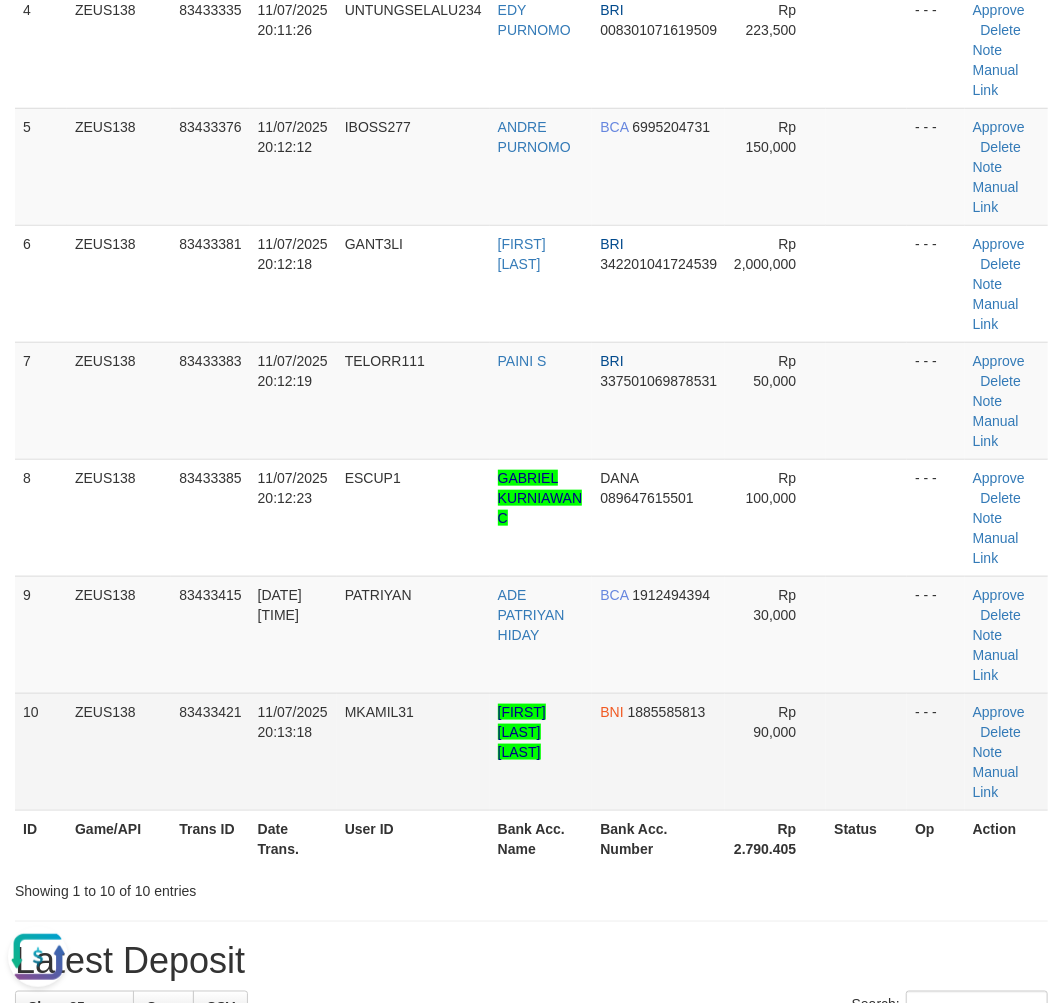 click on "10
ZEUS138
83433421
[DATE] [TIME]
MKAMIL31
[FIRST] [LAST] [LAST]
BNI
1885585813
Rp 90,000
- - -
Approve
Delete
Note
Manual Link" at bounding box center (531, 751) 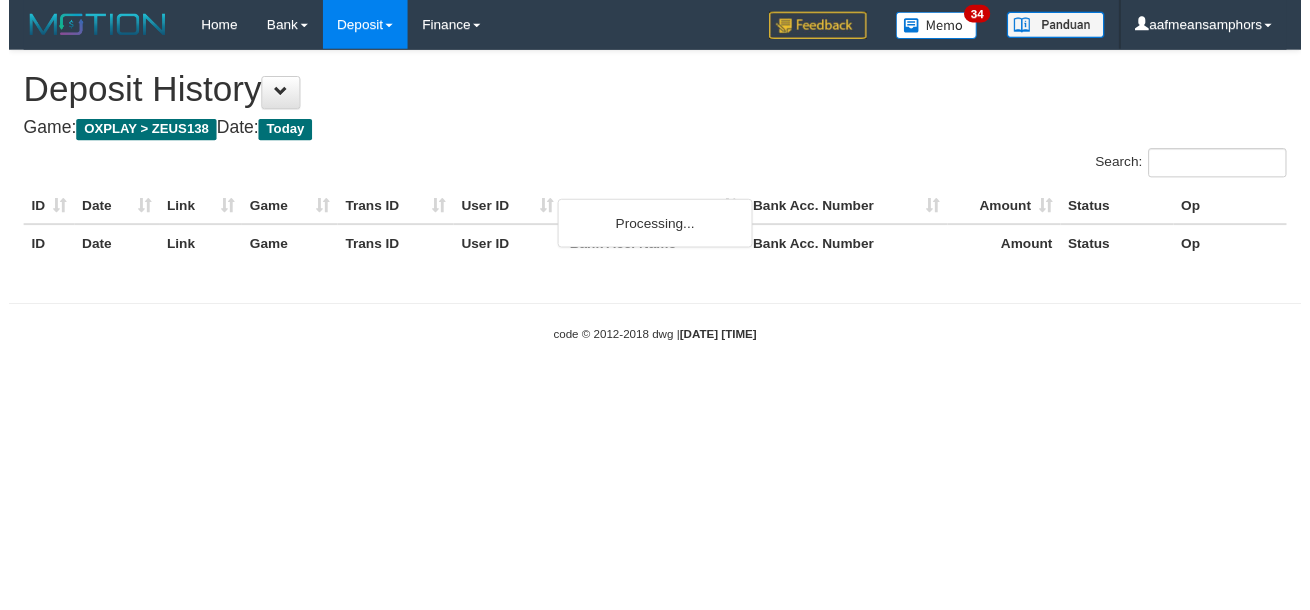 scroll, scrollTop: 0, scrollLeft: 0, axis: both 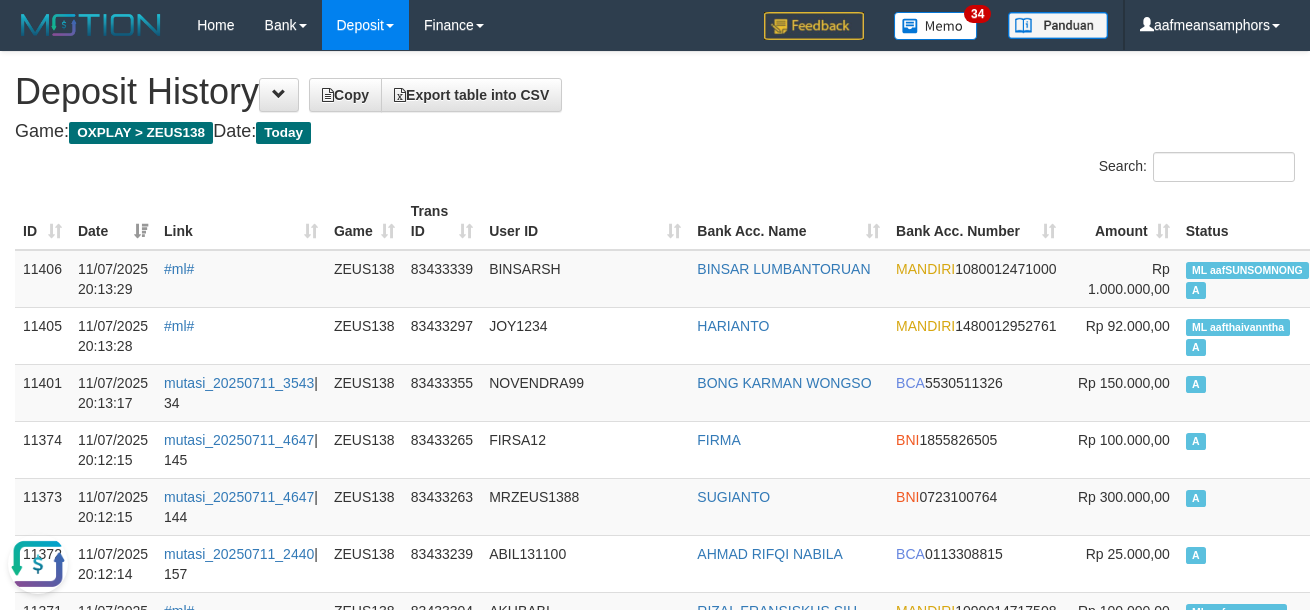 drag, startPoint x: 324, startPoint y: 215, endPoint x: 312, endPoint y: 204, distance: 16.27882 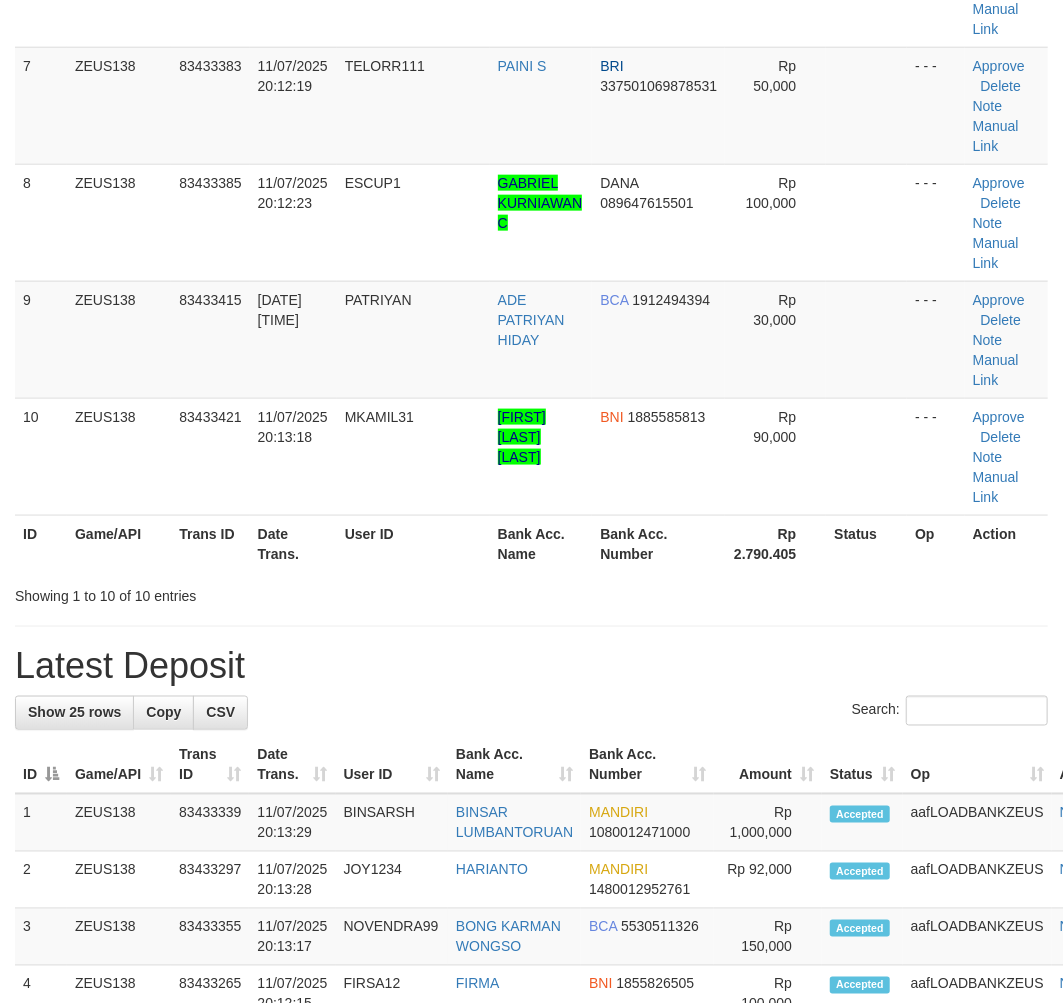 click on "Show 25 rows Copy CSV Search:
ID Game/API Trans ID Date Trans. User ID Bank Acc. Name Bank Acc. Number Amount Status Op Action
1
ZEUS138
2" at bounding box center (531, 1524) 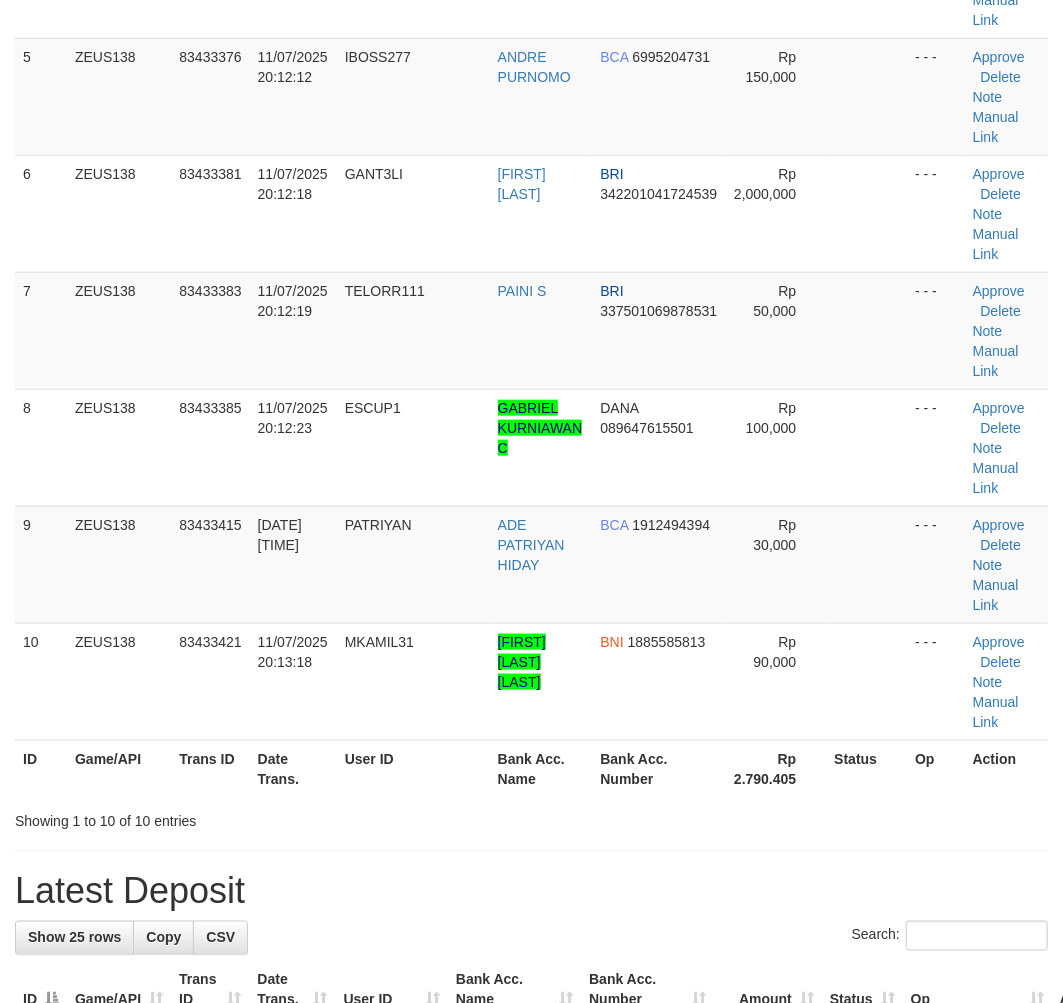 drag, startPoint x: 362, startPoint y: 838, endPoint x: 320, endPoint y: 832, distance: 42.426407 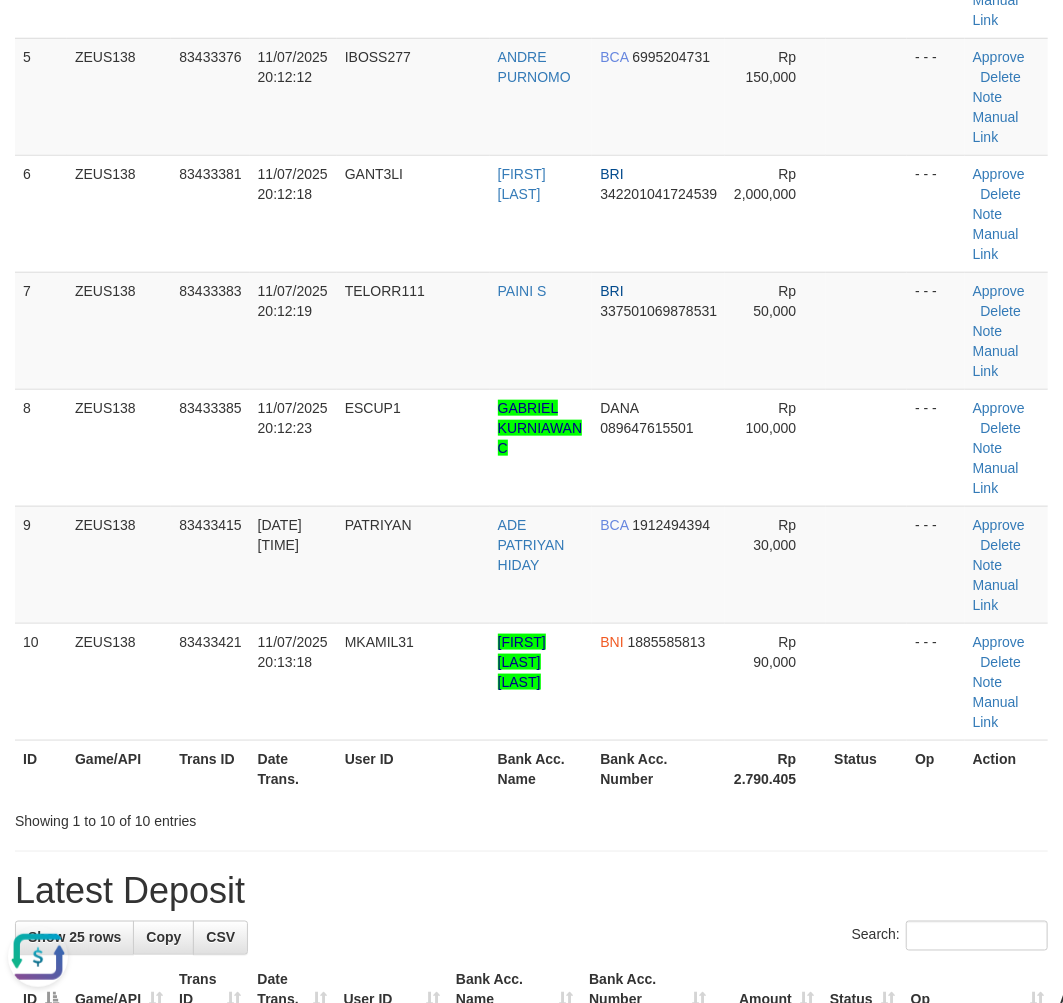 scroll, scrollTop: 0, scrollLeft: 0, axis: both 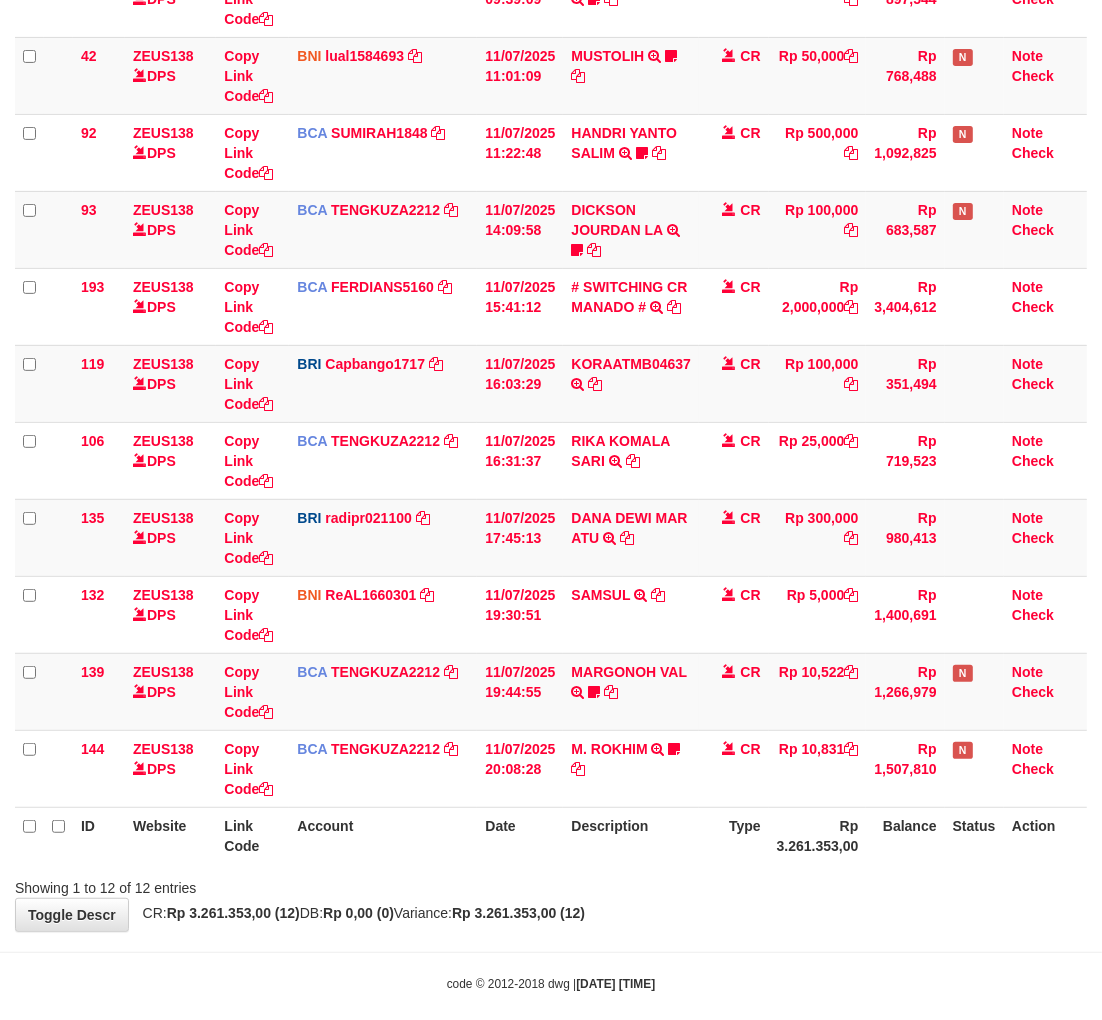 click on "Showing 1 to 12 of 12 entries" at bounding box center (551, 884) 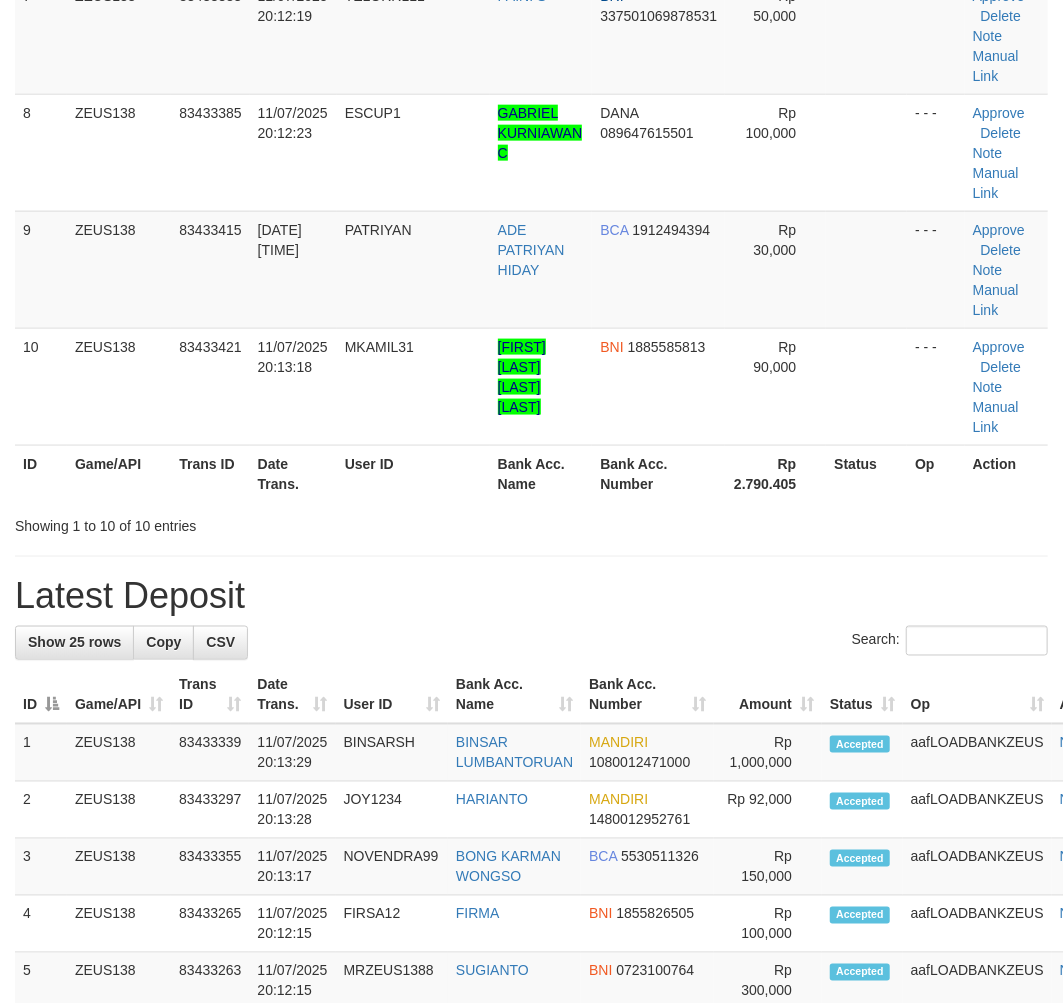 scroll, scrollTop: 770, scrollLeft: 0, axis: vertical 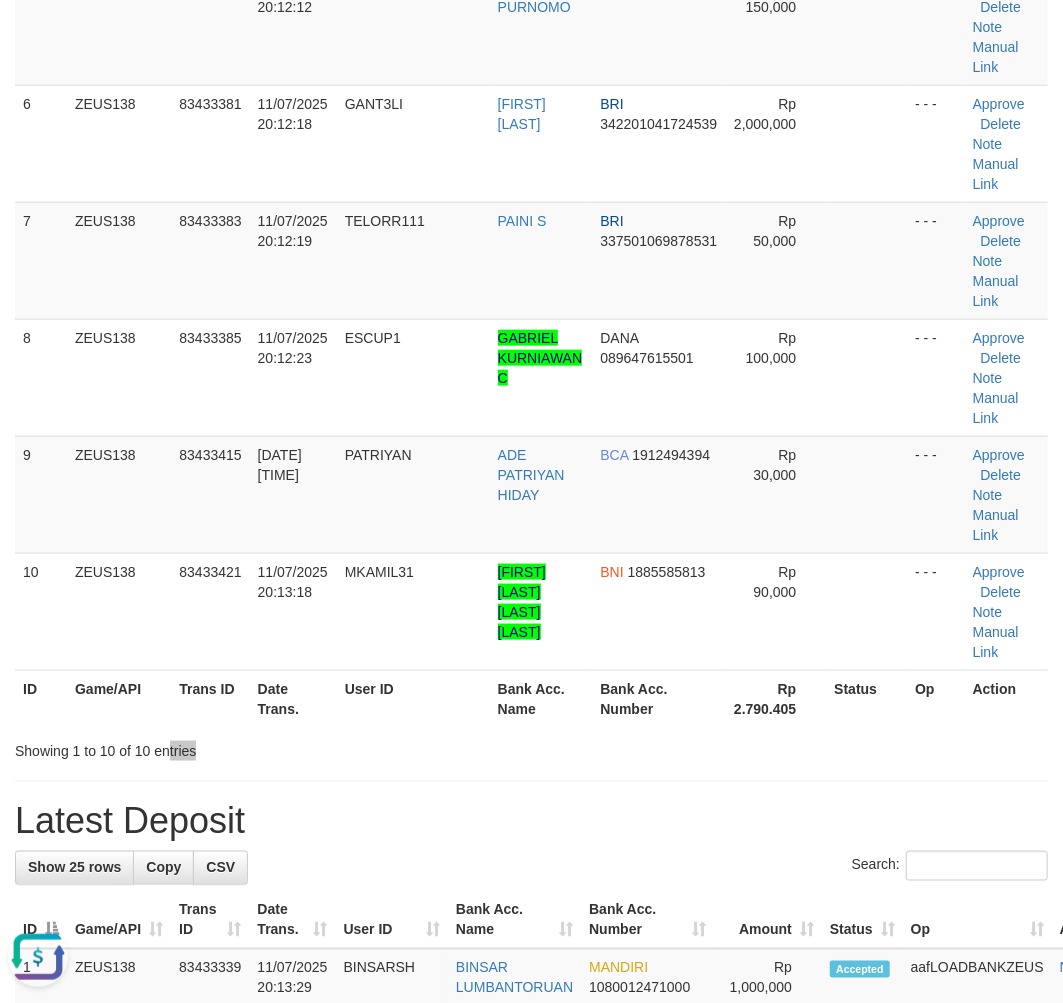 click on "Showing 1 to 10 of 10 entries" at bounding box center [531, 747] 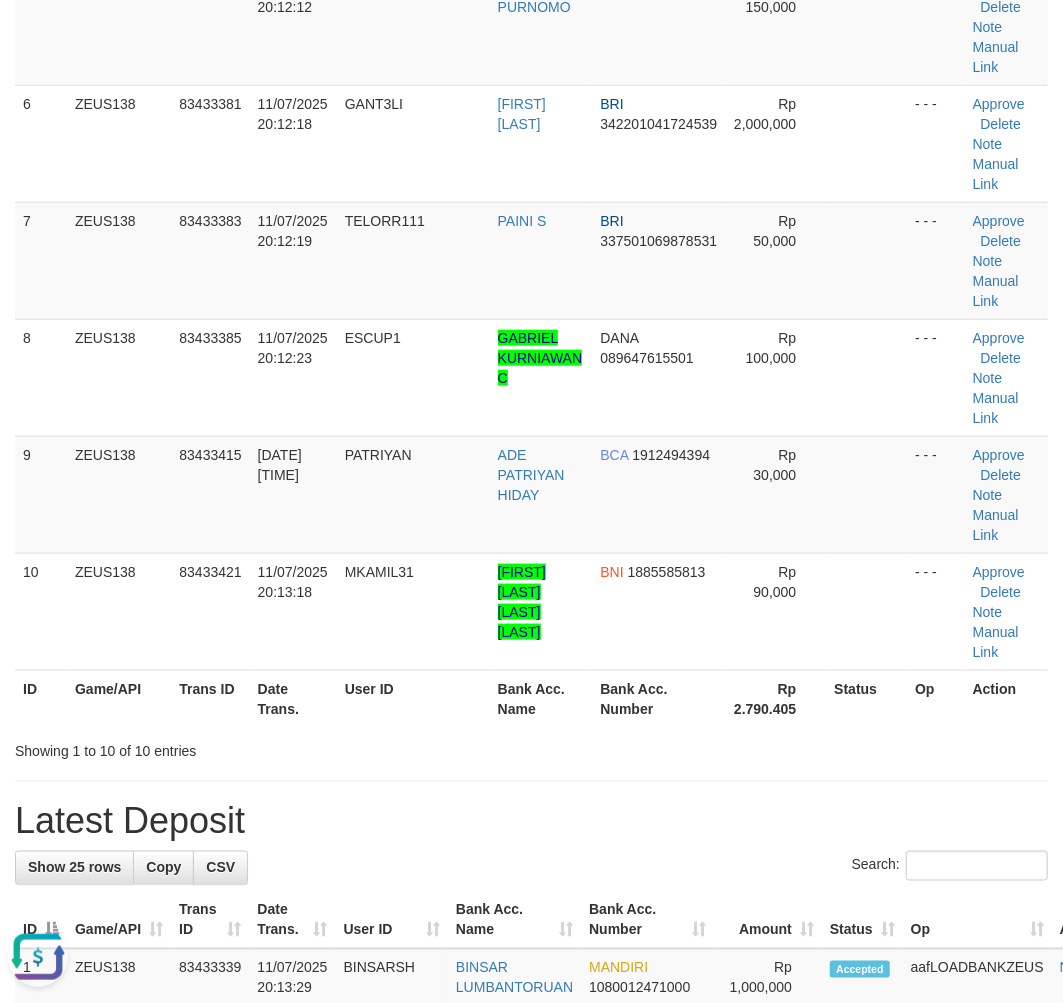 drag, startPoint x: 245, startPoint y: 860, endPoint x: 503, endPoint y: 871, distance: 258.23438 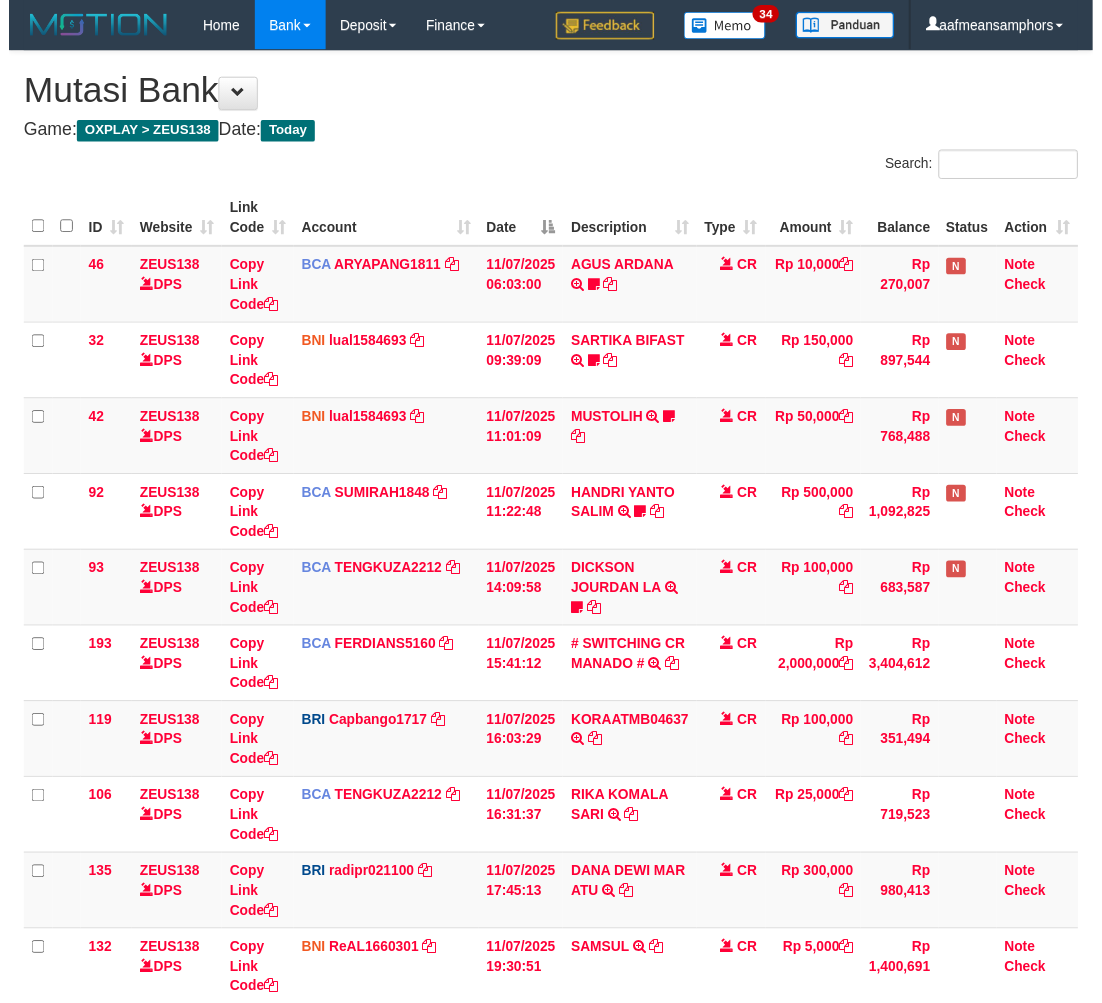 scroll, scrollTop: 367, scrollLeft: 0, axis: vertical 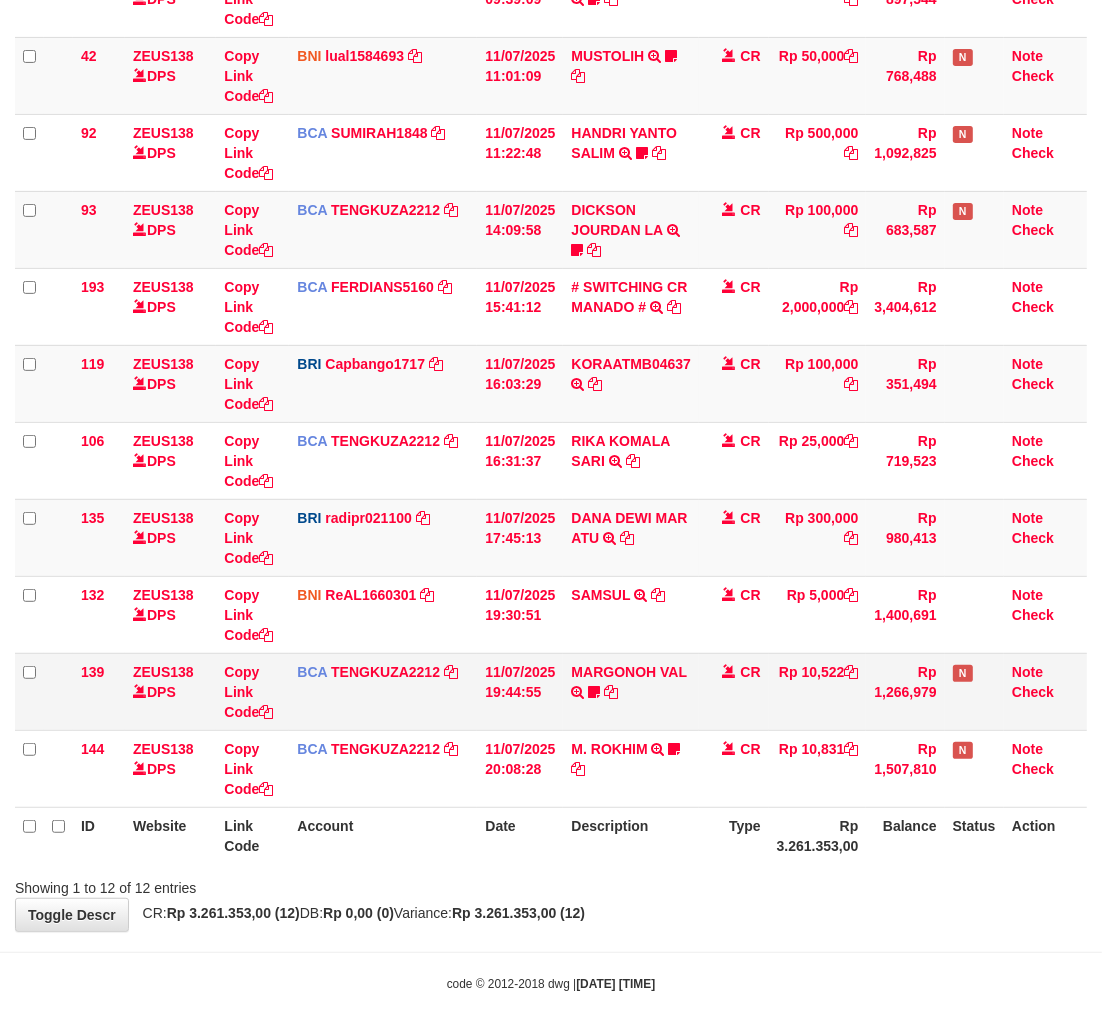 click on "MARGONOH VAL            TRSF E-BANKING CR 1107/FTSCY/WS95051
10522.002025071131847368 TRFDN-MARGONOH VALESPAY DEBIT INDONE    Aquaracing14" at bounding box center (631, 691) 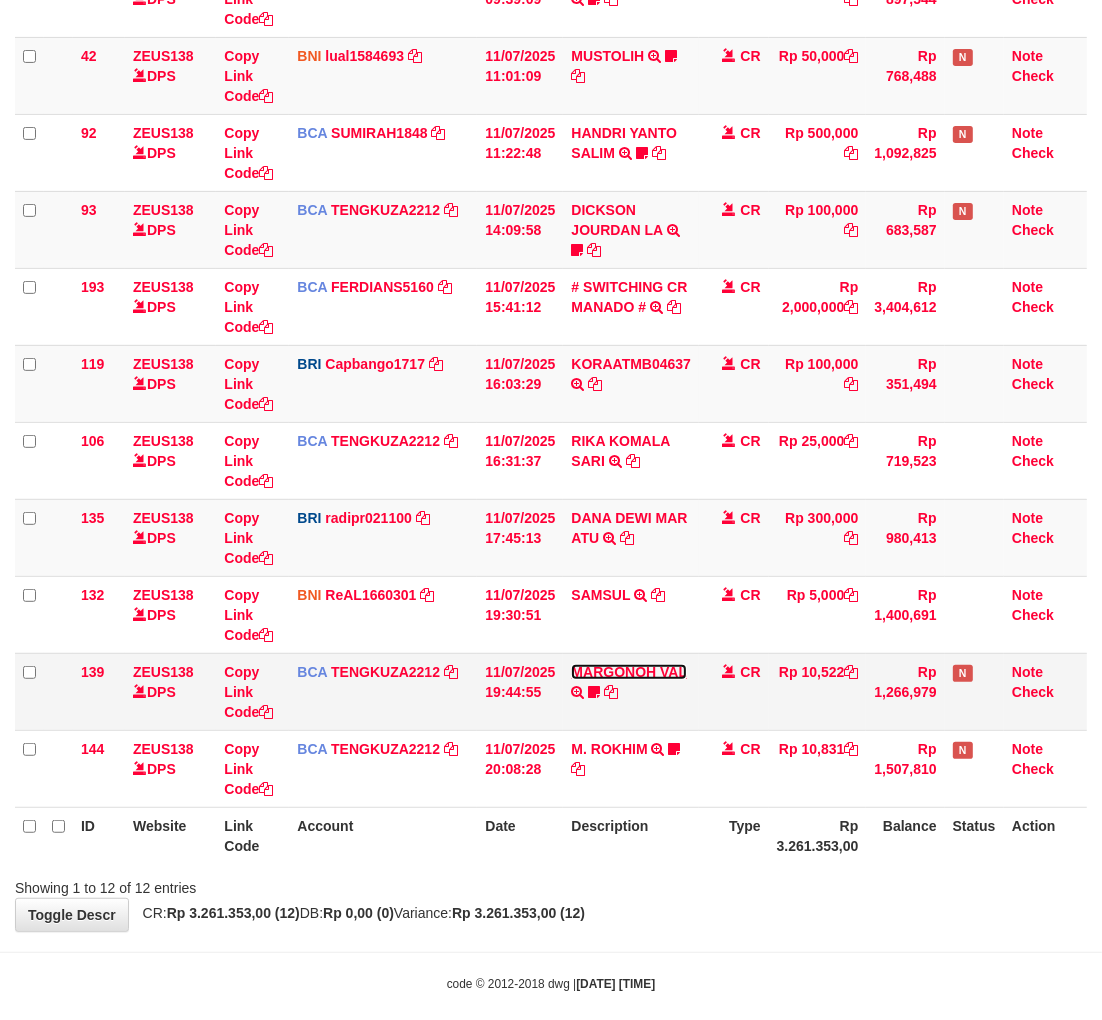 click on "MARGONOH VAL" at bounding box center [628, 672] 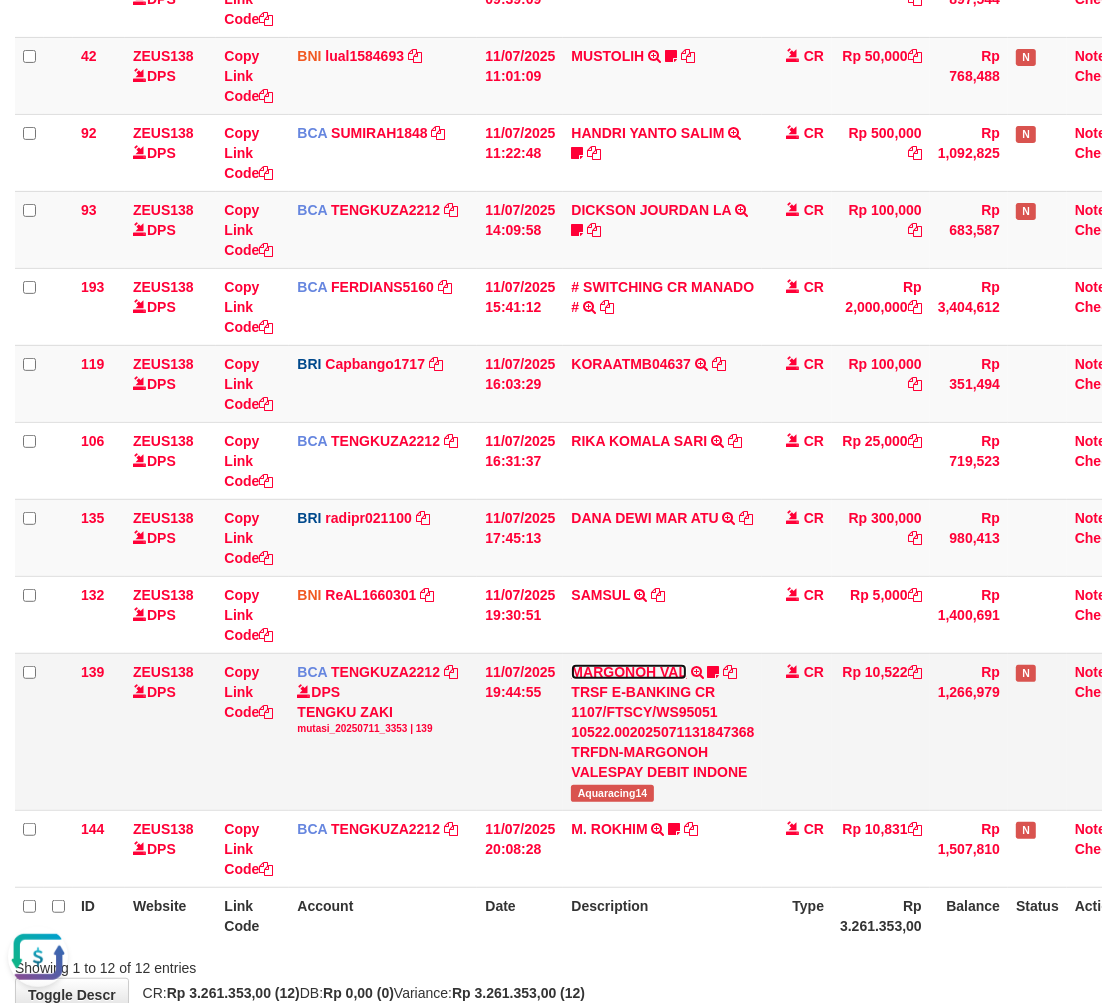 scroll, scrollTop: 0, scrollLeft: 0, axis: both 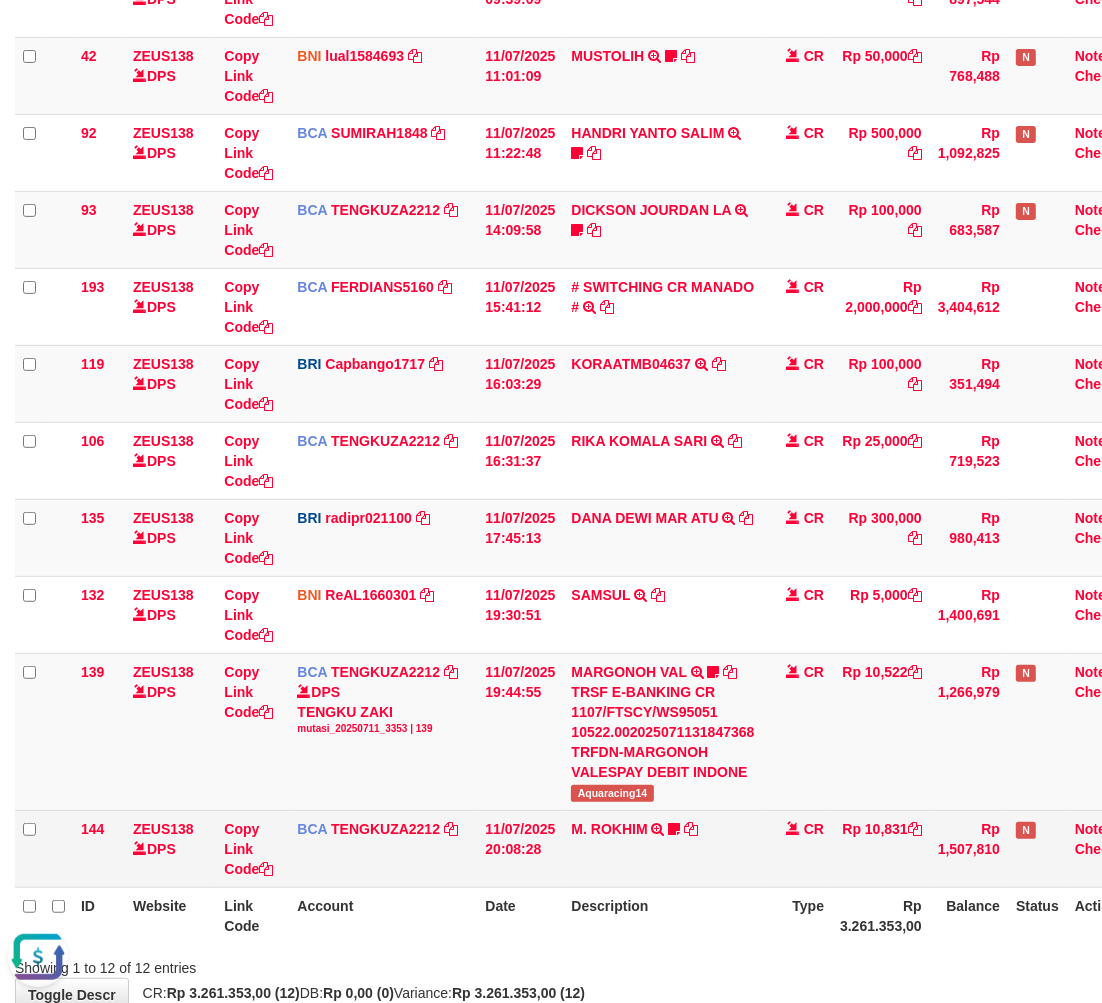 click on "M. ROKHIM            TRSF E-BANKING CR 1107/FTSCY/WS95051
10831.002025071153592651 TRFDN-M. ROKHIM ESPAY DEBIT INDONE    Keongpetir21" at bounding box center [662, 848] 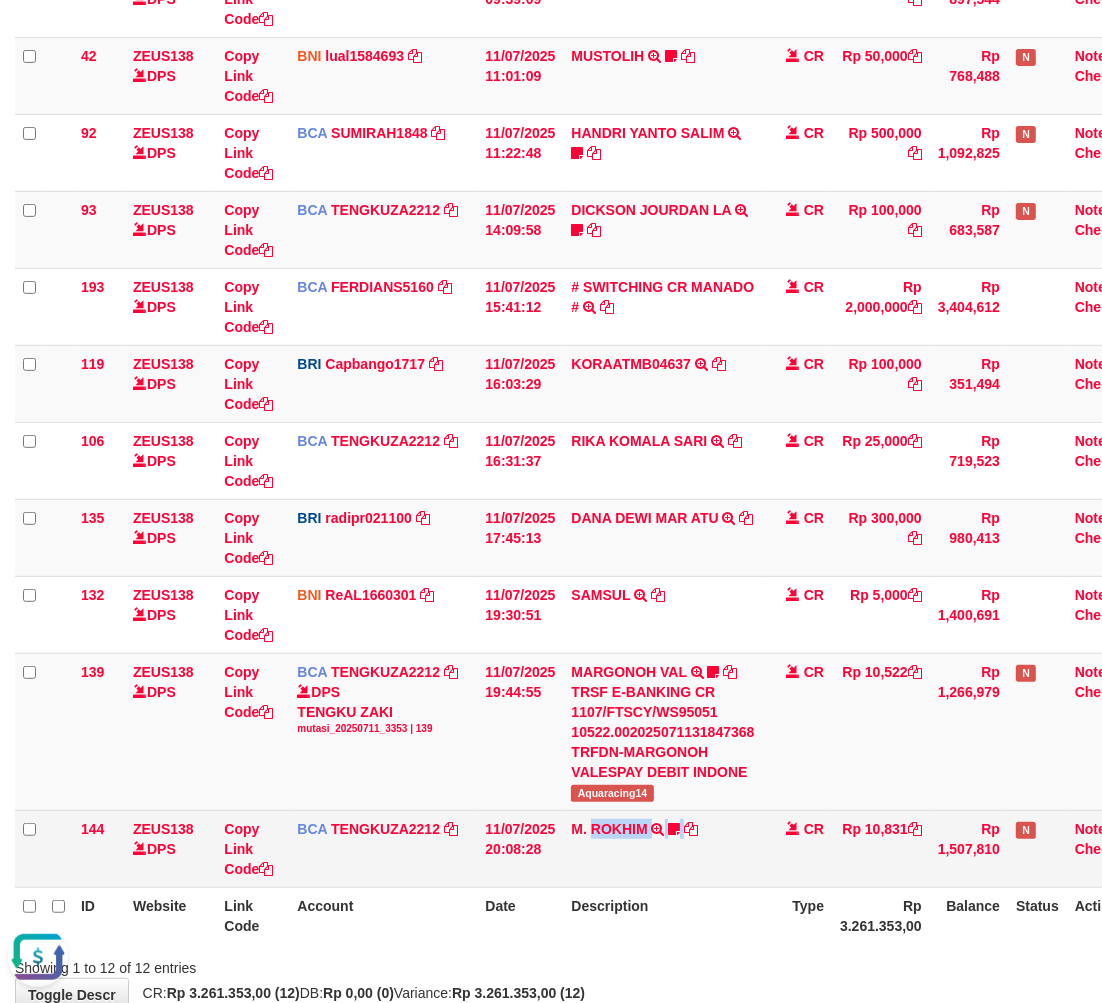 click on "M. ROKHIM            TRSF E-BANKING CR 1107/FTSCY/WS95051
10831.002025071153592651 TRFDN-M. ROKHIM ESPAY DEBIT INDONE    Keongpetir21" at bounding box center [662, 848] 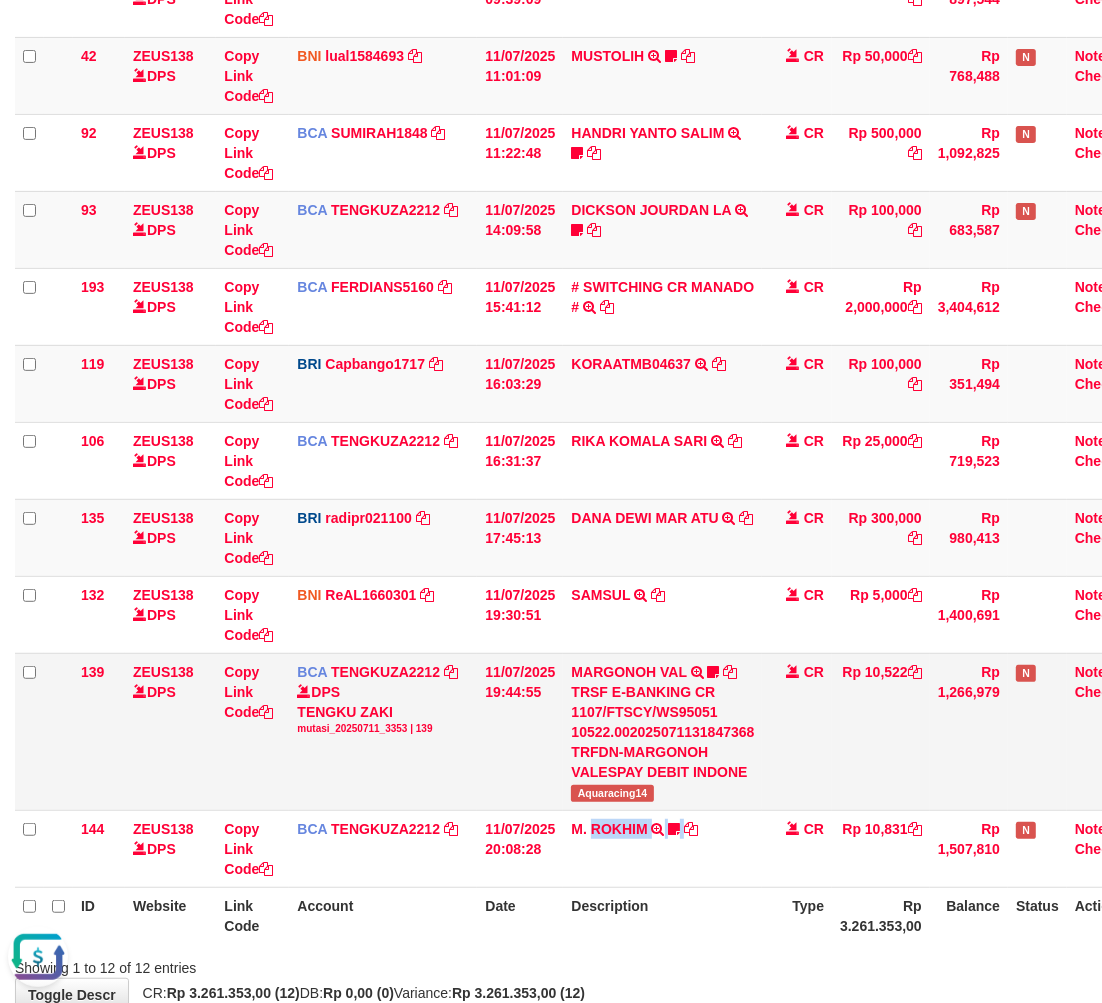 copy on "ROKHIM" 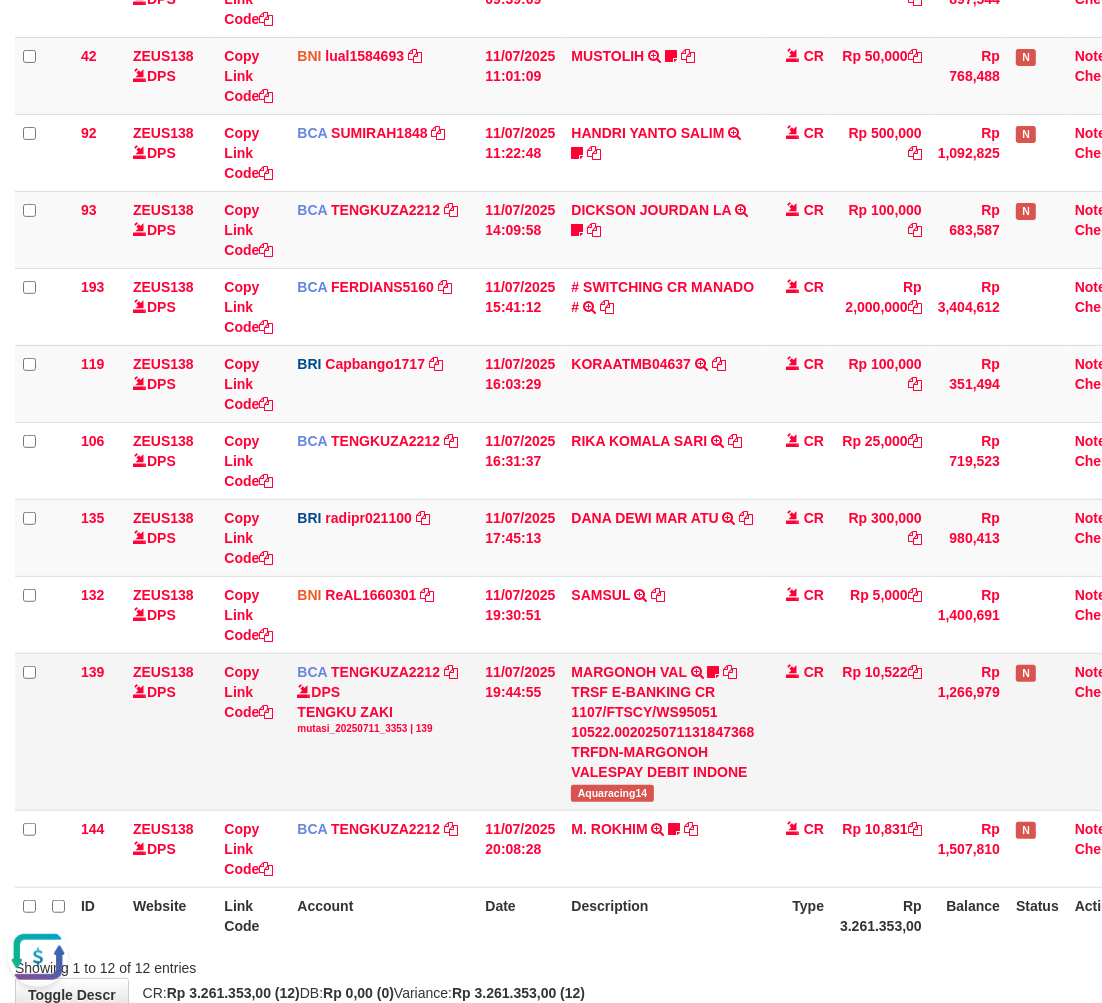 click on "Aquaracing14" at bounding box center (612, 793) 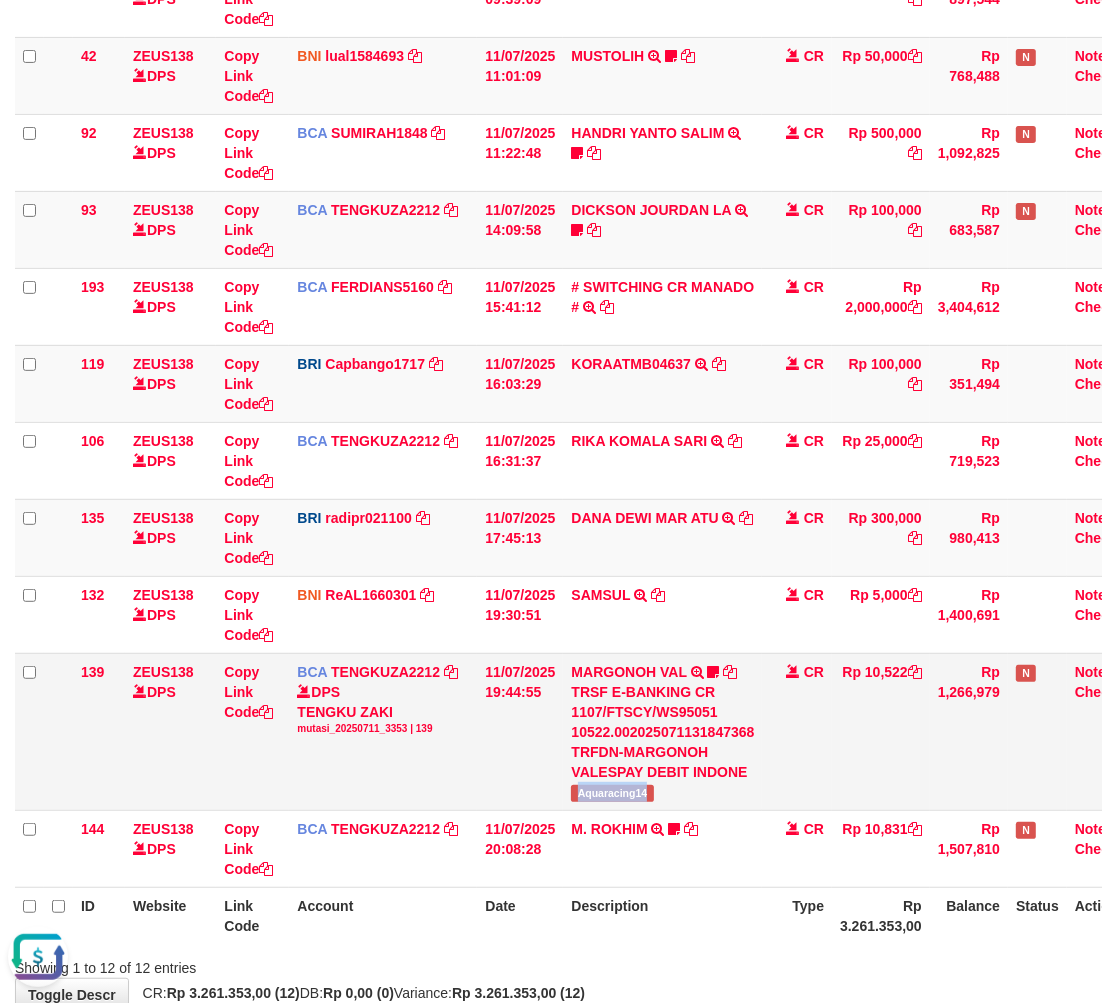 click on "Aquaracing14" at bounding box center [612, 793] 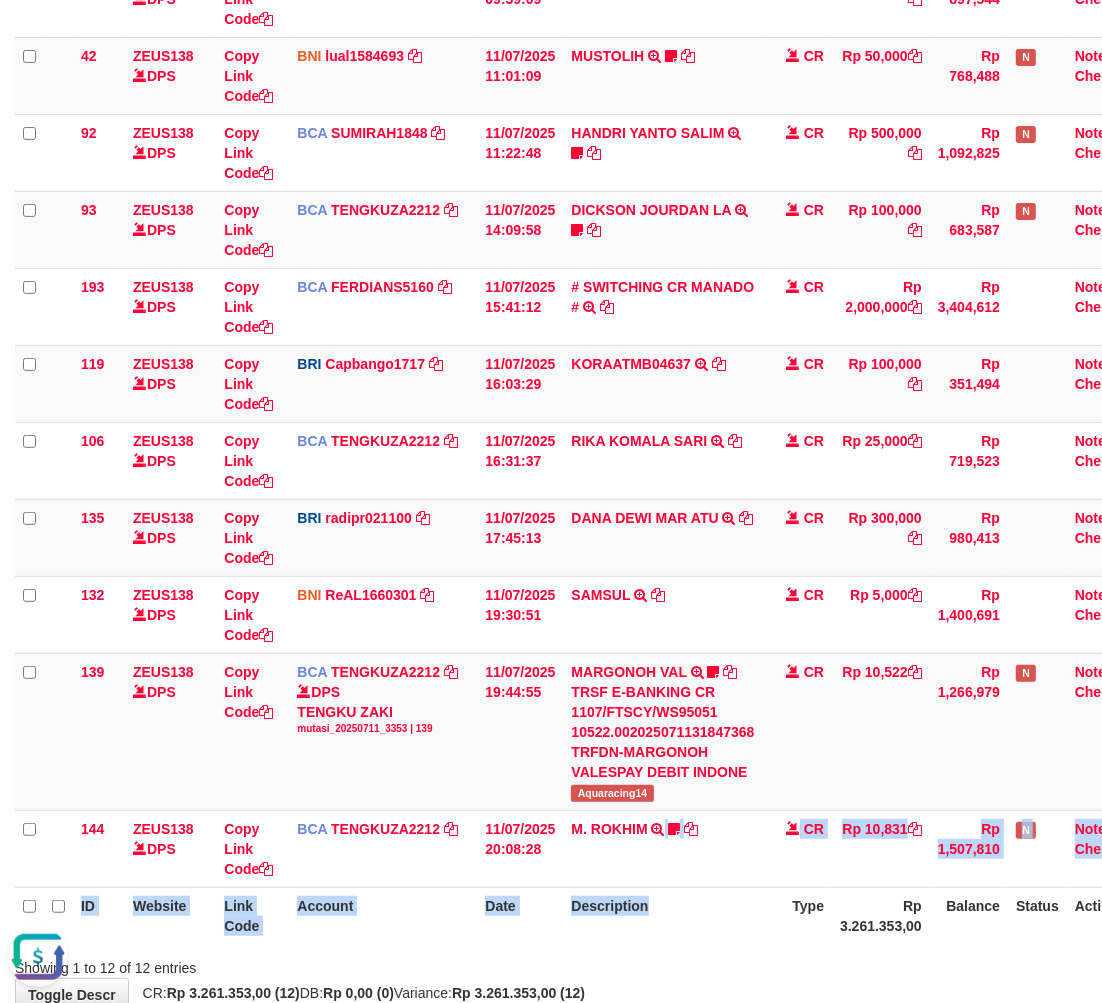 click on "ID Website Link Code Account Date Description Type Amount Balance Status Action
46
ZEUS138    DPS
Copy Link Code
BCA
ARYAPANG1811
DPS
ARYA PANGESTU
mutasi_20250711_2620 | 46
mutasi_20250711_2620 | 46
11/07/2025 06:03:00
AGUS ARDANA            TRSF E-BANKING CR 1107/FTSCY/WS95051
10000.002025071158167087 TRFDN-AGUS ARDANA ESPAY DEBIT INDONE    Aguslike
tunggu bukti tranfer
CR
Rp 10,000
Rp 270,007
N
Note
Check
32
ZEUS138    DPS" at bounding box center [581, 385] 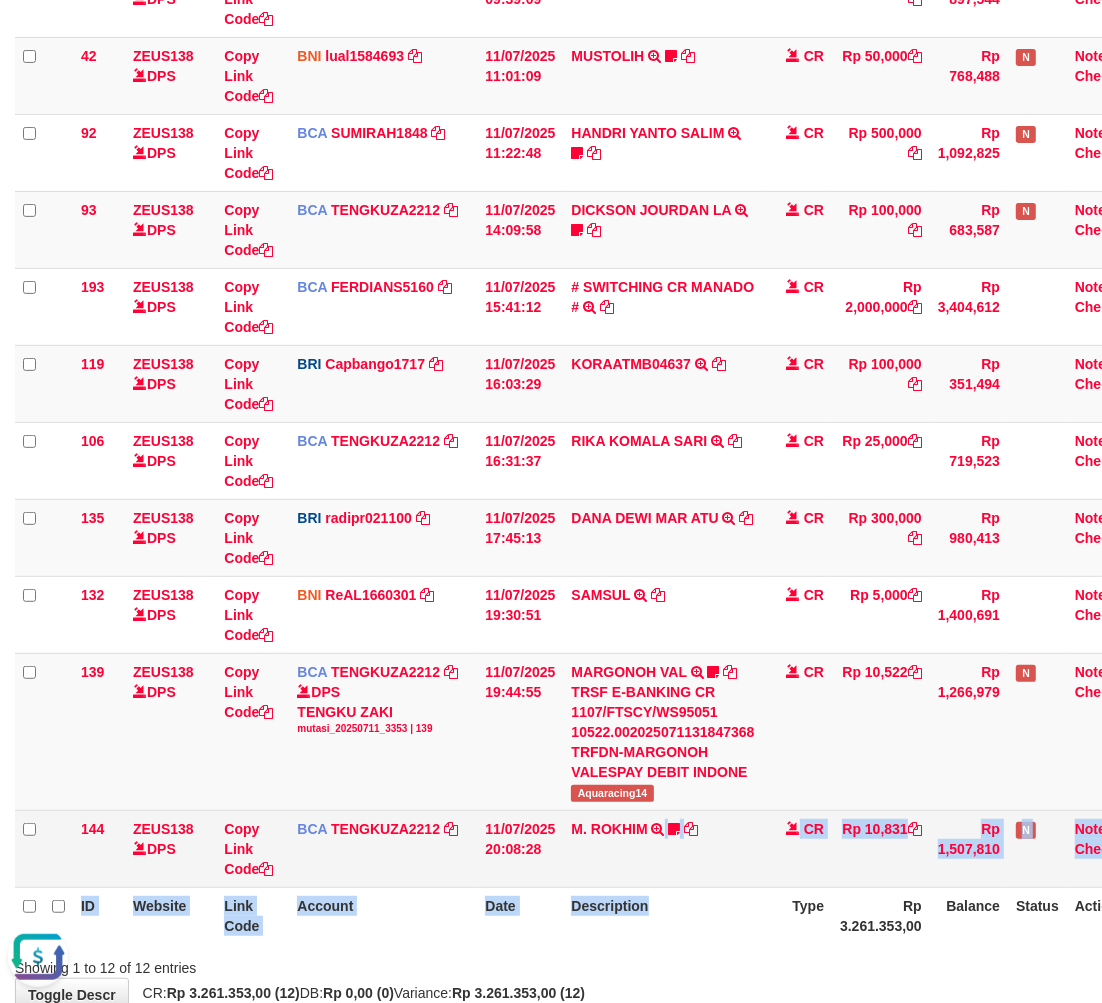 click on "M. ROKHIM            TRSF E-BANKING CR 1107/FTSCY/WS95051
10831.002025071153592651 TRFDN-M. ROKHIM ESPAY DEBIT INDONE    Keongpetir21" at bounding box center (662, 848) 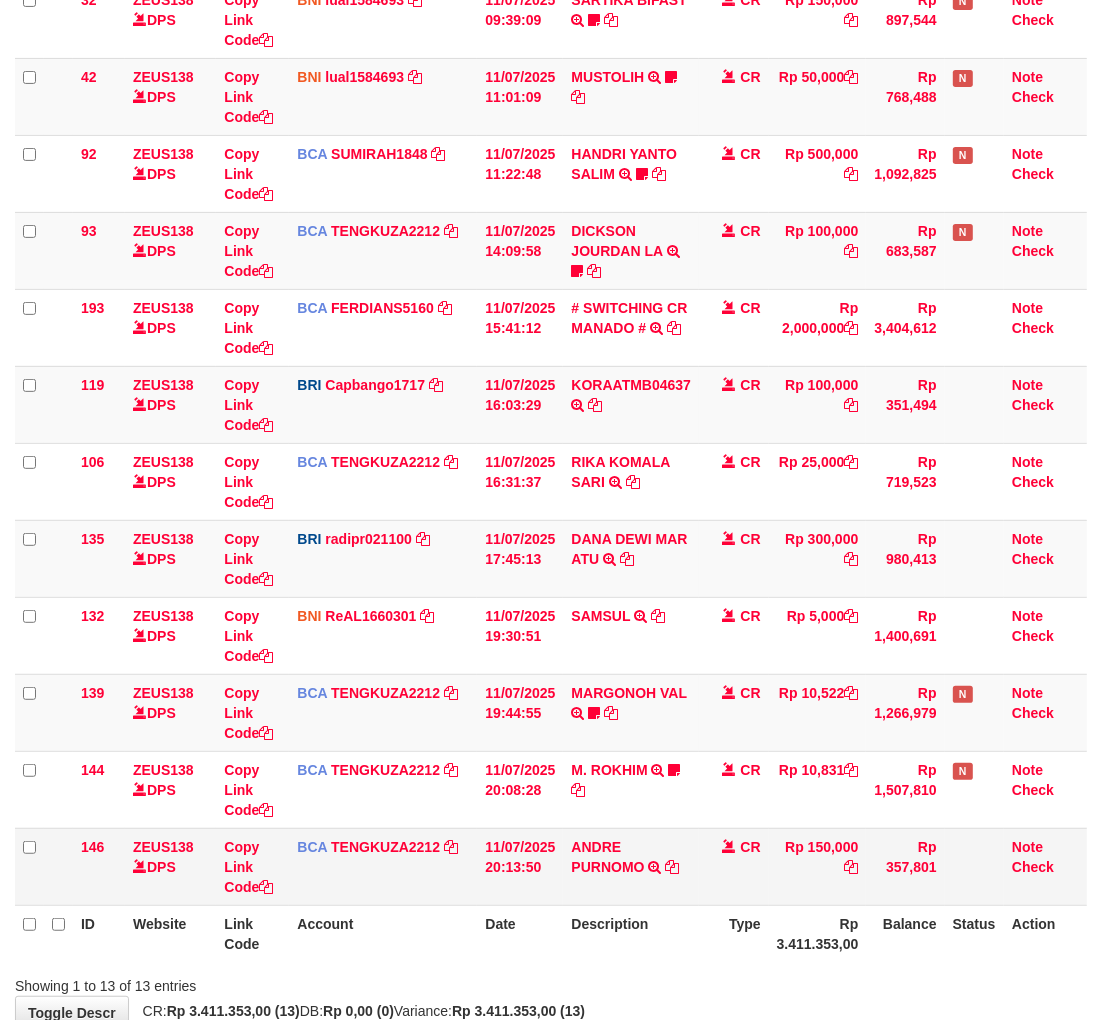 scroll, scrollTop: 367, scrollLeft: 0, axis: vertical 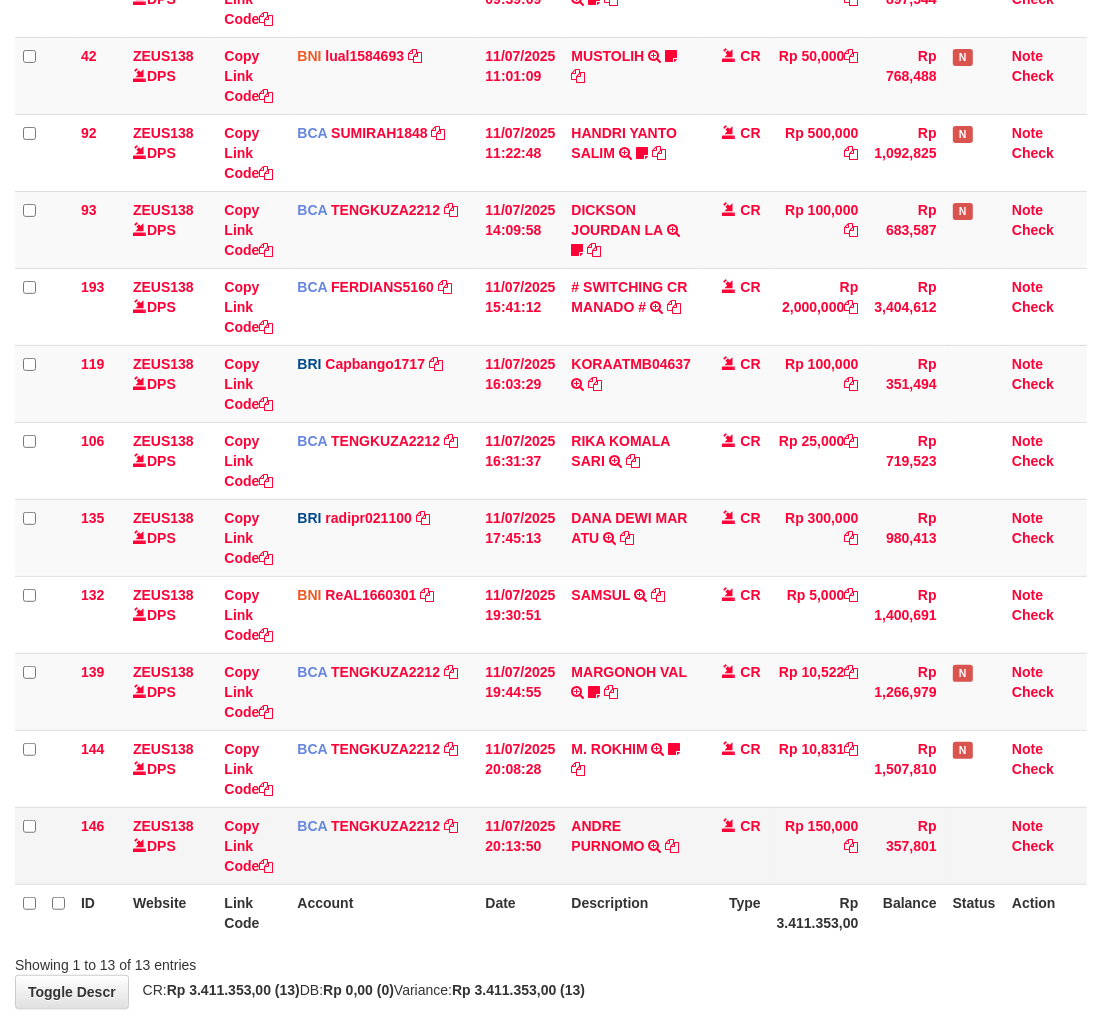 click on "[FIRST] [LAST]         TRSF E-BANKING CR 1107/FTSCY/WS95031
150000.00[FIRST] [LAST]" at bounding box center [631, 845] 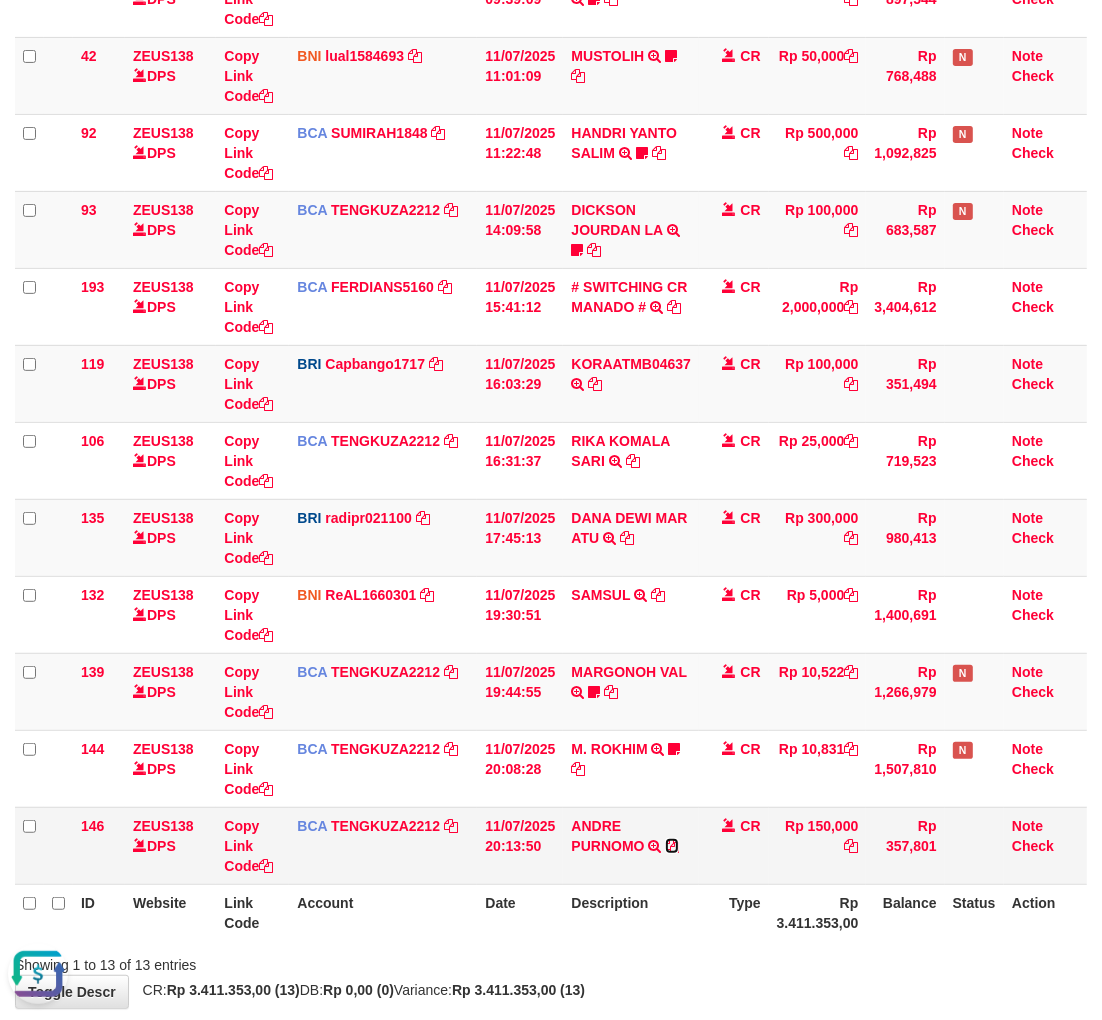 scroll, scrollTop: 0, scrollLeft: 0, axis: both 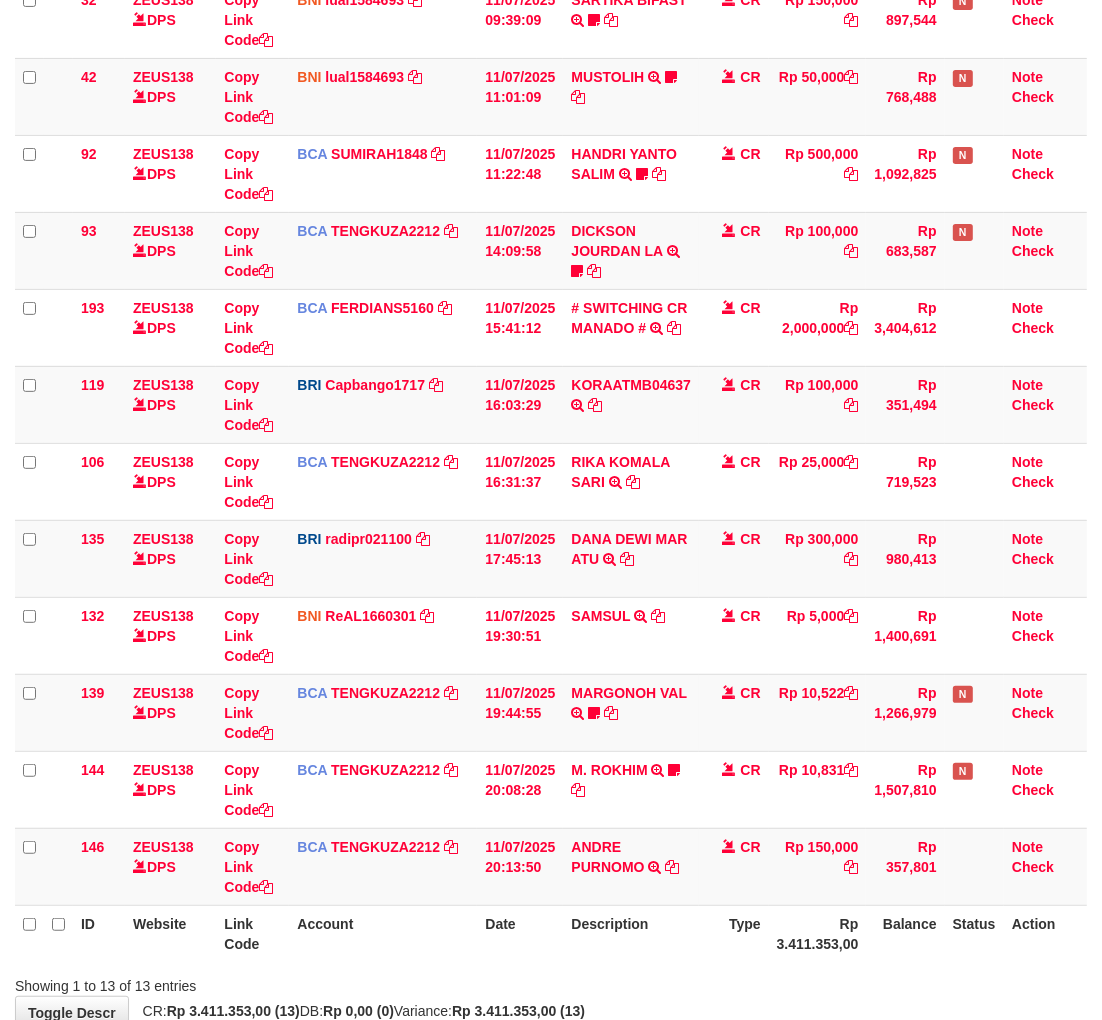 click on "Type" at bounding box center [734, 933] 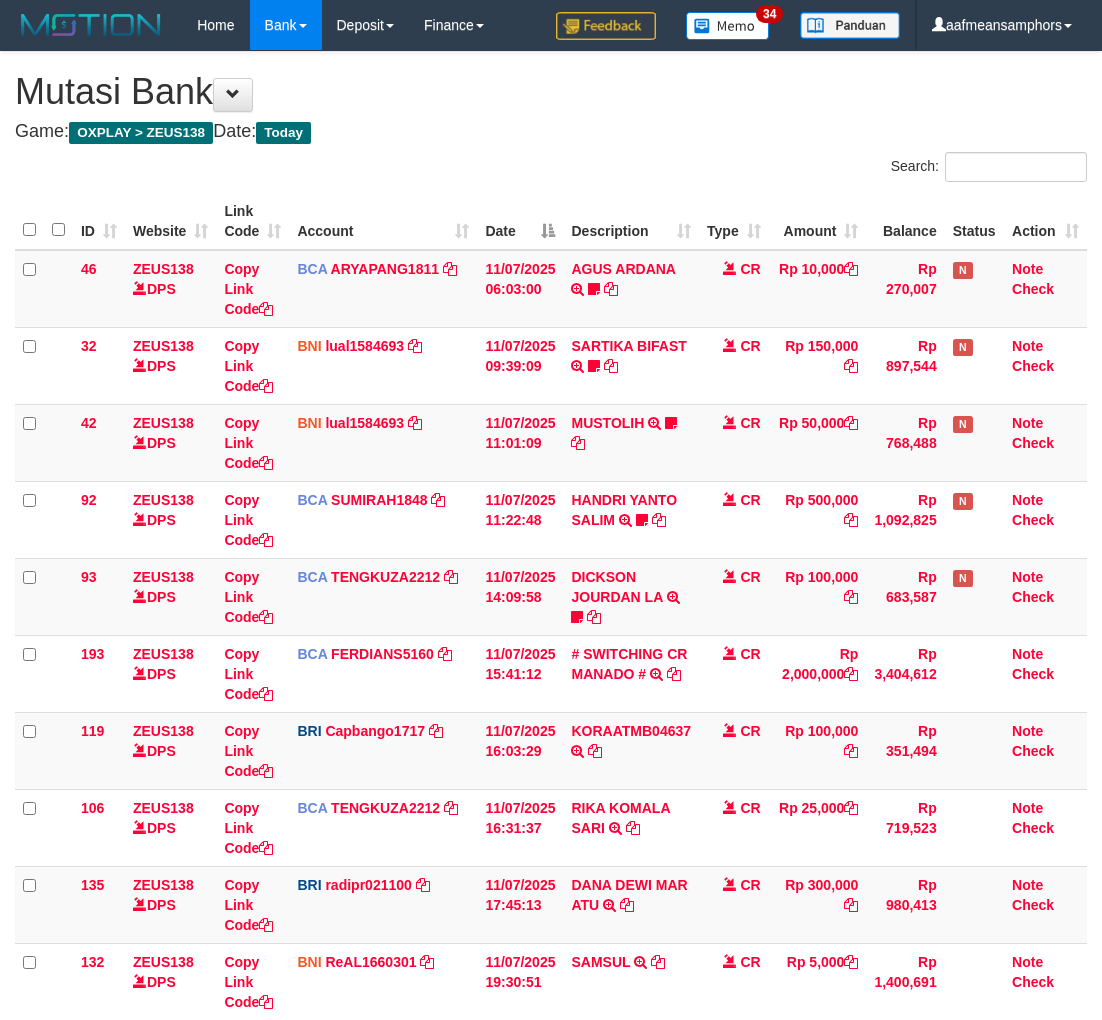 scroll, scrollTop: 346, scrollLeft: 0, axis: vertical 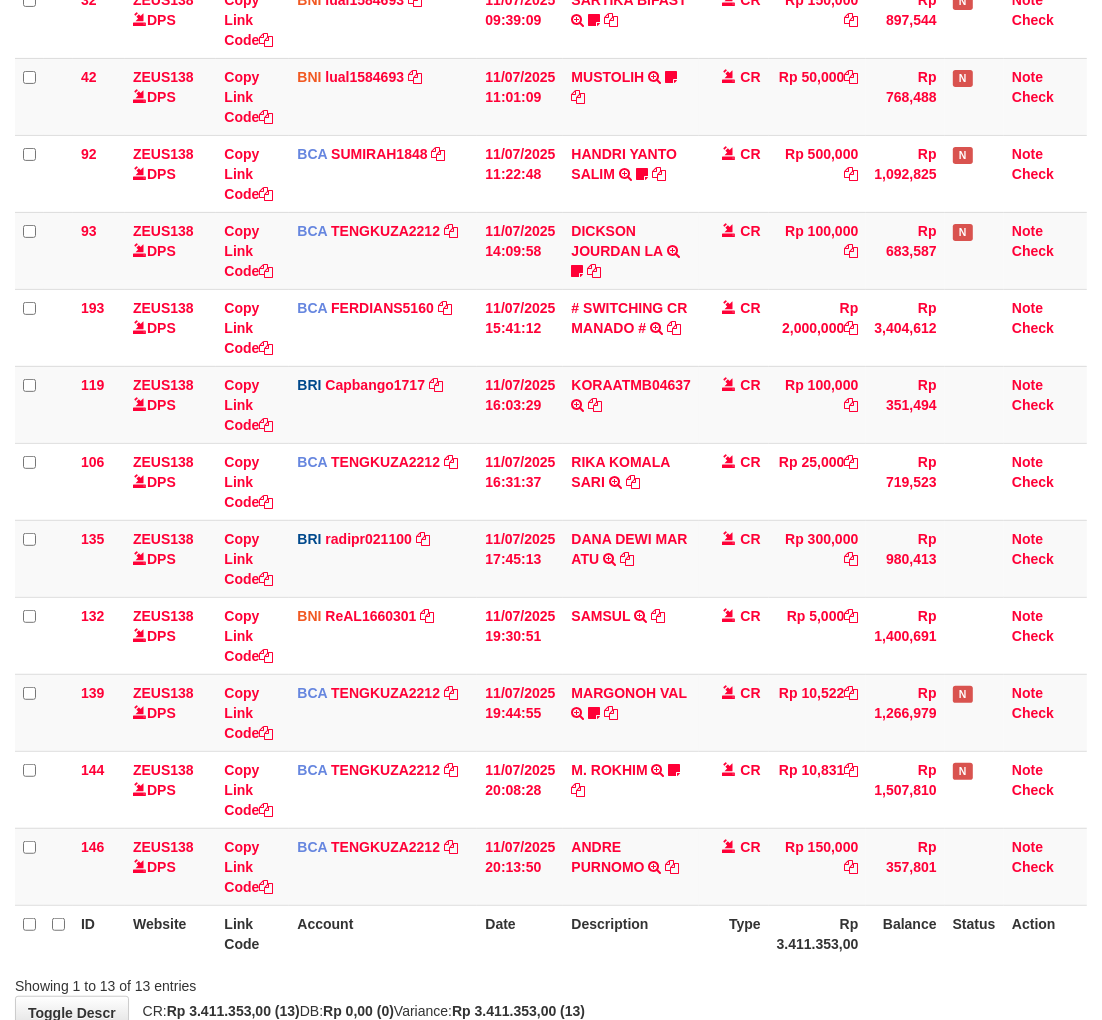 drag, startPoint x: 0, startPoint y: 0, endPoint x: 722, endPoint y: 952, distance: 1194.8171 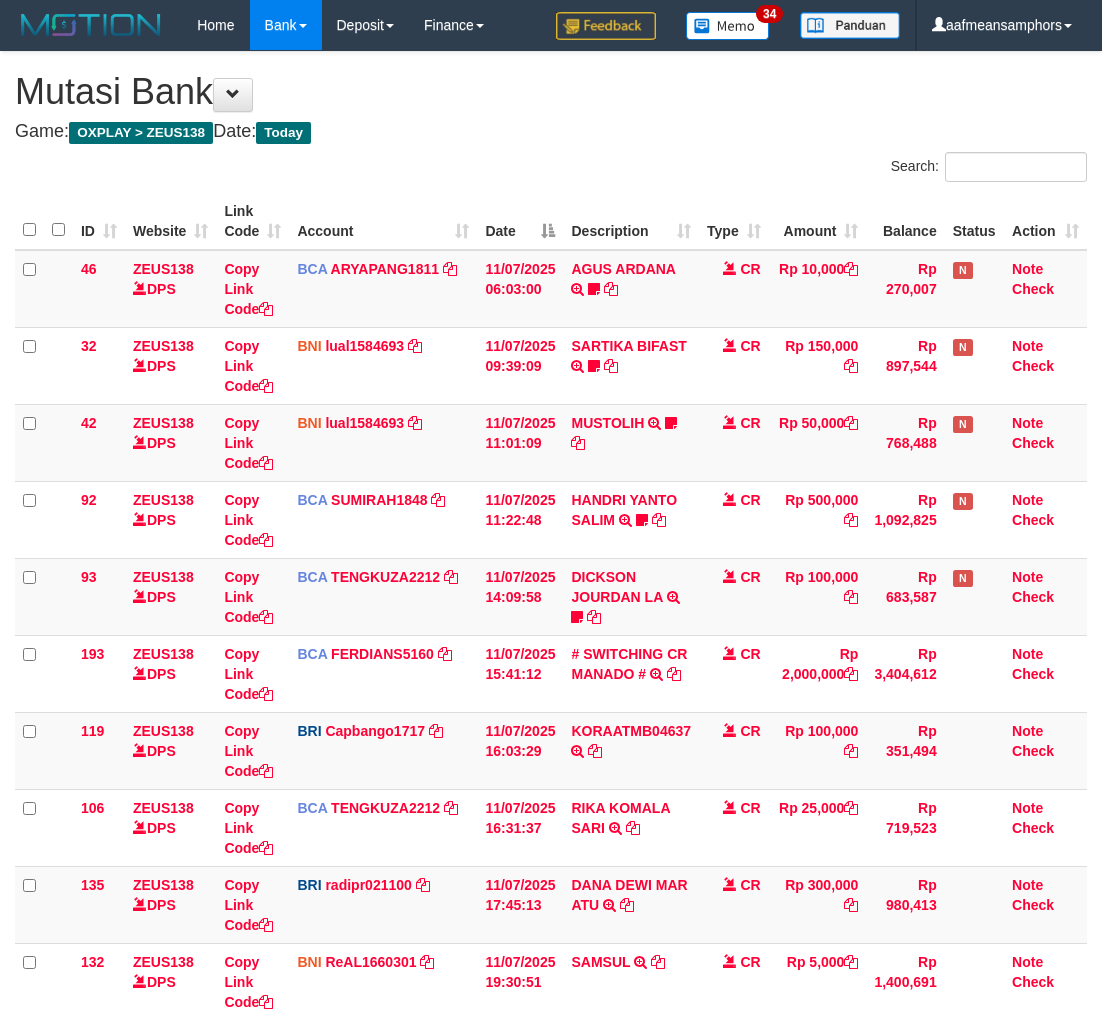 scroll, scrollTop: 346, scrollLeft: 0, axis: vertical 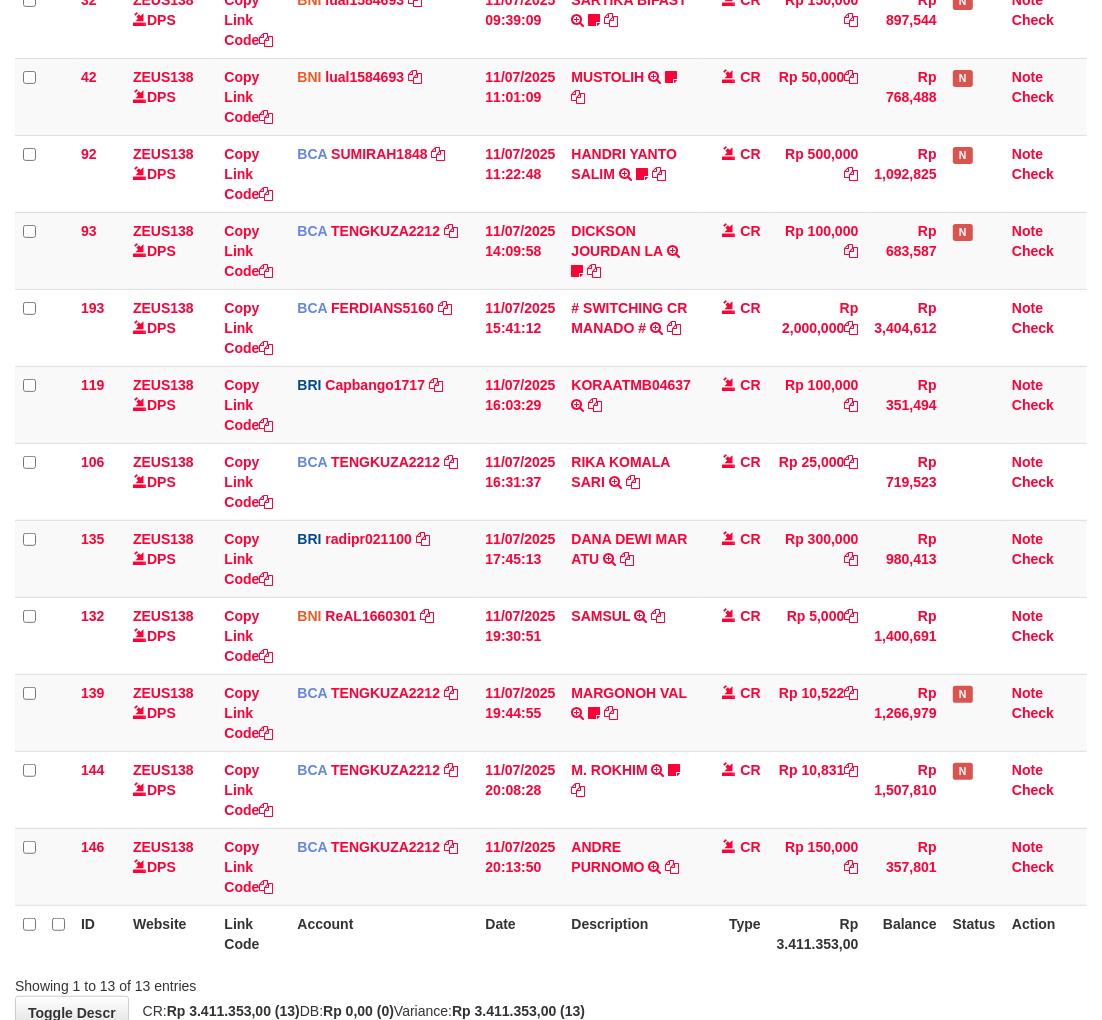 click on "Description" at bounding box center [631, 933] 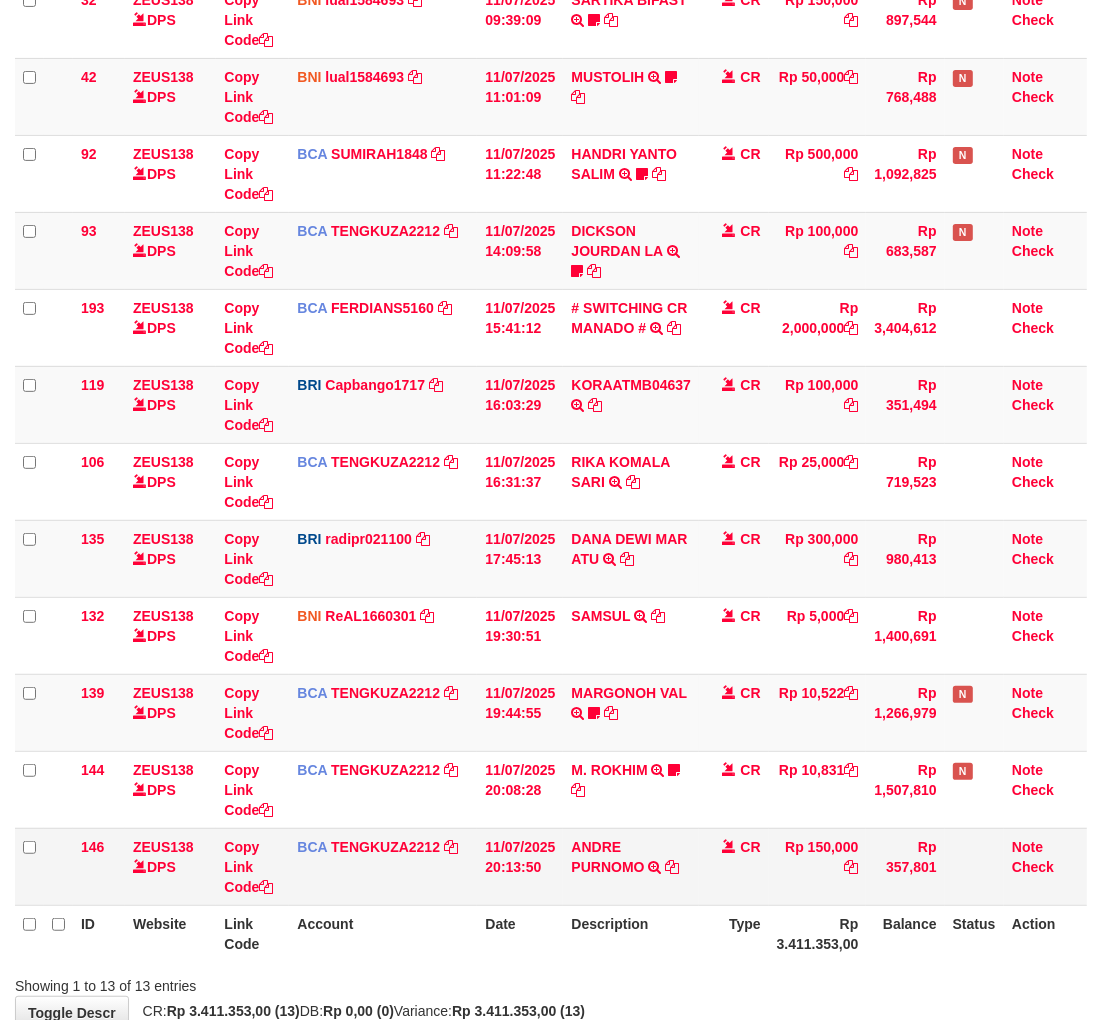 click on "Rp 3.411.353,00" at bounding box center [818, 933] 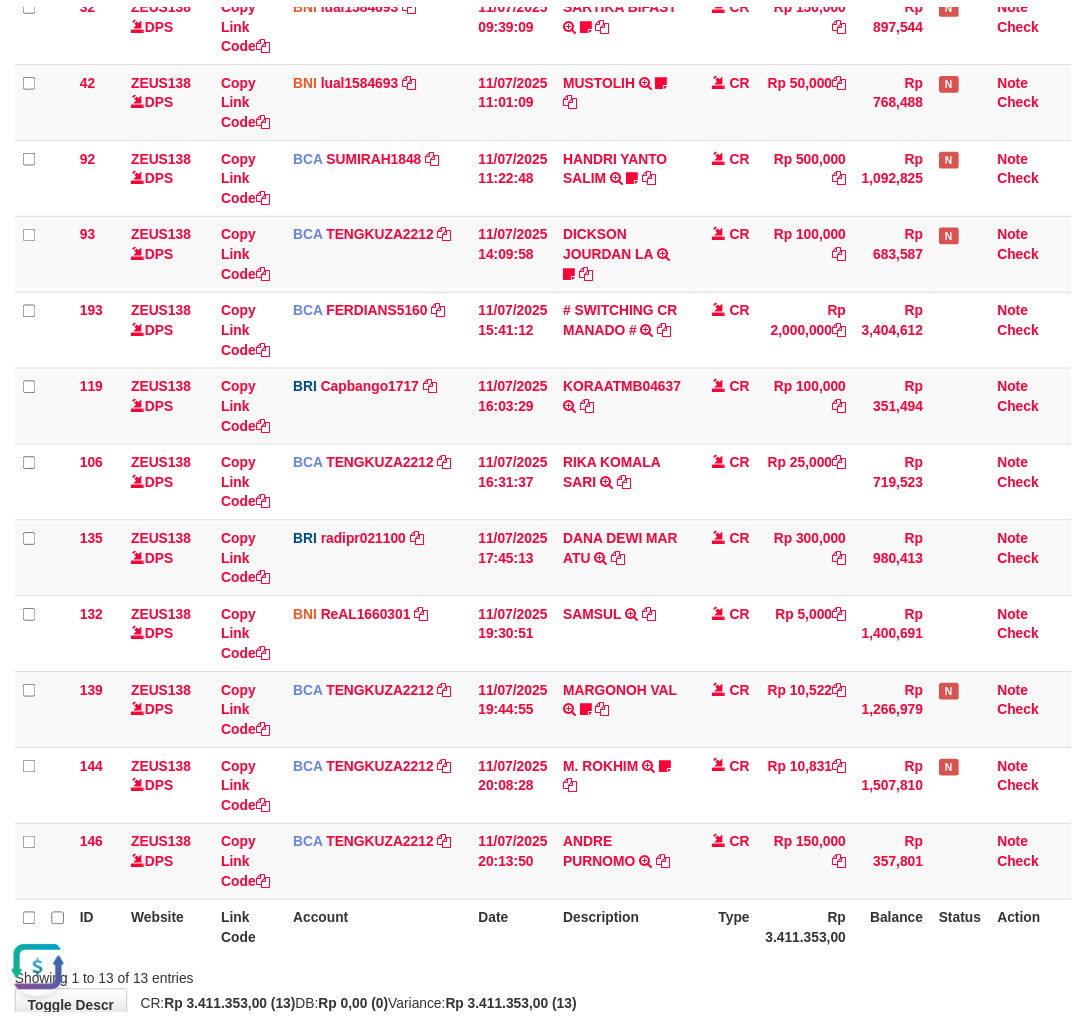 scroll, scrollTop: 0, scrollLeft: 0, axis: both 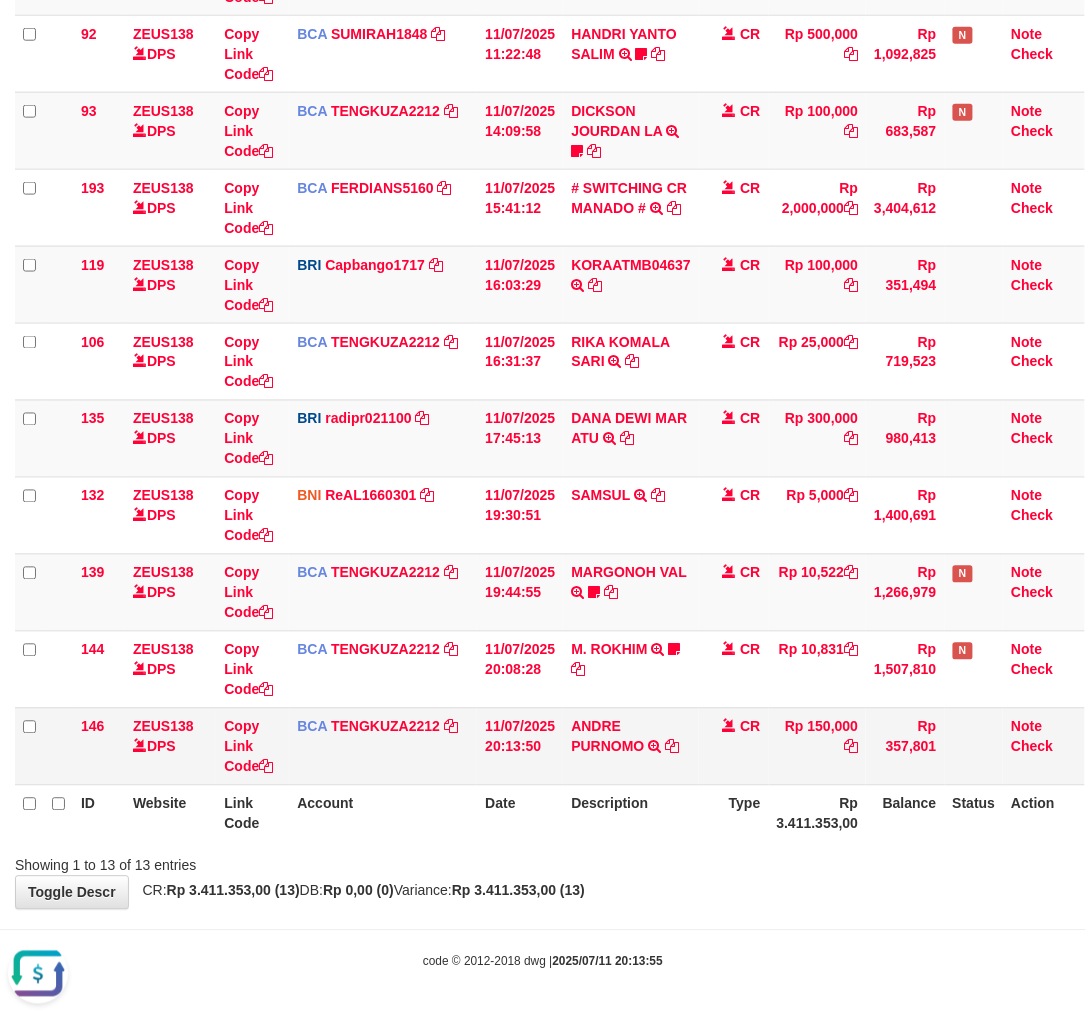 click on "ANDRE PURNOMO         TRSF E-BANKING CR 1107/FTSCY/WS95031
150000.00ANDRE PURNOMO" at bounding box center (631, 746) 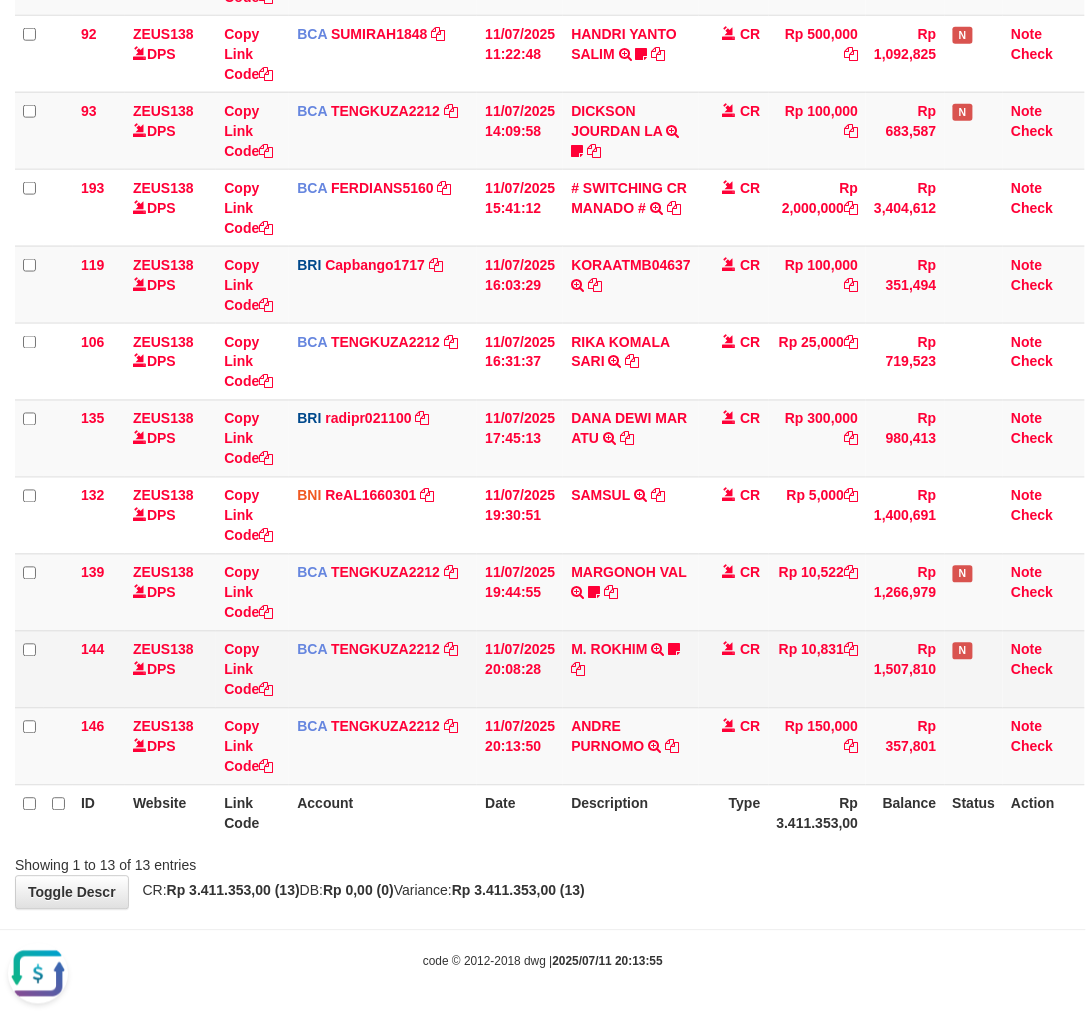 click on "M. ROKHIM            TRSF E-BANKING CR 1107/FTSCY/WS95051
10831.002025071153592651 TRFDN-M. ROKHIM ESPAY DEBIT INDONE    Keongpetir21" at bounding box center [631, 669] 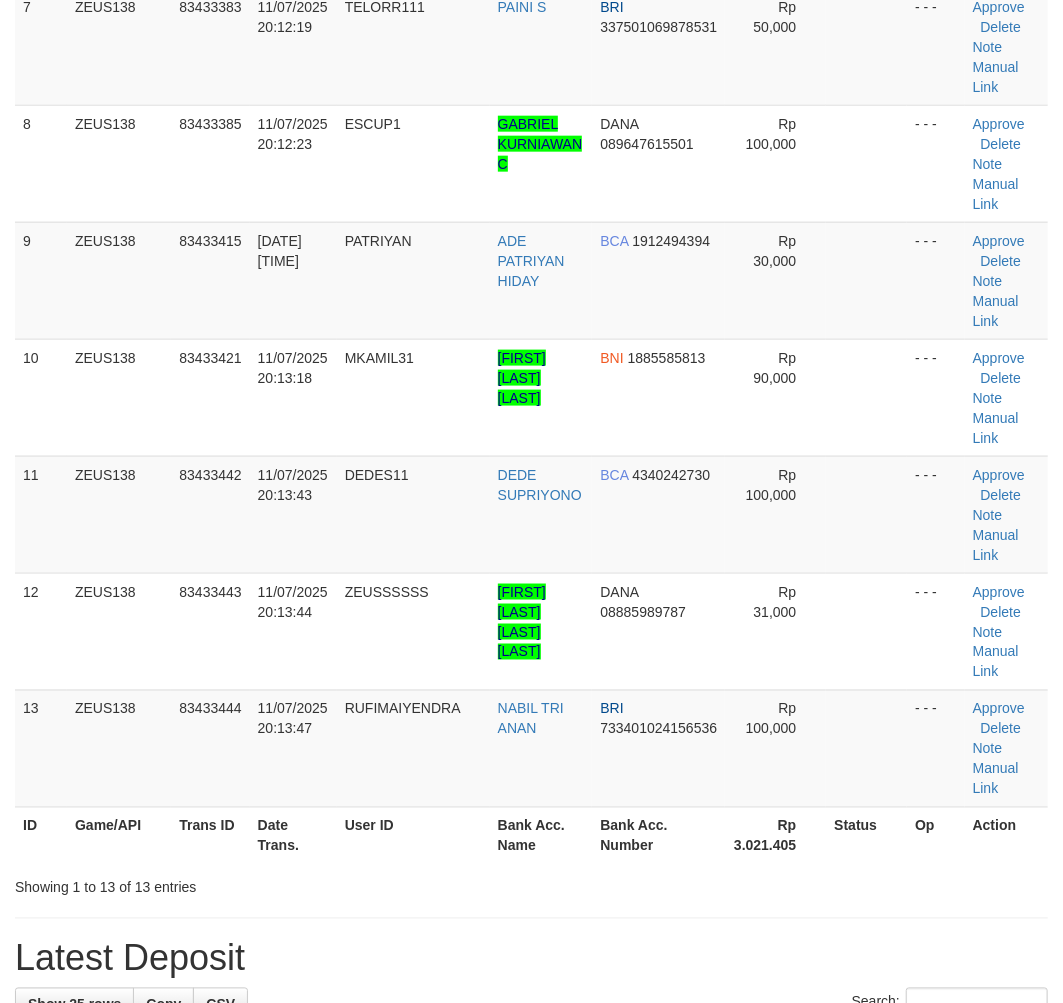 scroll, scrollTop: 820, scrollLeft: 0, axis: vertical 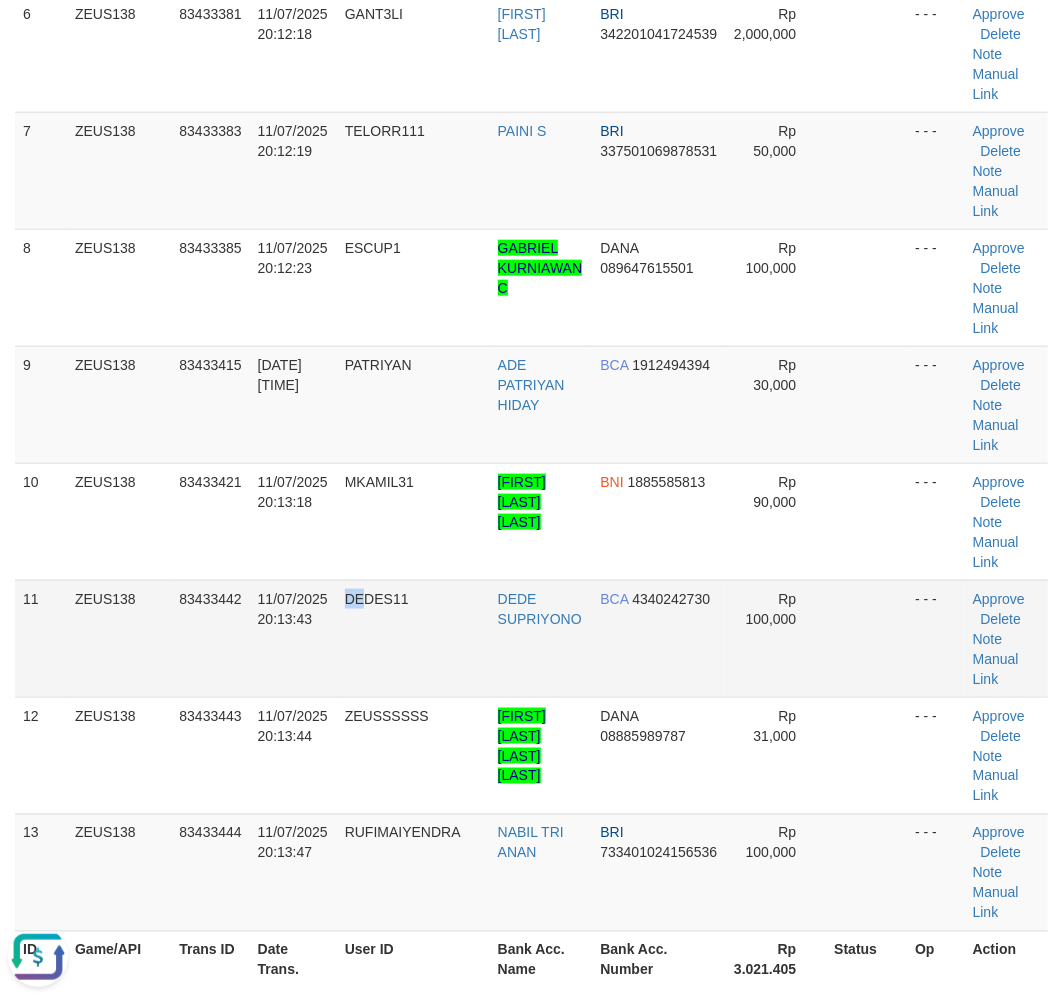 click on "DEDES11" at bounding box center [413, 638] 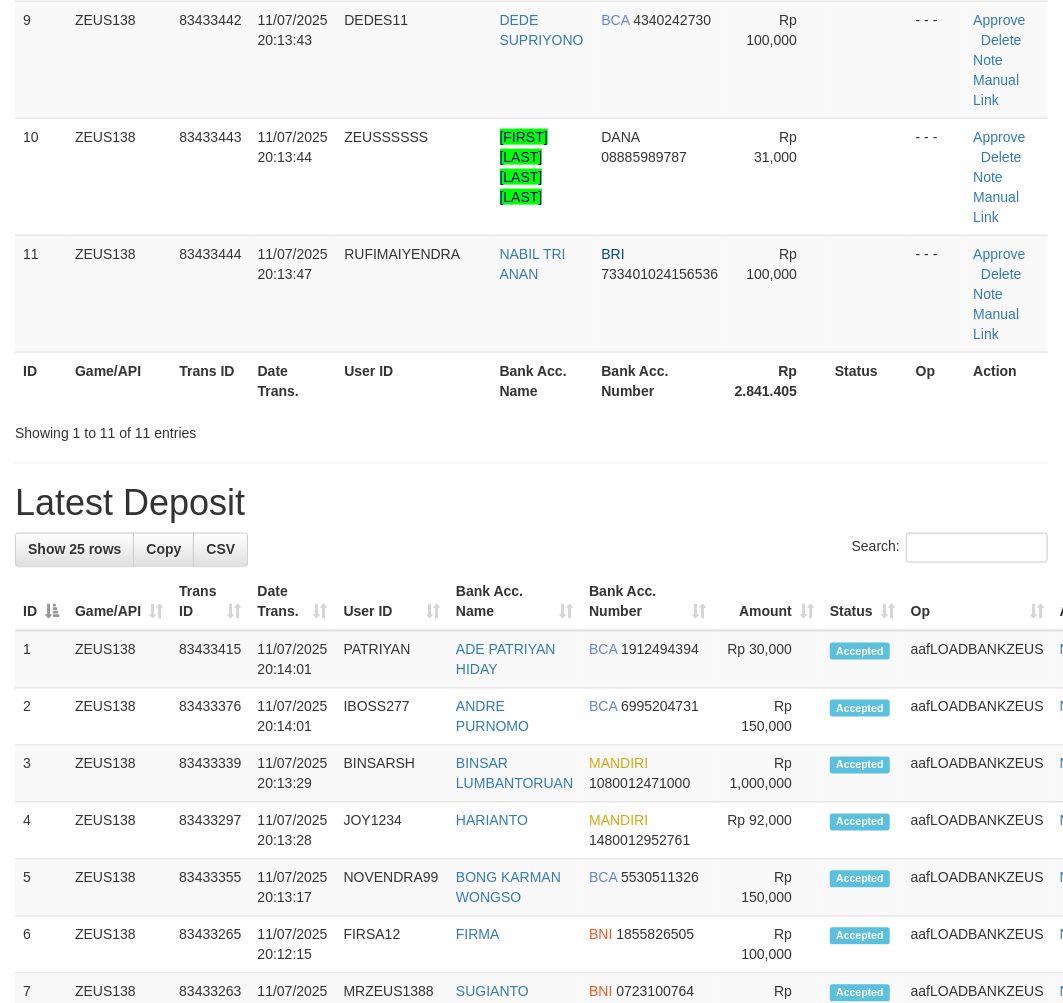 scroll, scrollTop: 870, scrollLeft: 0, axis: vertical 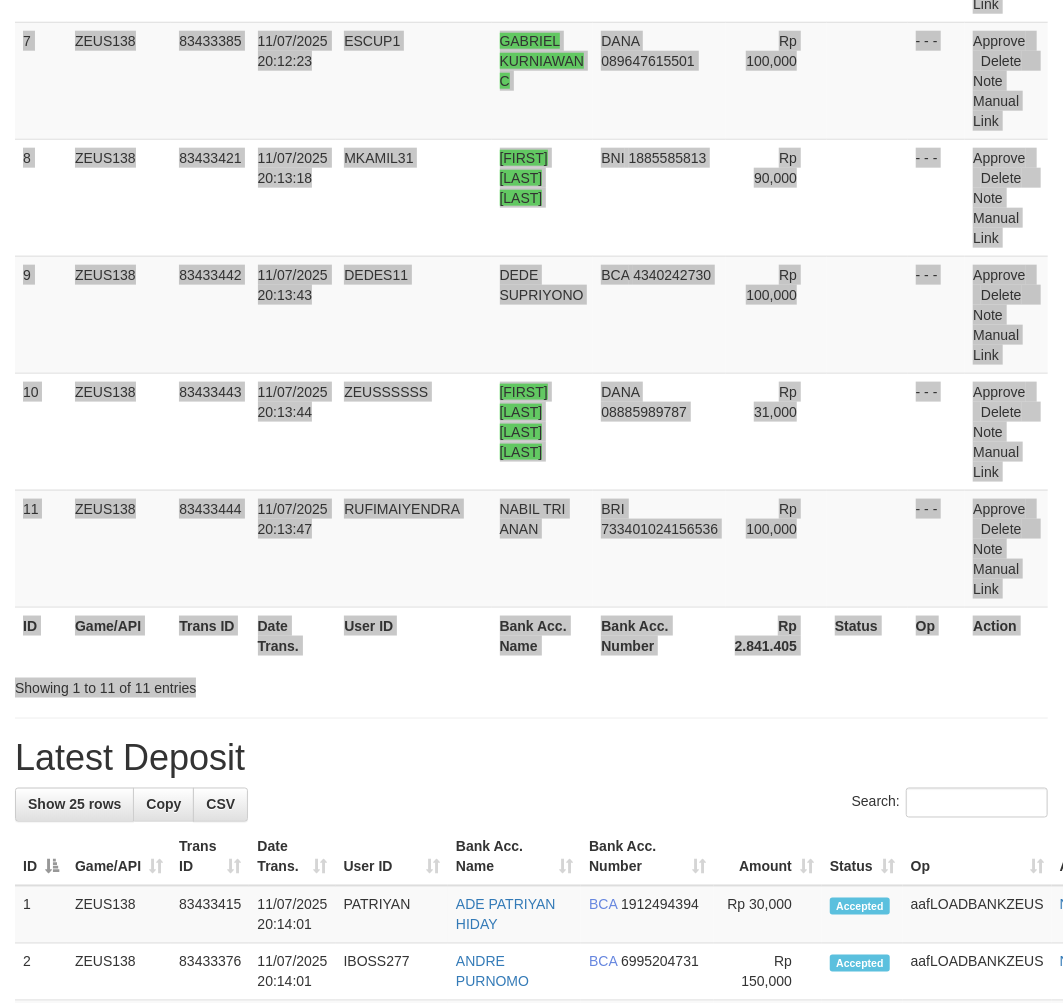 click on "Search:
ID Game/API Trans ID Date Trans. User ID Bank Acc. Name Bank Acc. Number Amount Status Op Action
1
ZEUS138
83433170
11/07/2025 20:07:40
KEVINLOUISS
MUHAMMAD RIZQULLAH
MANDIRI
1670004960463
Rp 50,000
- - -
Approve
Delete
Note
Manual Link
2
ZEUS138
83433266
11/07/2025 20:09:52
ZINDROME
MUHAMAD NURIAD
BRI
375901013142502" at bounding box center [531, -10] 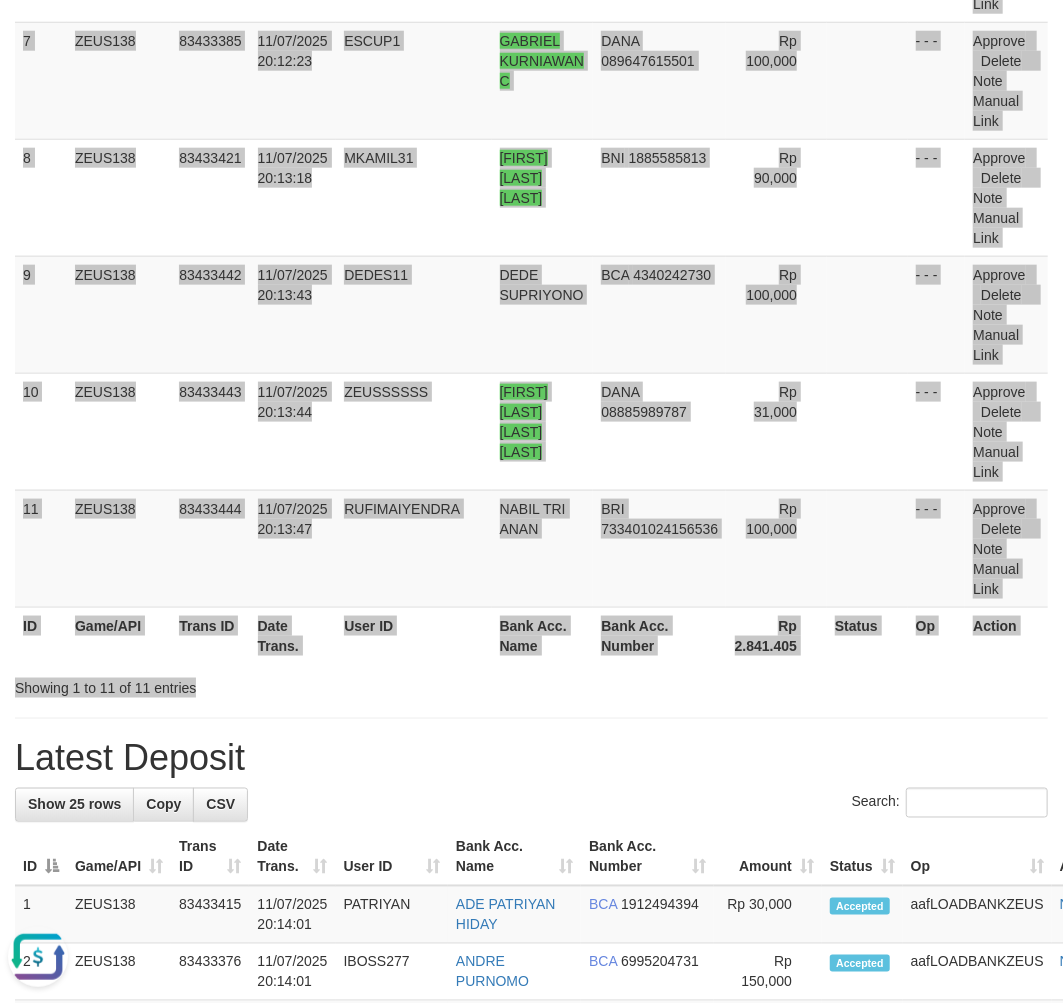 scroll, scrollTop: 0, scrollLeft: 0, axis: both 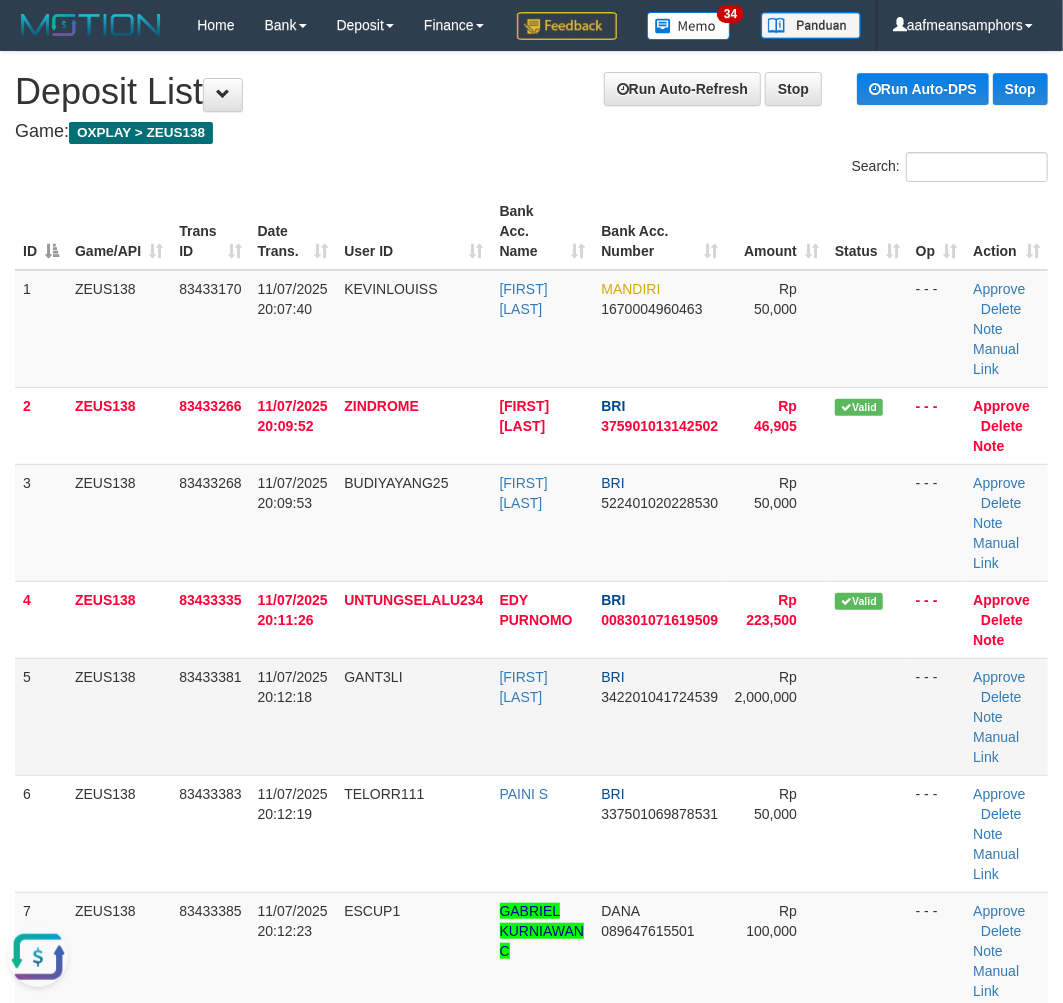 click on "11/07/2025 20:12:18" at bounding box center (293, 716) 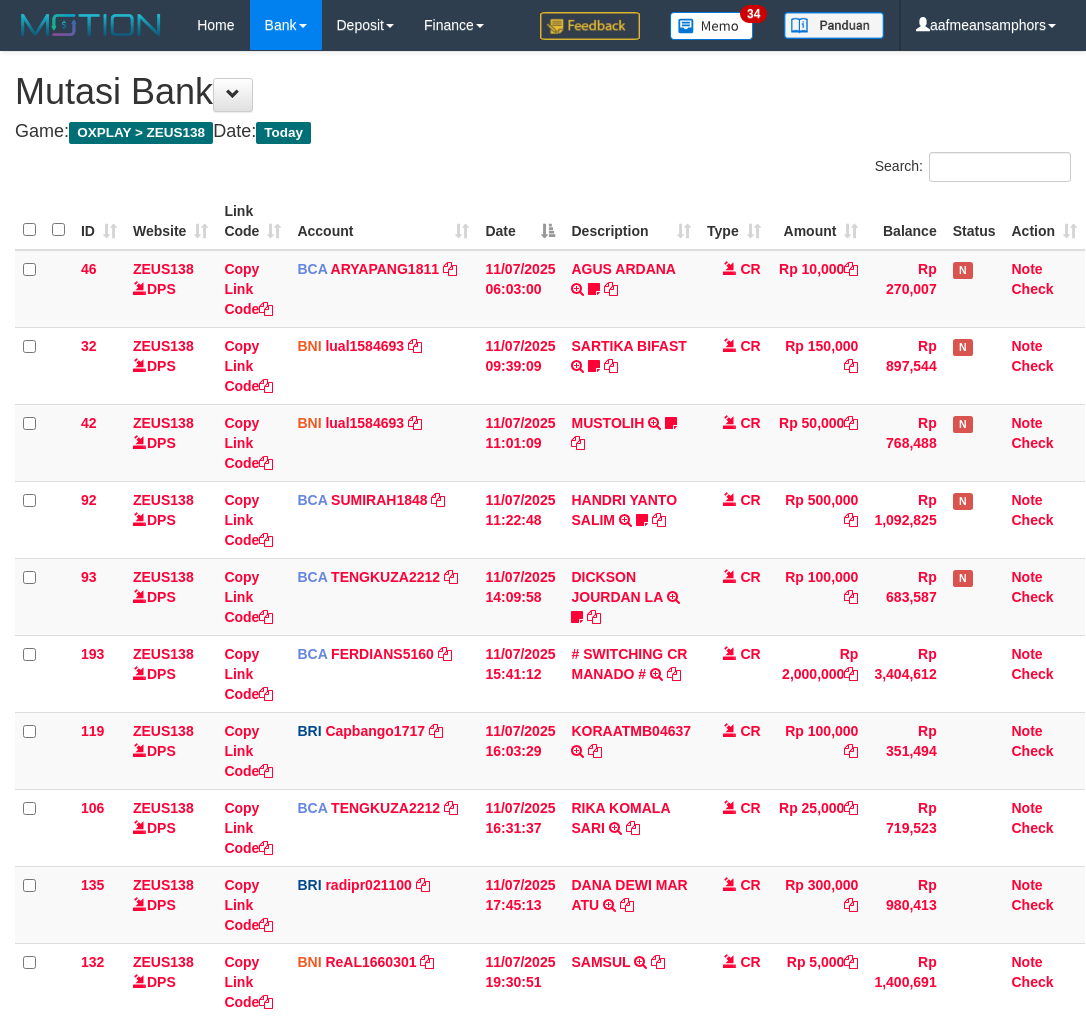 scroll, scrollTop: 543, scrollLeft: 0, axis: vertical 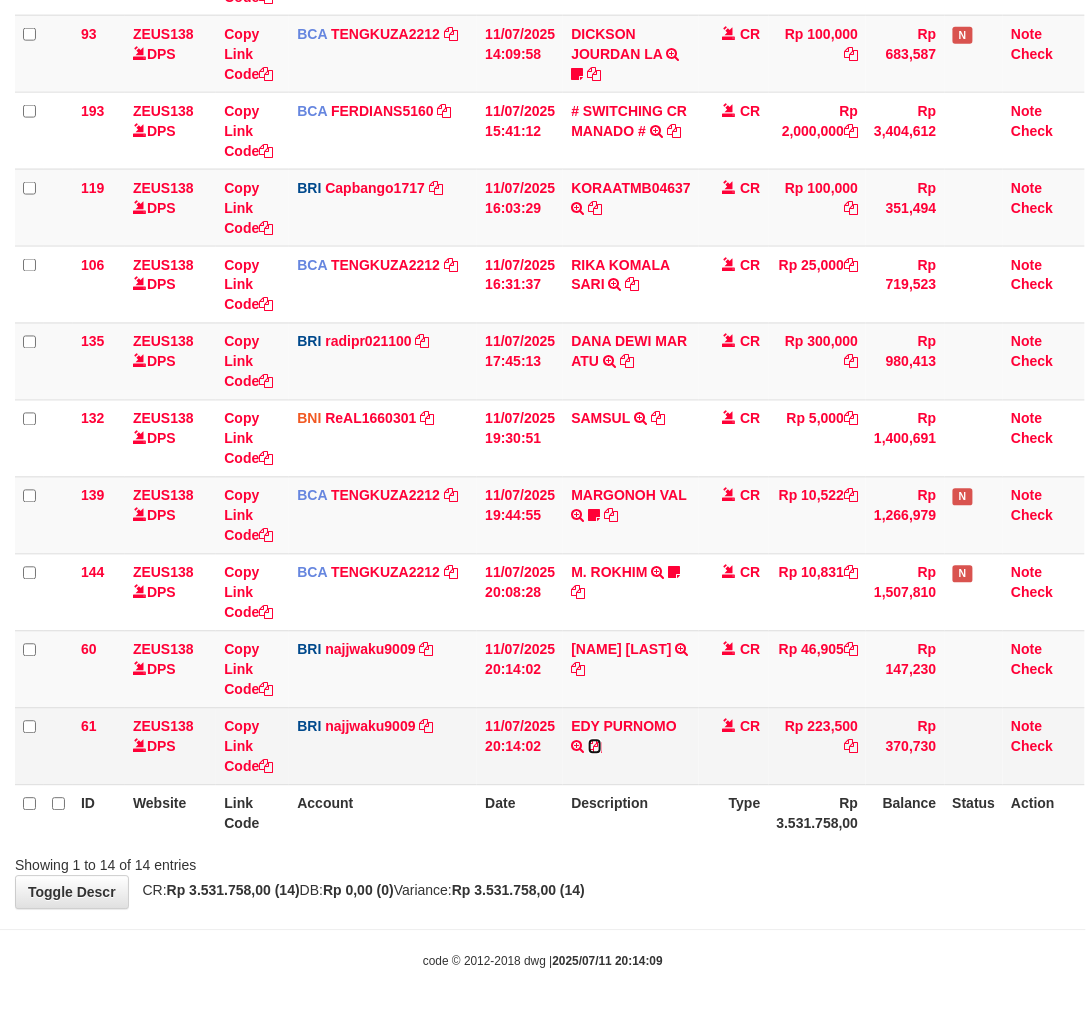 click at bounding box center [595, 747] 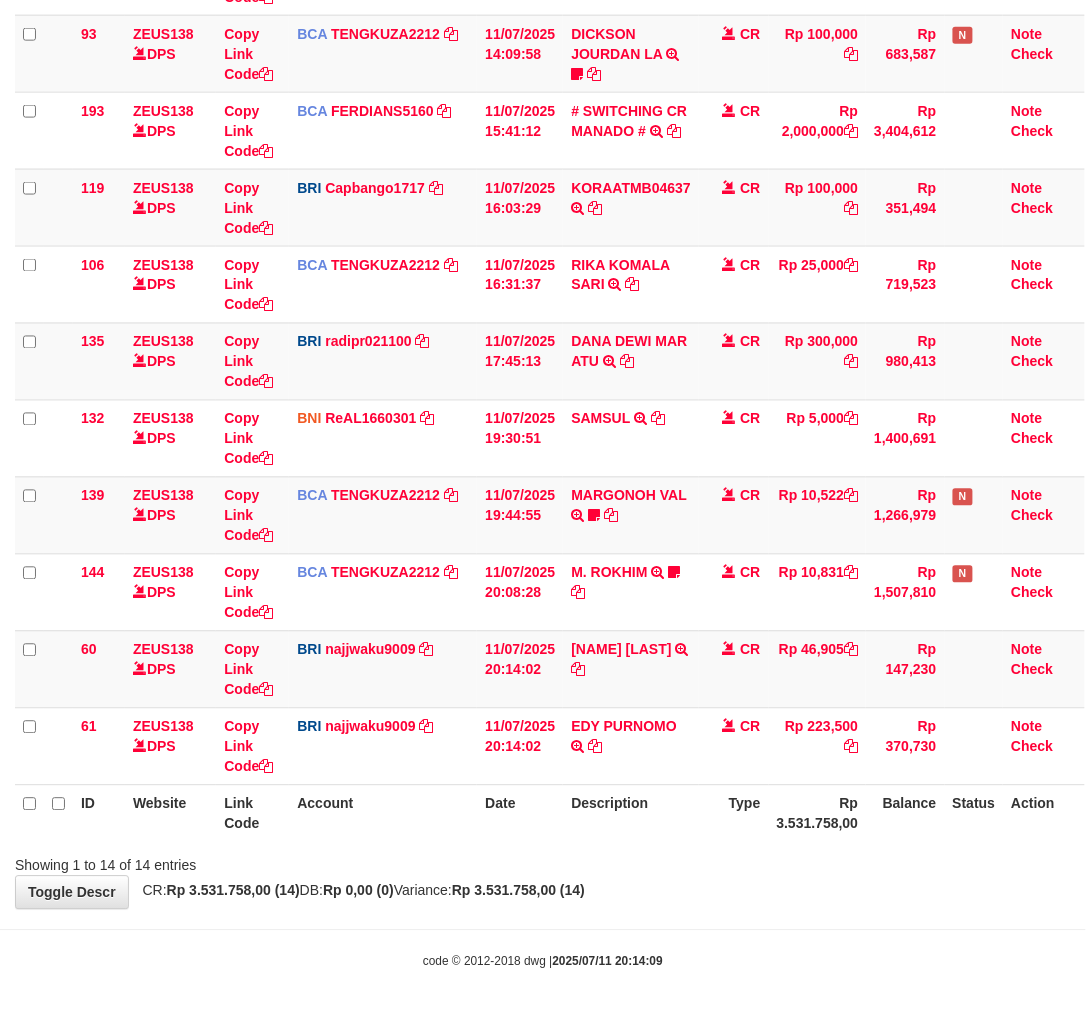 drag, startPoint x: 1435, startPoint y: 801, endPoint x: 1424, endPoint y: 801, distance: 11 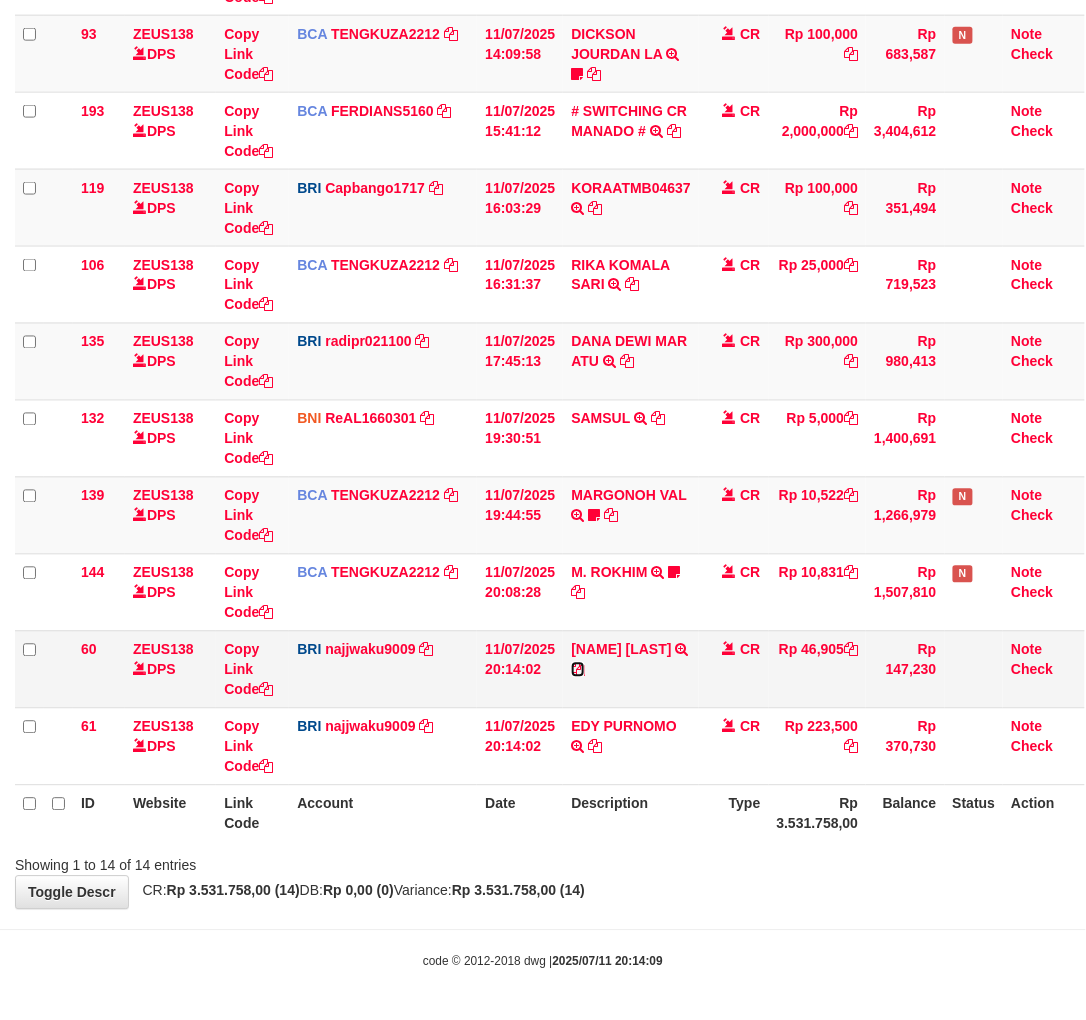 click at bounding box center [578, 670] 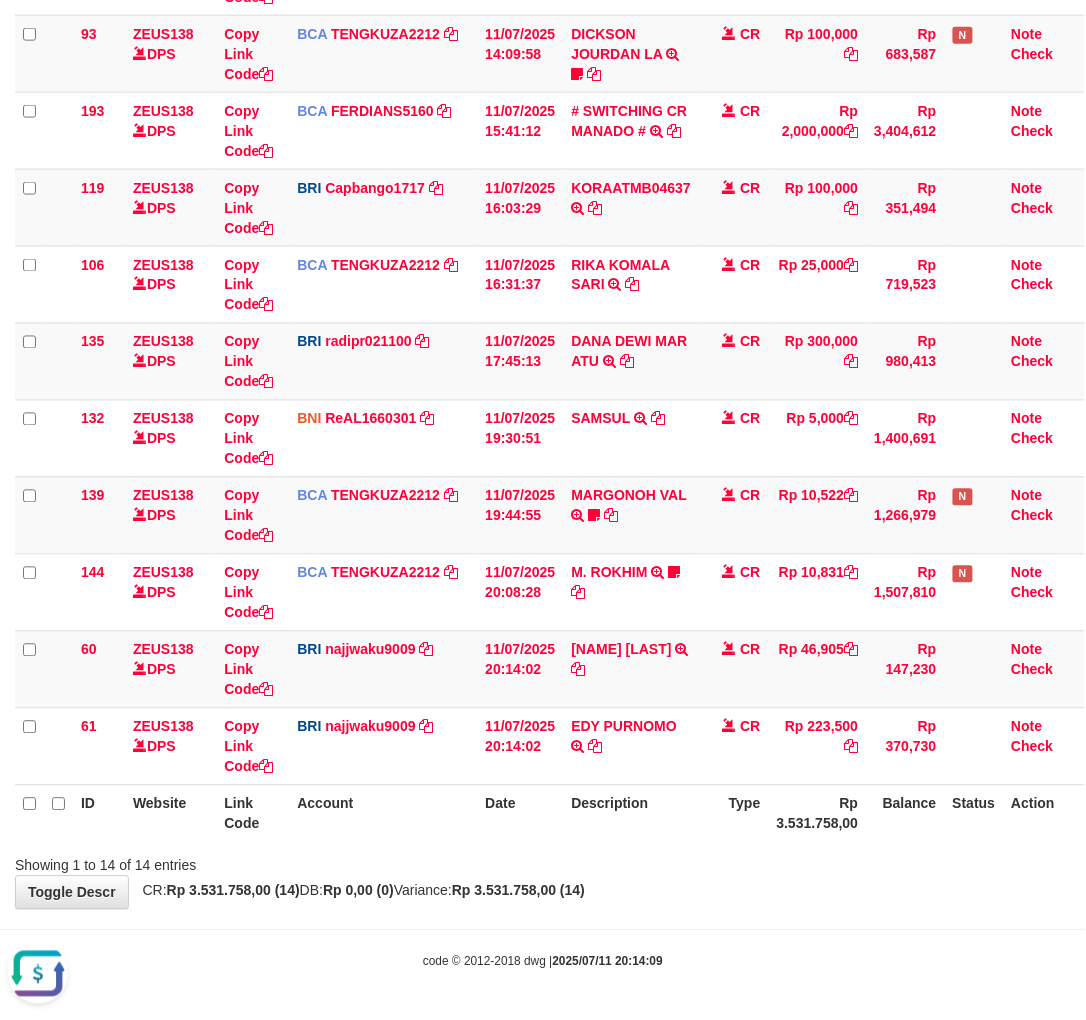 scroll, scrollTop: 0, scrollLeft: 0, axis: both 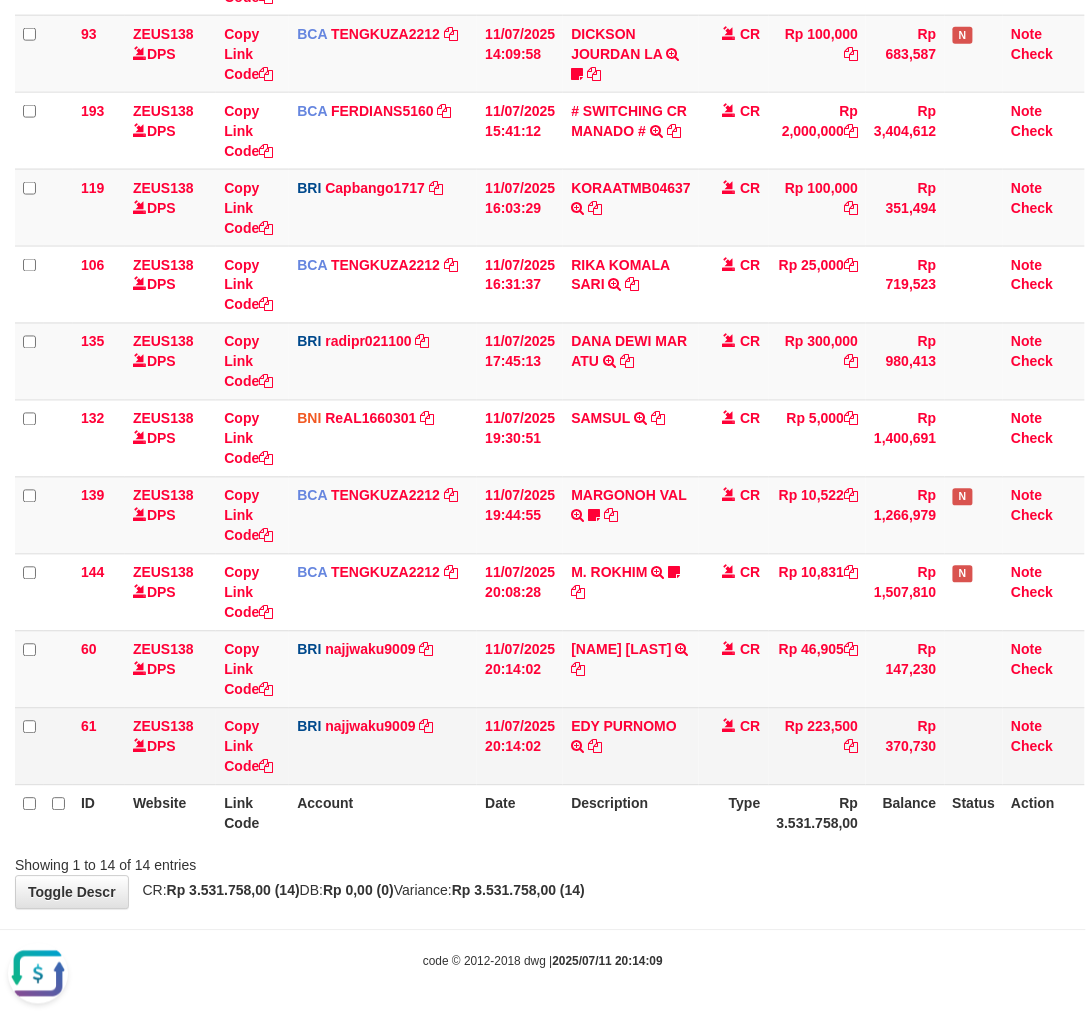 click on "CR" at bounding box center [734, 746] 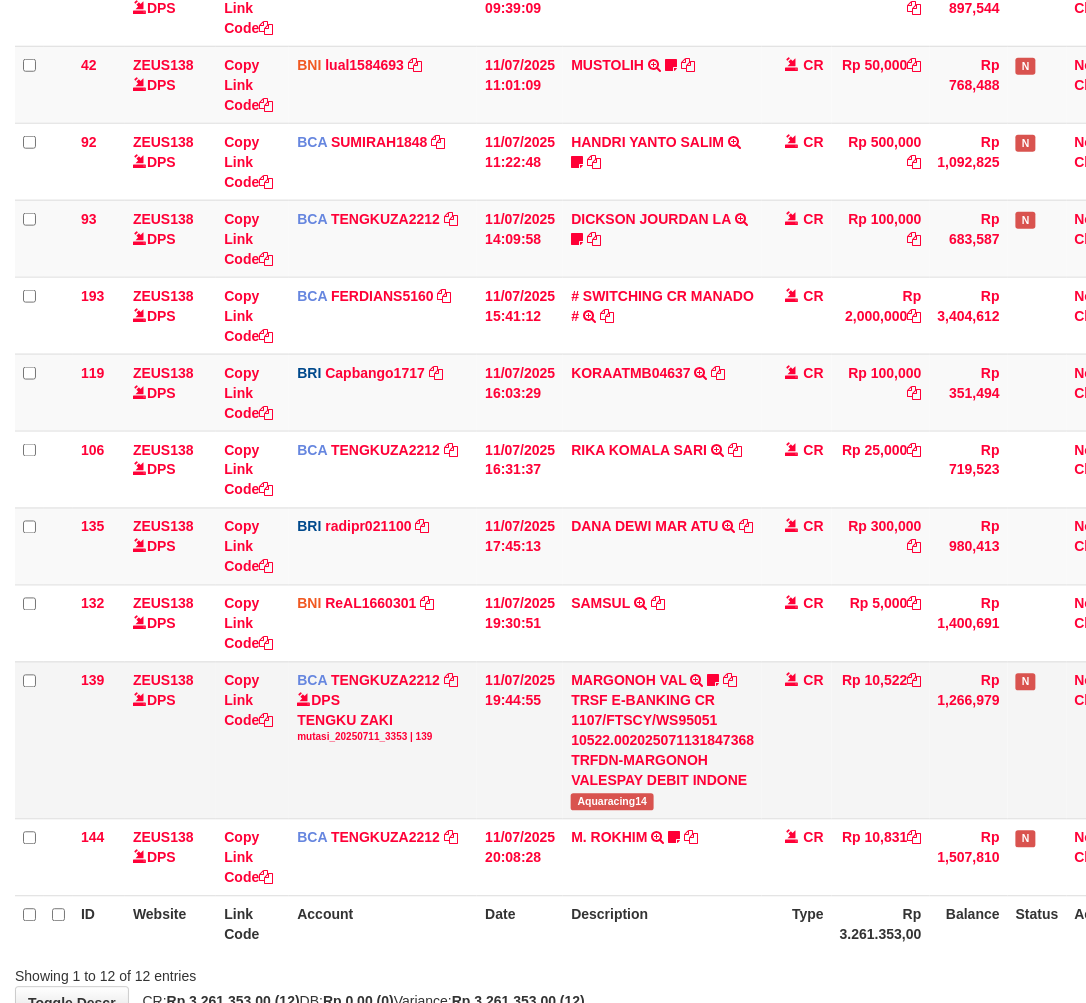 scroll, scrollTop: 485, scrollLeft: 0, axis: vertical 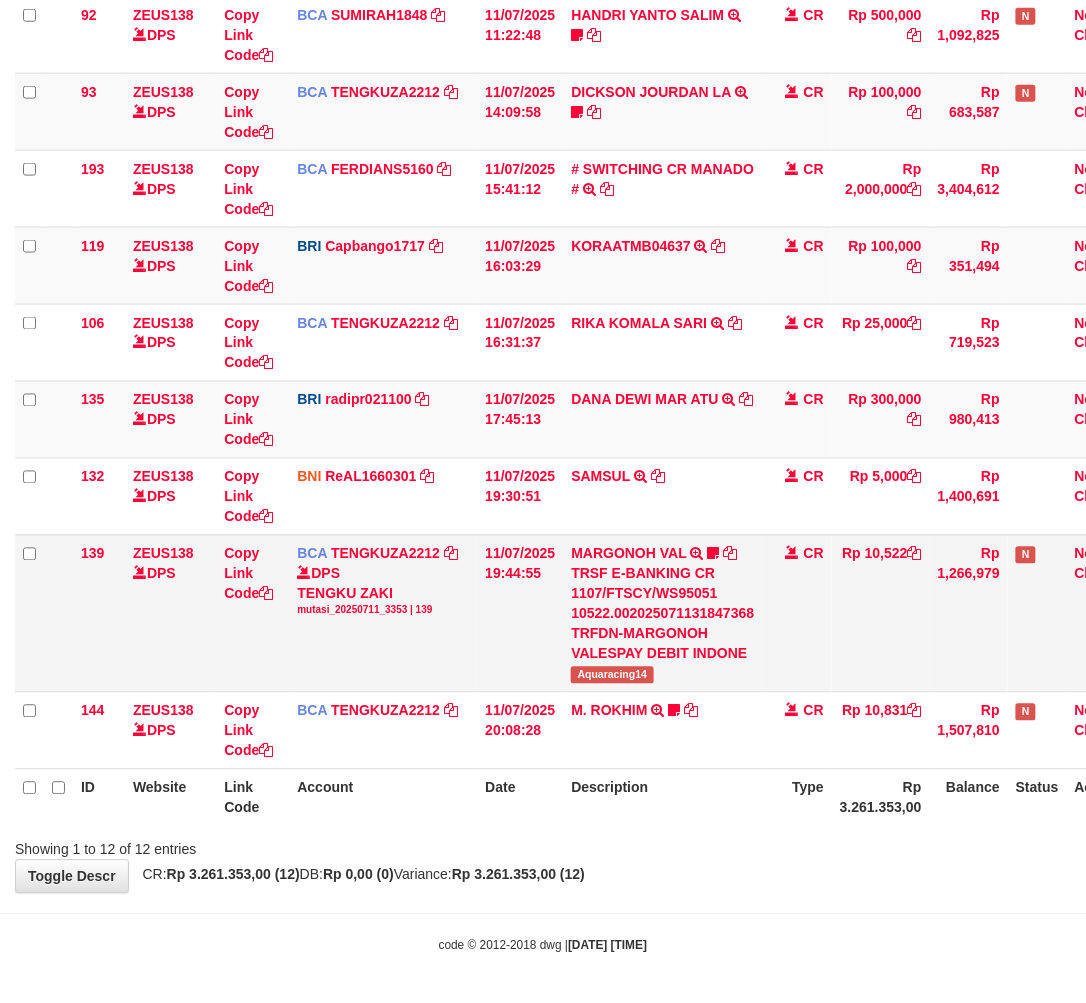 click on "MARGONOH VAL            TRSF E-BANKING CR 1107/FTSCY/WS95051
10522.002025071131847368 TRFDN-MARGONOH VALESPAY DEBIT INDONE    Aquaracing14" at bounding box center (662, 613) 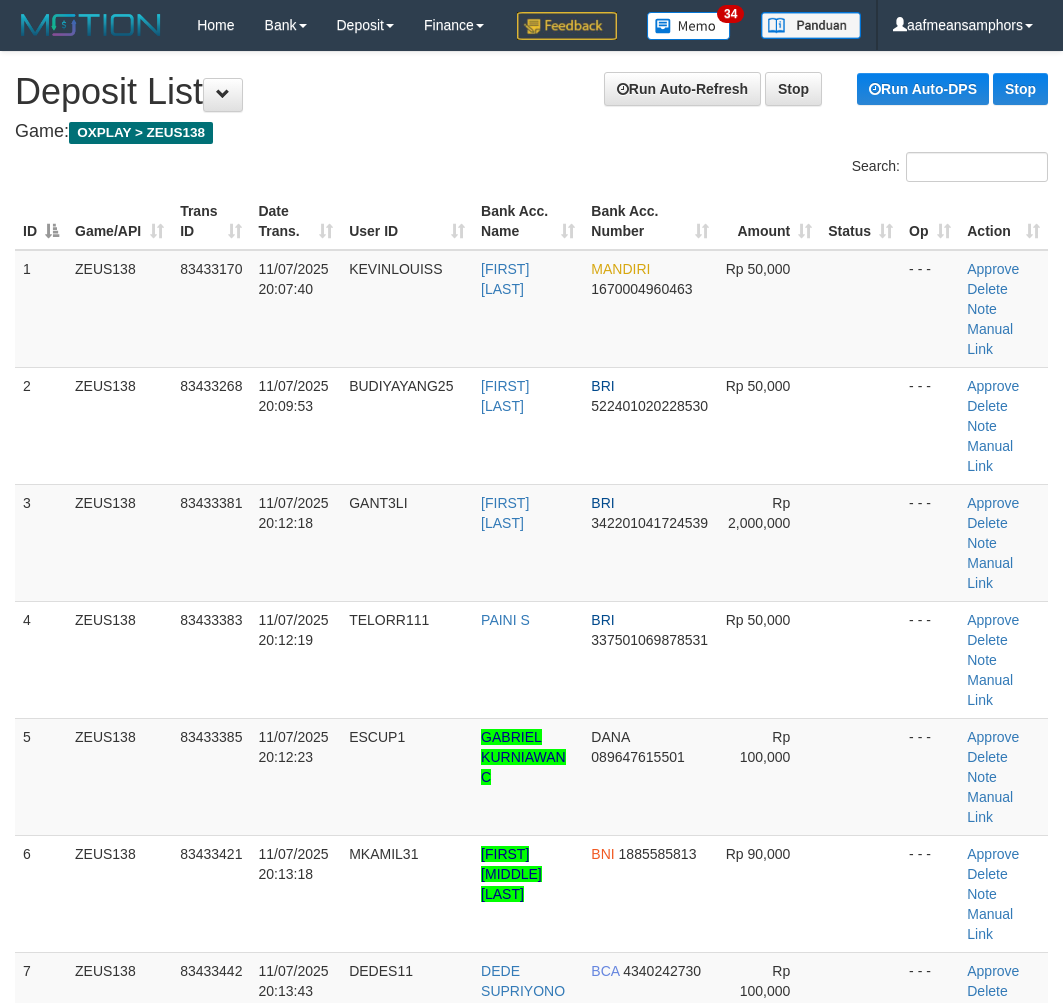 scroll, scrollTop: 0, scrollLeft: 0, axis: both 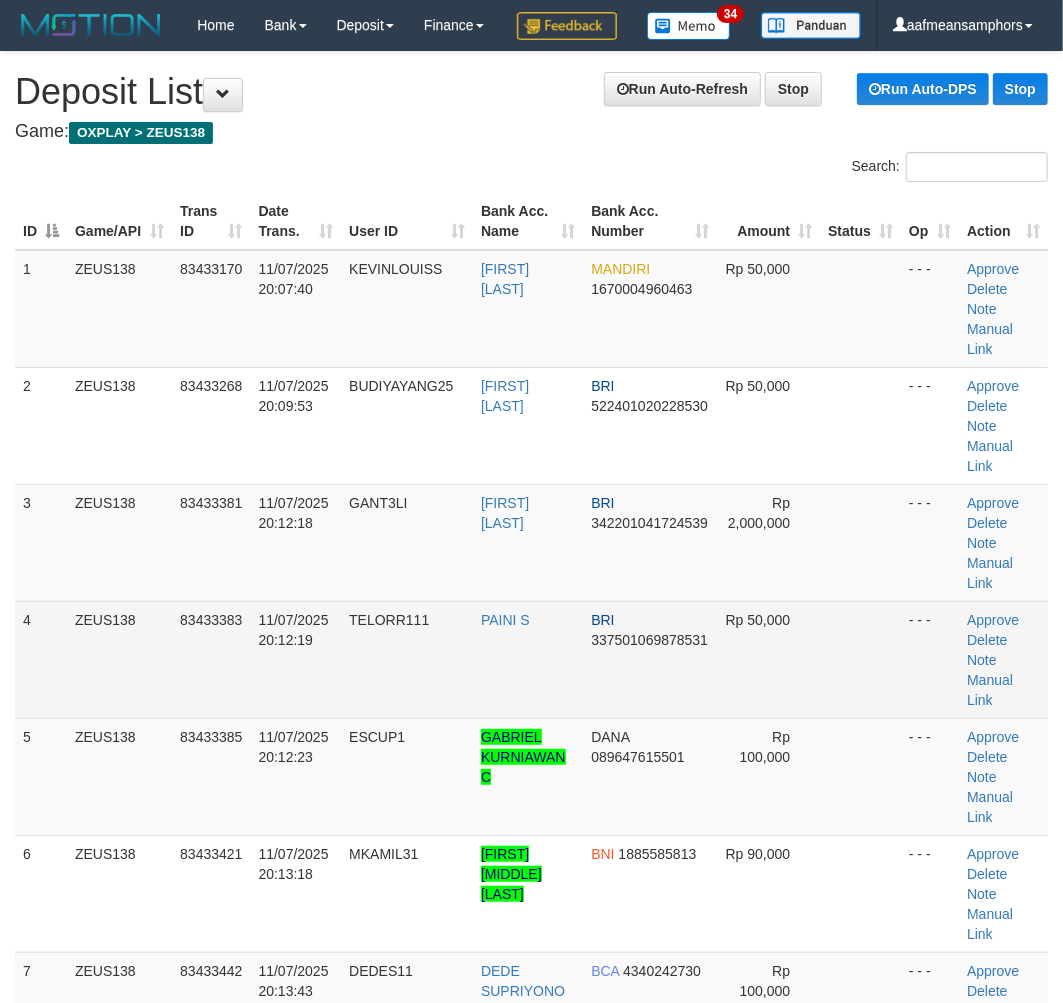 click on "TELORR111" at bounding box center [389, 620] 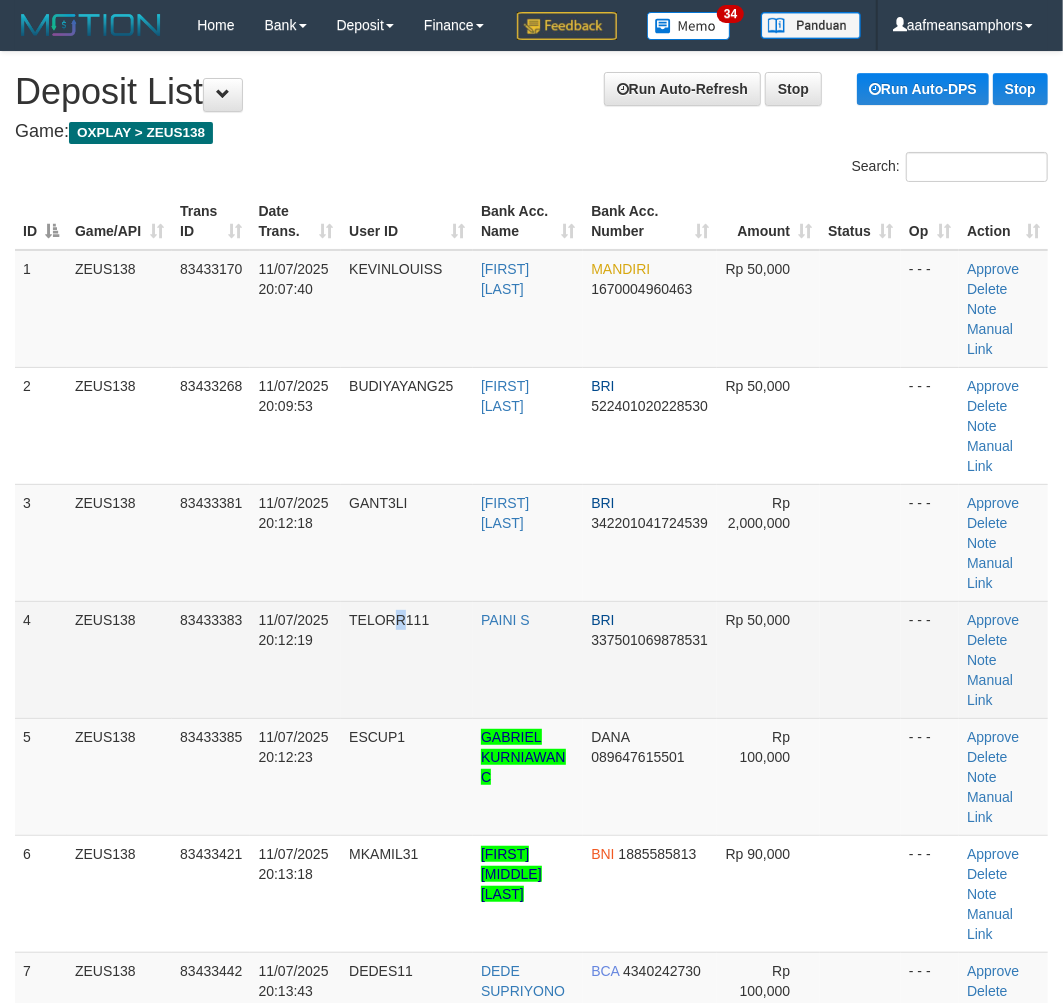 click on "TELORR111" at bounding box center [389, 620] 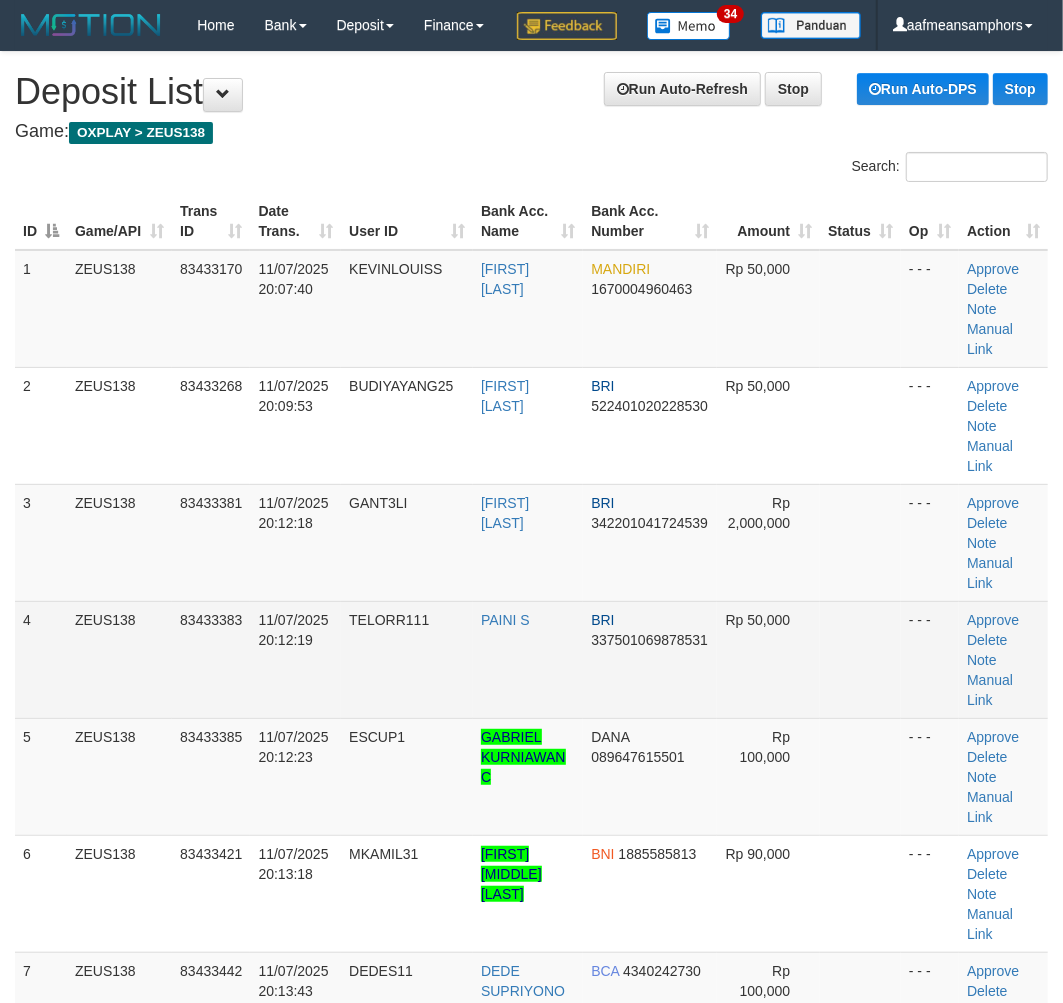 click on "11/07/2025 20:12:19" at bounding box center [295, 659] 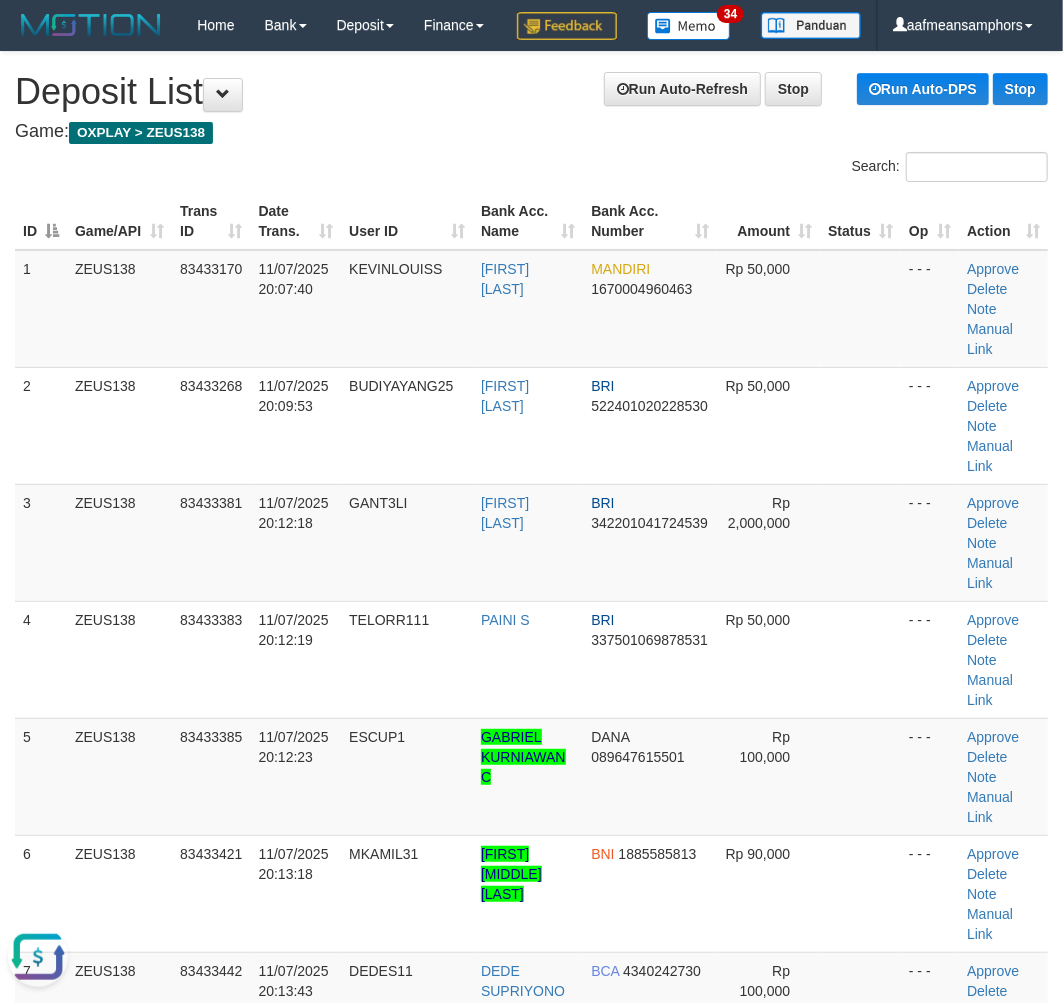 scroll, scrollTop: 0, scrollLeft: 0, axis: both 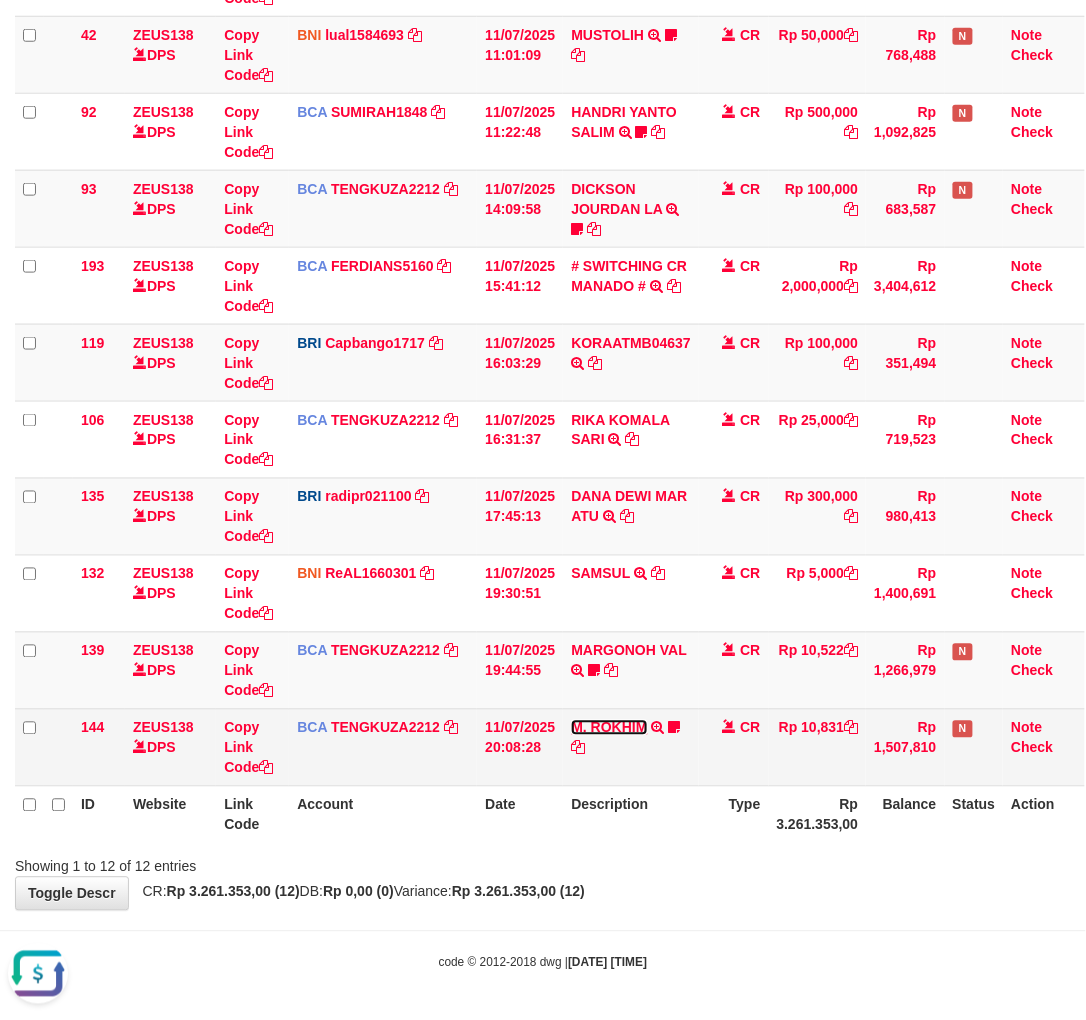 click on "M. ROKHIM" at bounding box center [609, 728] 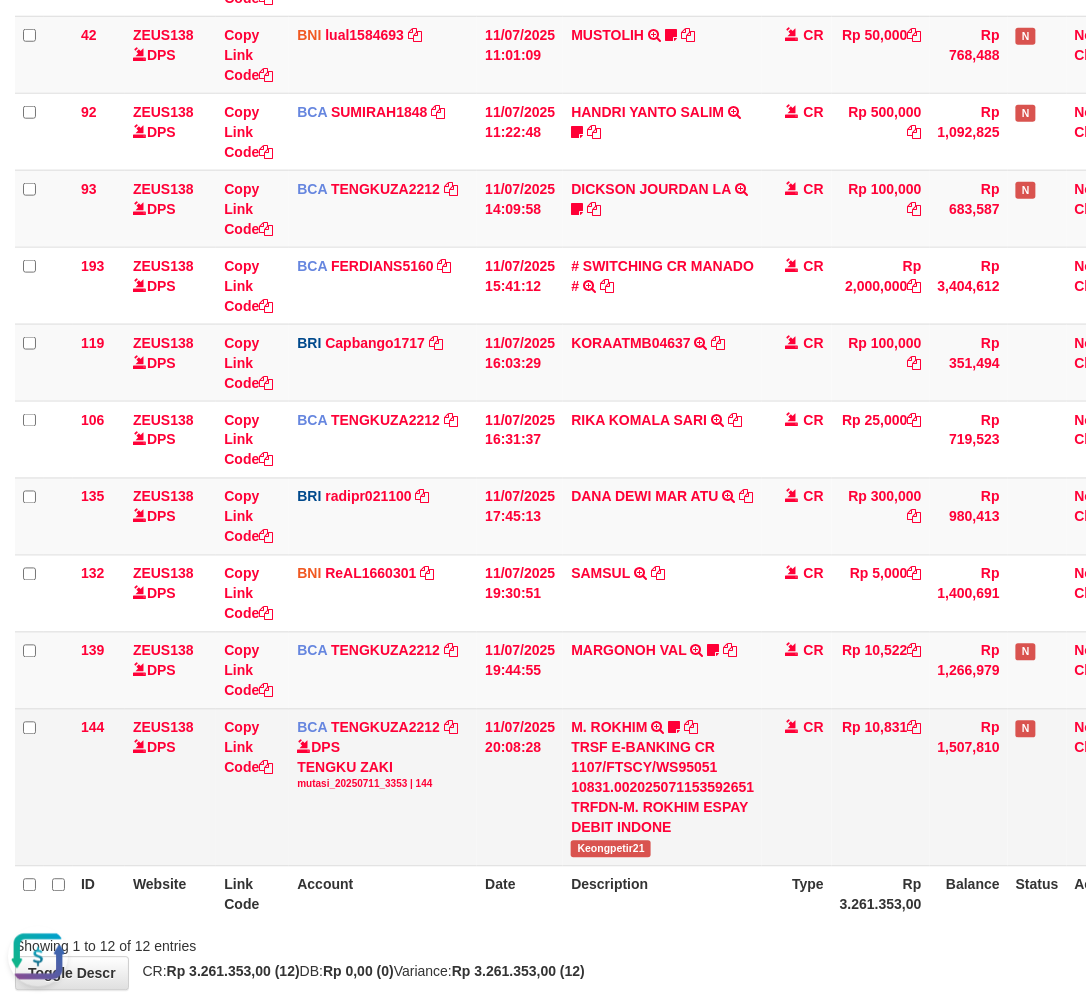 click on "M. ROKHIM            TRSF E-BANKING CR 1107/FTSCY/WS95051
10831.002025071153592651 TRFDN-M. ROKHIM ESPAY DEBIT INDONE    Keongpetir21" at bounding box center [662, 787] 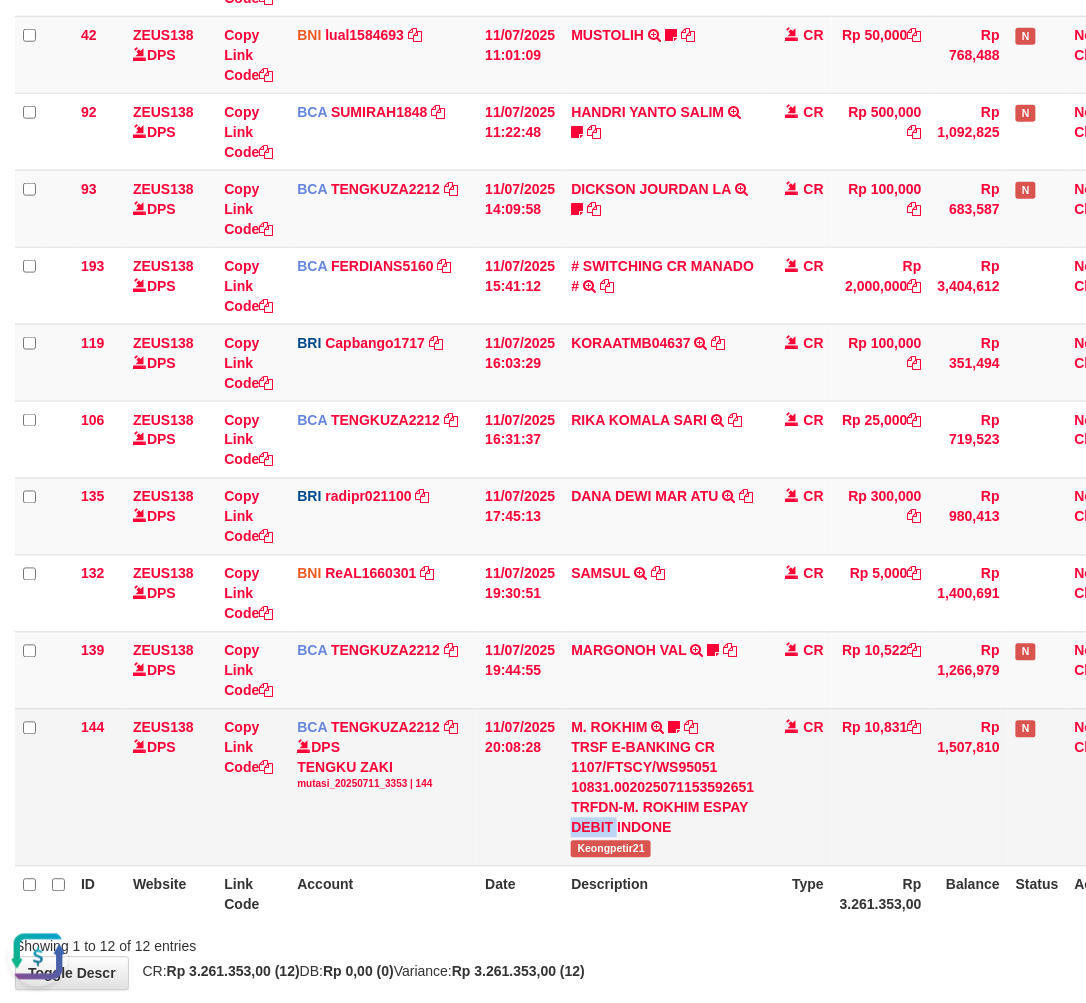 click on "M. ROKHIM            TRSF E-BANKING CR 1107/FTSCY/WS95051
10831.002025071153592651 TRFDN-M. ROKHIM ESPAY DEBIT INDONE    Keongpetir21" at bounding box center (662, 787) 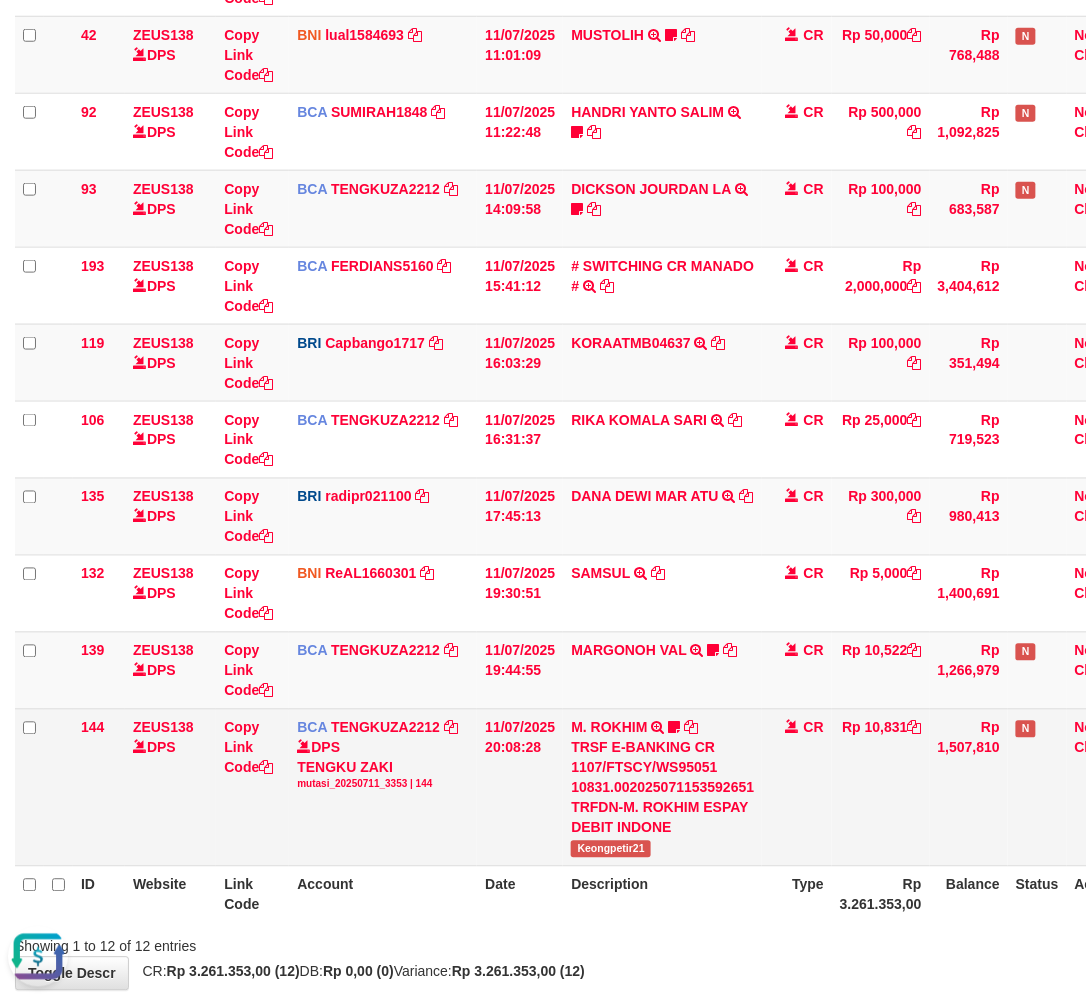 click on "Keongpetir21" at bounding box center (611, 849) 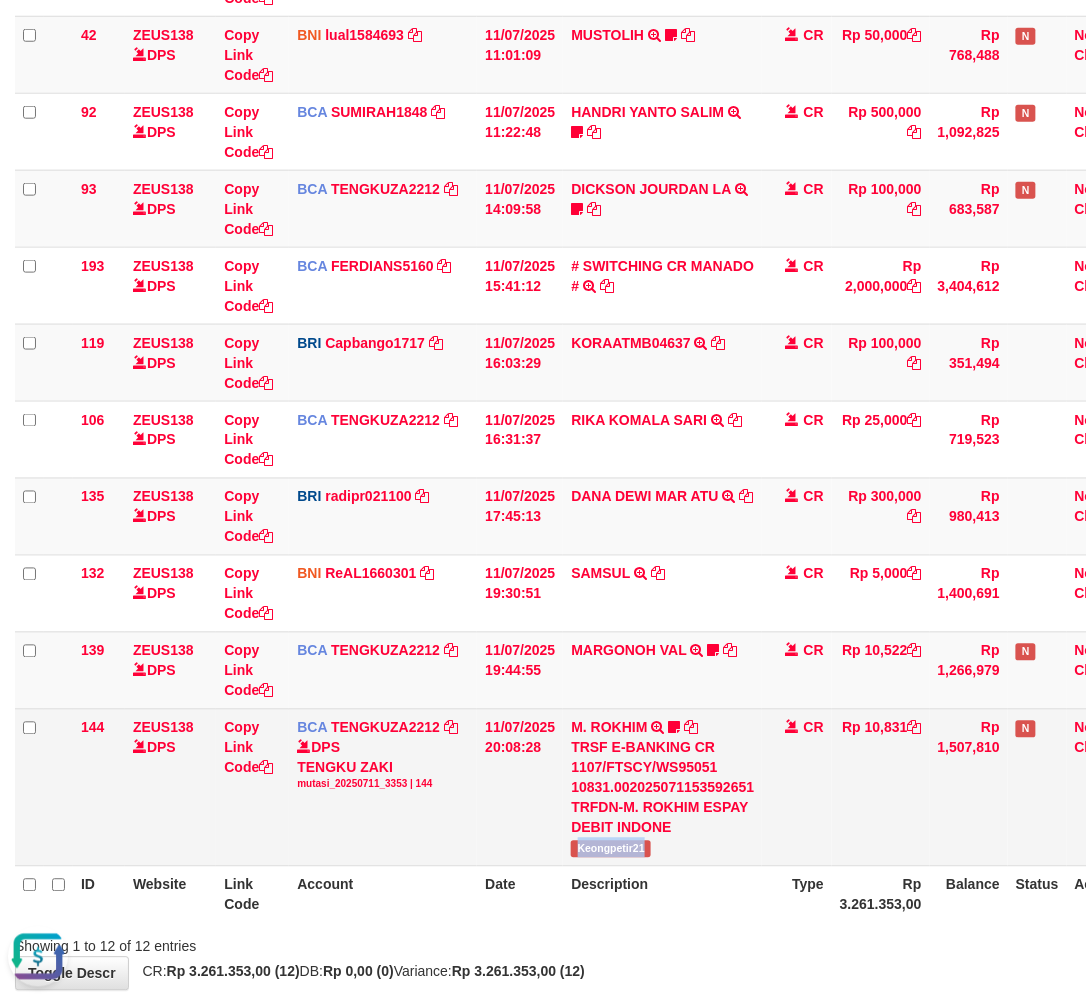 click on "Keongpetir21" at bounding box center (611, 849) 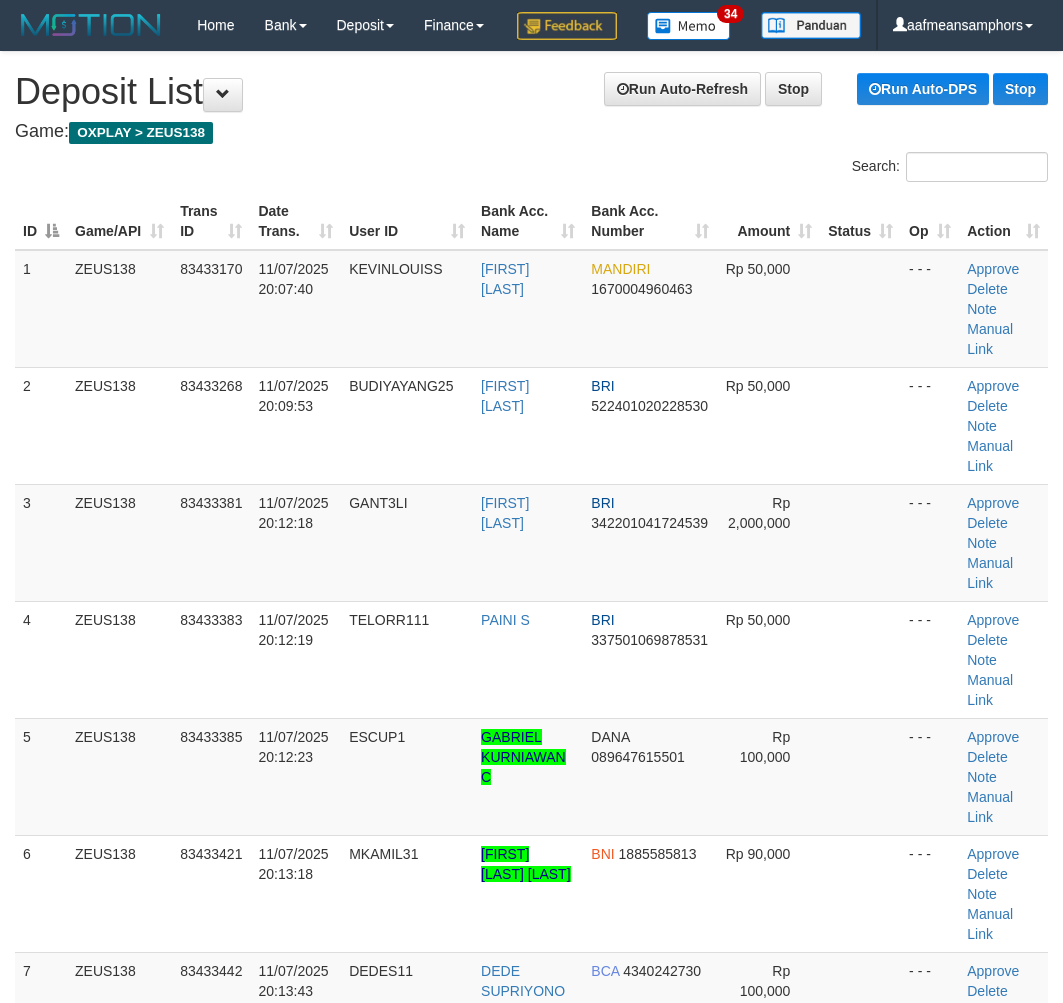 scroll, scrollTop: 0, scrollLeft: 0, axis: both 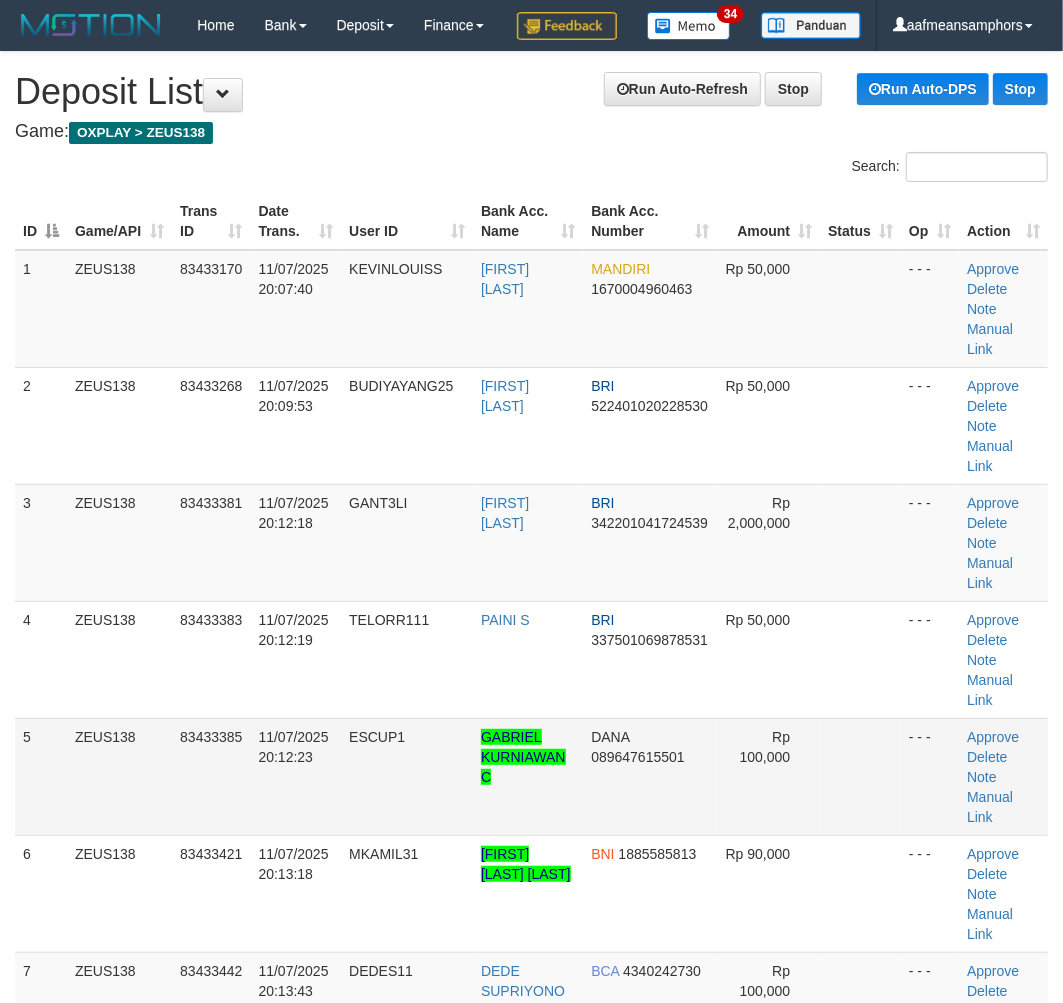 click on "5
ZEUS138
83433385
11/07/2025 20:12:23
ESCUP1
GABRIEL KURNIAWAN C
DANA
089647615501
Rp 100,000
- - -
Approve
Delete
Note
Manual Link" at bounding box center (531, 776) 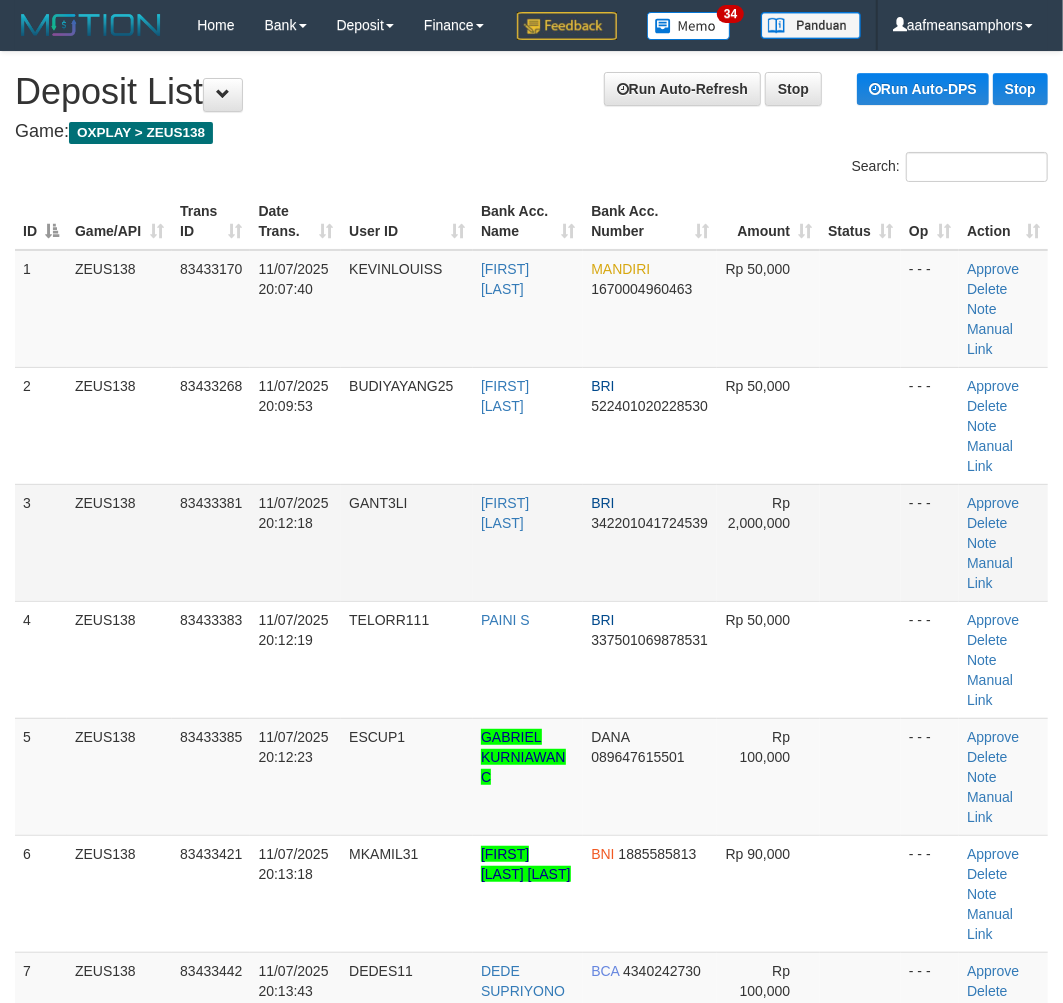 click on "11/07/2025 20:12:18" at bounding box center [295, 542] 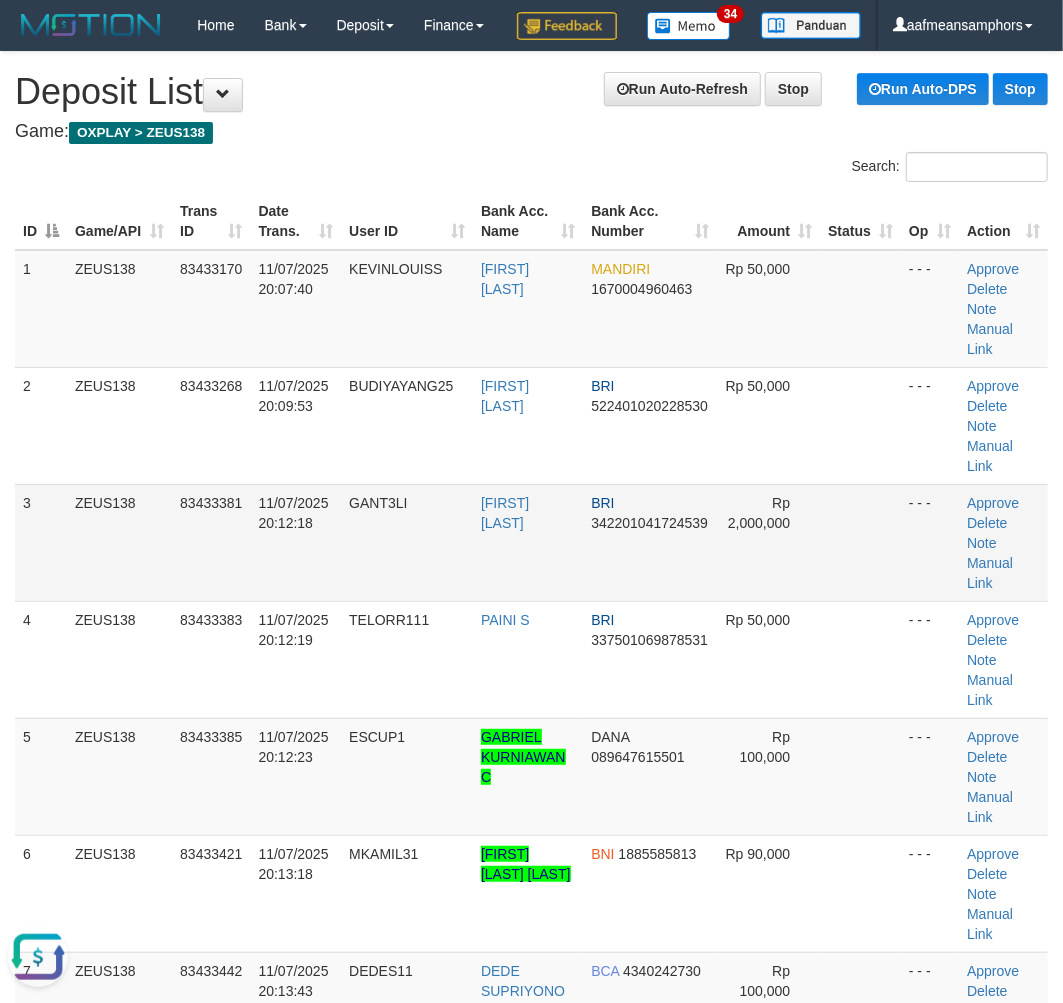 scroll, scrollTop: 0, scrollLeft: 0, axis: both 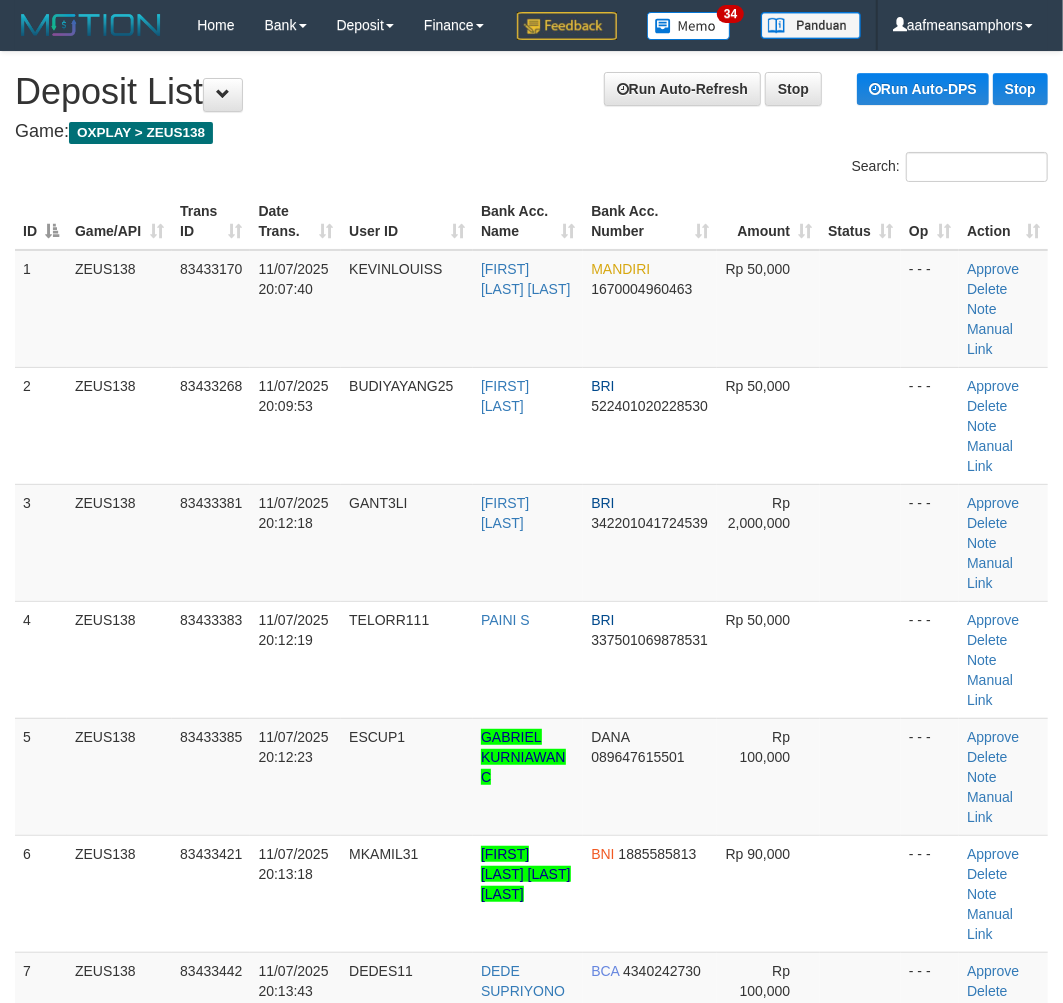 click on "11/07/2025 20:12:18" at bounding box center (295, 542) 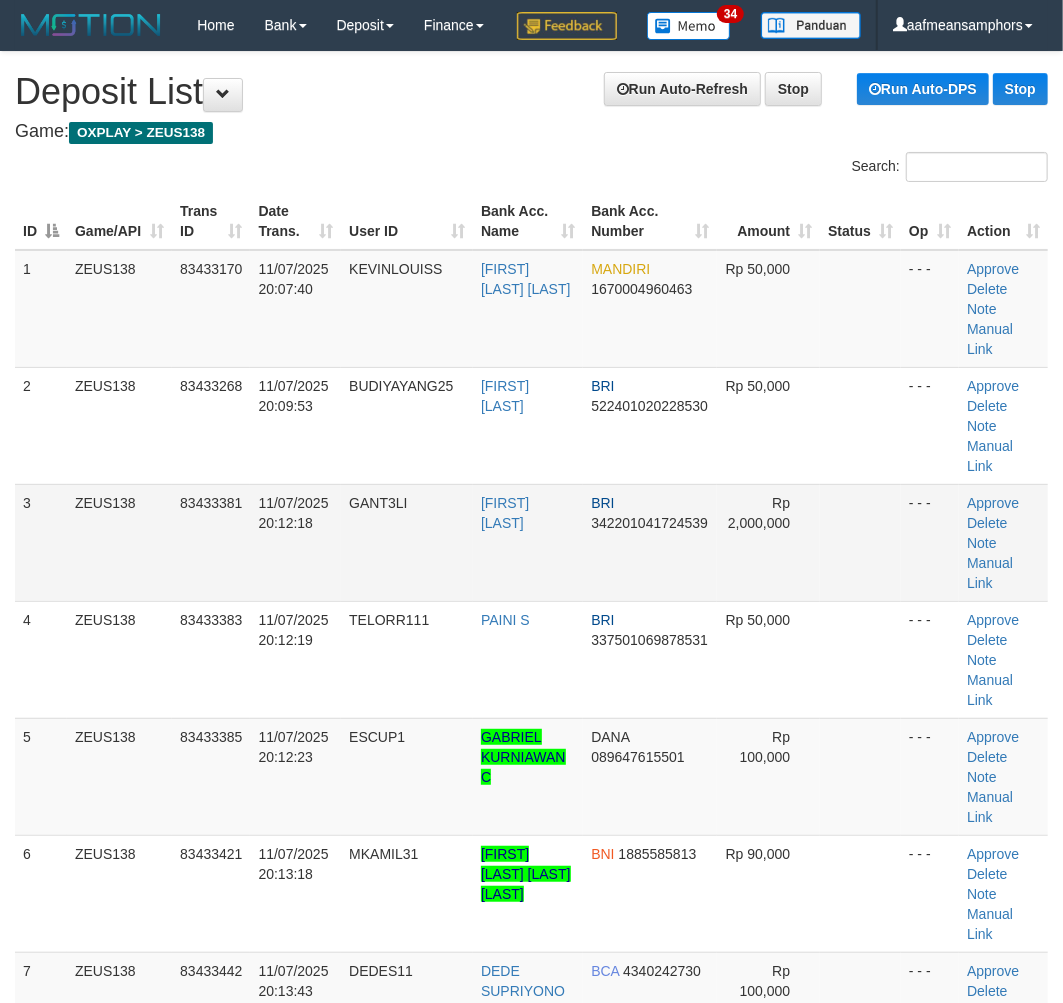 click on "11/07/2025 20:12:18" at bounding box center (295, 542) 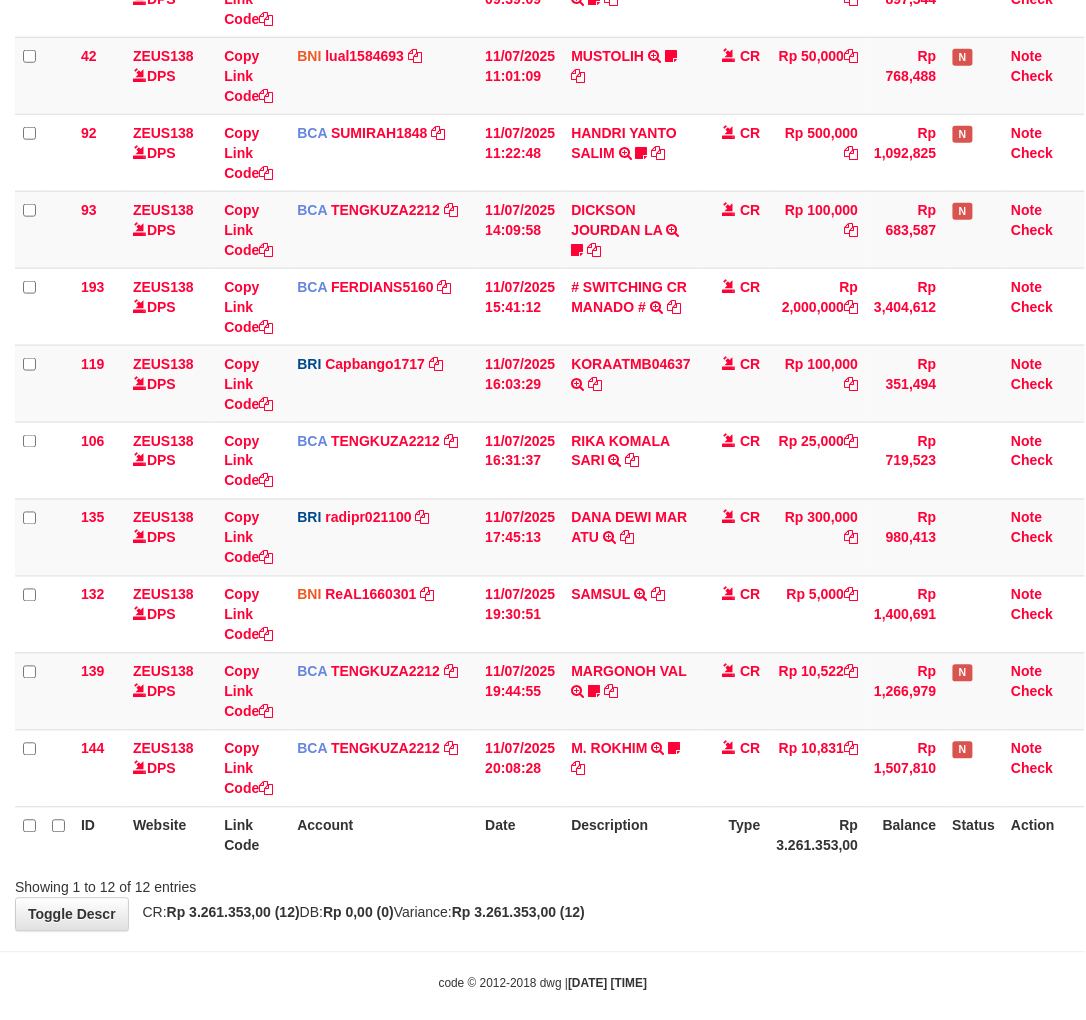 scroll, scrollTop: 388, scrollLeft: 0, axis: vertical 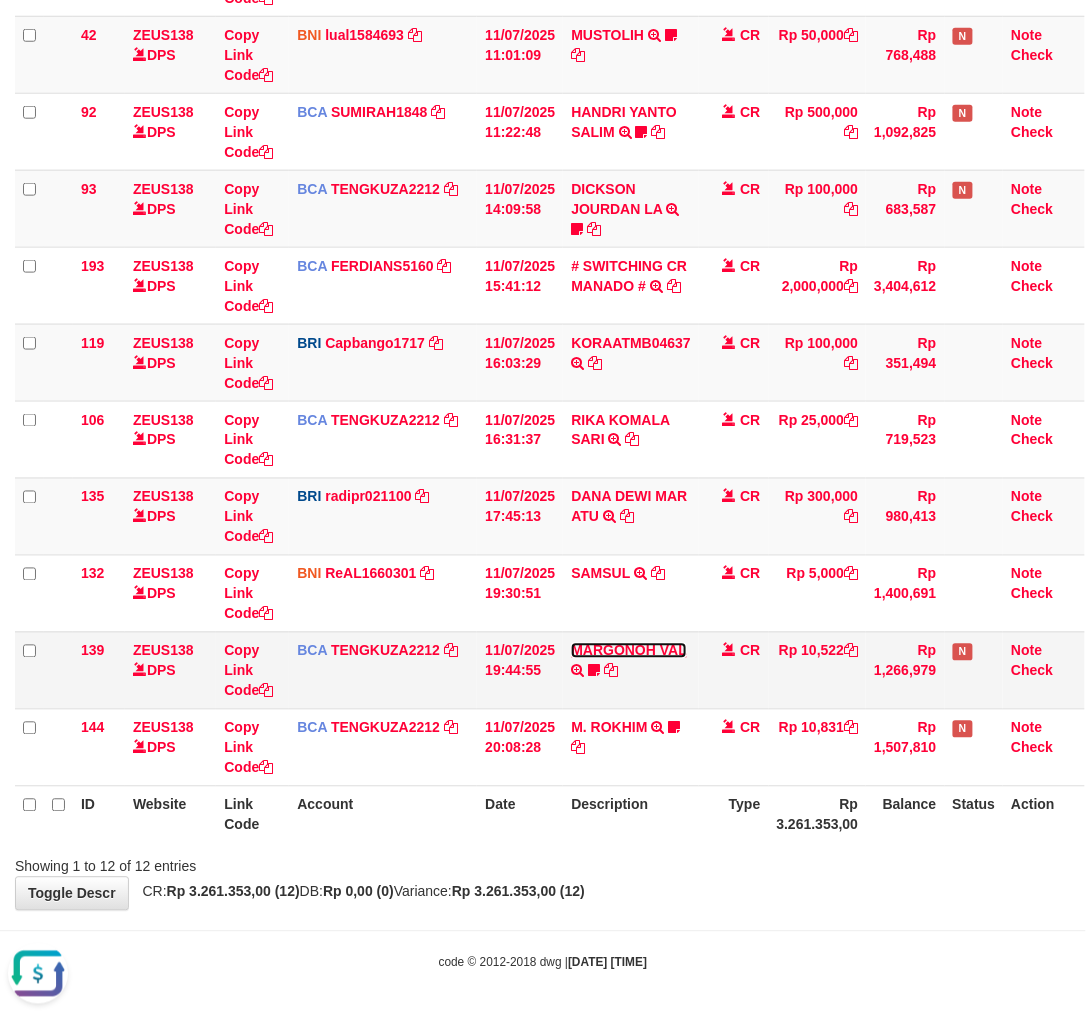 click on "MARGONOH VAL" at bounding box center (628, 651) 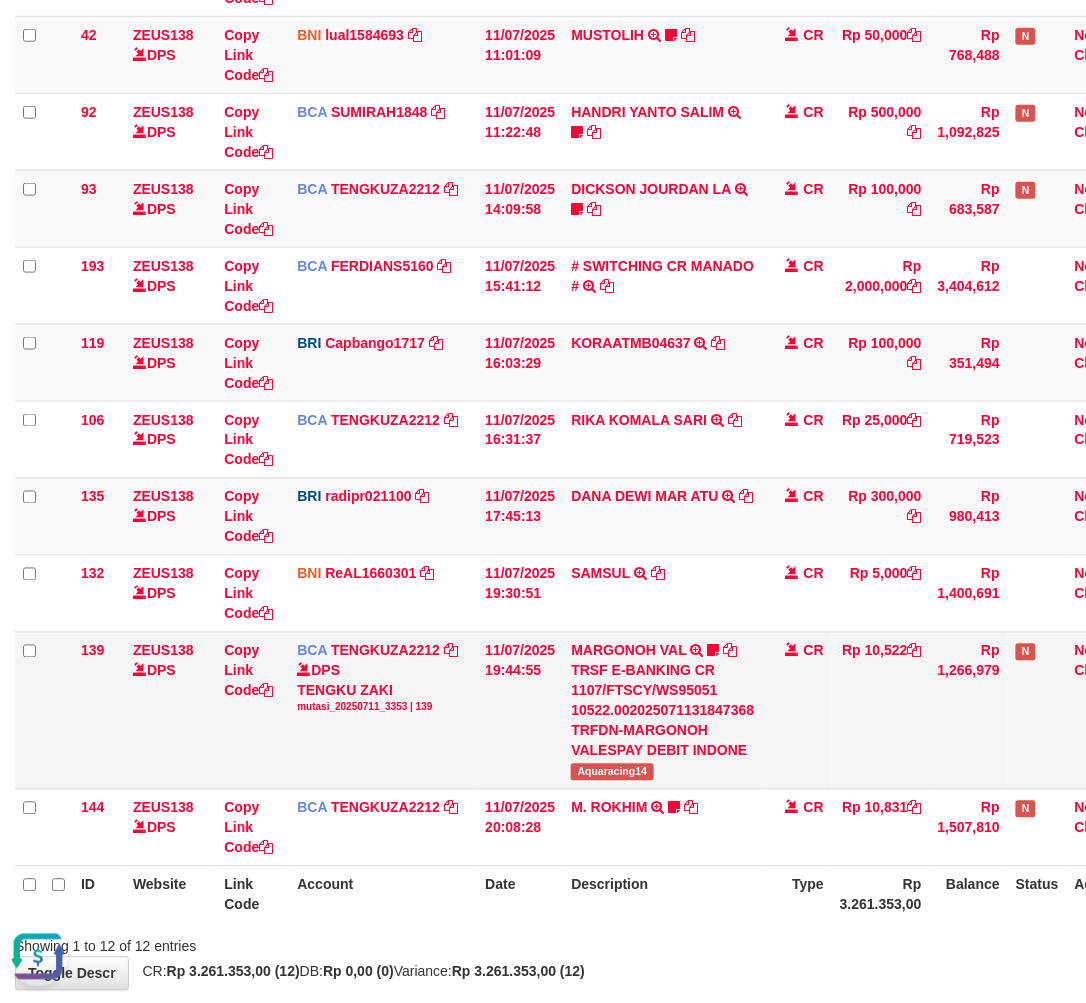click on "Aquaracing14" at bounding box center (612, 772) 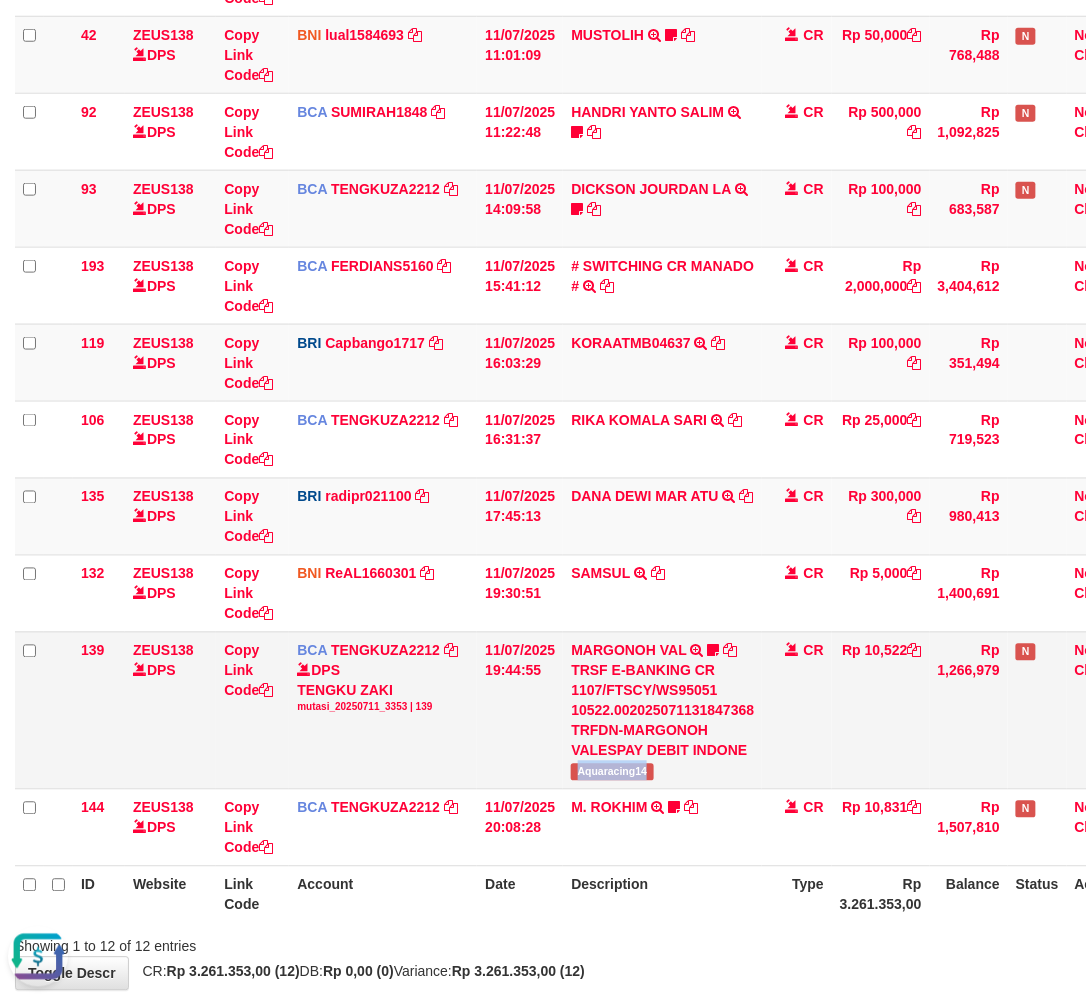 click on "Aquaracing14" at bounding box center (612, 772) 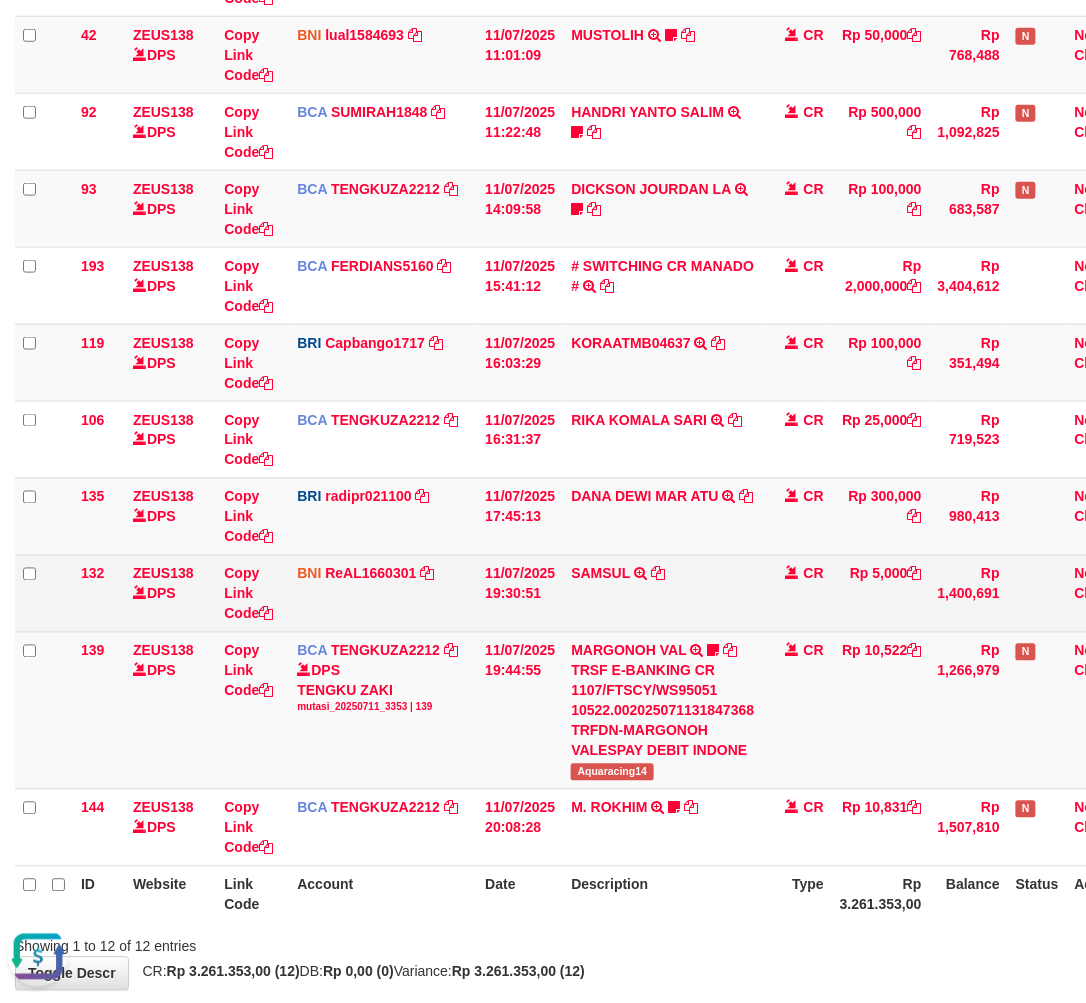 click on "SAMSUL         TRANSFER DARI SDR SAMSUL" at bounding box center (662, 593) 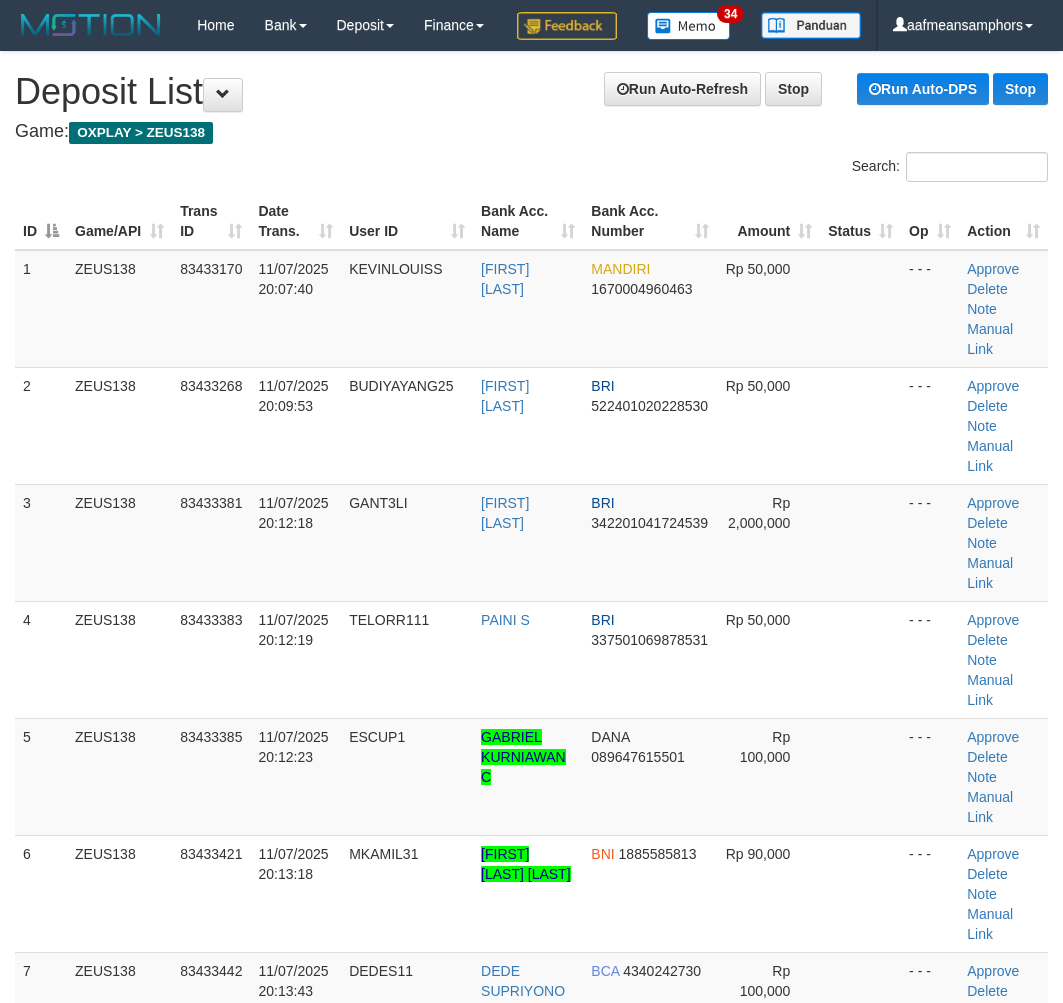 scroll, scrollTop: 0, scrollLeft: 0, axis: both 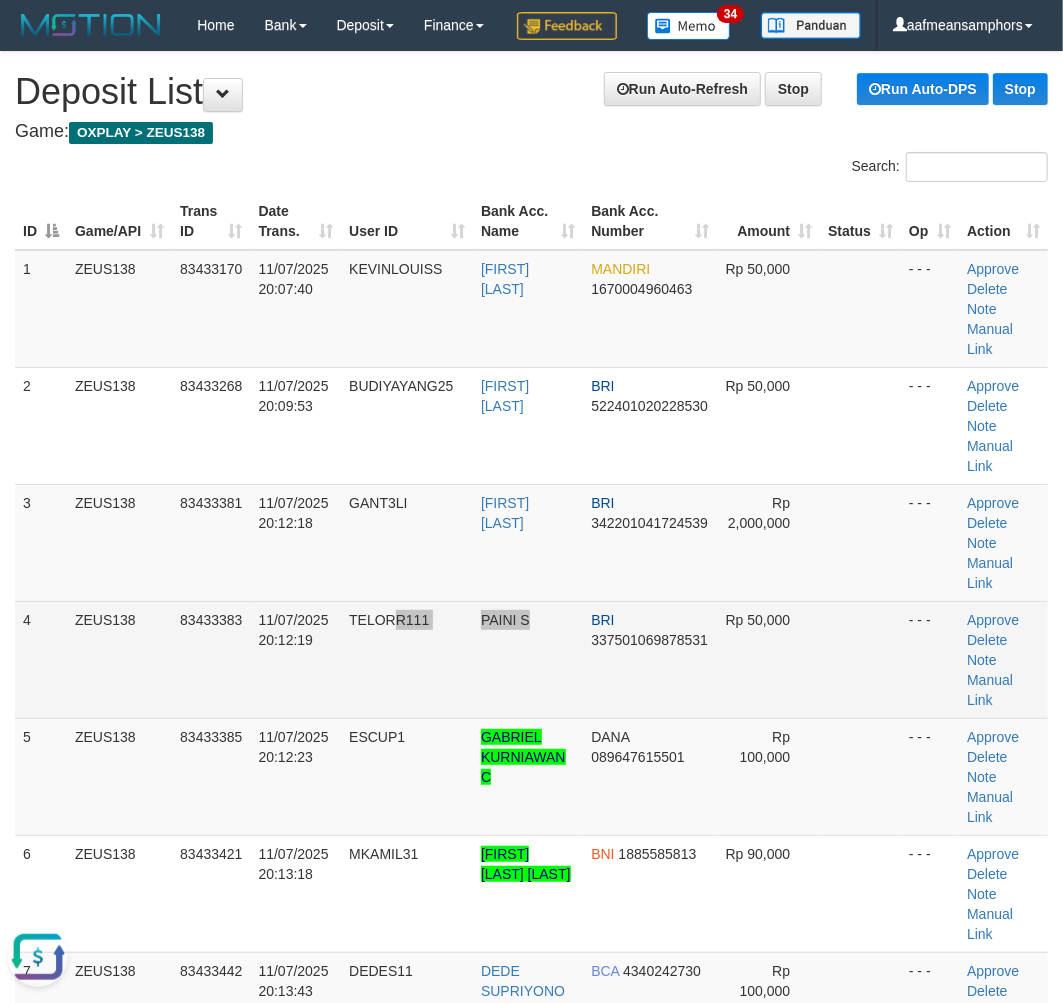 click on "4
ZEUS138
83433383
11/07/2025 20:12:19
TELORR111
PAINI S
BRI
337501069878531
Rp 50,000
- - -
Approve
Delete
Note
Manual Link" at bounding box center (531, 659) 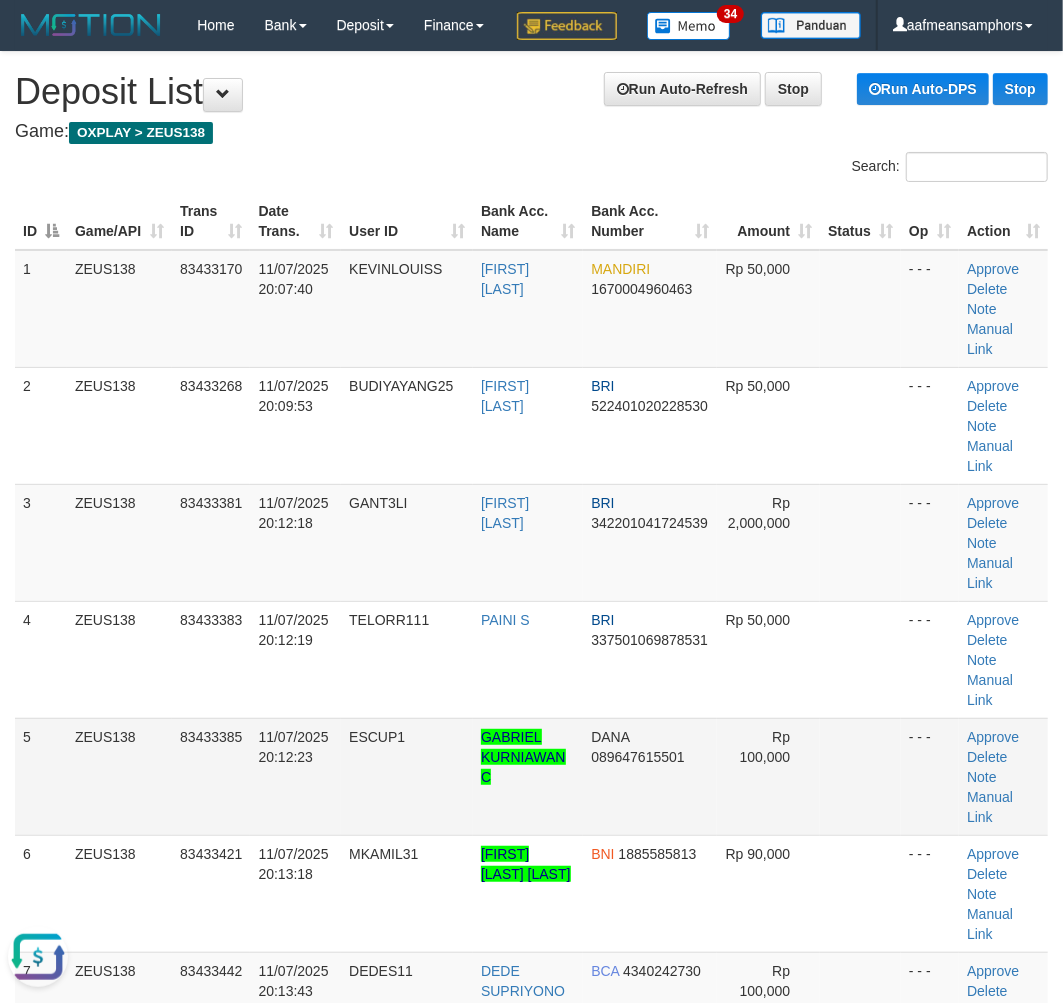 click on "11/07/2025 20:12:23" at bounding box center (295, 776) 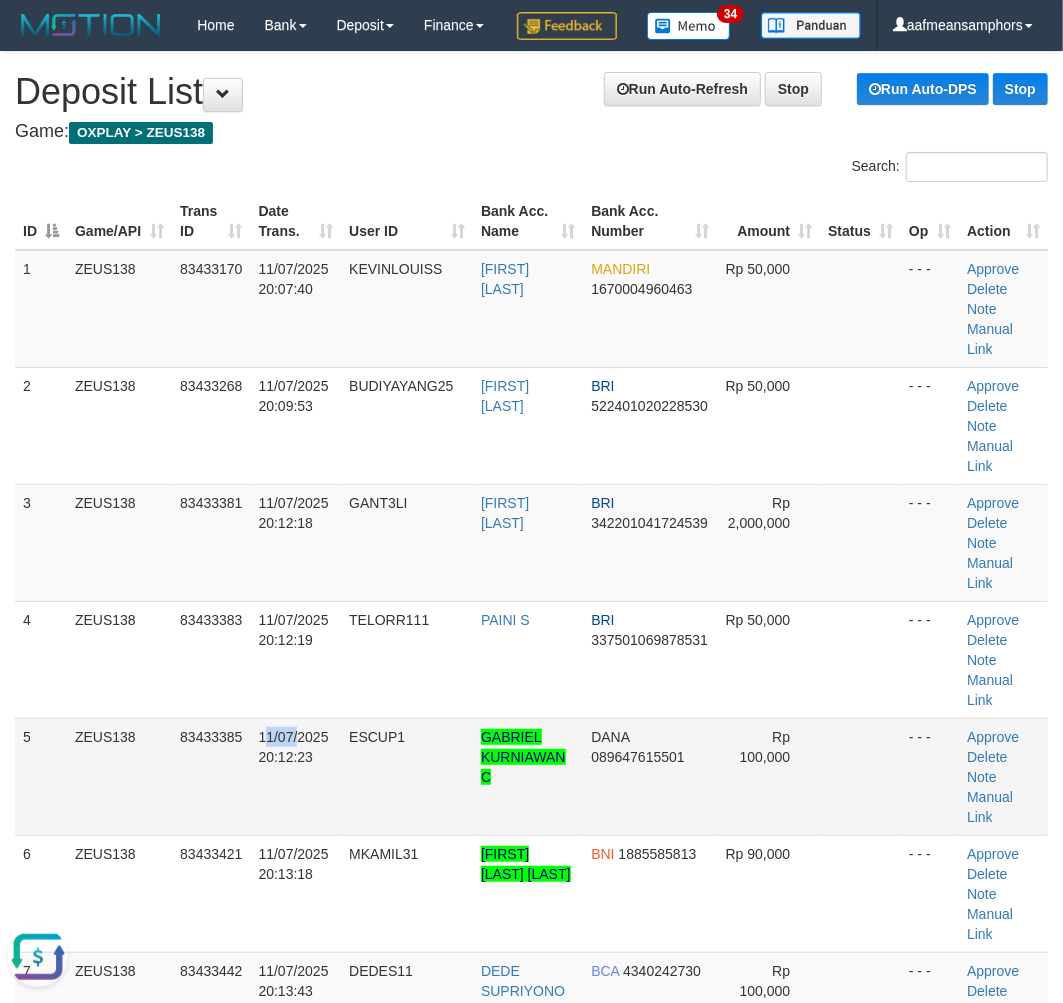 click on "1
ZEUS138
83433170
11/07/2025 20:07:40
KEVINLOUISS
MUHAMMAD RIZQULLAH
MANDIRI
1670004960463
Rp 50,000
- - -
Approve
Delete
Note
Manual Link
2
ZEUS138
83433268
11/07/2025 20:09:53
BUDIYAYANG25
BUDI BASRI
BRI
522401020228530
Rp 50,000
- - -" at bounding box center (531, 835) 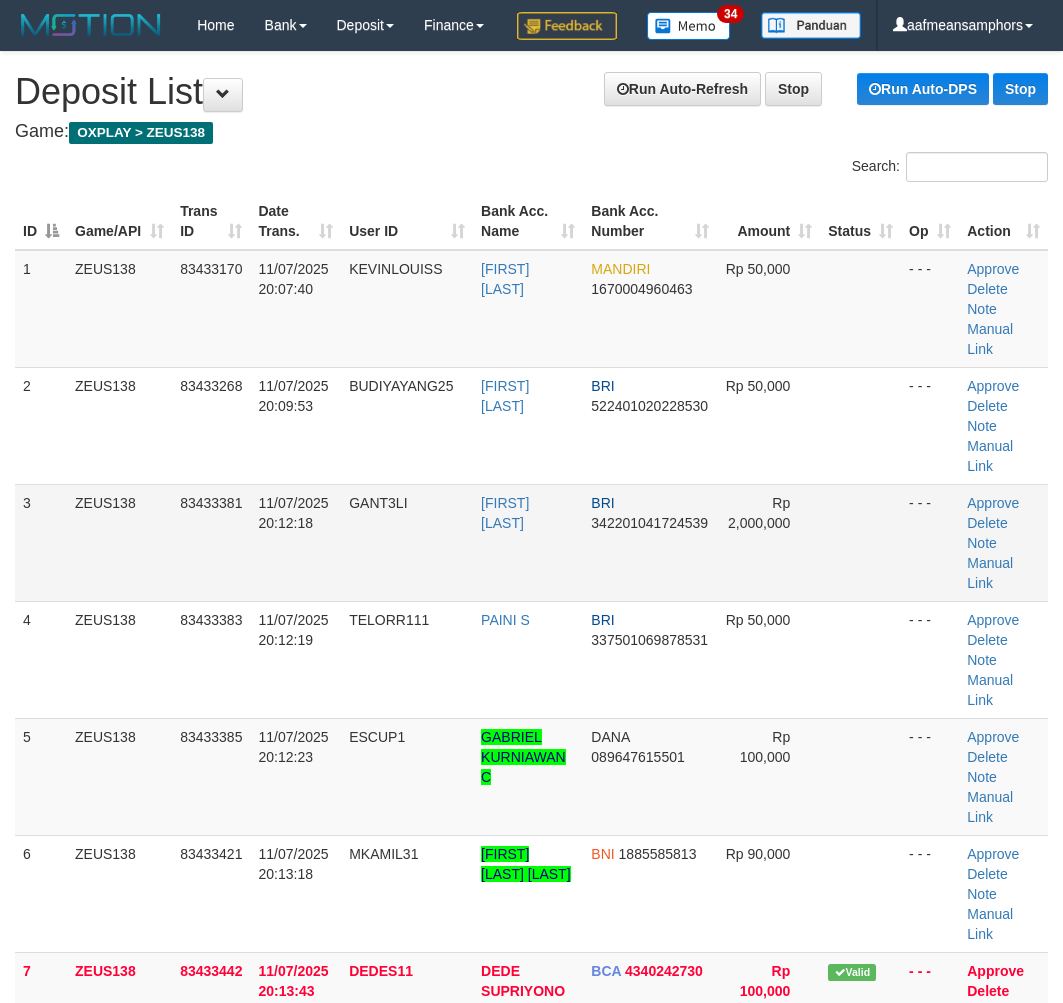 scroll, scrollTop: 0, scrollLeft: 0, axis: both 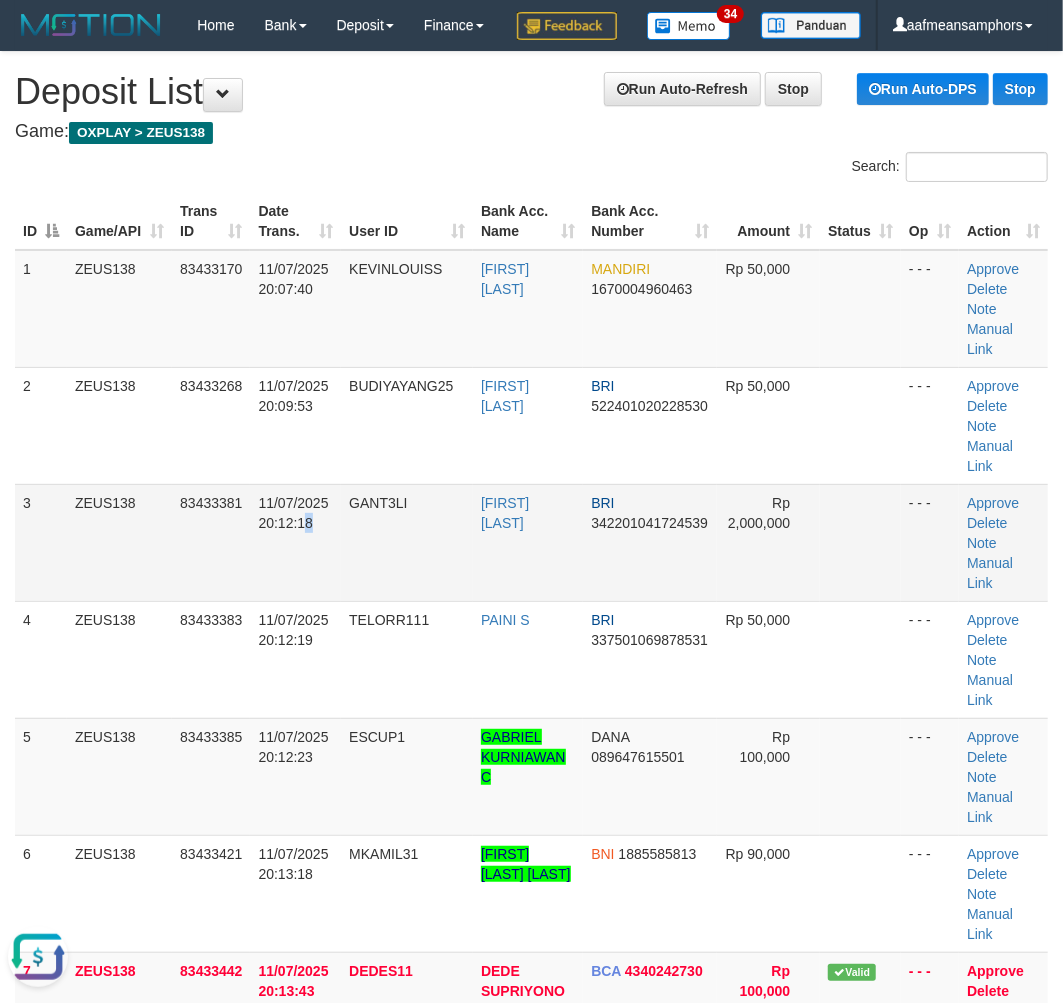 click on "3
ZEUS138
83433381
11/07/2025 20:12:18
GANT3LI
HANS CHRISTOPE
BRI
342201041724539
Rp 2,000,000
- - -
Approve
Delete
Note
Manual Link" at bounding box center [531, 542] 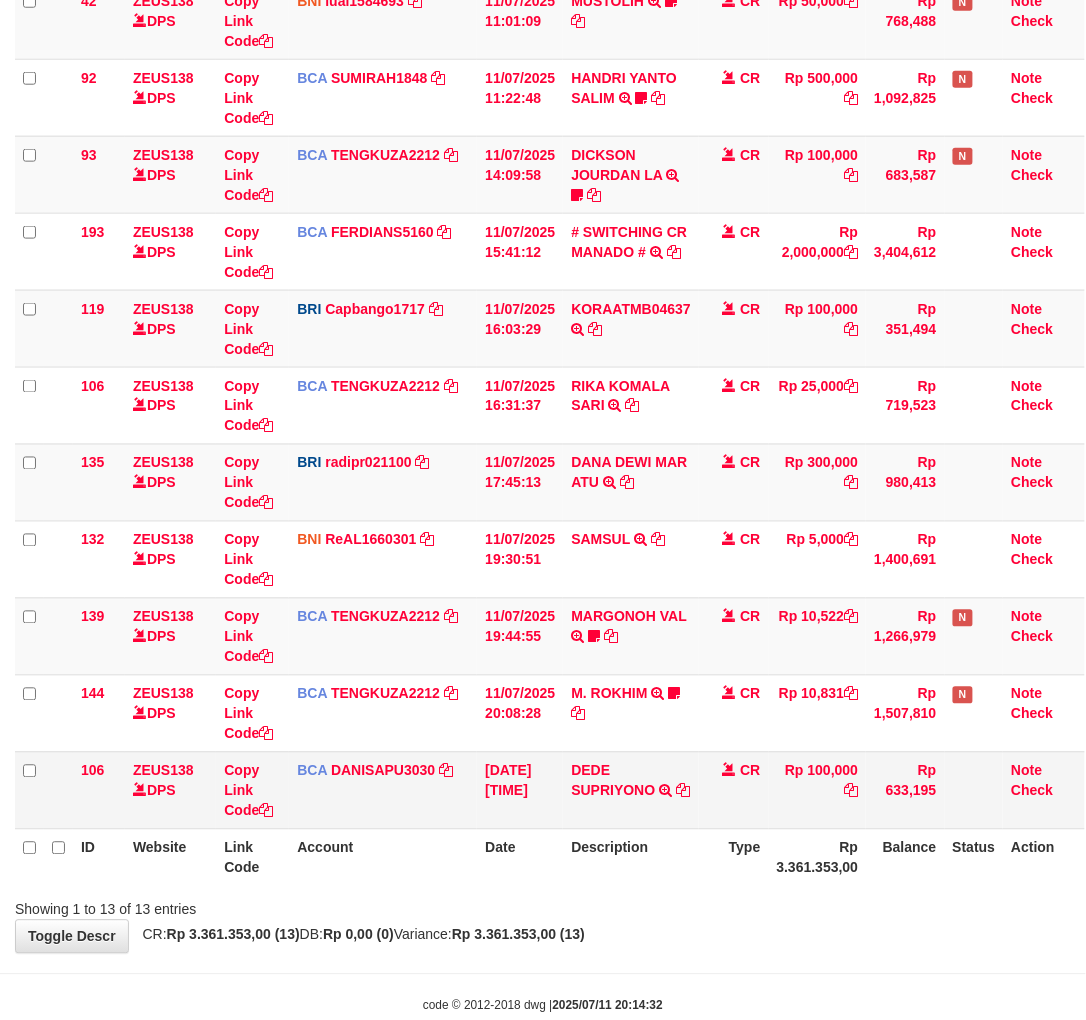 scroll, scrollTop: 466, scrollLeft: 0, axis: vertical 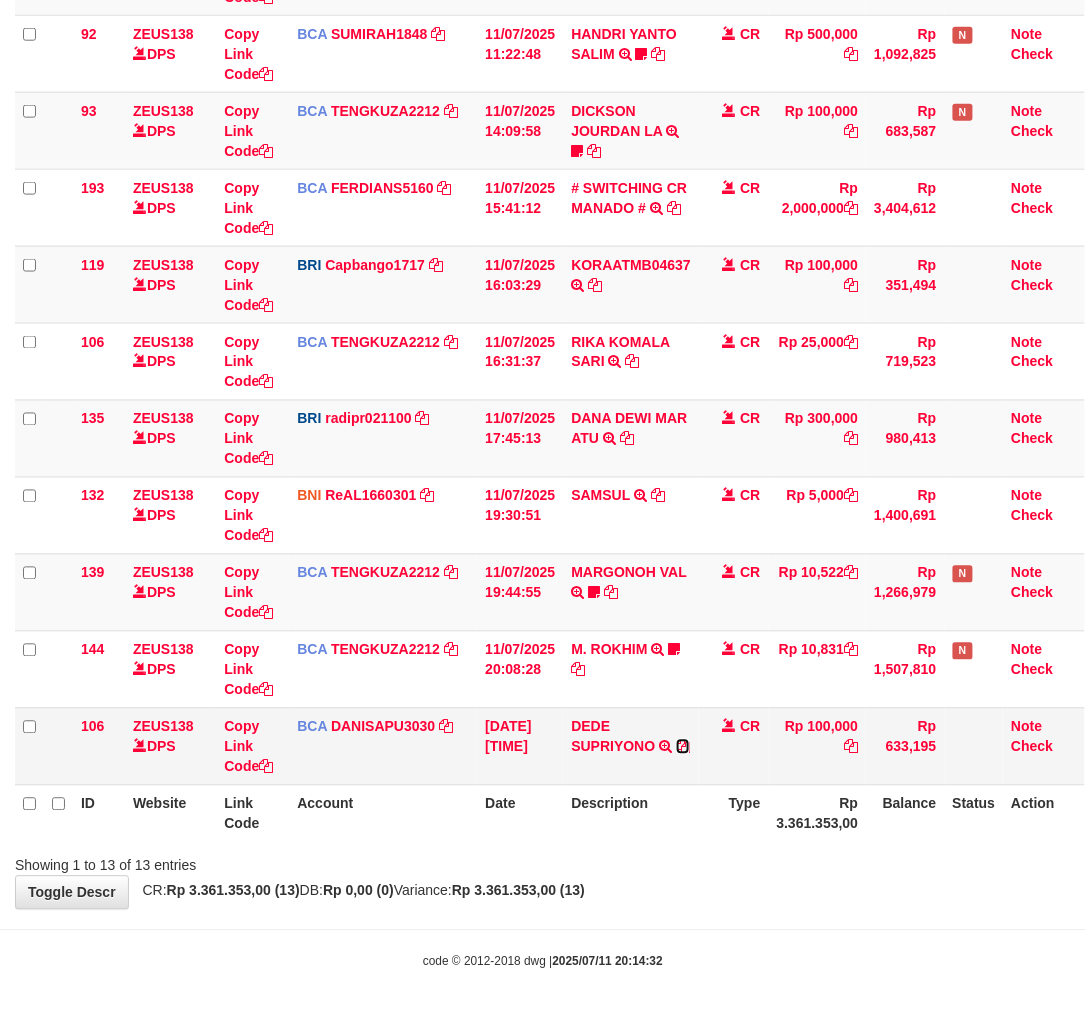click at bounding box center (683, 747) 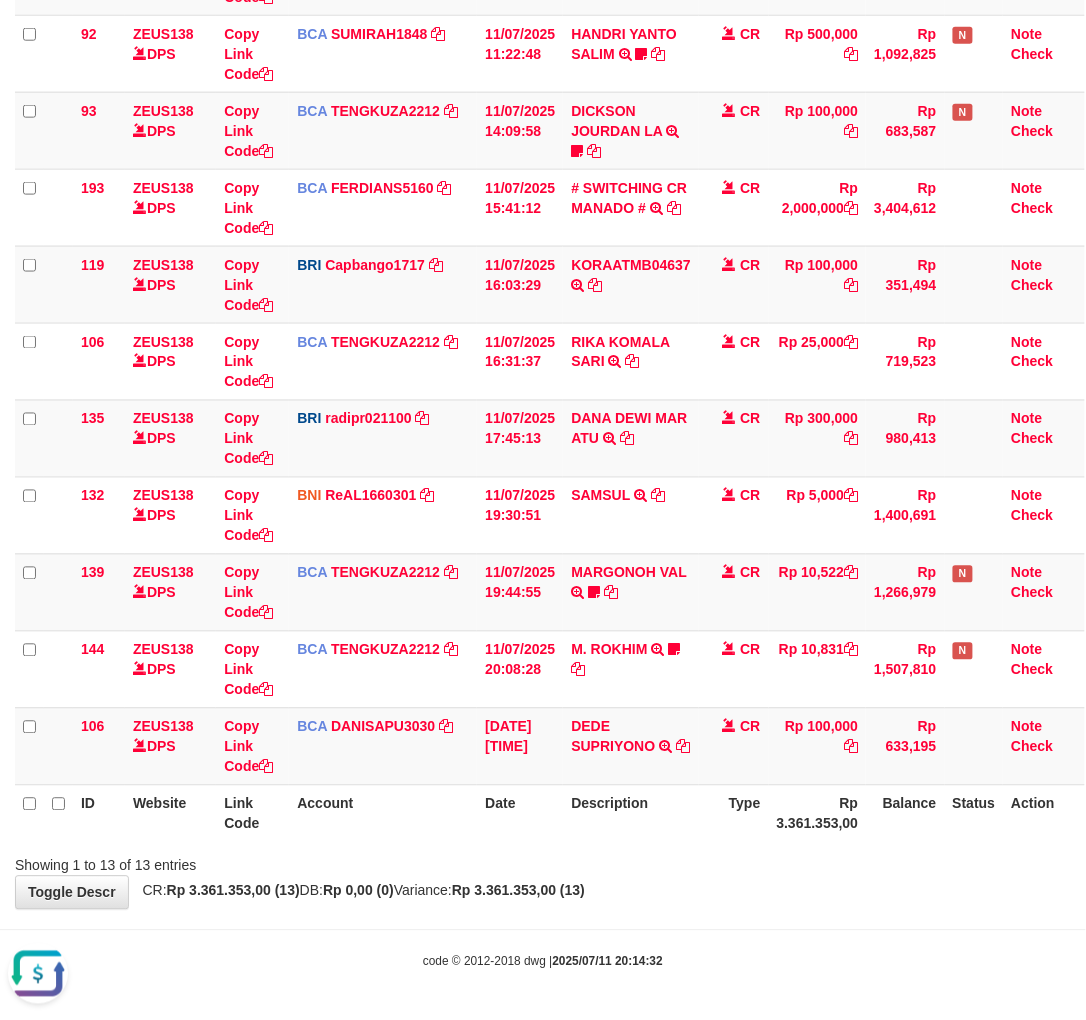 scroll, scrollTop: 0, scrollLeft: 0, axis: both 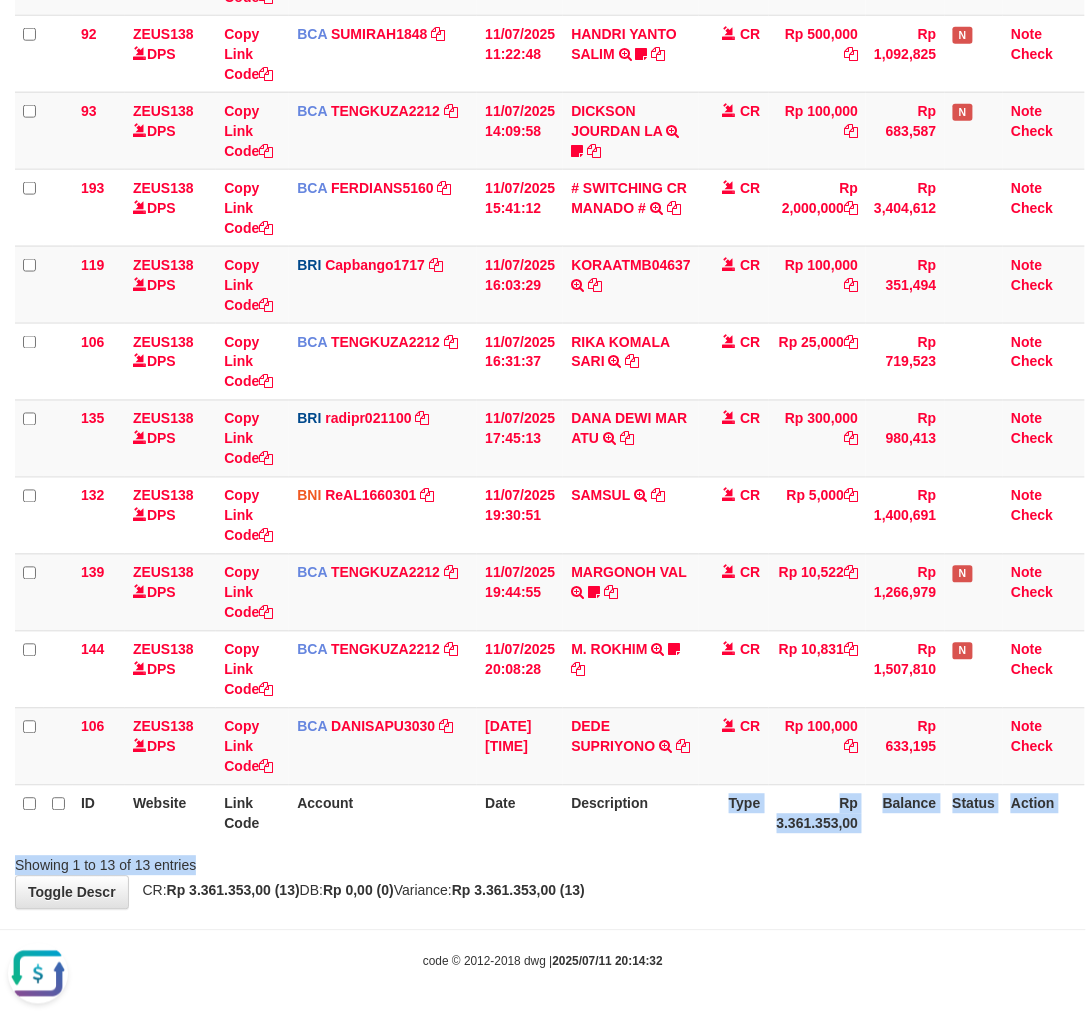 click on "Search:
ID Website Link Code Account Date Description Type Amount Balance Status Action
46
ZEUS138    DPS
Copy Link Code
BCA
ARYAPANG1811
DPS
ARYA PANGESTU
mutasi_20250711_2620 | 46
mutasi_20250711_2620 | 46
11/07/2025 06:03:00
AGUS ARDANA            TRSF E-BANKING CR 1107/FTSCY/WS95051
10000.002025071158167087 TRFDN-AGUS ARDANA ESPAY DEBIT INDONE    Aguslike
tunggu bukti tranfer
CR
Rp 10,000
Rp 270,007
N
Note
Check
32
ZEUS138" at bounding box center (543, 281) 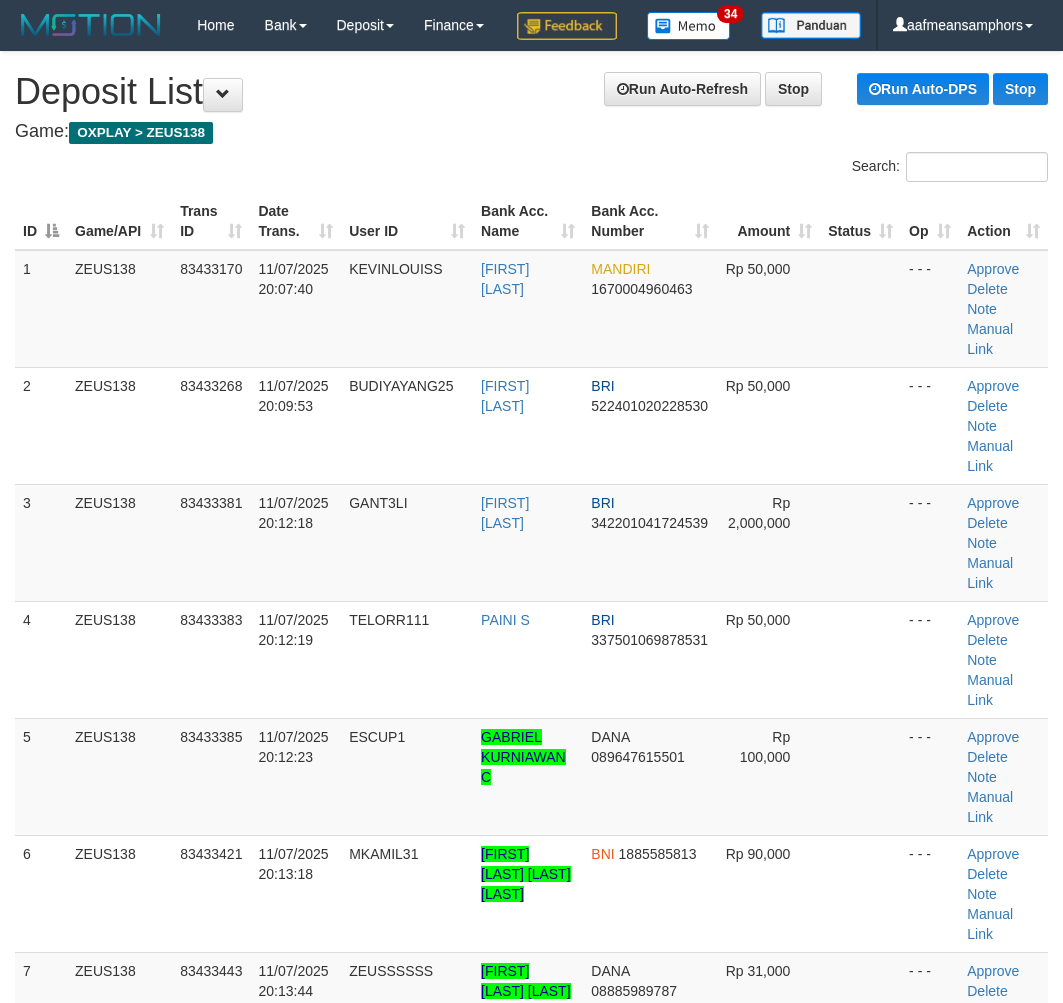 scroll, scrollTop: 0, scrollLeft: 0, axis: both 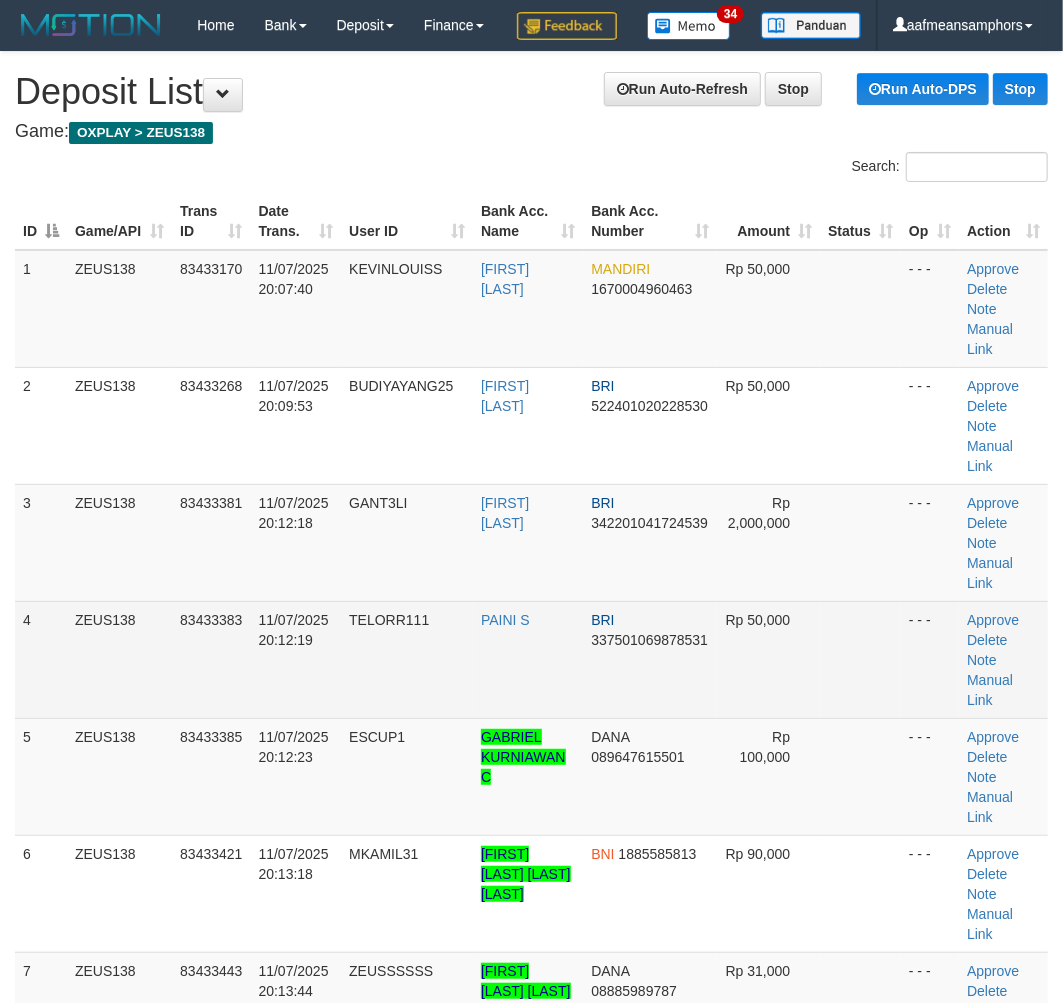 drag, startPoint x: 332, startPoint y: 756, endPoint x: 378, endPoint y: 756, distance: 46 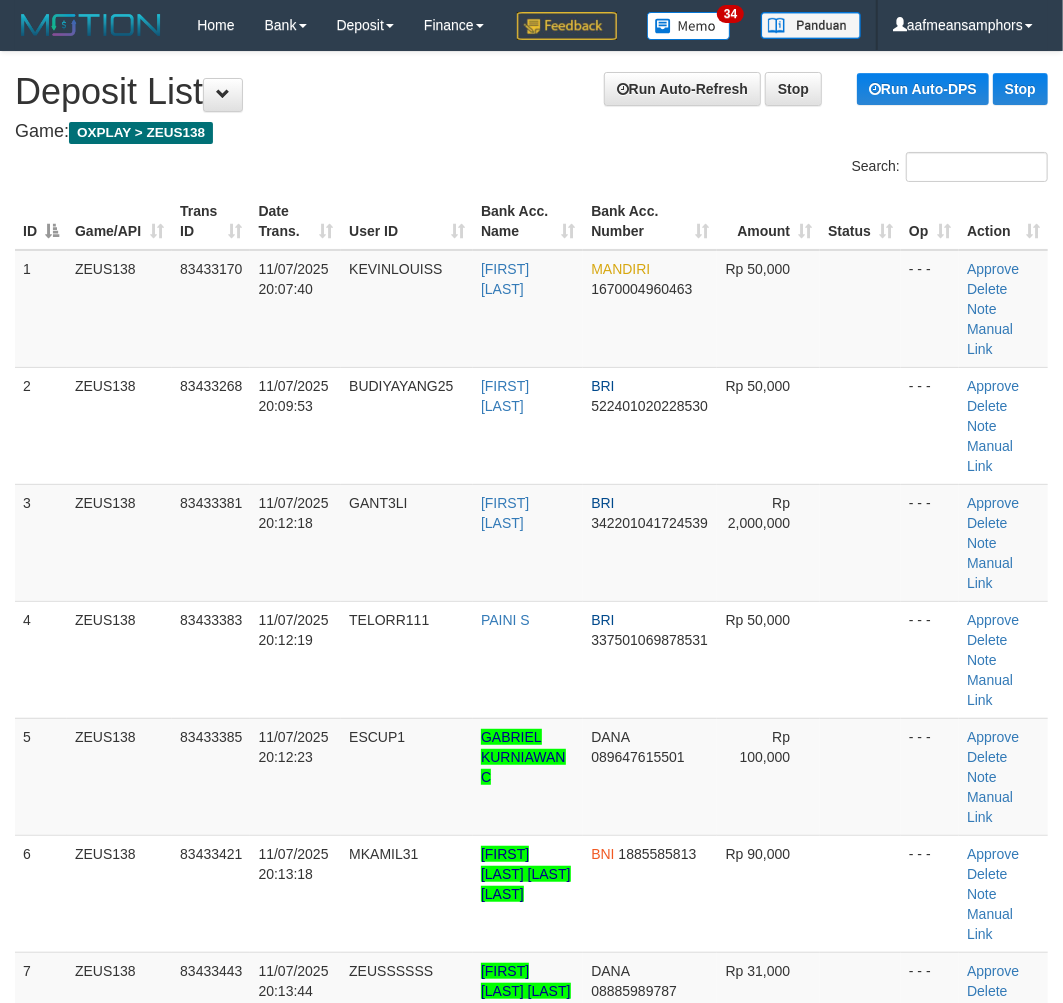 scroll, scrollTop: 1156, scrollLeft: 0, axis: vertical 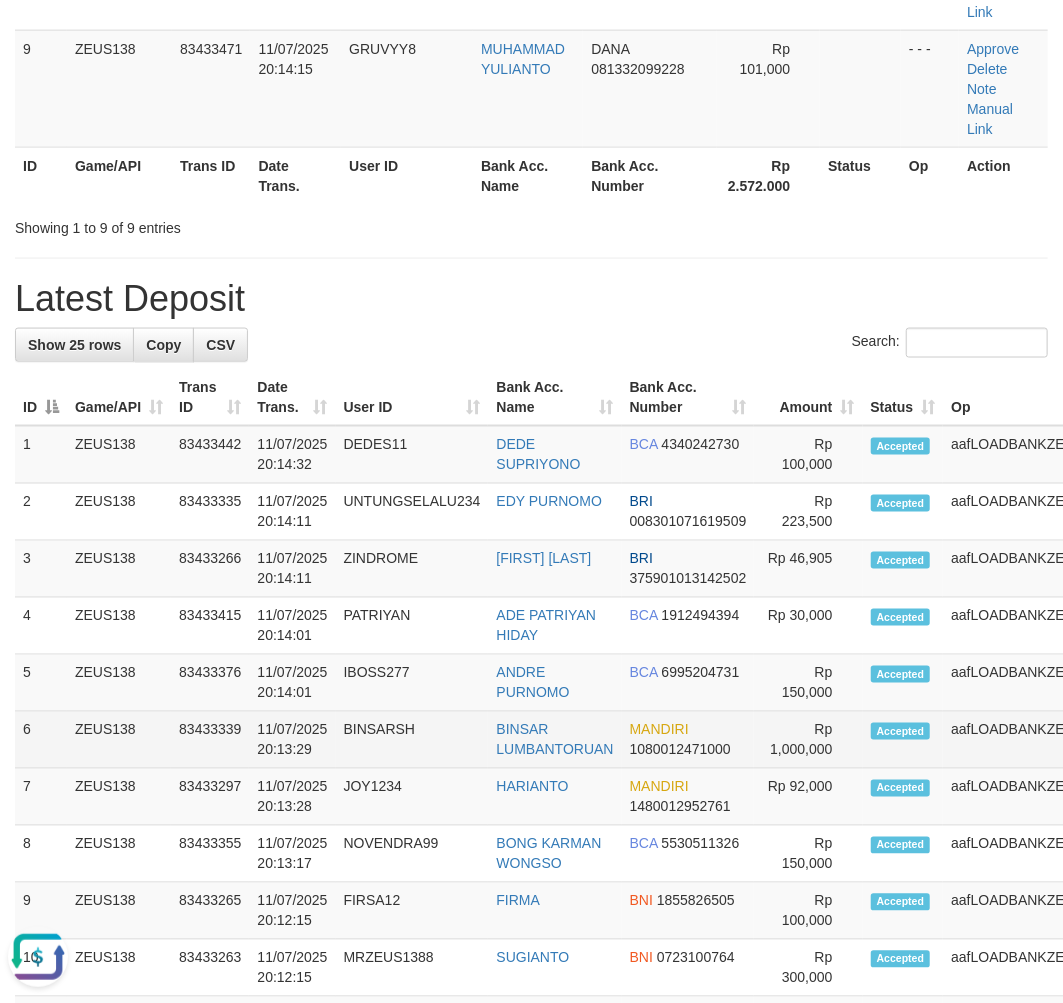 click on "83433339" at bounding box center [210, 740] 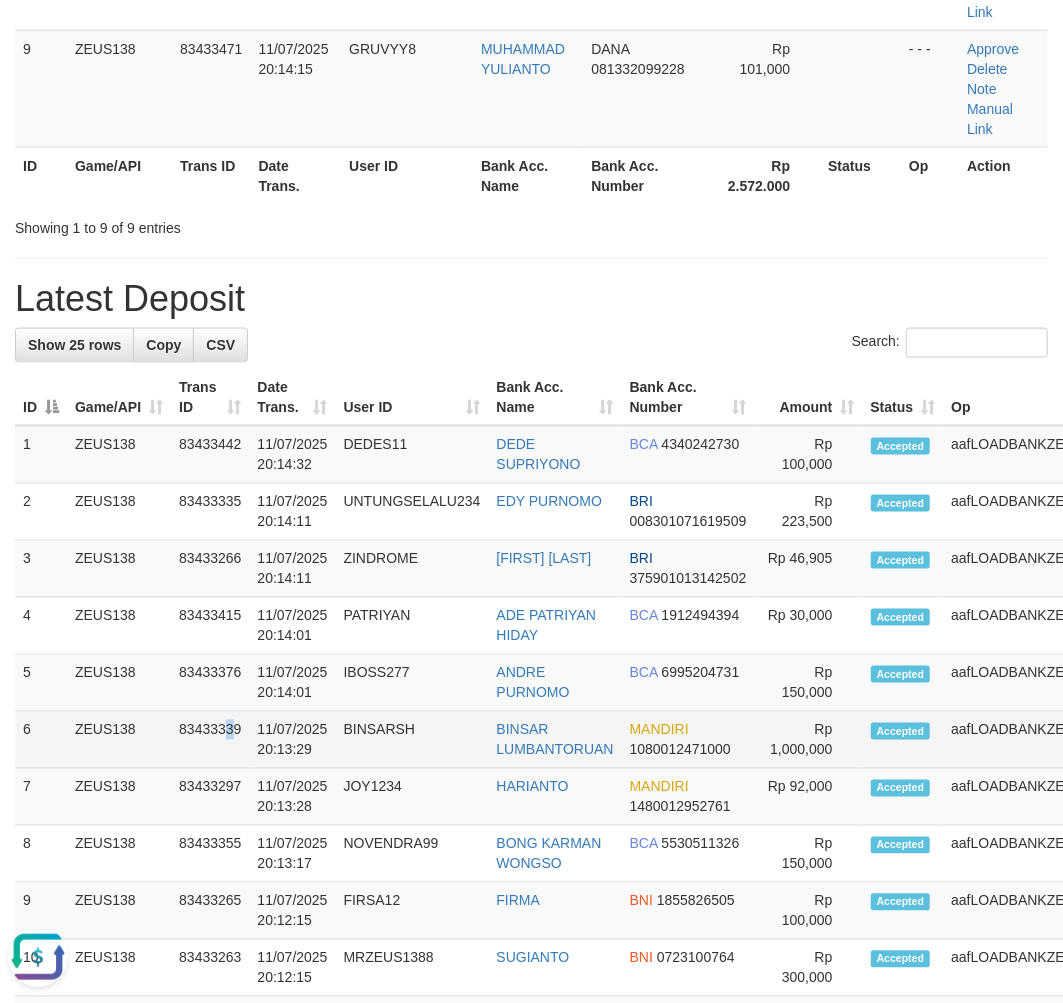 click on "83433339" at bounding box center (210, 740) 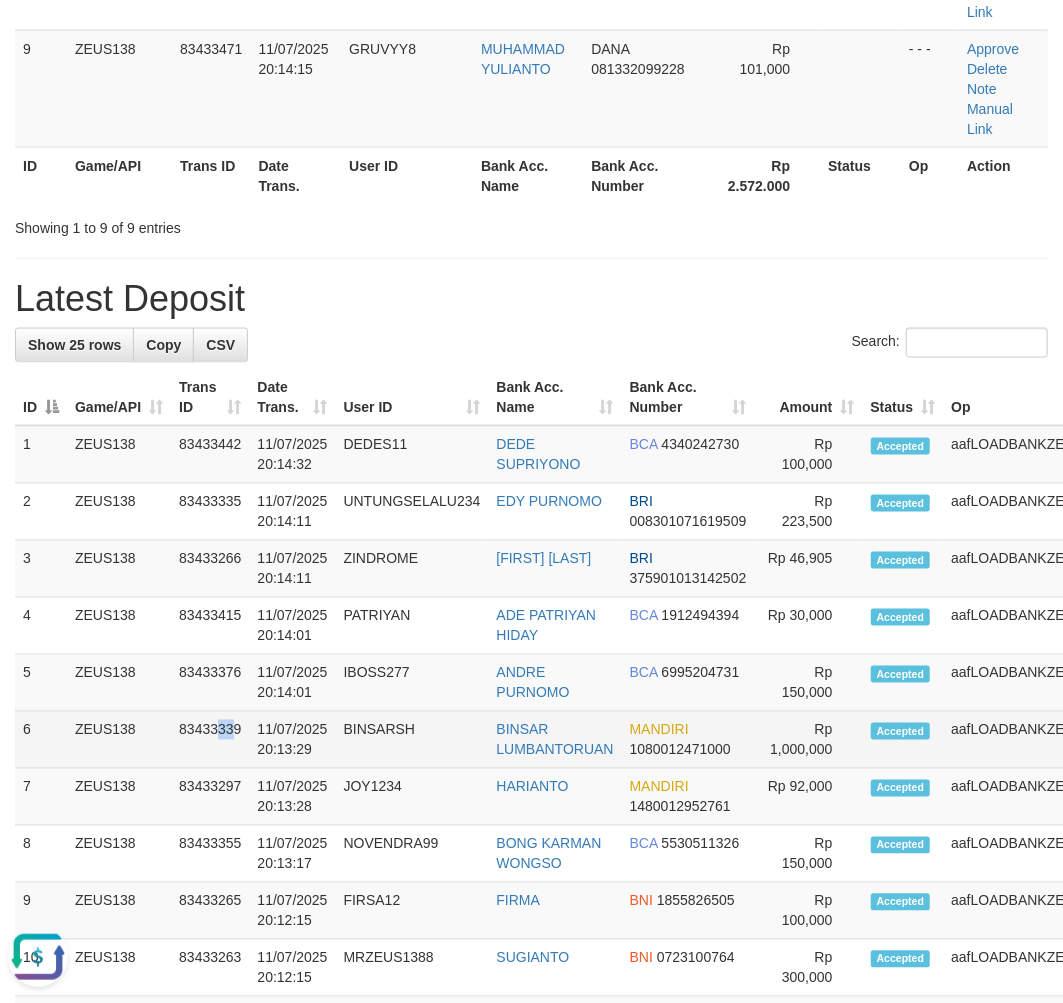 click on "83433339" at bounding box center [210, 740] 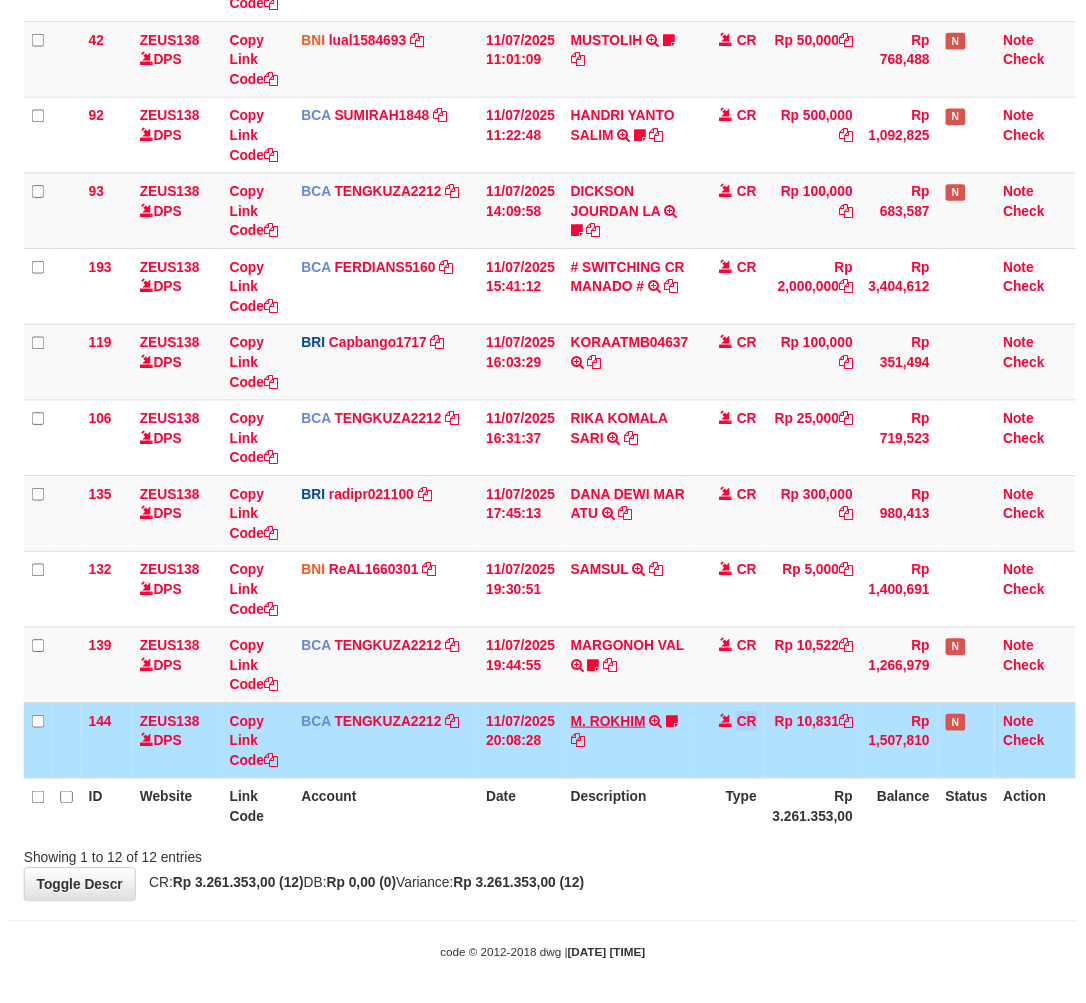 scroll, scrollTop: 388, scrollLeft: 0, axis: vertical 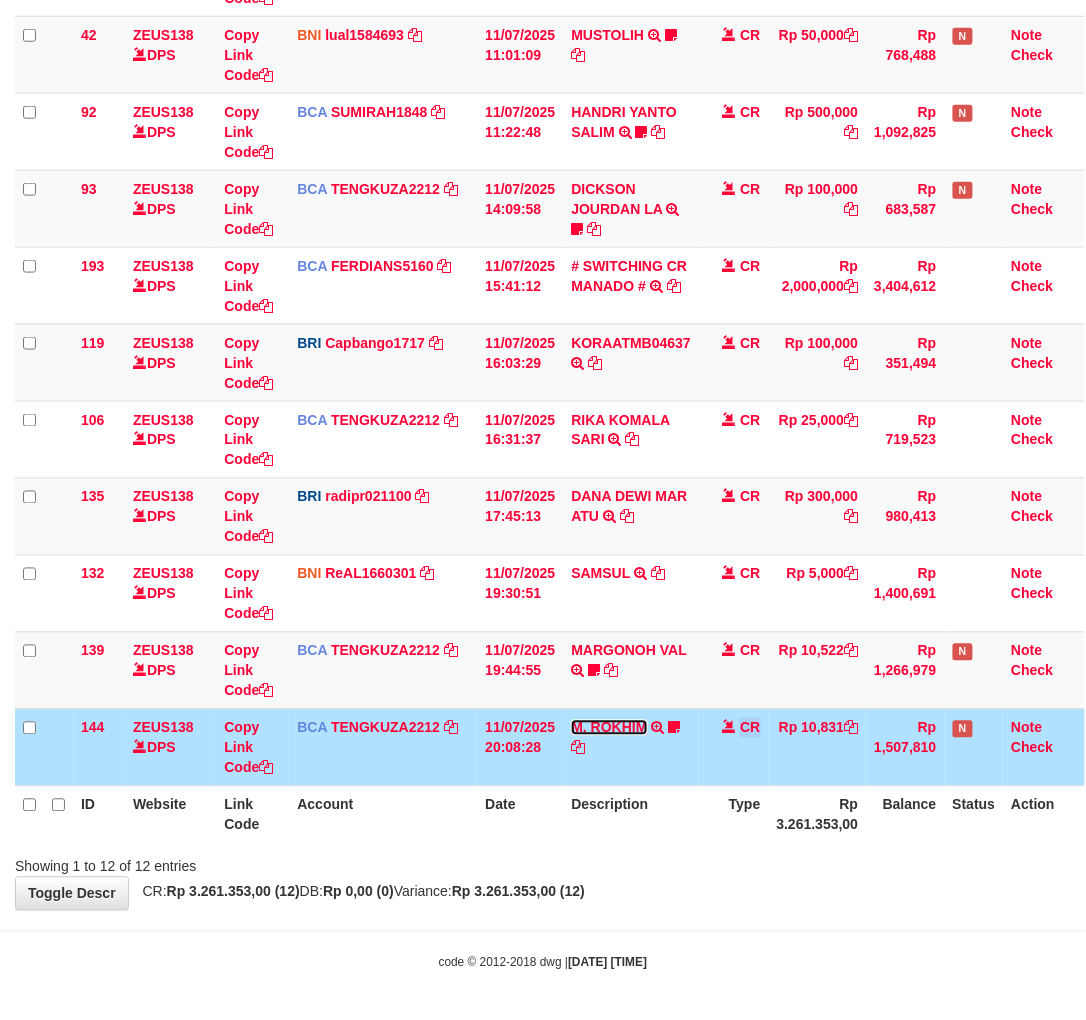 click on "M. ROKHIM" at bounding box center (609, 728) 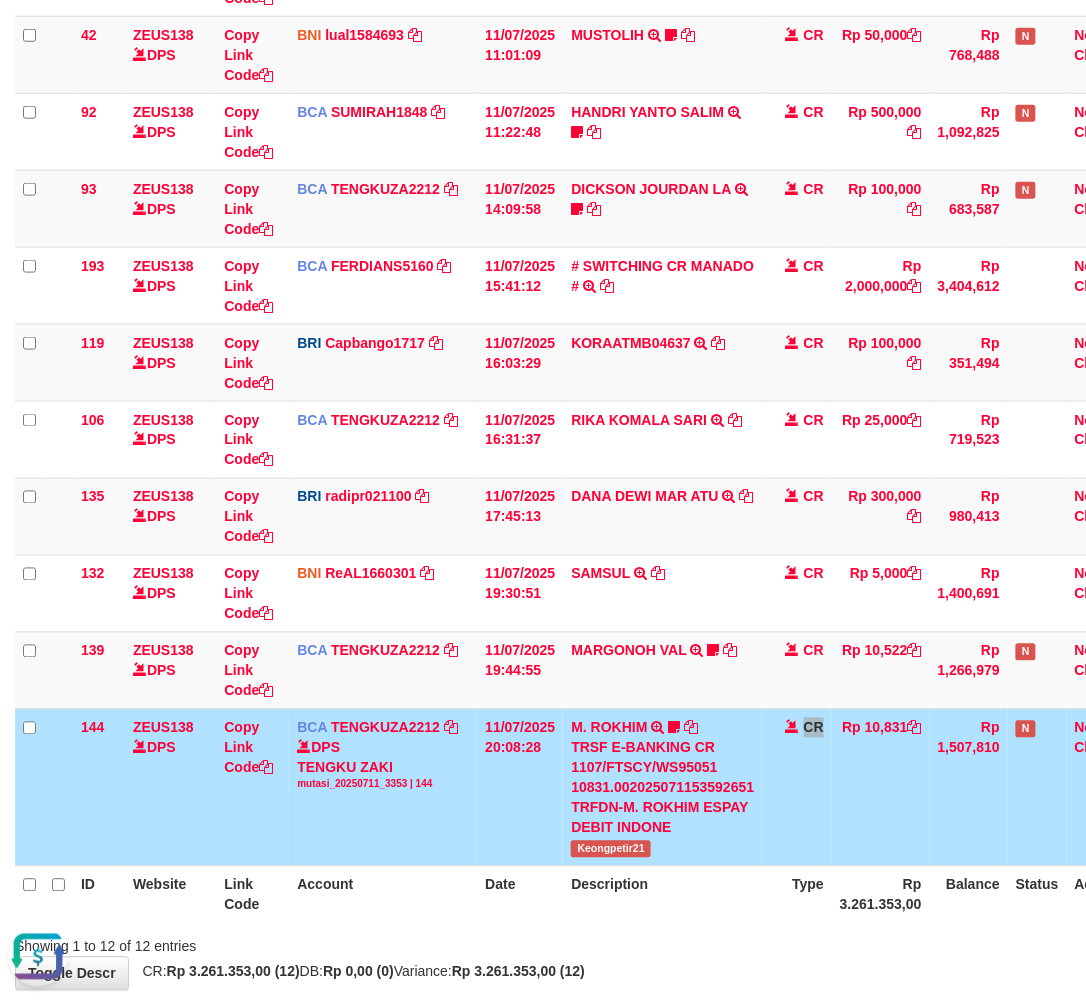 scroll, scrollTop: 0, scrollLeft: 0, axis: both 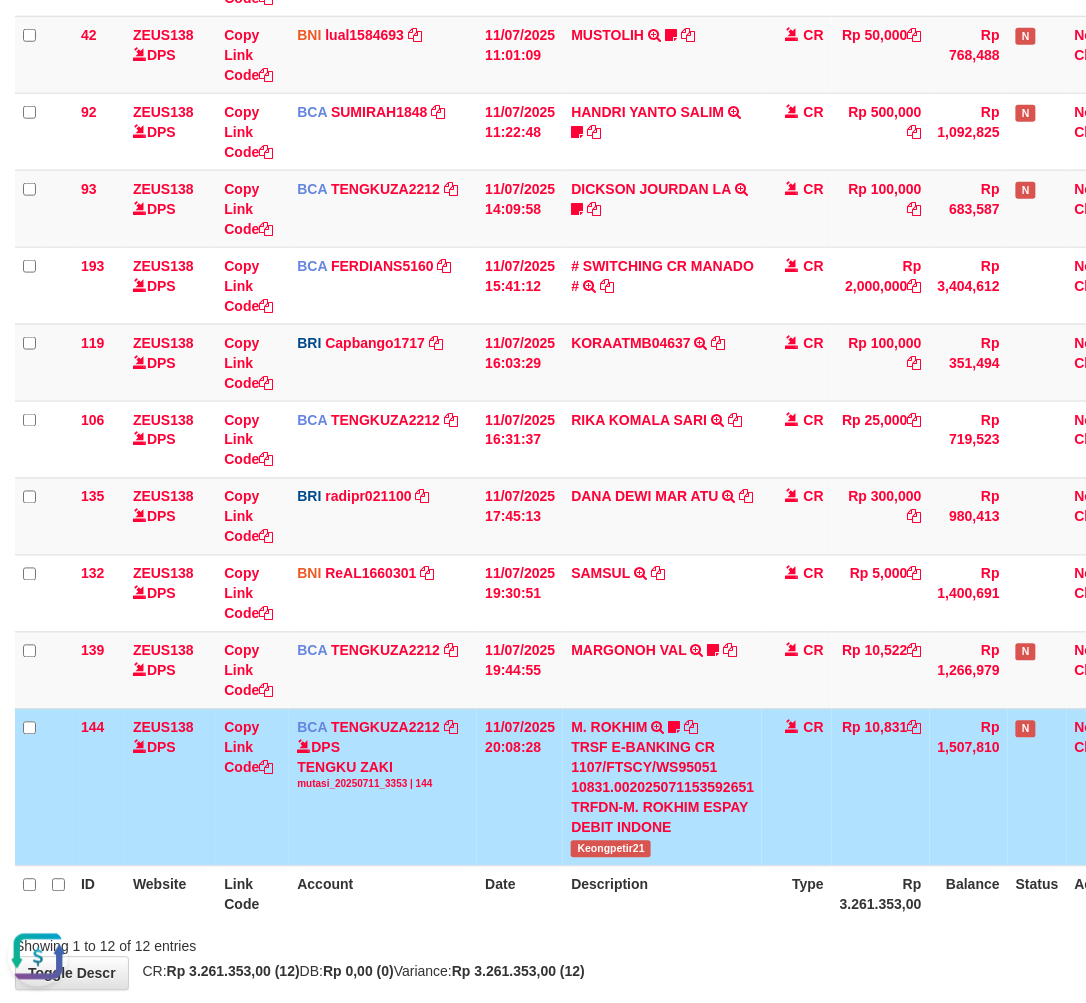 click on "Keongpetir21" at bounding box center (611, 849) 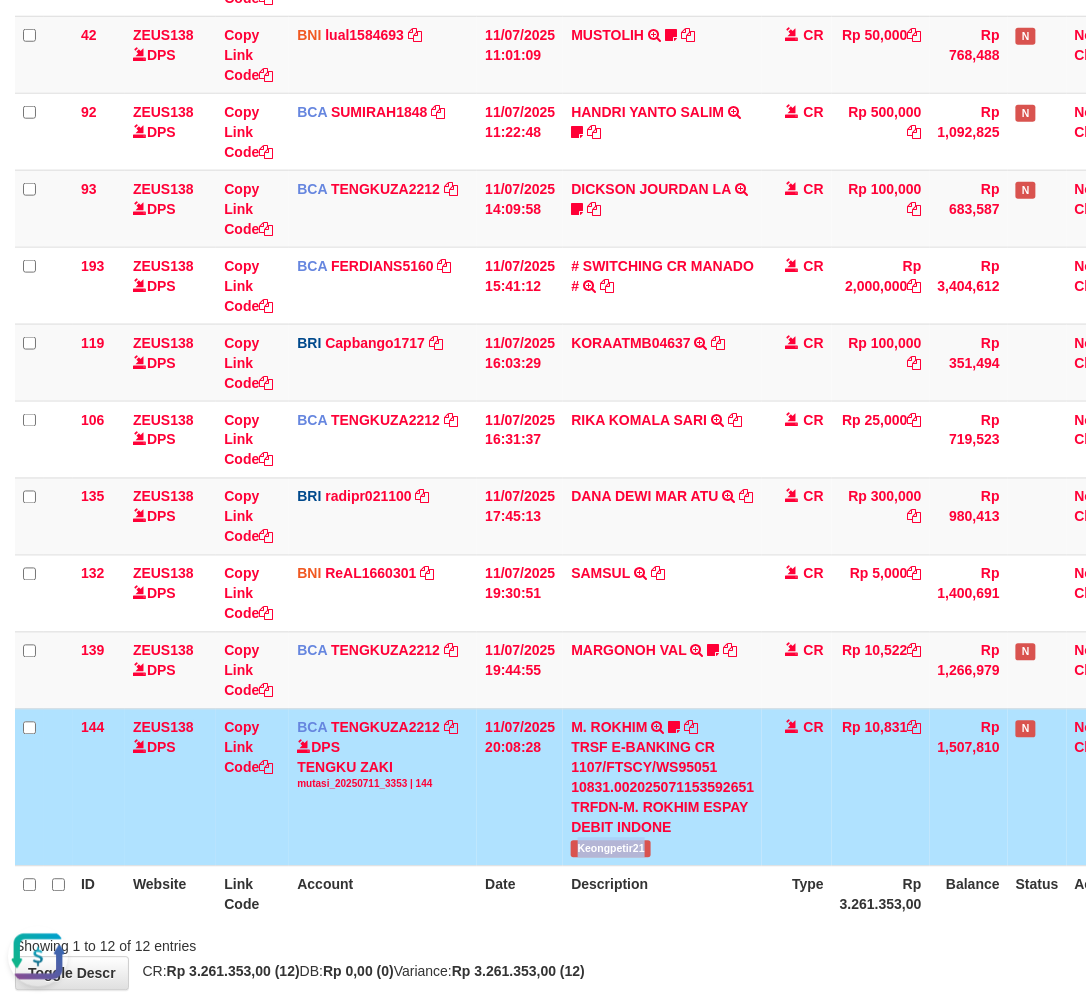 click on "Keongpetir21" at bounding box center (611, 849) 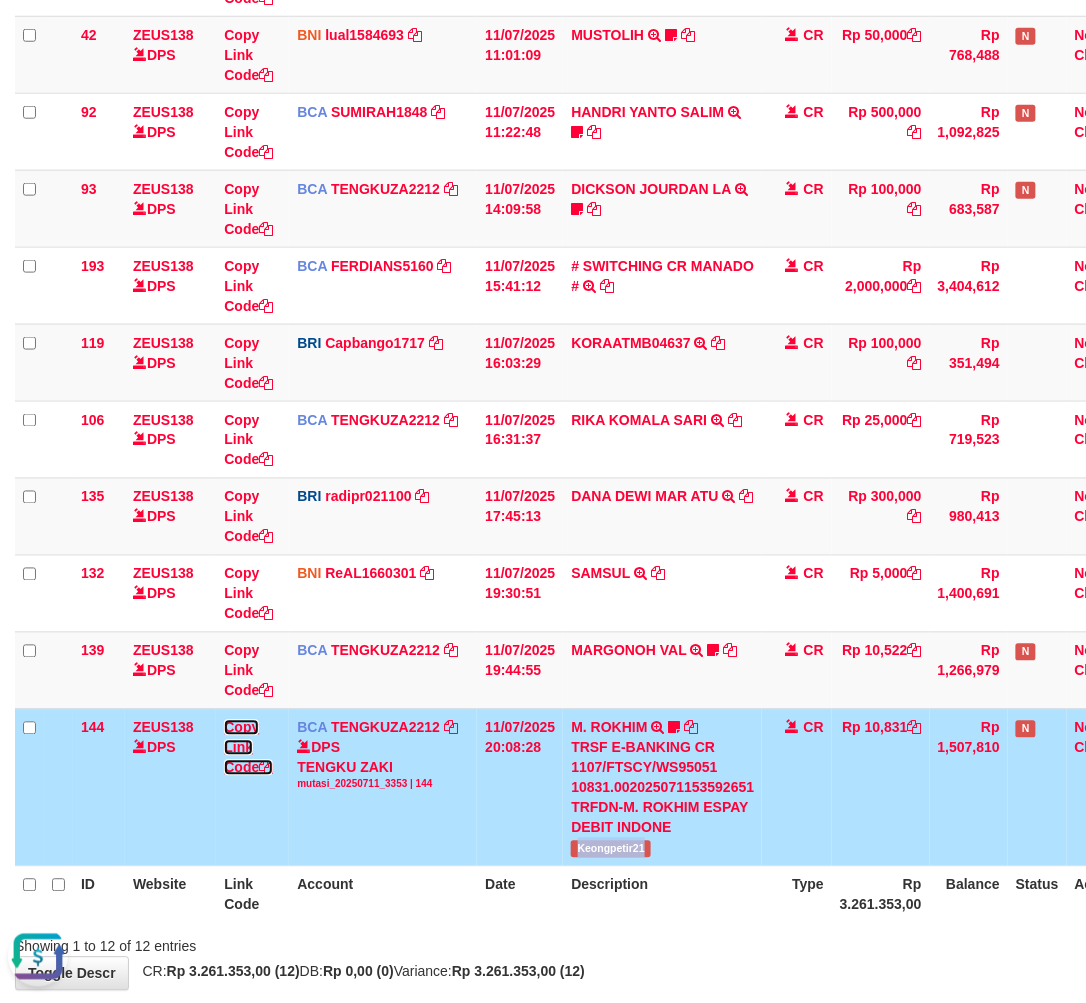 click on "Copy Link Code" at bounding box center (248, 748) 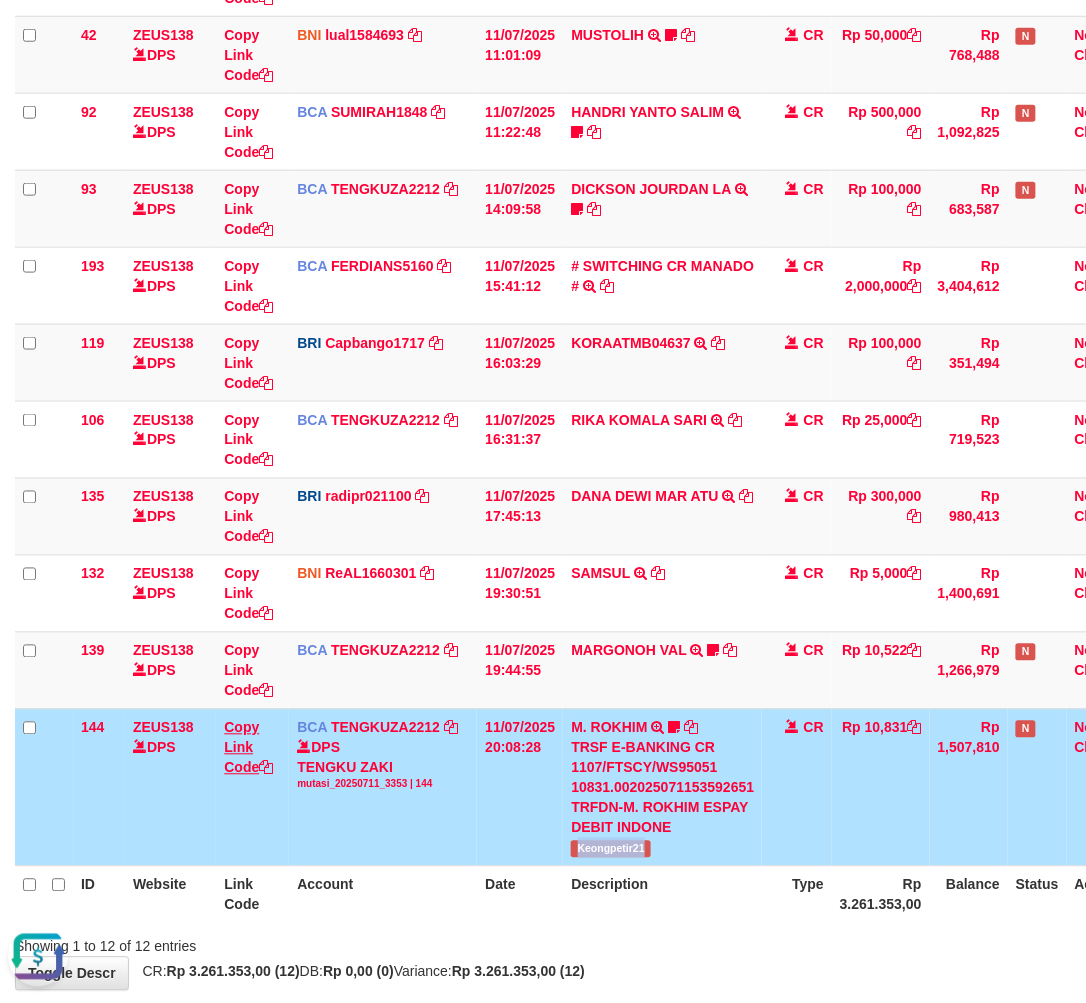 copy on "Keongpetir21" 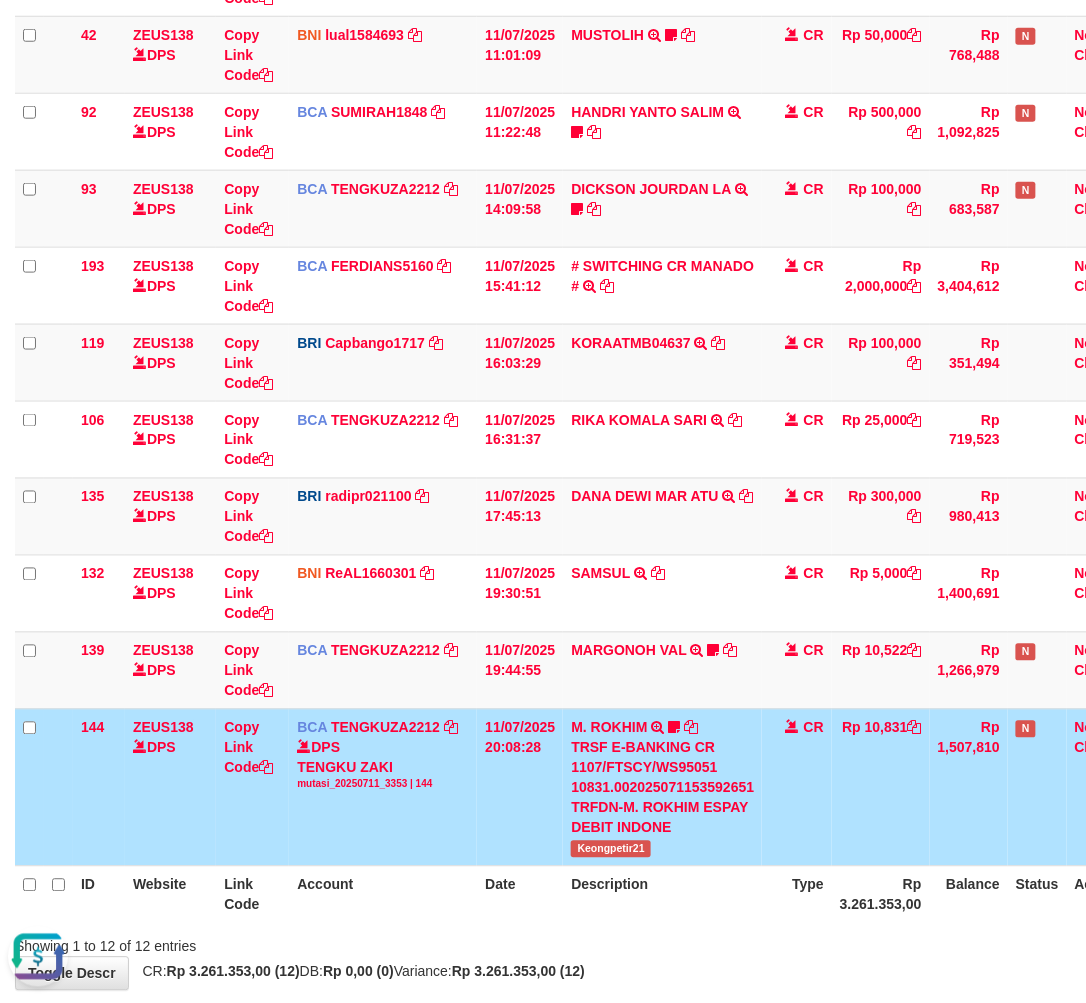 scroll, scrollTop: 297, scrollLeft: 0, axis: vertical 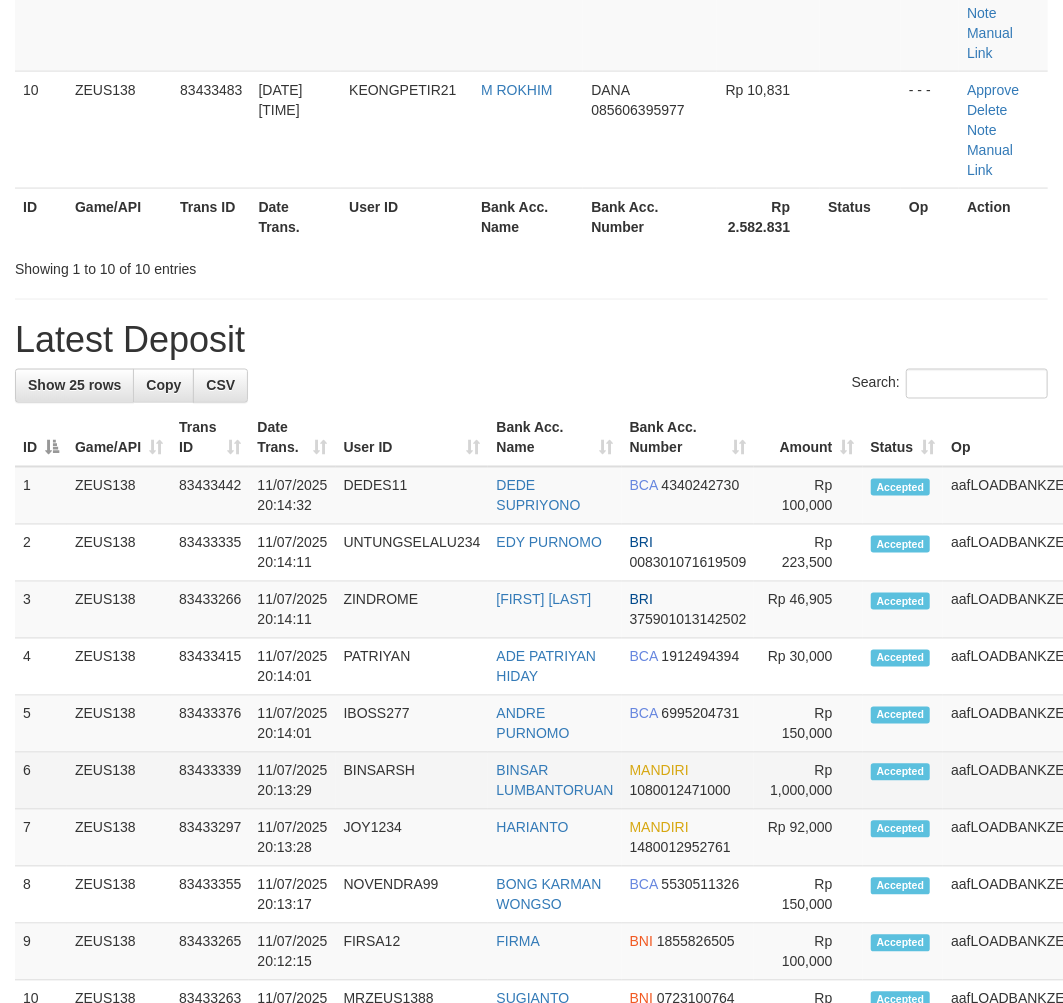 click on "6
ZEUS138
83433339
[DATE] [TIME]
BINSARSH
BINSAR LUMBANTORUAN
MANDIRI
1080012471000
Rp 1,000,000
Accepted
aafLOADBANKZEUS
Note" at bounding box center [594, 781] 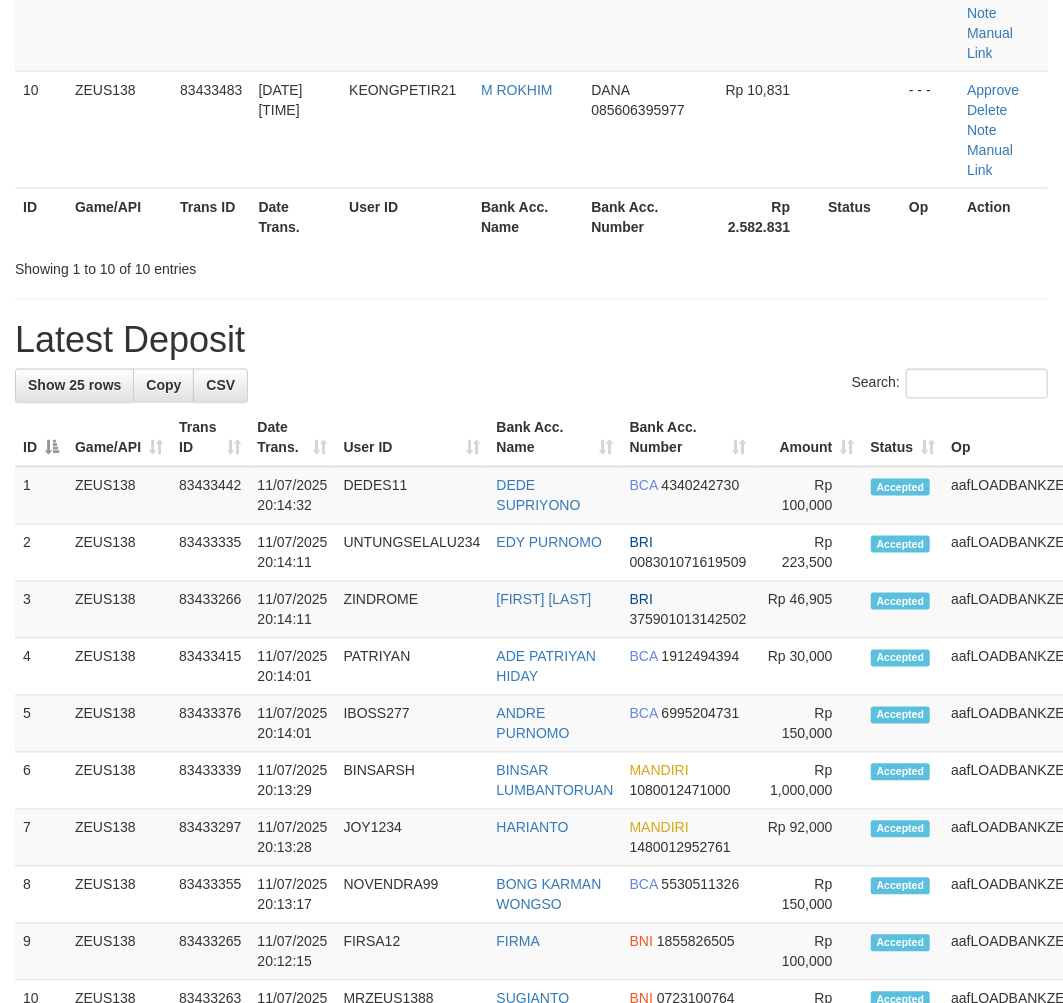 scroll, scrollTop: 1206, scrollLeft: 0, axis: vertical 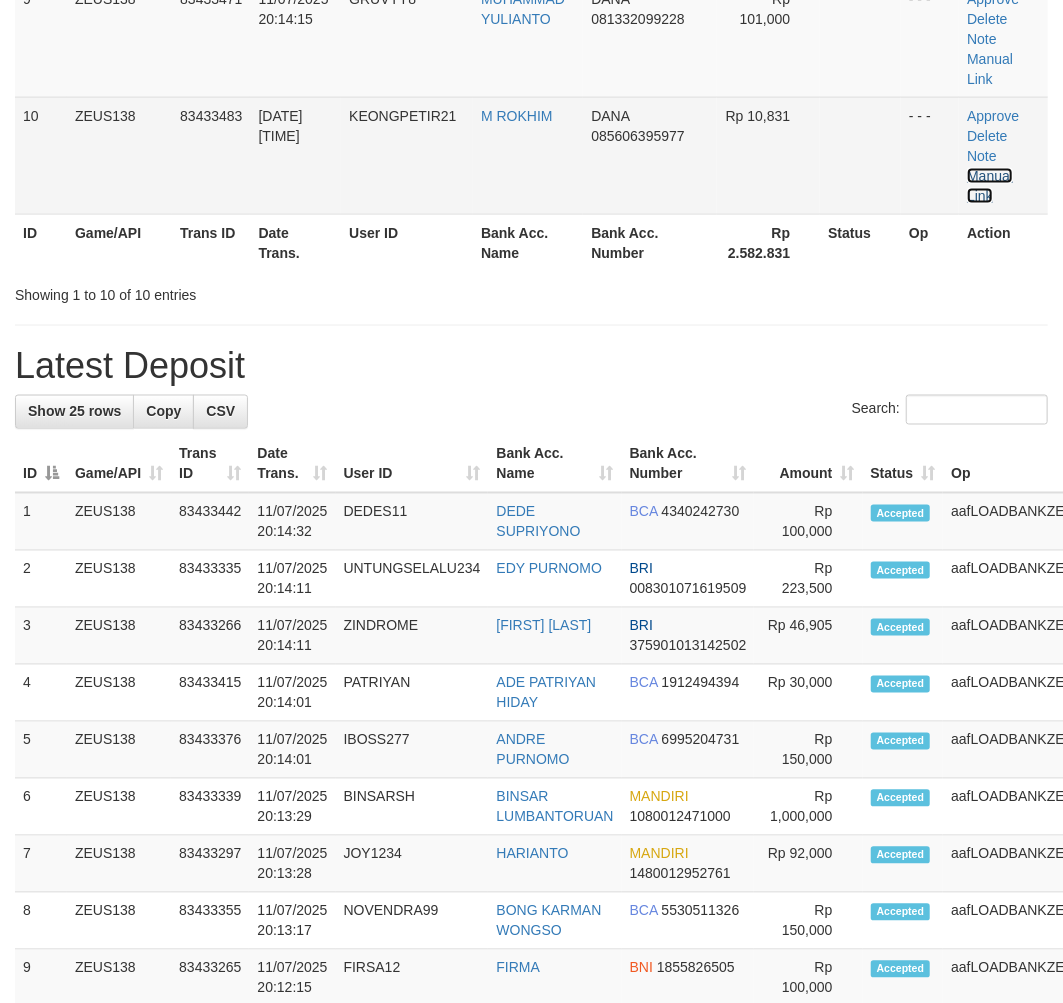 click on "Manual Link" at bounding box center (990, 186) 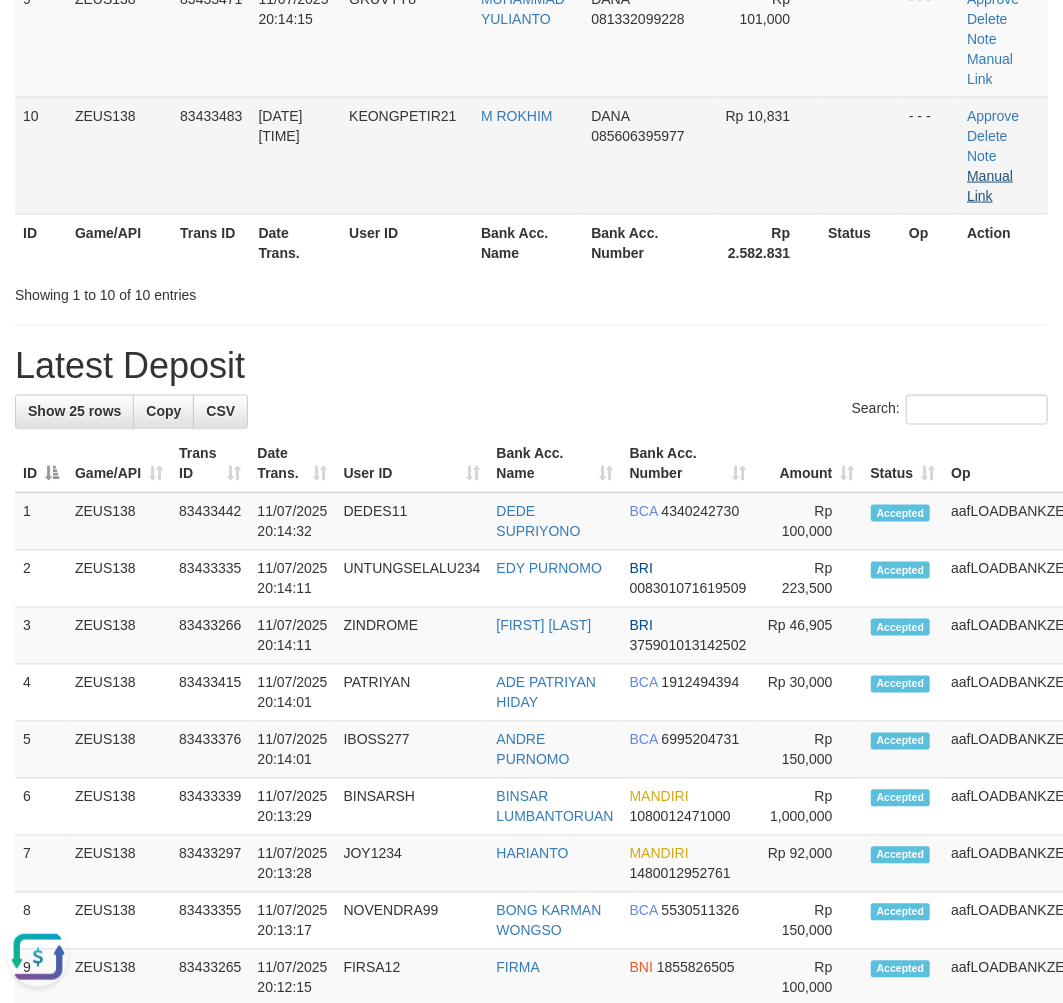 scroll, scrollTop: 0, scrollLeft: 0, axis: both 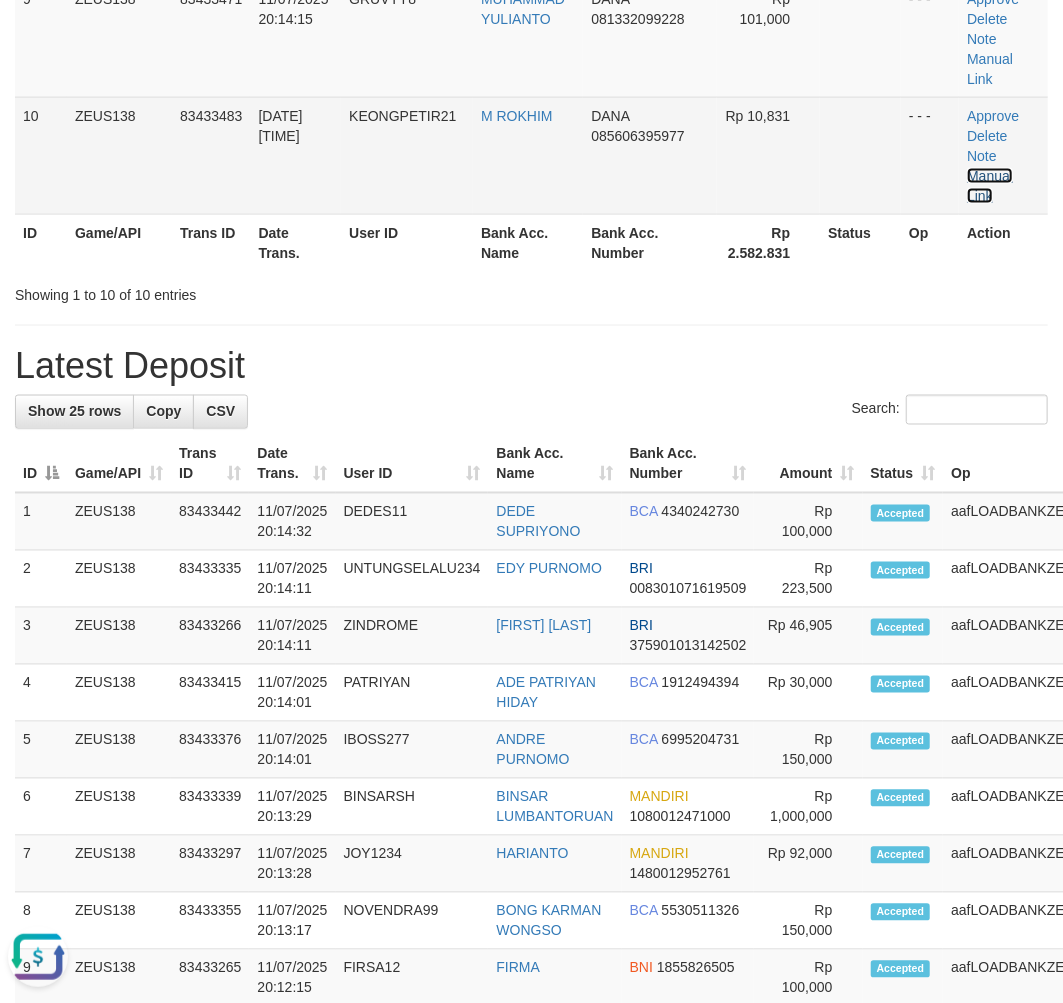 click on "Manual Link" at bounding box center (990, 186) 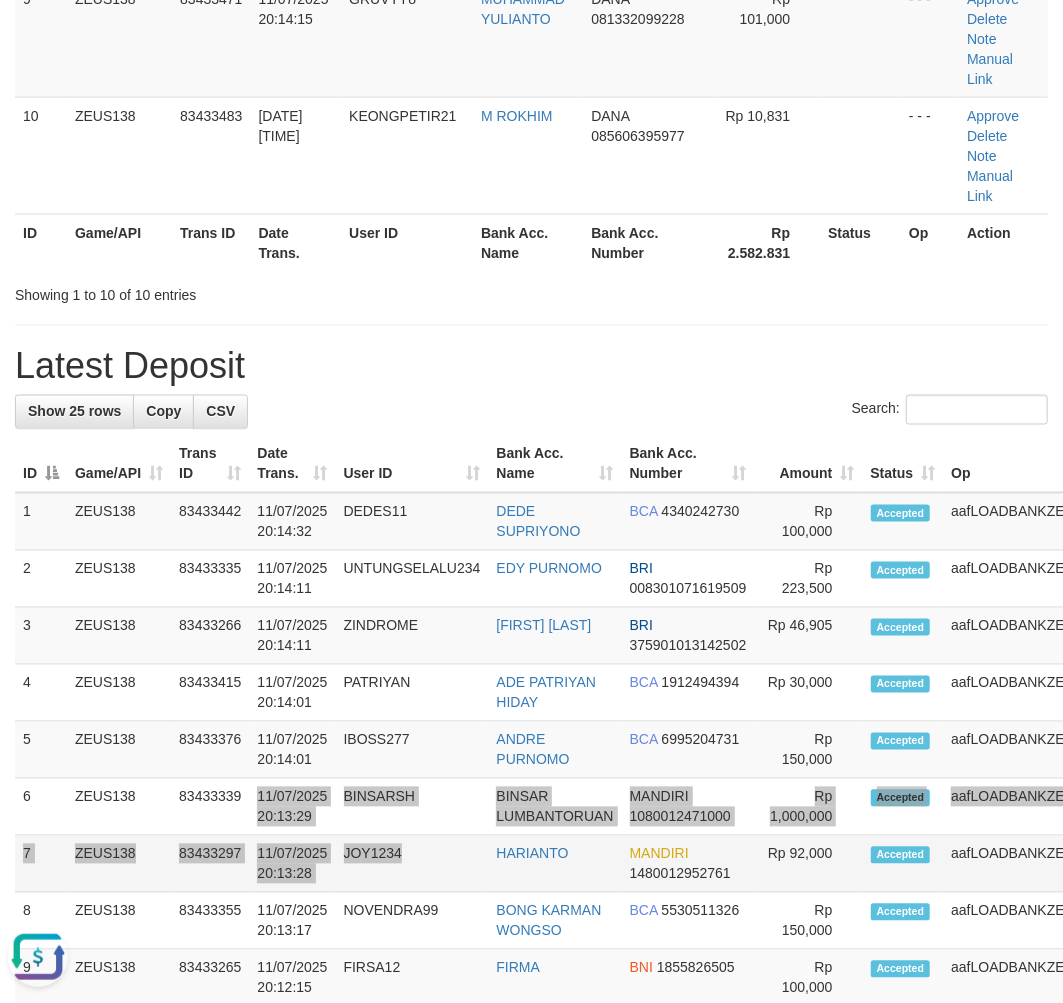 click on "1
ZEUS138
83433442
11/07/2025 20:14:32
DEDES11
DEDE SUPRIYONO
BCA
4340242730
2 3" at bounding box center [594, 1206] 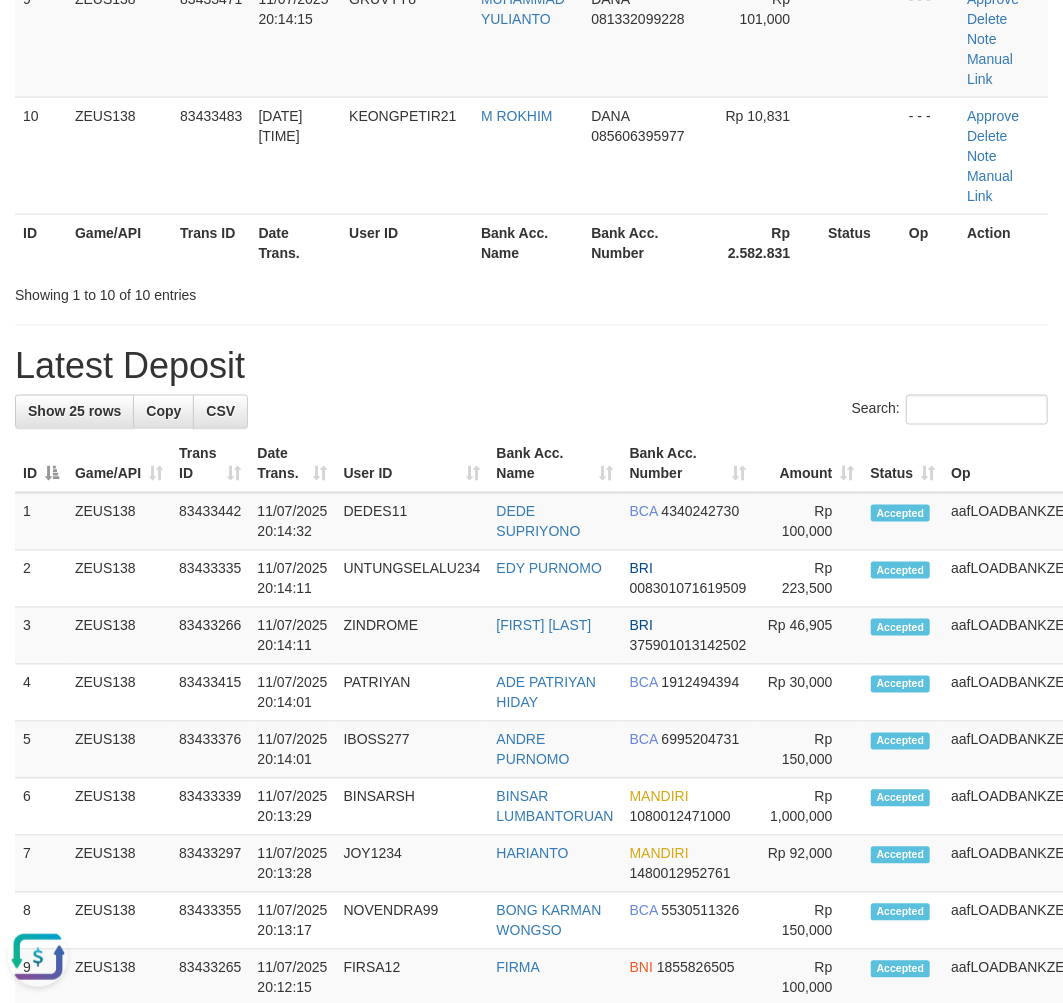 drag, startPoint x: 495, startPoint y: 333, endPoint x: 483, endPoint y: 340, distance: 13.892444 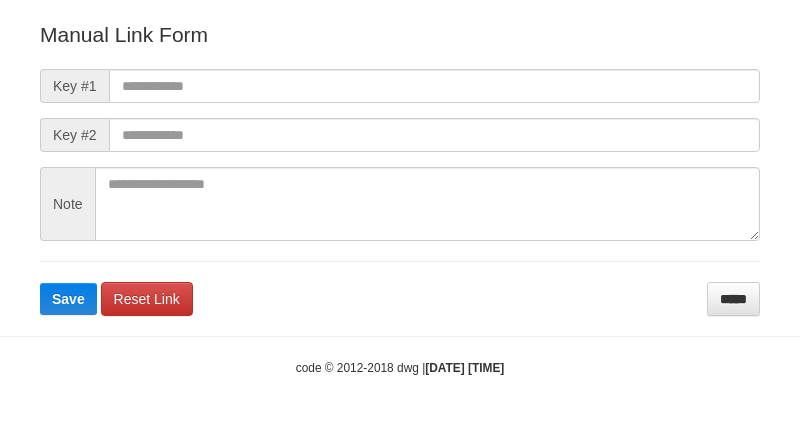scroll, scrollTop: 222, scrollLeft: 0, axis: vertical 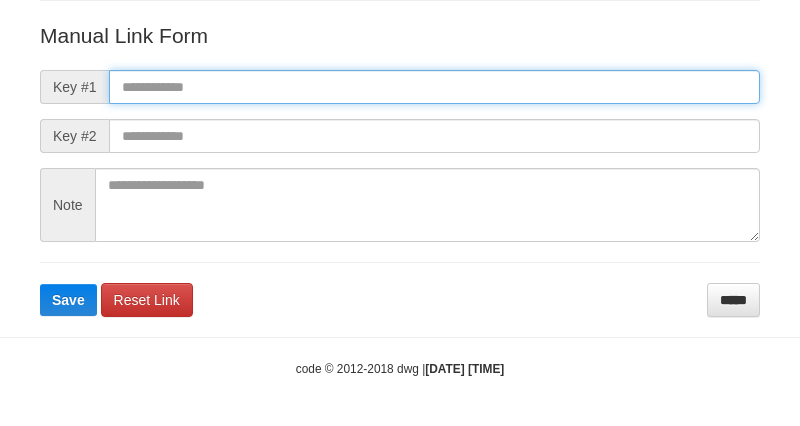 click at bounding box center [434, 87] 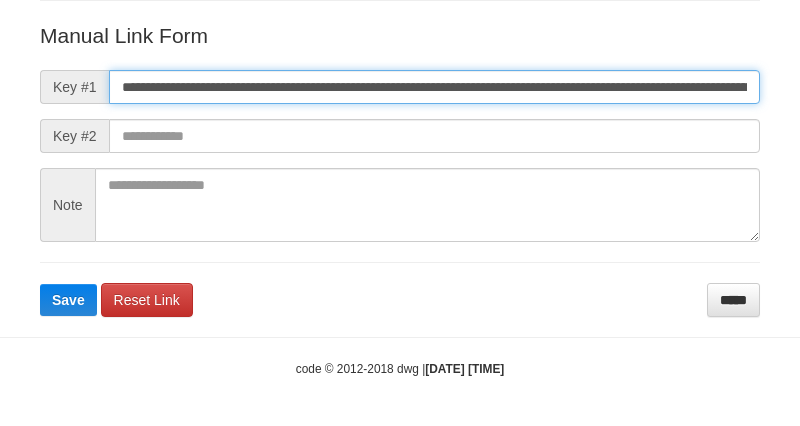 scroll, scrollTop: 0, scrollLeft: 1376, axis: horizontal 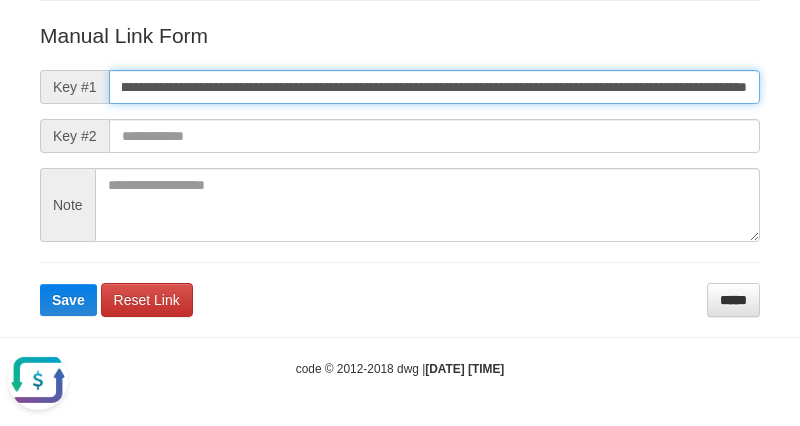 type on "**********" 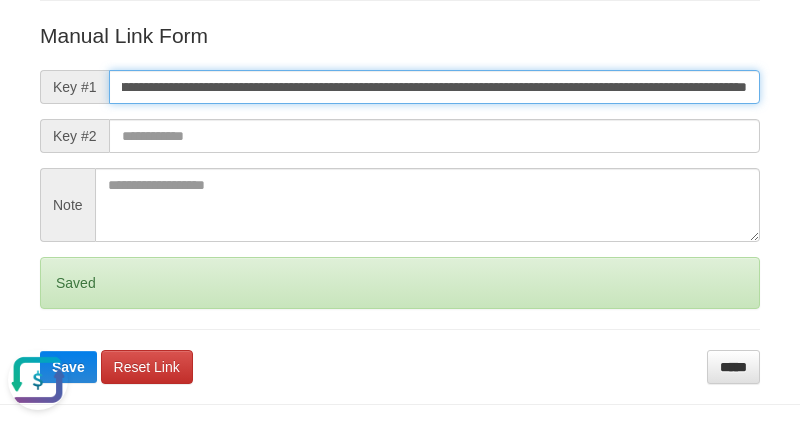 click on "Save" at bounding box center (68, 367) 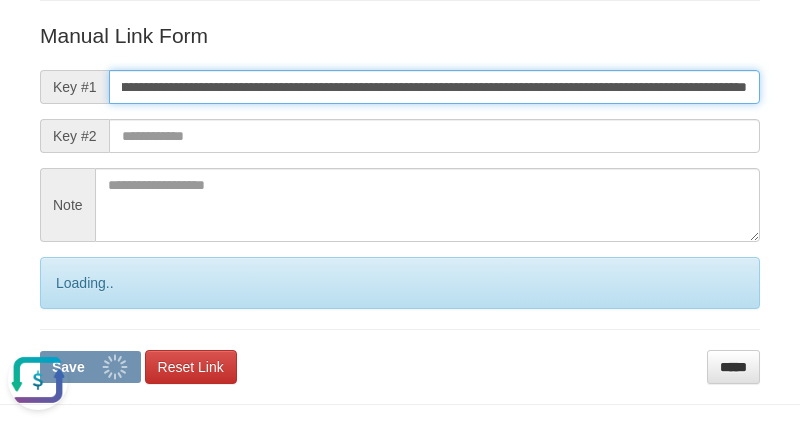 click on "Save" at bounding box center [90, 367] 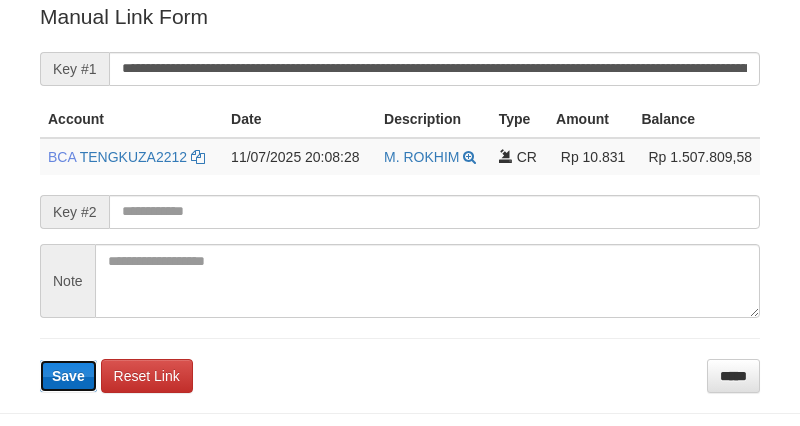 click on "Save" at bounding box center (68, 376) 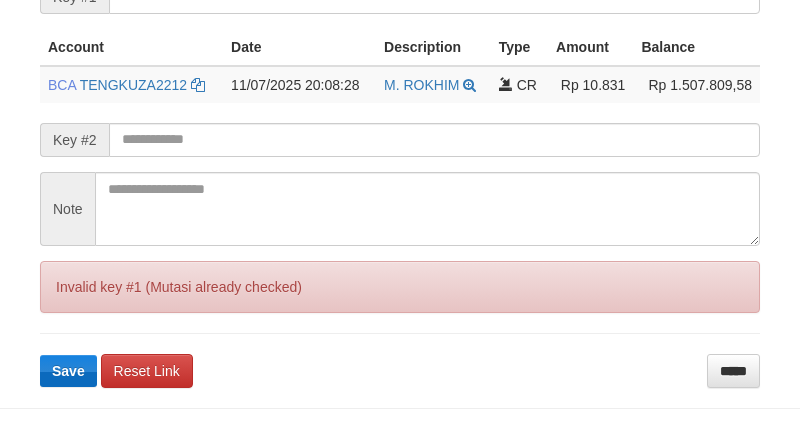scroll, scrollTop: 546, scrollLeft: 0, axis: vertical 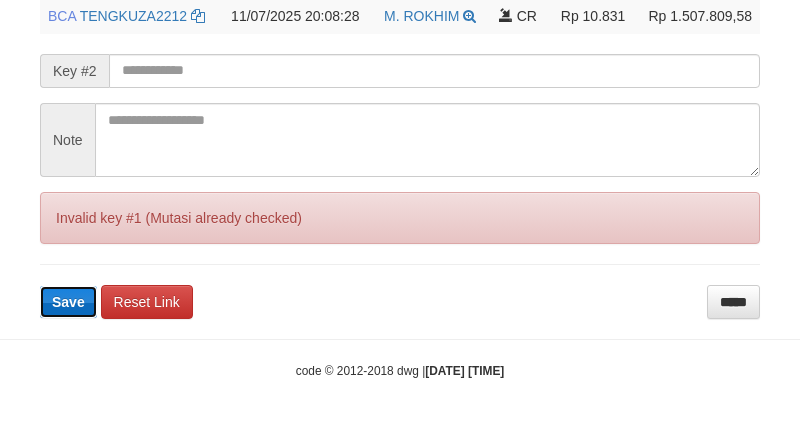 click on "Save" at bounding box center (68, 302) 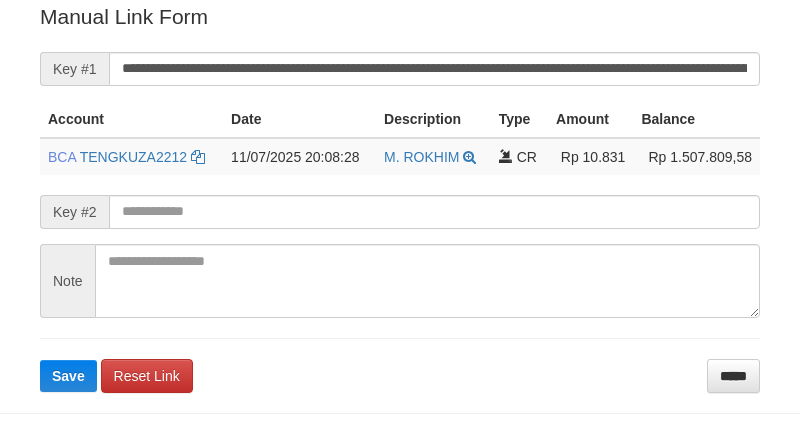 scroll, scrollTop: 478, scrollLeft: 0, axis: vertical 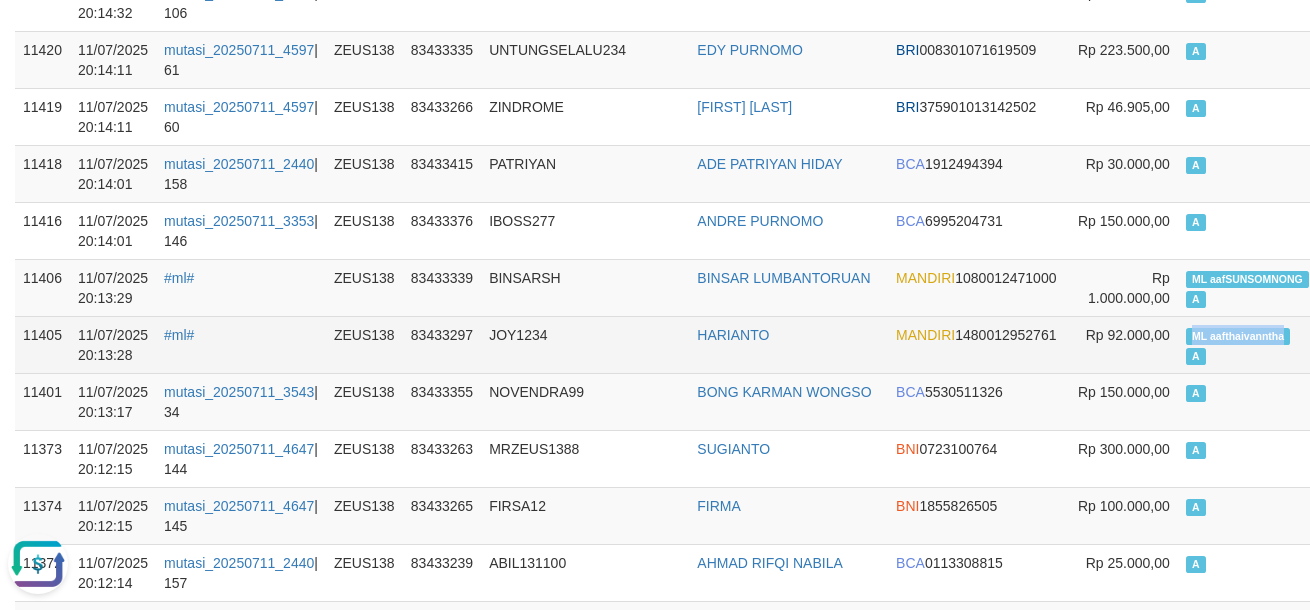 drag, startPoint x: 1140, startPoint y: 328, endPoint x: 1254, endPoint y: 335, distance: 114.21471 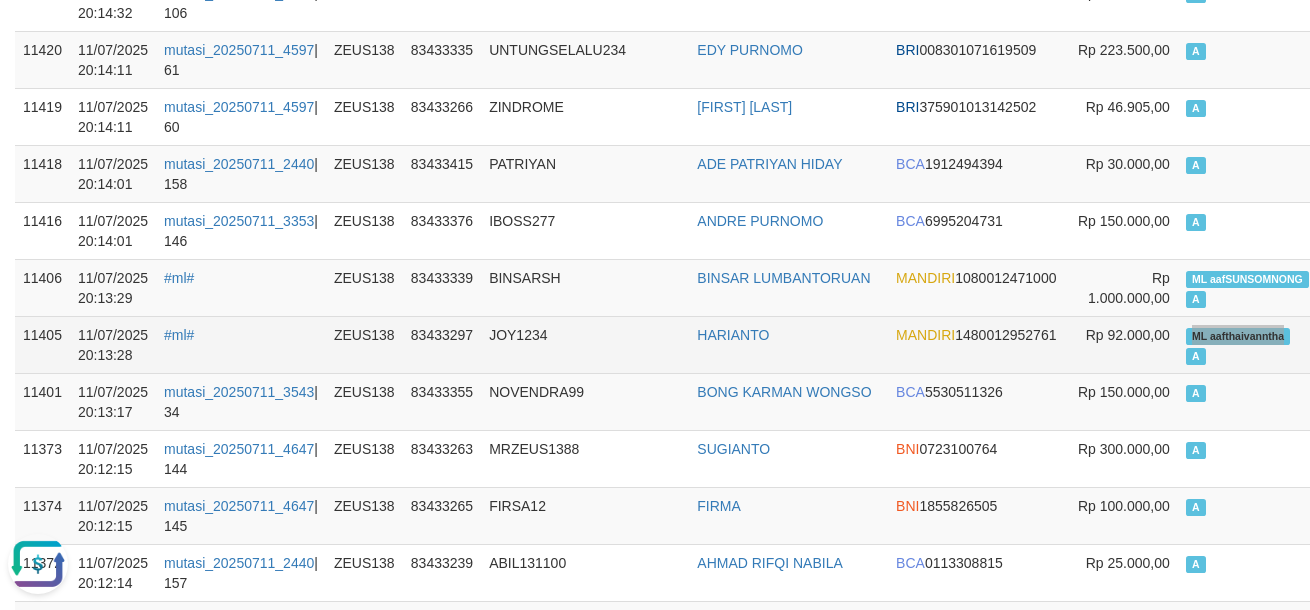 click on "ML aafthaivanntha   A" at bounding box center [1247, 344] 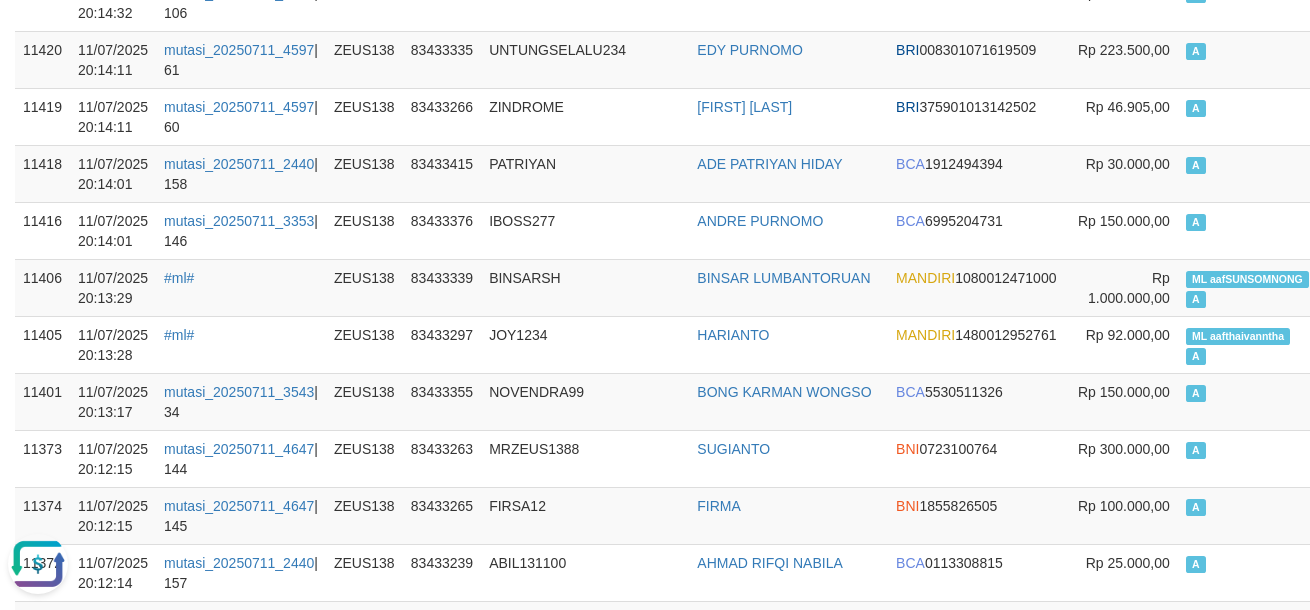 scroll, scrollTop: 5724, scrollLeft: 0, axis: vertical 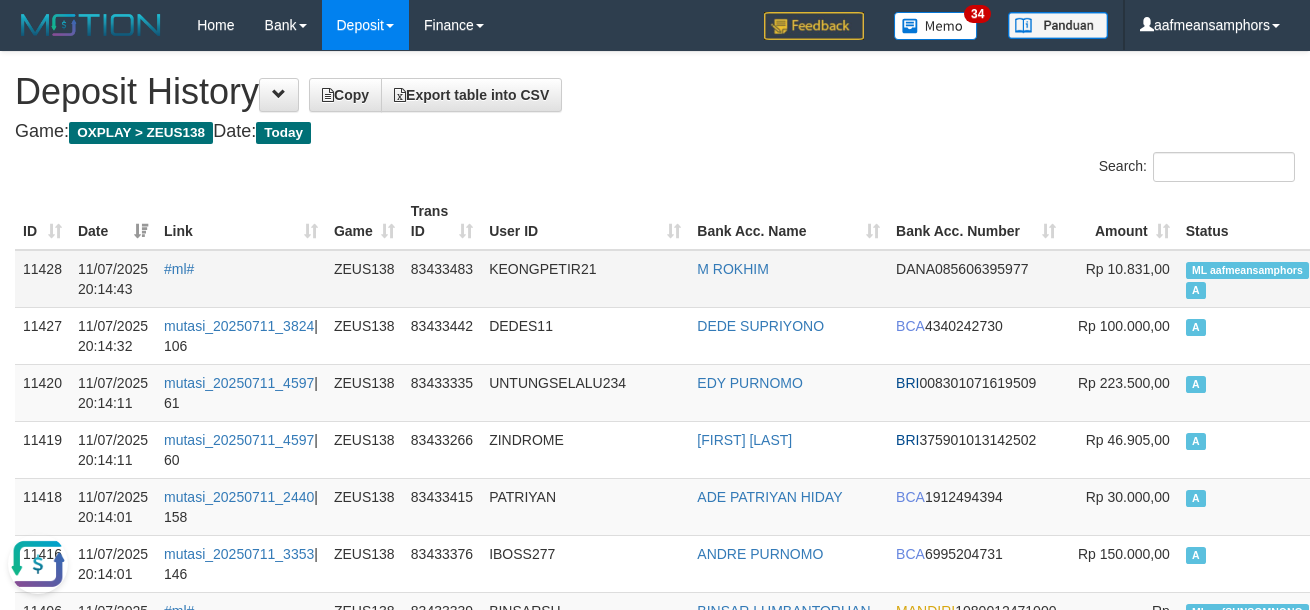 click on "#ml#" at bounding box center [241, 279] 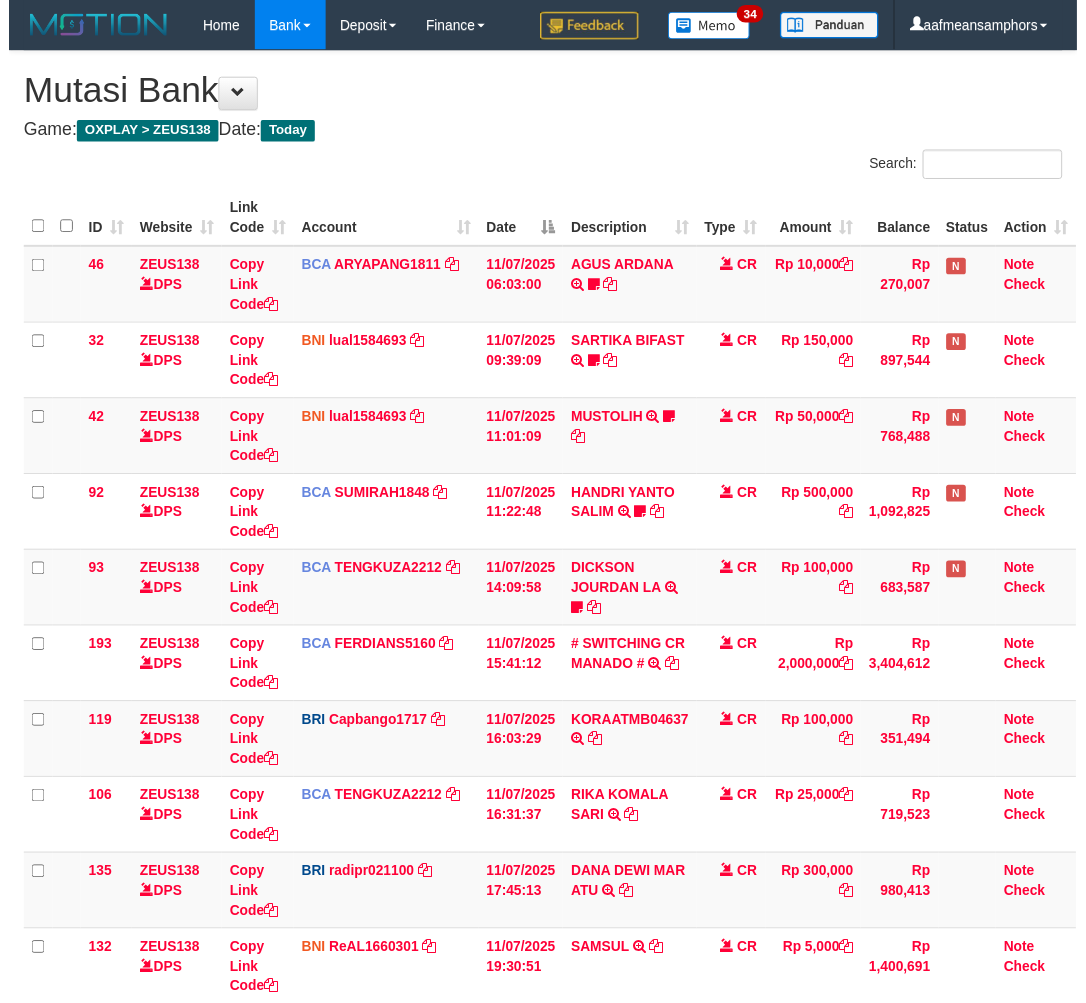 scroll, scrollTop: 312, scrollLeft: 0, axis: vertical 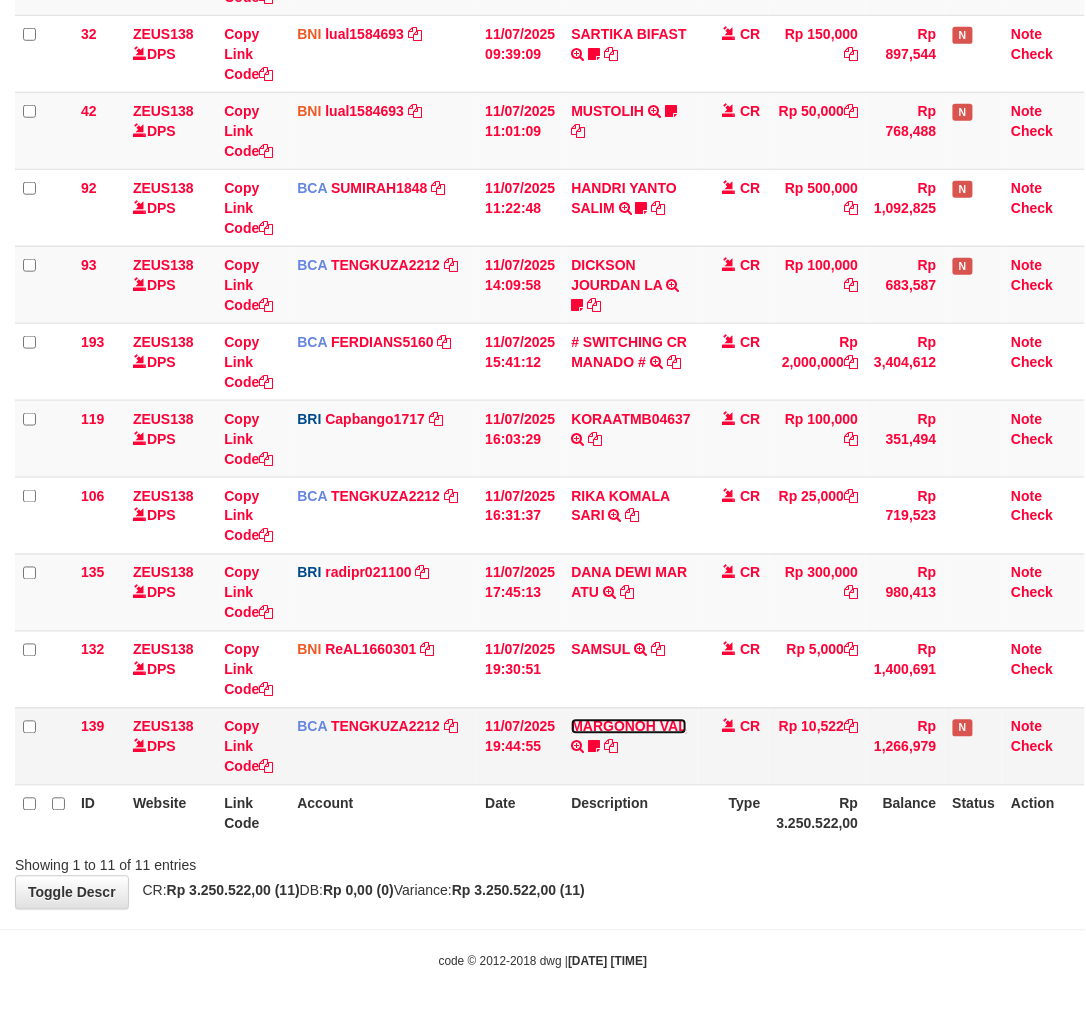 click on "MARGONOH VAL" at bounding box center (628, 727) 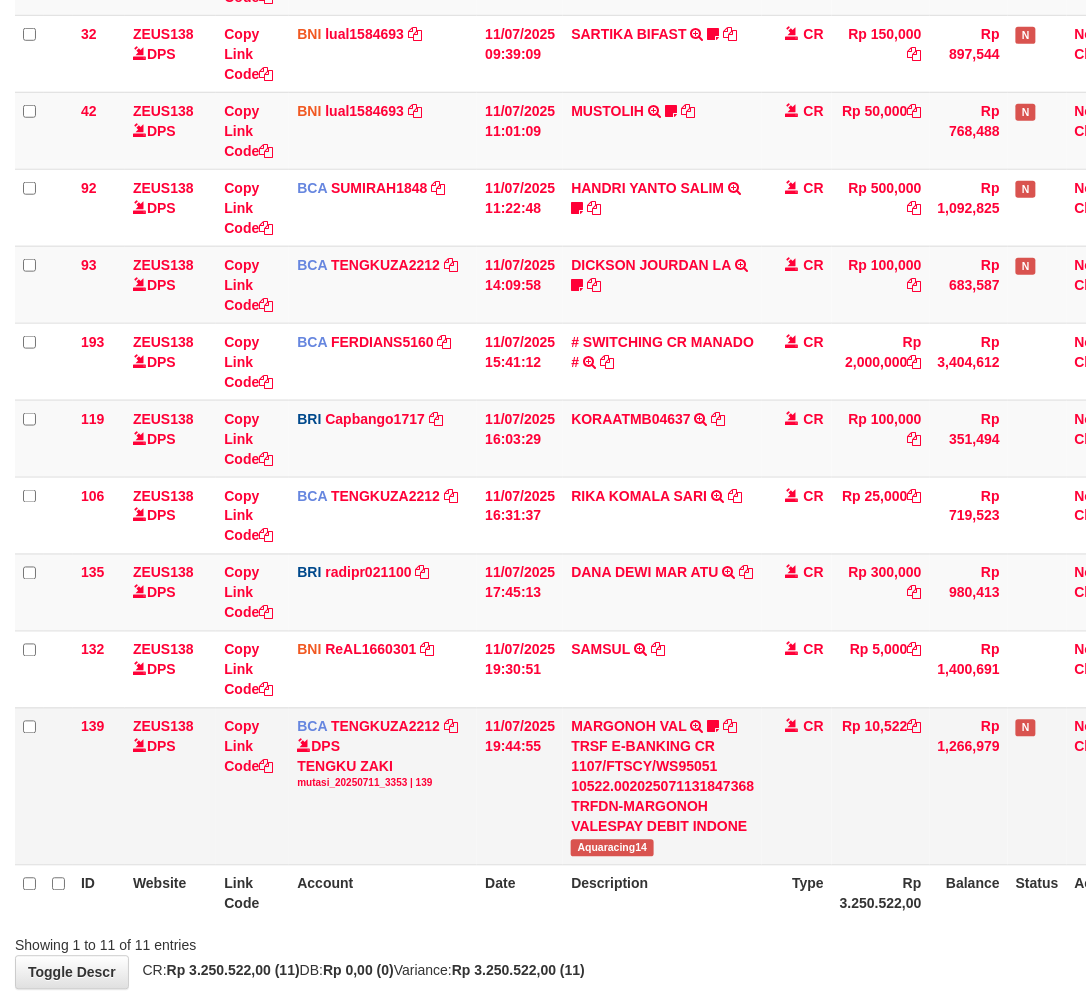 click on "MARGONOH VAL            TRSF E-BANKING CR 1107/FTSCY/WS95051
10522.002025071131847368 TRFDN-MARGONOH VALESPAY DEBIT INDONE    Aquaracing14" at bounding box center [662, 786] 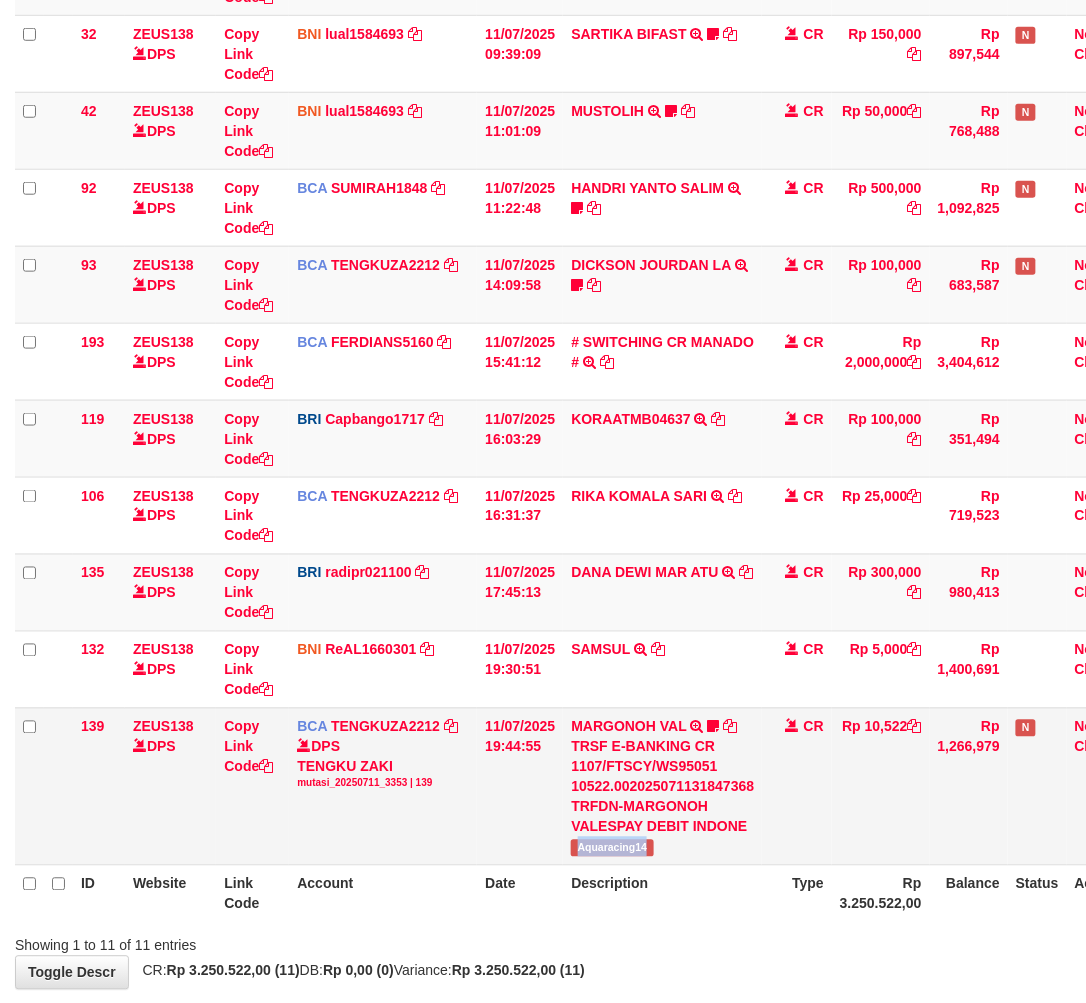 click on "MARGONOH VAL            TRSF E-BANKING CR 1107/FTSCY/WS95051
10522.002025071131847368 TRFDN-MARGONOH VALESPAY DEBIT INDONE    Aquaracing14" at bounding box center (662, 786) 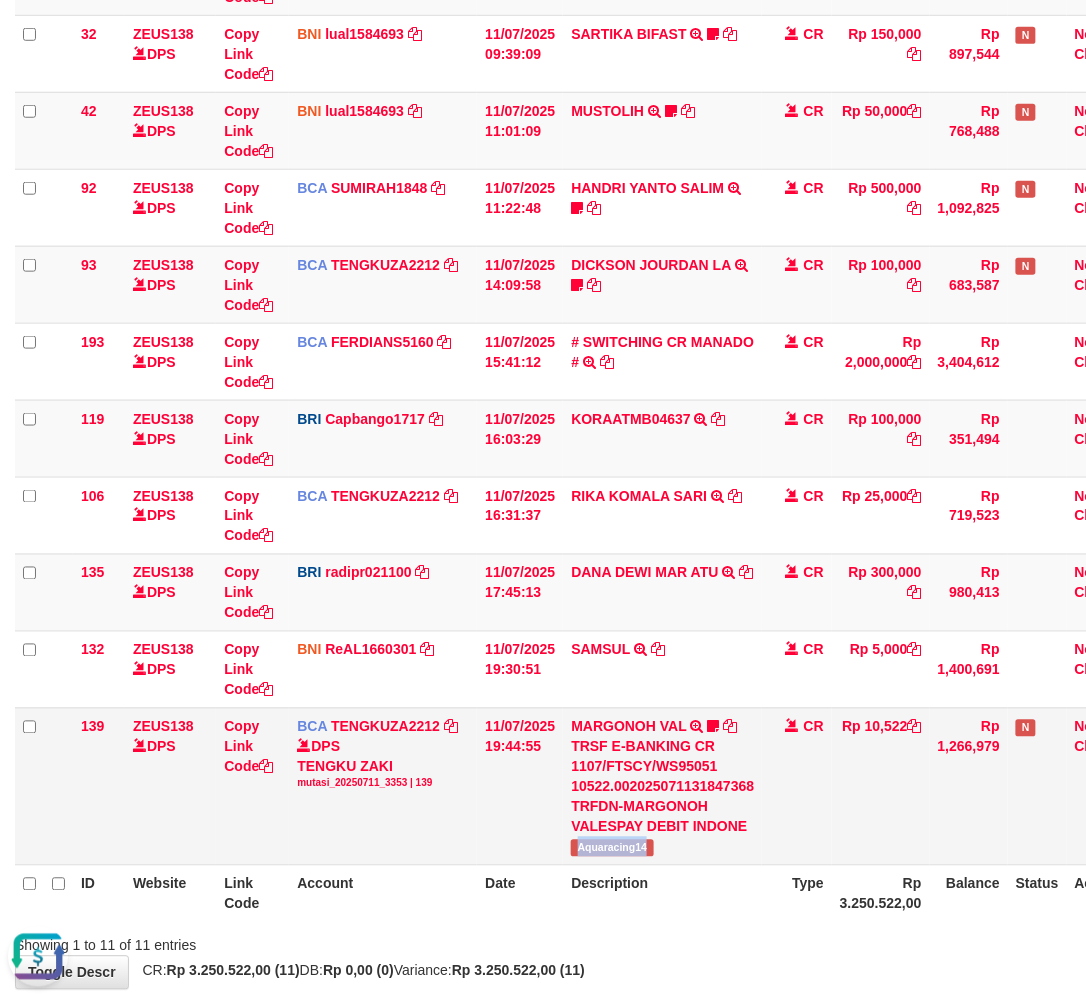 scroll, scrollTop: 0, scrollLeft: 0, axis: both 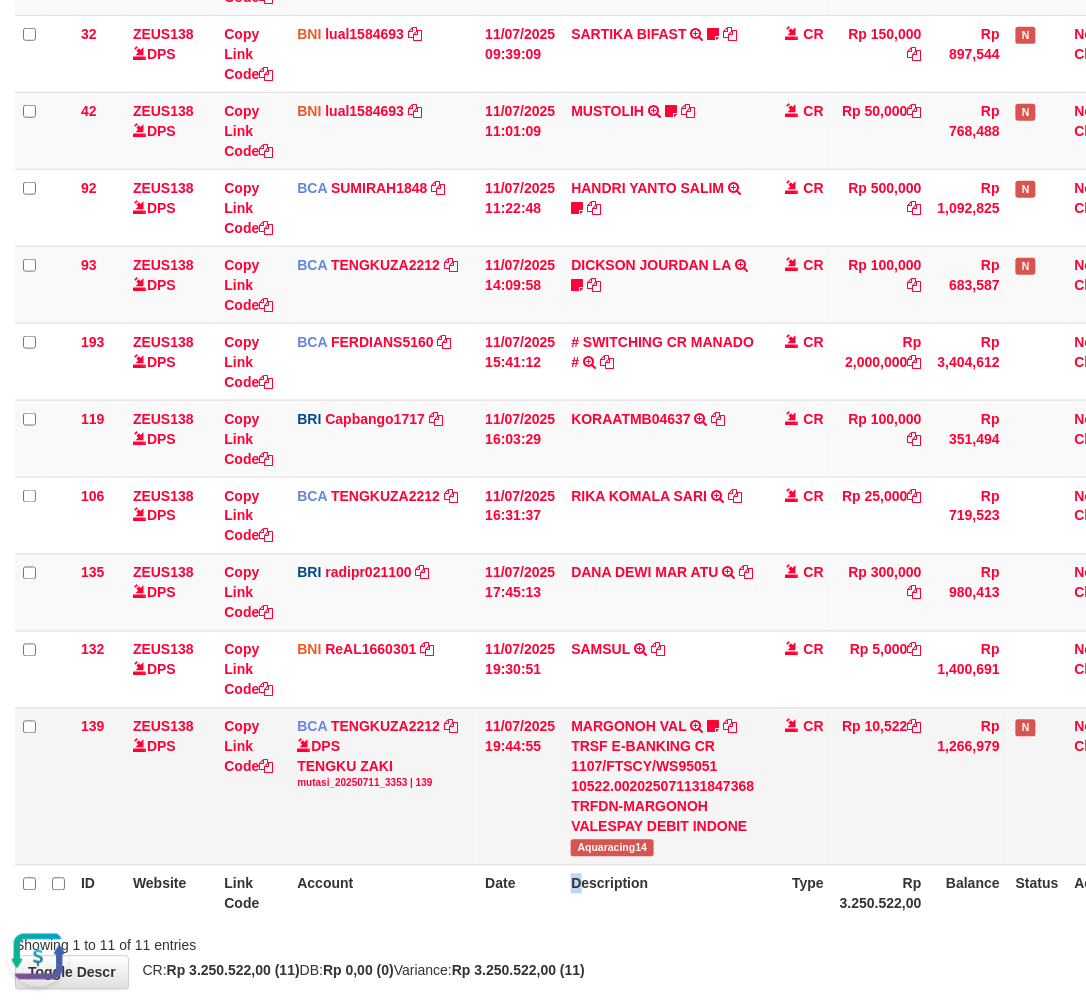 drag, startPoint x: 578, startPoint y: 875, endPoint x: 777, endPoint y: 800, distance: 212.66405 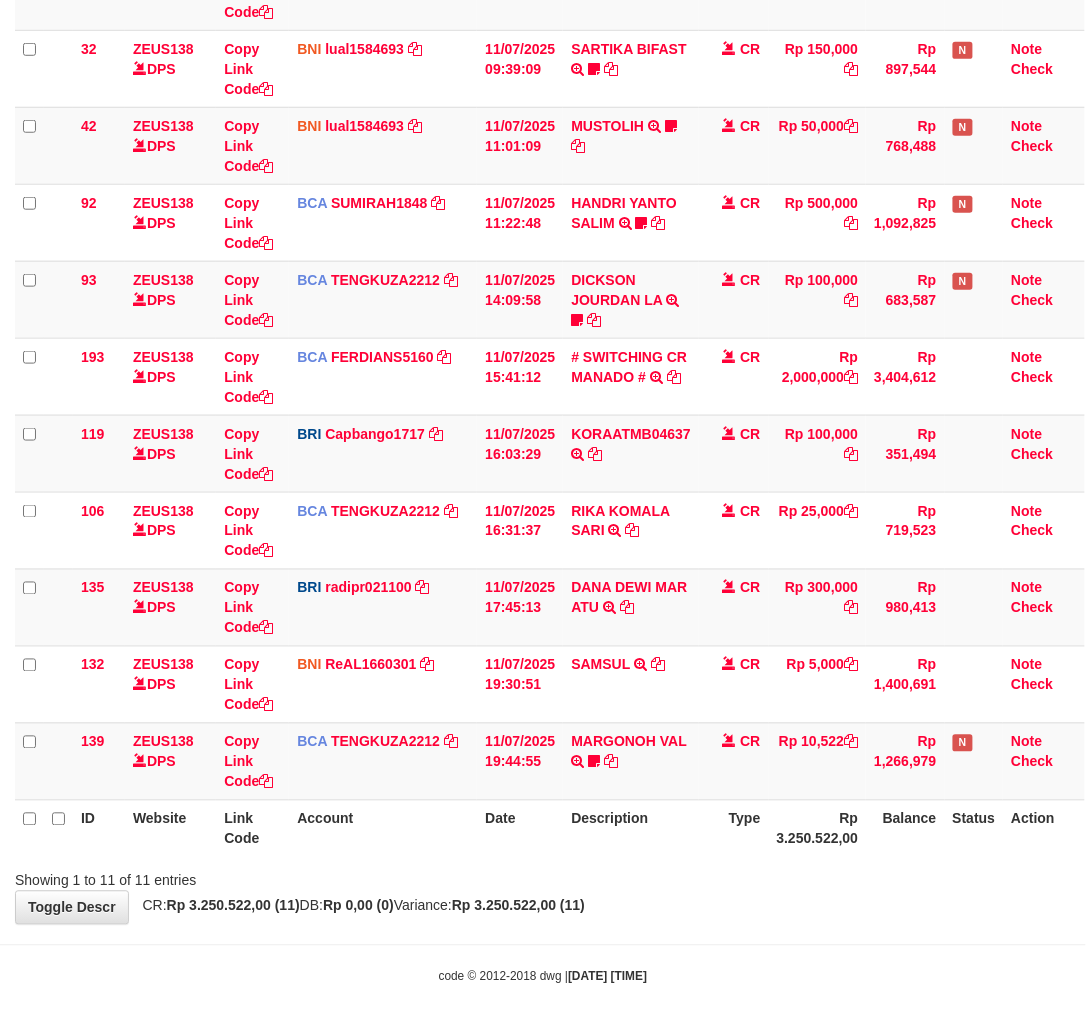 scroll, scrollTop: 312, scrollLeft: 0, axis: vertical 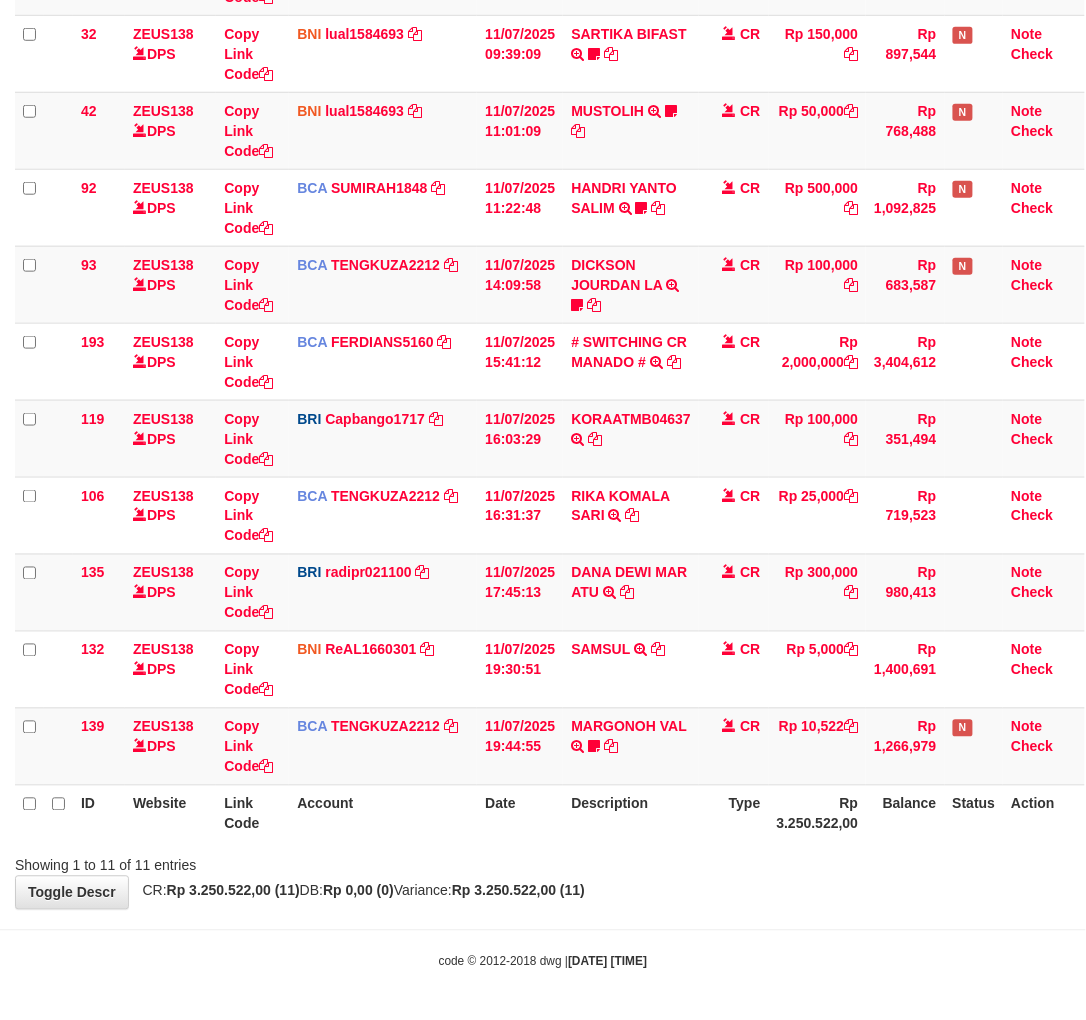 click on "Description" at bounding box center [631, 813] 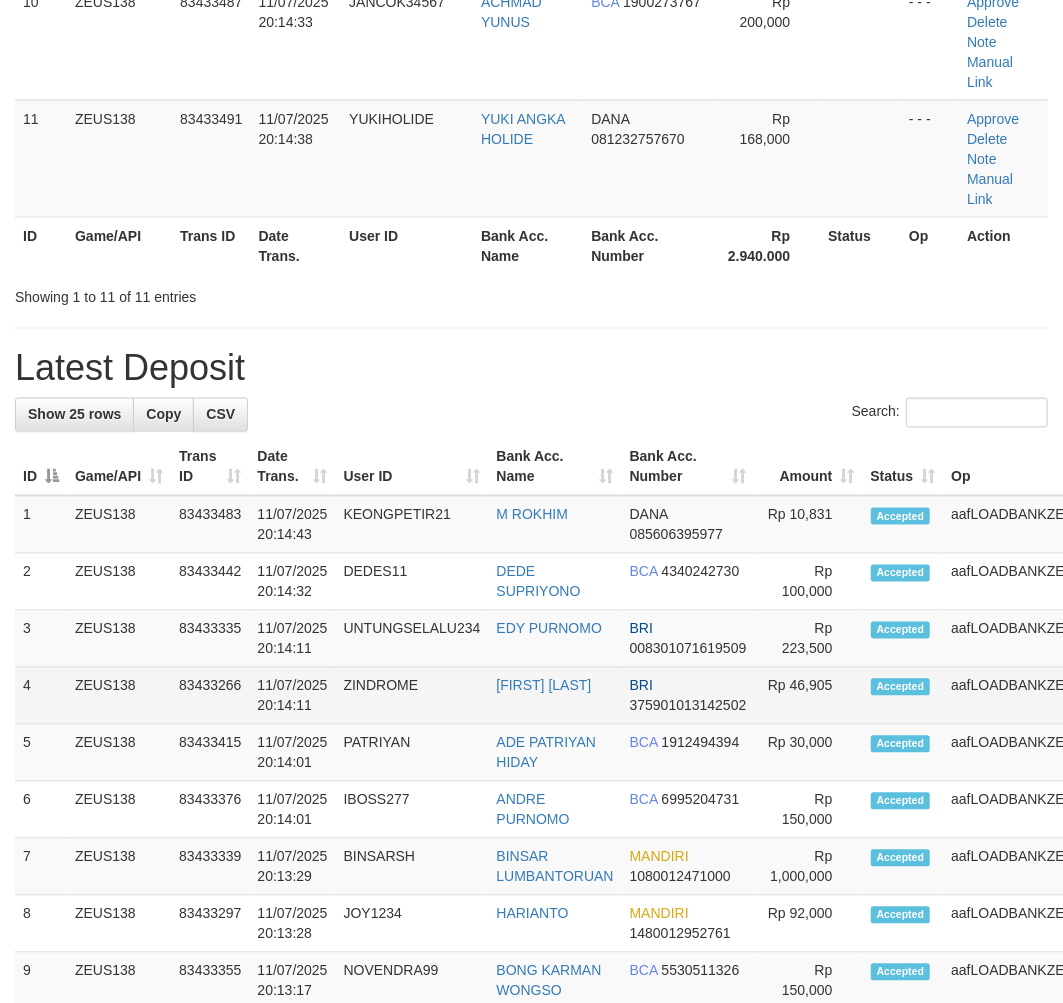 scroll, scrollTop: 1256, scrollLeft: 0, axis: vertical 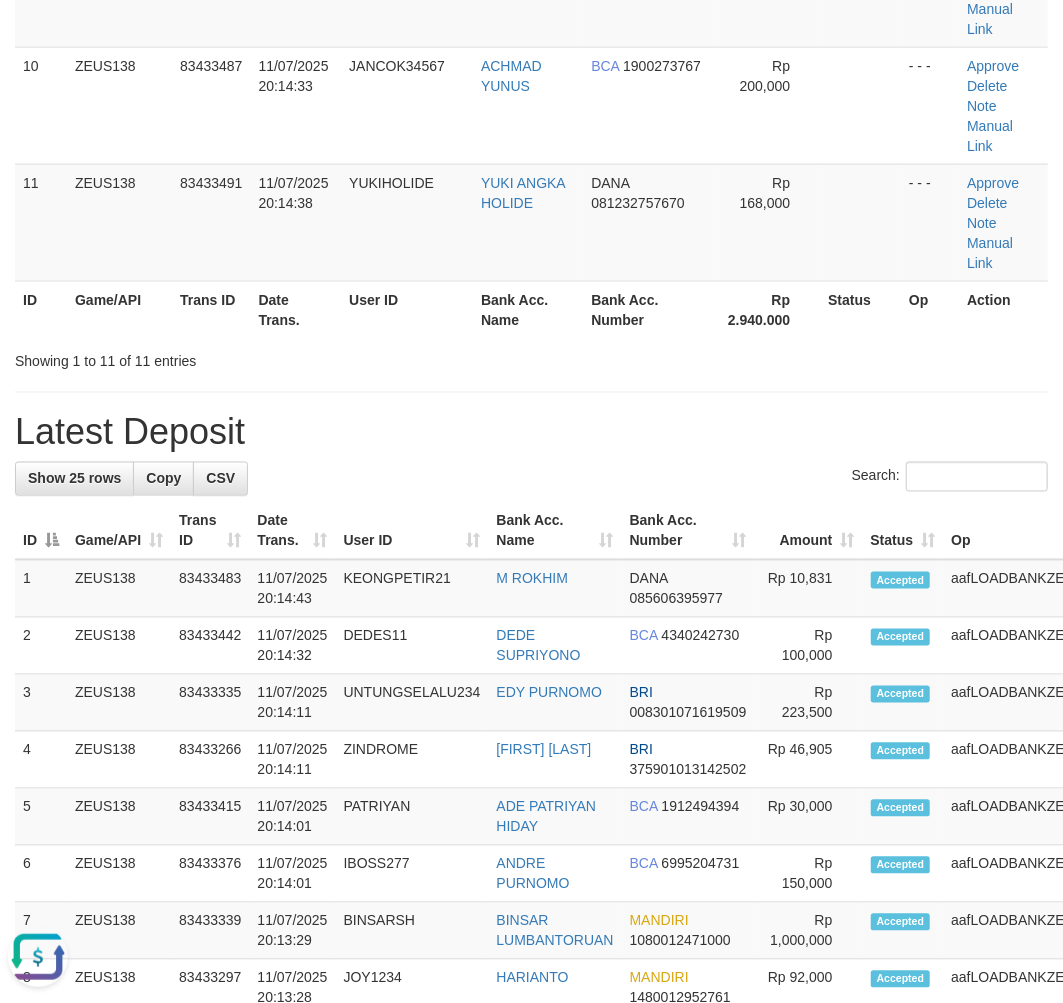 drag, startPoint x: 338, startPoint y: 453, endPoint x: 350, endPoint y: 453, distance: 12 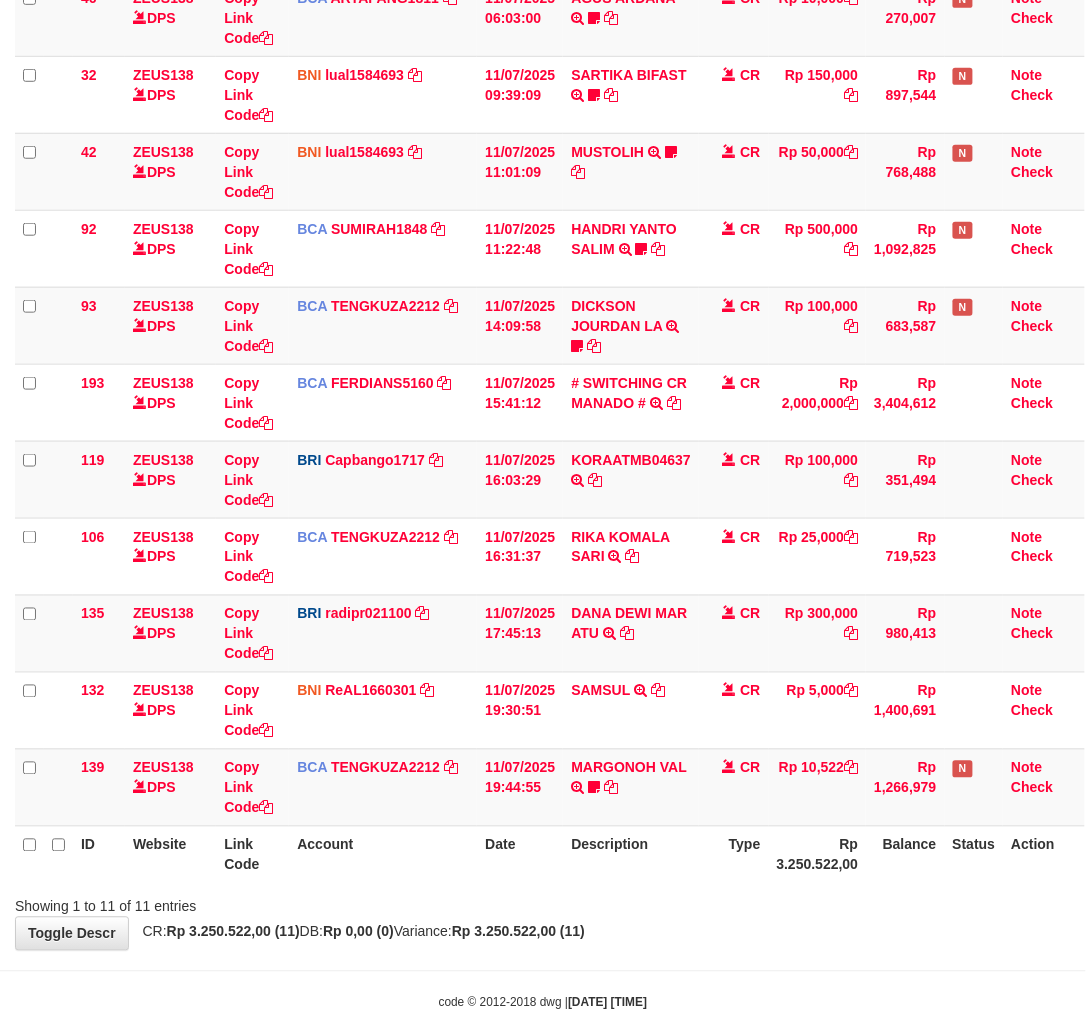 scroll, scrollTop: 312, scrollLeft: 0, axis: vertical 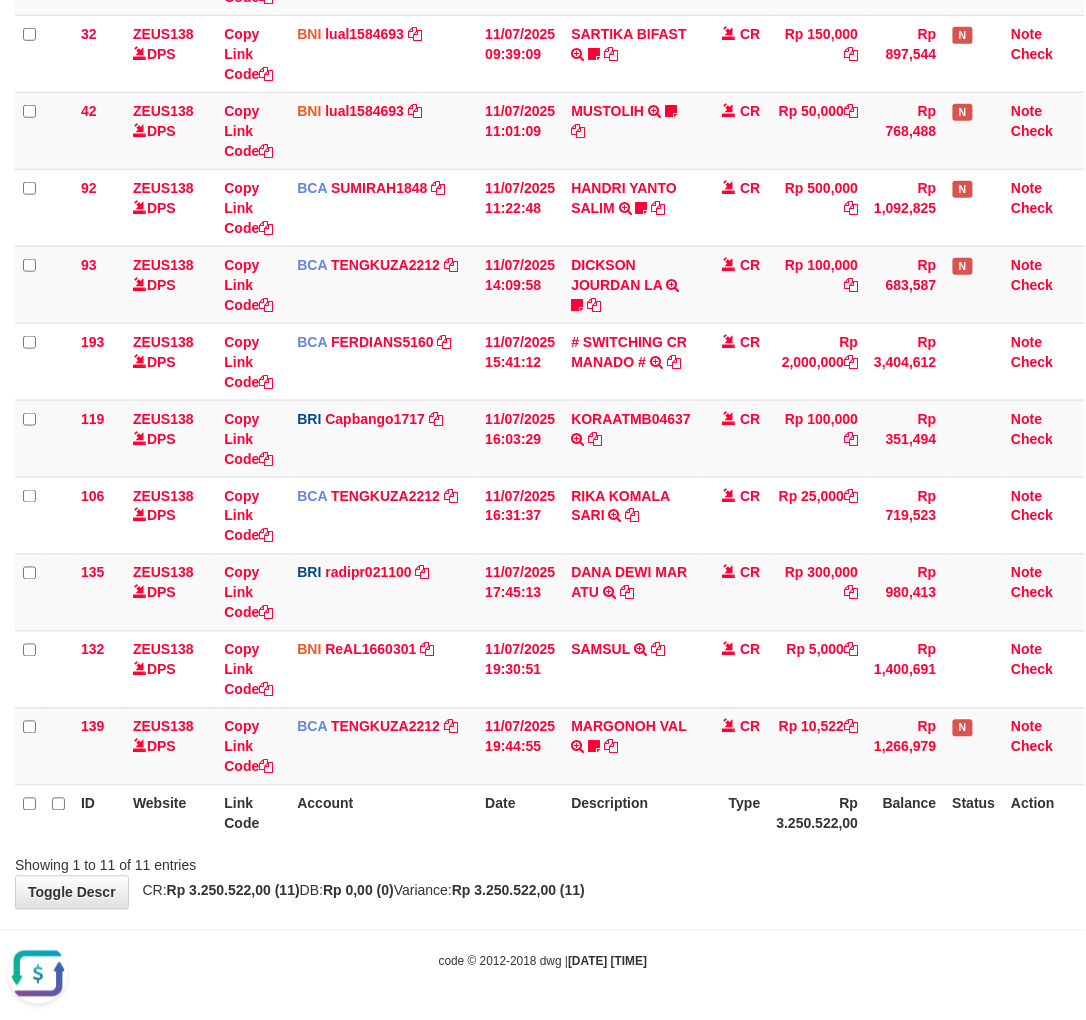 click on "Toggle navigation
Home
Bank
Account List
Load
By Website
Group
[OXPLAY]													ZEUS138
By Load Group (DPS)" at bounding box center (543, 354) 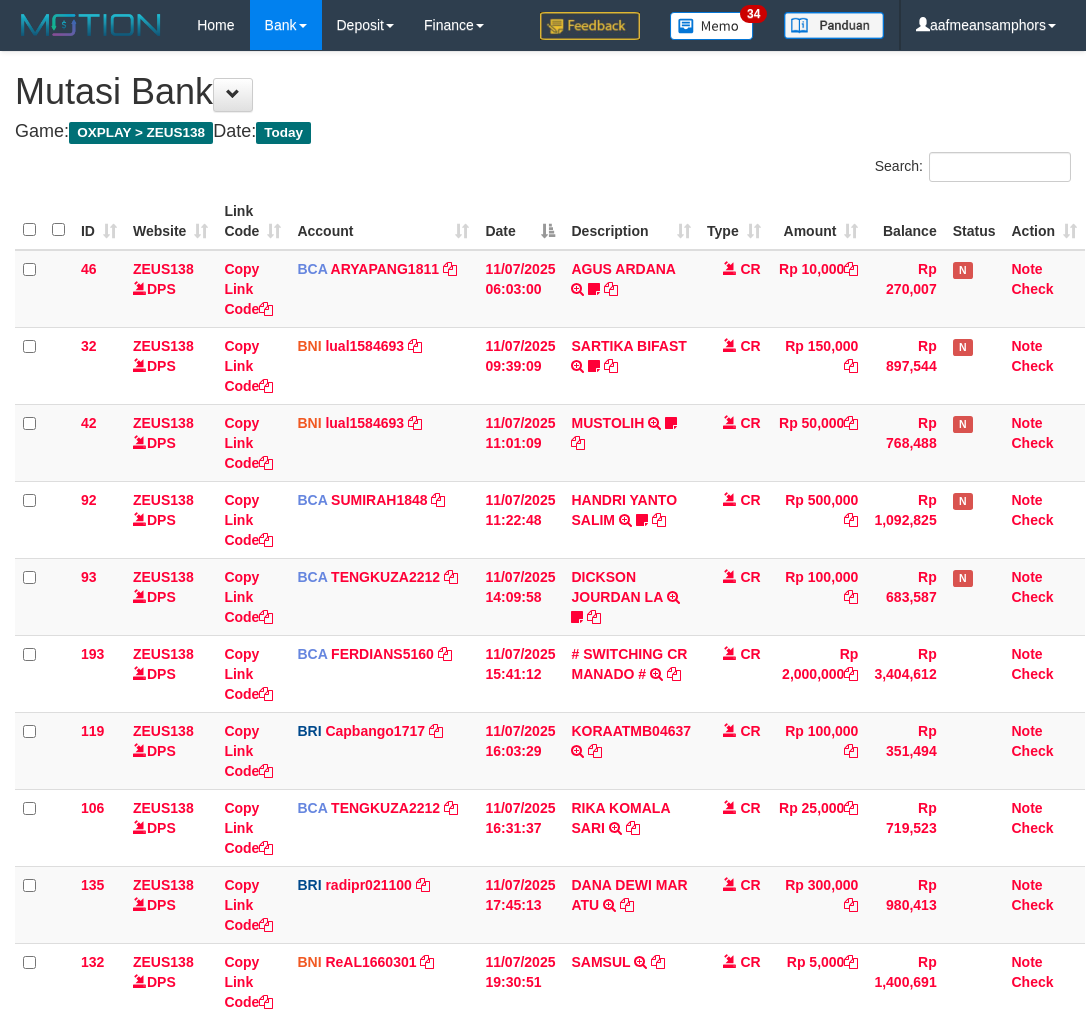 scroll, scrollTop: 271, scrollLeft: 0, axis: vertical 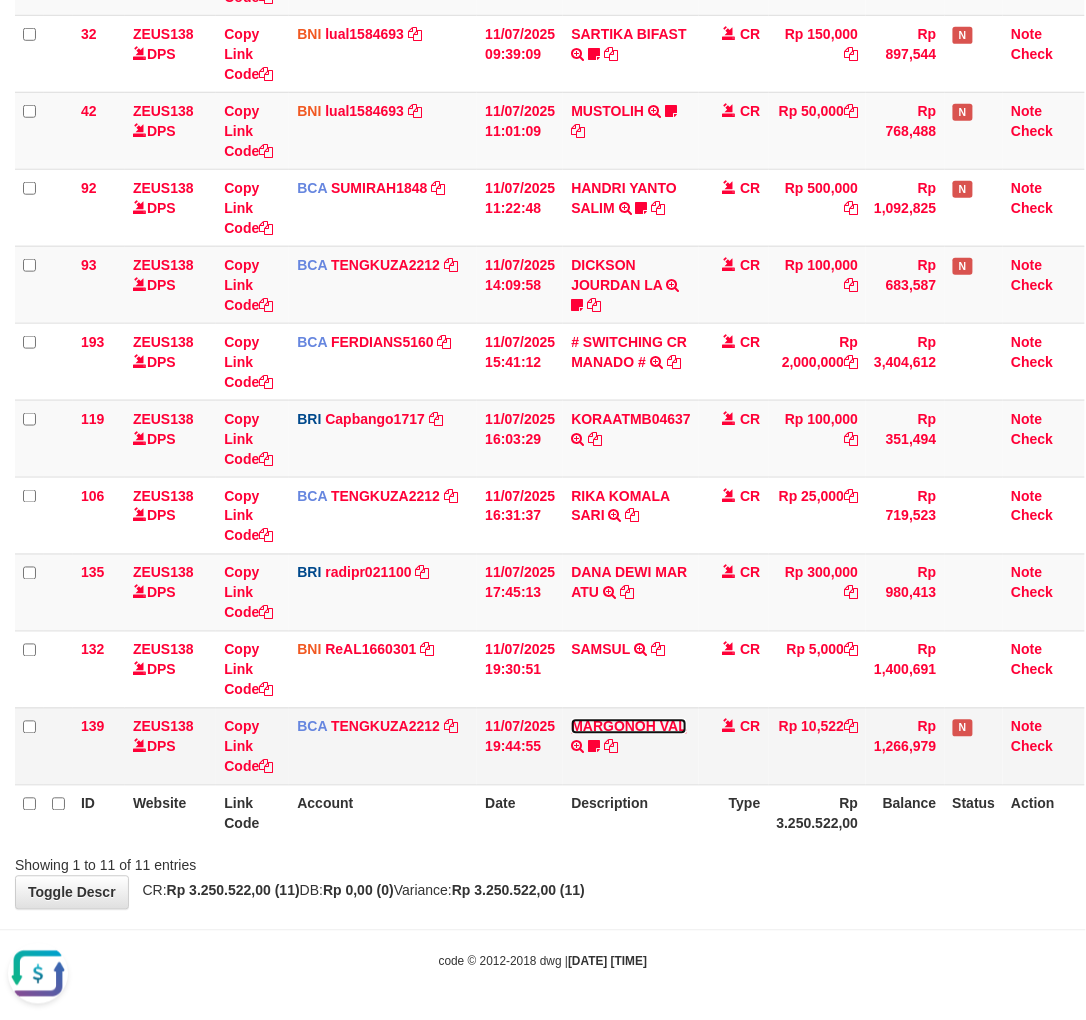 drag, startPoint x: 642, startPoint y: 720, endPoint x: 628, endPoint y: 740, distance: 24.41311 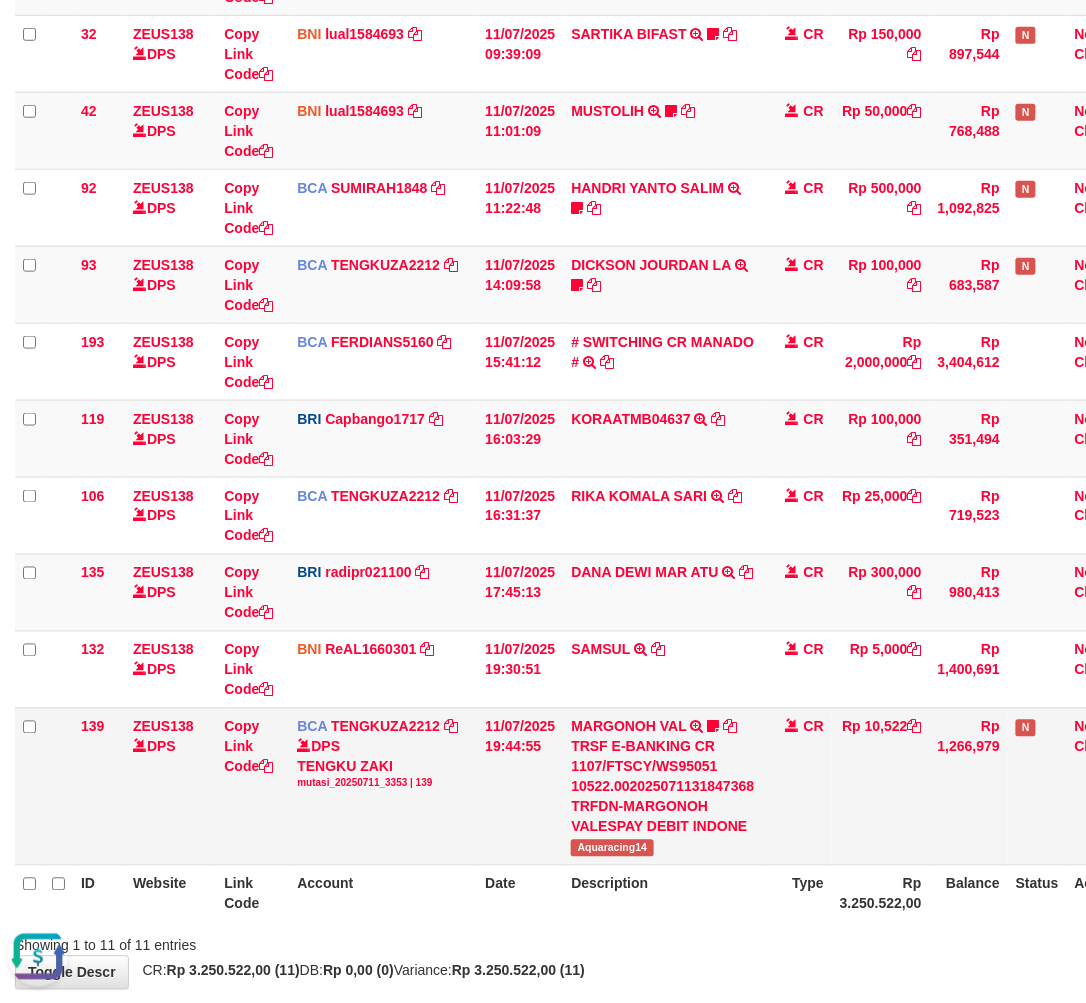 click on "Aquaracing14" at bounding box center (612, 848) 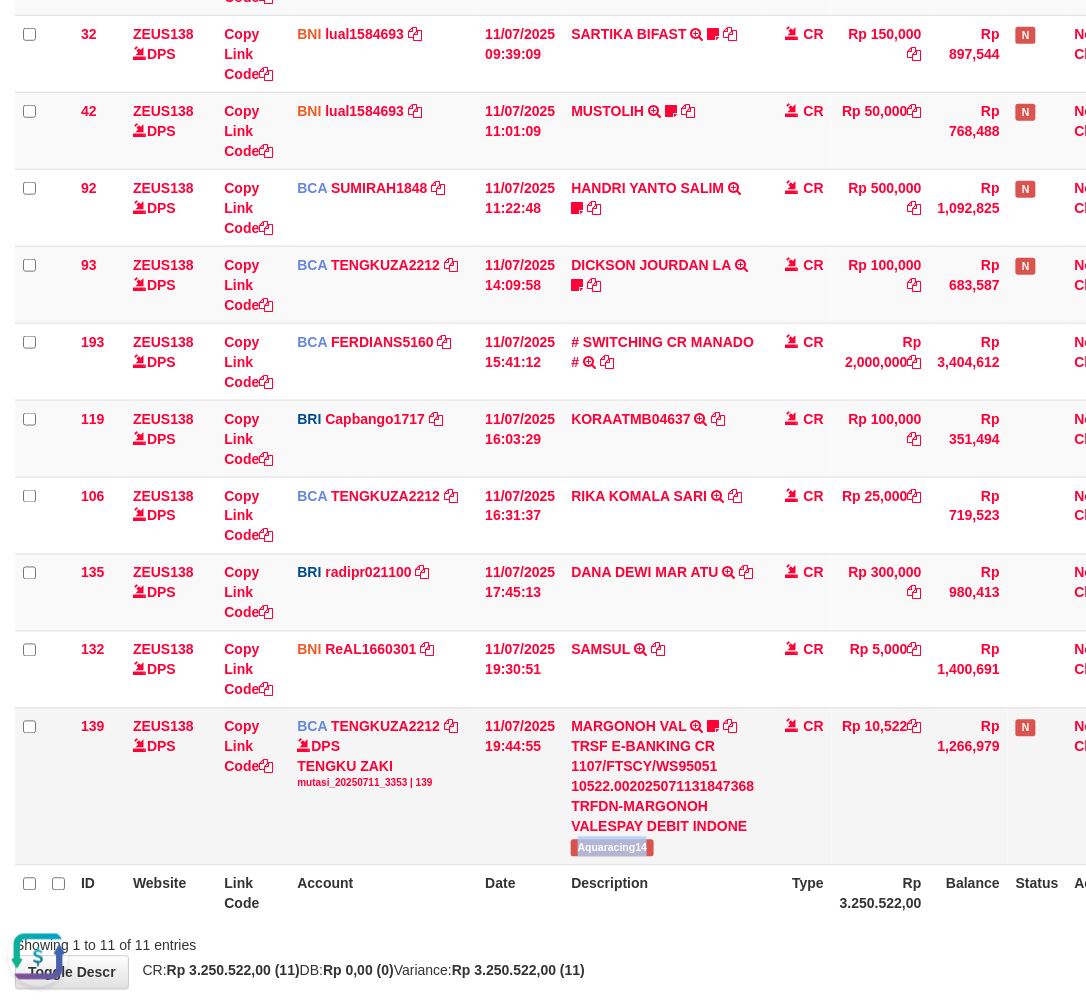 click on "Aquaracing14" at bounding box center (612, 848) 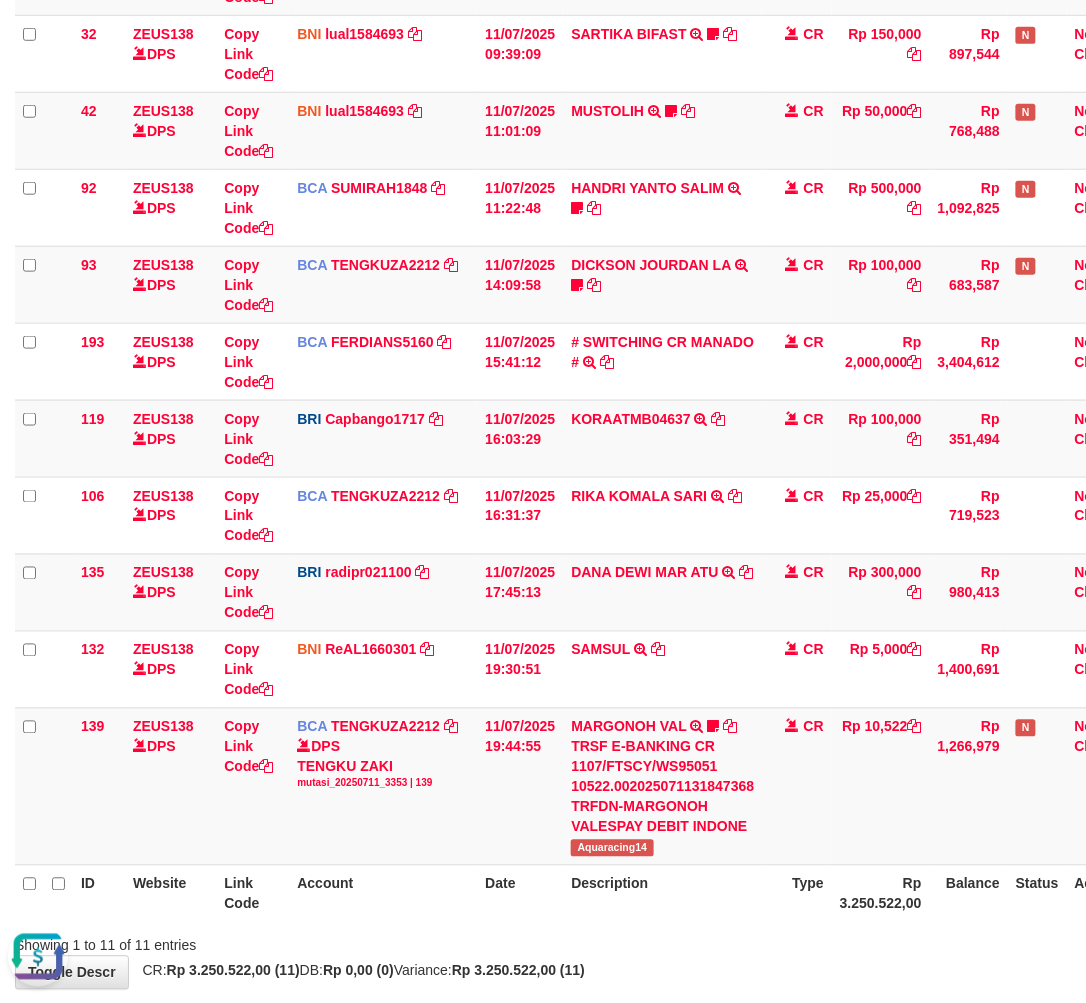 click at bounding box center (770, 928) 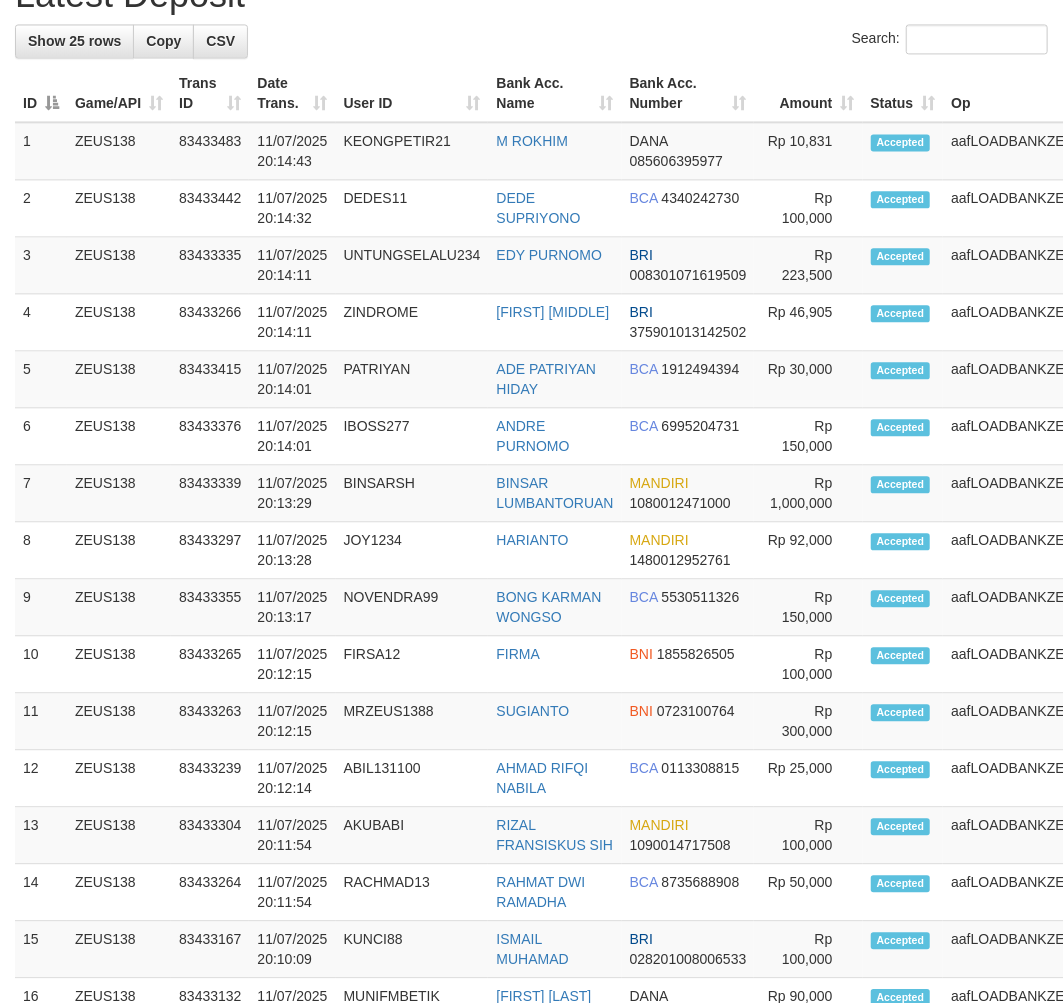 scroll, scrollTop: 1306, scrollLeft: 0, axis: vertical 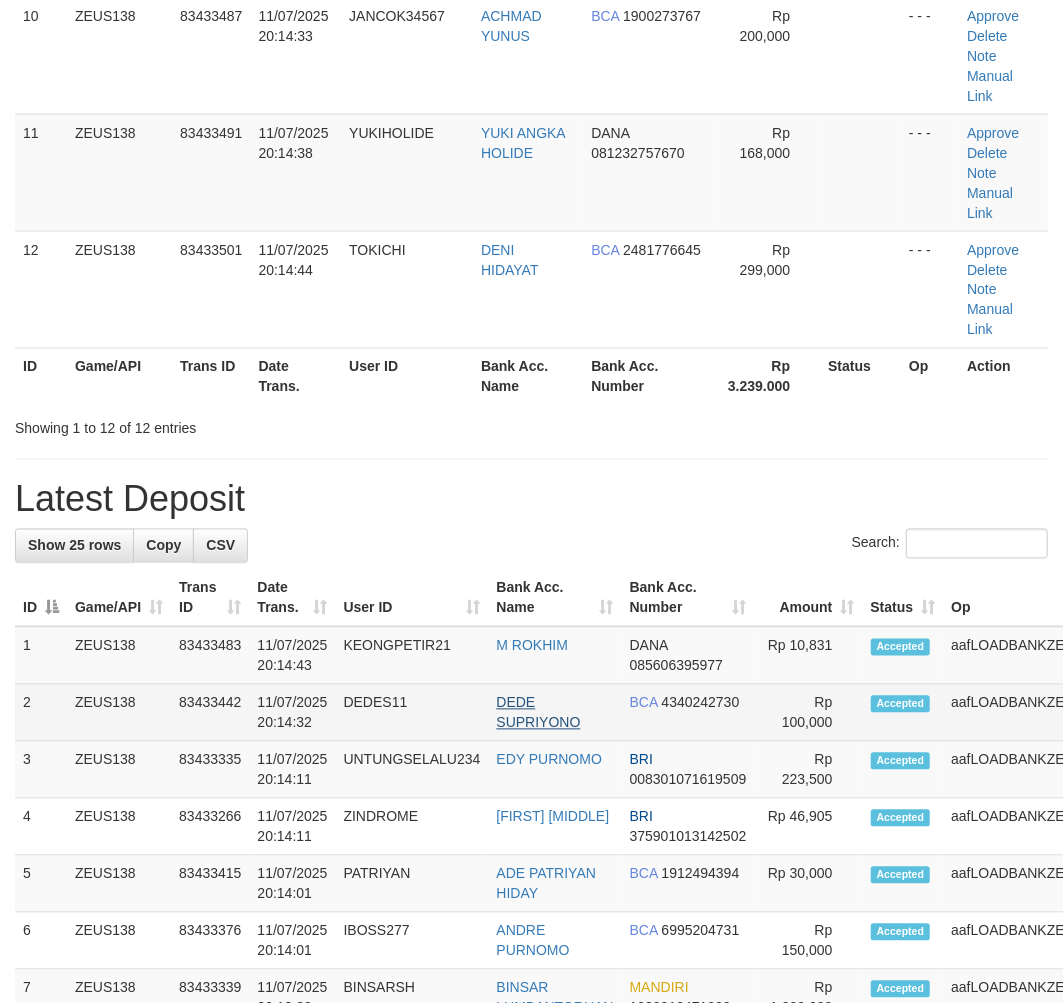 click on "2
ZEUS138
83433442
[DATE] [TIME]
DEDES11
[FIRST] [LAST]
BCA
4340242730
Rp 100,000
Accepted
aafLOADBANKZEUS
Note" at bounding box center [594, 713] 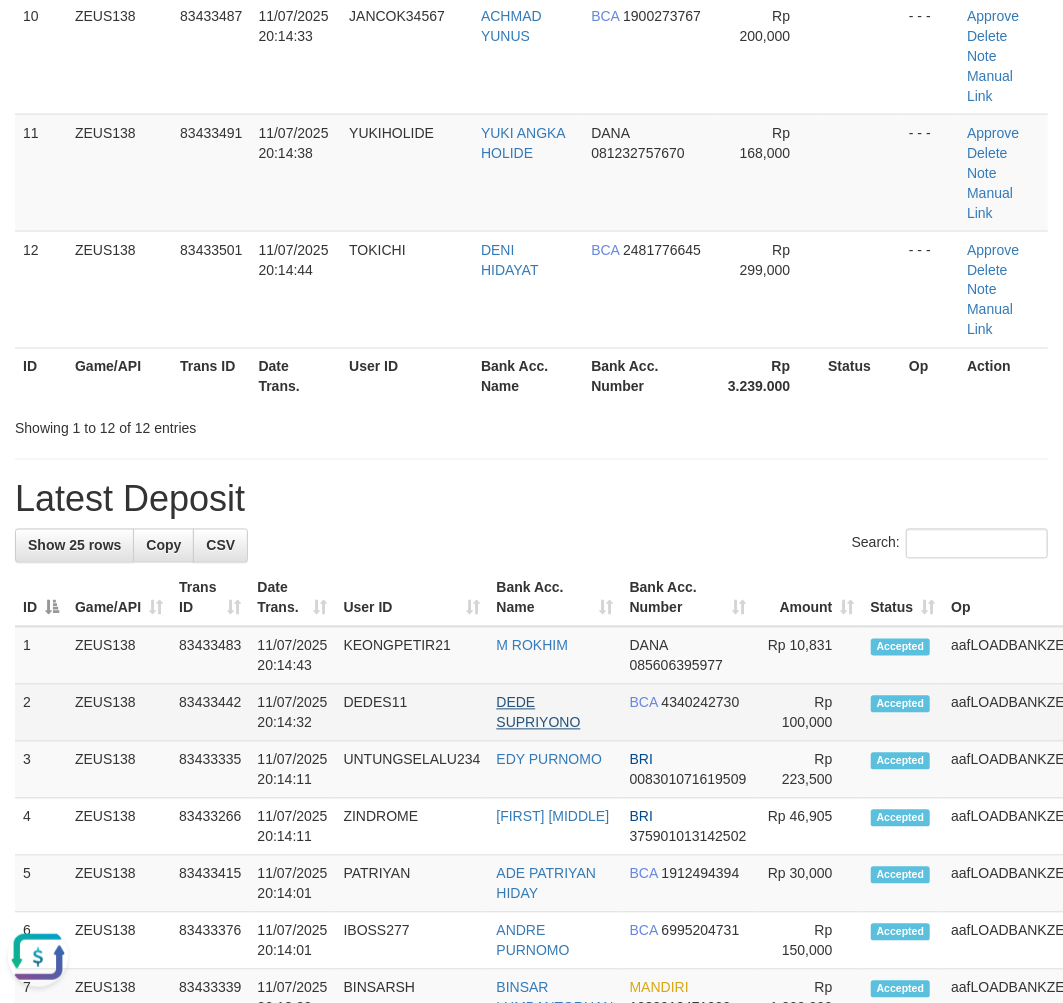 scroll, scrollTop: 0, scrollLeft: 0, axis: both 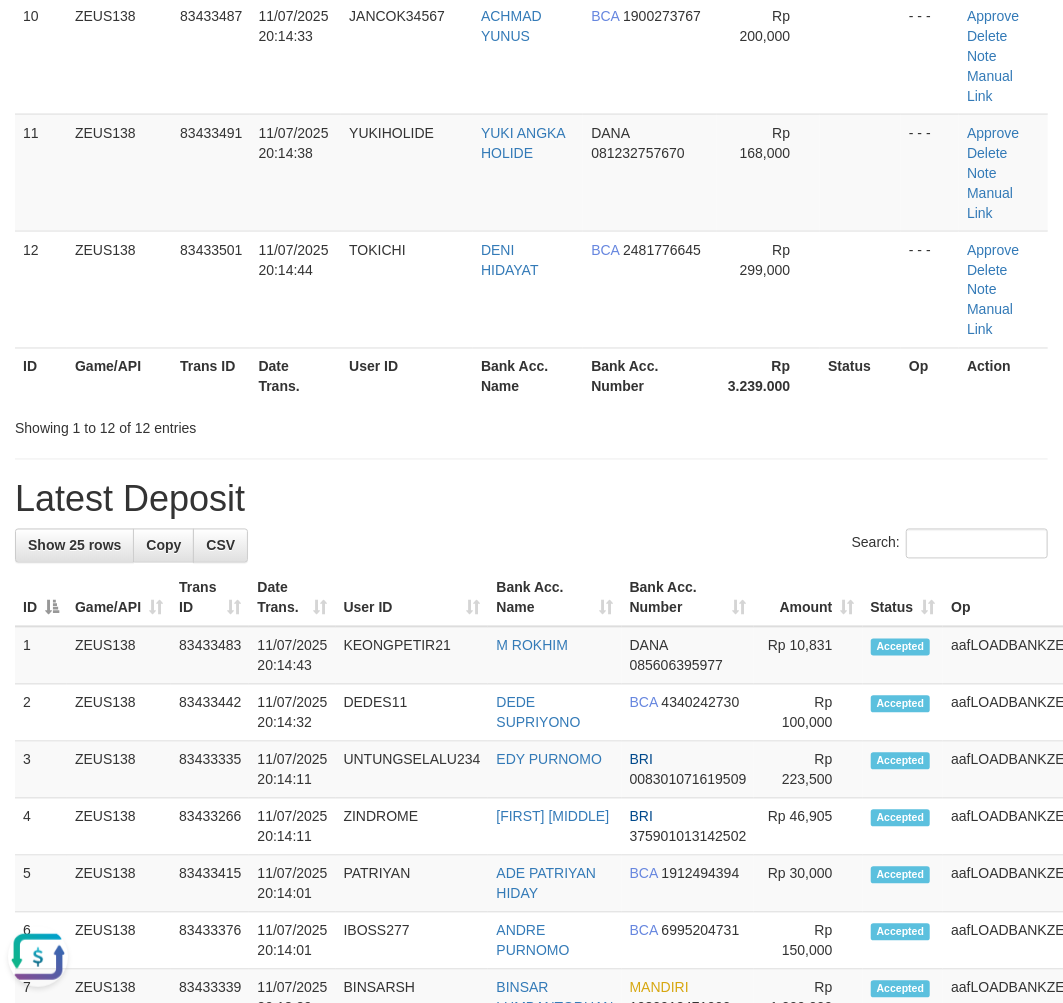 drag, startPoint x: 427, startPoint y: 484, endPoint x: 416, endPoint y: 488, distance: 11.7046995 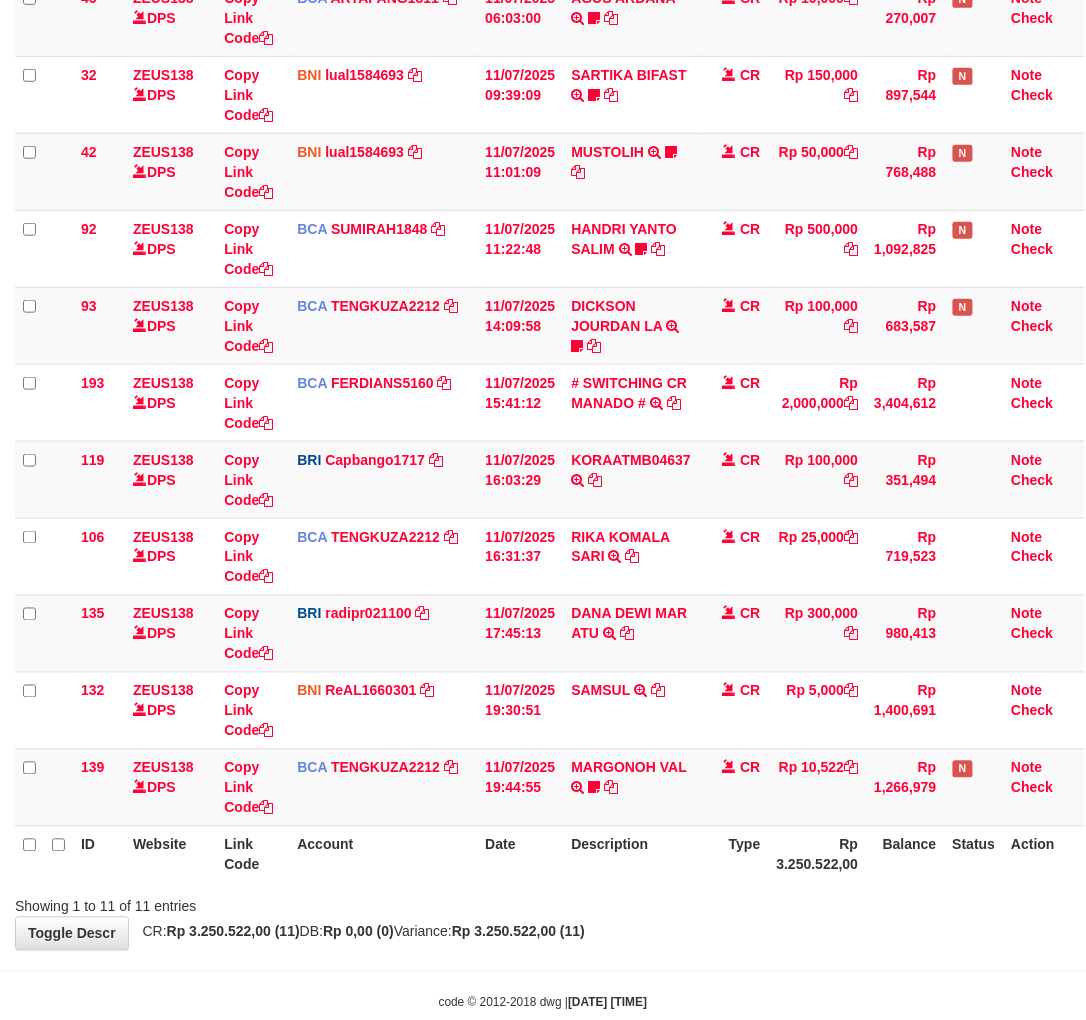 scroll, scrollTop: 312, scrollLeft: 0, axis: vertical 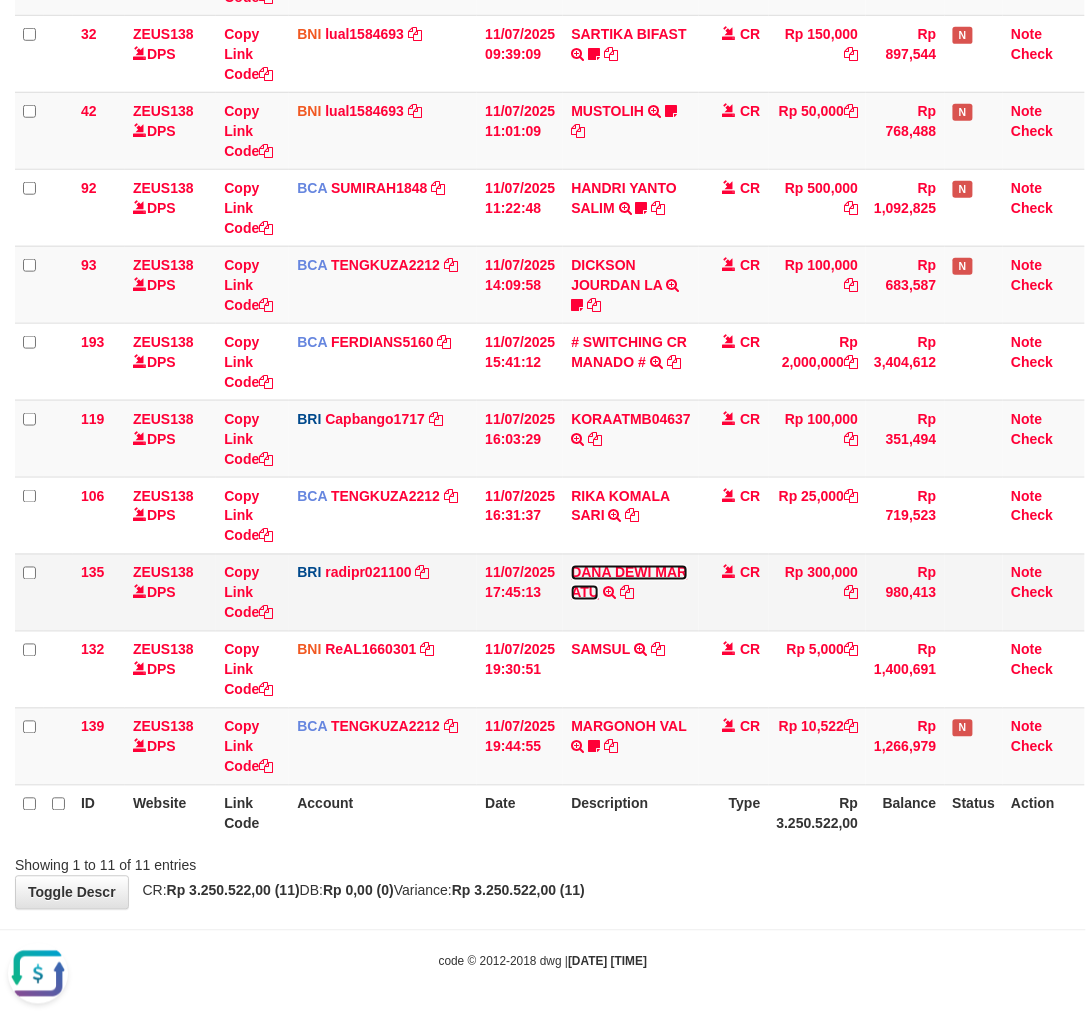 click on "DANA DEWI MAR ATU" at bounding box center [629, 583] 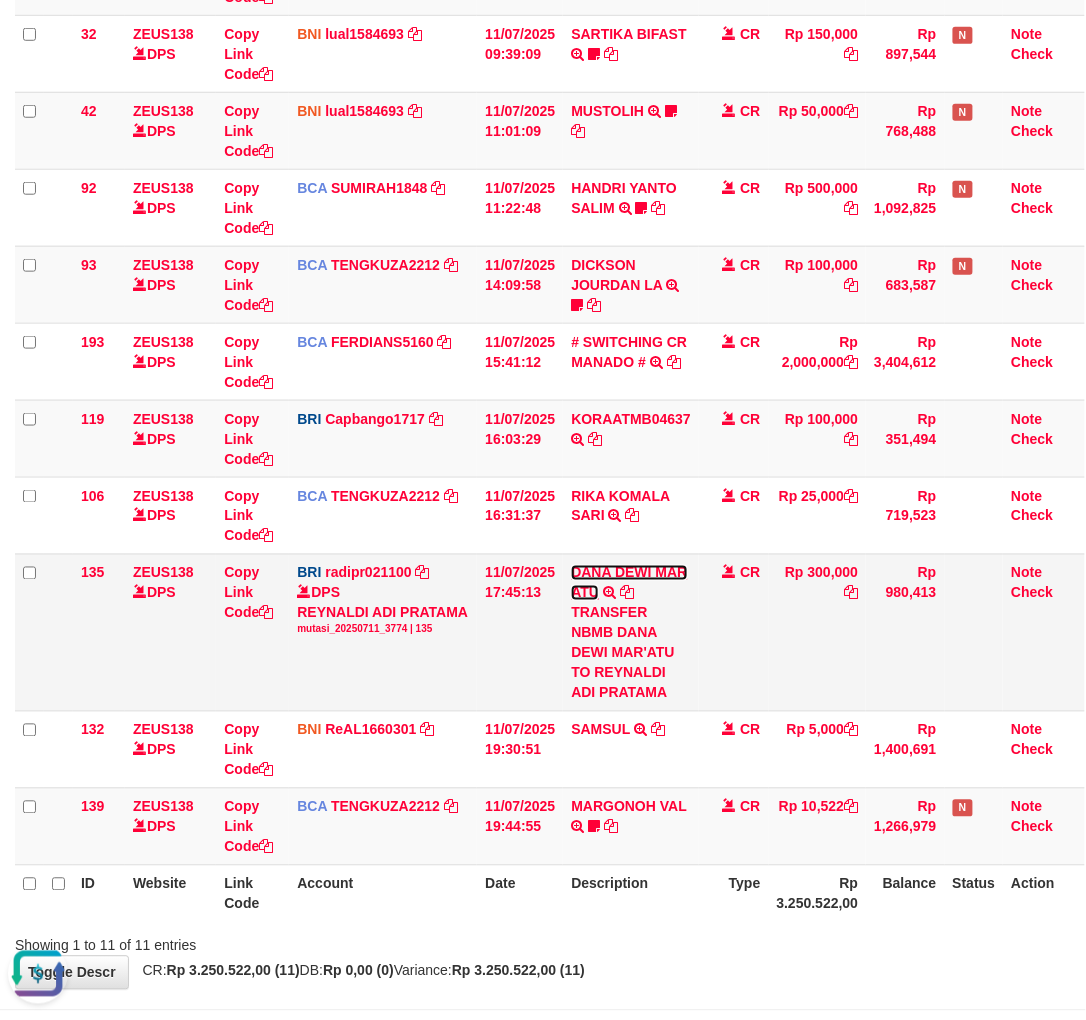 click on "DANA DEWI MAR ATU" at bounding box center [629, 583] 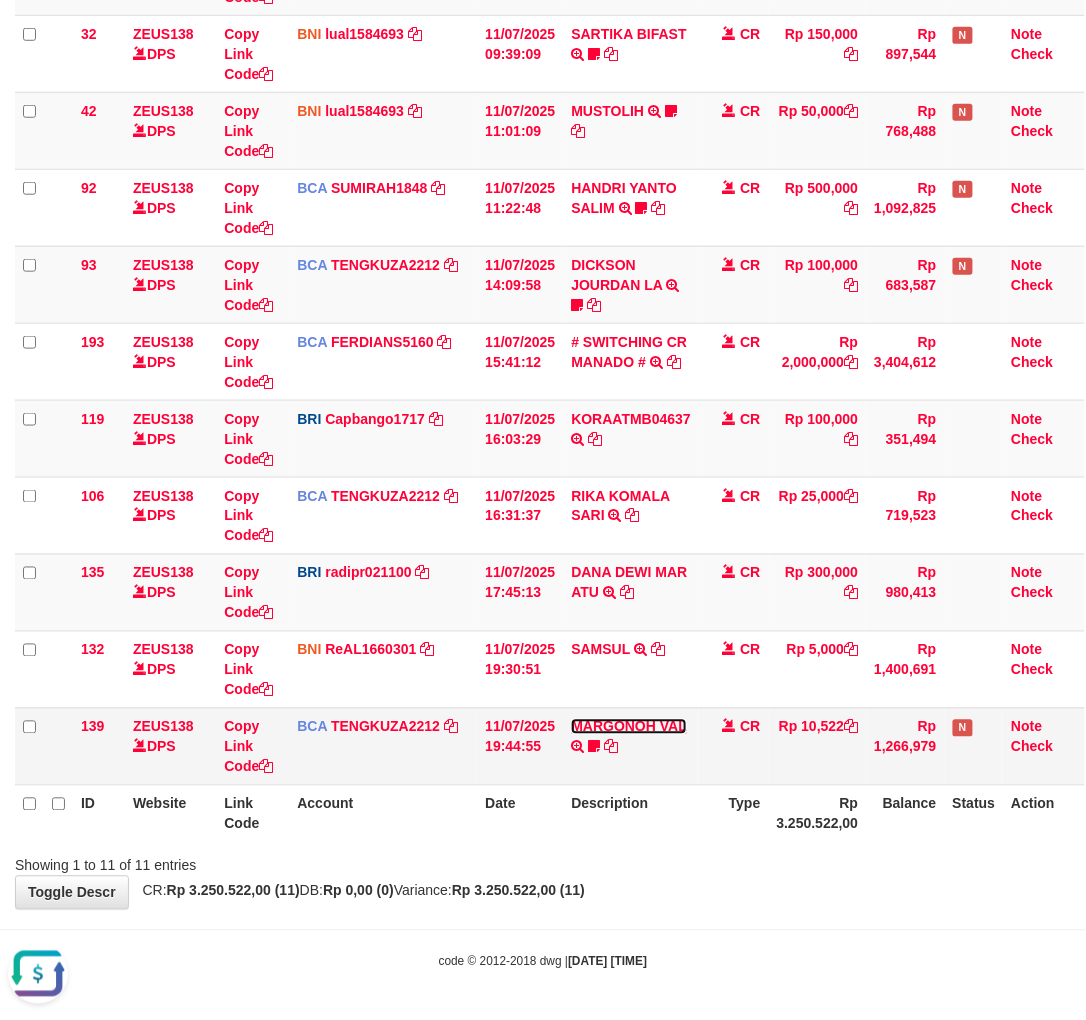click on "MARGONOH VAL" at bounding box center (628, 727) 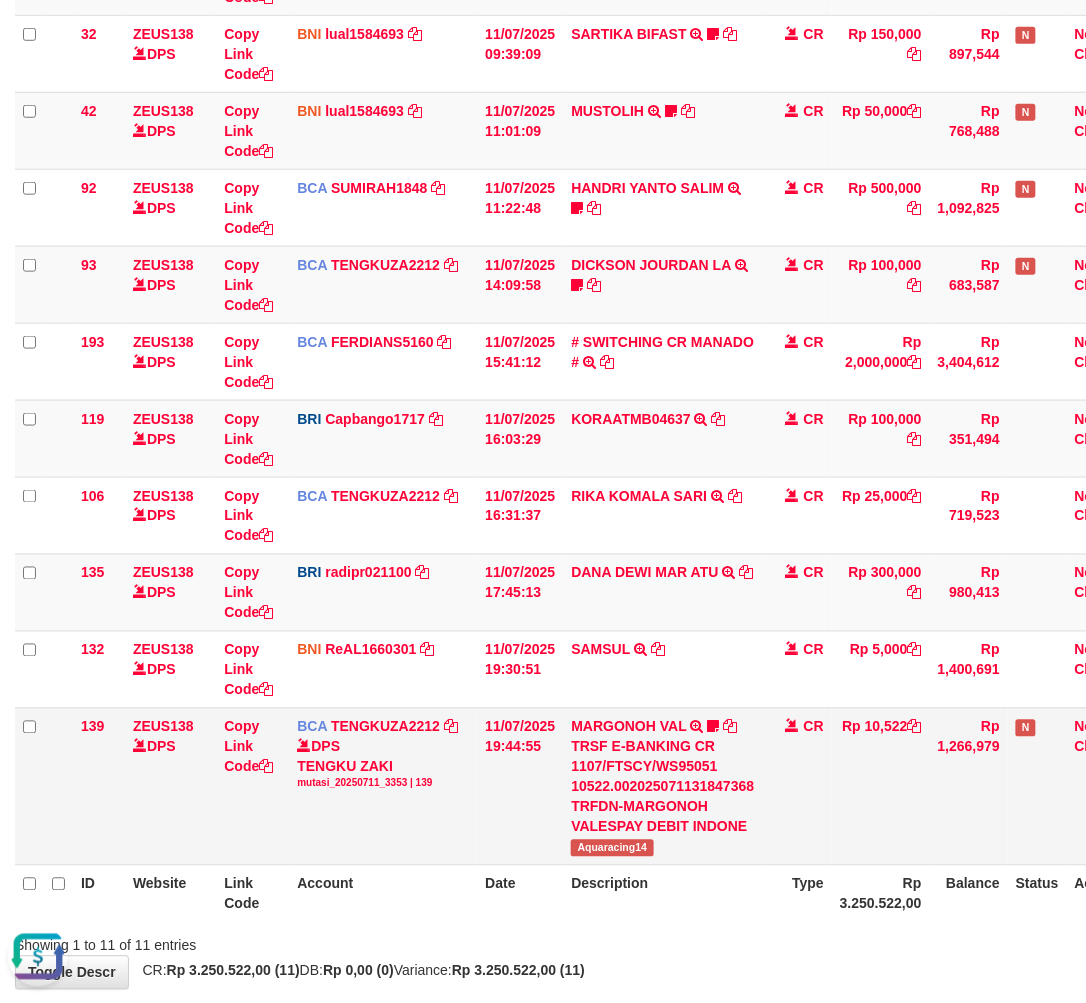 click on "Aquaracing14" at bounding box center (612, 848) 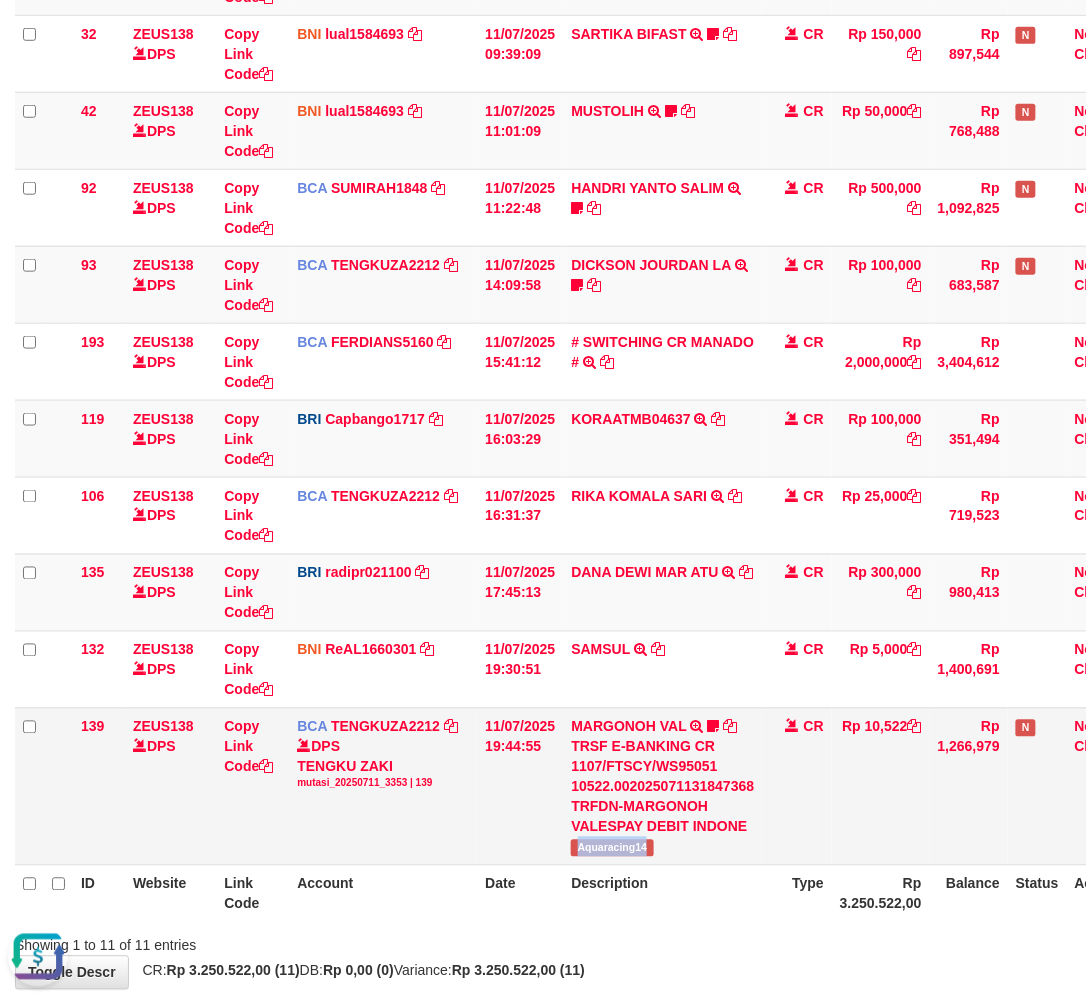 click on "Aquaracing14" at bounding box center (612, 848) 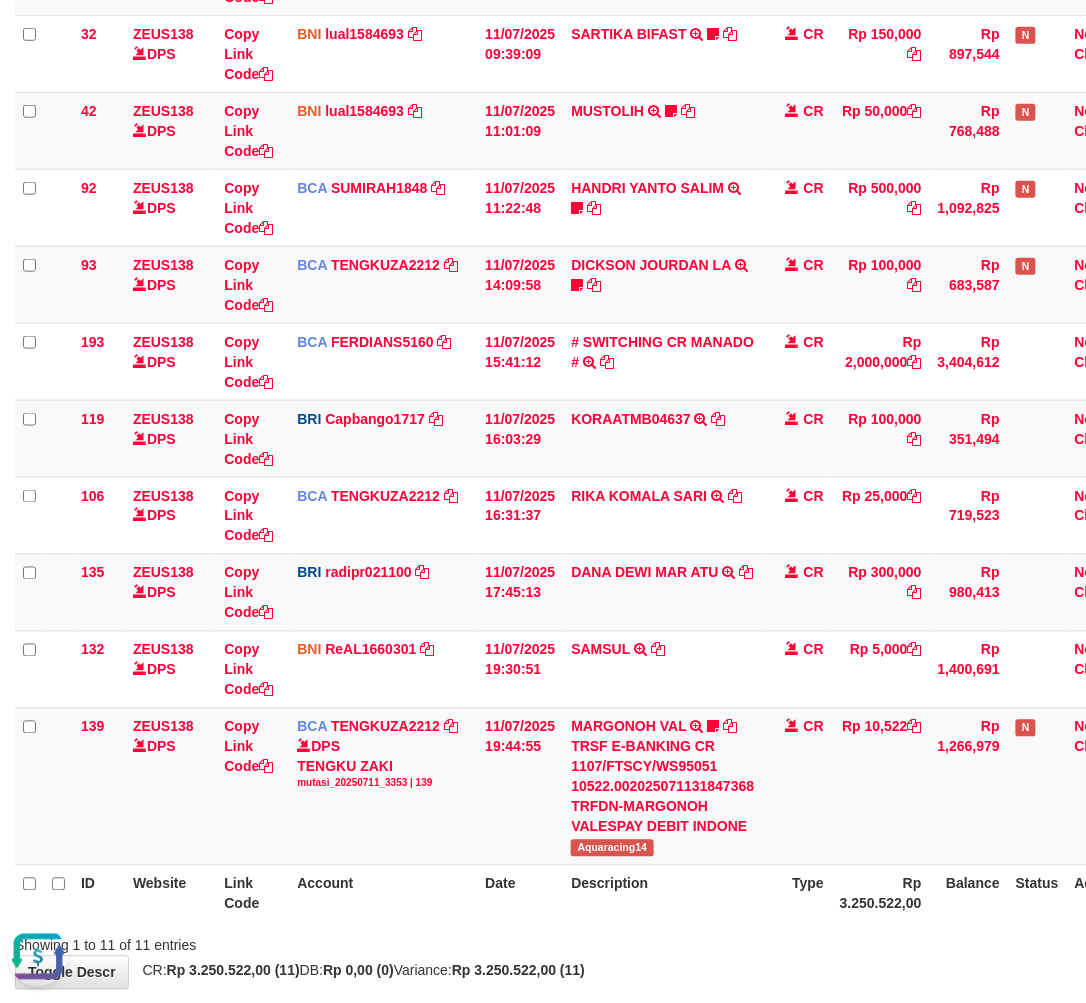 click on "Description" at bounding box center (662, 893) 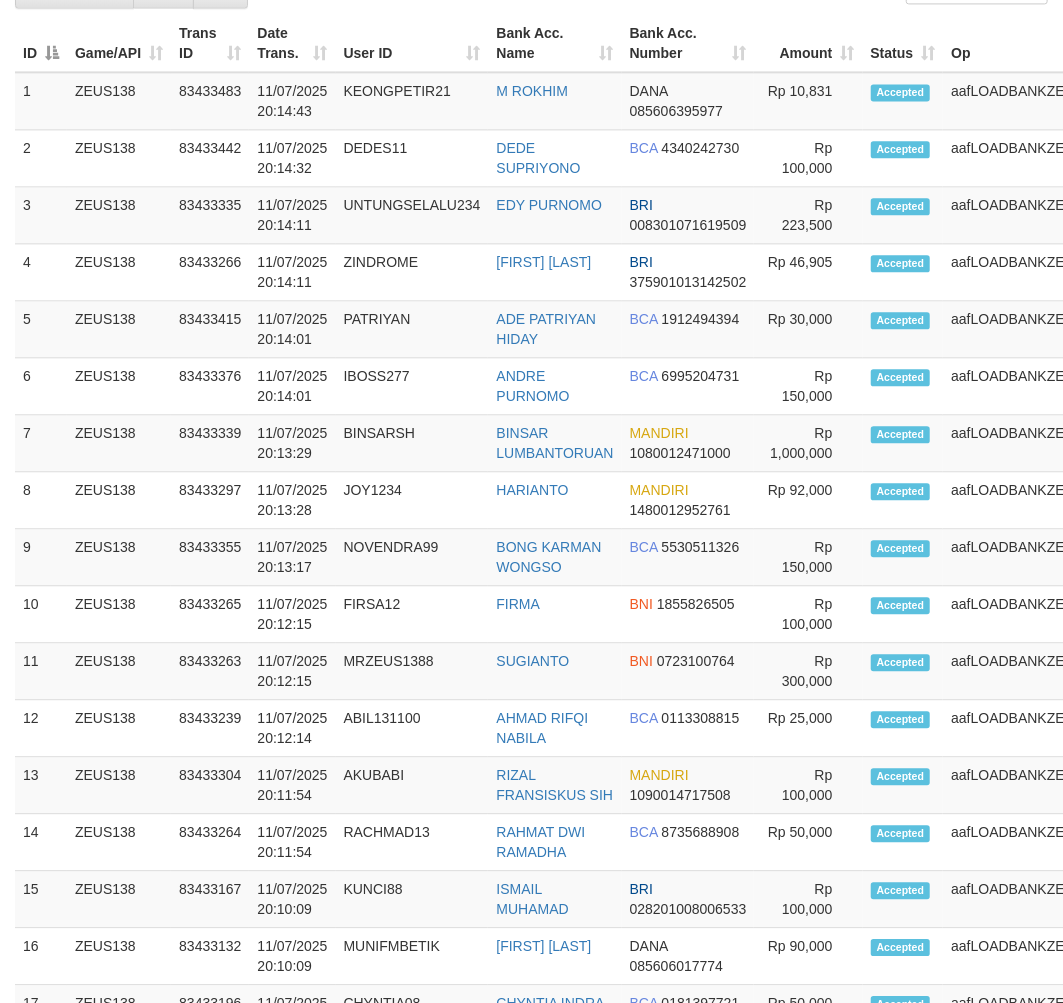 scroll, scrollTop: 1356, scrollLeft: 0, axis: vertical 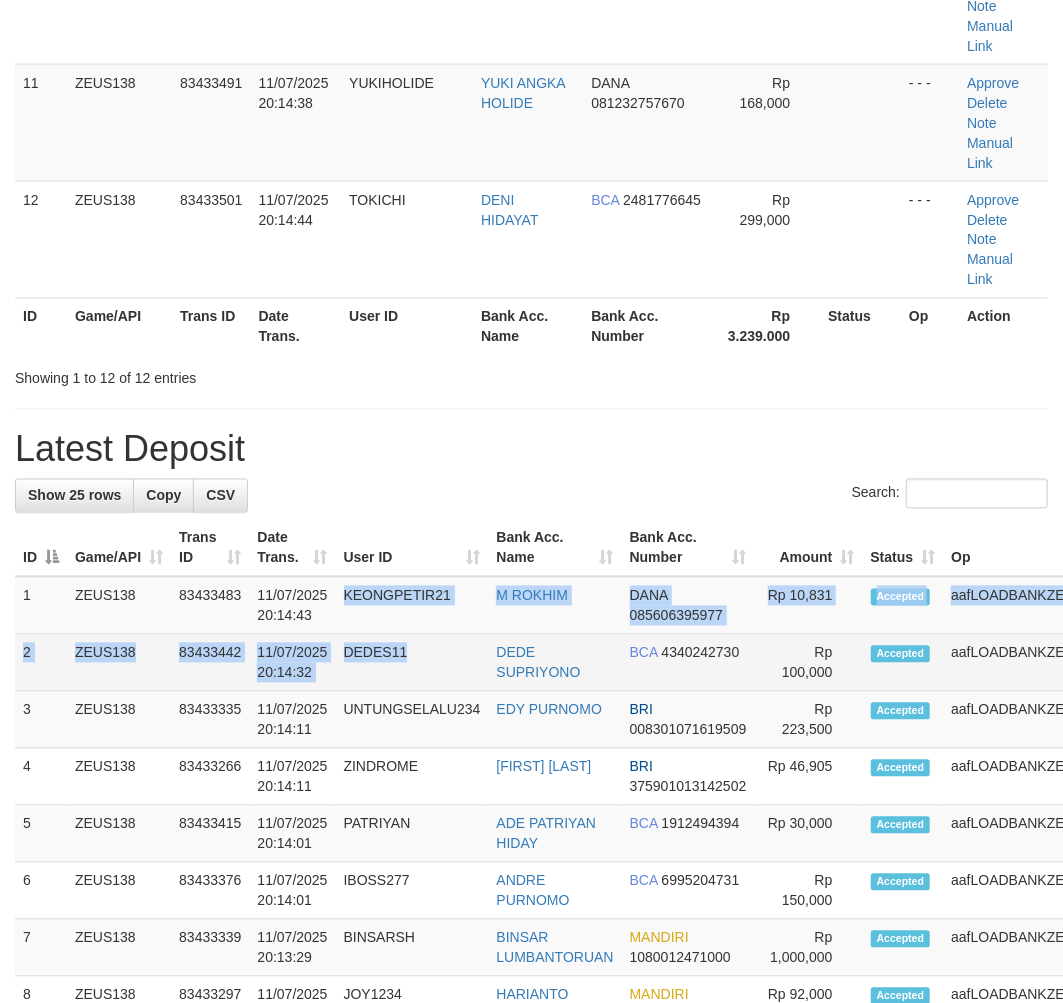 click on "1
ZEUS138
83433483
[DATE] [TIME]
KEONGPETIR21
M ROKHIM
DANA
[PHONE]
2" at bounding box center [594, 1290] 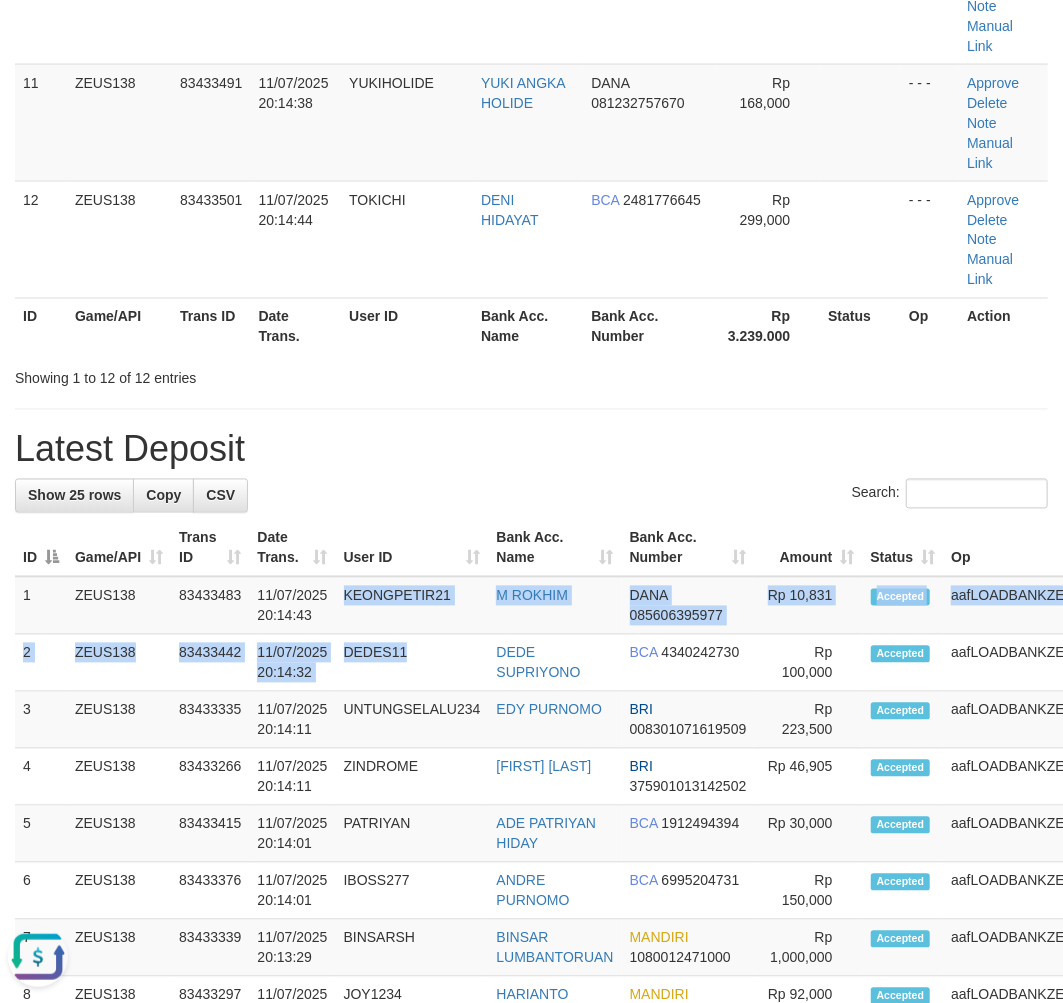 scroll, scrollTop: 0, scrollLeft: 0, axis: both 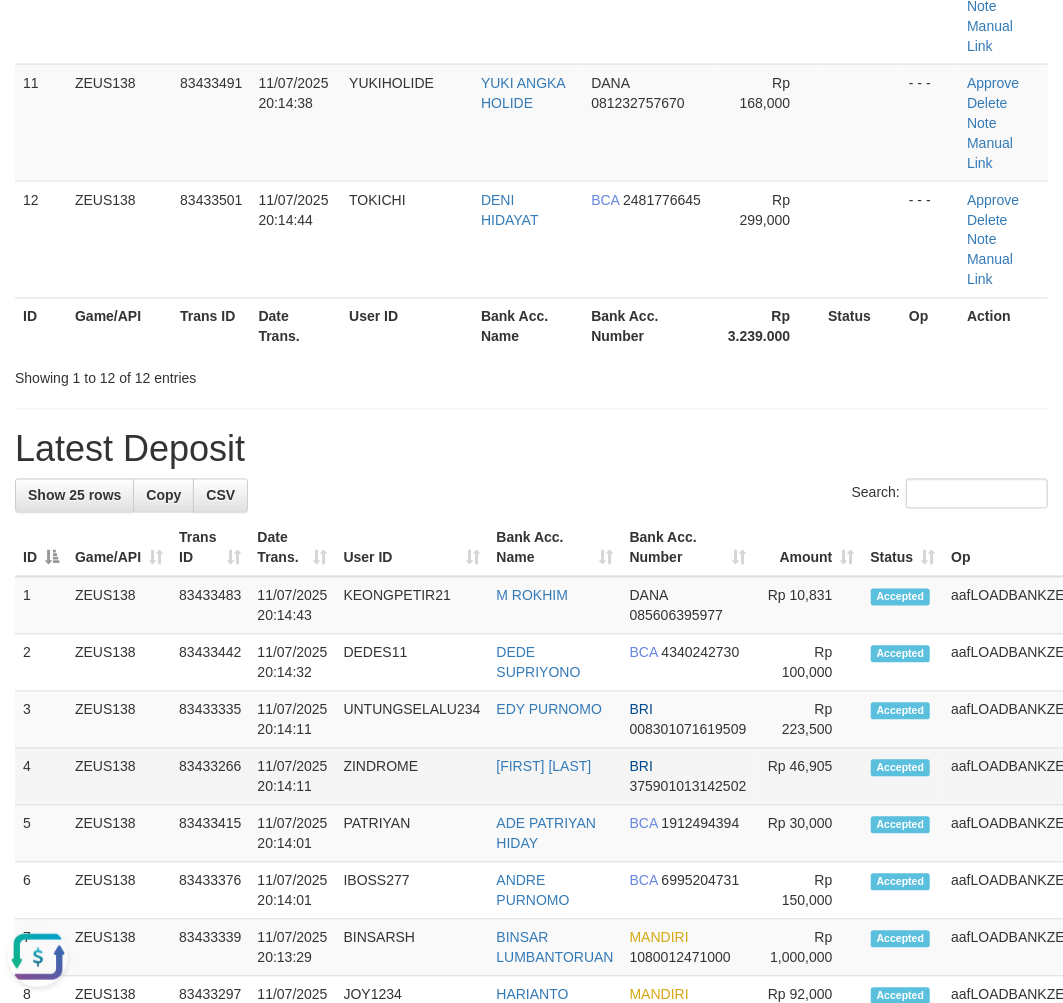 drag, startPoint x: 356, startPoint y: 807, endPoint x: 343, endPoint y: 803, distance: 13.601471 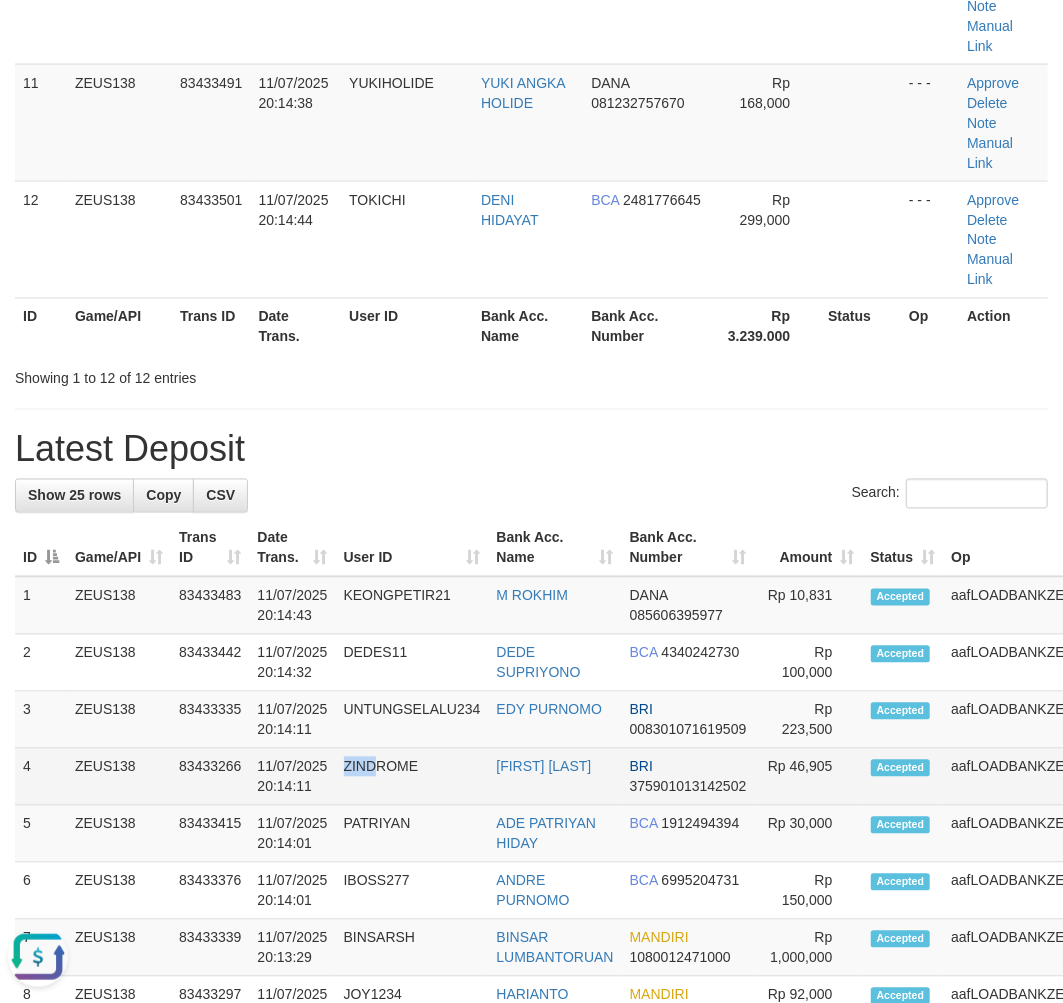 click on "UNTUNGSELALU234" at bounding box center [412, 720] 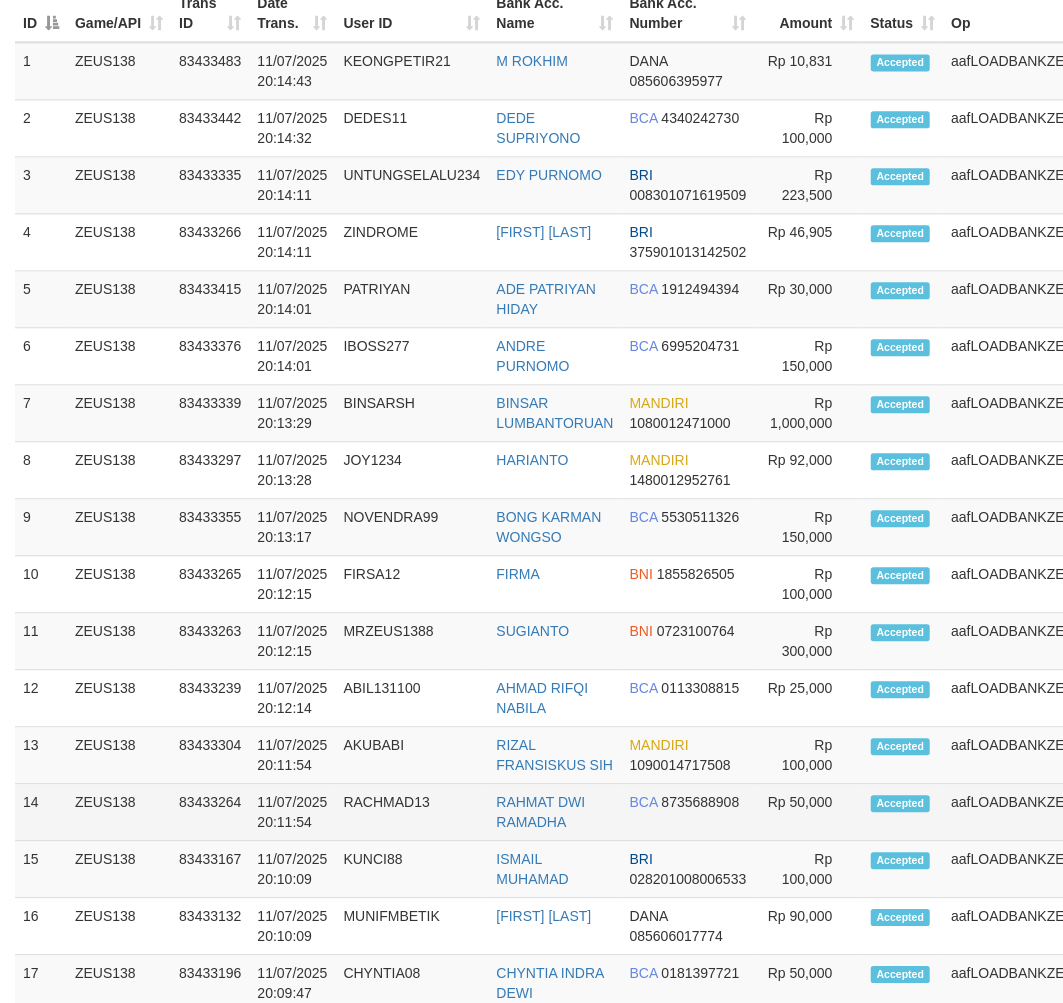 drag, startPoint x: 347, startPoint y: 831, endPoint x: 481, endPoint y: 836, distance: 134.09325 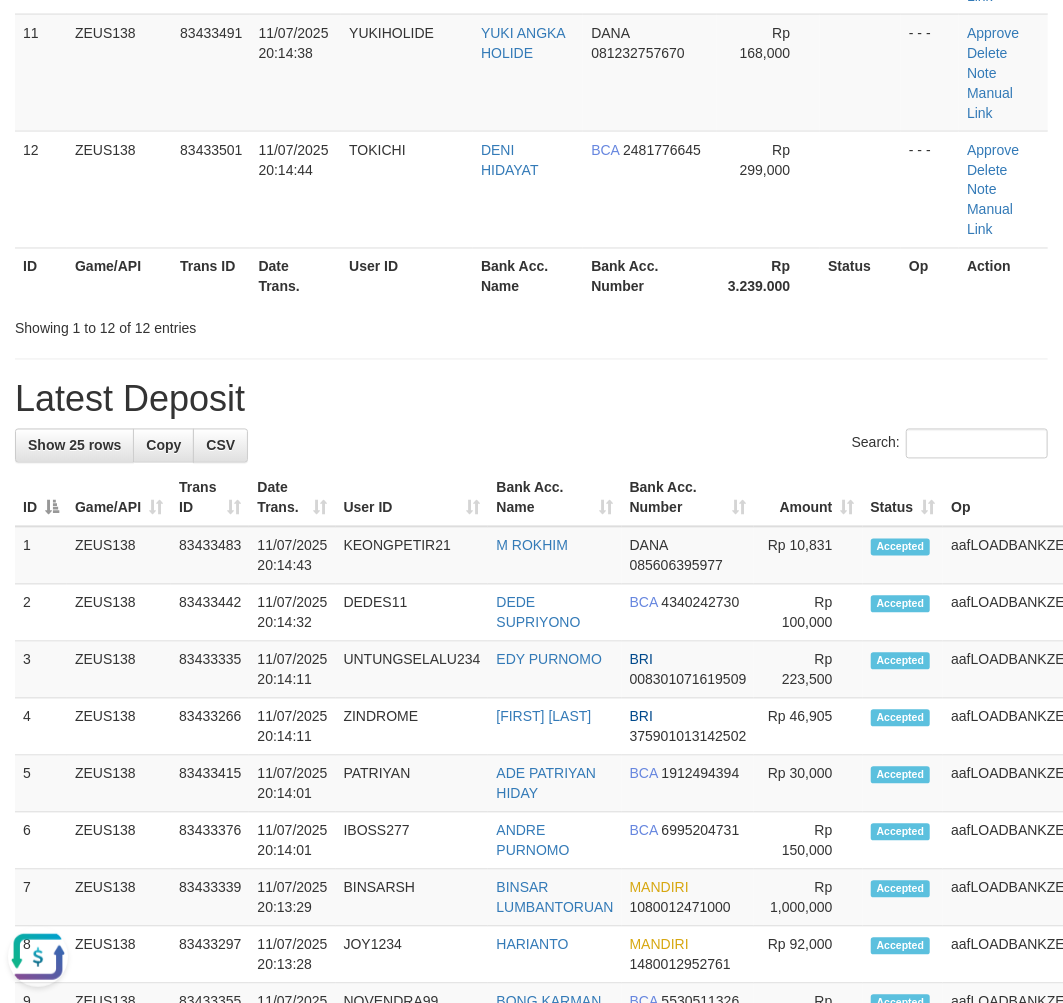 scroll, scrollTop: 0, scrollLeft: 0, axis: both 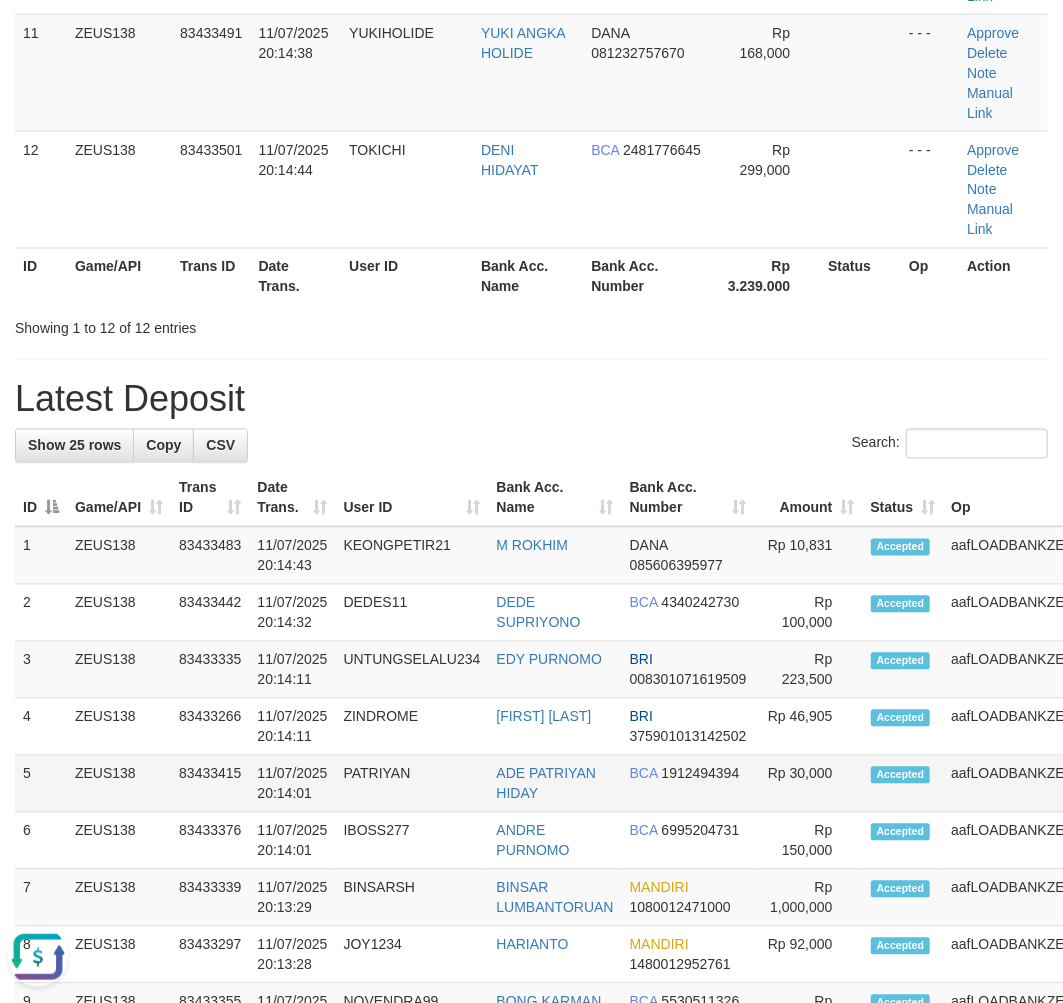 click on "PATRIYAN" at bounding box center (412, 784) 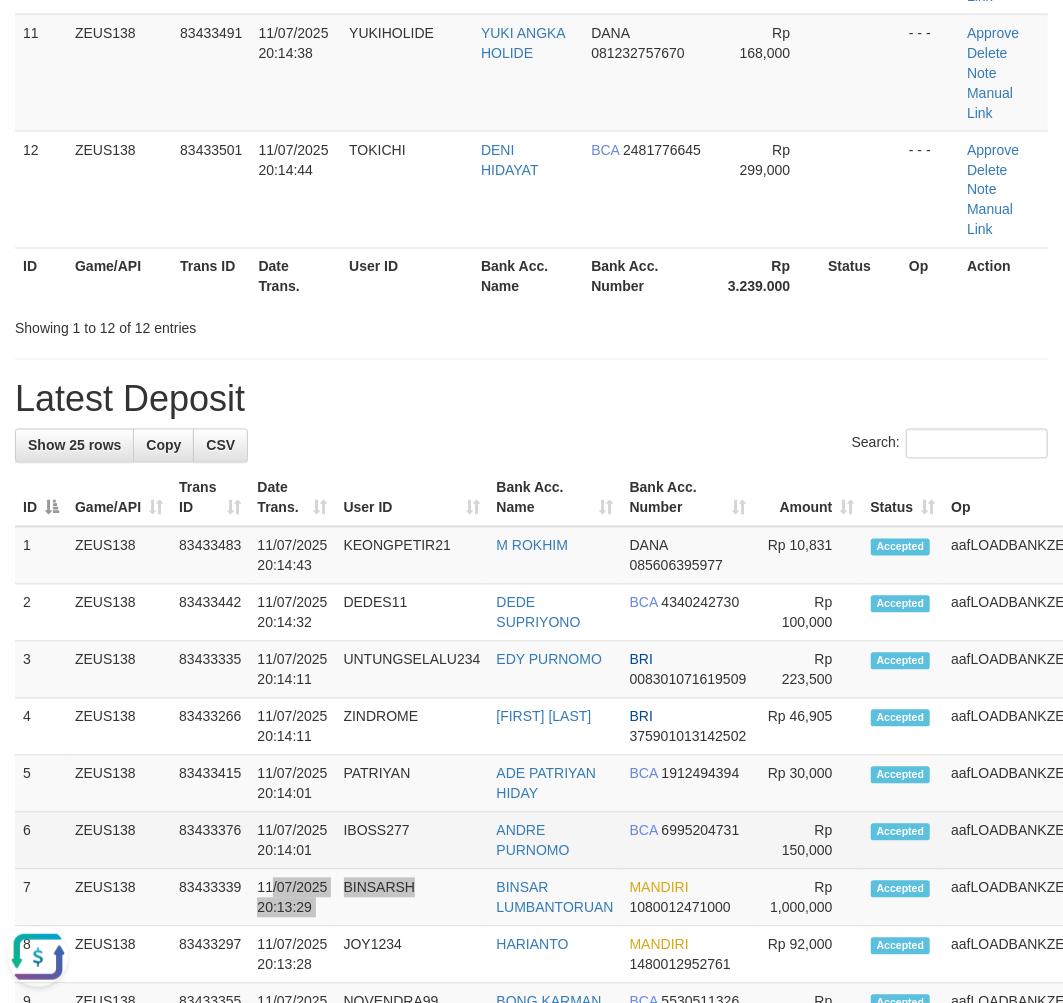 drag, startPoint x: 447, startPoint y: 951, endPoint x: 475, endPoint y: 894, distance: 63.505905 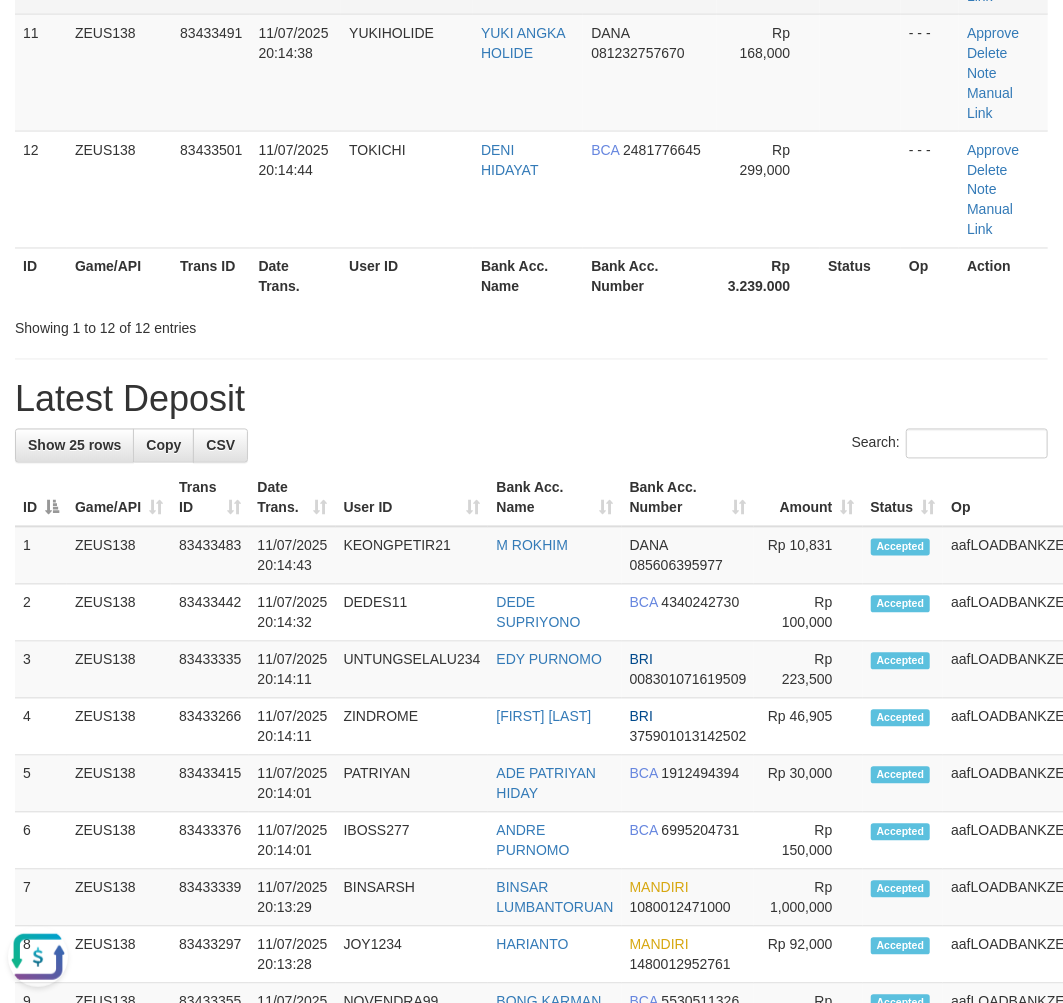 scroll, scrollTop: 293, scrollLeft: 0, axis: vertical 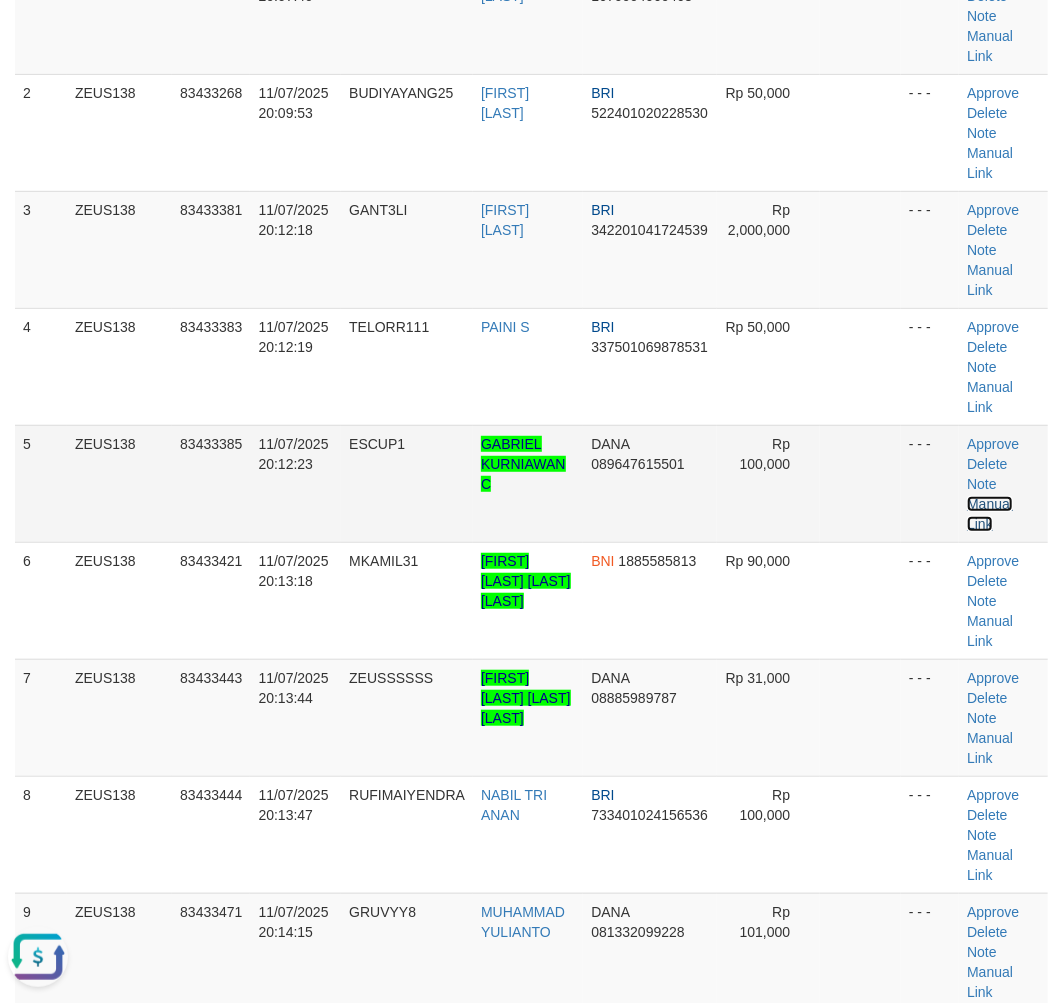 click on "Manual Link" at bounding box center (990, 514) 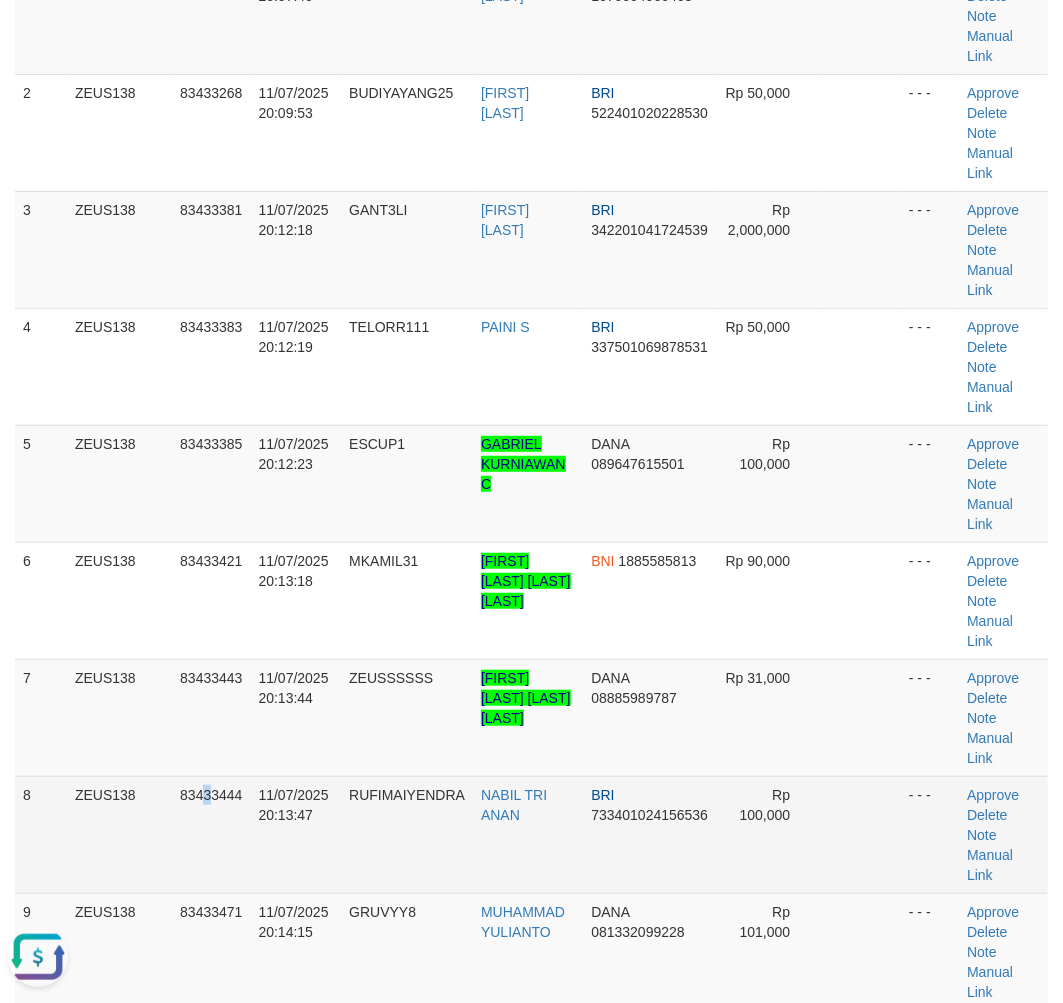 click on "83433444" at bounding box center [211, 834] 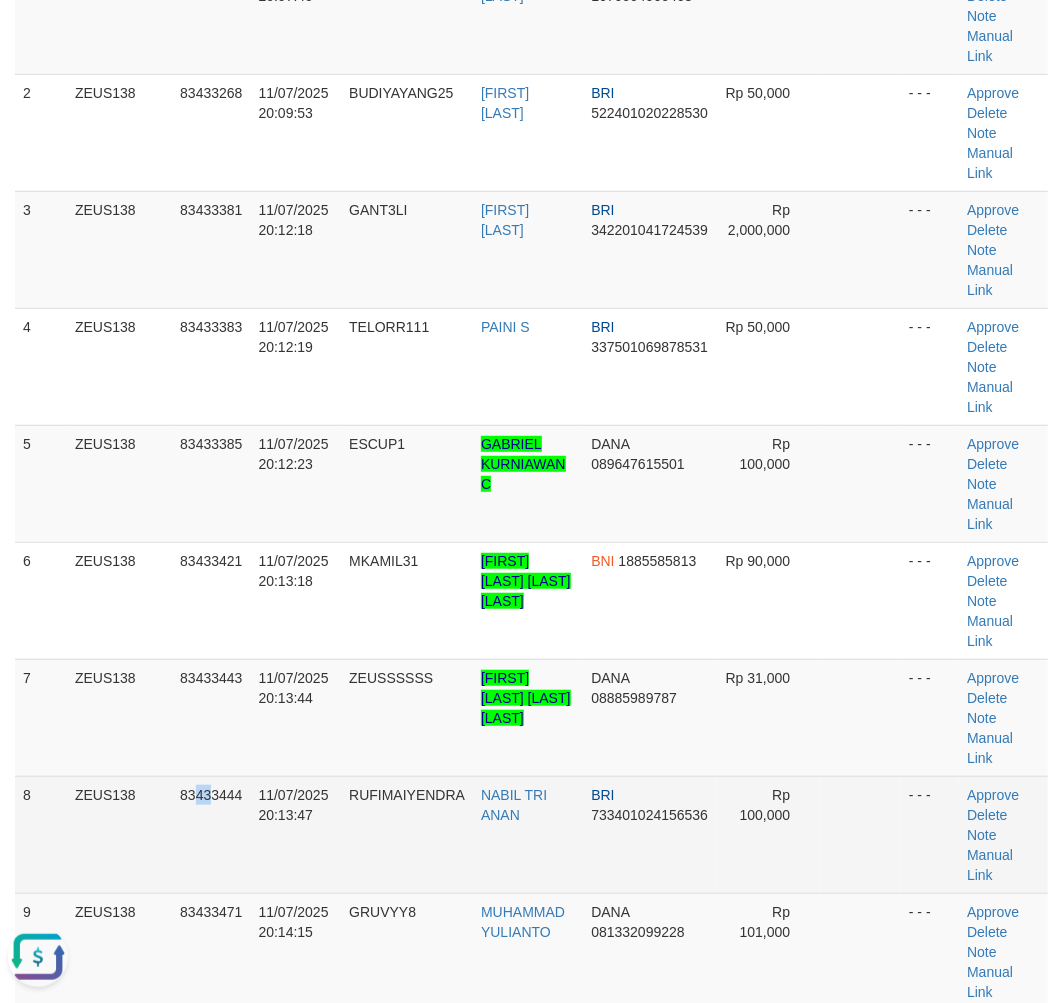 click on "83433444" at bounding box center [211, 834] 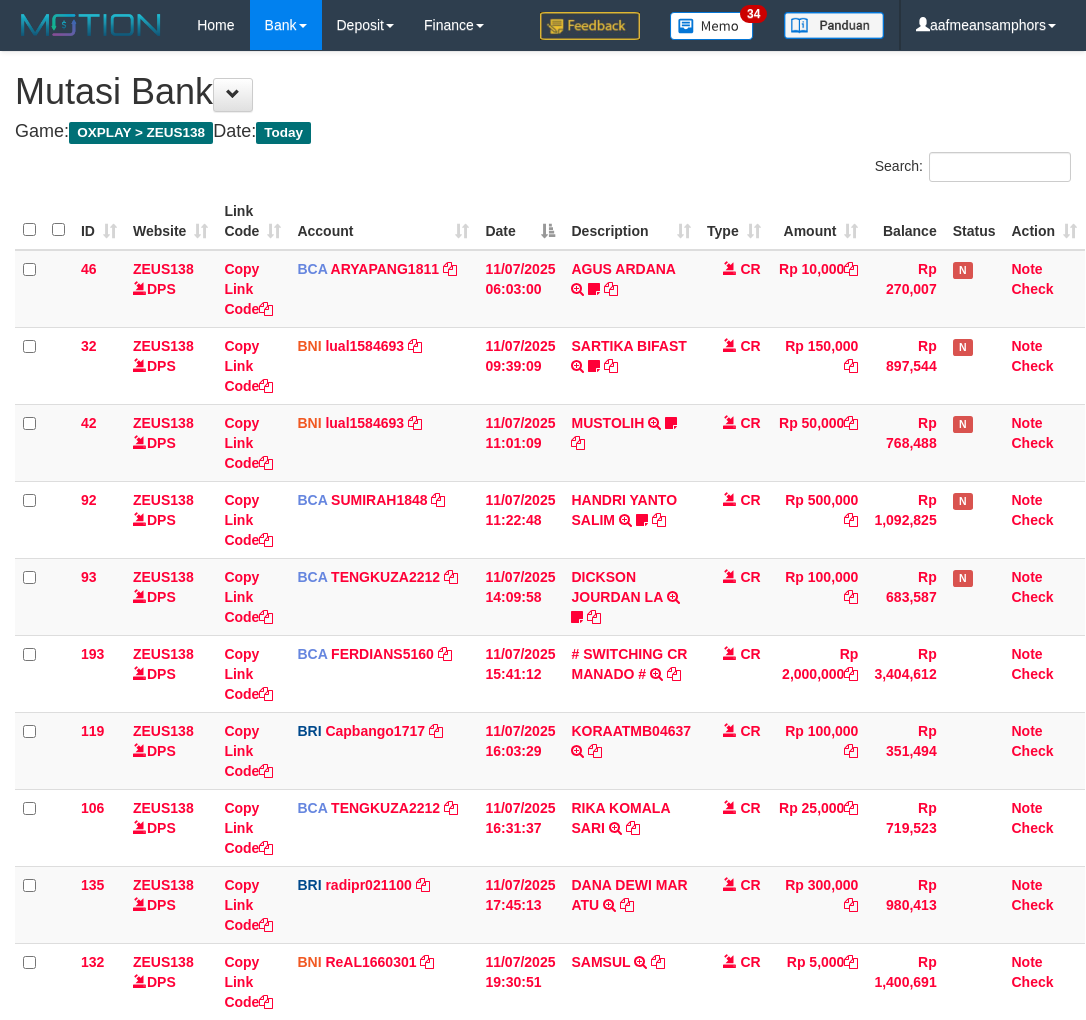 scroll, scrollTop: 312, scrollLeft: 0, axis: vertical 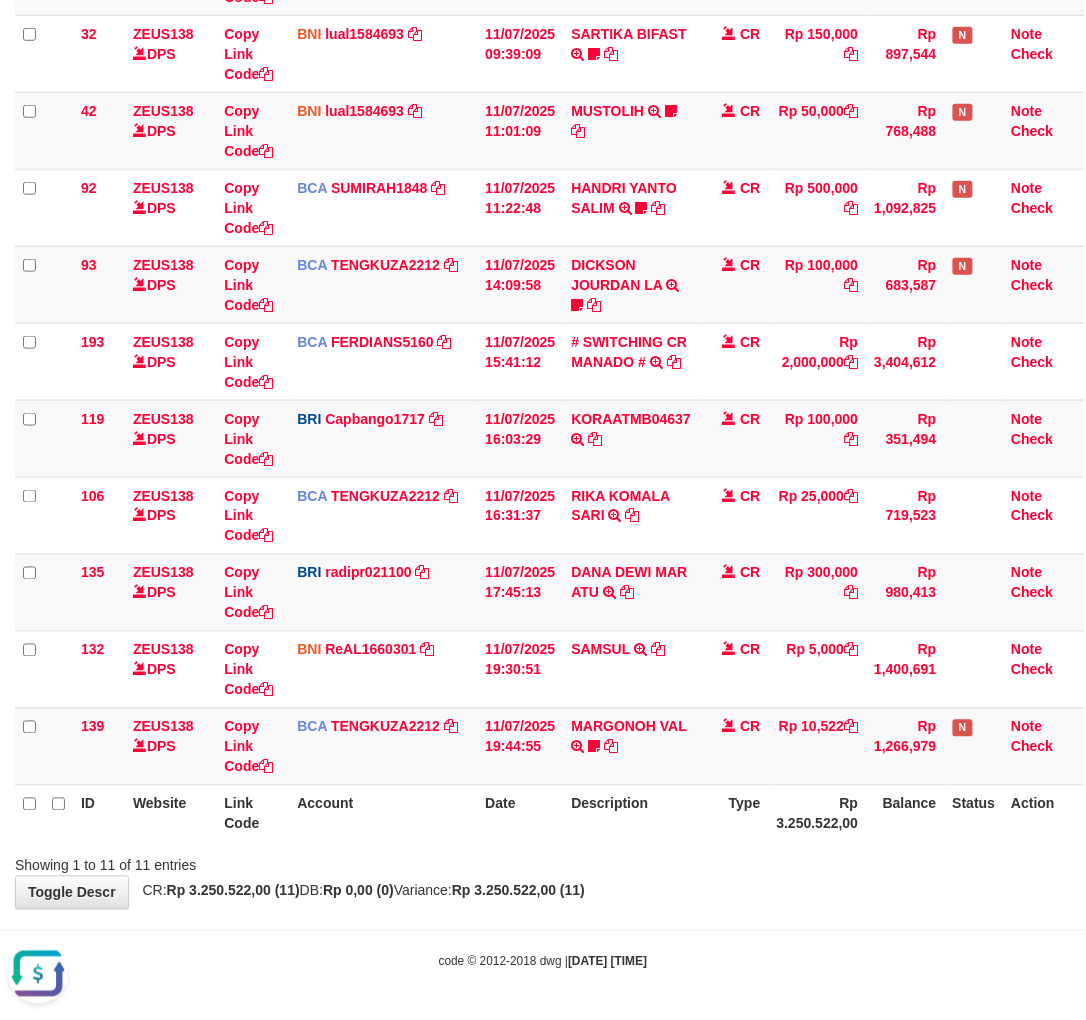 click on "Showing 1 to 11 of 11 entries" at bounding box center (543, 862) 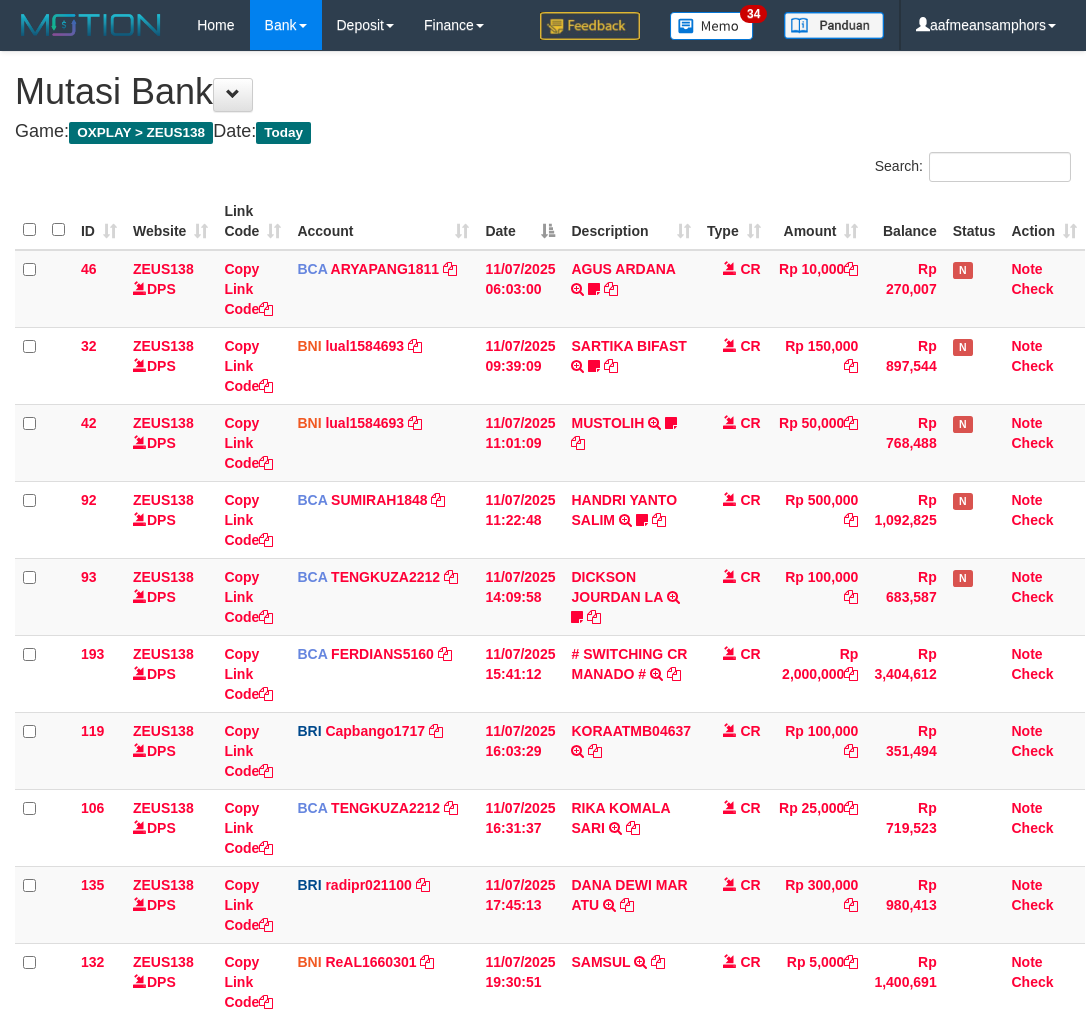scroll, scrollTop: 312, scrollLeft: 0, axis: vertical 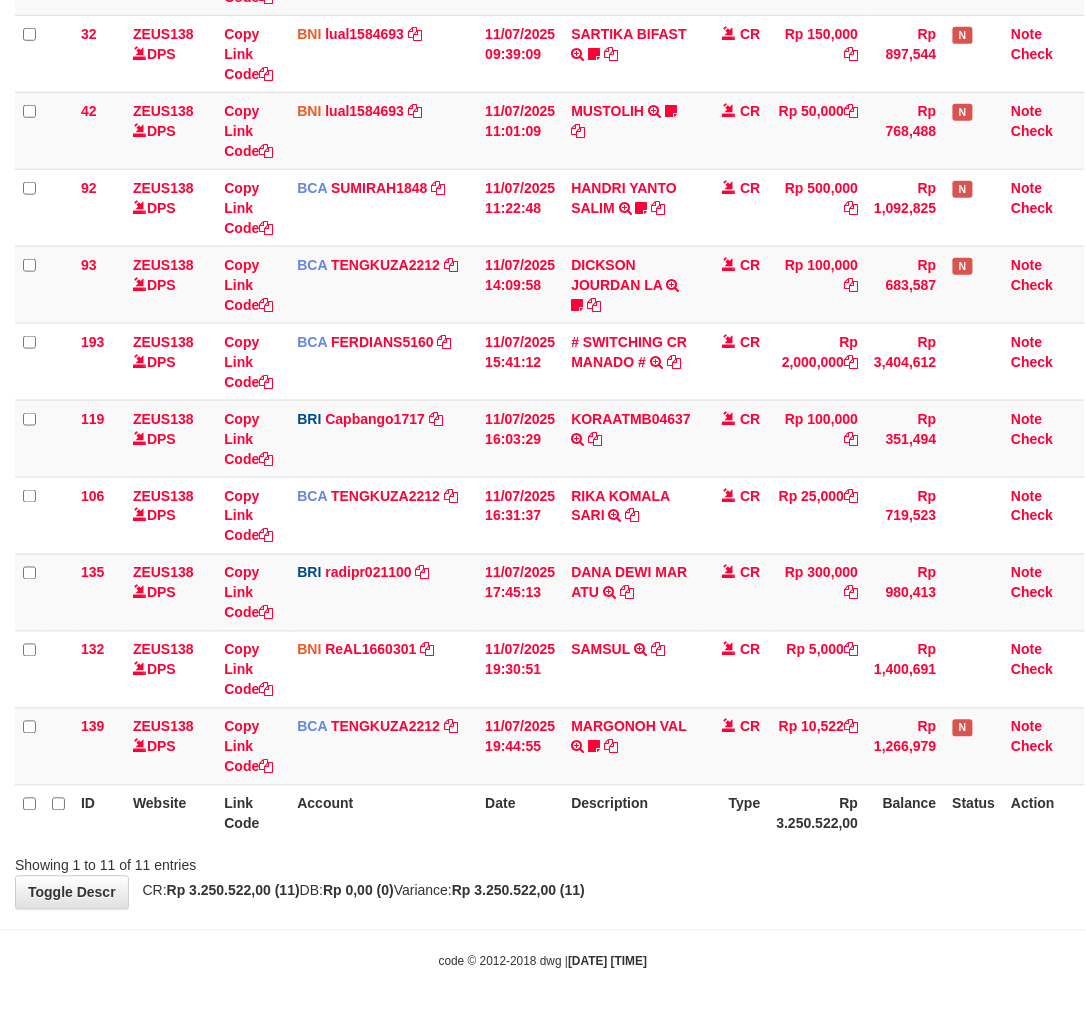 drag, startPoint x: 0, startPoint y: 0, endPoint x: 848, endPoint y: 835, distance: 1190.0962 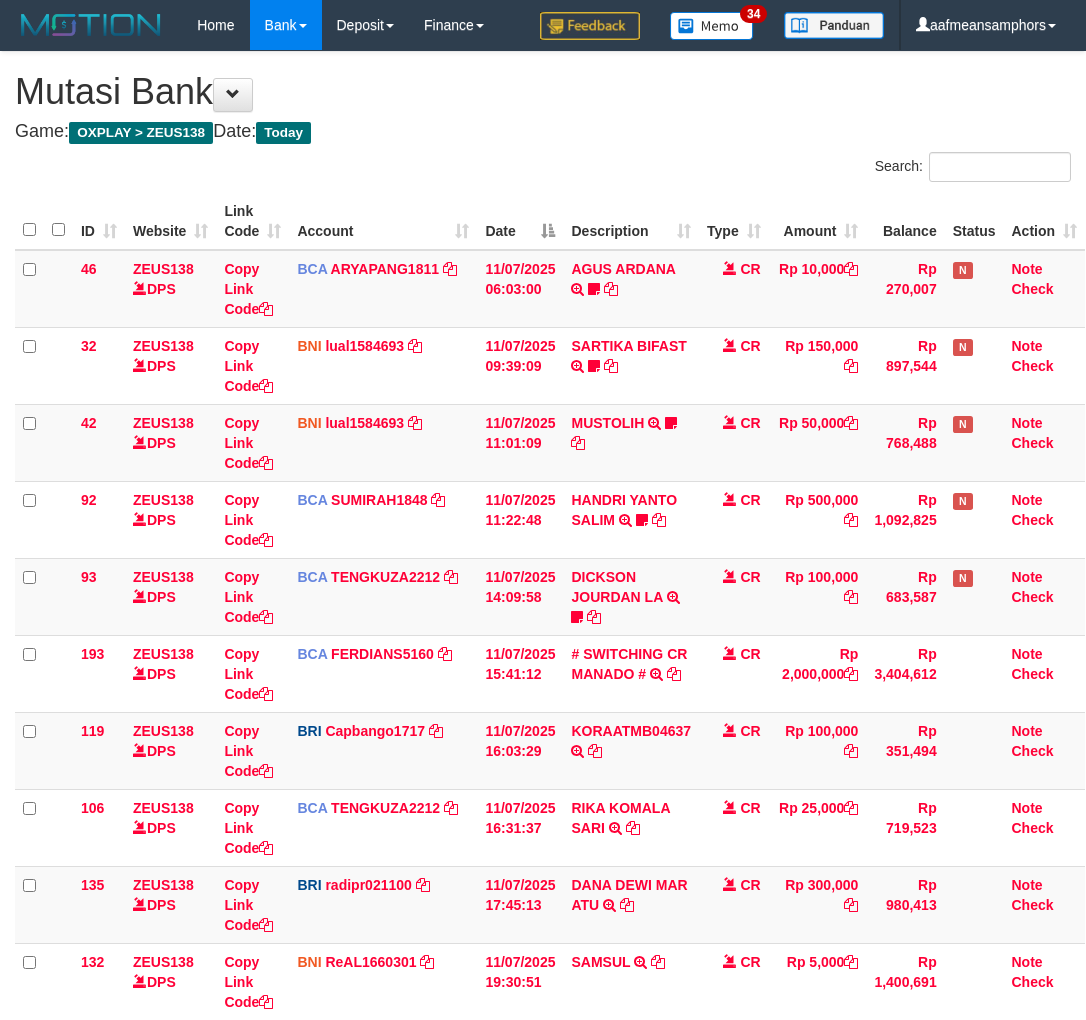 scroll, scrollTop: 312, scrollLeft: 0, axis: vertical 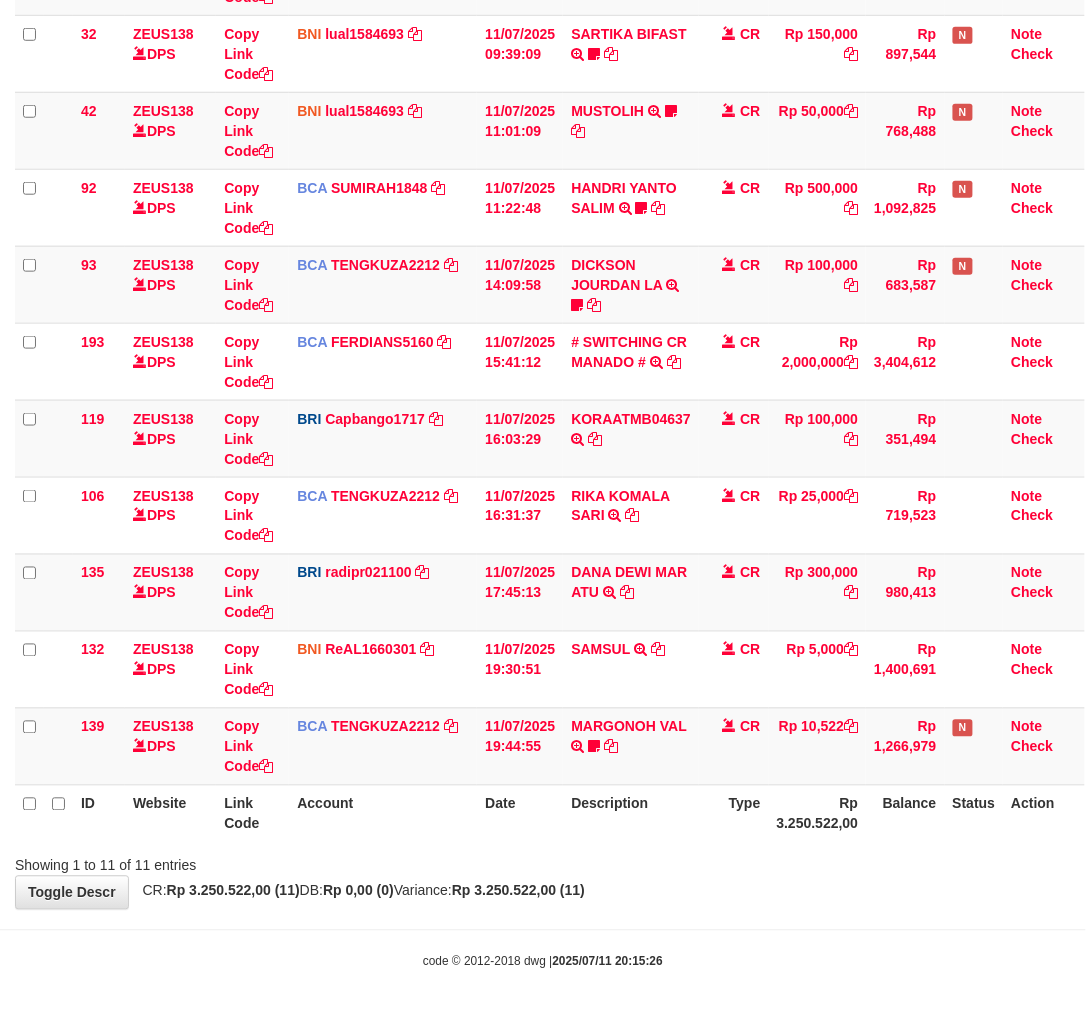 drag, startPoint x: 0, startPoint y: 0, endPoint x: 852, endPoint y: 833, distance: 1191.5507 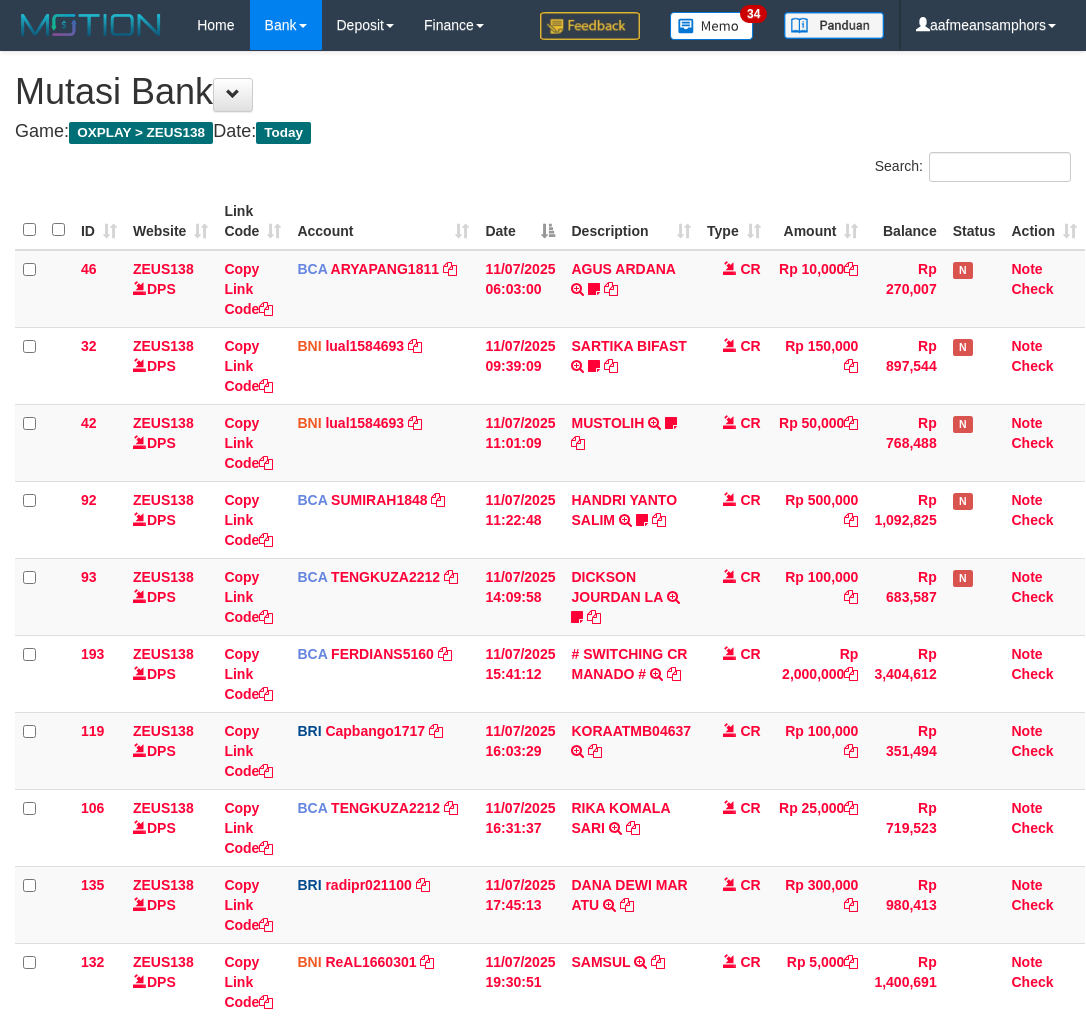scroll, scrollTop: 312, scrollLeft: 0, axis: vertical 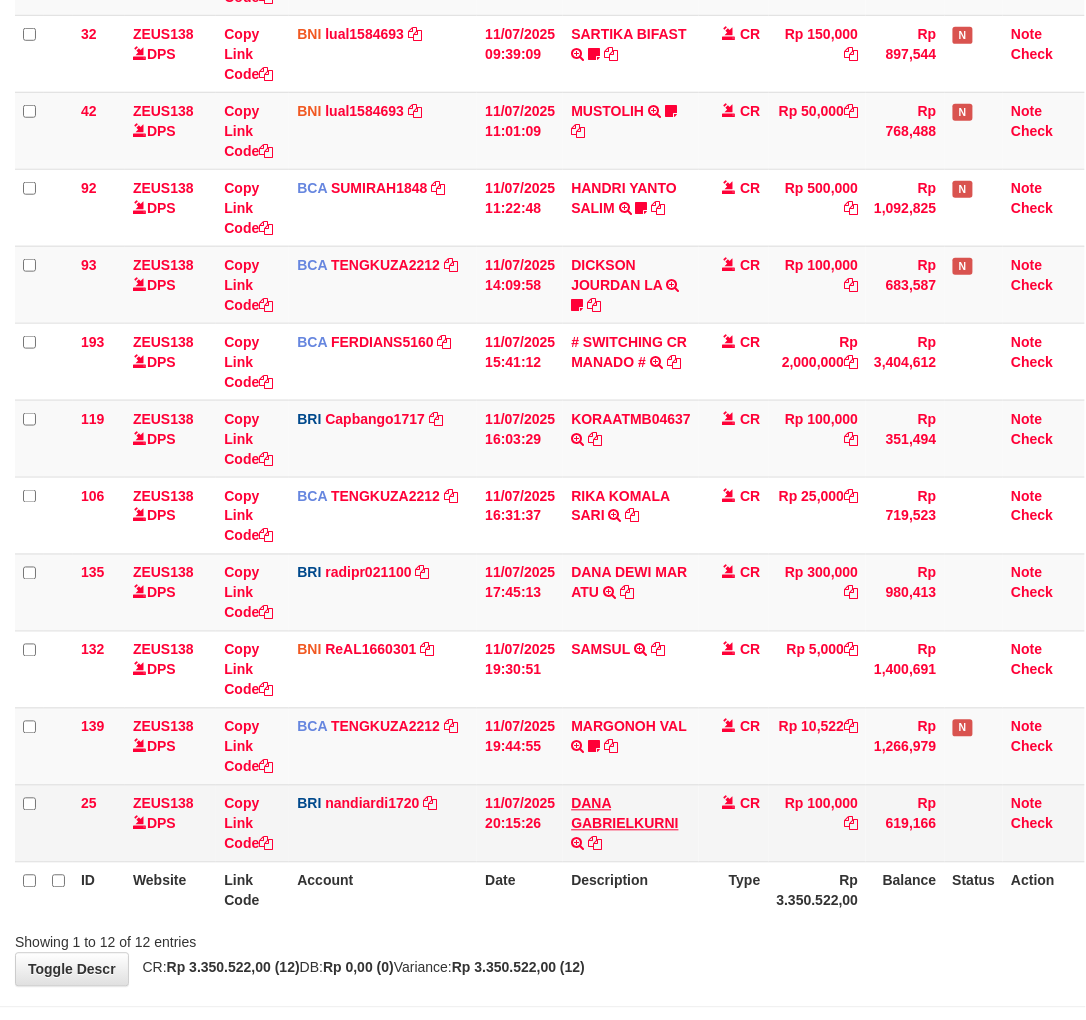 drag, startPoint x: 557, startPoint y: 818, endPoint x: 654, endPoint y: 821, distance: 97.04638 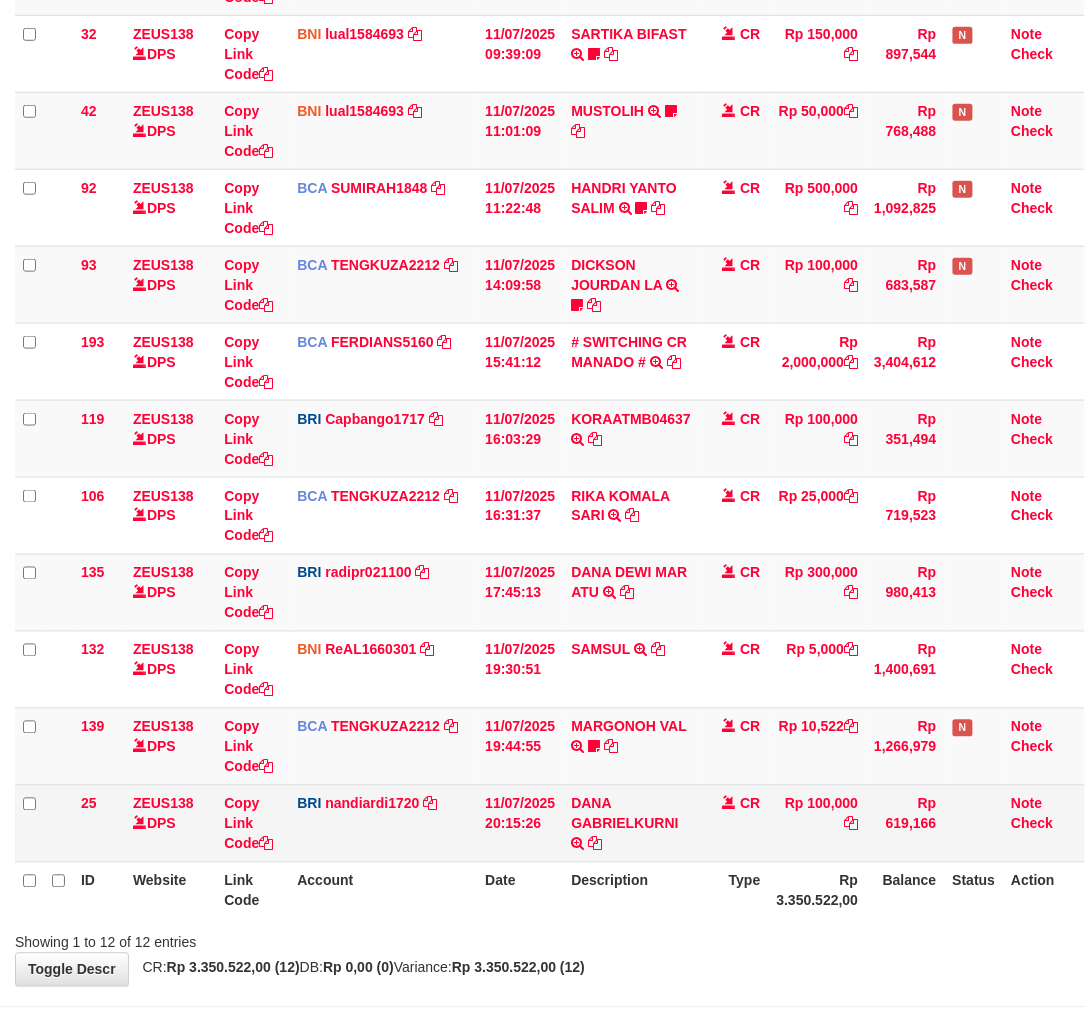 drag, startPoint x: 646, startPoint y: 875, endPoint x: 587, endPoint y: 834, distance: 71.84706 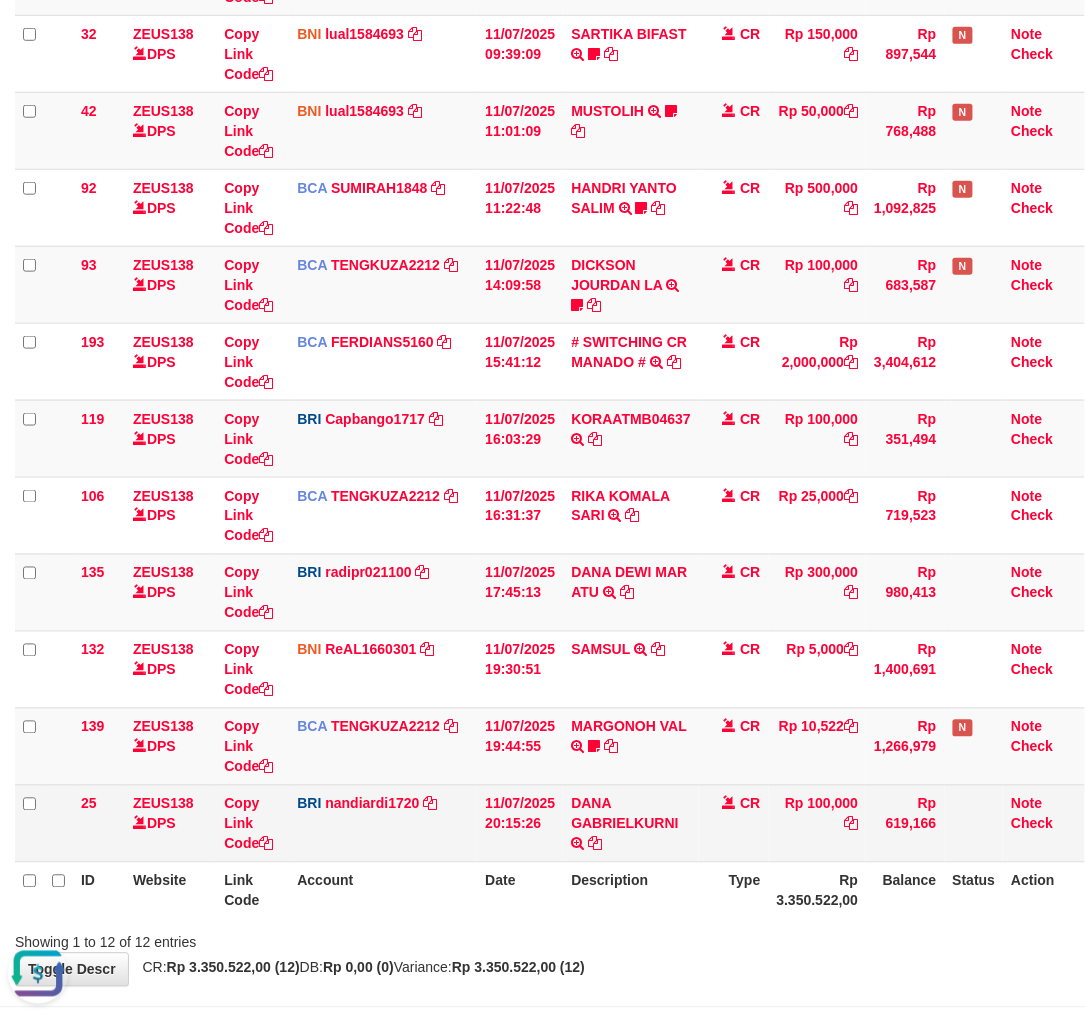 scroll, scrollTop: 0, scrollLeft: 0, axis: both 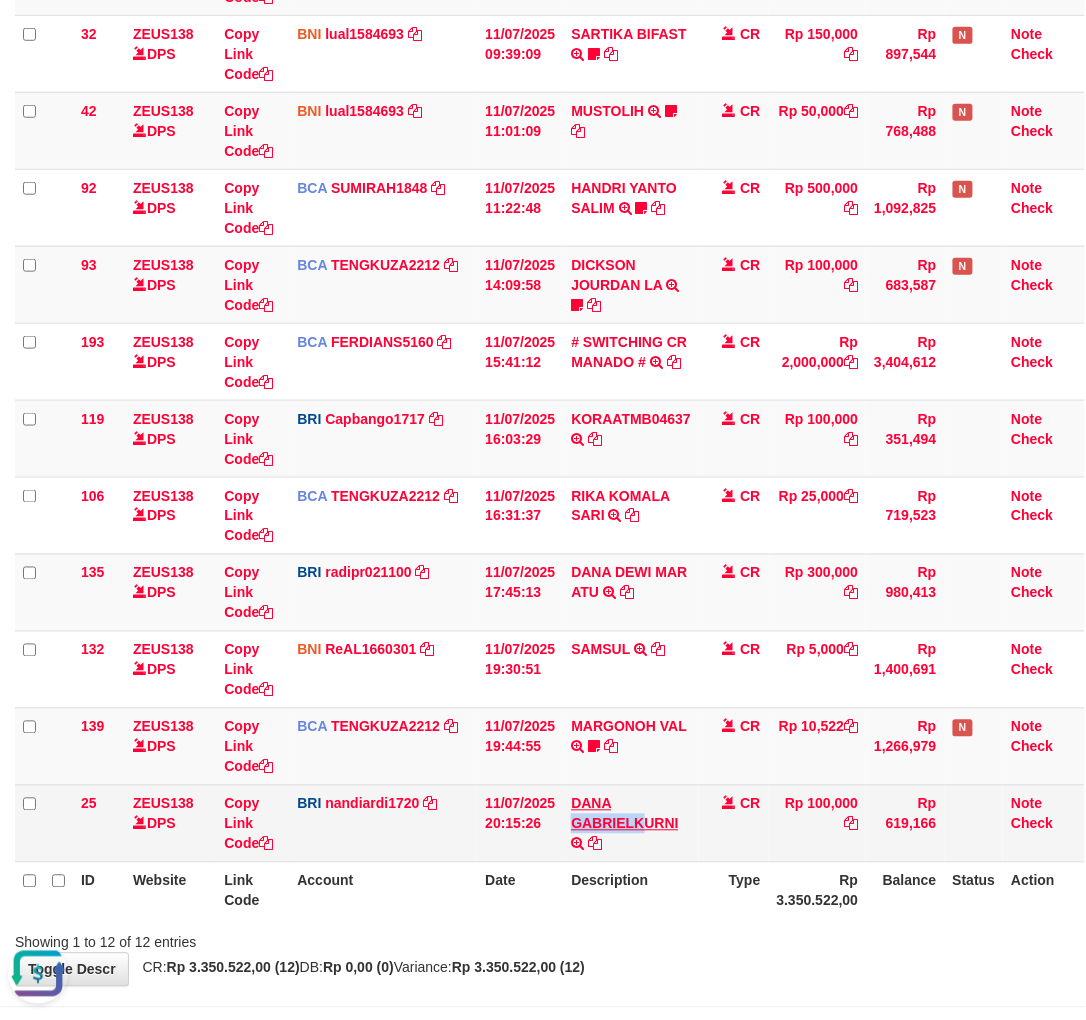 drag, startPoint x: 566, startPoint y: 823, endPoint x: 642, endPoint y: 825, distance: 76.02631 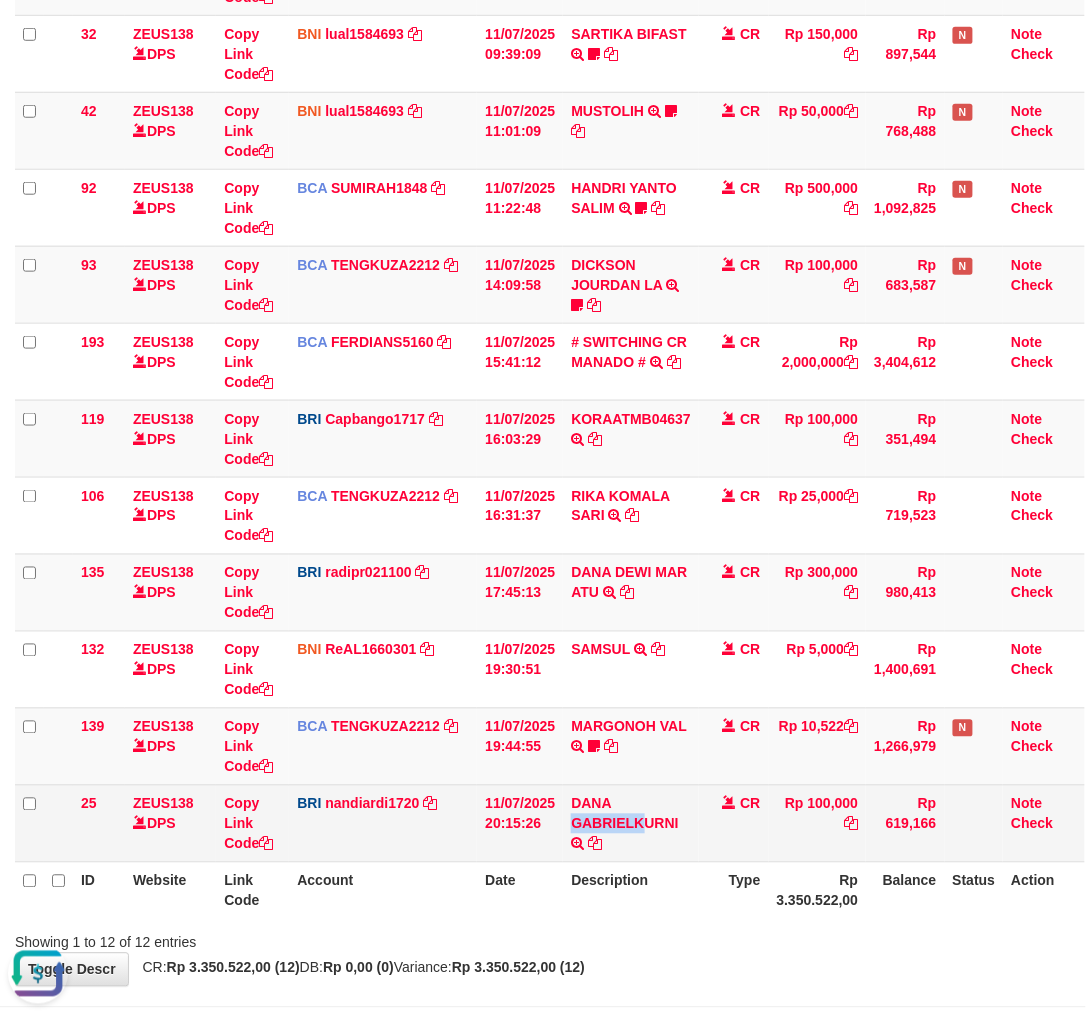 copy on "GABRIELK" 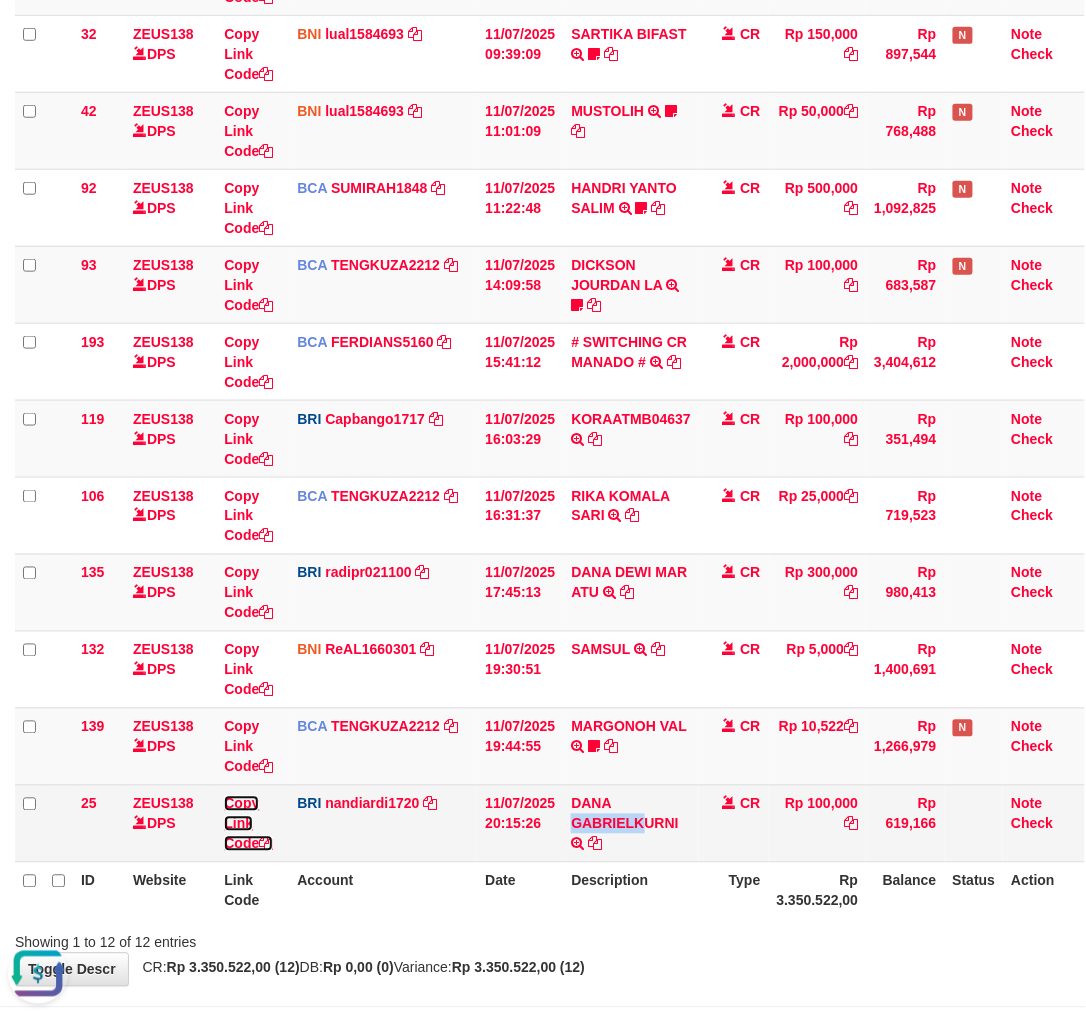 click on "Copy Link Code" at bounding box center [248, 824] 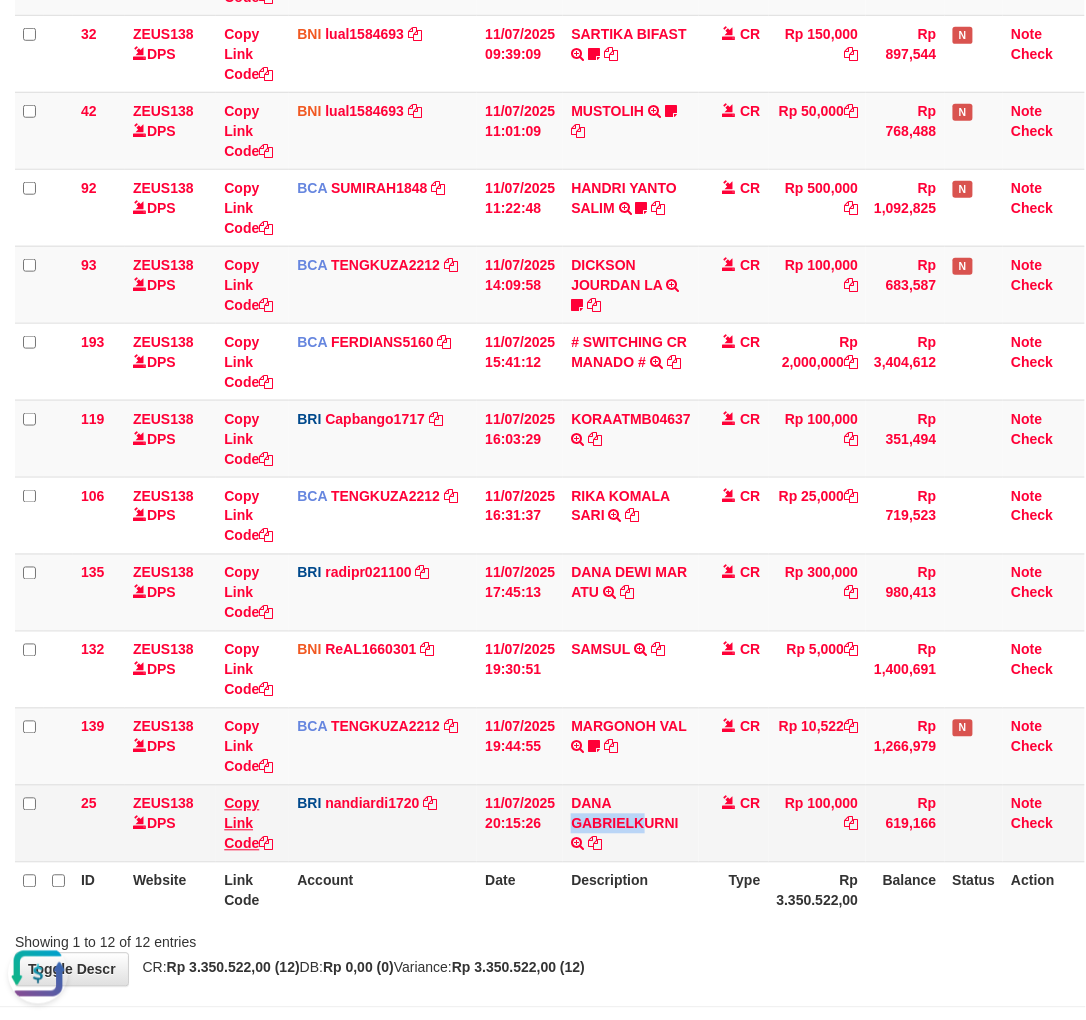 copy on "GABRIELK" 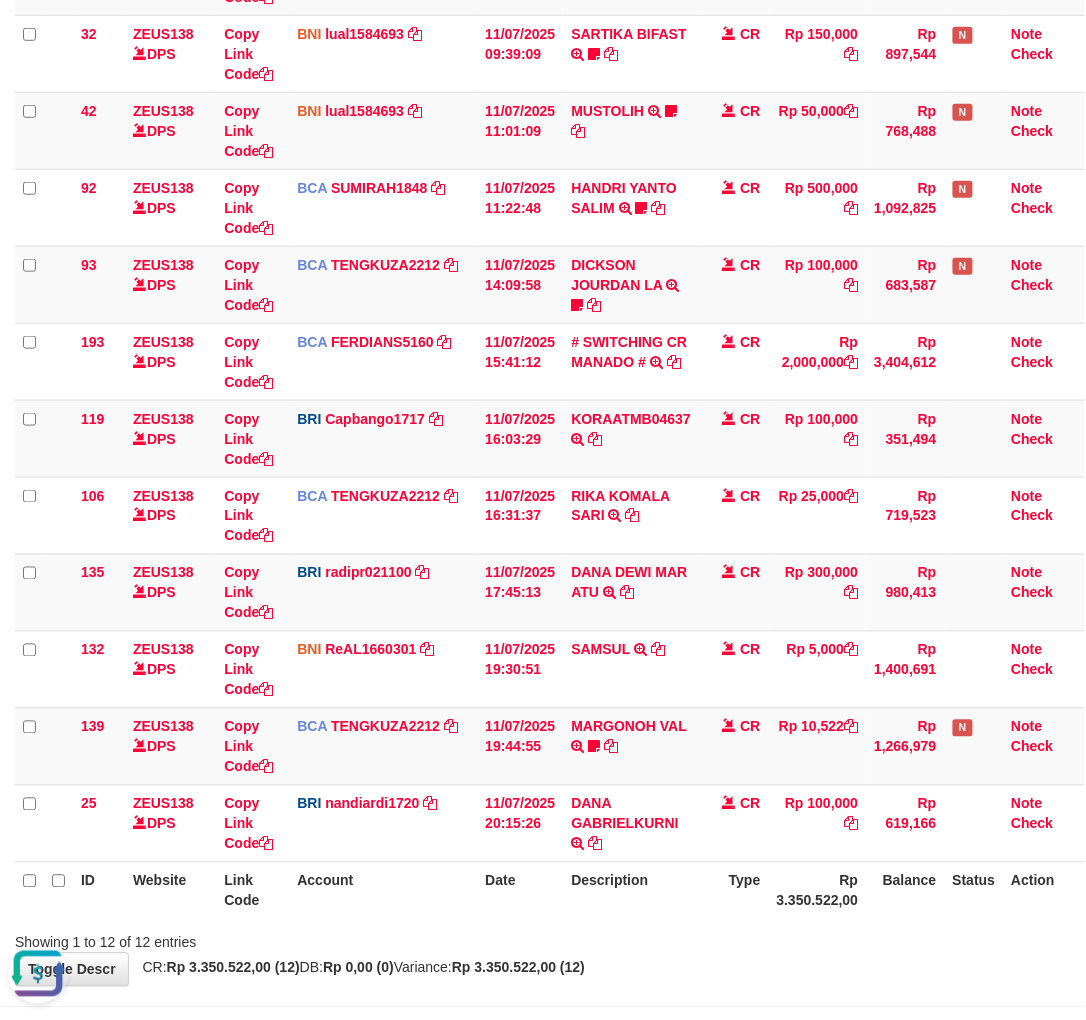 scroll, scrollTop: 274, scrollLeft: 0, axis: vertical 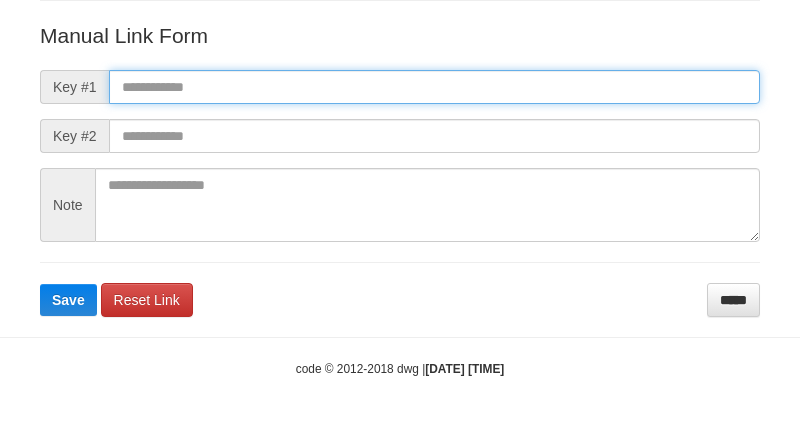 paste on "**********" 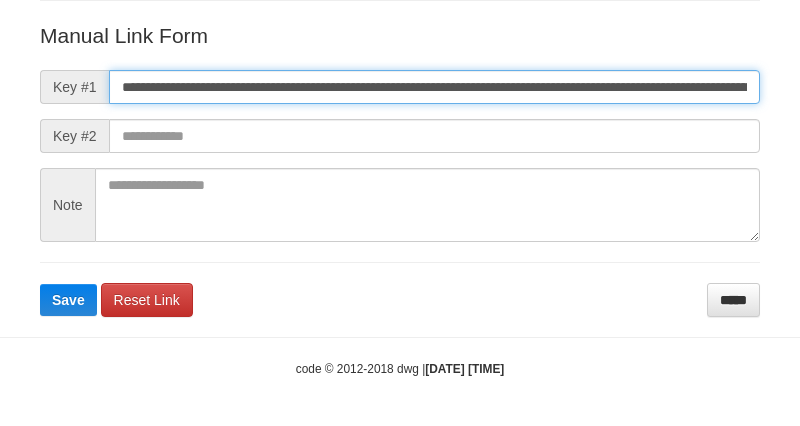 scroll, scrollTop: 0, scrollLeft: 1190, axis: horizontal 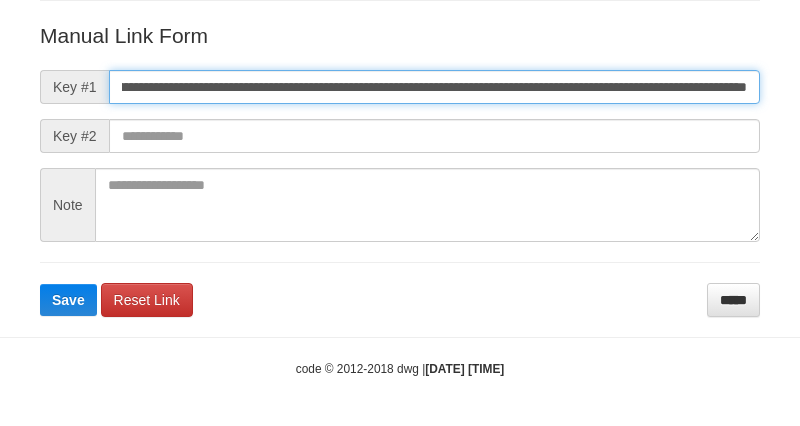 type on "**********" 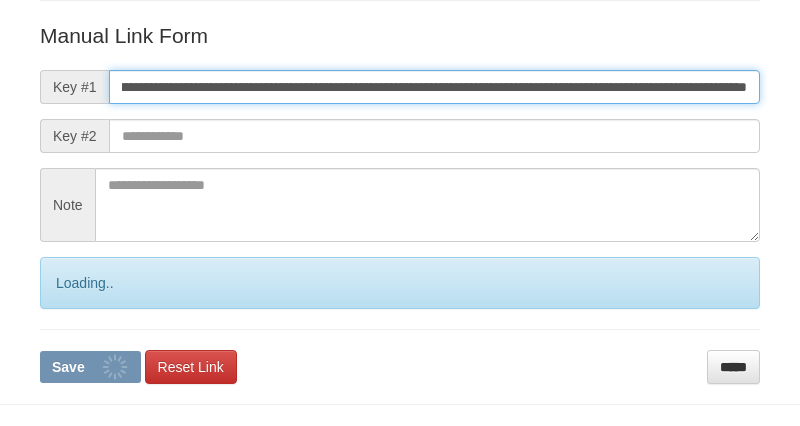 click on "Save" at bounding box center (90, 367) 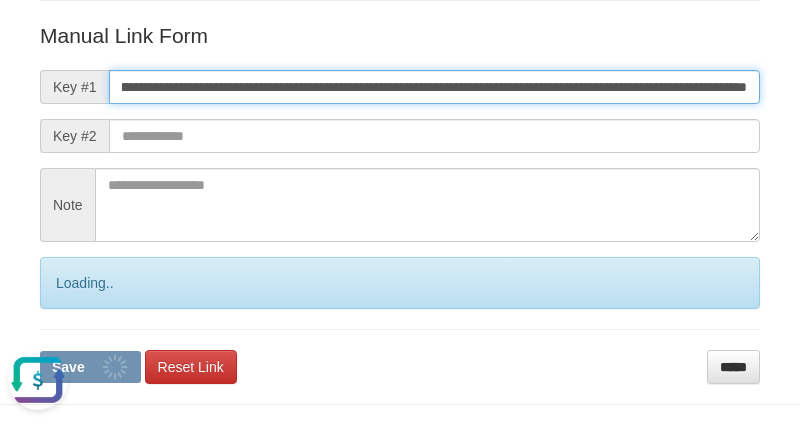 scroll, scrollTop: 0, scrollLeft: 0, axis: both 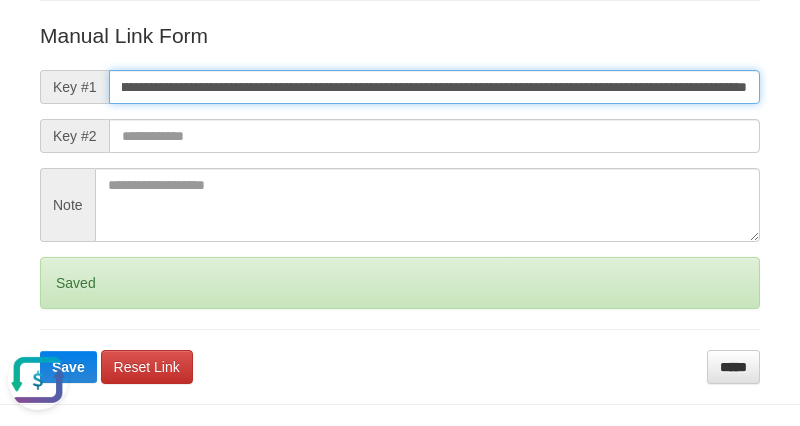 click on "Save" at bounding box center [68, 367] 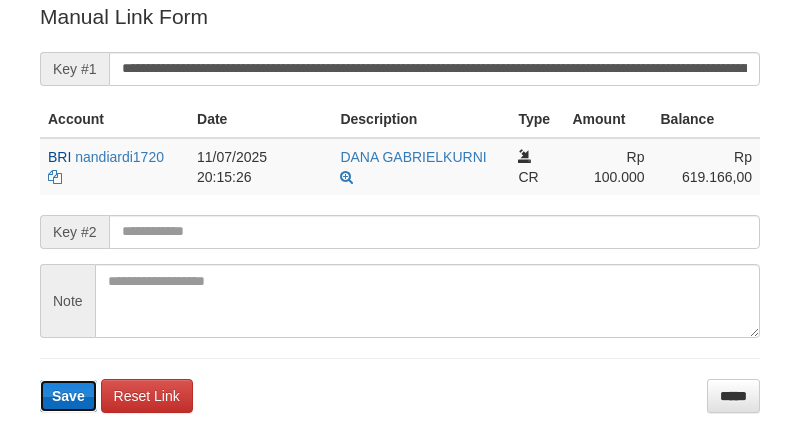 click on "Save" at bounding box center [68, 396] 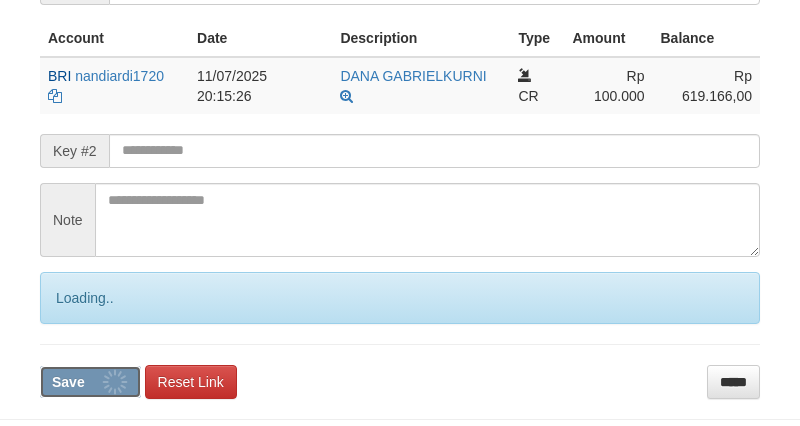 drag, startPoint x: 64, startPoint y: 348, endPoint x: 66, endPoint y: 334, distance: 14.142136 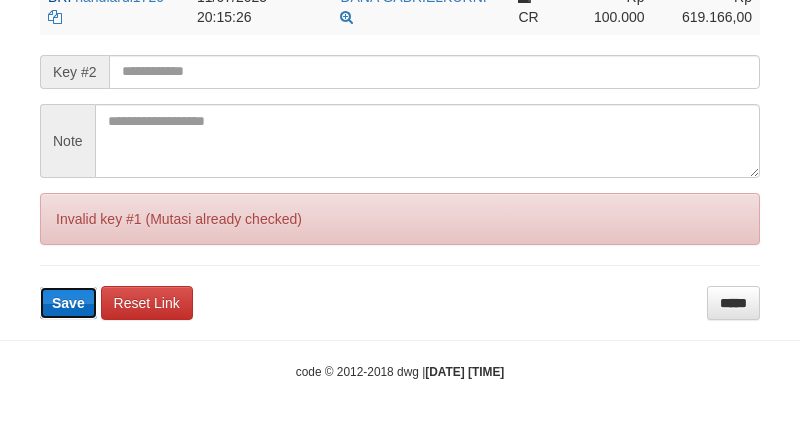 click on "Save" at bounding box center (68, 303) 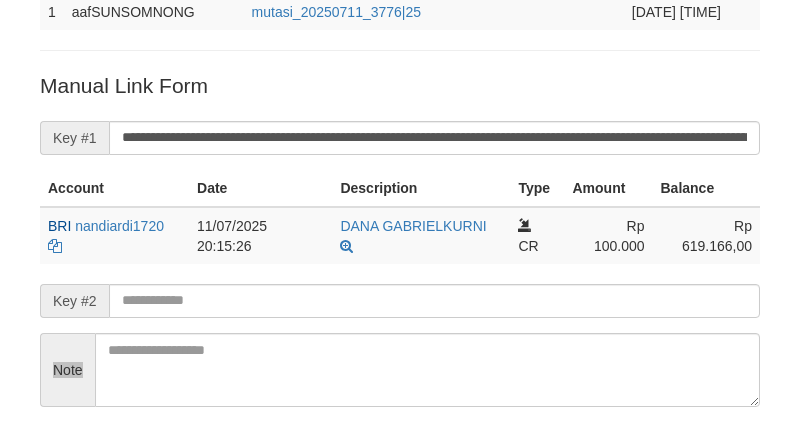scroll, scrollTop: 166, scrollLeft: 0, axis: vertical 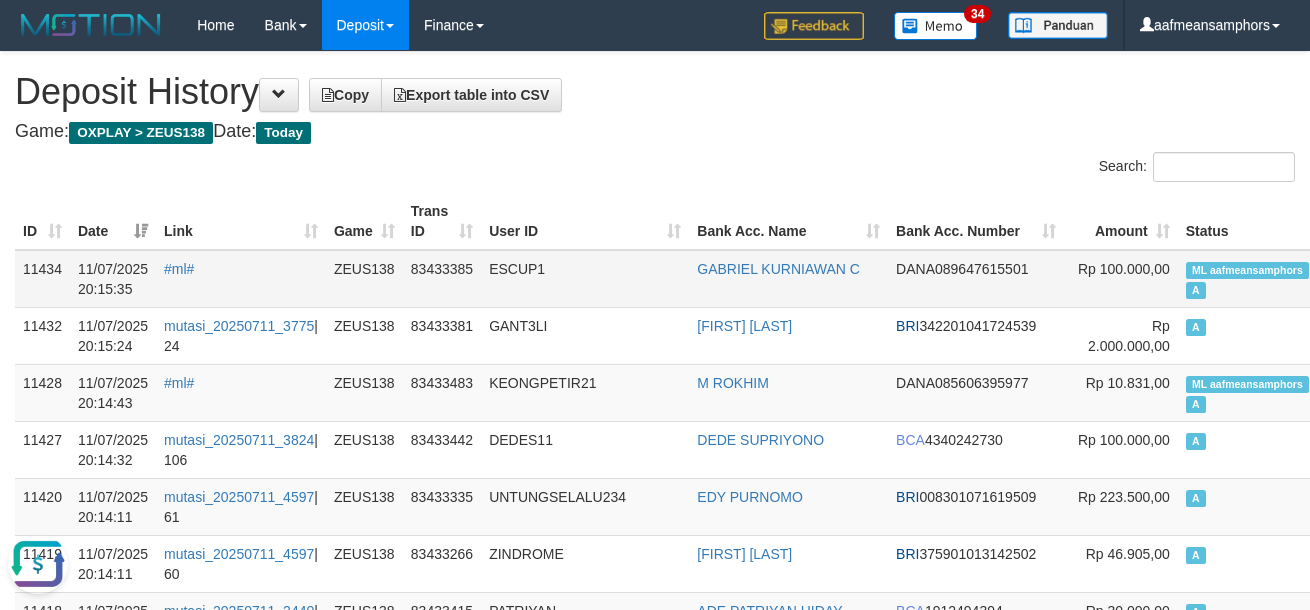 click on "ID Date Link Game Trans ID User ID Bank Acc. Name Bank Acc. Number Amount Status Op
ID Date Link Game Trans ID User ID Bank Acc. Name Bank Acc. Number Rp 748.615.732,00 Status Op
11434 11/07/2025 20:15:35 #ml# ZEUS138 83433385 ESCUP1 GABRIEL KURNIAWAN C   DANA  089647615501 Rp 100.000,00 ML aafmeansamphors   A   aafLOADBANKZEUS 11432 11/07/2025 20:15:24 mutasi_20250711_3775  | 24 ZEUS138 83433381 GANT3LI HANS CHRISTOPE   BRI  342201041724539 Rp 2.000.000,00 A   aafLOADBANKZEUS 11428 11/07/2025 20:14:43 #ml# ZEUS138 83433483 KEONGPETIR21 M ROKHIM   DANA  085606395977 Rp 10.831,00 ML aafmeansamphors   A   aafLOADBANKZEUS 11427 11/07/2025 20:14:32 mutasi_20250711_3824  | 106 ZEUS138 83433442 DEDES11 DEDE SUPRIYONO   BCA  4340242730 Rp 100.000,00 A   aafLOADBANKZEUS 11420 11/07/2025 20:14:11 mutasi_20250711_4597  | 61 ZEUS138 83433335 UNTUNGSELALU234 EDY PURNOMO   BRI  008301071619509 Rp 223.500,00 A   aafLOADBANKZEUS 11419 11/07/2025 20:14:11 mutasi_20250711_4597  | 60 ZEUS138   BRI" at bounding box center (740, 70224) 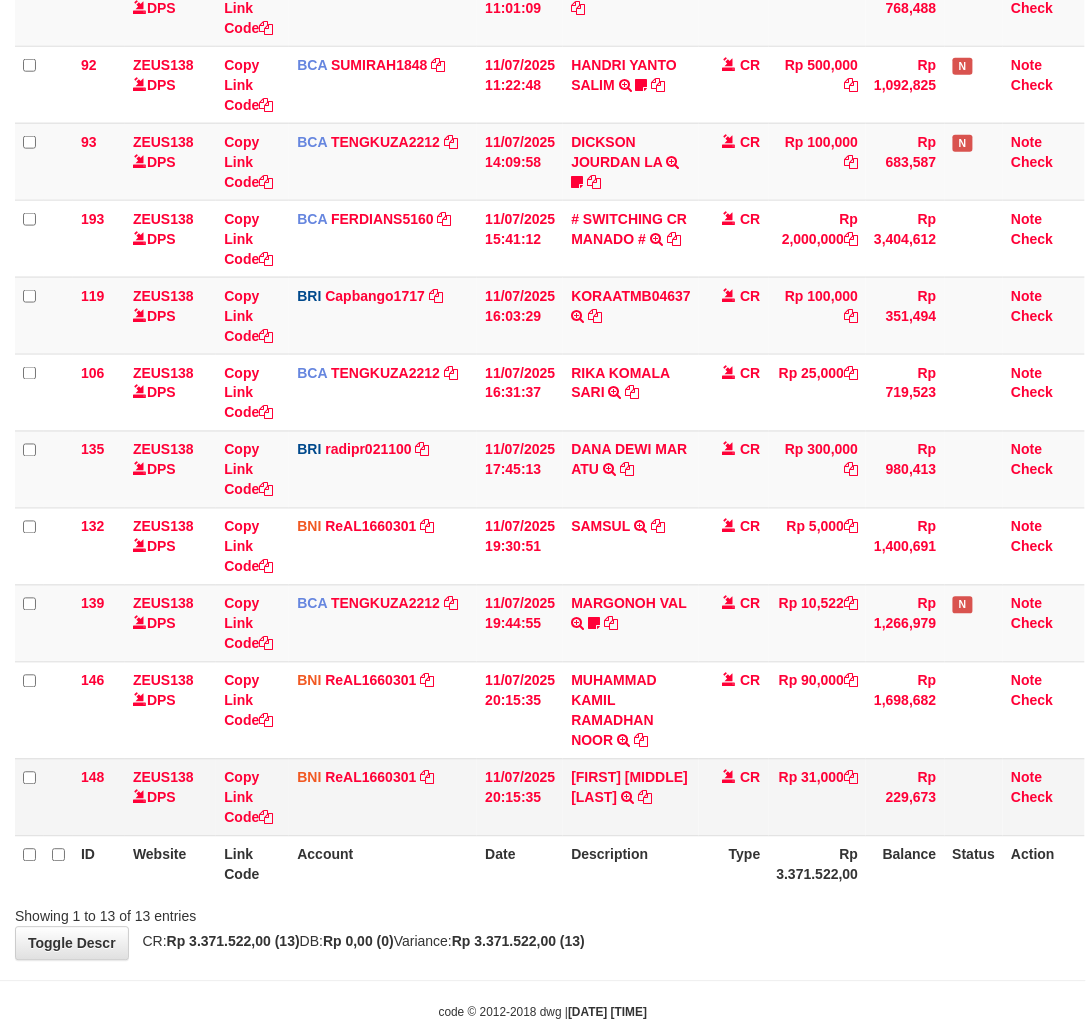 scroll, scrollTop: 486, scrollLeft: 0, axis: vertical 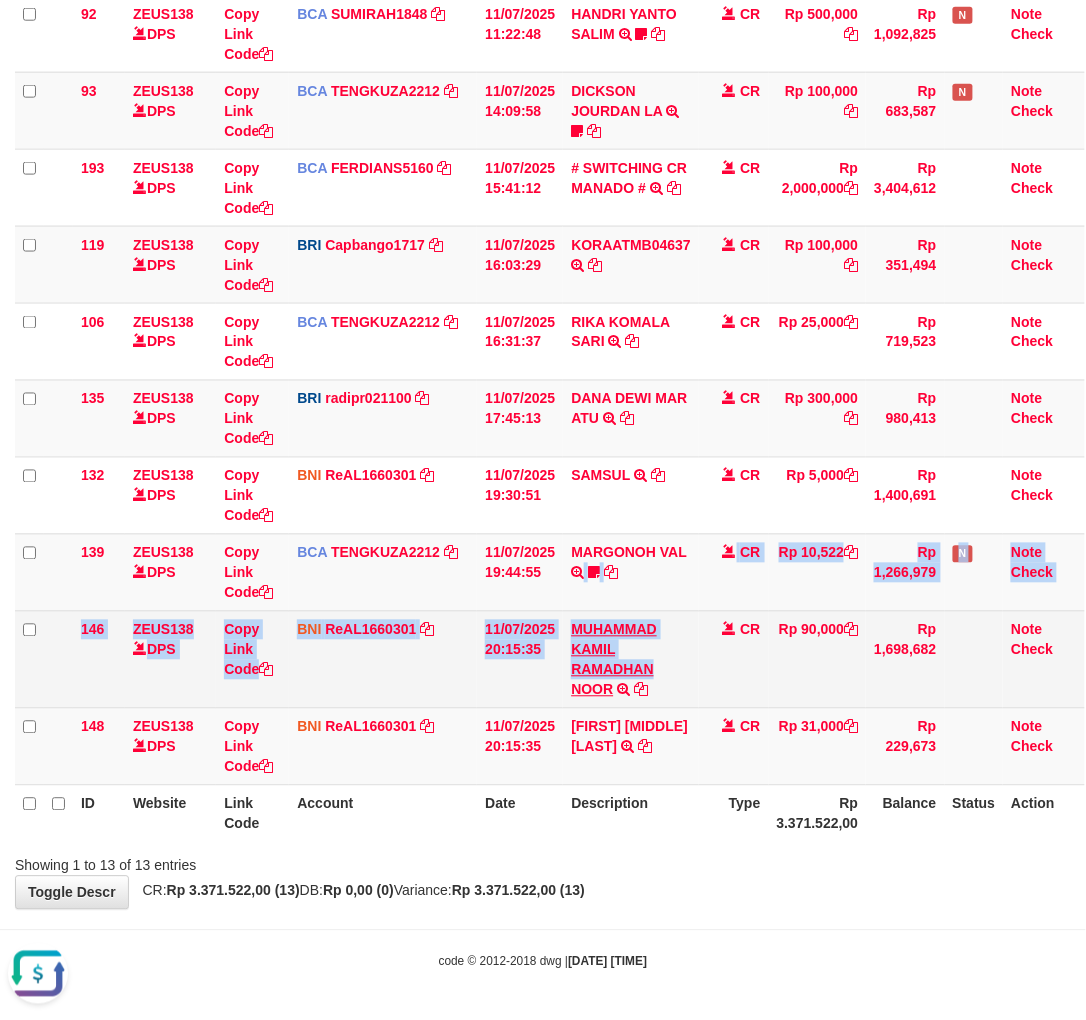 drag, startPoint x: 592, startPoint y: 632, endPoint x: 651, endPoint y: 665, distance: 67.601776 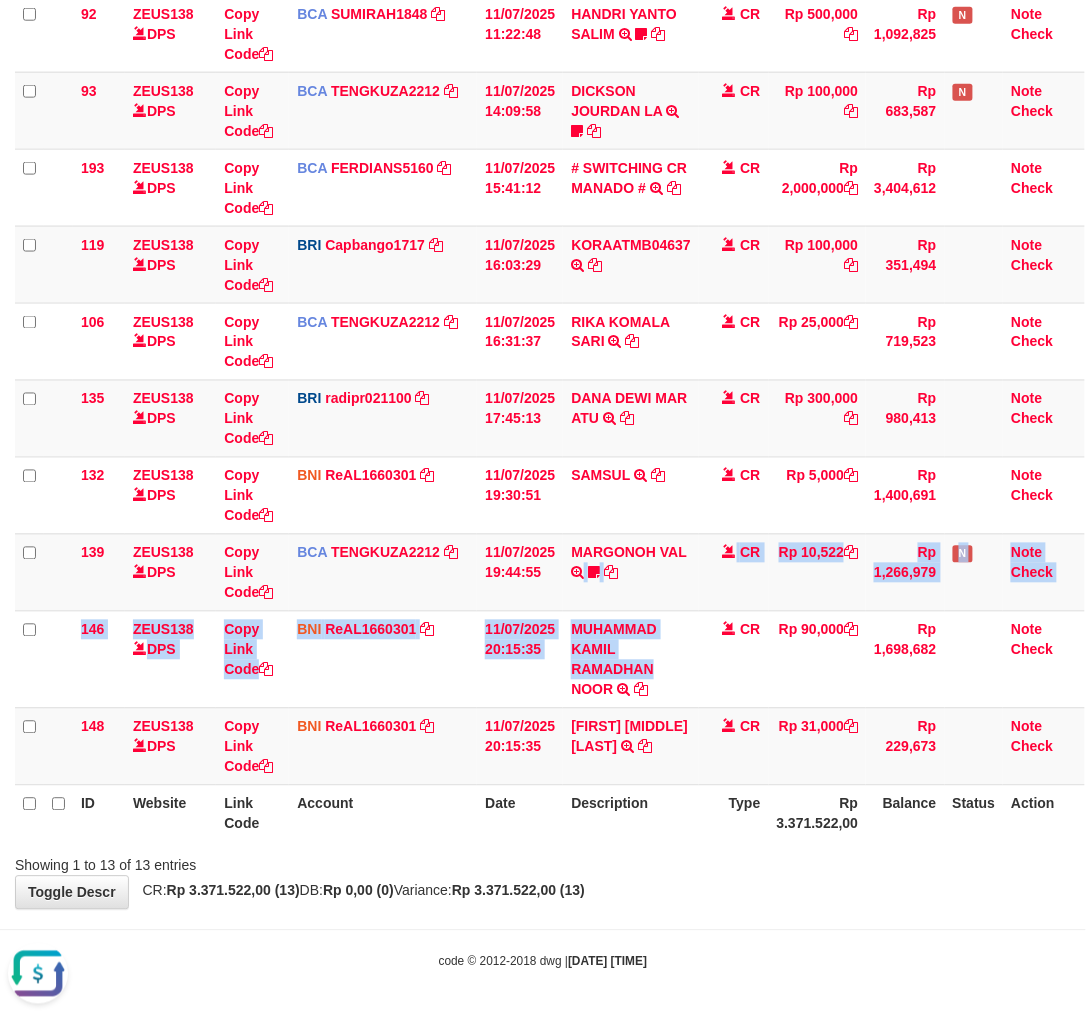 click on "Search:
ID Website Link Code Account Date Description Type Amount Balance Status Action
46
ZEUS138    DPS
Copy Link Code
BCA
ARYAPANG1811
DPS
[FIRST] [LAST]
mutasi_20250711_2620 | 46
mutasi_20250711_2620 | 46
11/07/2025 06:03:00
[FIRST] [LAST]            TRSF E-BANKING CR 1107/FTSCY/WS95051
10000.002025071158167087 TRFDN-[FIRST] [LAST] ESPAY DEBIT INDONE    Aguslike
tunggu bukti tranfer
CR
Rp 10,000
Rp 270,007
N
Note
Check
32
ZEUS138    DPS
Copy Link Code
BNI
lual1584693" at bounding box center (543, 271) 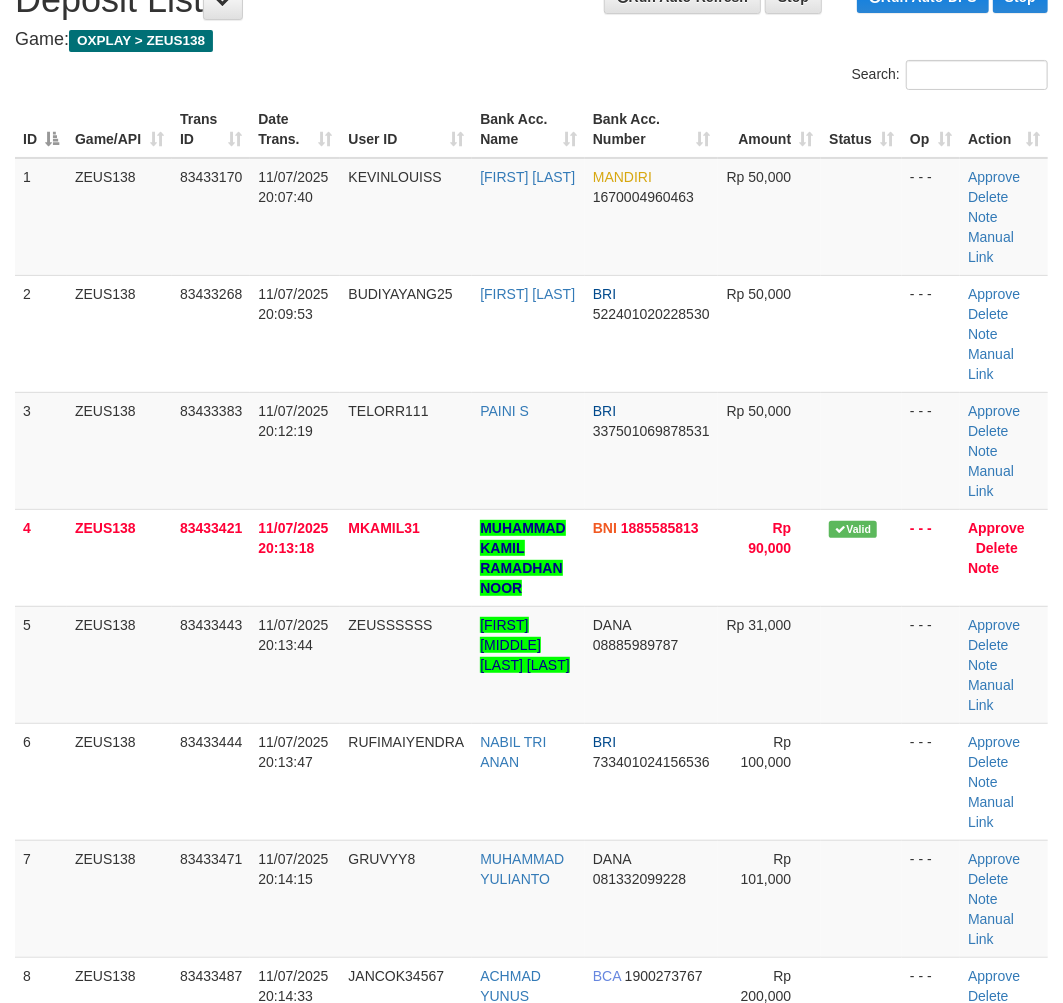 scroll, scrollTop: 142, scrollLeft: 0, axis: vertical 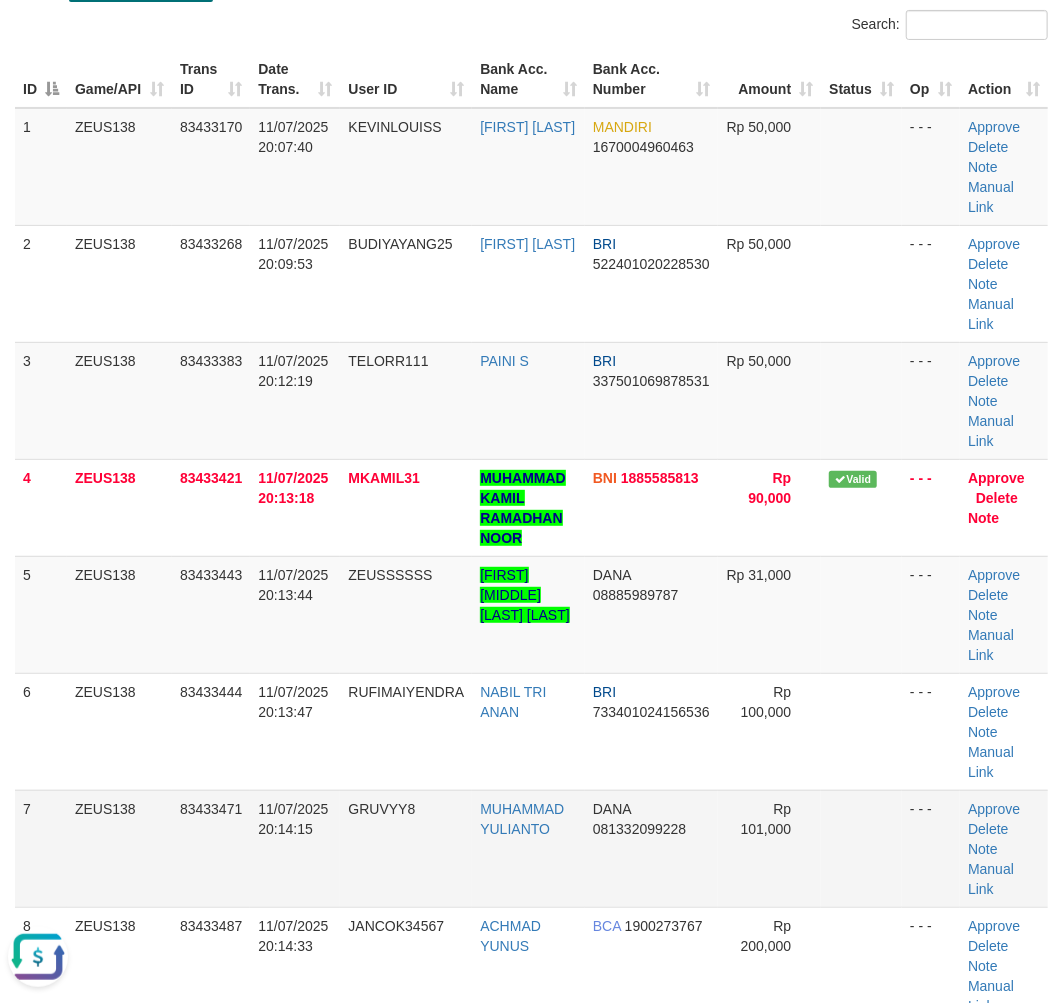 click on "GRUVYY8" at bounding box center (406, 848) 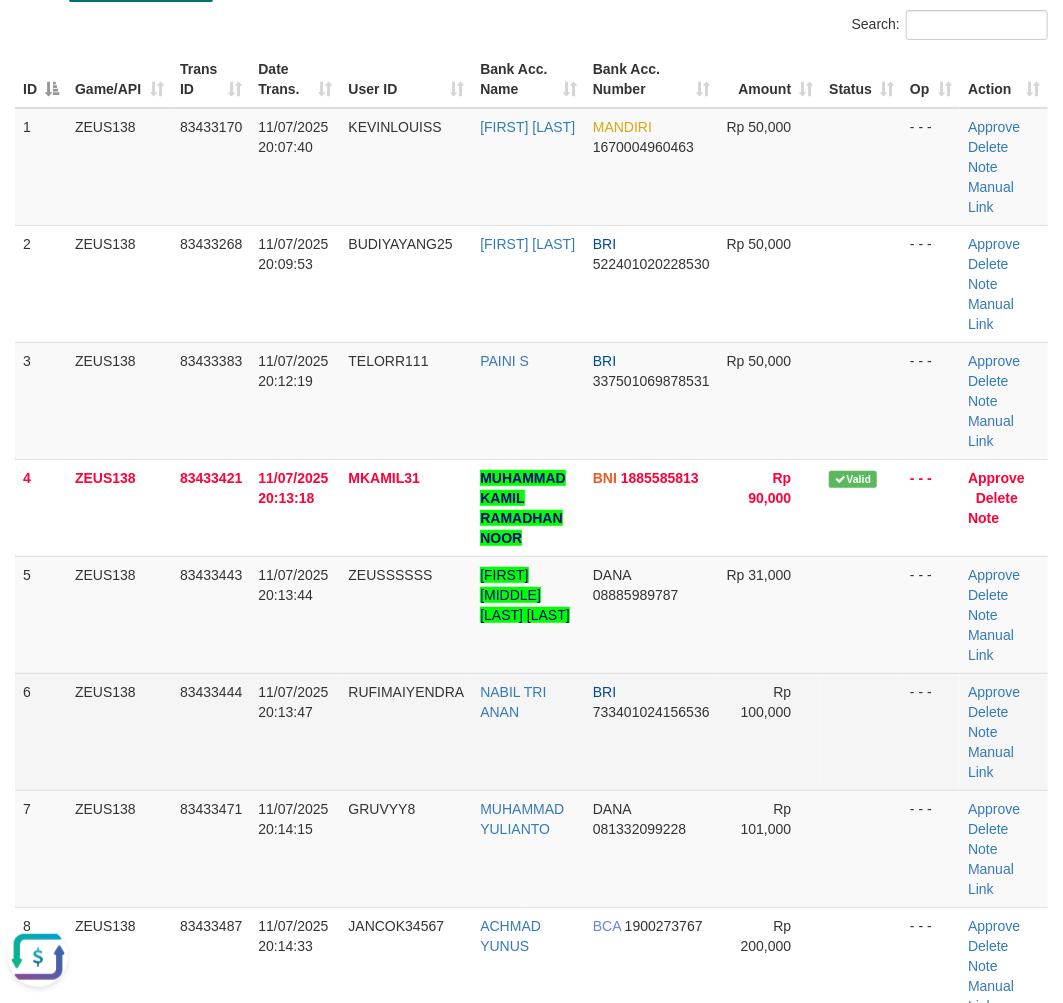 click on "RUFIMAIYENDRA" at bounding box center (406, 731) 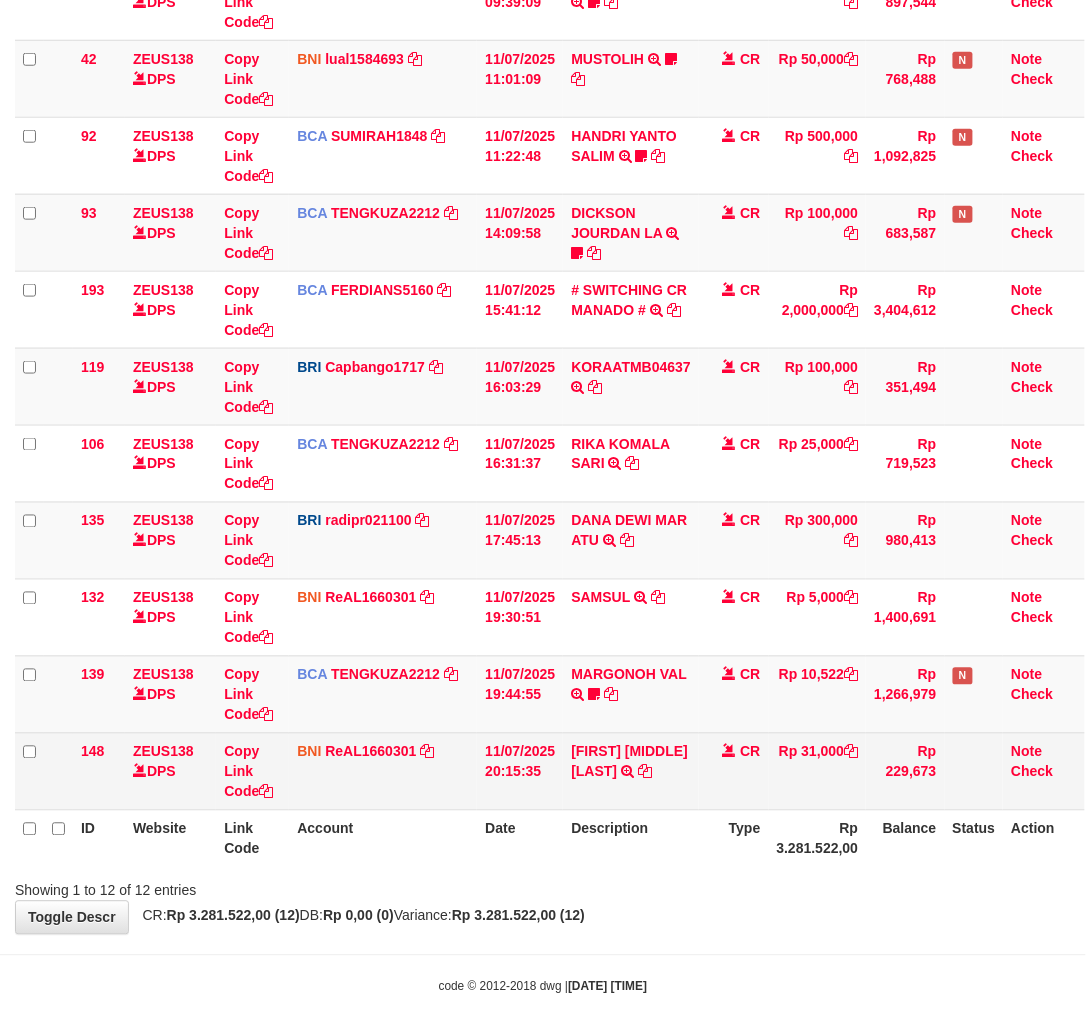 scroll, scrollTop: 388, scrollLeft: 0, axis: vertical 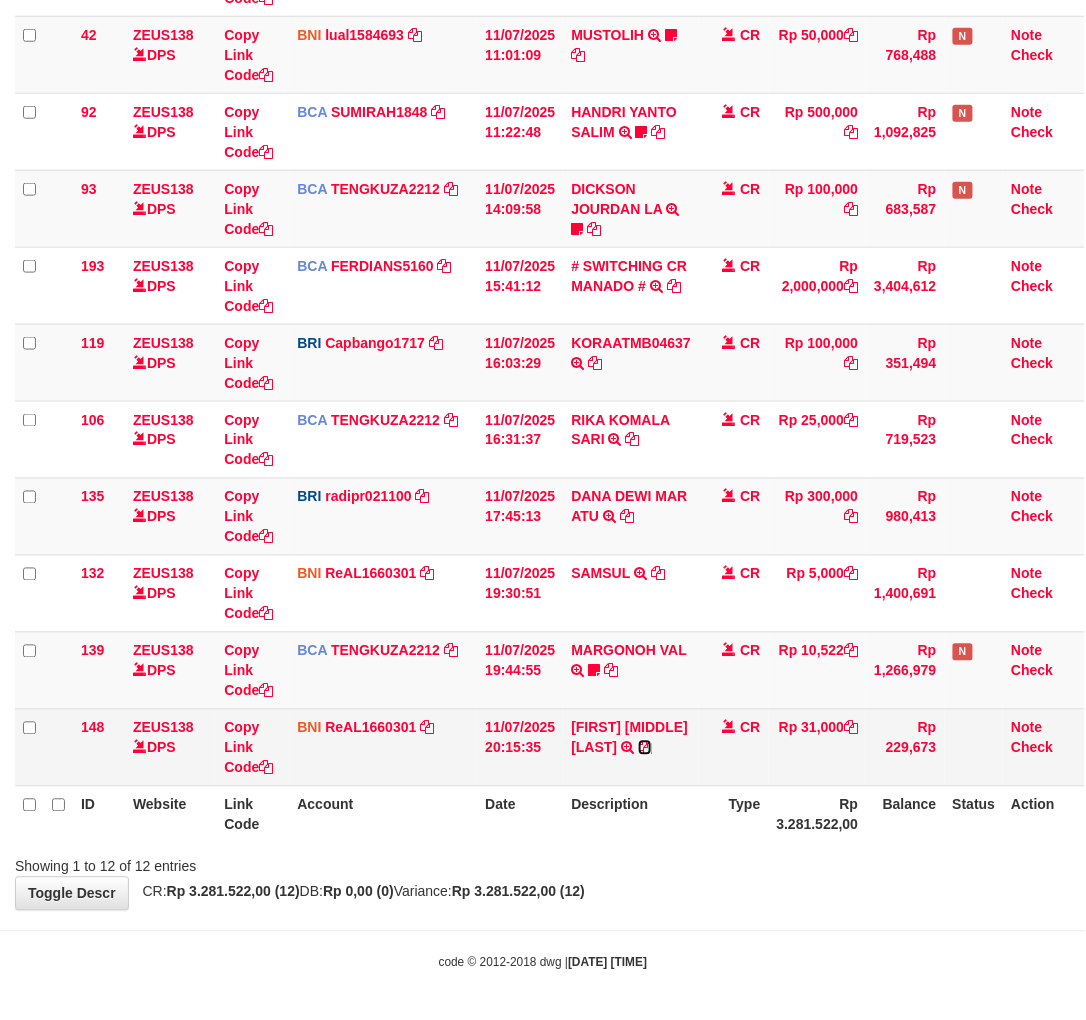 click at bounding box center (645, 748) 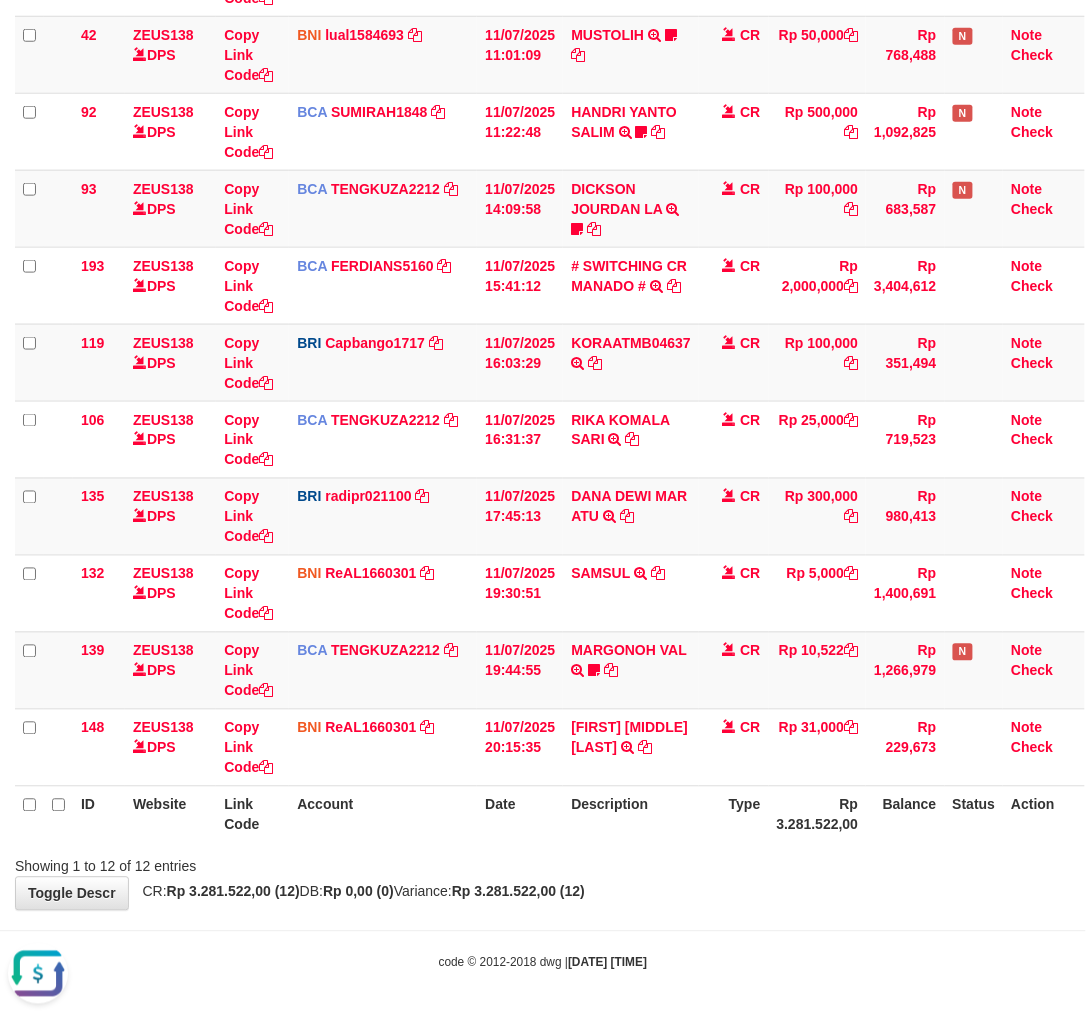 scroll, scrollTop: 0, scrollLeft: 0, axis: both 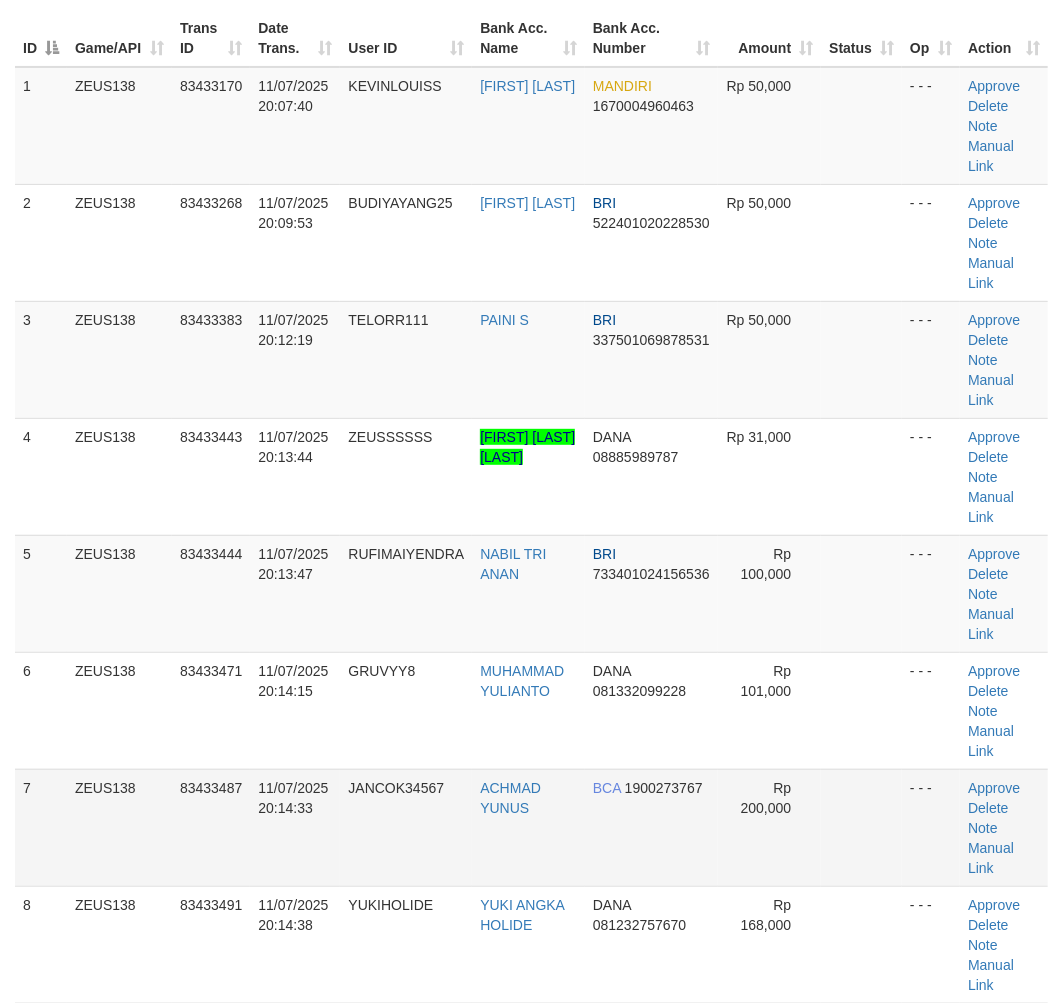 drag, startPoint x: 325, startPoint y: 833, endPoint x: 387, endPoint y: 842, distance: 62.649822 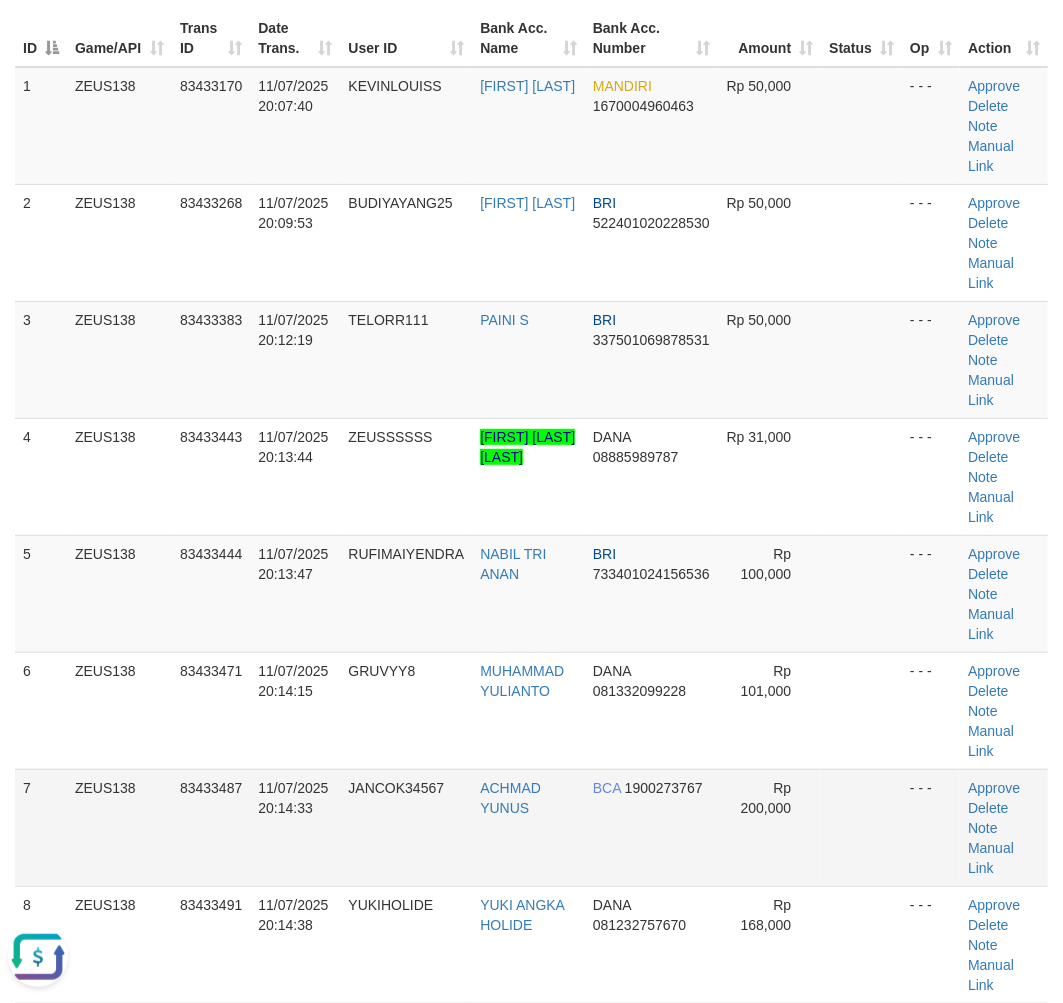 scroll, scrollTop: 0, scrollLeft: 0, axis: both 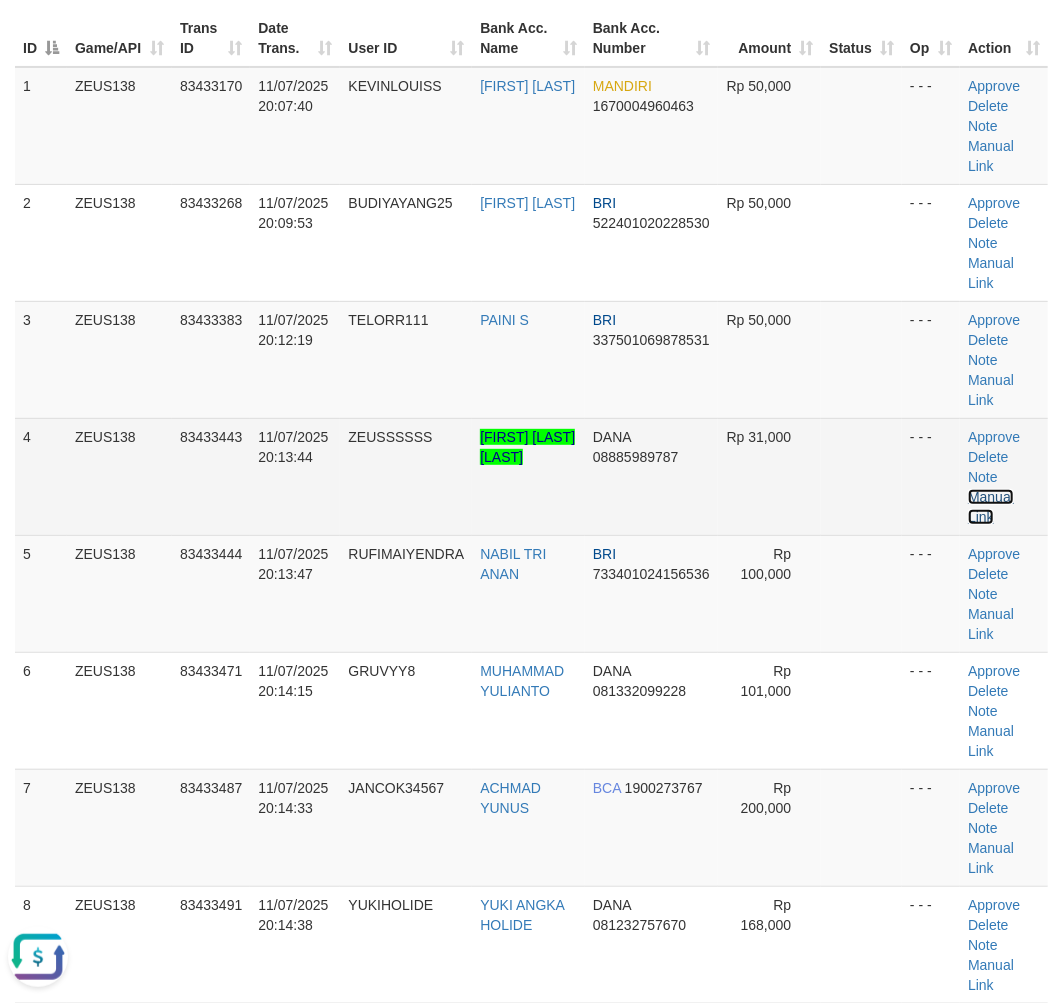 click on "Manual Link" at bounding box center (991, 507) 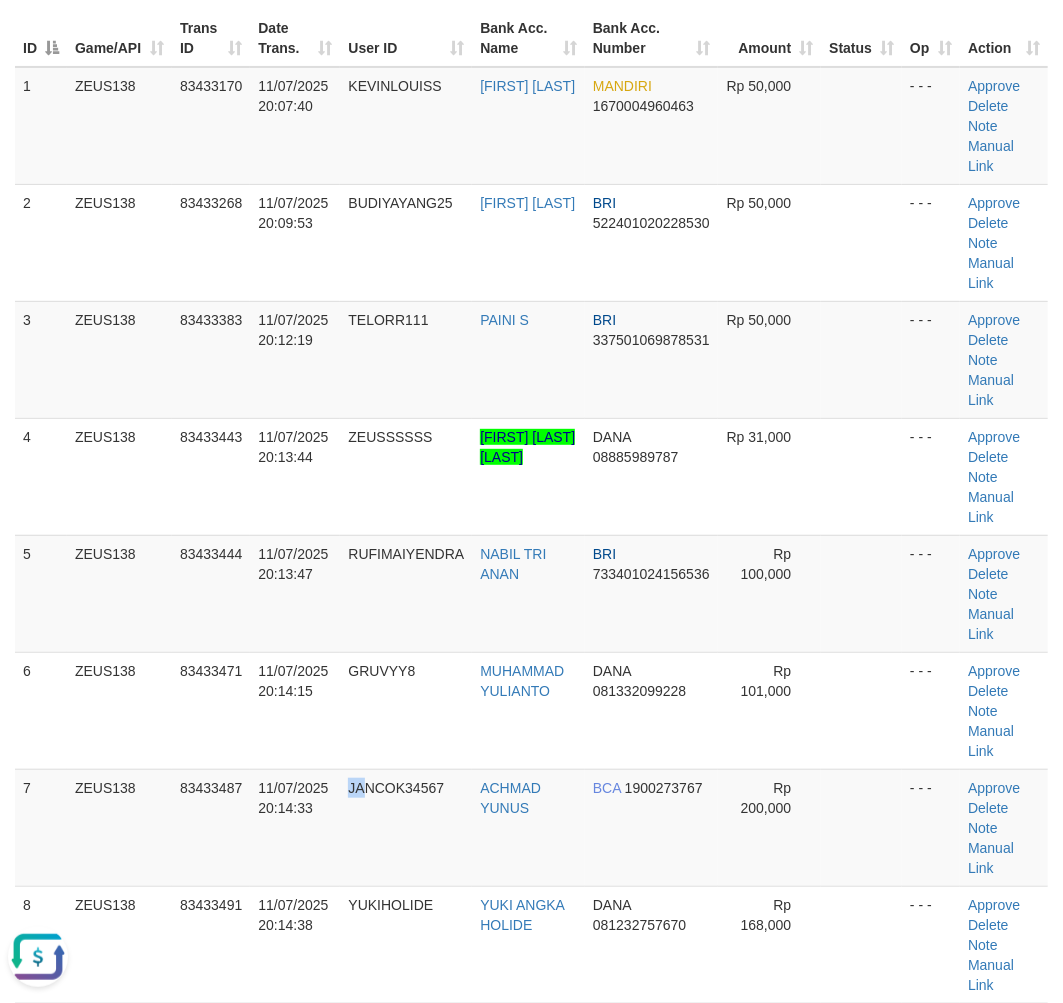 drag, startPoint x: 363, startPoint y: 861, endPoint x: 3, endPoint y: 841, distance: 360.5551 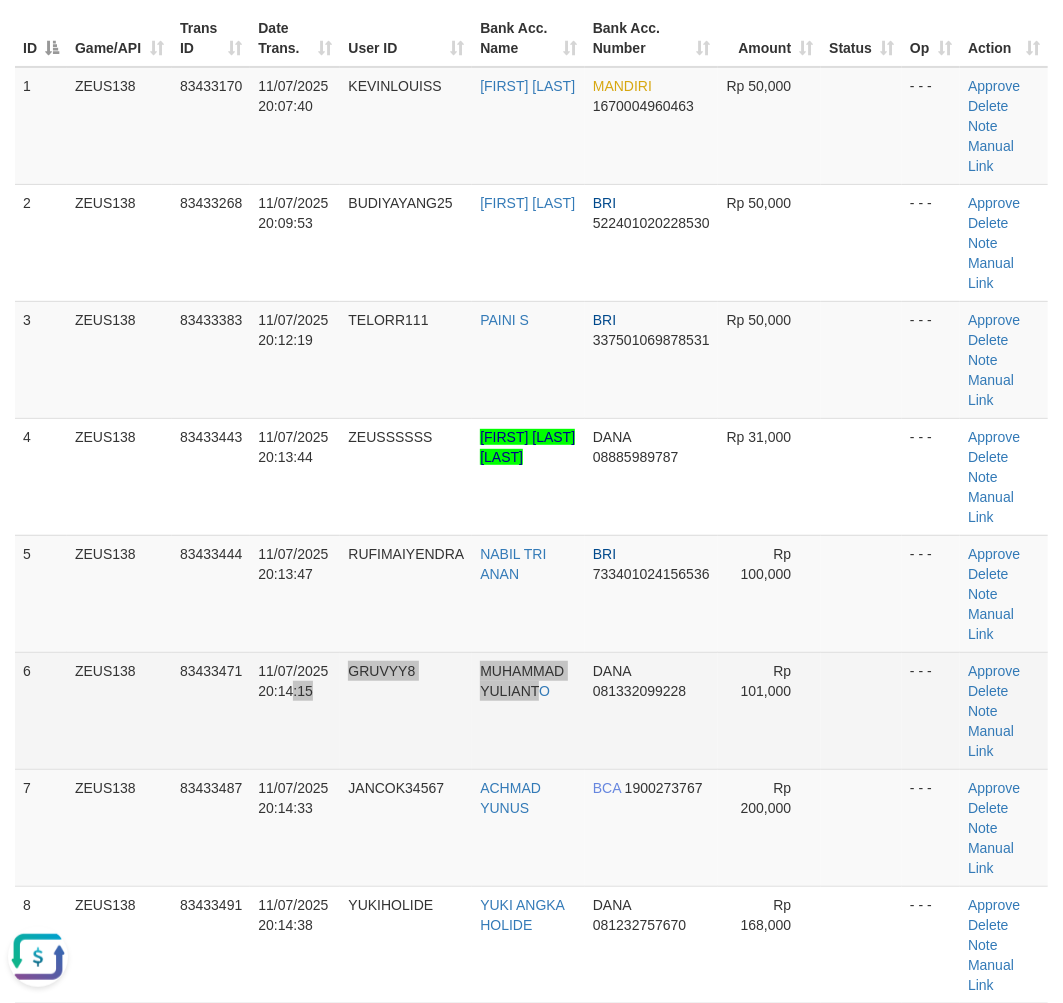 click on "6
ZEUS138
83433471
11/07/2025 20:14:15
GRUVYY8
MUHAMMAD YULIANTO
DANA
081332099228
Rp 101,000
- - -
Approve
Delete
Note
Manual Link" at bounding box center [531, 710] 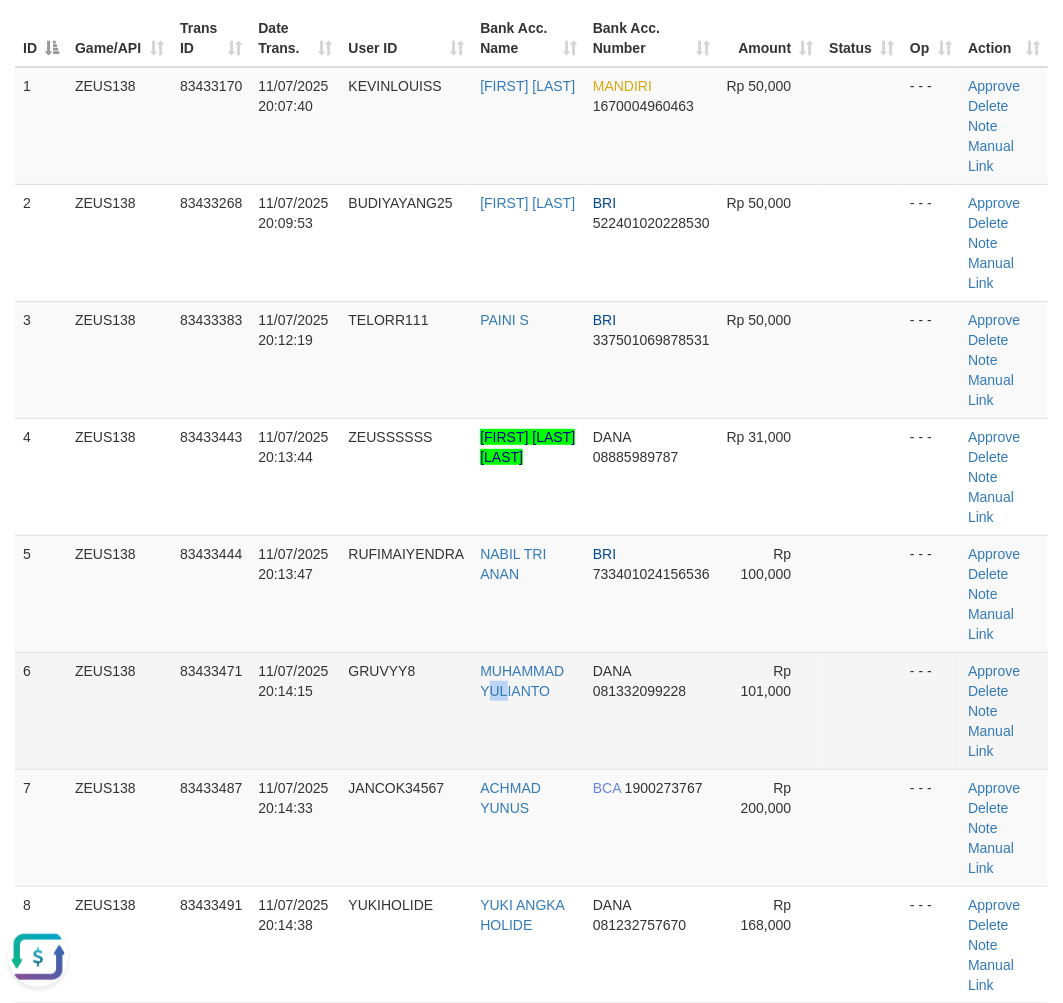 drag, startPoint x: 503, startPoint y: 805, endPoint x: 497, endPoint y: 795, distance: 11.661903 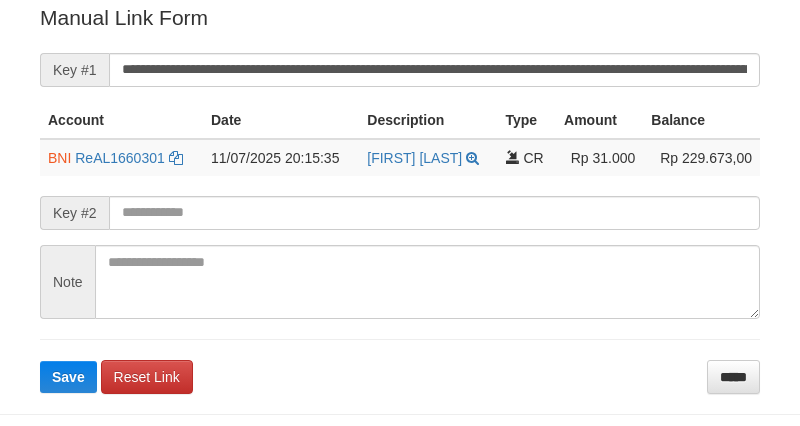 click on "**********" at bounding box center (400, 198) 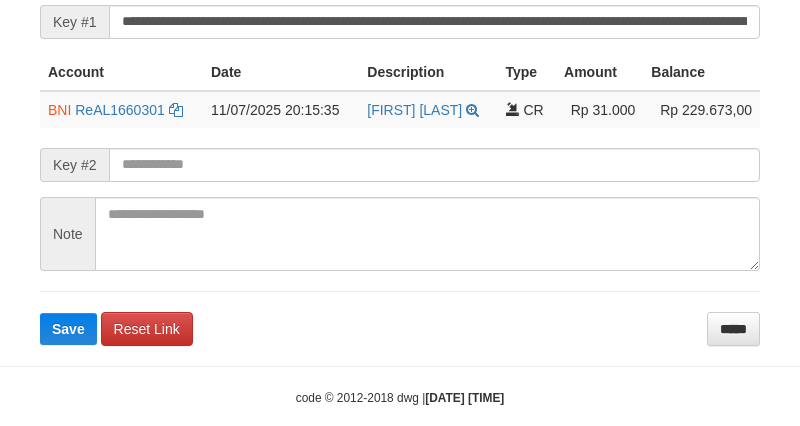 scroll, scrollTop: 500, scrollLeft: 0, axis: vertical 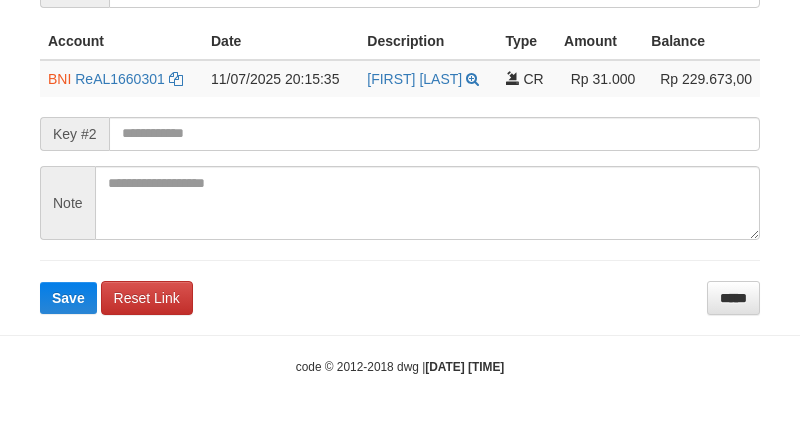 click on "Deposit Detail
Game/API
Trans ID
Date Trans.
User ID
Bank Acc. Name
Bank Acc. Number
Amount
ZEUS138
83433443
[DATE] [TIME]
ZEUSSSSSS
[FIRST] [LAST] [FIRST]
DANA
[PHONE]
Rp 31,000
Manual Link History
#
Admin
Key #1
Key #2
Note
Date
1
aafthaivanntha
mutasi_20250711_4647|148
[DATE]
Account
Date
Description
Type
Amount
Balance
BNI
ReAL1660301
CR" at bounding box center [400, -29] 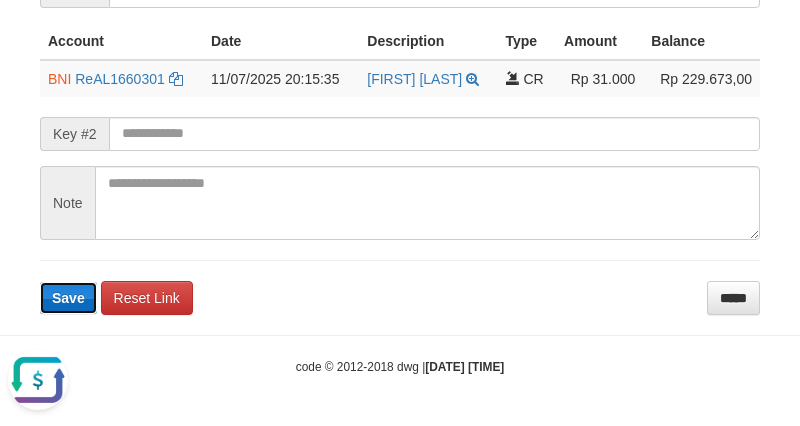 scroll, scrollTop: 0, scrollLeft: 0, axis: both 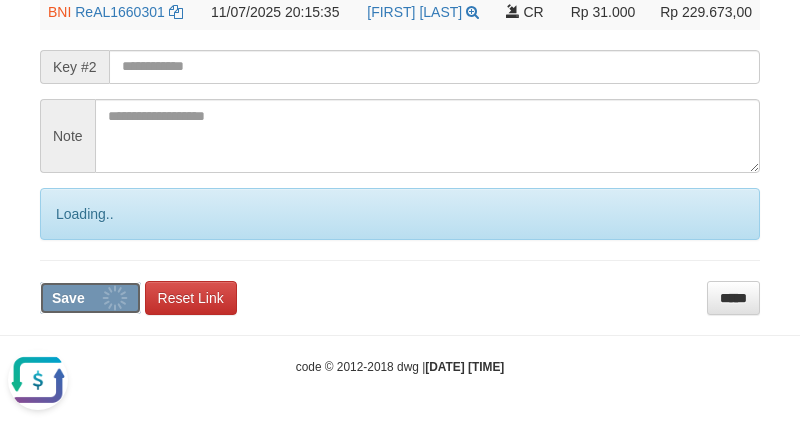 click on "Save" at bounding box center (90, 298) 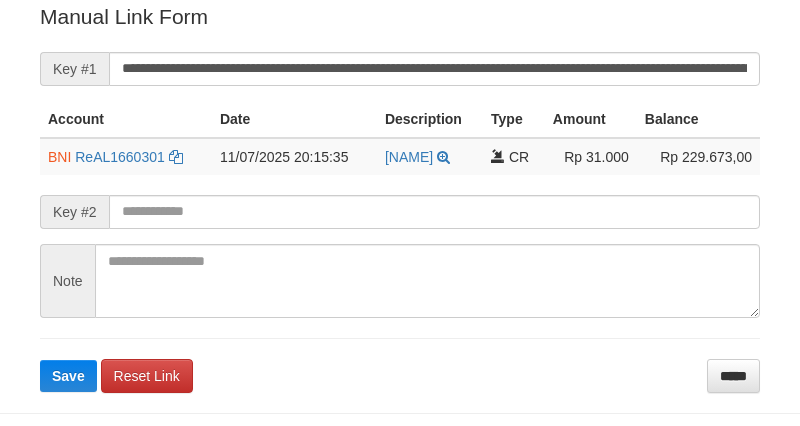 click on "Deposit Detail
Game/API
Trans ID
Date Trans.
User ID
Bank Acc. Name
Bank Acc. Number
Amount
ZEUS138
83433443
[DATE] [TIME]
ZEUSSSSSS
[NAME]
DANA
[PHONE]
Rp 31,000
Manual Link History
#
Admin
Key #1
Key #2
Note
Date
1
aafthaivanntha
mutasi_20250711_4647|148
[DATE] [TIME]
Account
Date
Description
Type
Amount
Balance
BNI
ReAL1660301
mutasi_20250711_4647 | 148 CR" at bounding box center (400, 13) 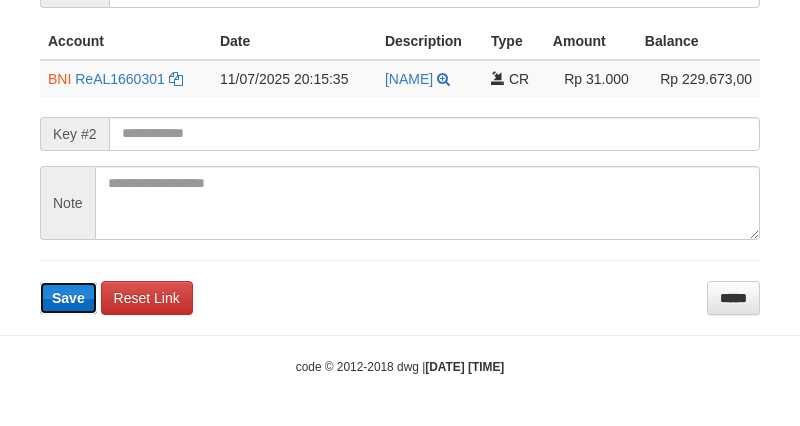 click on "Save" at bounding box center [68, 298] 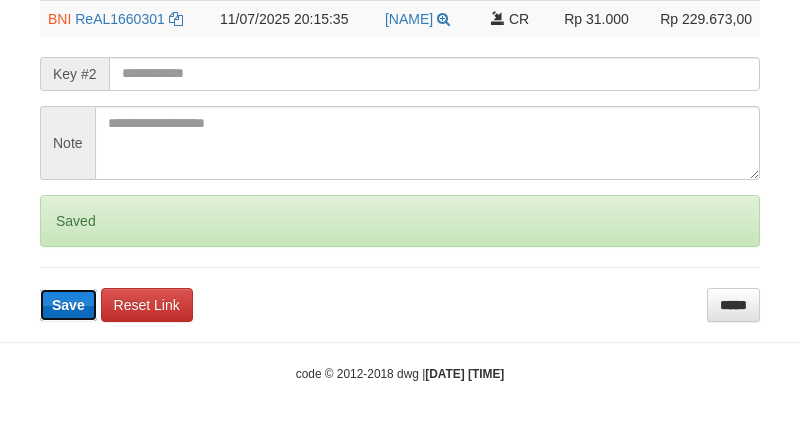 scroll, scrollTop: 566, scrollLeft: 0, axis: vertical 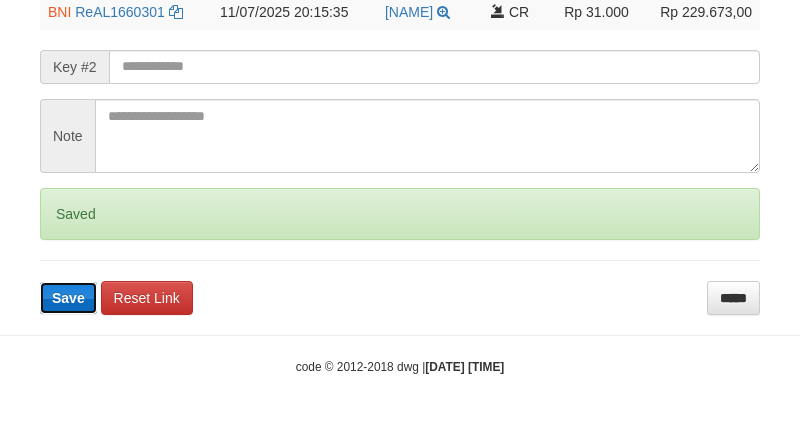 click on "Save" at bounding box center [68, 298] 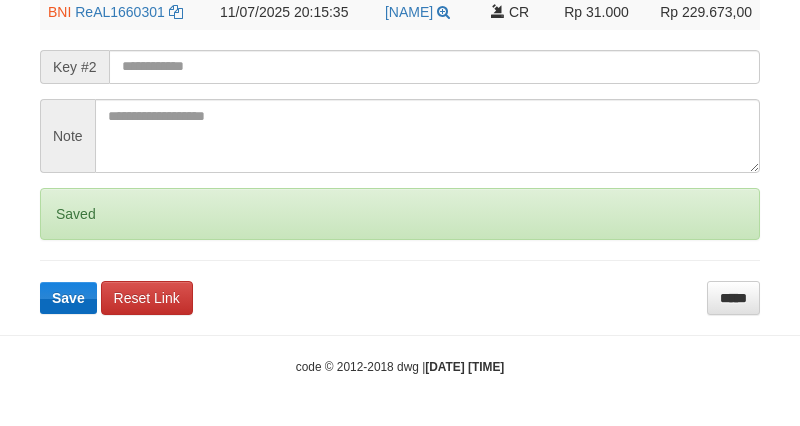 click on "Save" at bounding box center [68, 298] 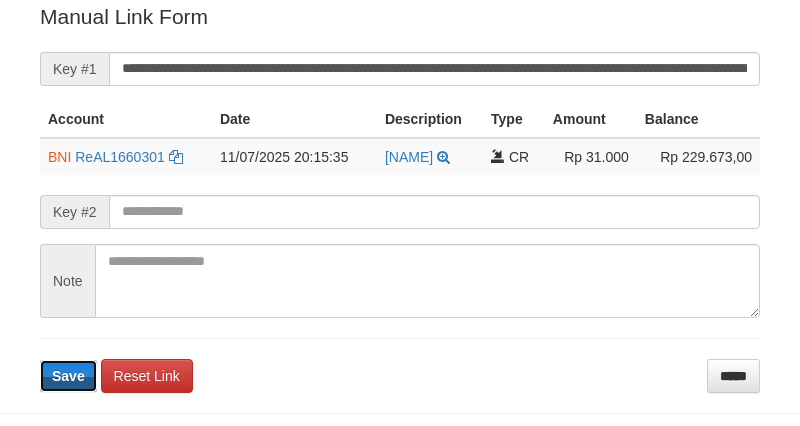 drag, startPoint x: 72, startPoint y: 386, endPoint x: 65, endPoint y: 331, distance: 55.443665 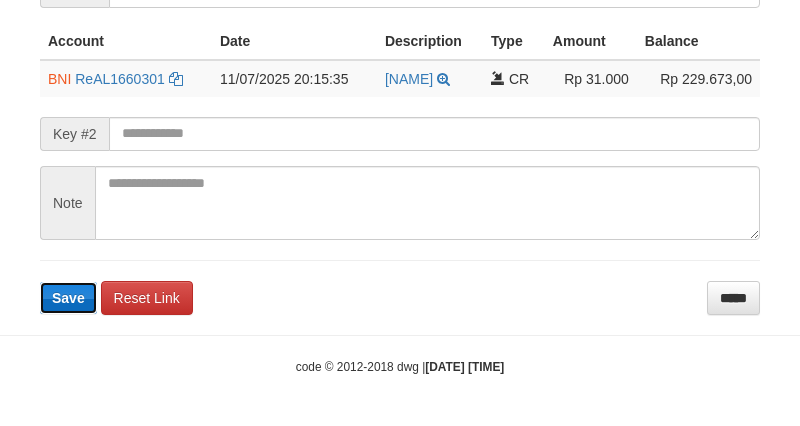 scroll, scrollTop: 565, scrollLeft: 0, axis: vertical 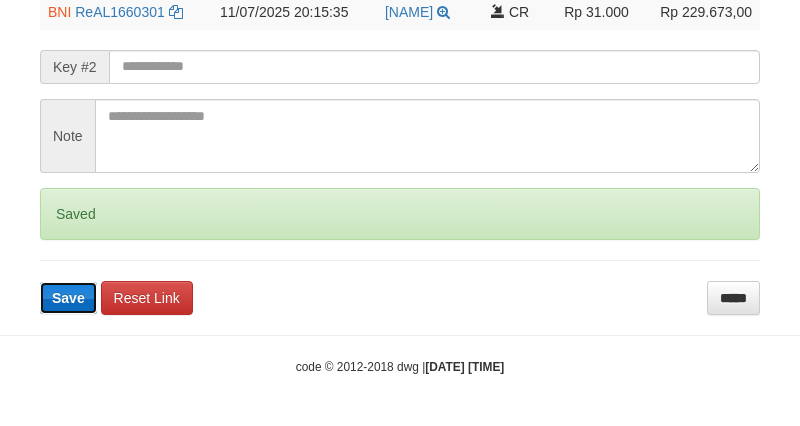 click on "Save" at bounding box center (68, 298) 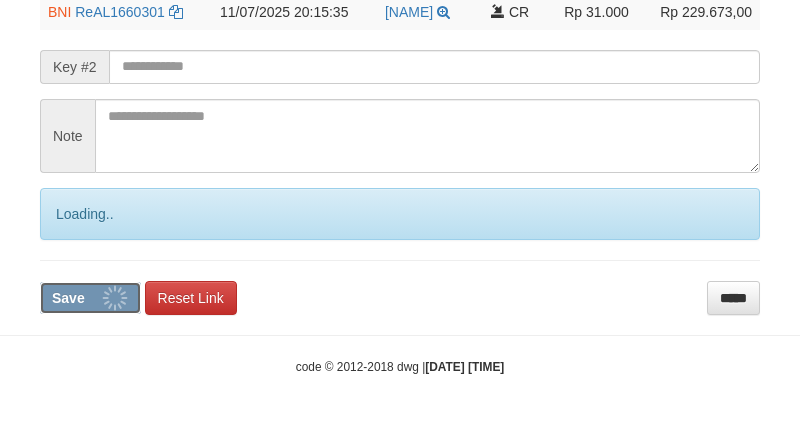 click on "Save" at bounding box center [68, 298] 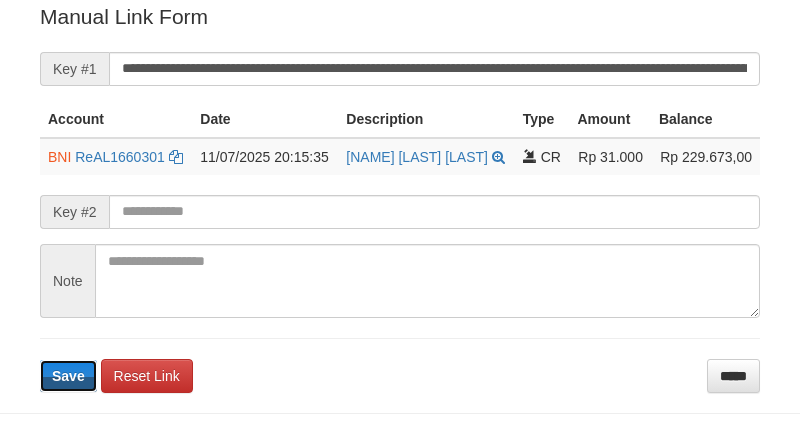 click on "Save" at bounding box center [68, 376] 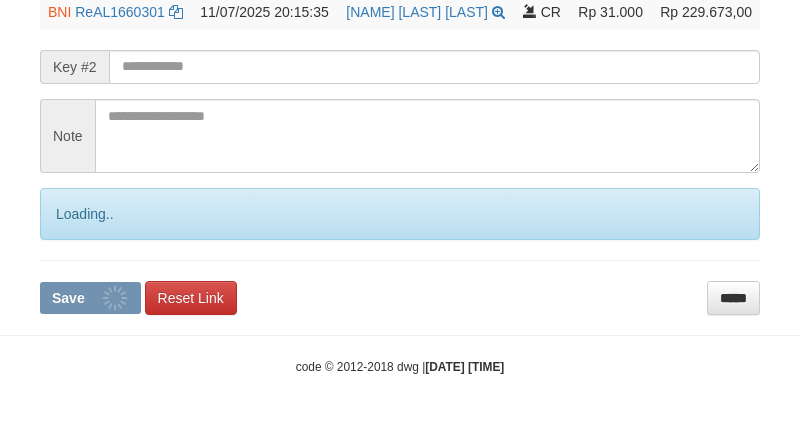 scroll, scrollTop: 564, scrollLeft: 0, axis: vertical 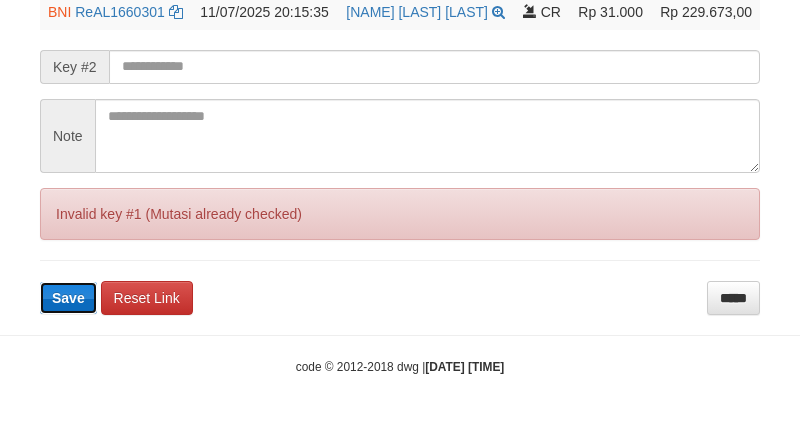 click on "Save" at bounding box center (68, 298) 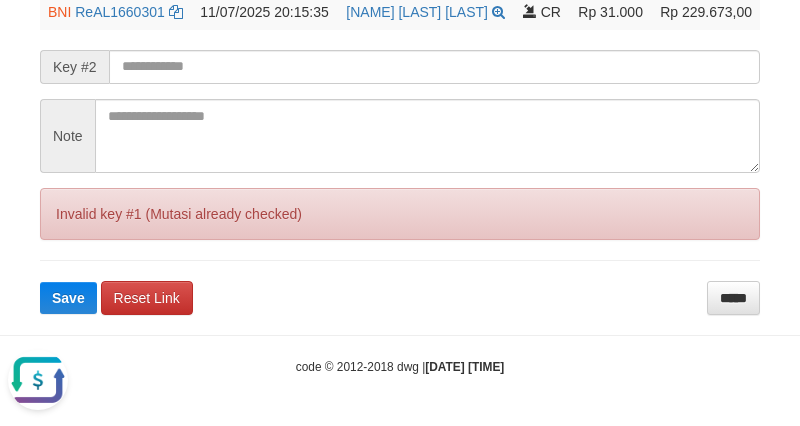 scroll, scrollTop: 0, scrollLeft: 0, axis: both 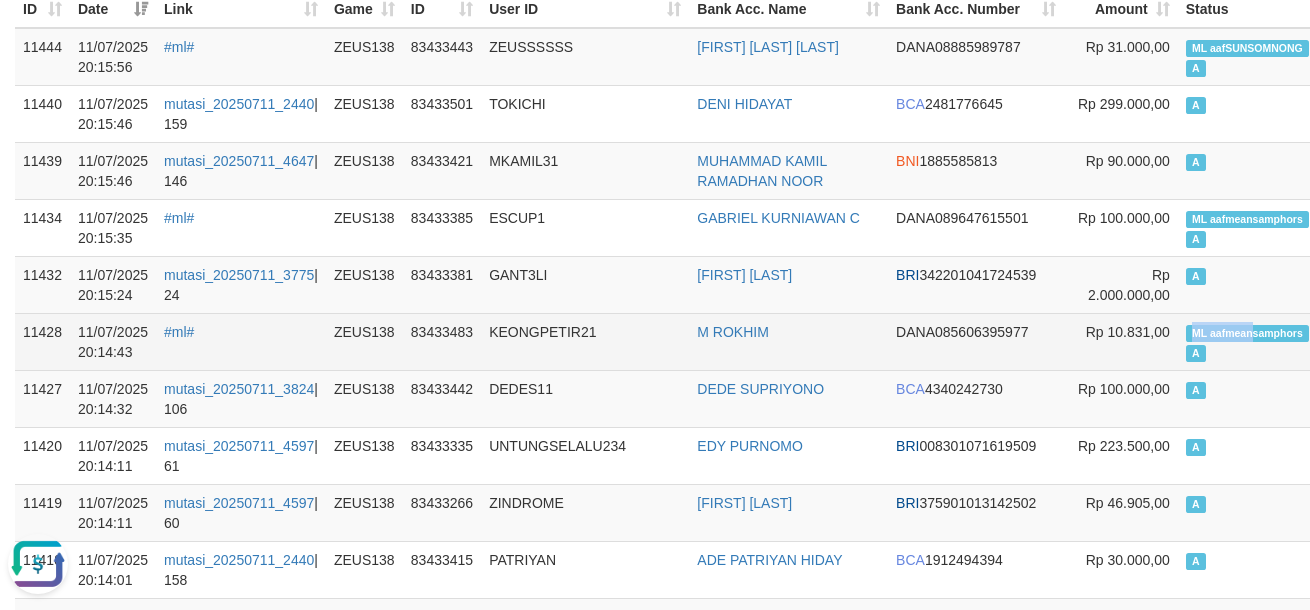 drag, startPoint x: 1175, startPoint y: 327, endPoint x: 1206, endPoint y: 328, distance: 31.016125 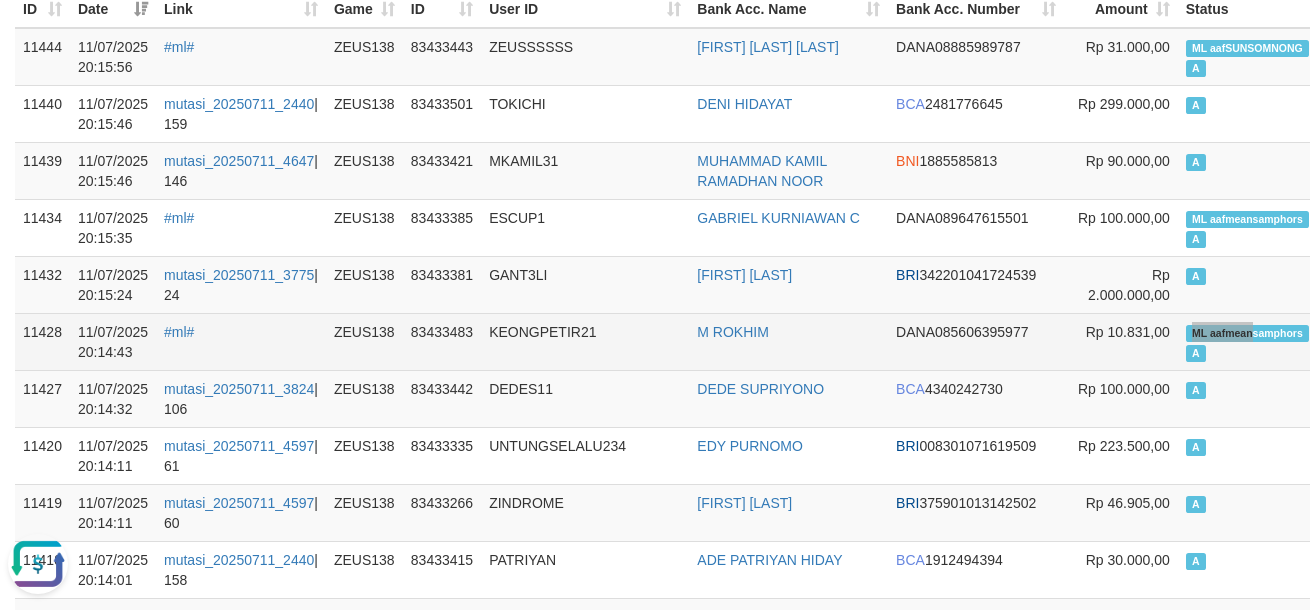 click on "ML aafmeansamphors   A" at bounding box center [1247, 341] 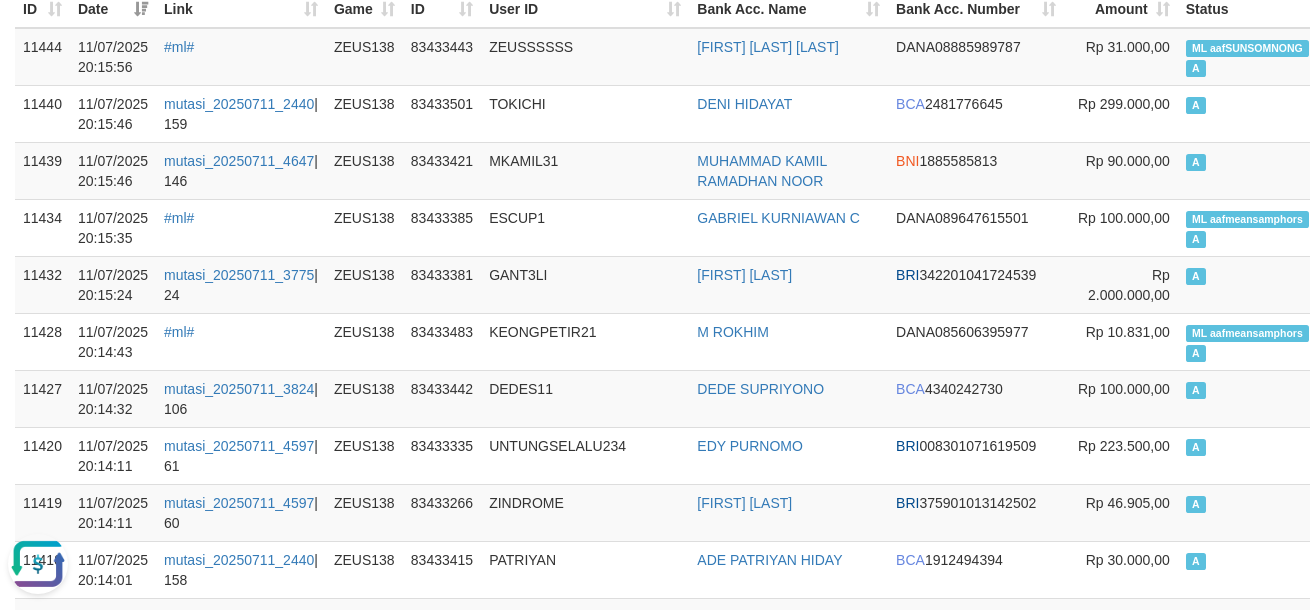 scroll, scrollTop: 3443, scrollLeft: 0, axis: vertical 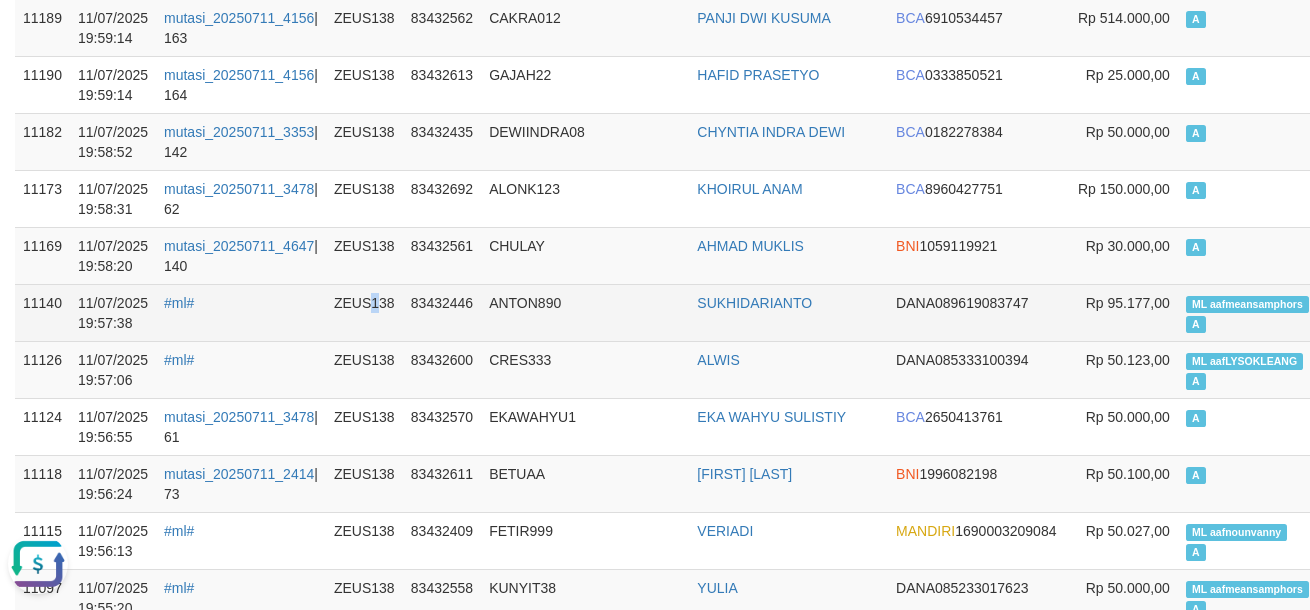click on "ZEUS138" at bounding box center [364, 312] 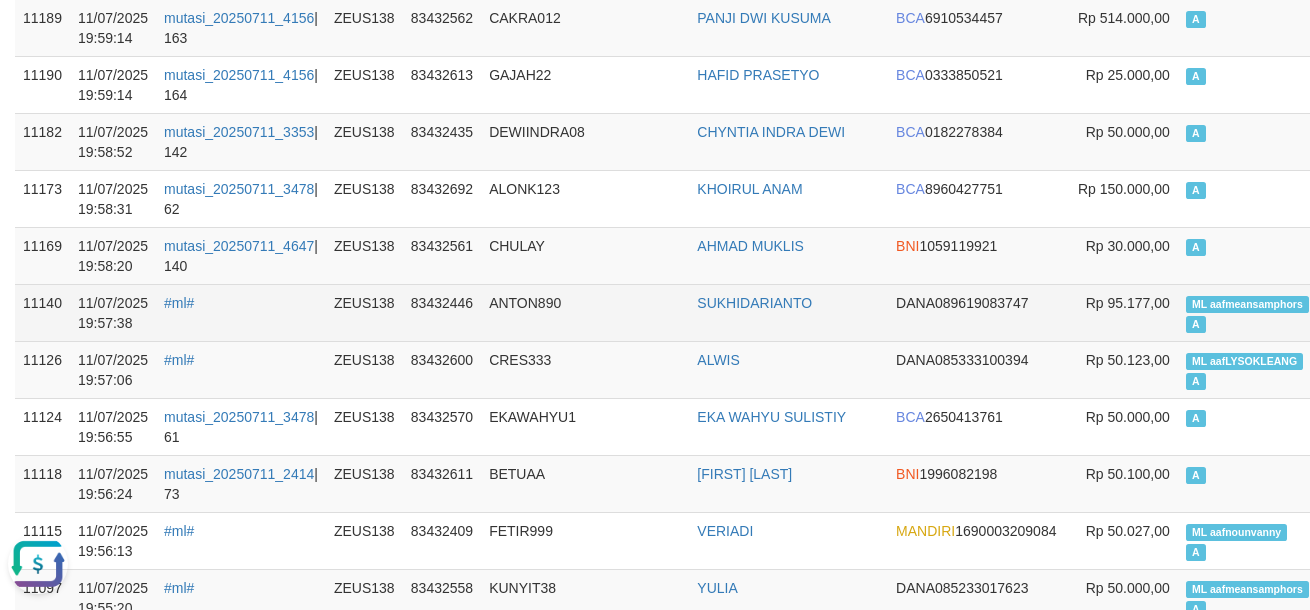 click on "11140 11/07/2025 19:57:38 #ml# ZEUS138 83432446 ANTON890 SUKHIDARIANTO   DANA  089619083747 Rp 95.177,00 ML aafmeansamphors   A   aafLOADBANKZEUS" at bounding box center (740, 312) 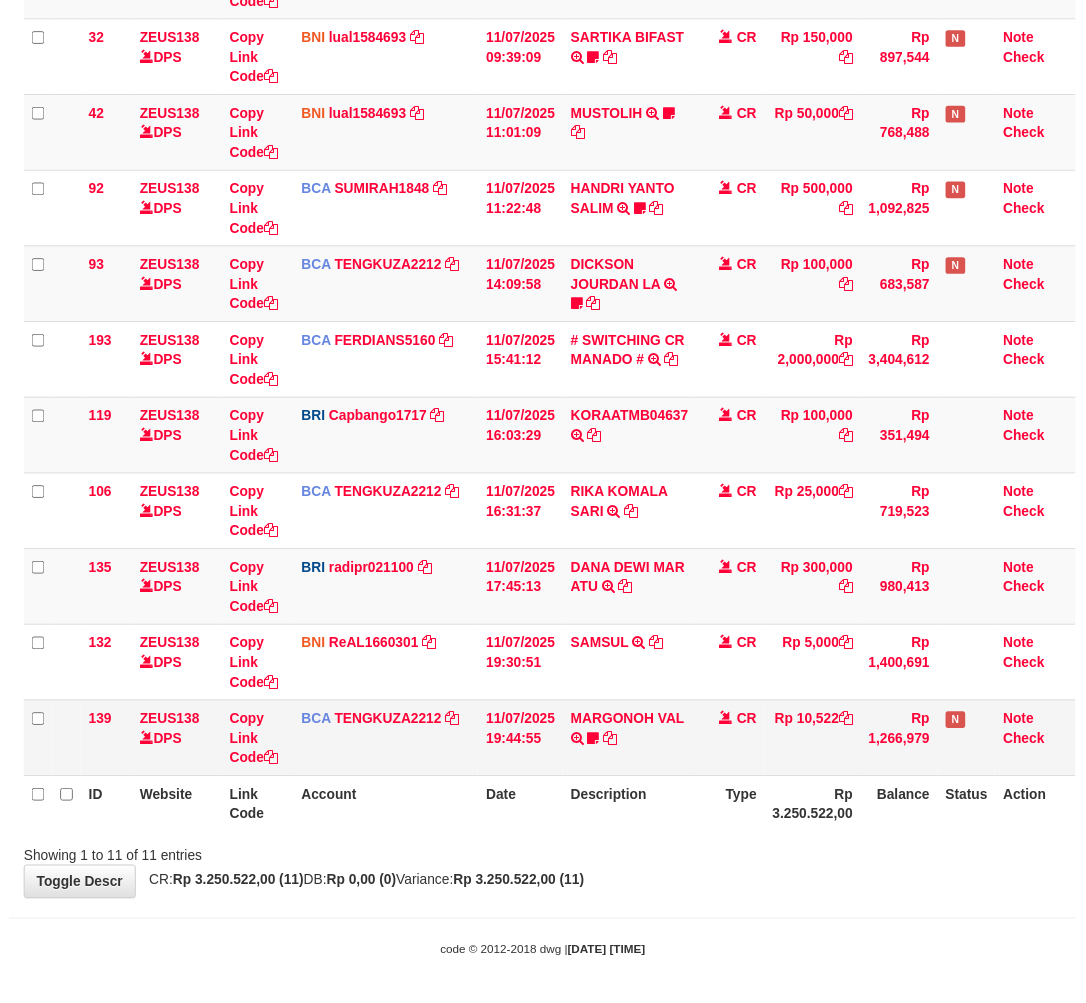 scroll, scrollTop: 312, scrollLeft: 0, axis: vertical 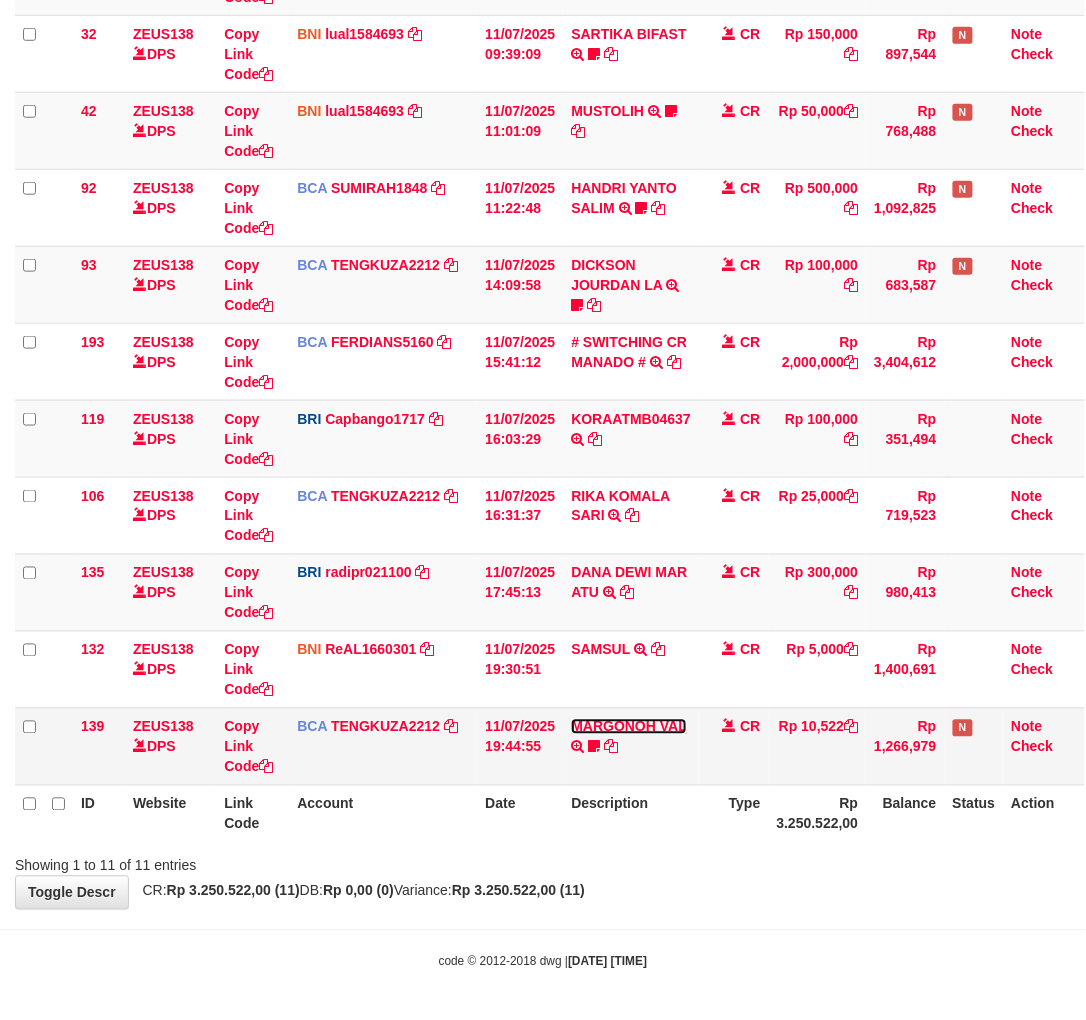 click on "MARGONOH VAL" at bounding box center (628, 727) 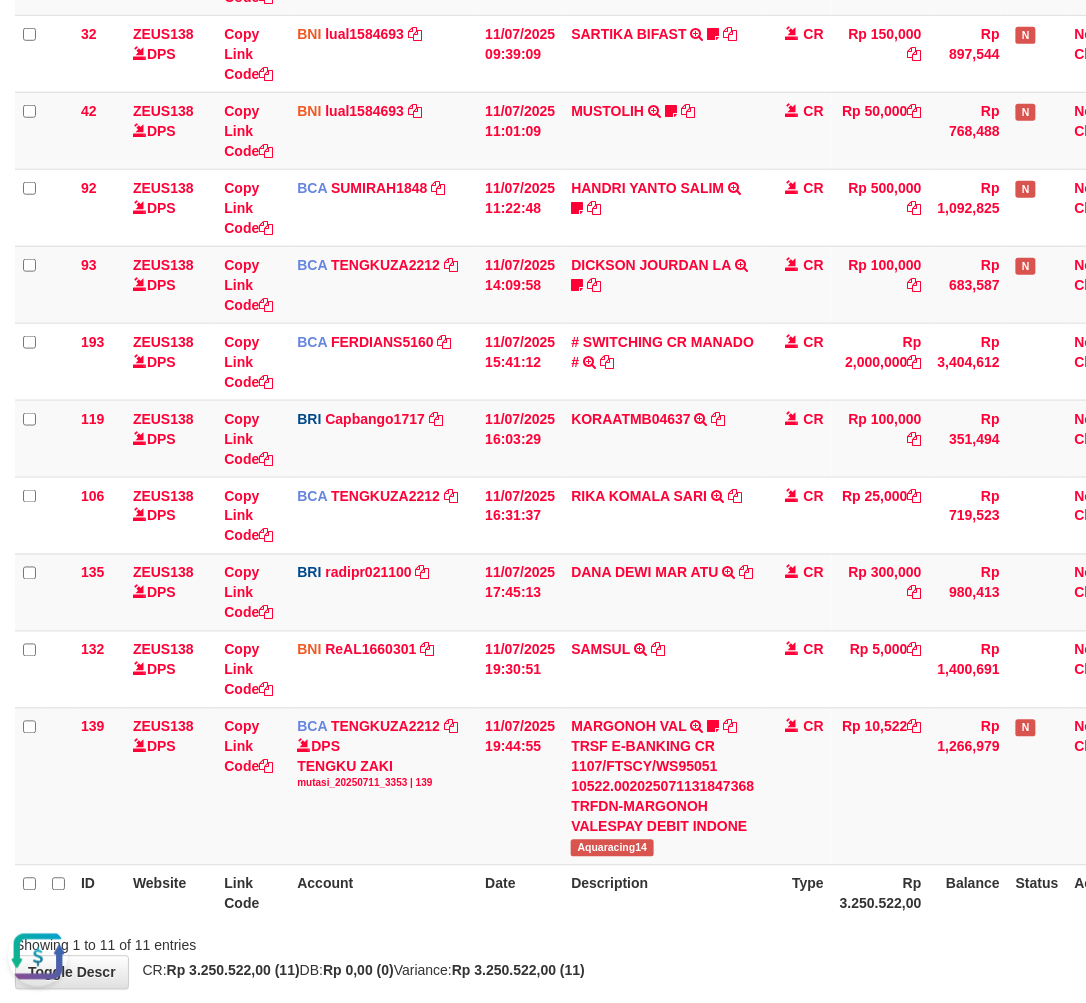 scroll, scrollTop: 0, scrollLeft: 0, axis: both 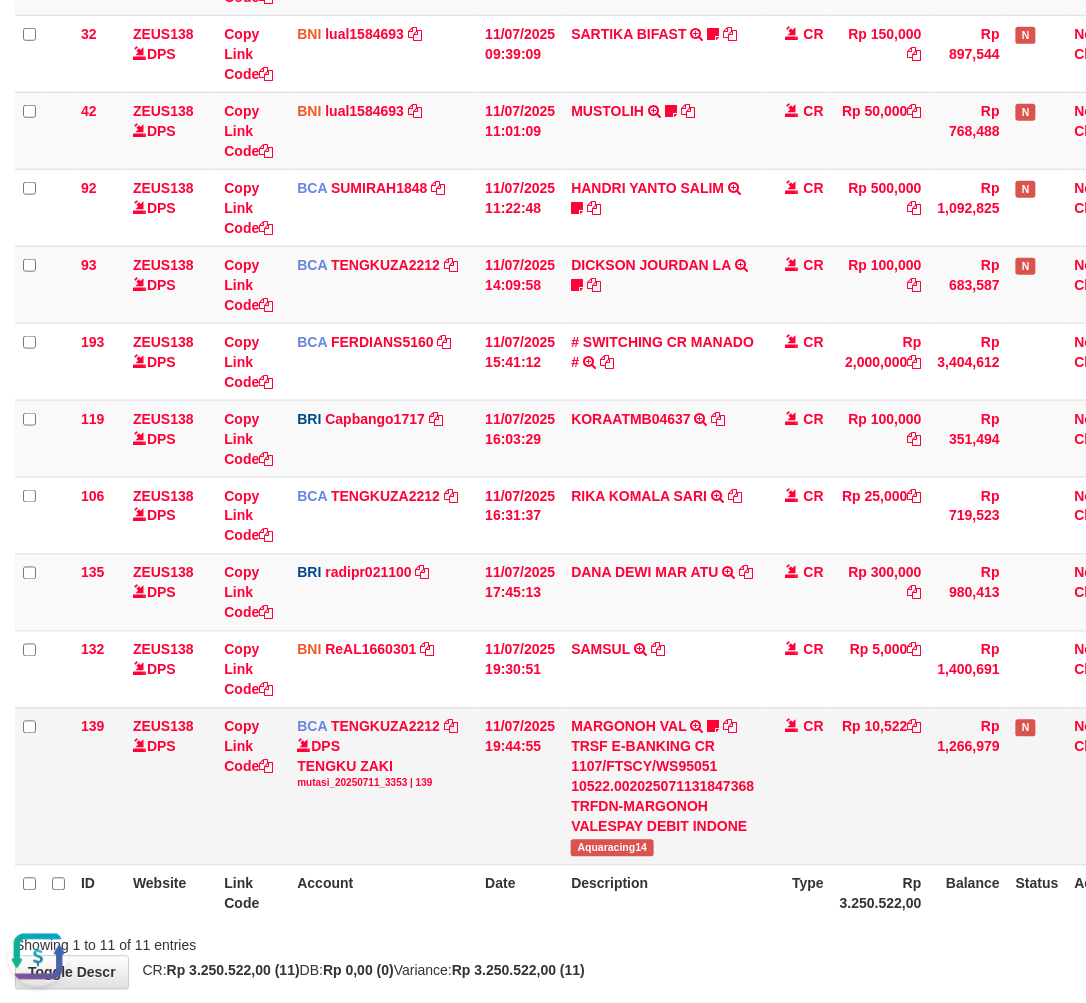 click on "Aquaracing14" at bounding box center [612, 848] 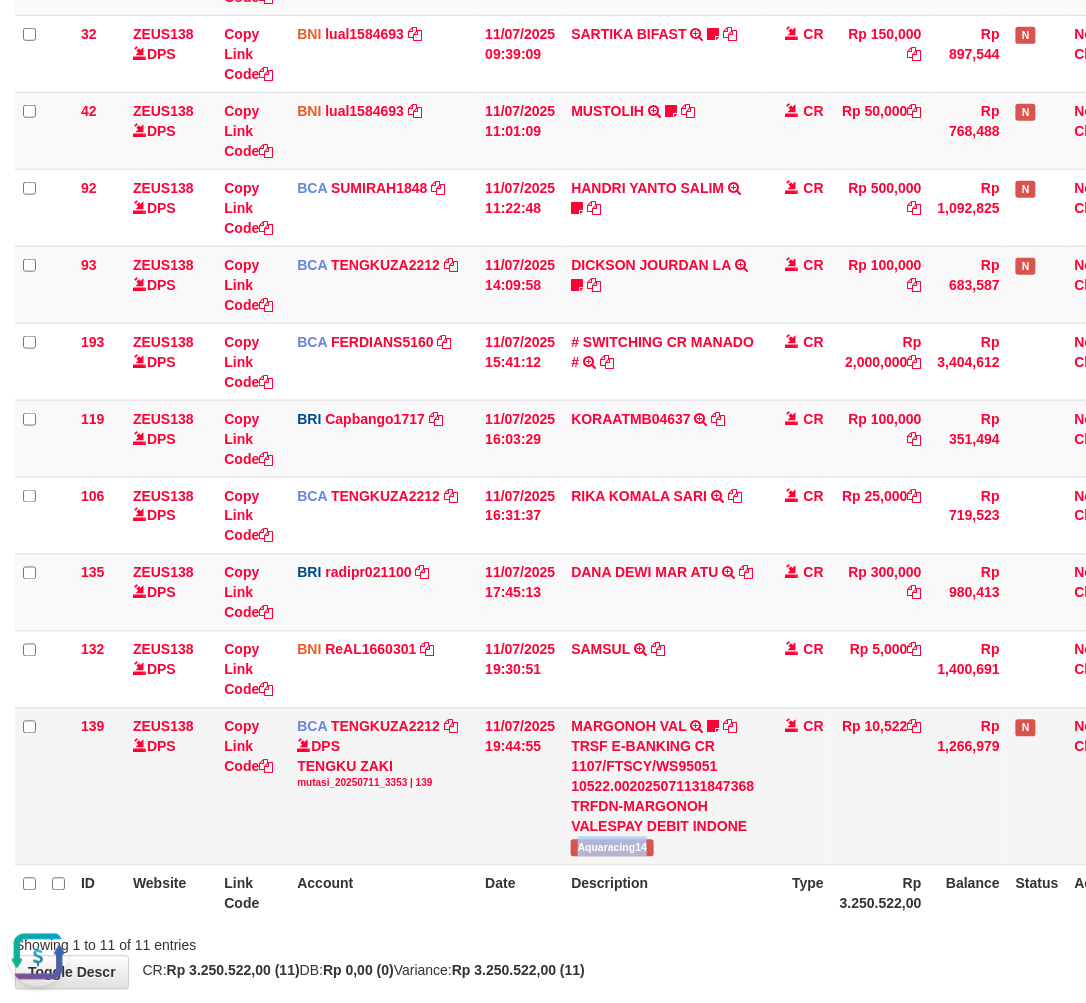 click on "Aquaracing14" at bounding box center (612, 848) 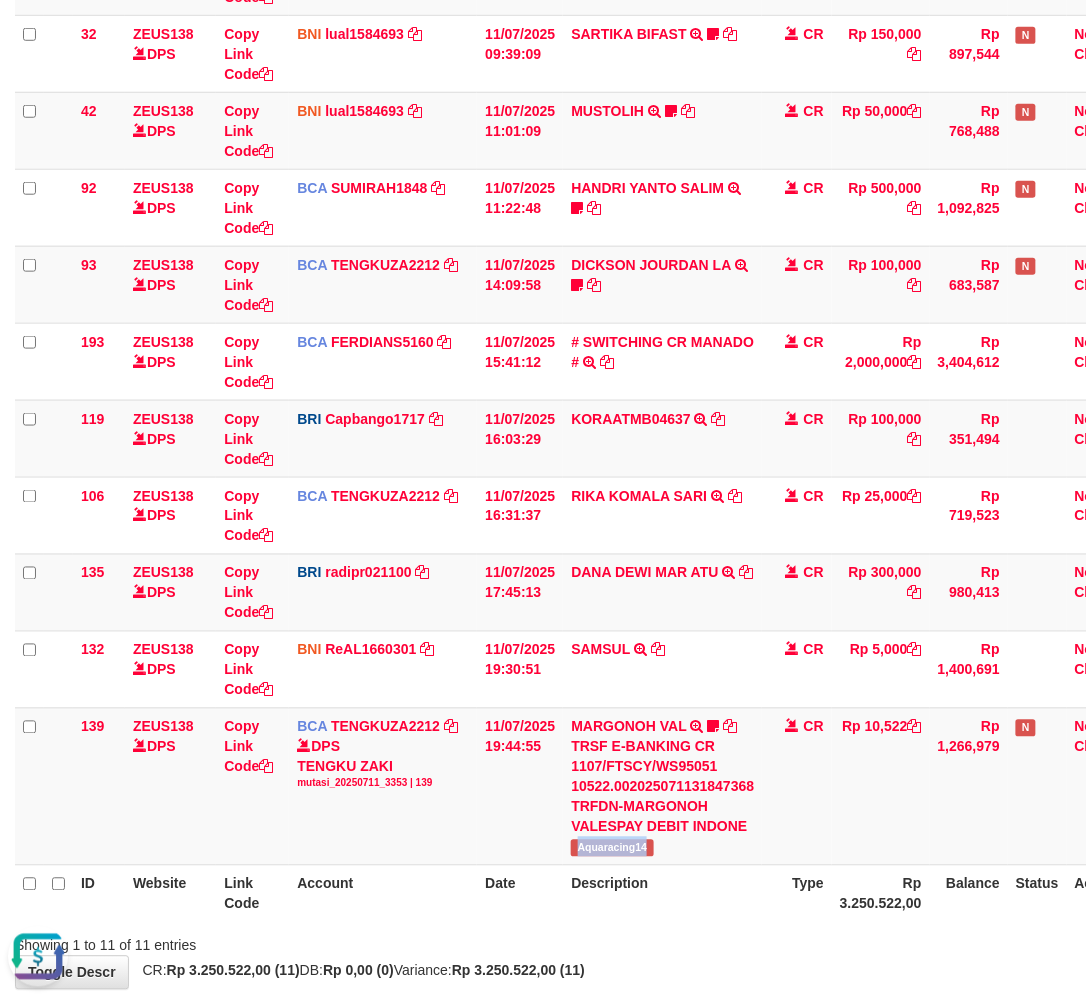 copy on "Aquaracing14" 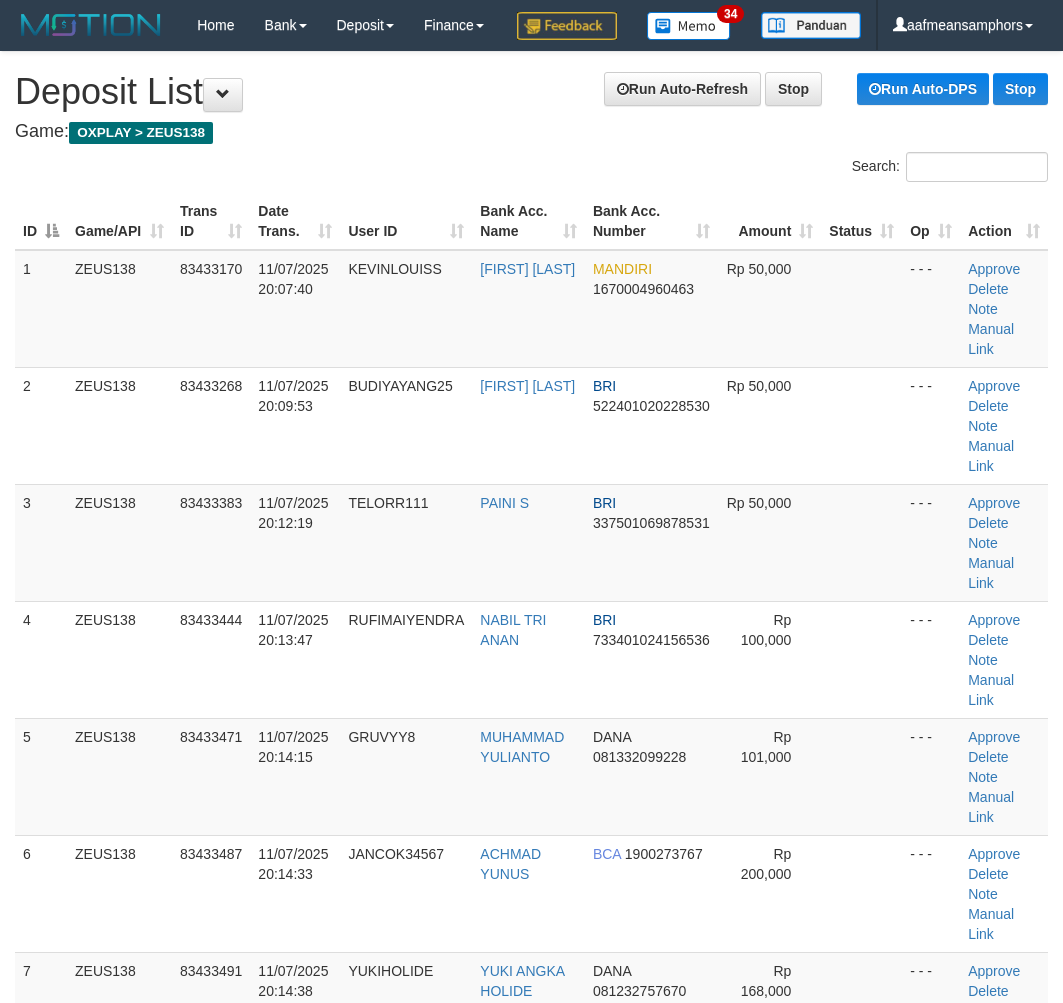 scroll, scrollTop: 22, scrollLeft: 0, axis: vertical 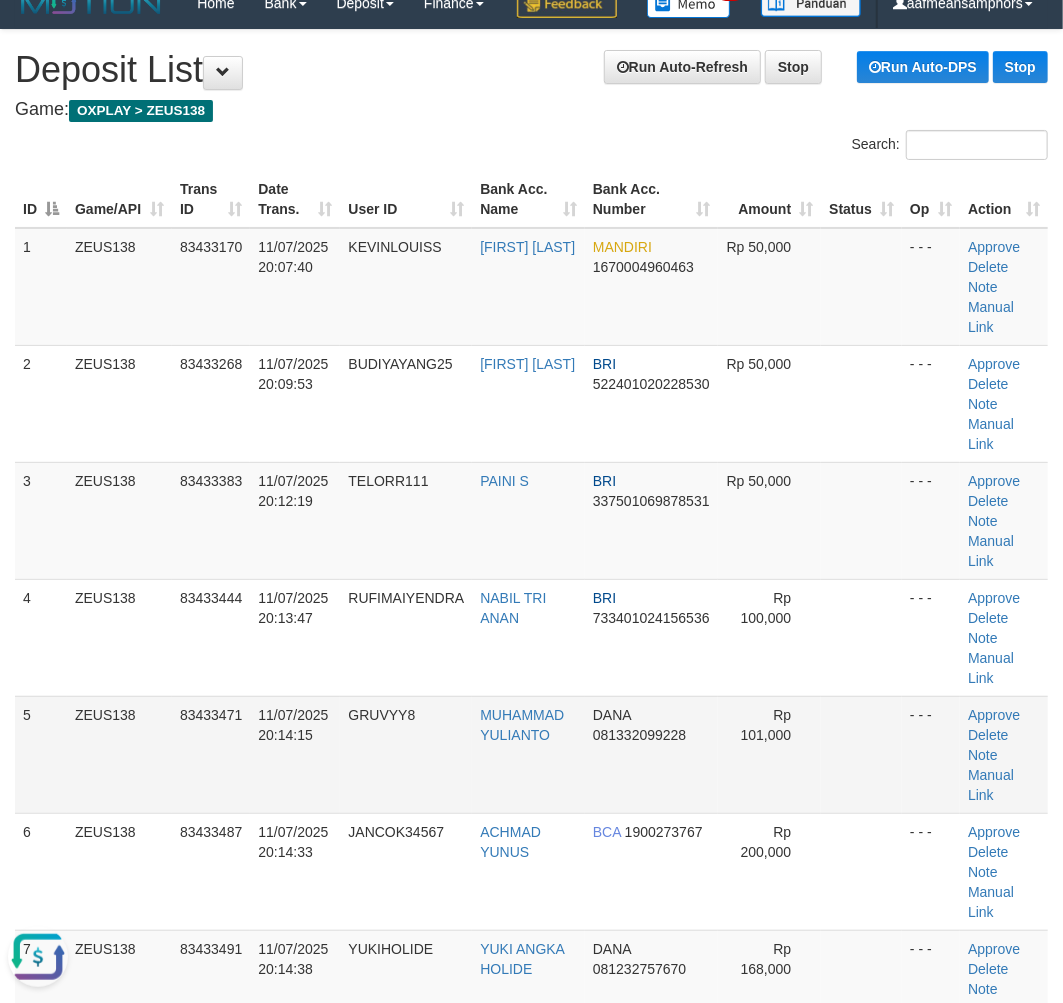 drag, startPoint x: 331, startPoint y: 852, endPoint x: 77, endPoint y: 852, distance: 254 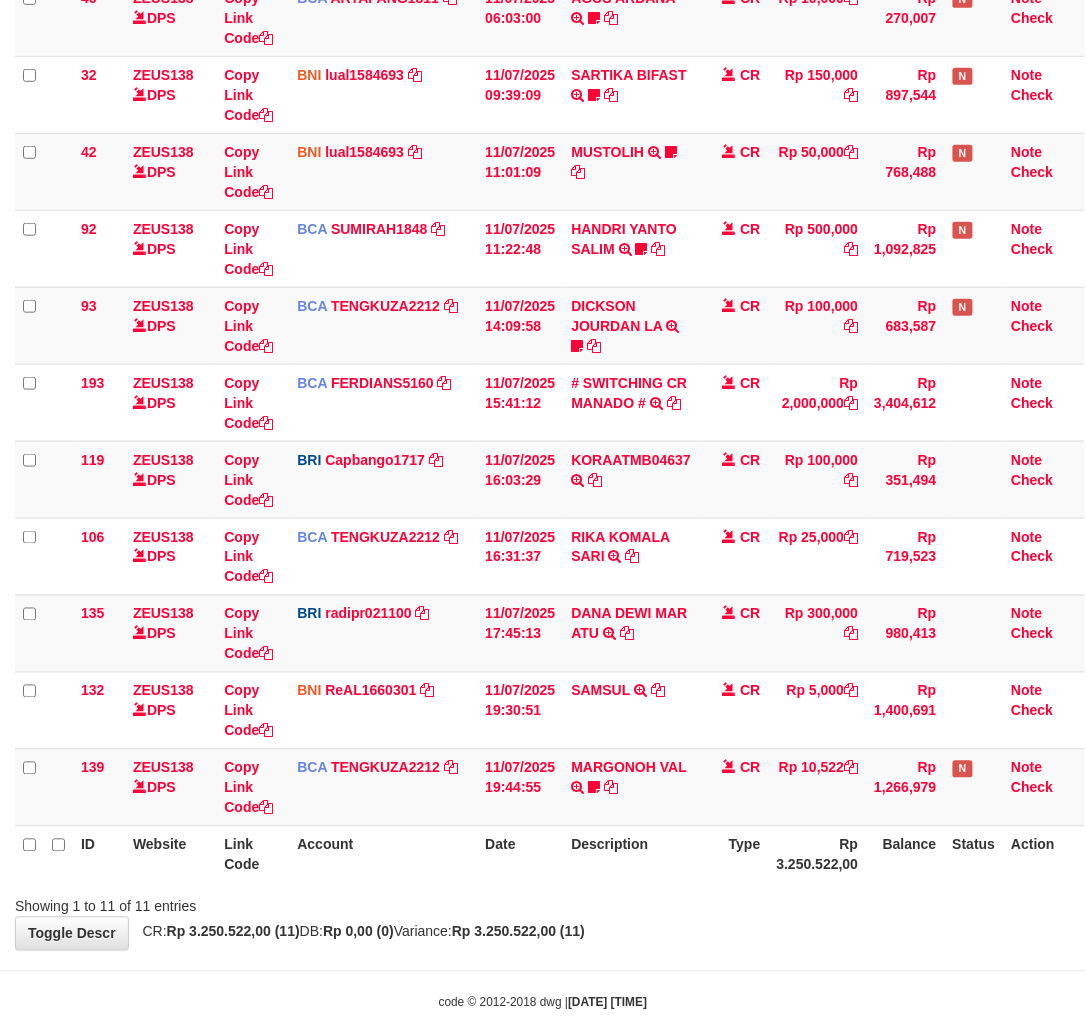 scroll, scrollTop: 312, scrollLeft: 0, axis: vertical 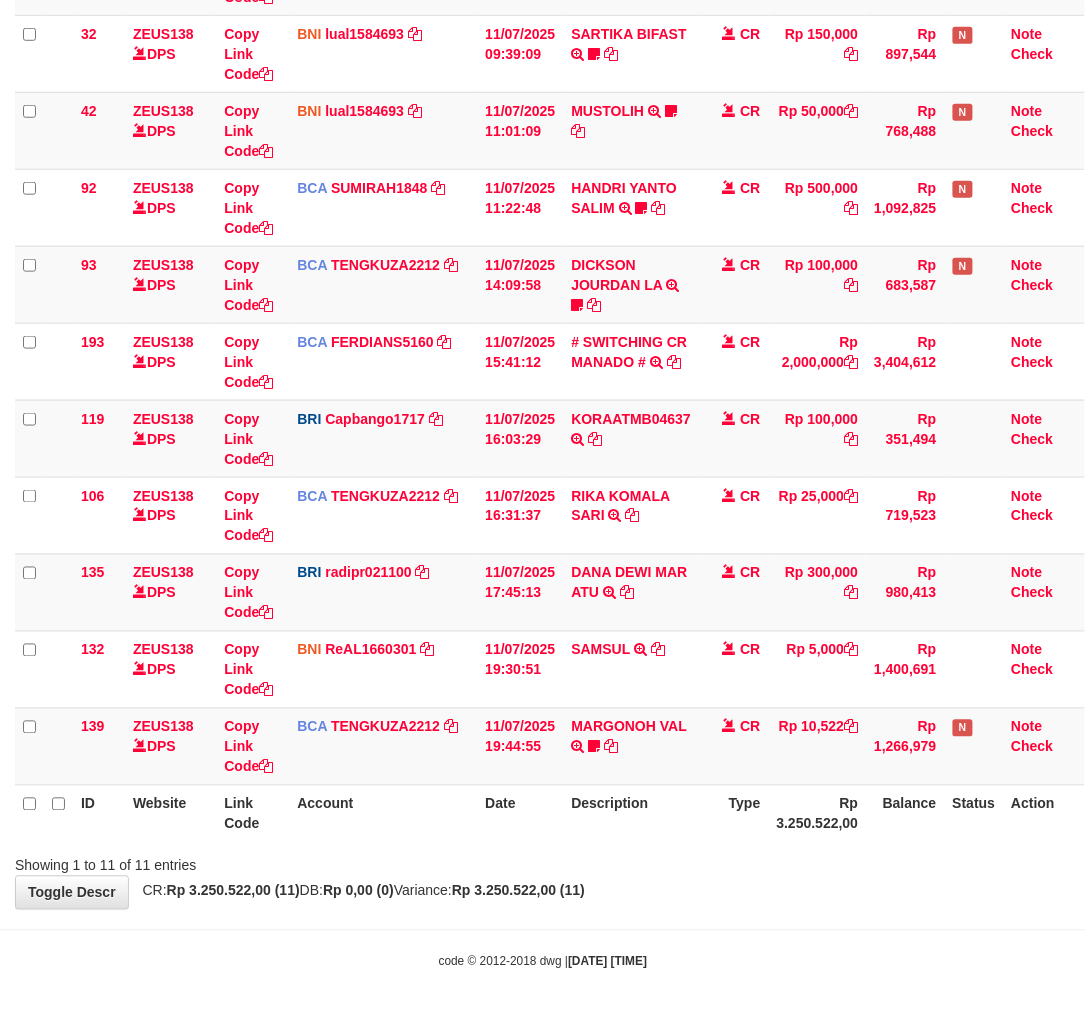 click on "Toggle navigation
Home
Bank
Account List
Load
By Website
Group
[OXPLAY]													ZEUS138
By Load Group (DPS)" at bounding box center [543, 354] 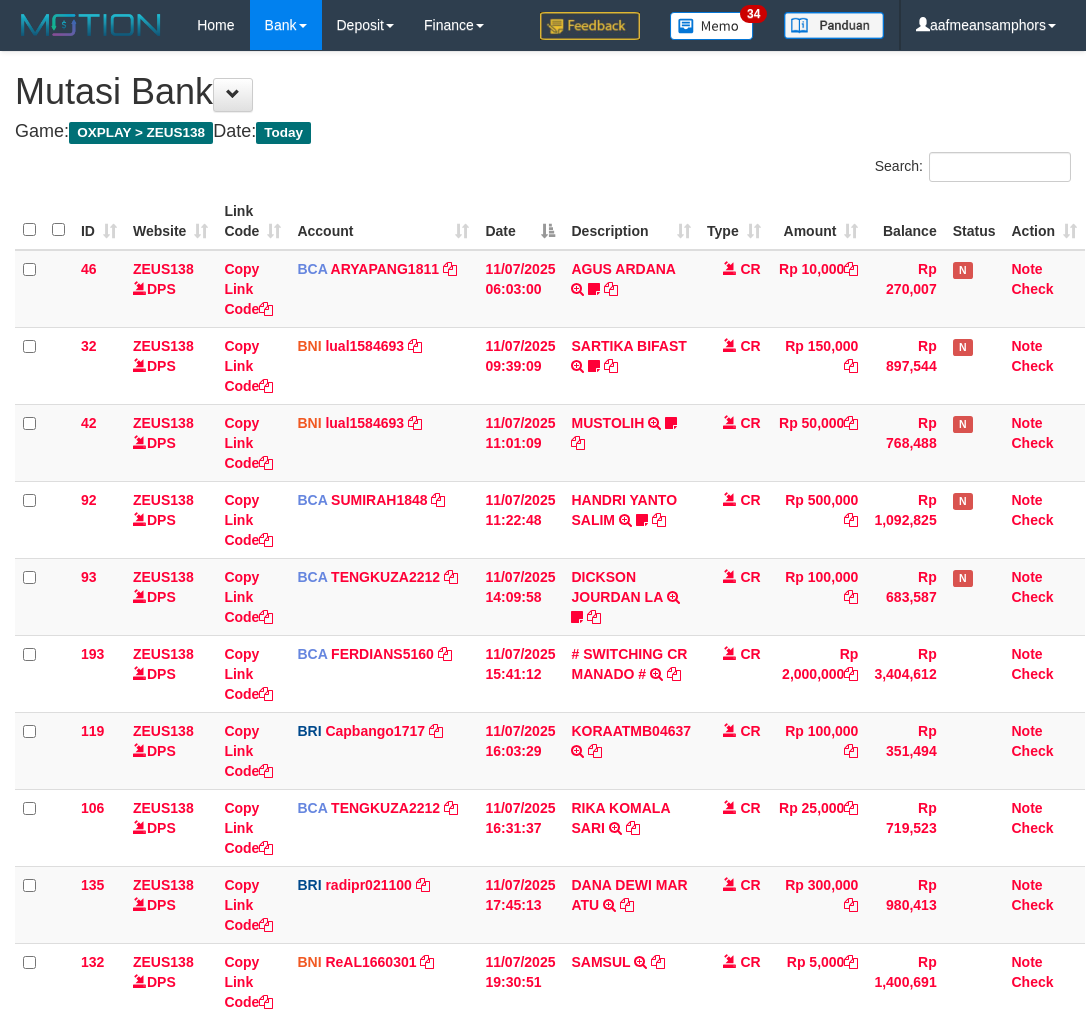 scroll, scrollTop: 271, scrollLeft: 0, axis: vertical 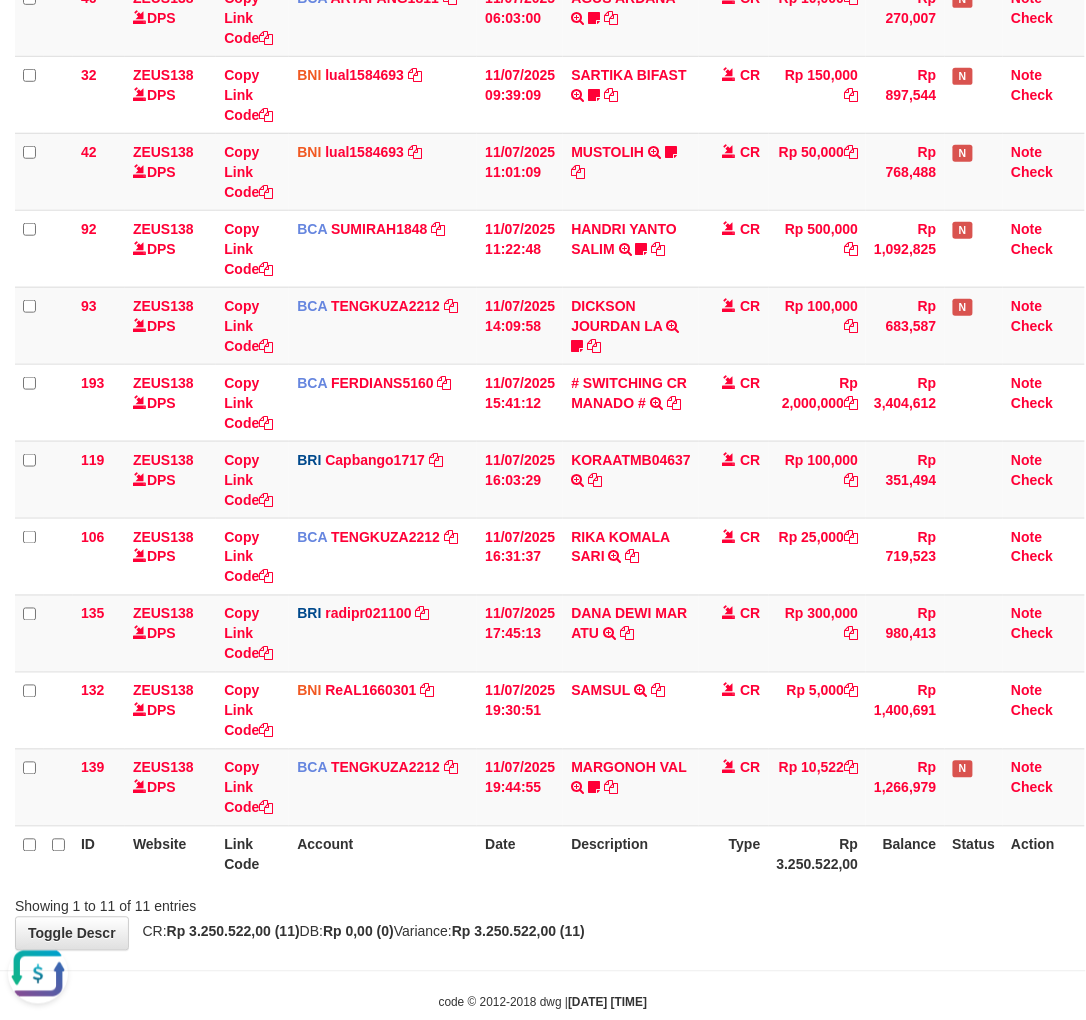 drag, startPoint x: 613, startPoint y: 900, endPoint x: 628, endPoint y: 881, distance: 24.207438 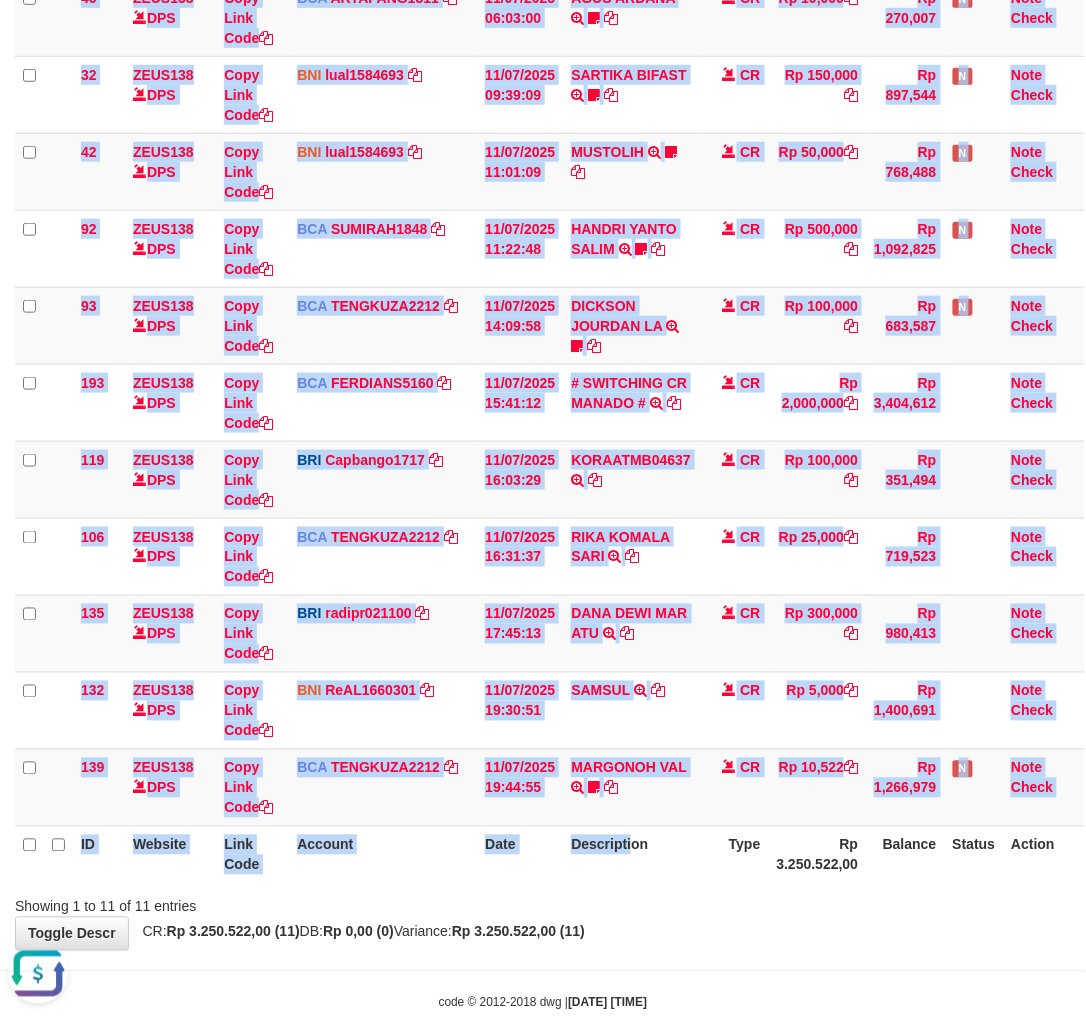 click on "ID Website Link Code Account Date Description Type Amount Balance Status Action
46
ZEUS138    DPS
Copy Link Code
BCA
ARYAPANG1811
DPS
[FIRST] [LAST]
mutasi_20250711_2620 | 46
mutasi_20250711_2620 | 46
[DATE] [TIME]
[FIRST] [LAST]            TRSF E-BANKING CR 1107/FTSCY/WS95051
10000.002025071158167087 TRFDN-[FIRST] [LAST] ESPAY DEBIT INDONE    Aguslike
tunggu bukti tranfer
CR
Rp 10,000
Rp 270,007
N
Note
Check
32
ZEUS138    DPS" at bounding box center (543, 402) 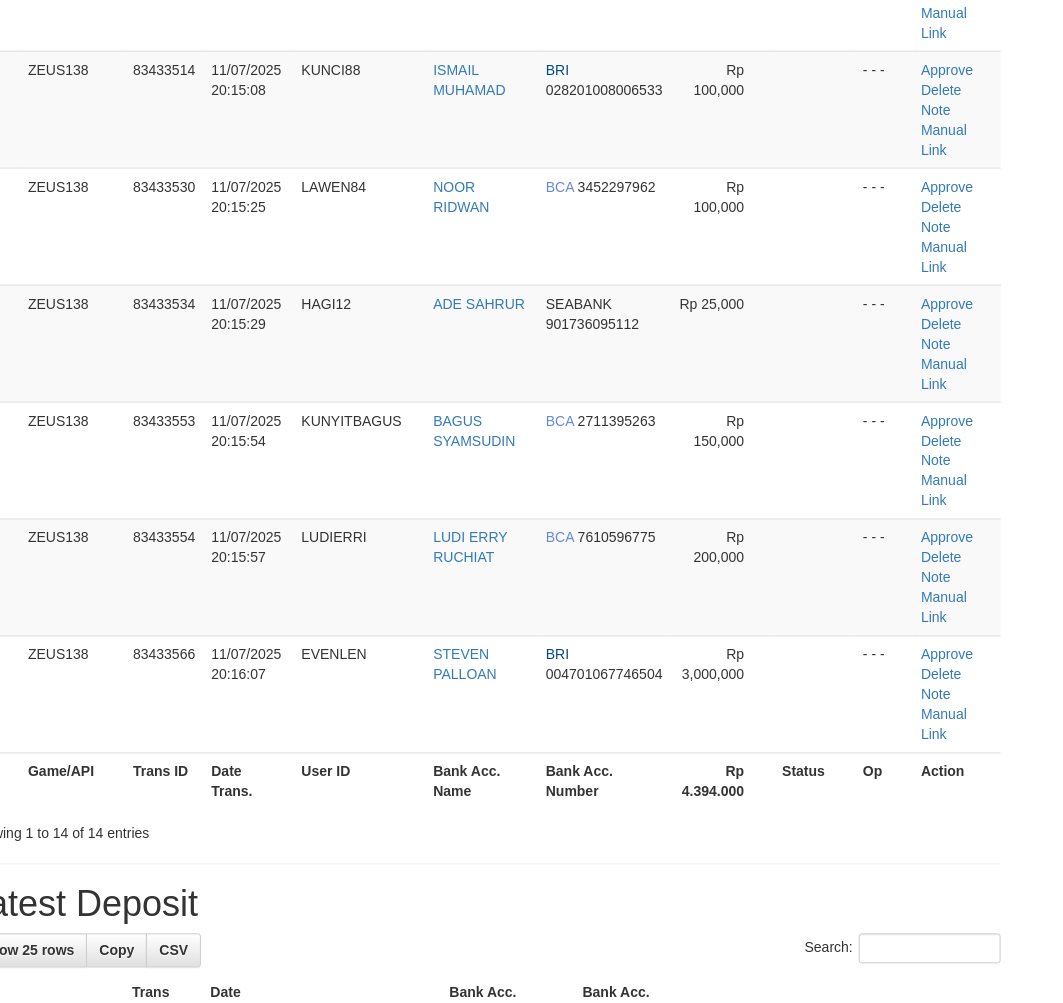 scroll, scrollTop: 22, scrollLeft: 0, axis: vertical 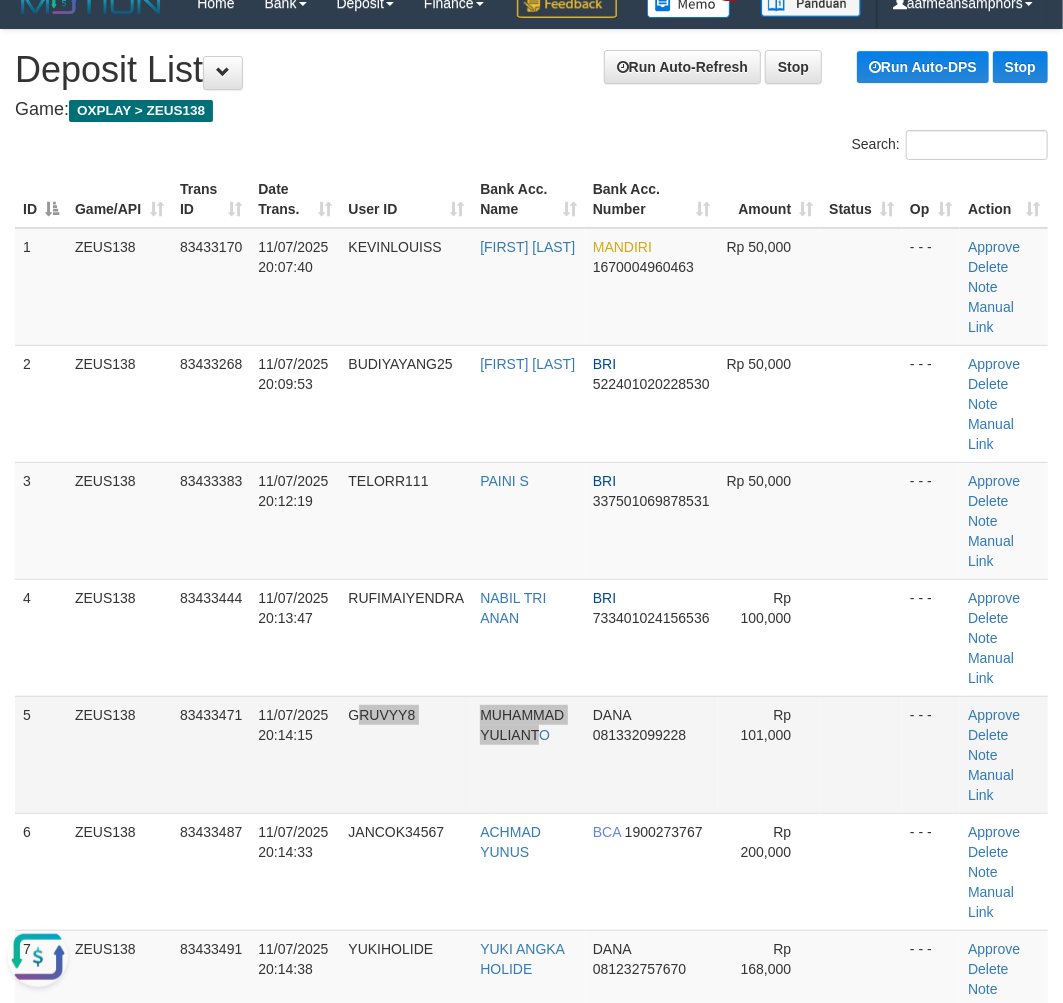 click on "5
ZEUS138
83433471
11/07/2025 20:14:15
GRUVYY8
MUHAMMAD YULIANTO
DANA
081332099228
Rp 101,000
- - -
Approve
Delete
Note
Manual Link" at bounding box center (531, 754) 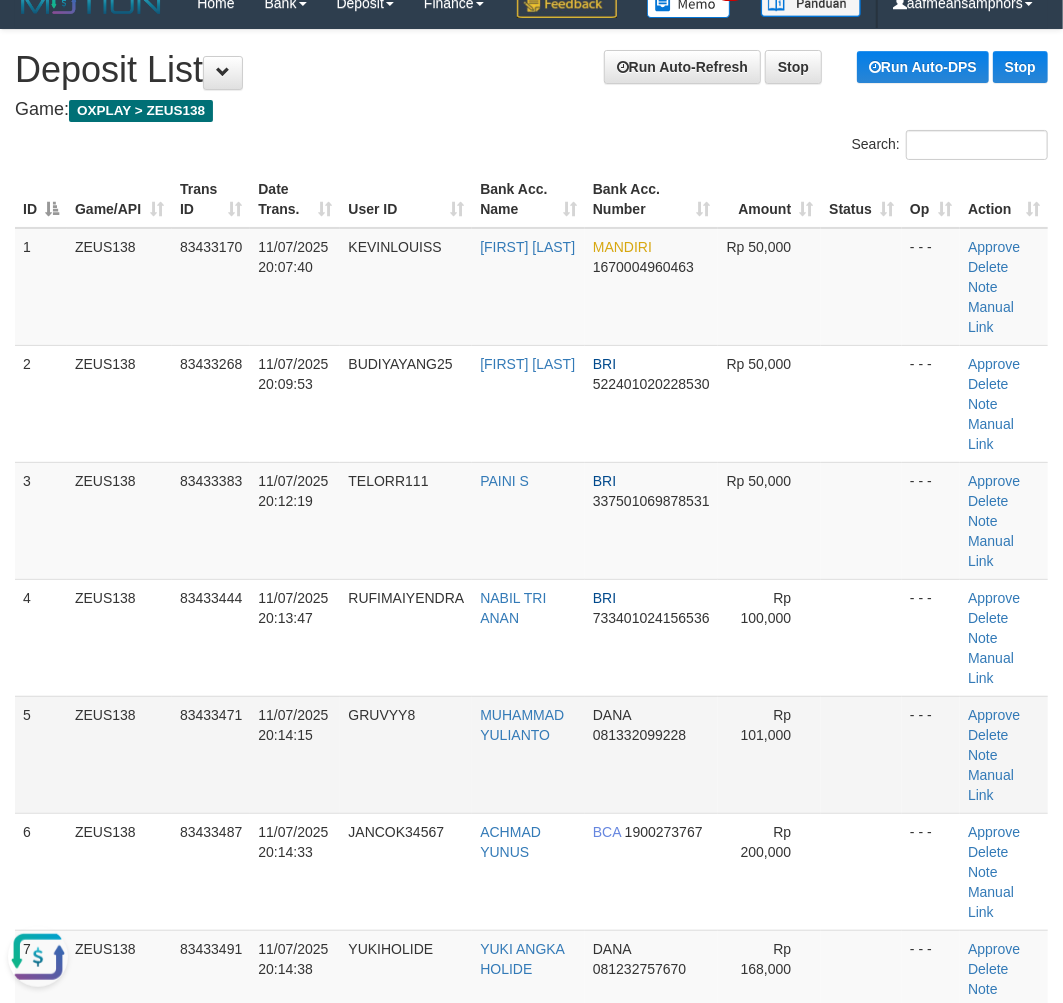 drag, startPoint x: 325, startPoint y: 835, endPoint x: 180, endPoint y: 856, distance: 146.5128 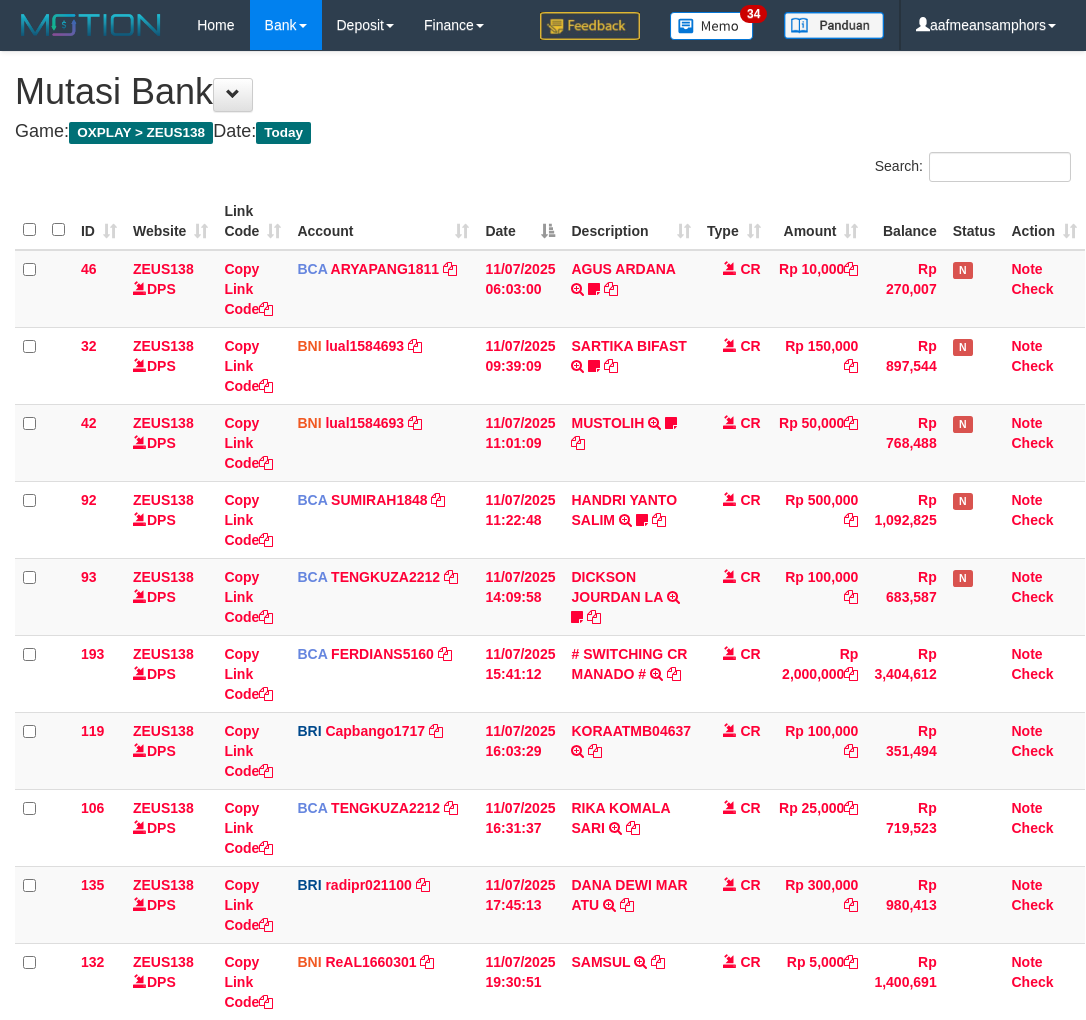click on "PAINI S         TRANSFER NBMB PAINI S TO IRNA FUJI M" at bounding box center [631, 1135] 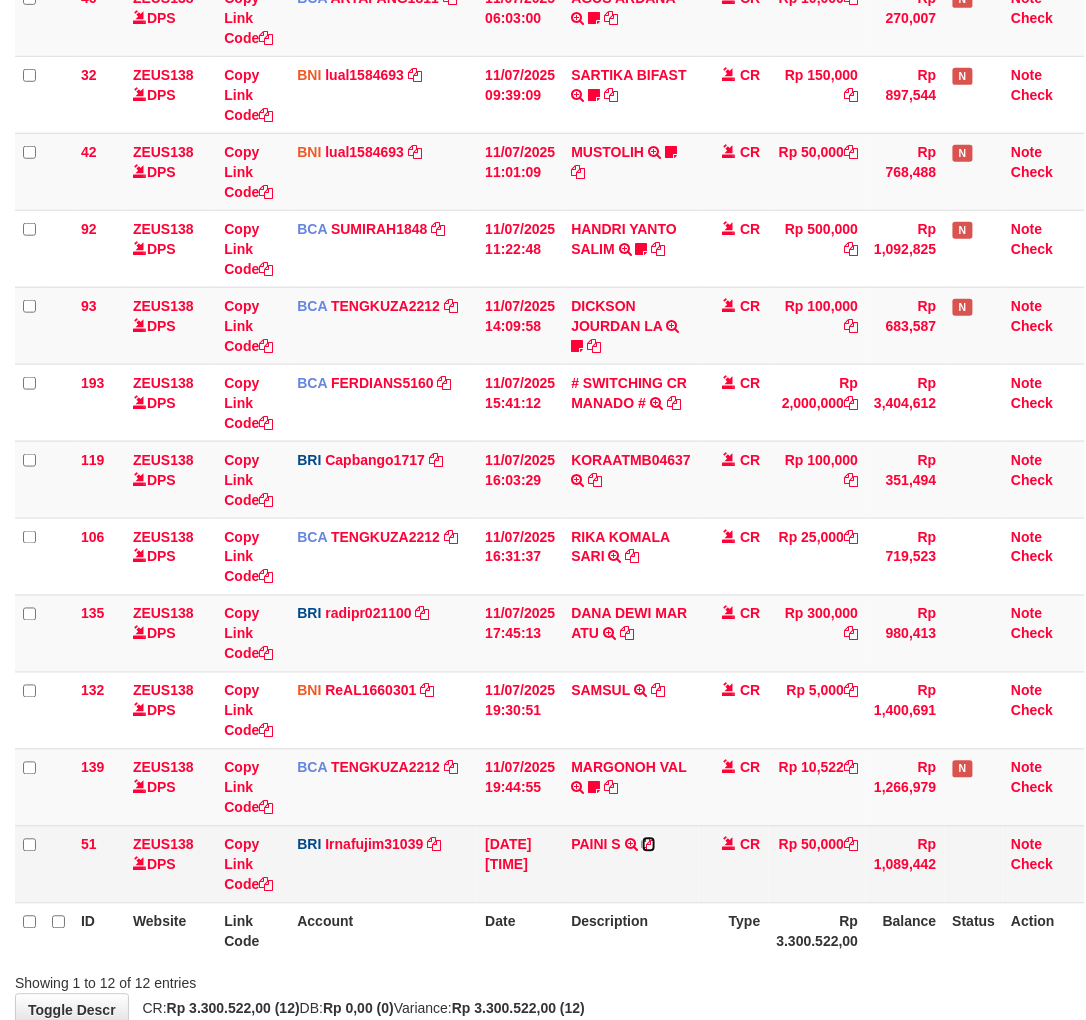 click at bounding box center [649, 845] 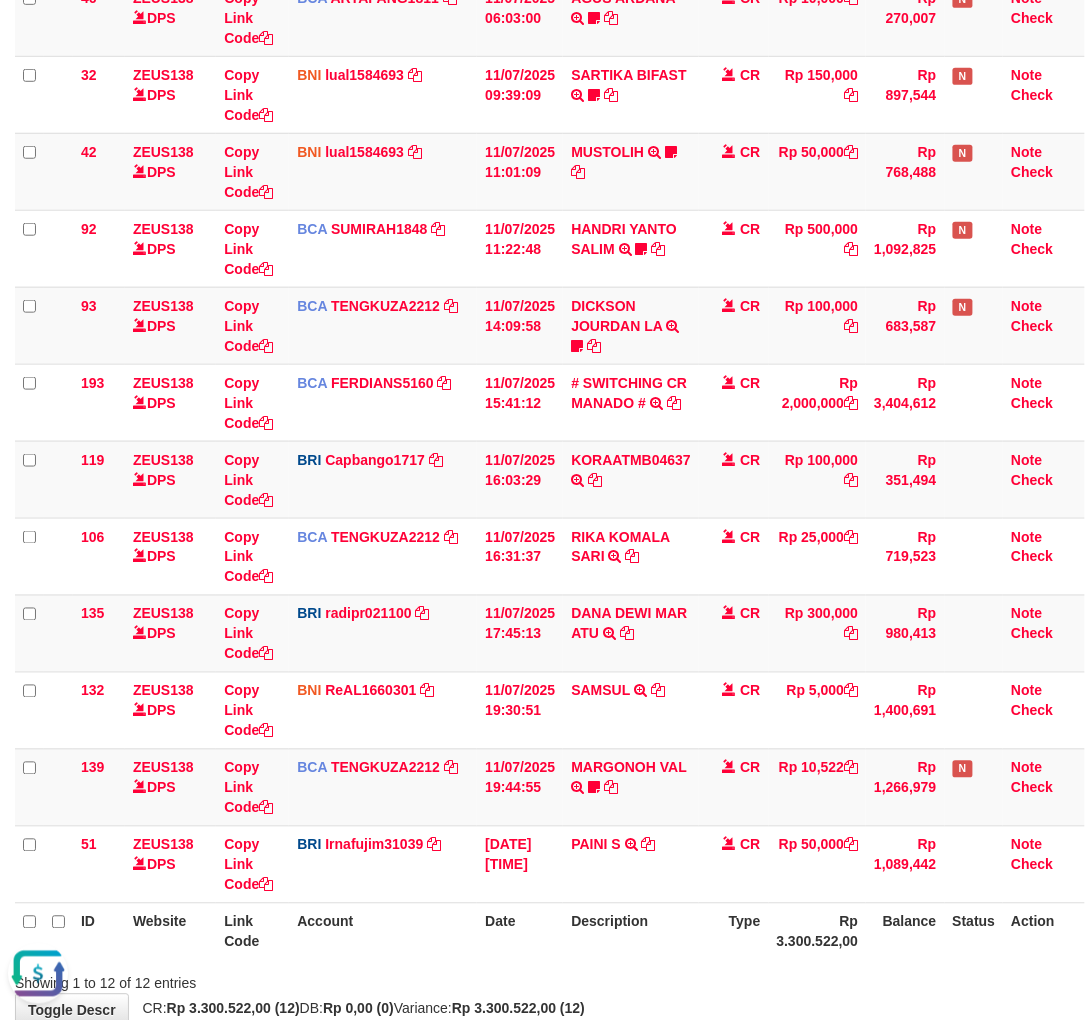 scroll, scrollTop: 0, scrollLeft: 0, axis: both 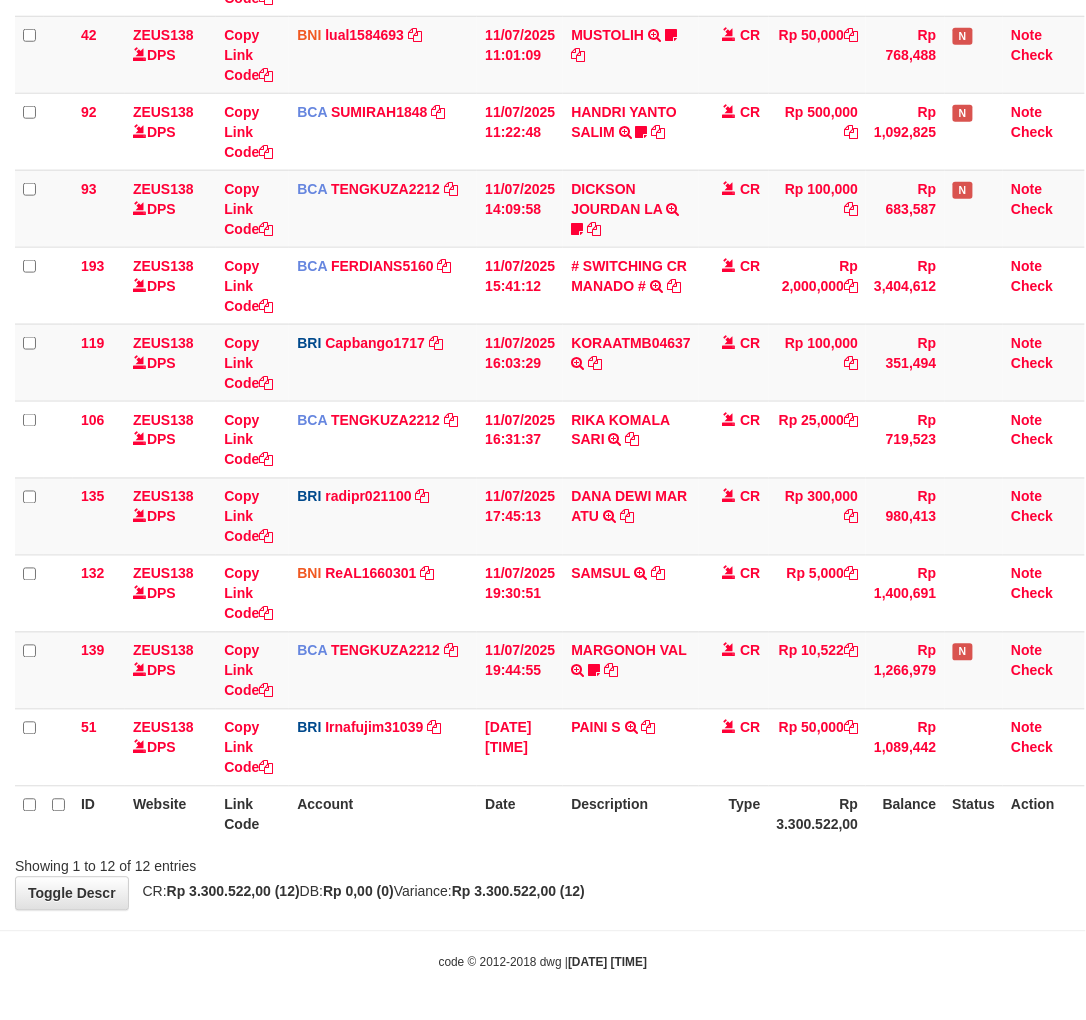 drag, startPoint x: 608, startPoint y: 902, endPoint x: 622, endPoint y: 894, distance: 16.124516 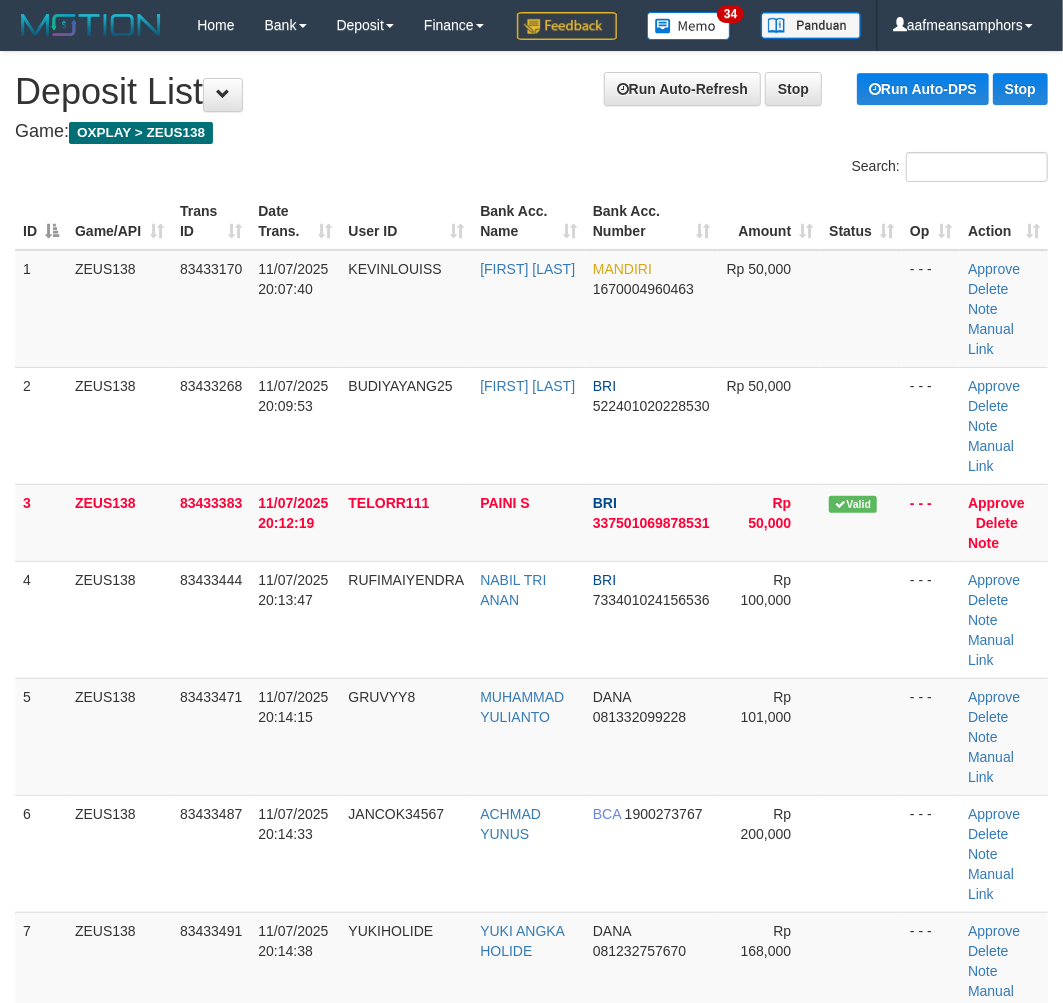 scroll, scrollTop: 22, scrollLeft: 1, axis: both 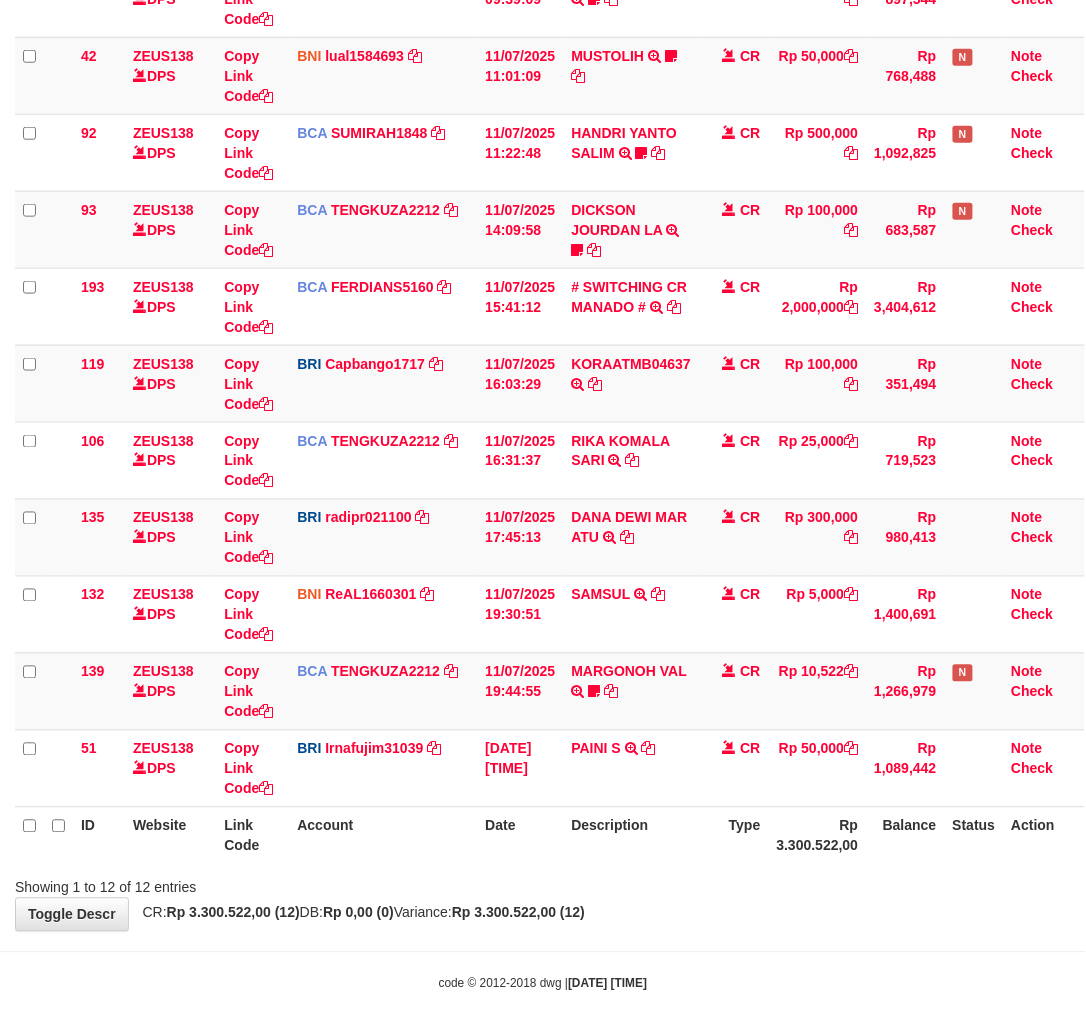 click on "Showing 1 to 12 of 12 entries" at bounding box center [543, 884] 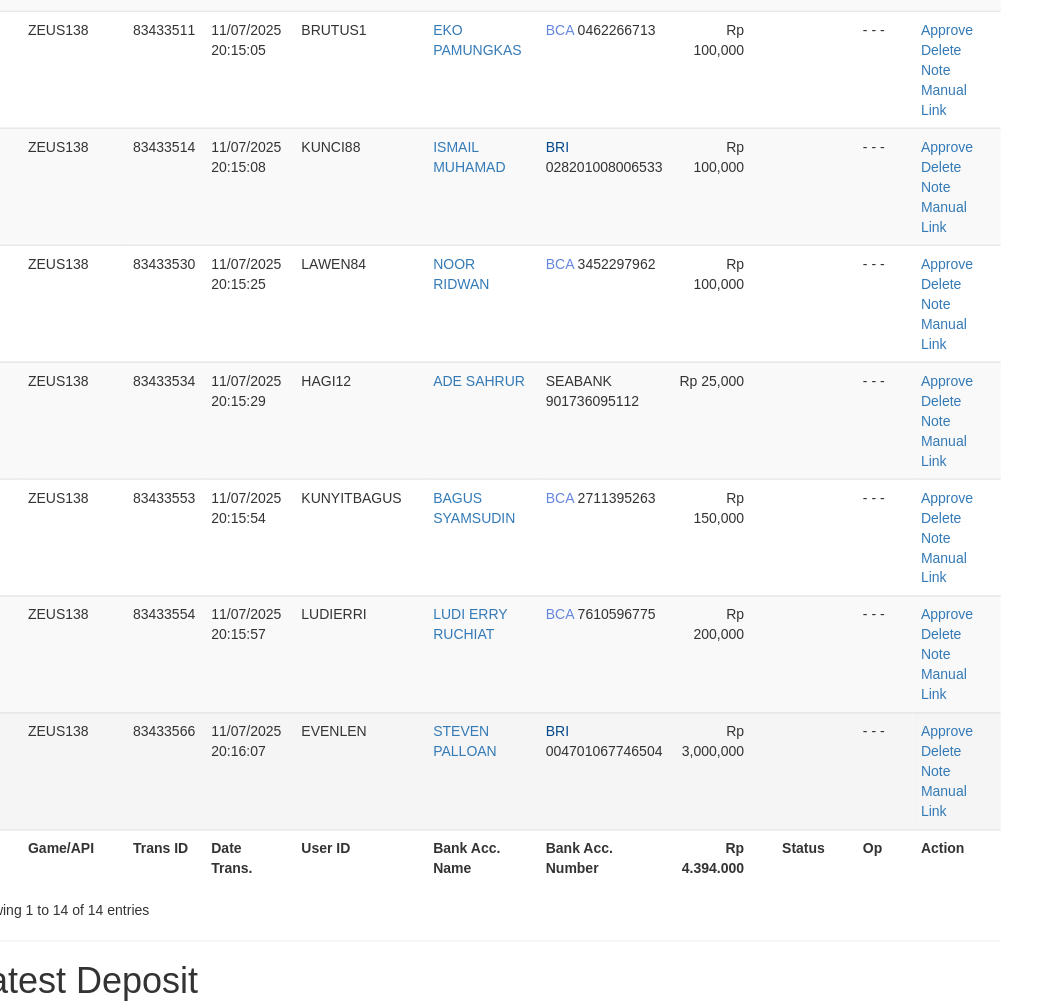 click on "STEVEN PALLOAN" at bounding box center (481, 771) 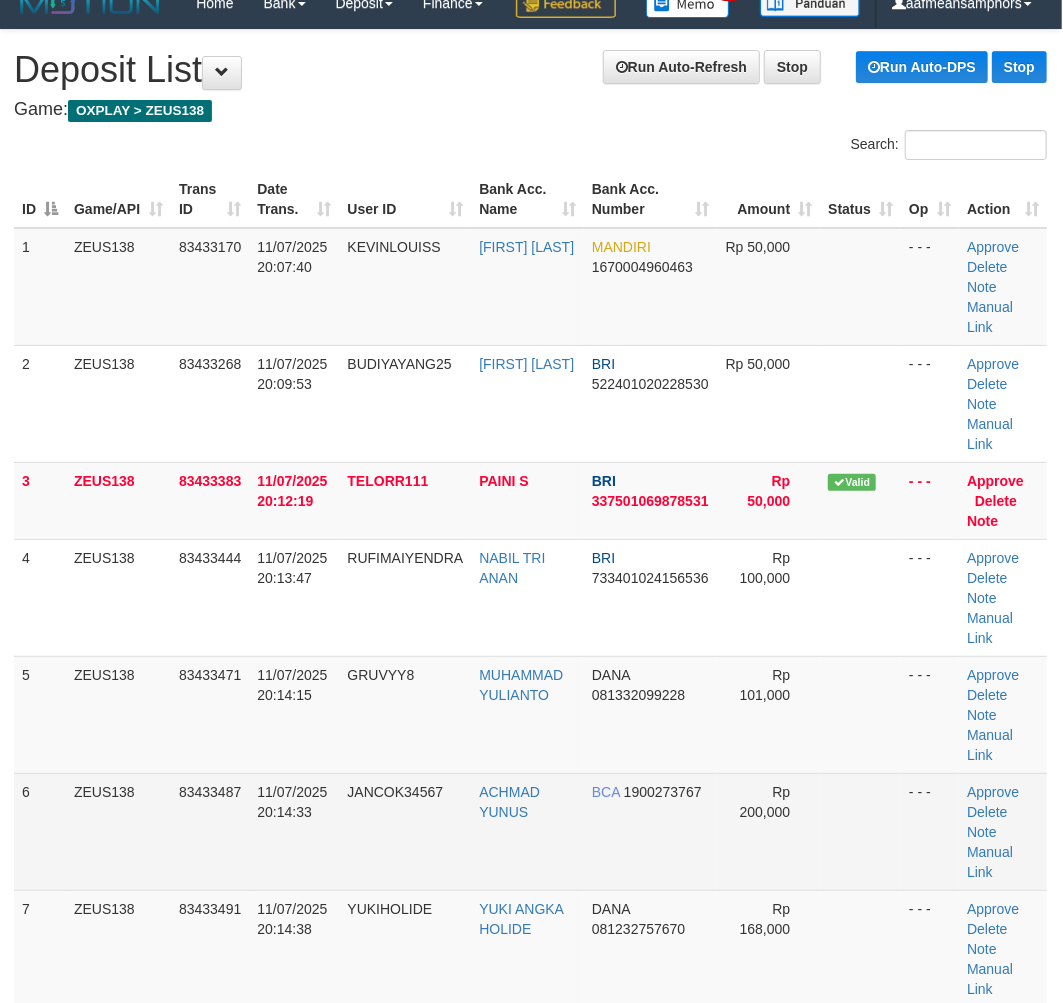 click on "ACHMAD YUNUS" at bounding box center (527, 831) 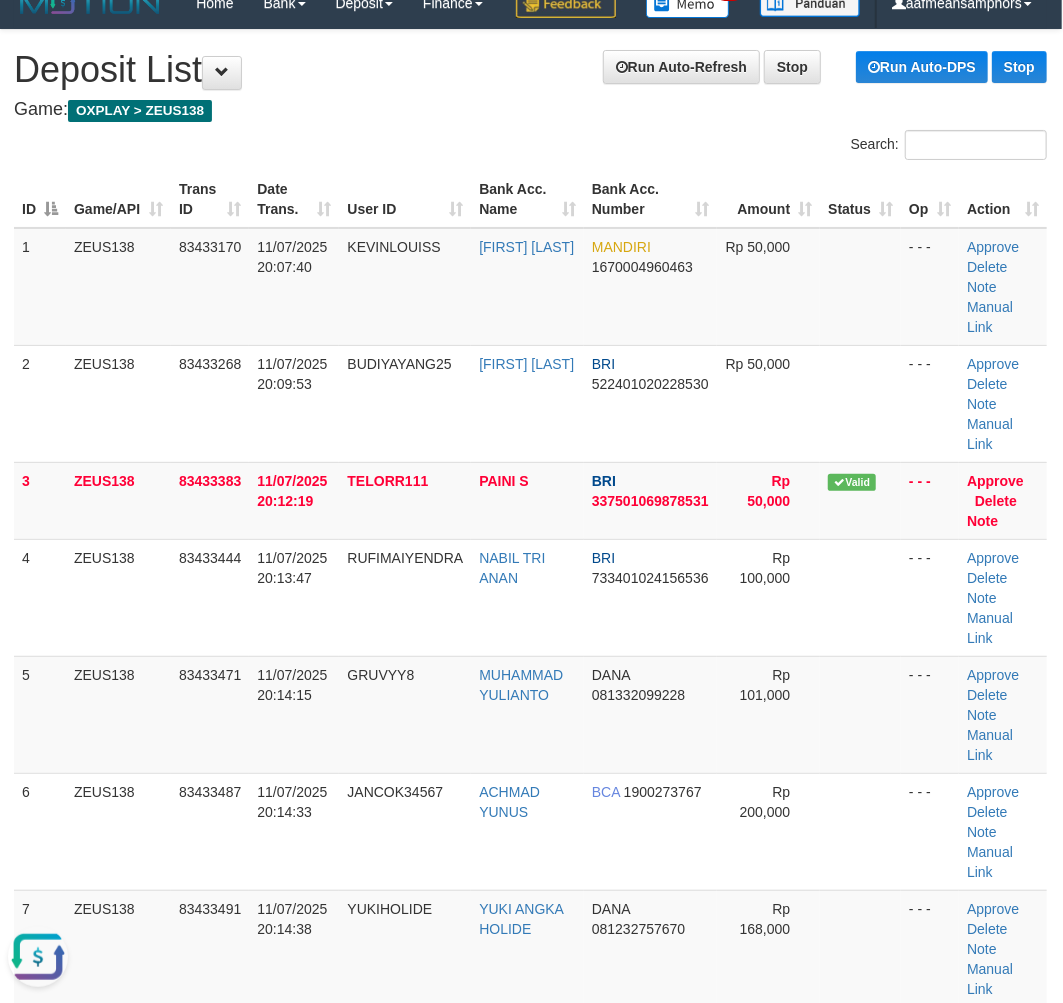 scroll, scrollTop: 0, scrollLeft: 0, axis: both 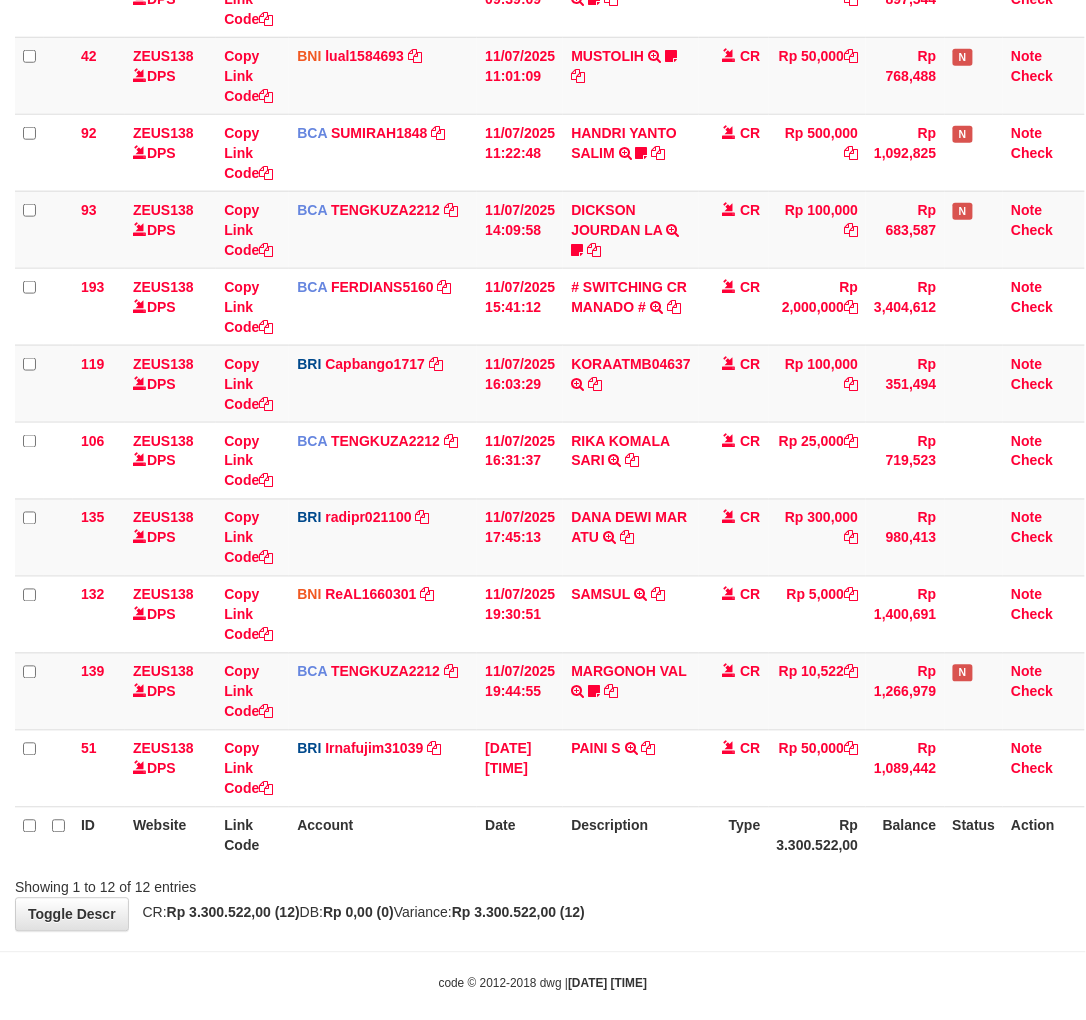 click on "**********" at bounding box center [543, 308] 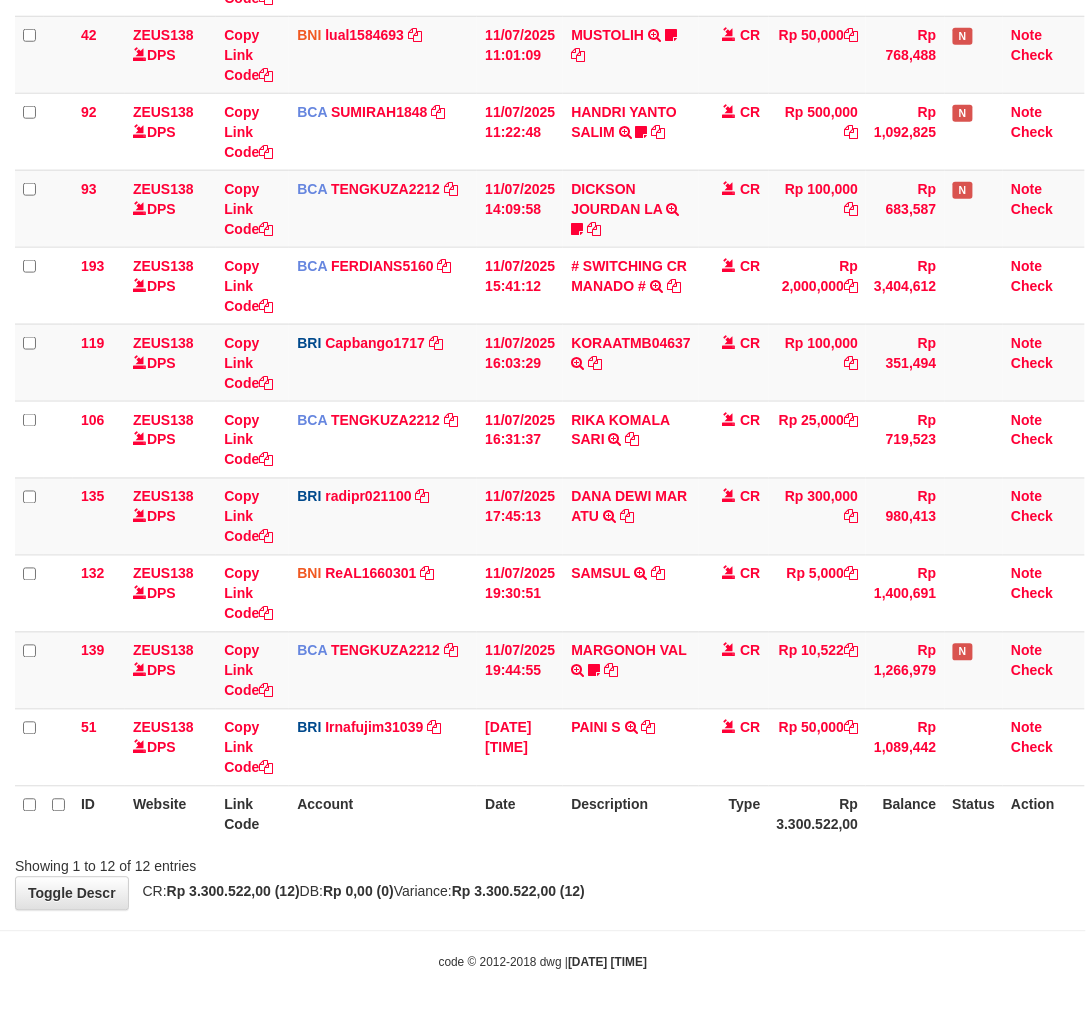 click on "Toggle navigation
Home
Bank
Account List
Load
By Website
Group
[OXPLAY]													ZEUS138
By Load Group (DPS)" at bounding box center [543, 317] 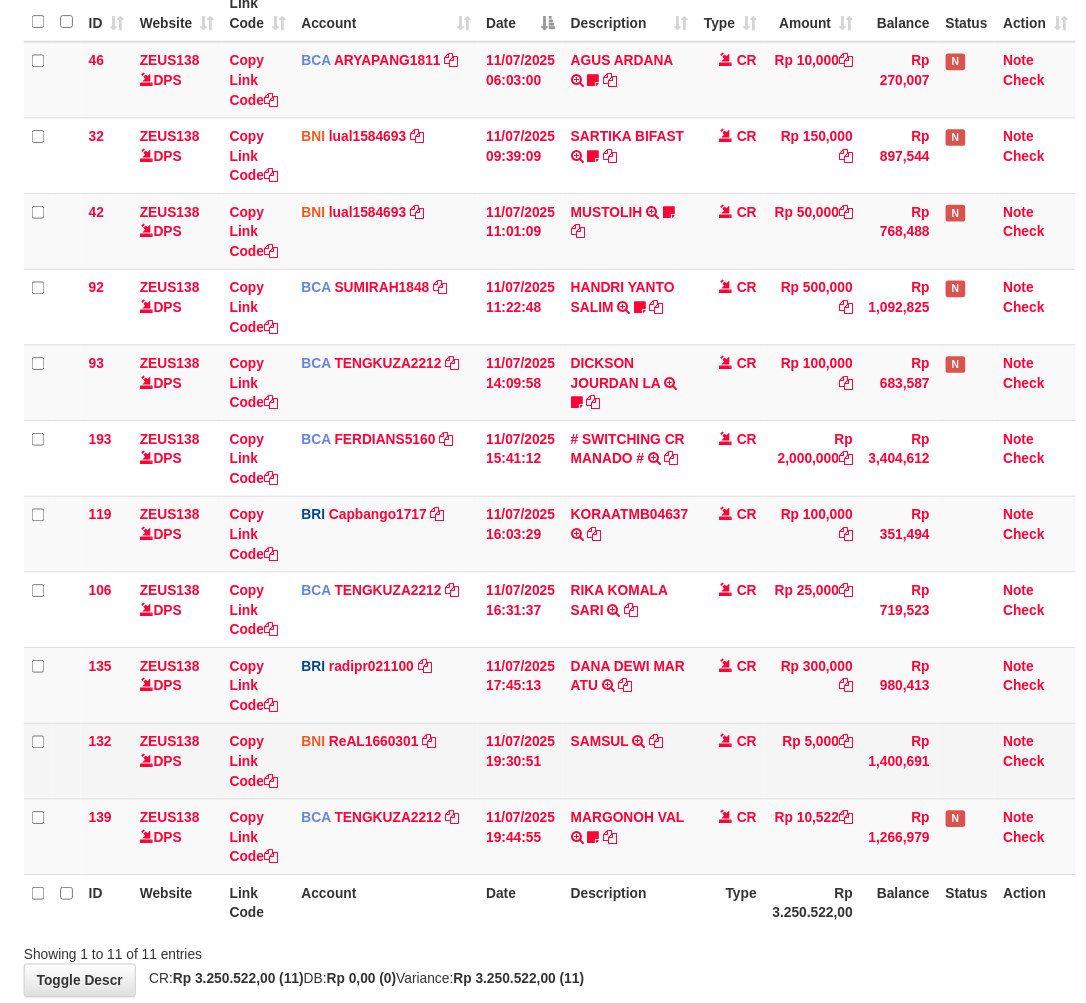 scroll, scrollTop: 312, scrollLeft: 0, axis: vertical 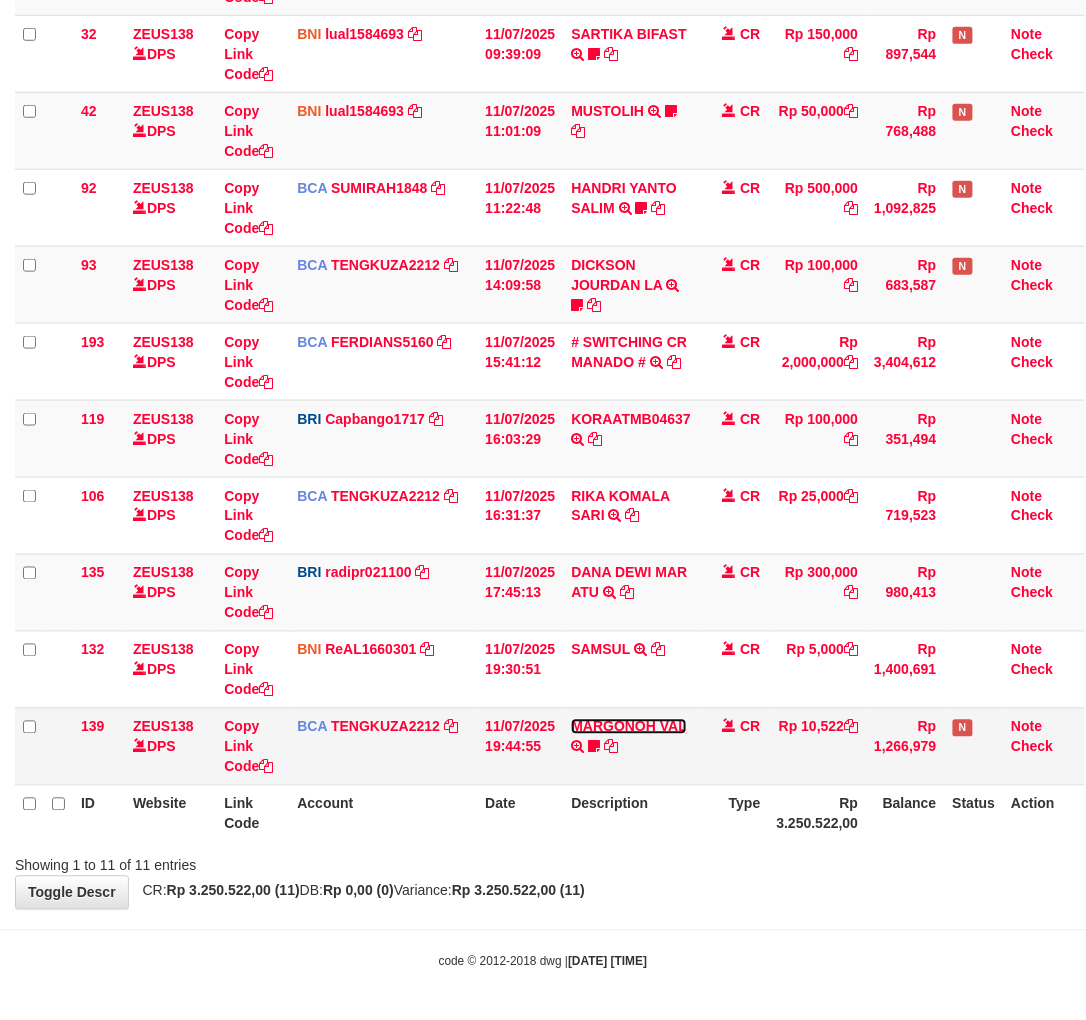click on "MARGONOH VAL" at bounding box center [628, 727] 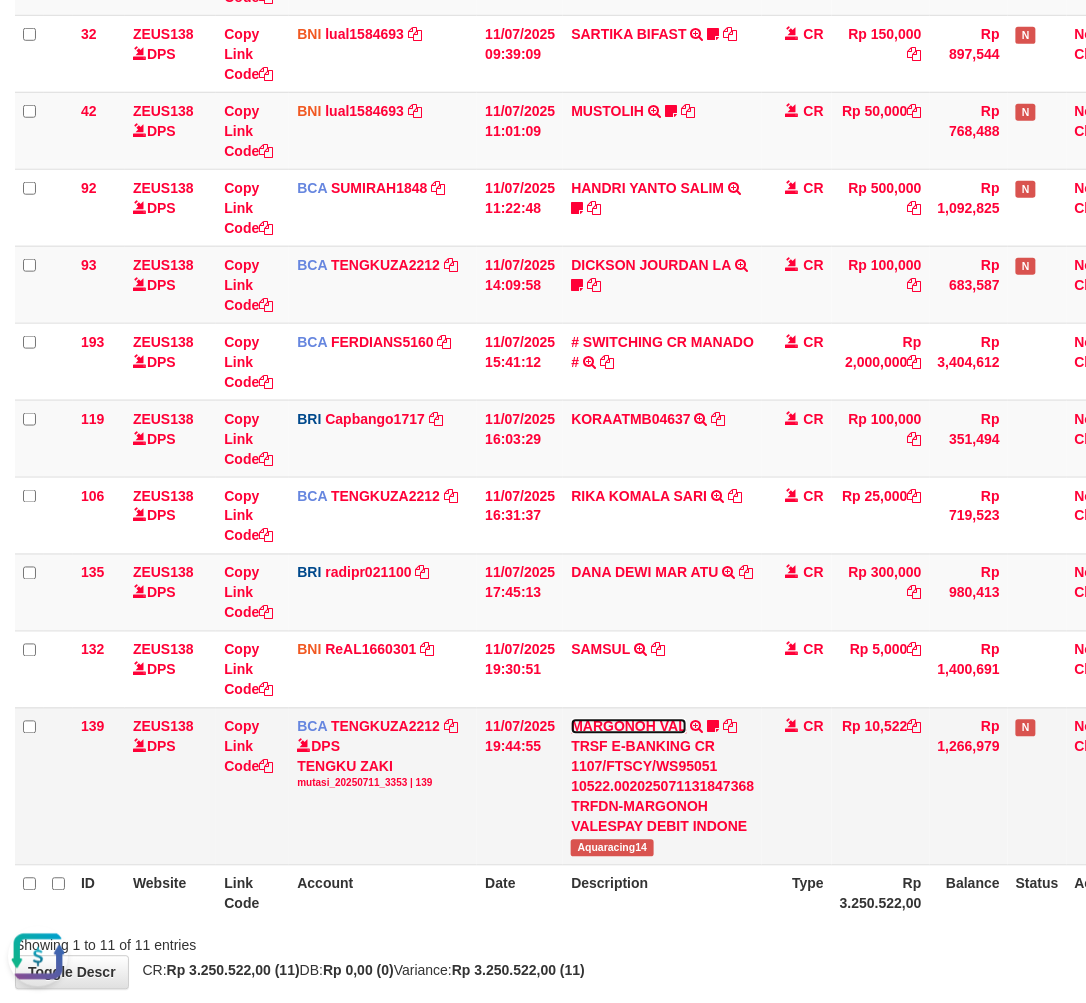 scroll, scrollTop: 0, scrollLeft: 0, axis: both 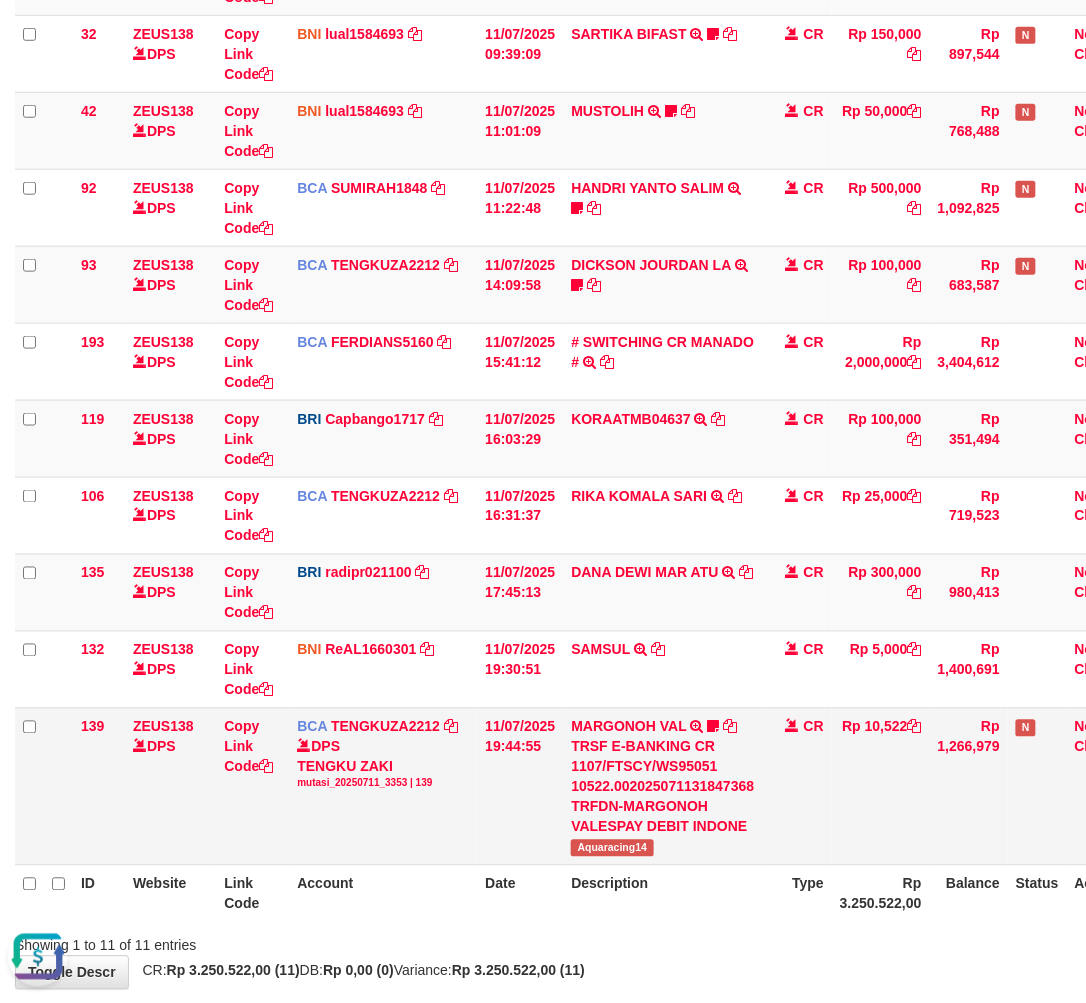 click on "Aquaracing14" at bounding box center [612, 848] 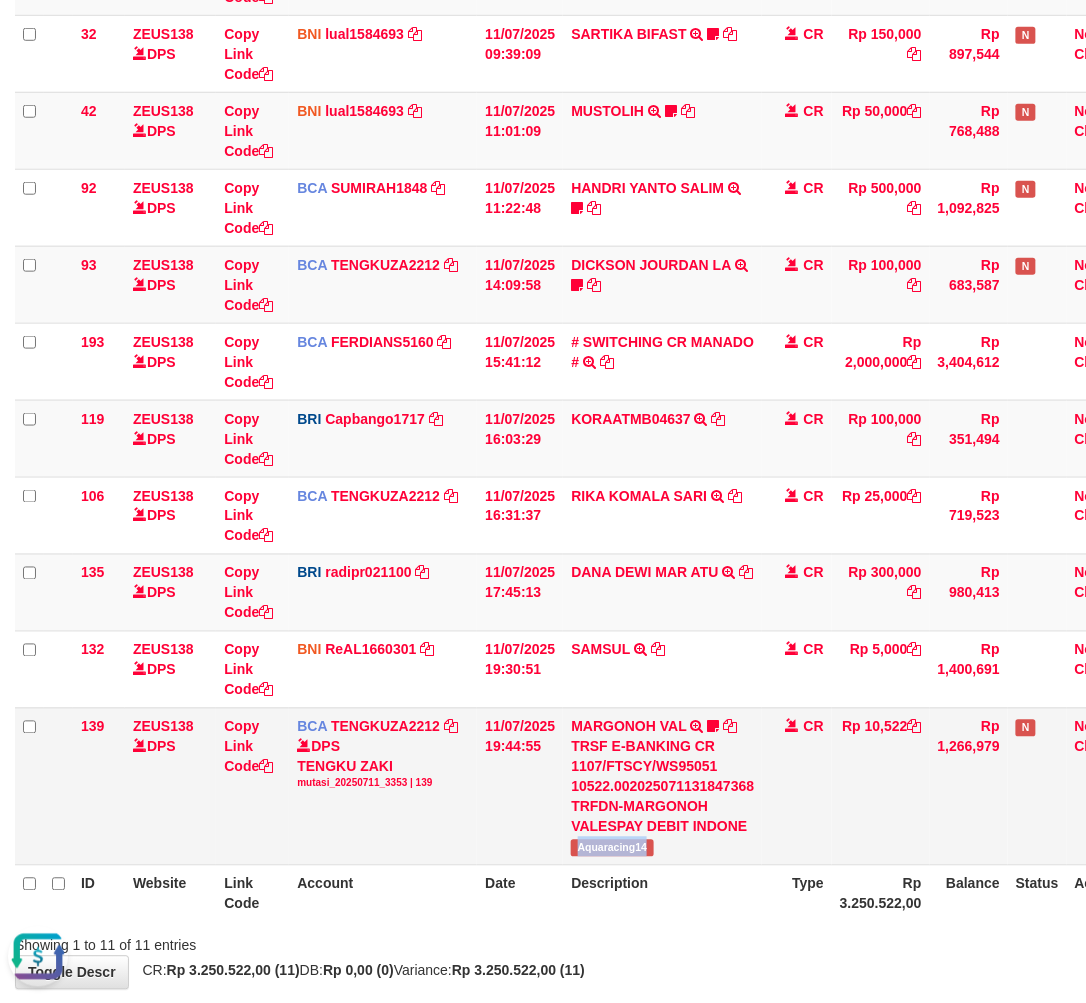 drag, startPoint x: 593, startPoint y: 840, endPoint x: 685, endPoint y: 818, distance: 94.59387 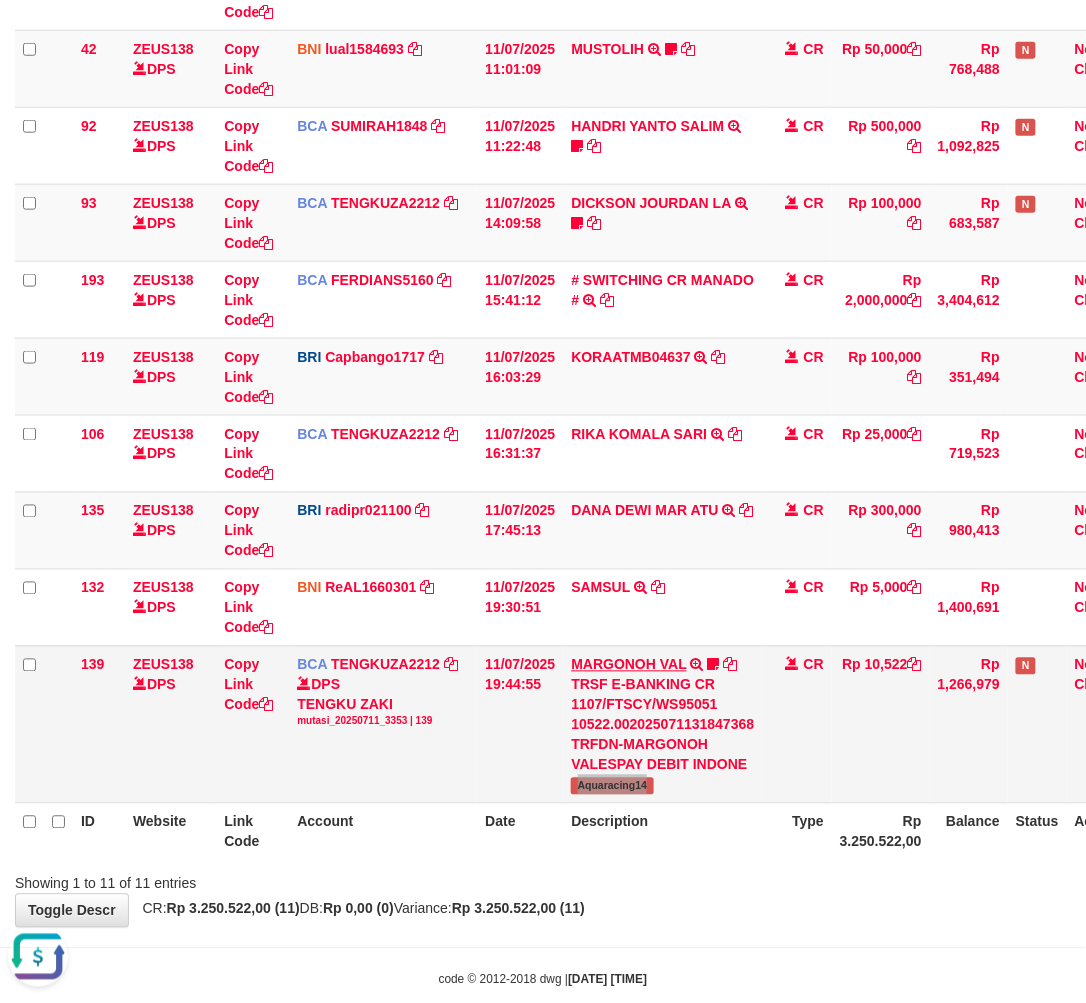 scroll, scrollTop: 408, scrollLeft: 0, axis: vertical 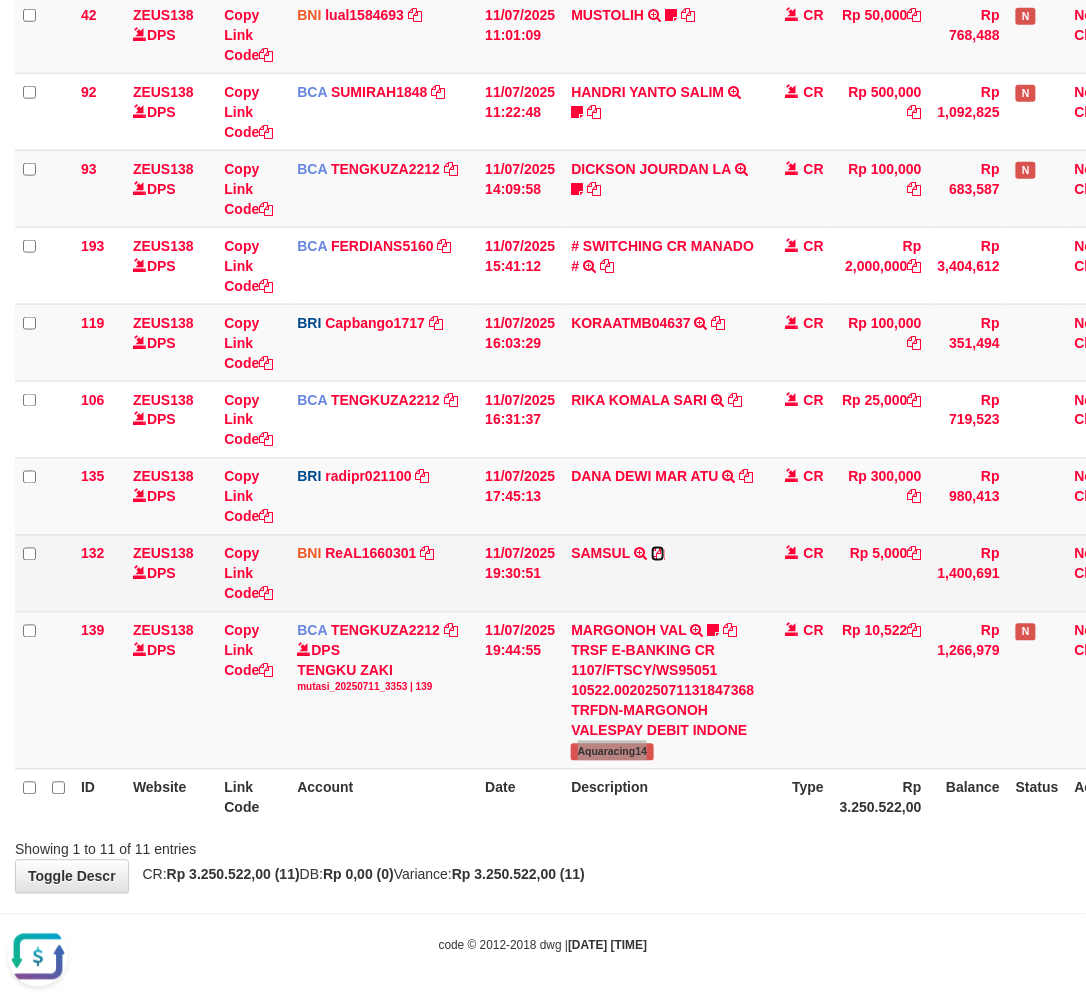 click at bounding box center (658, 554) 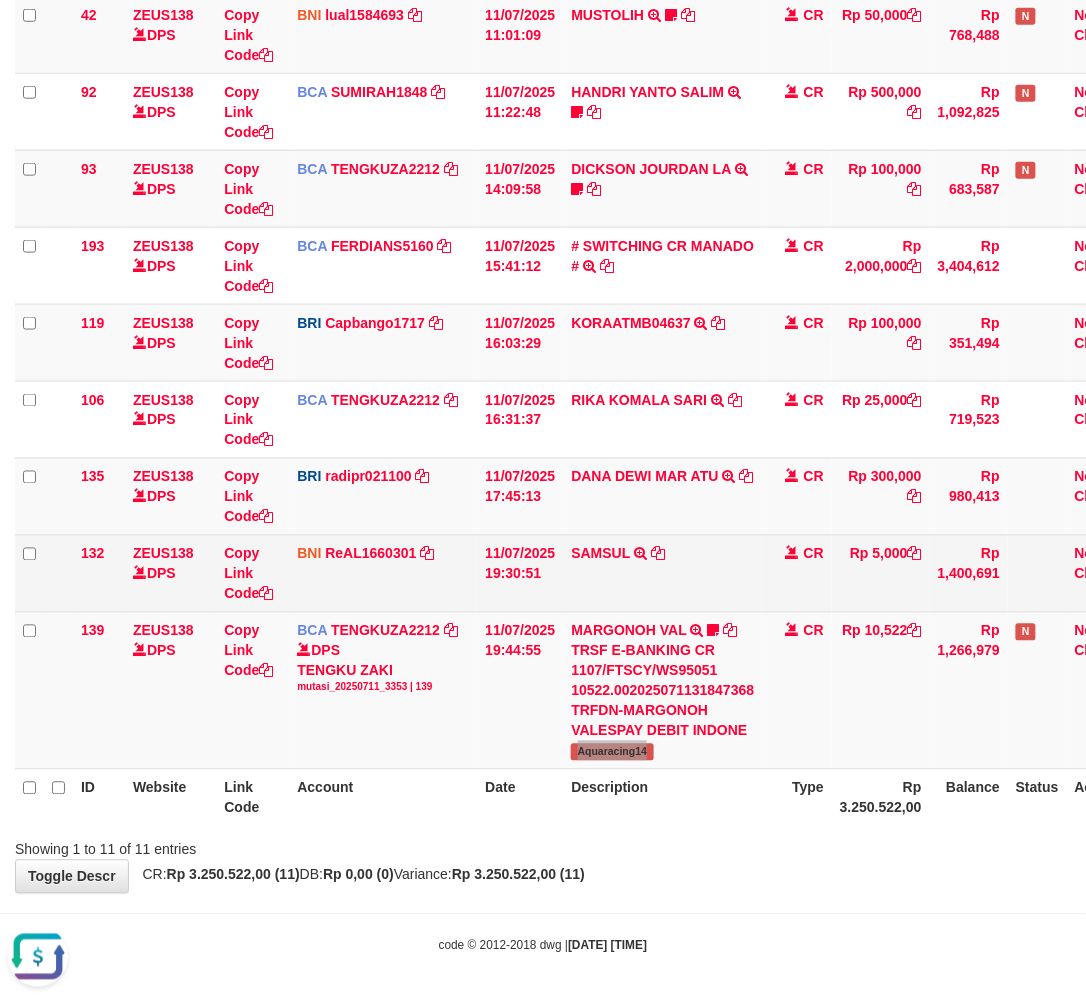 copy on "Aquaracing14" 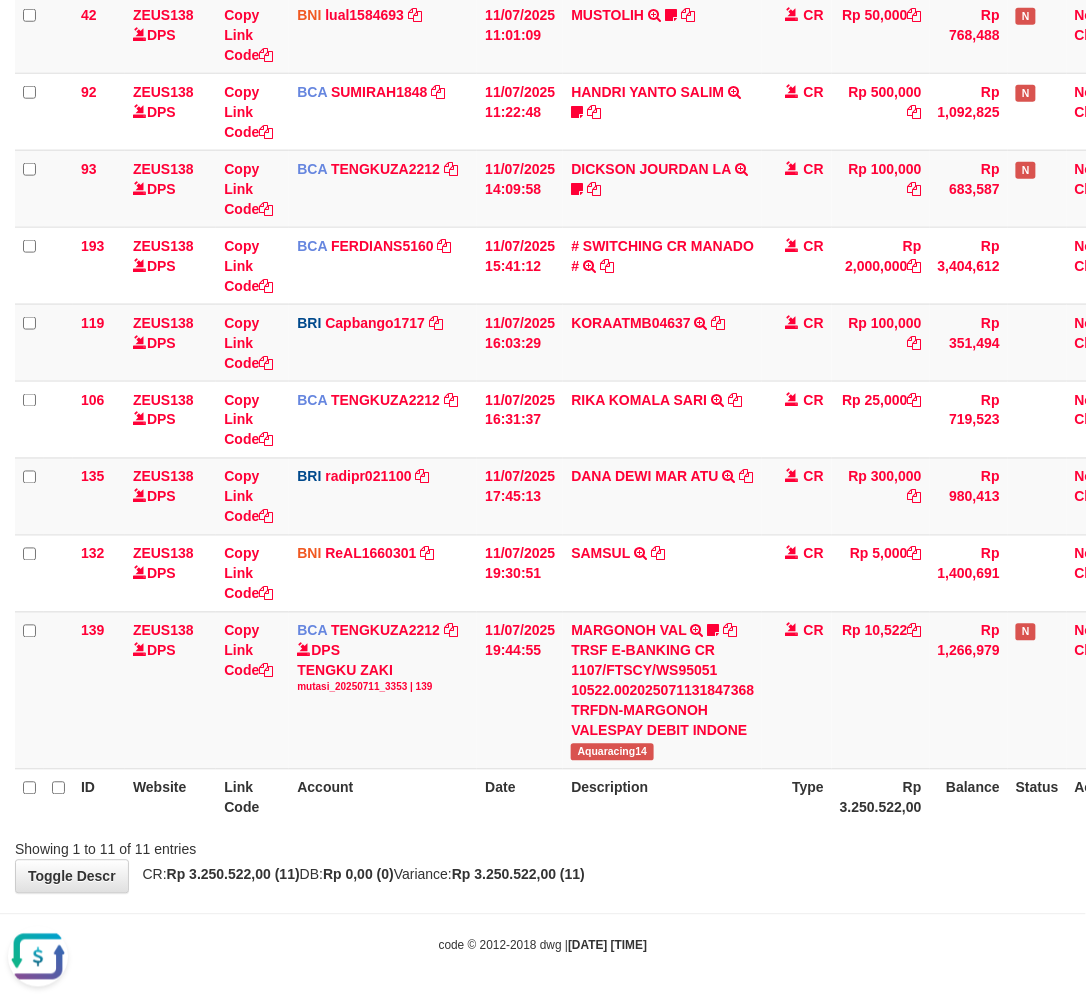 drag, startPoint x: 838, startPoint y: 913, endPoint x: 803, endPoint y: 875, distance: 51.662365 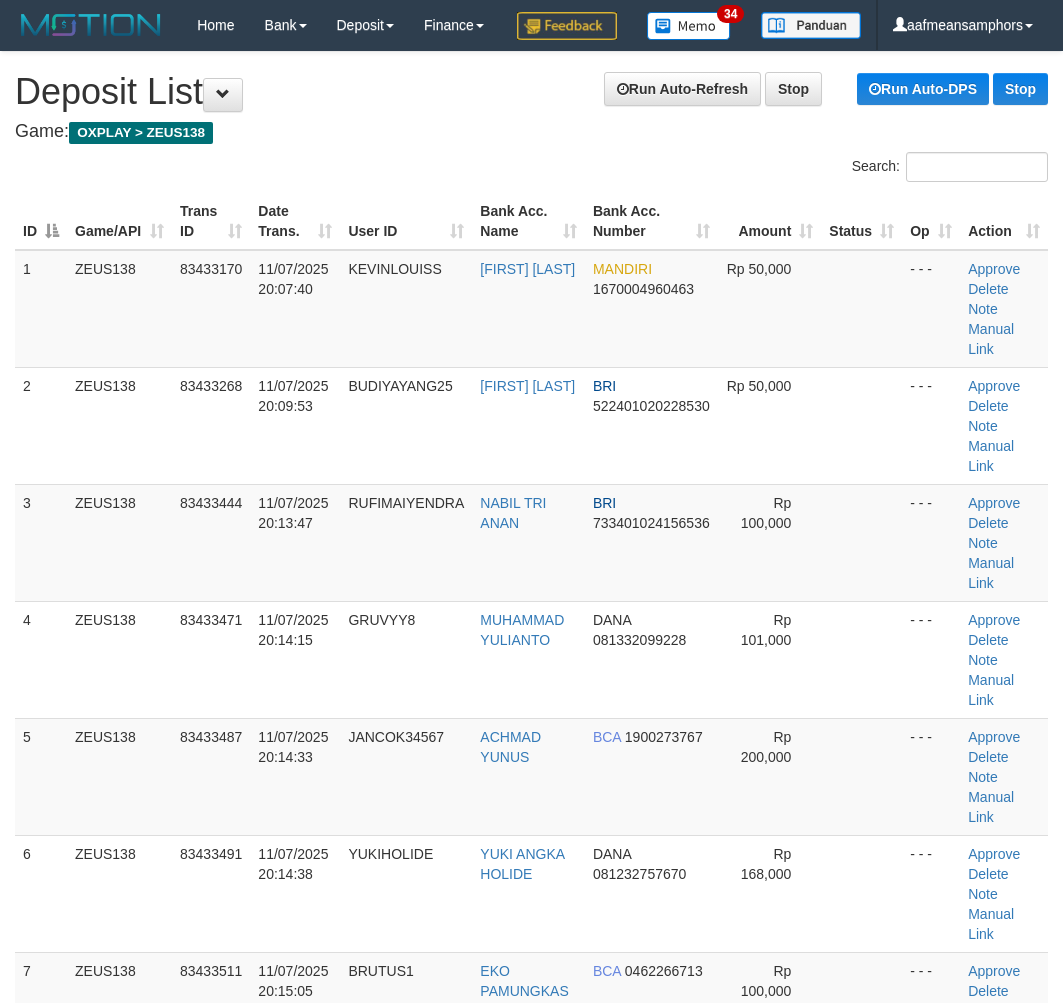 scroll, scrollTop: 22, scrollLeft: 1, axis: both 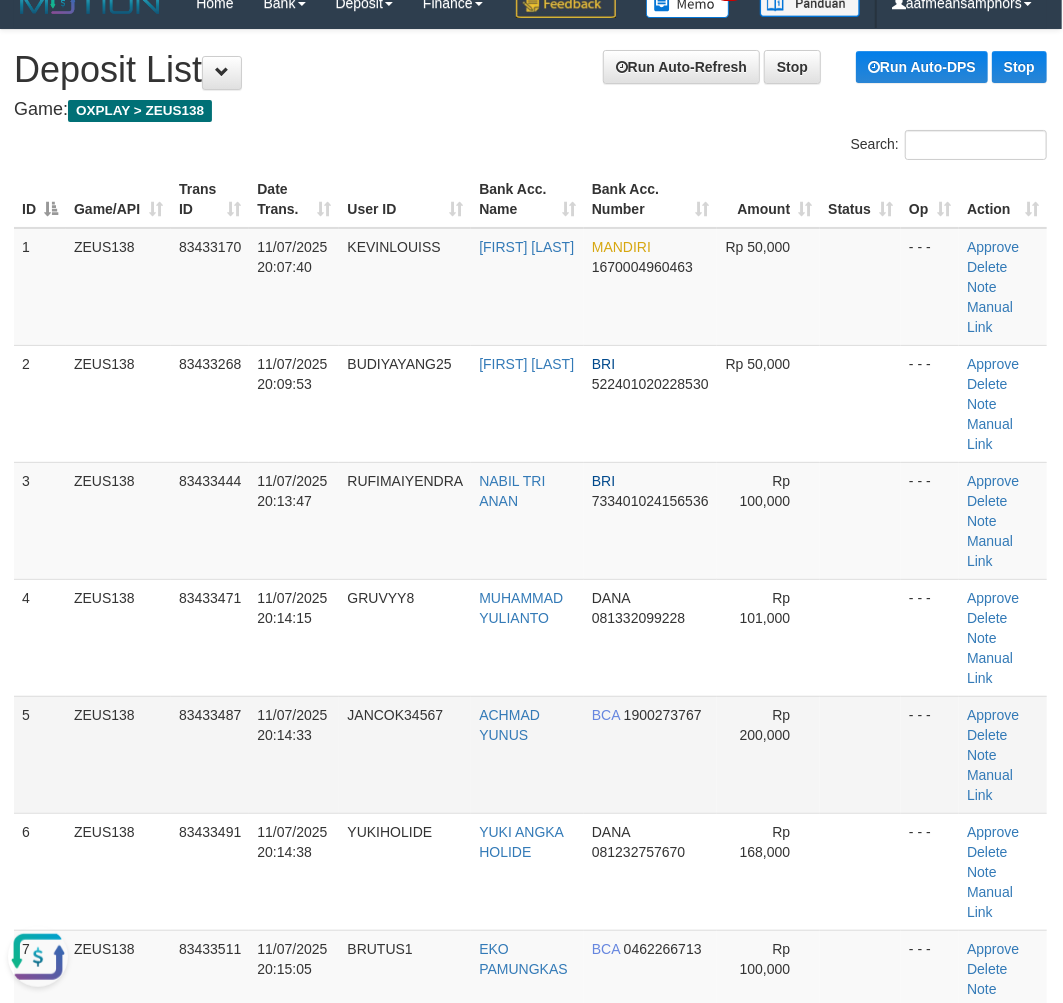 click on "5
ZEUS138
83433487
11/07/2025 20:14:33
JANCOK34567
ACHMAD YUNUS
BCA
1900273767
Rp 200,000
- - -
Approve
Delete
Note
Manual Link" at bounding box center (530, 754) 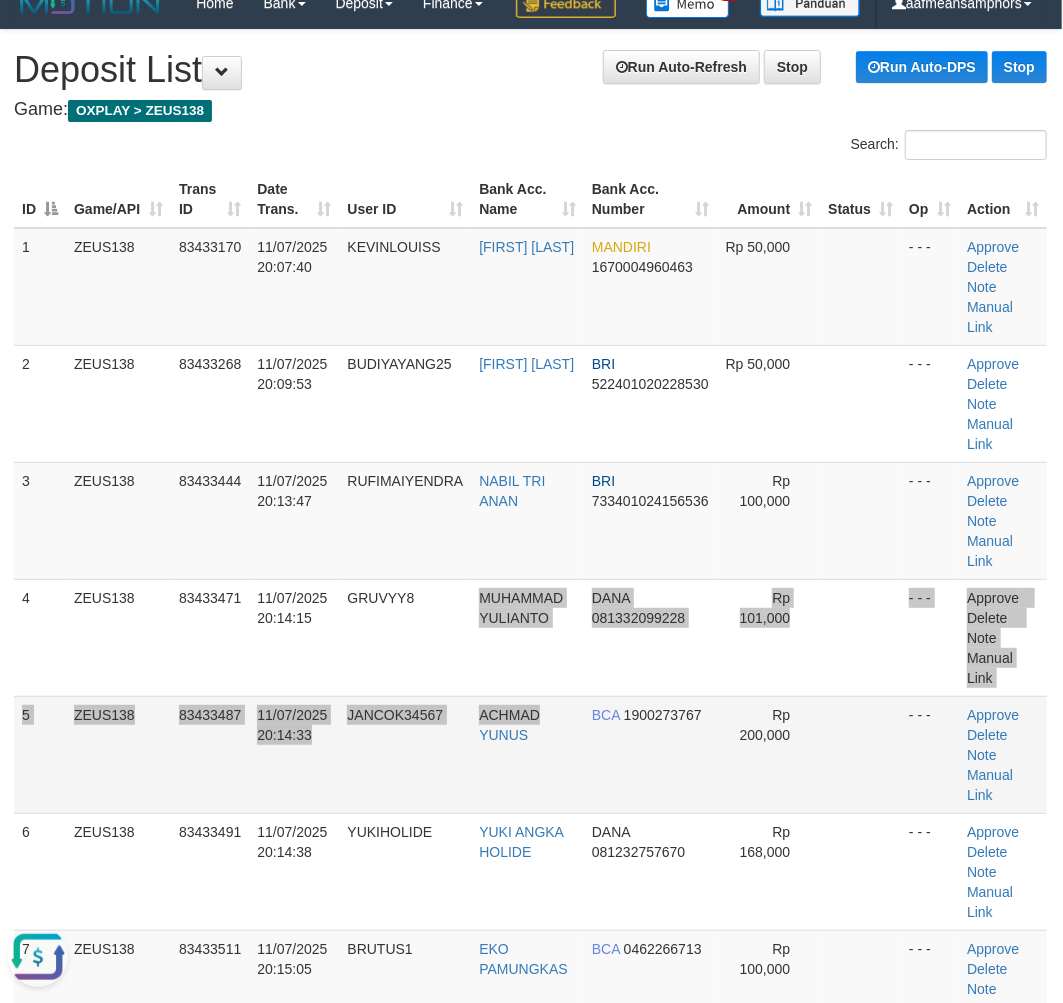 click on "1
ZEUS138
83433170
11/07/2025 20:07:40
KEVINLOUISS
MUHAMMAD RIZQULLAH
MANDIRI
1670004960463
Rp 50,000
- - -
Approve
Delete
Note
Manual Link
2
ZEUS138
83433268
11/07/2025 20:09:53
BUDIYAYANG25
BUDI BASRI
BRI
522401020228530
Rp 50,000" at bounding box center [530, 989] 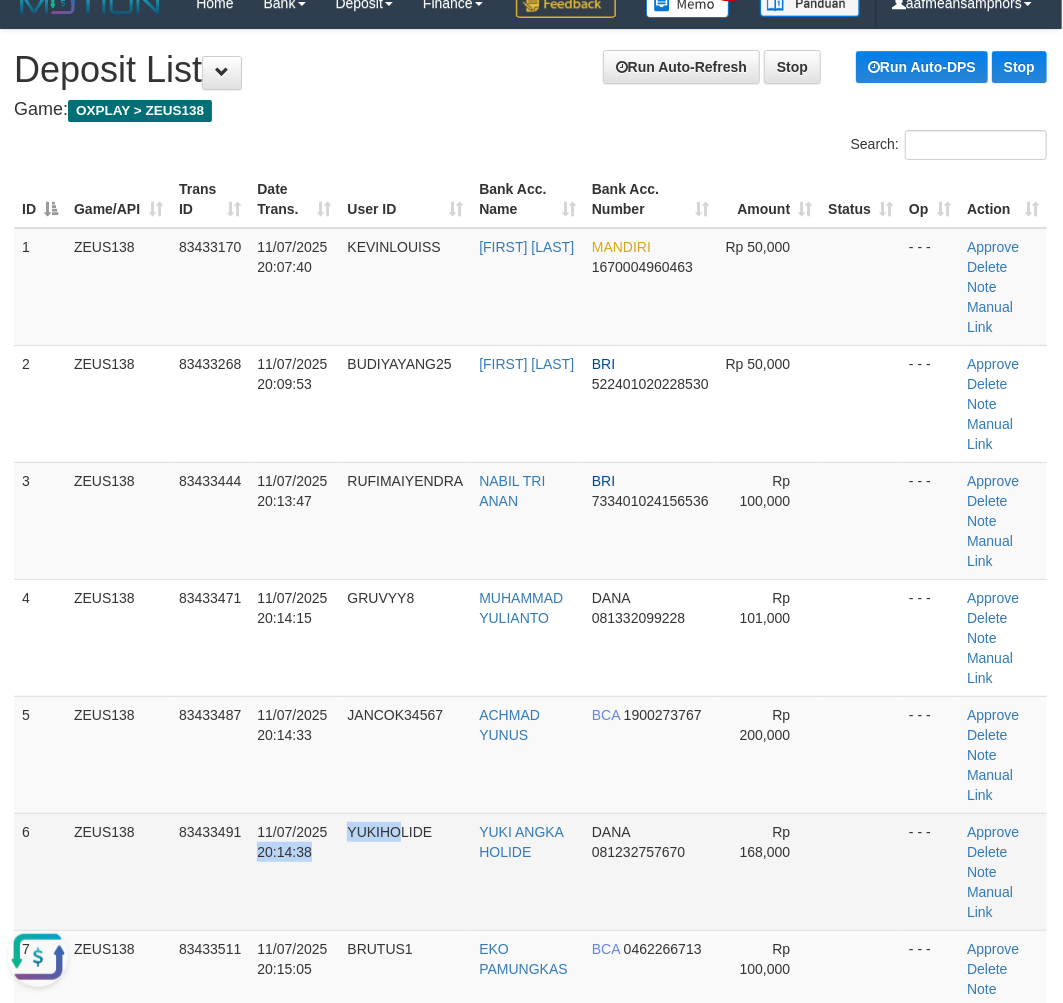 drag, startPoint x: 407, startPoint y: 891, endPoint x: 212, endPoint y: 903, distance: 195.36888 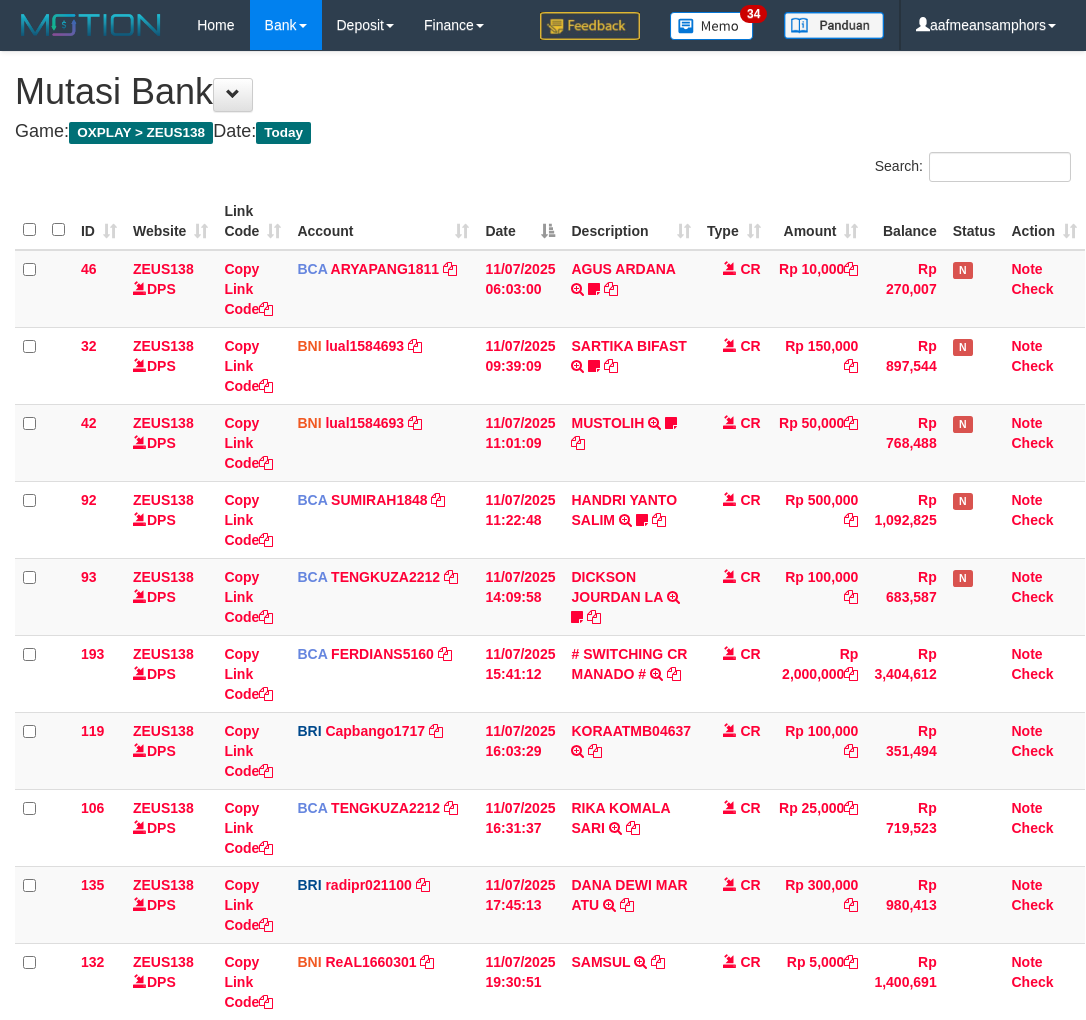 scroll, scrollTop: 242, scrollLeft: 0, axis: vertical 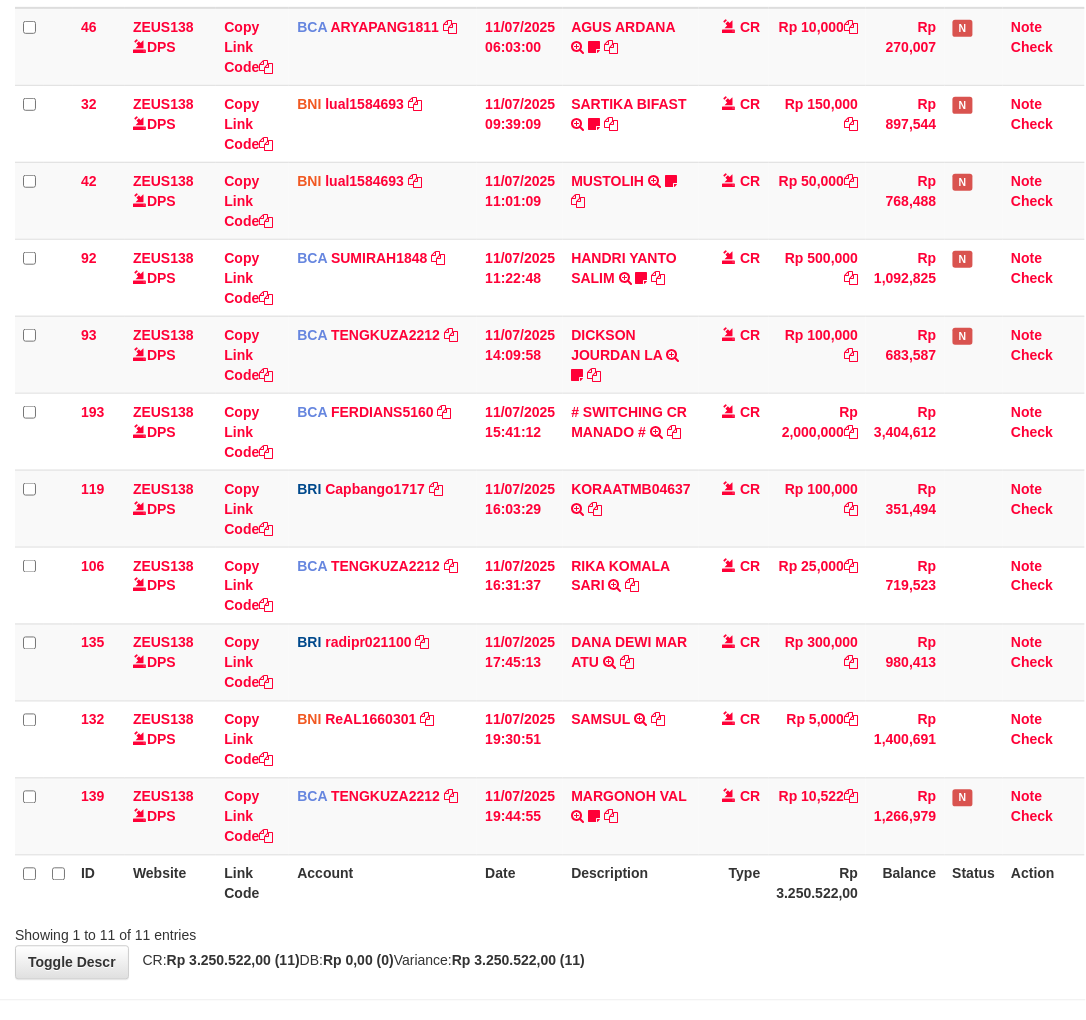 click on "Rp 3.250.522,00" at bounding box center (818, 883) 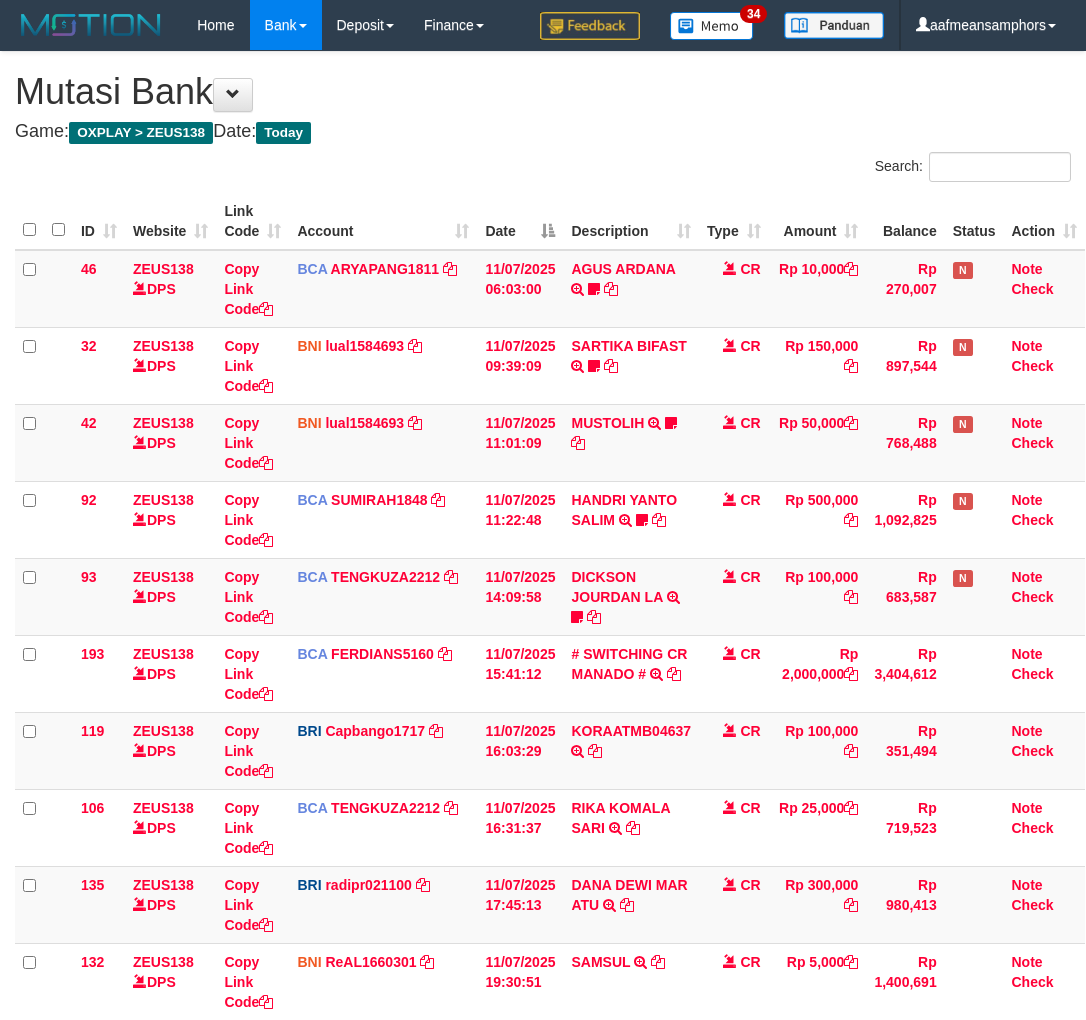 scroll, scrollTop: 242, scrollLeft: 0, axis: vertical 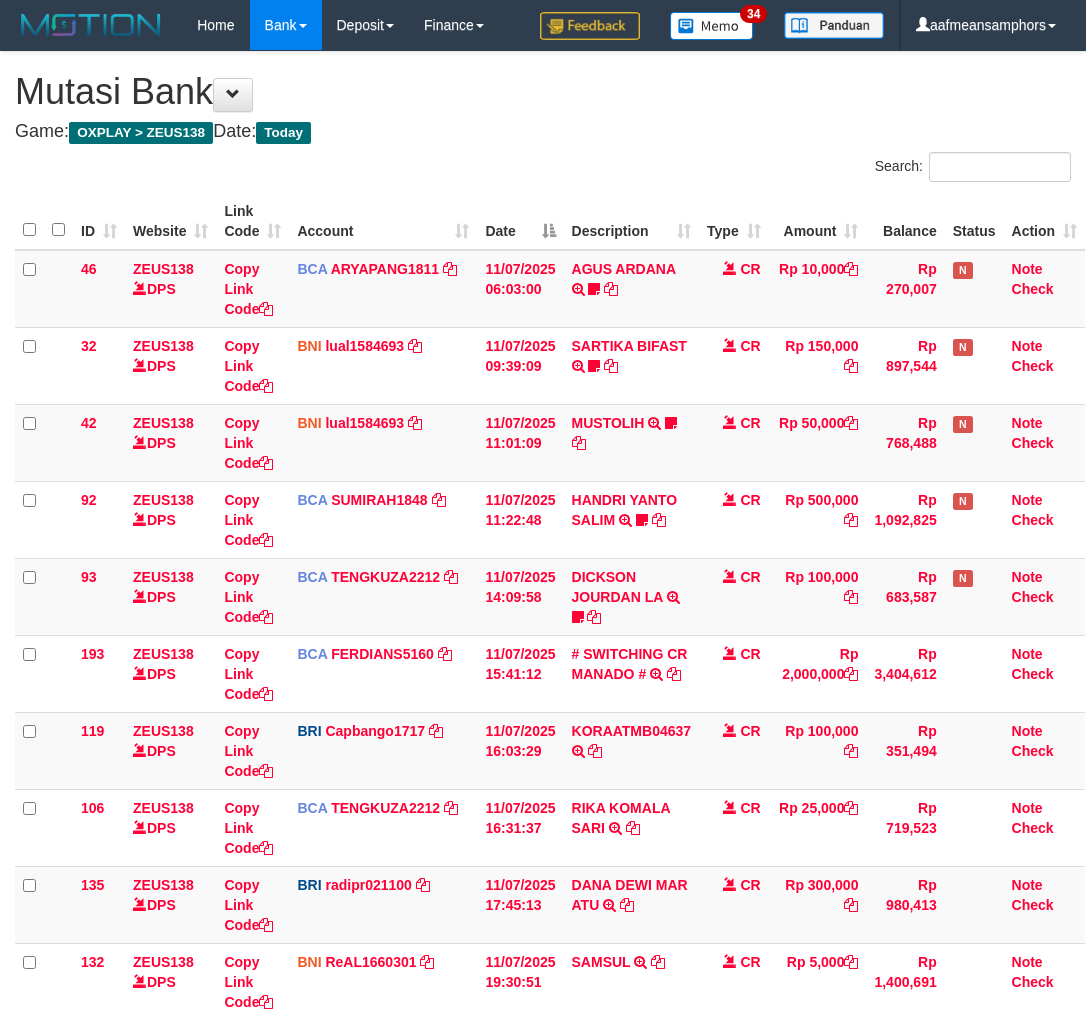 click on "Rp 3.250.522,00" at bounding box center (818, 1125) 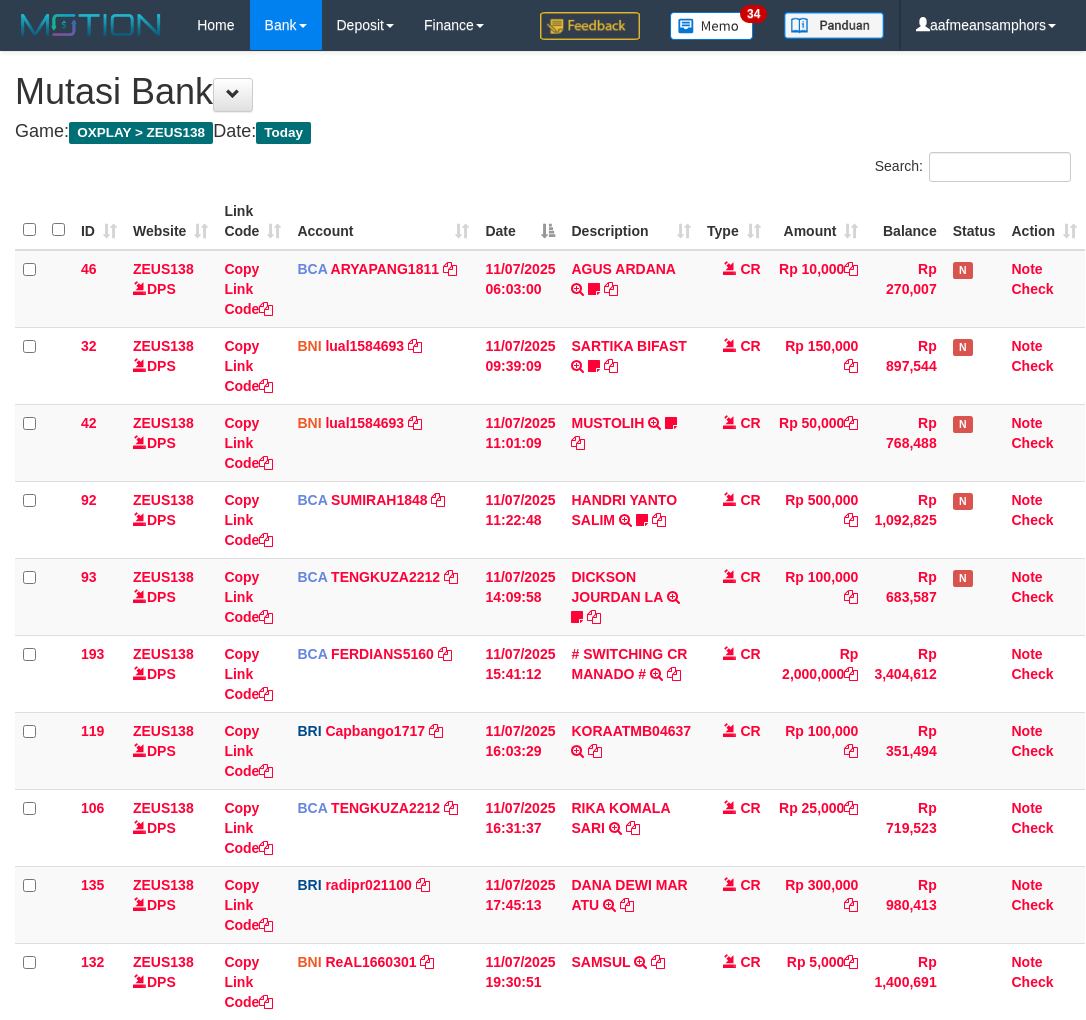 scroll, scrollTop: 242, scrollLeft: 0, axis: vertical 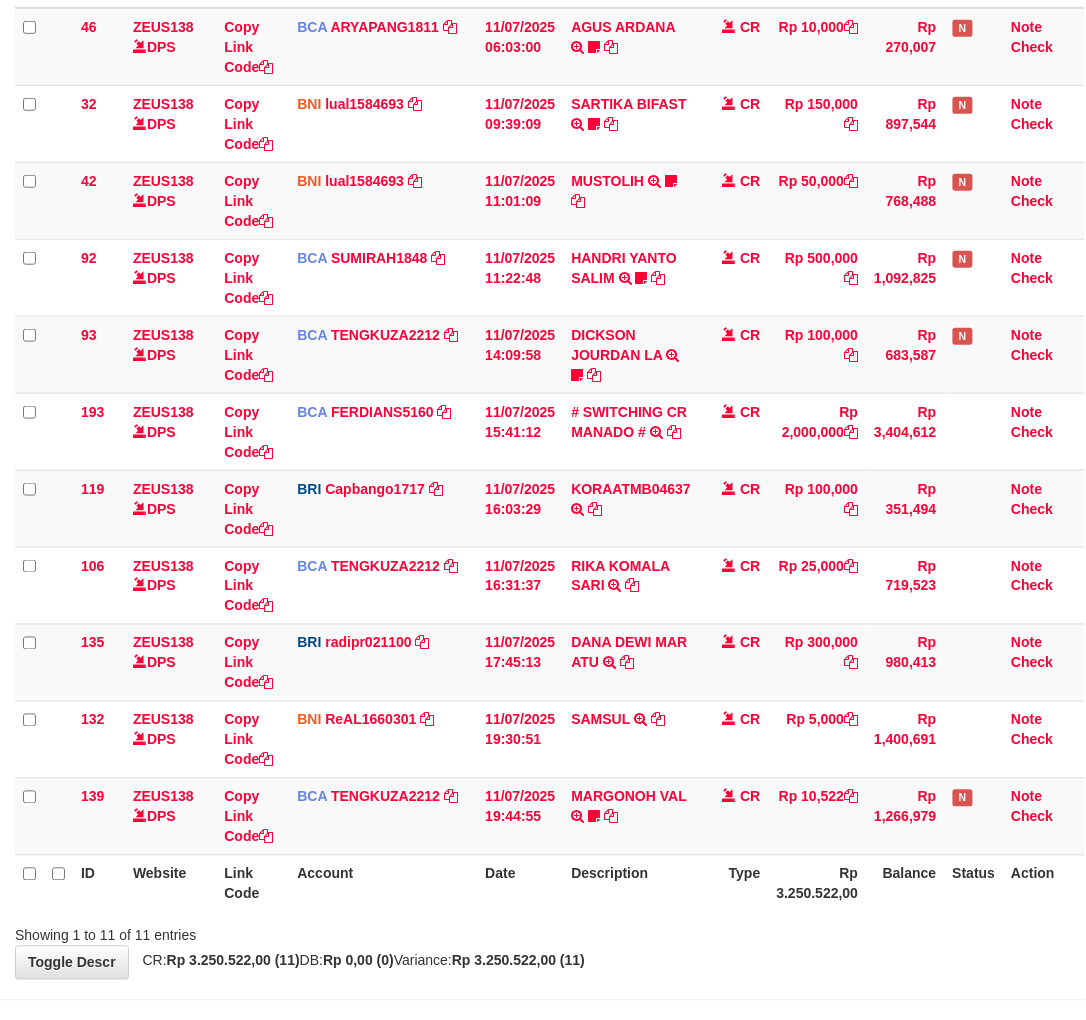 click at bounding box center (770, 918) 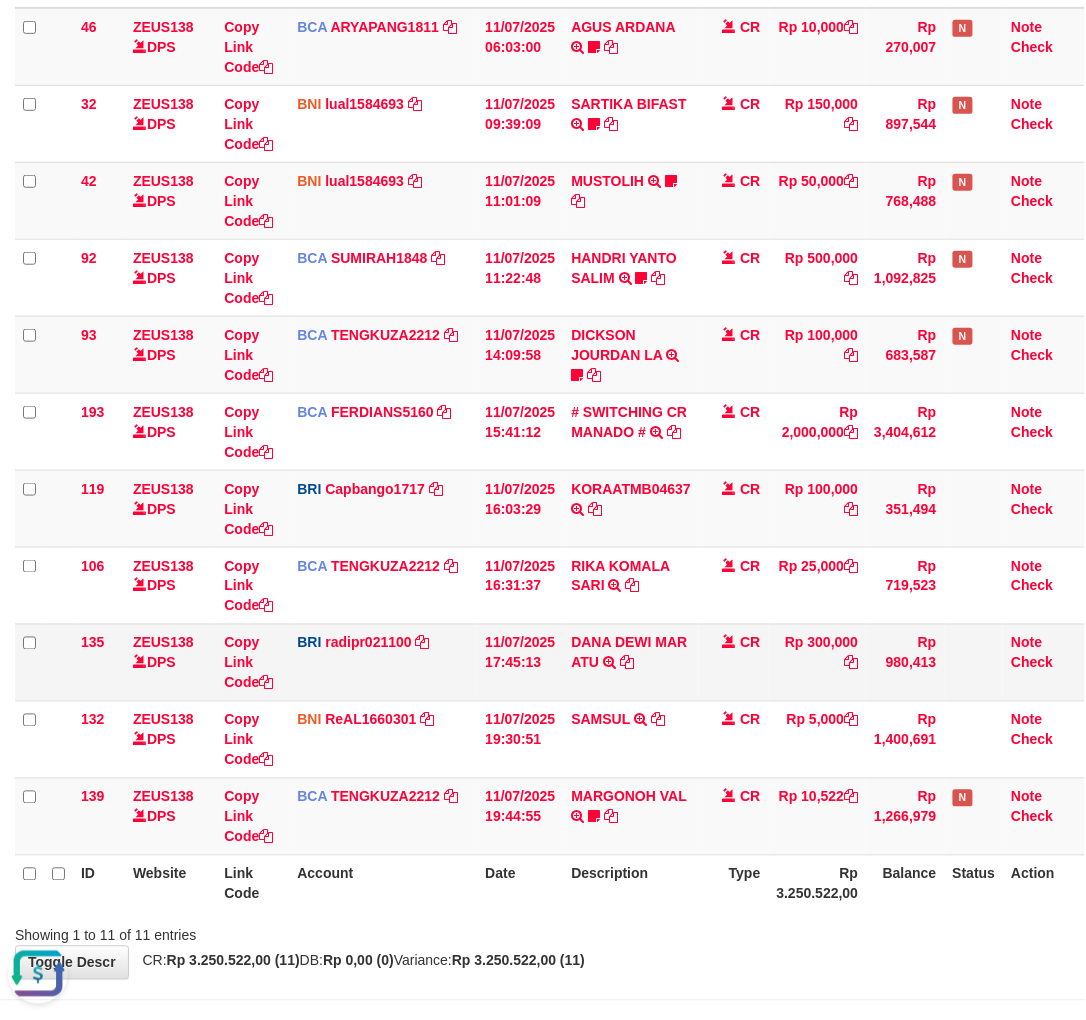 scroll, scrollTop: 0, scrollLeft: 0, axis: both 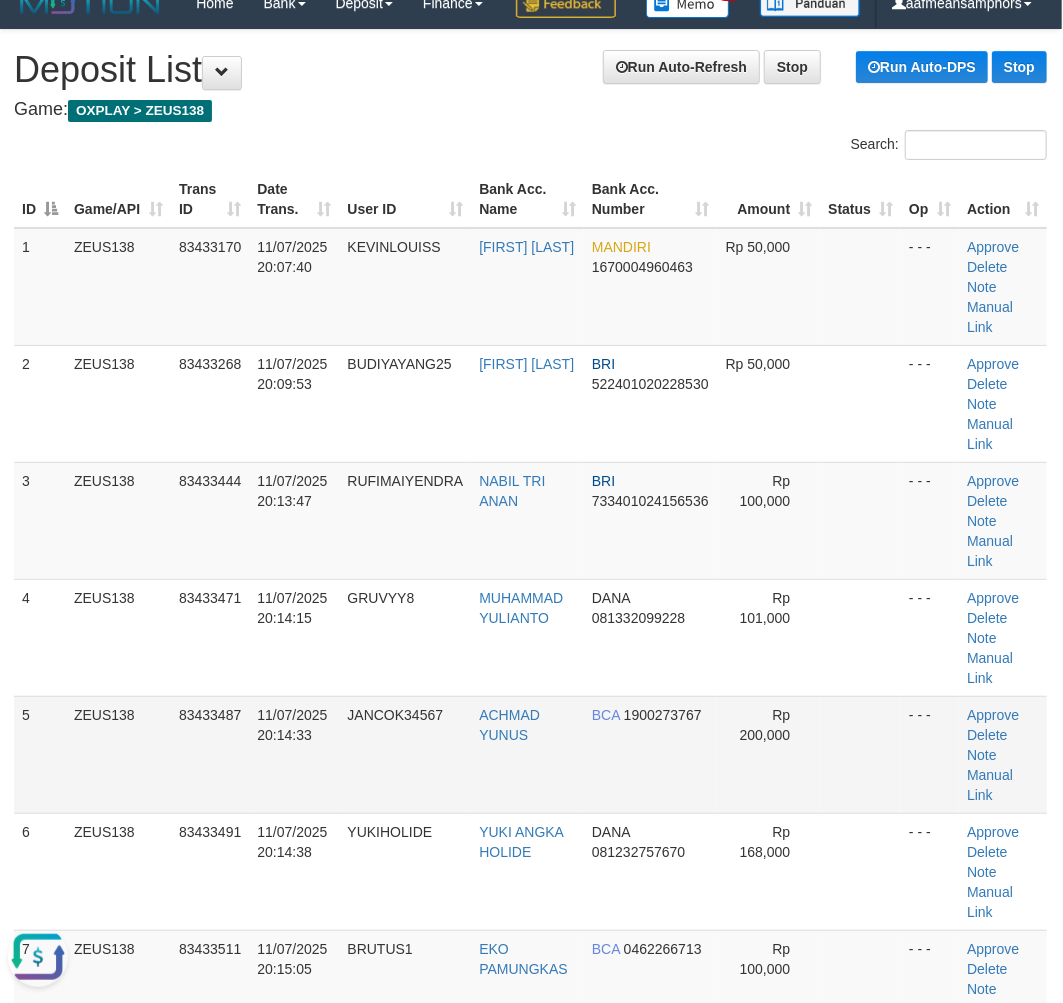 drag, startPoint x: 318, startPoint y: 806, endPoint x: 304, endPoint y: 803, distance: 14.3178215 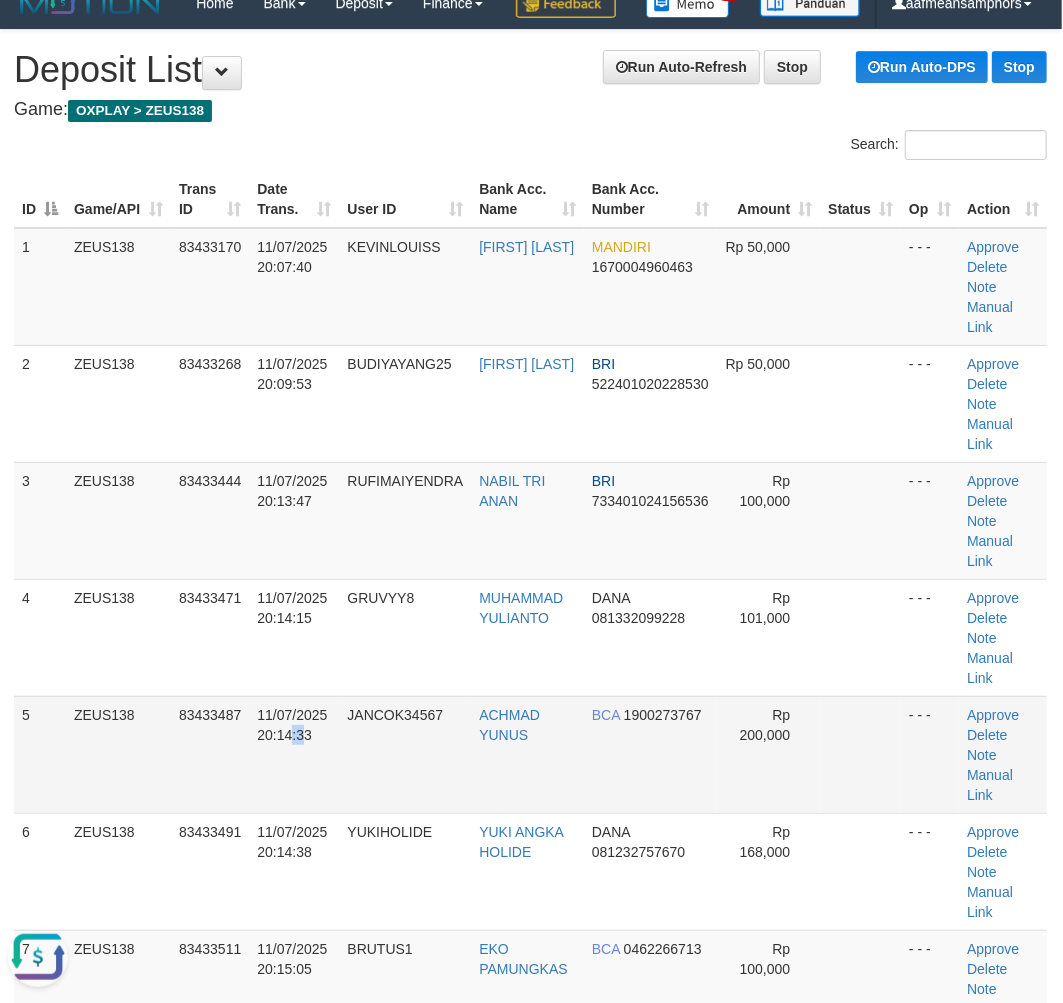 click on "11/07/2025 20:14:33" at bounding box center [294, 754] 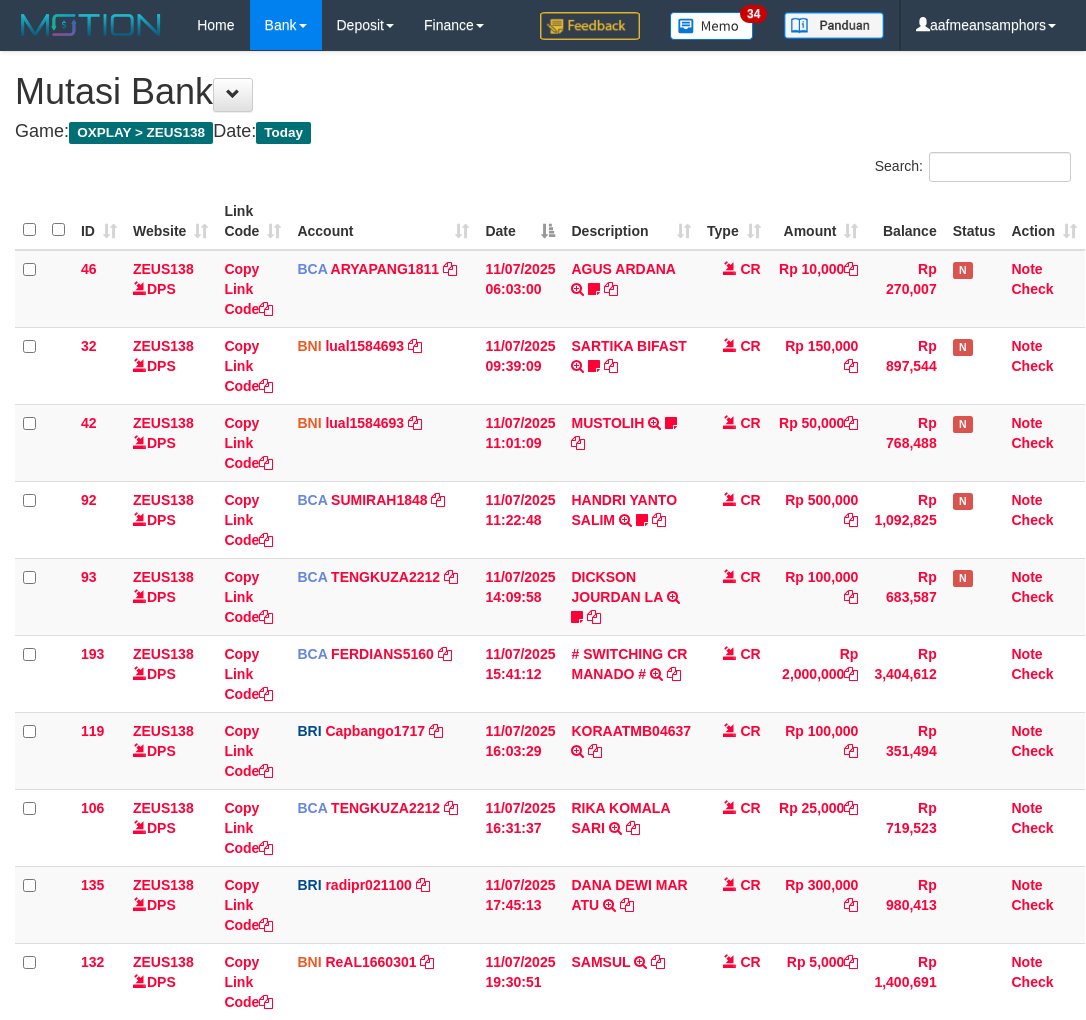 scroll, scrollTop: 242, scrollLeft: 0, axis: vertical 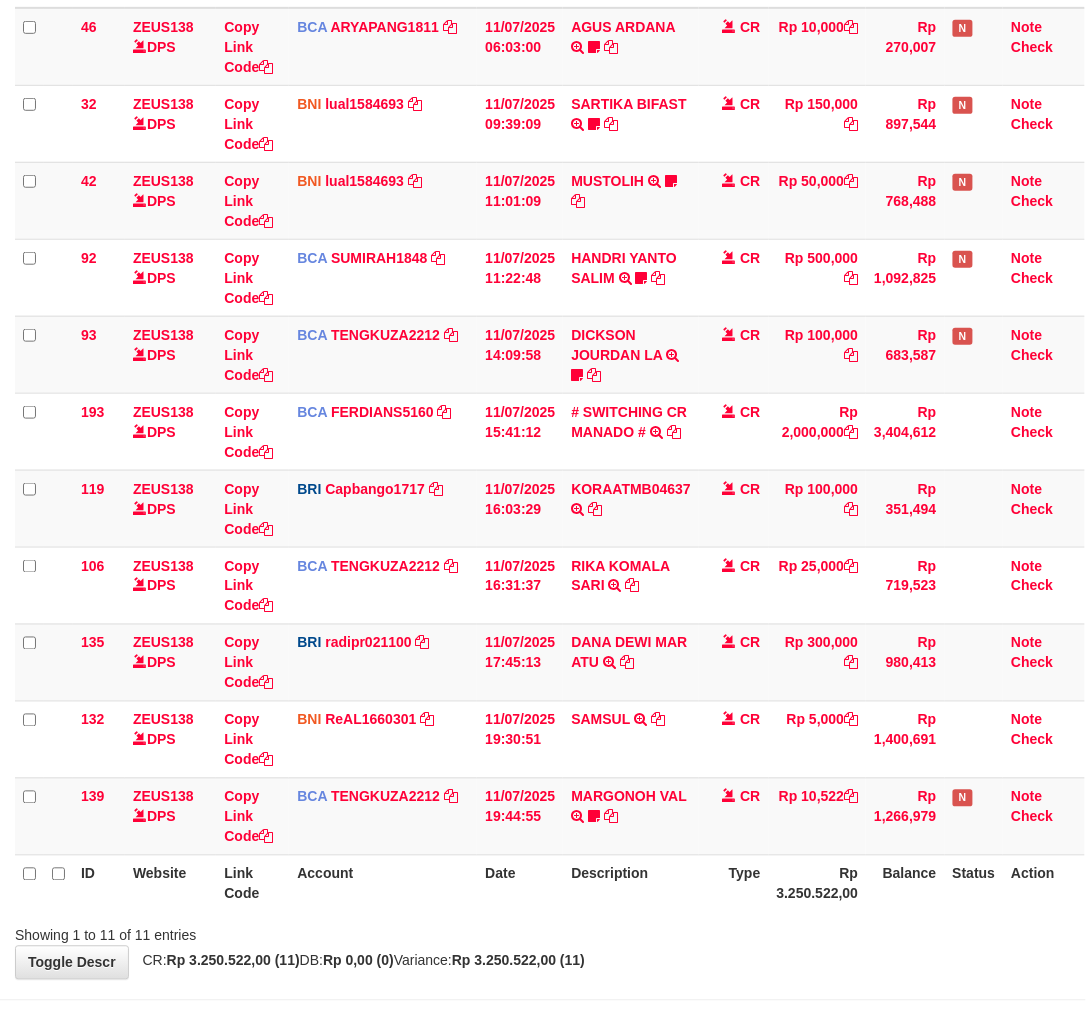 click on "Description" at bounding box center [631, 883] 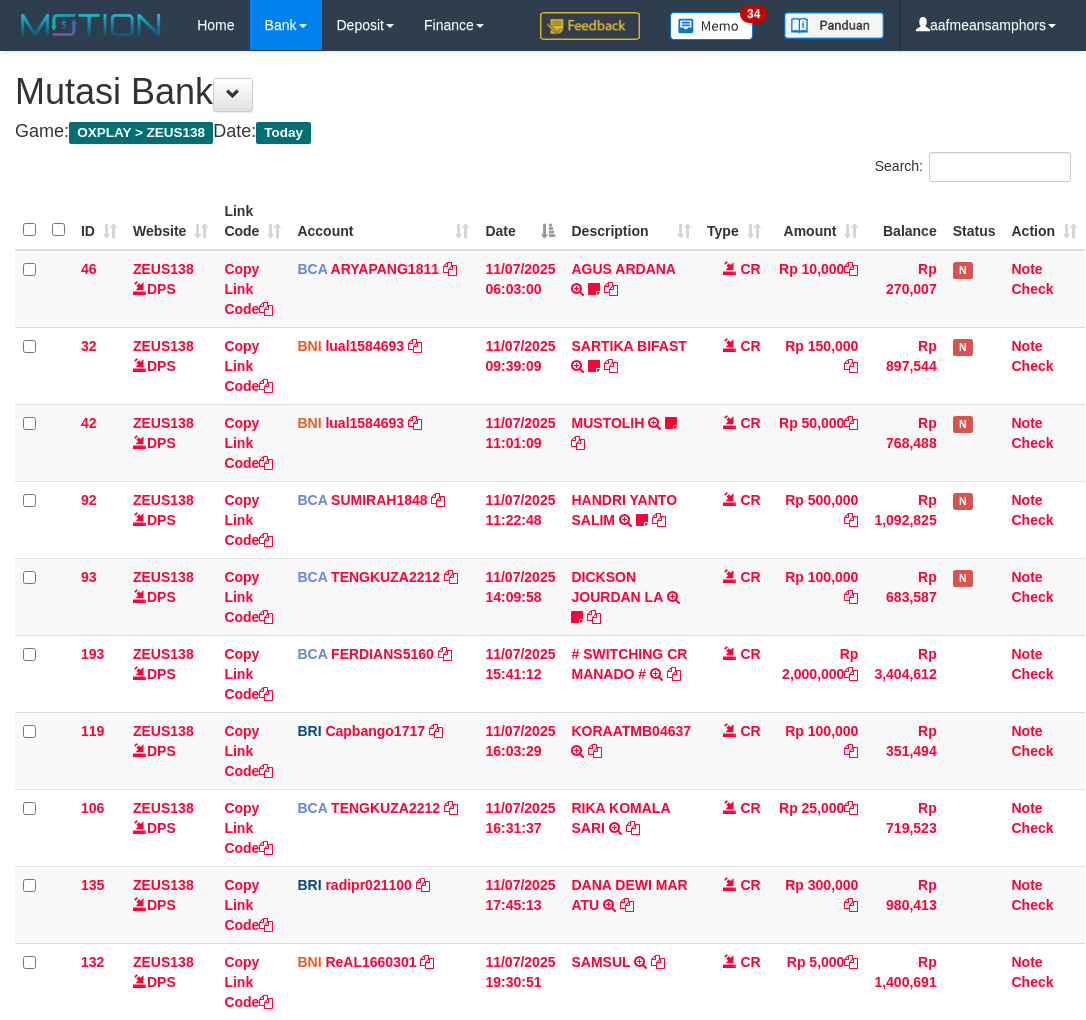 scroll, scrollTop: 242, scrollLeft: 0, axis: vertical 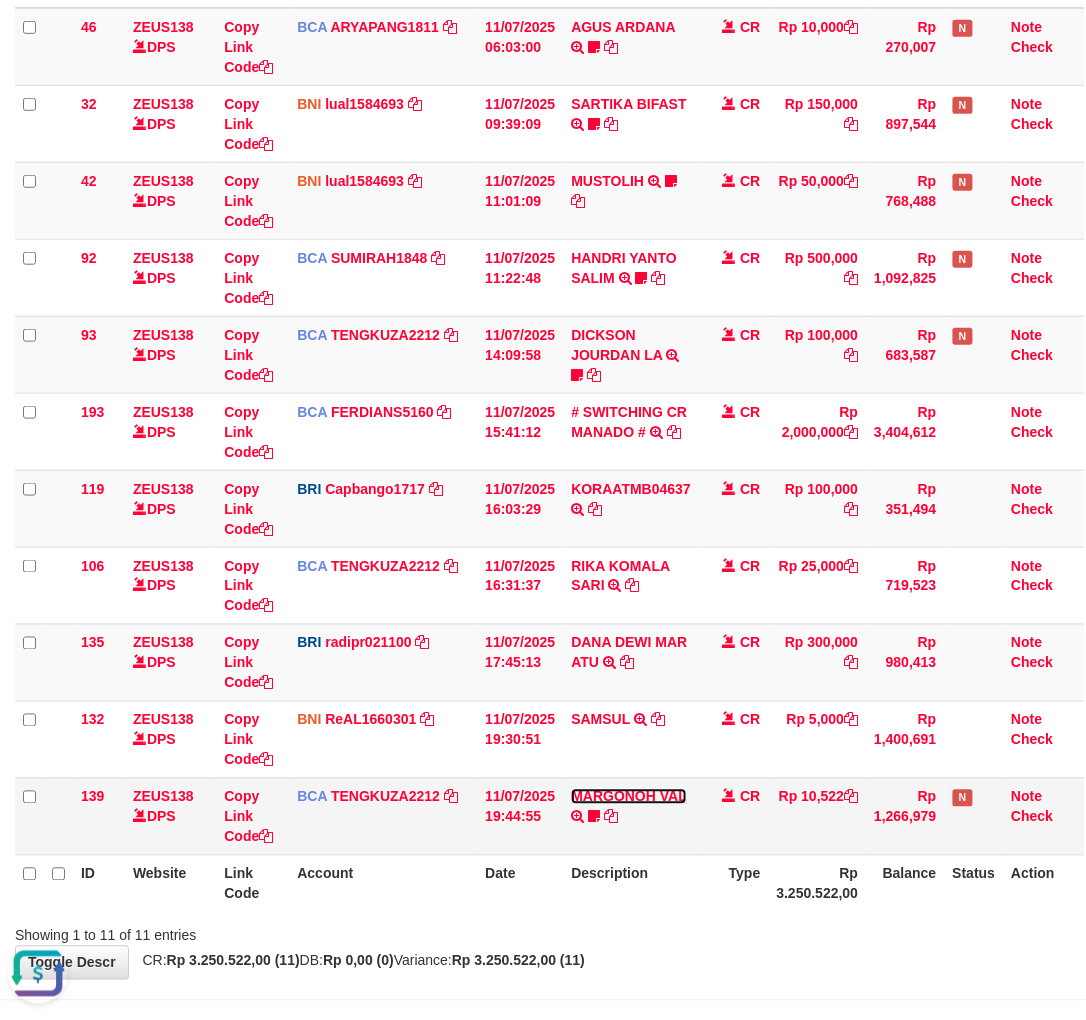 click on "MARGONOH VAL" at bounding box center [628, 797] 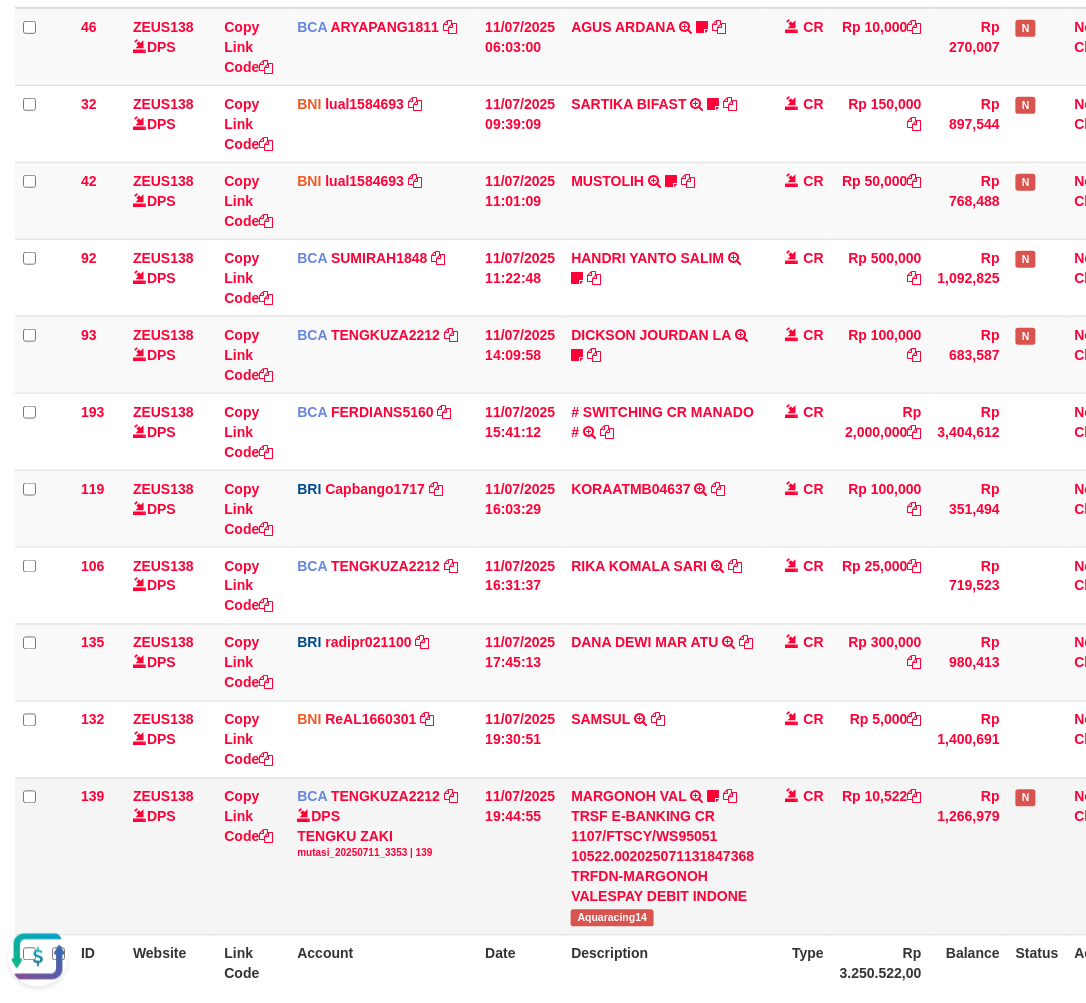 click on "TRSF E-BANKING CR 1107/FTSCY/WS95051
10522.002025071131847368 TRFDN-MARGONOH VALESPAY DEBIT INDONE" at bounding box center (662, 857) 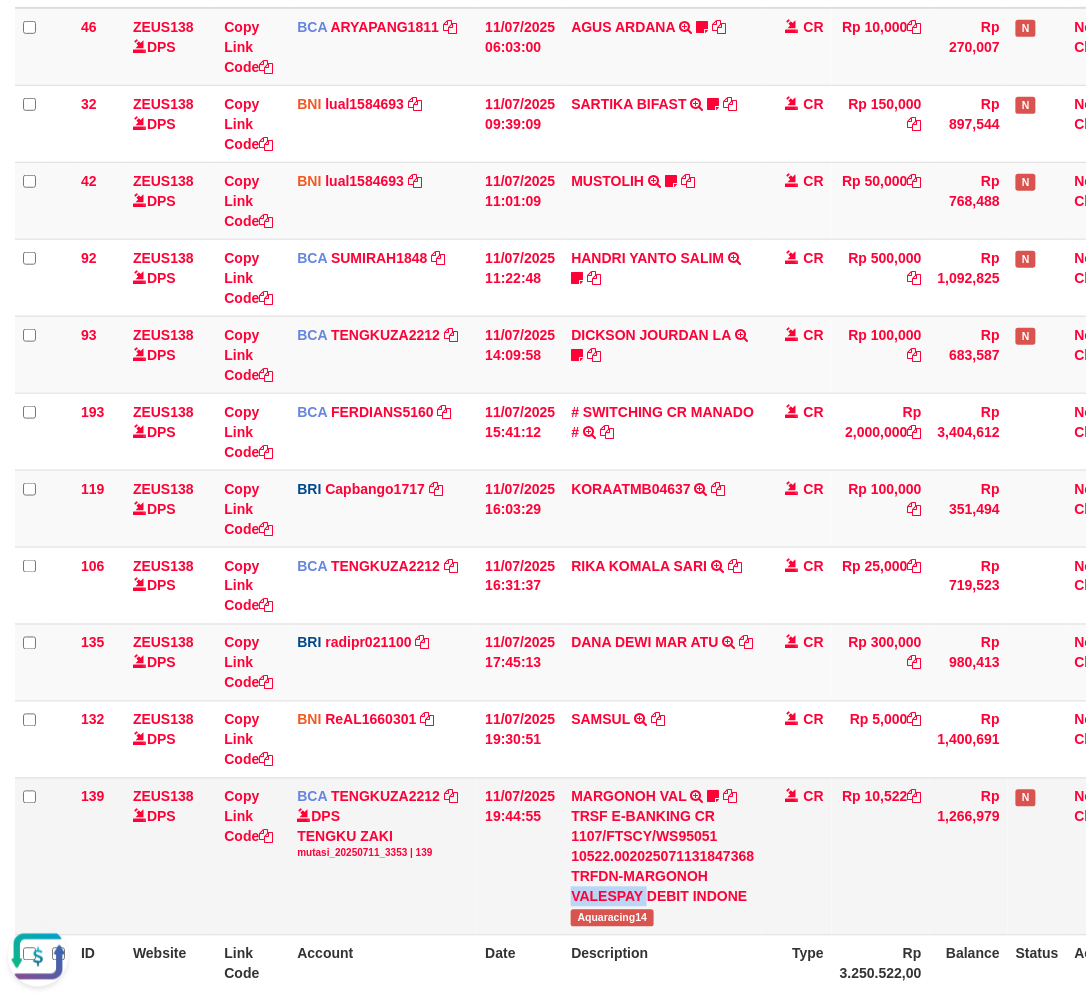 click on "TRSF E-BANKING CR 1107/FTSCY/WS95051
10522.002025071131847368 TRFDN-MARGONOH VALESPAY DEBIT INDONE" at bounding box center (662, 857) 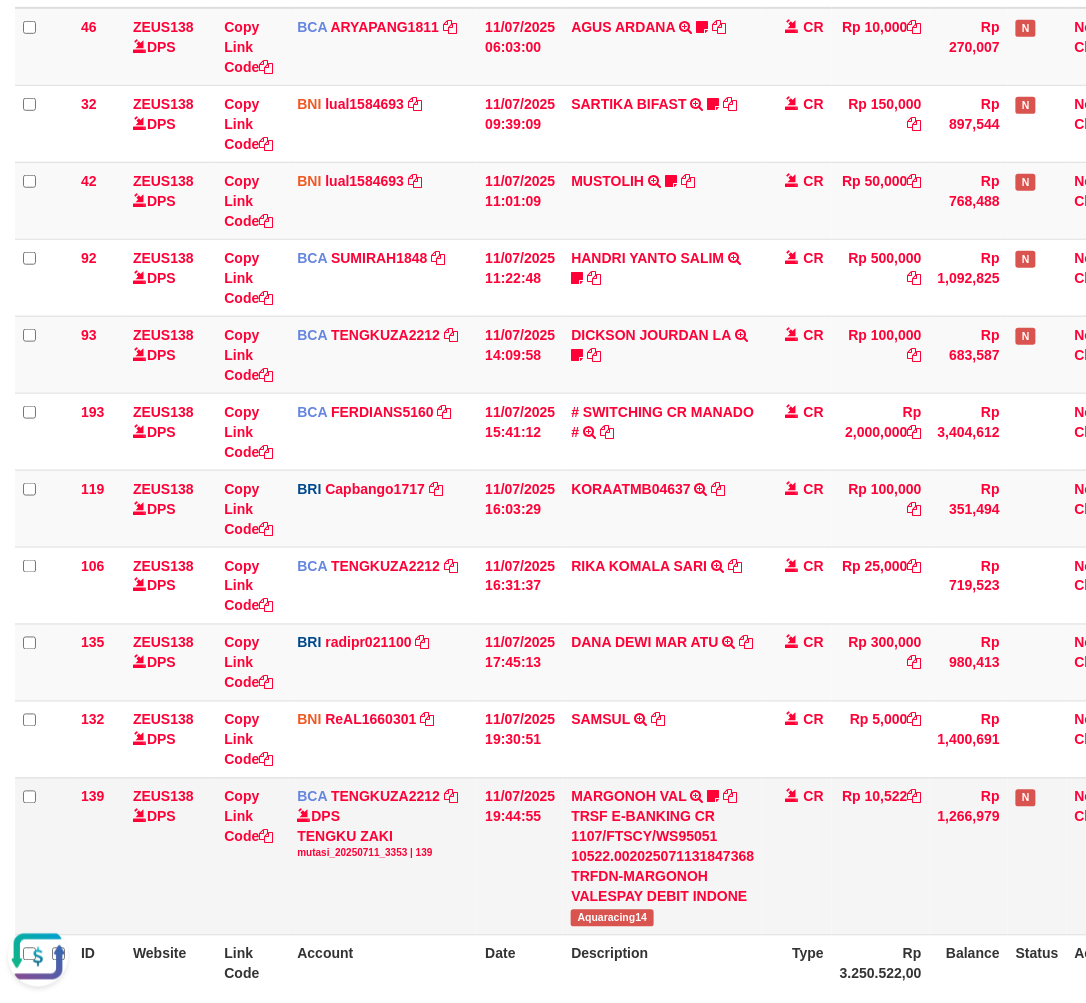 click on "Aquaracing14" at bounding box center [612, 918] 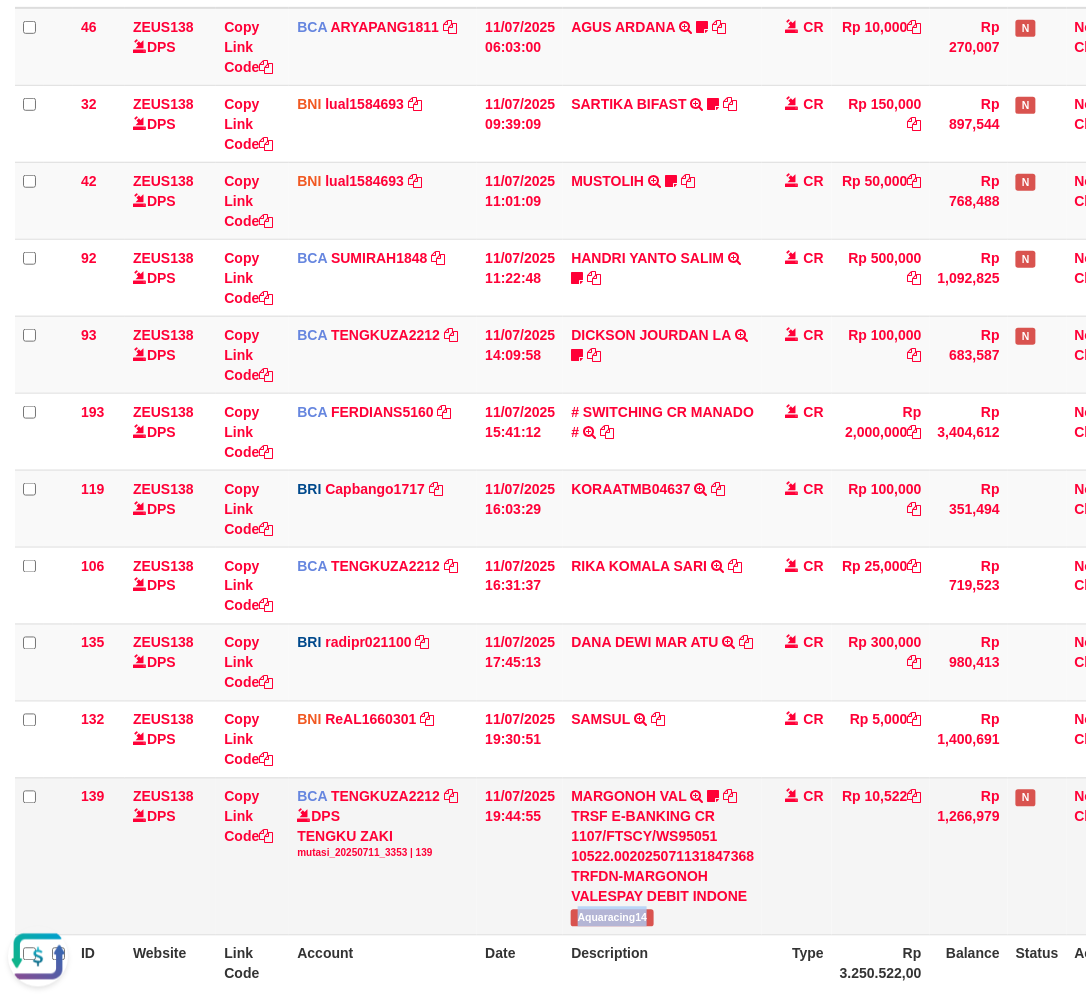 click on "Aquaracing14" at bounding box center [612, 918] 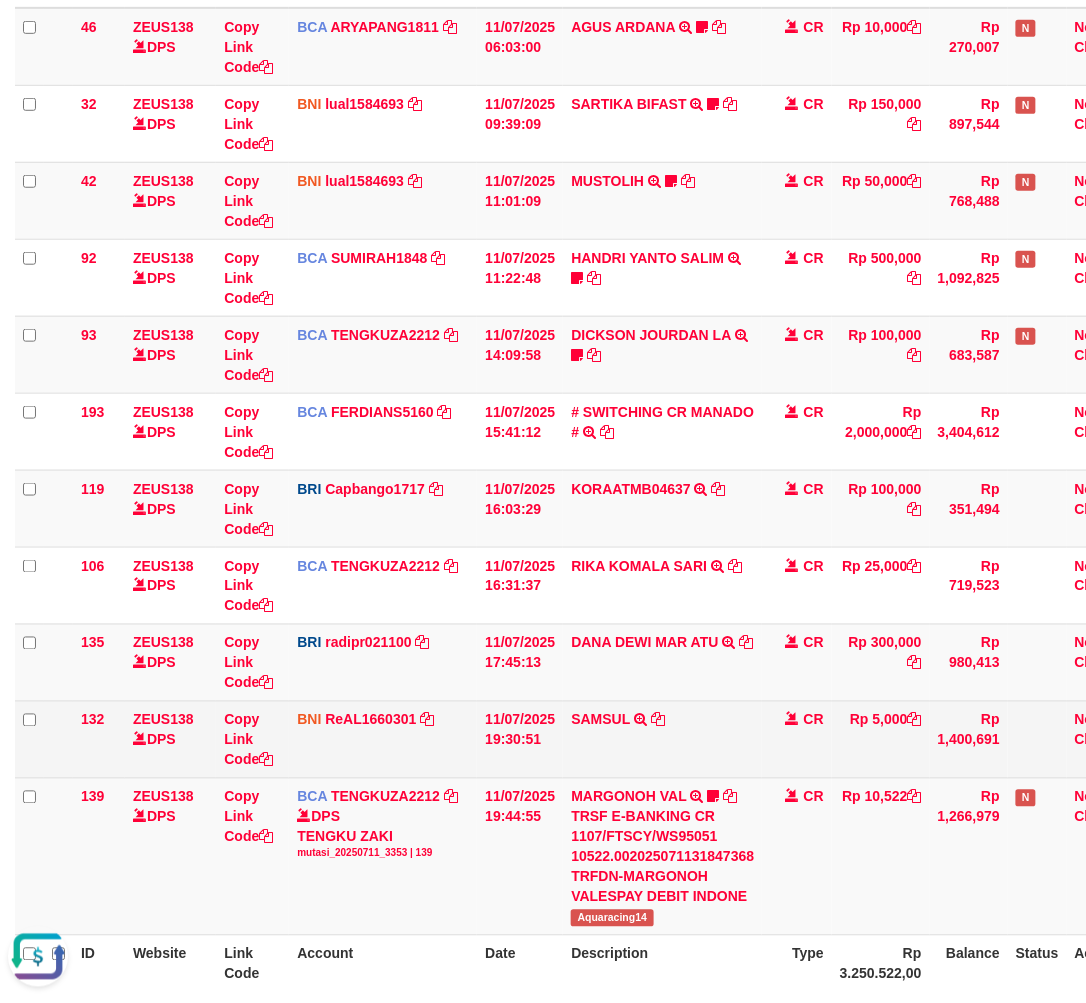 click on "SAMSUL         TRANSFER DARI SDR SAMSUL" at bounding box center (662, 739) 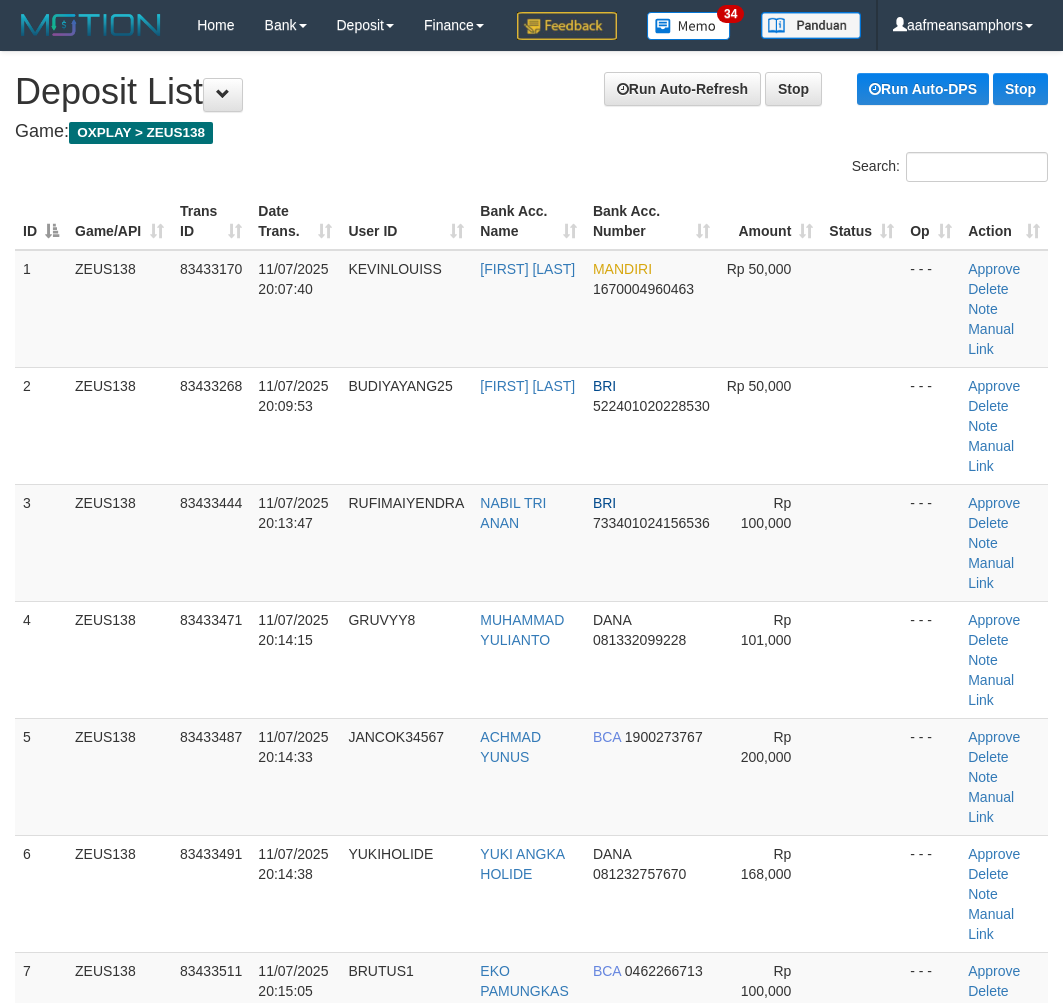 scroll, scrollTop: 22, scrollLeft: 1, axis: both 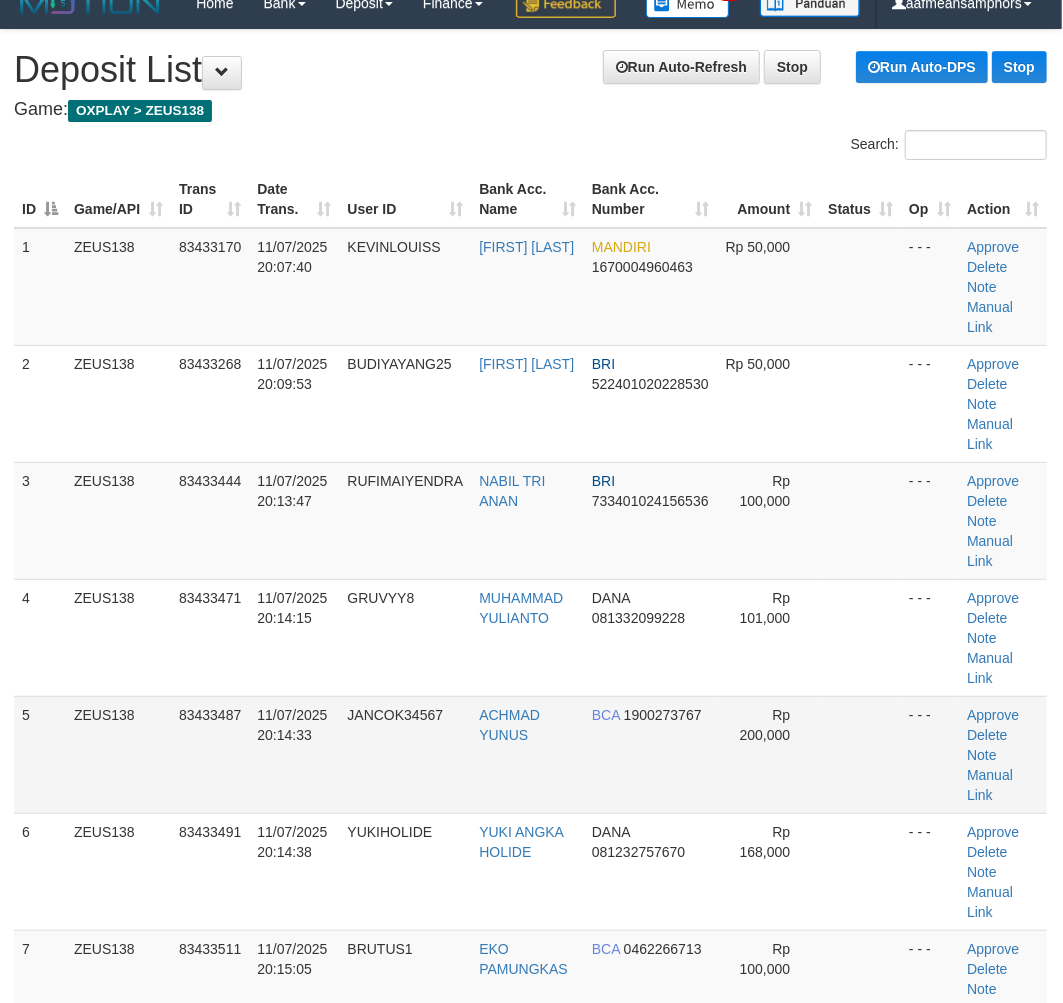 drag, startPoint x: 202, startPoint y: 854, endPoint x: 437, endPoint y: 857, distance: 235.01915 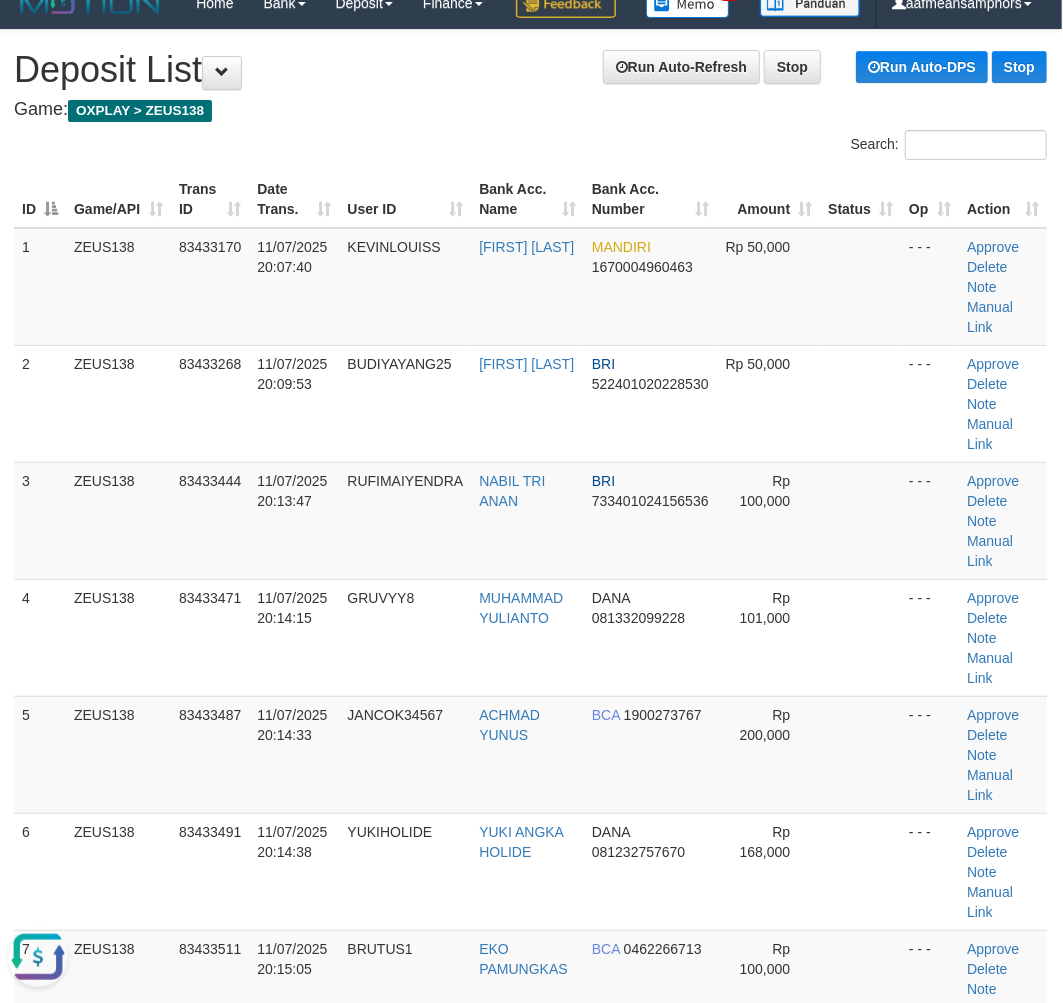scroll, scrollTop: 0, scrollLeft: 0, axis: both 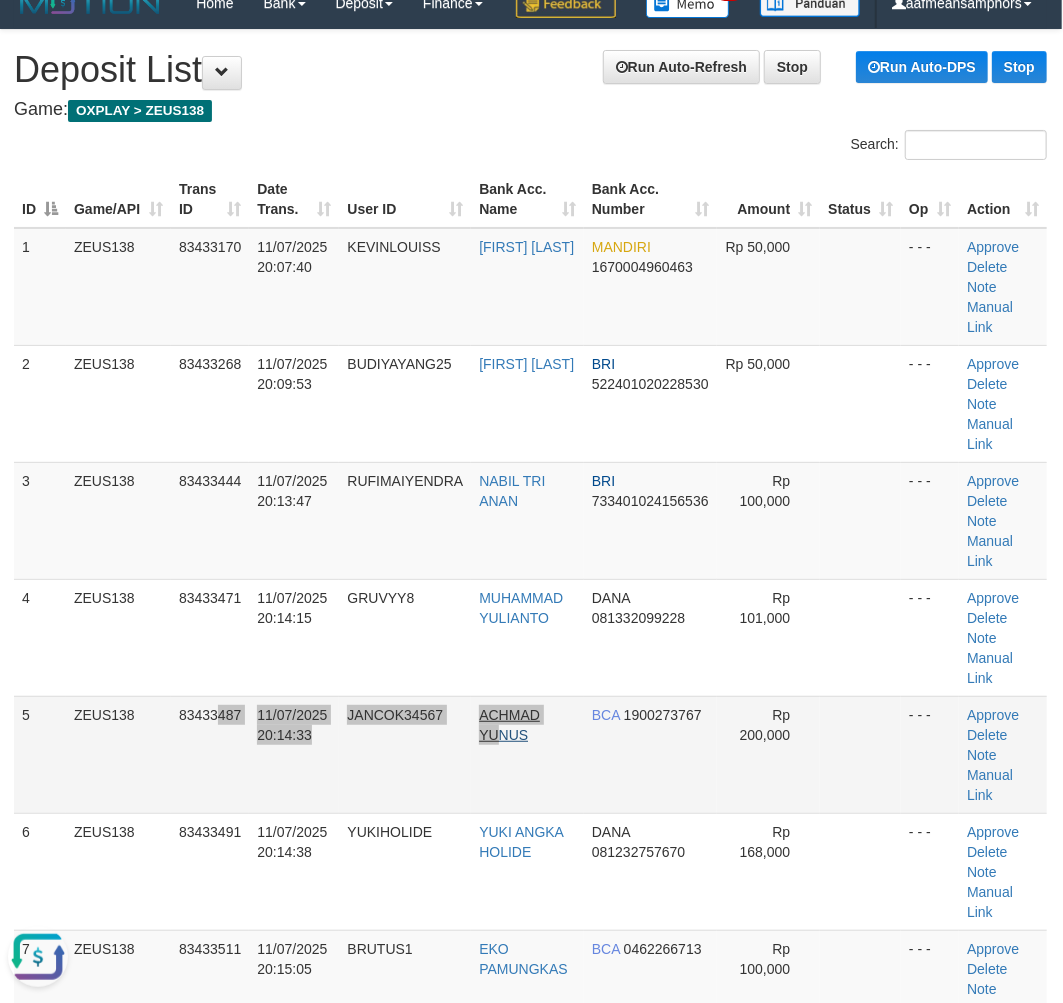 click on "5
ZEUS138
83433487
11/07/2025 20:14:33
JANCOK34567
ACHMAD YUNUS
BCA
1900273767
Rp 200,000
- - -
Approve
Delete
Note
Manual Link" at bounding box center [530, 754] 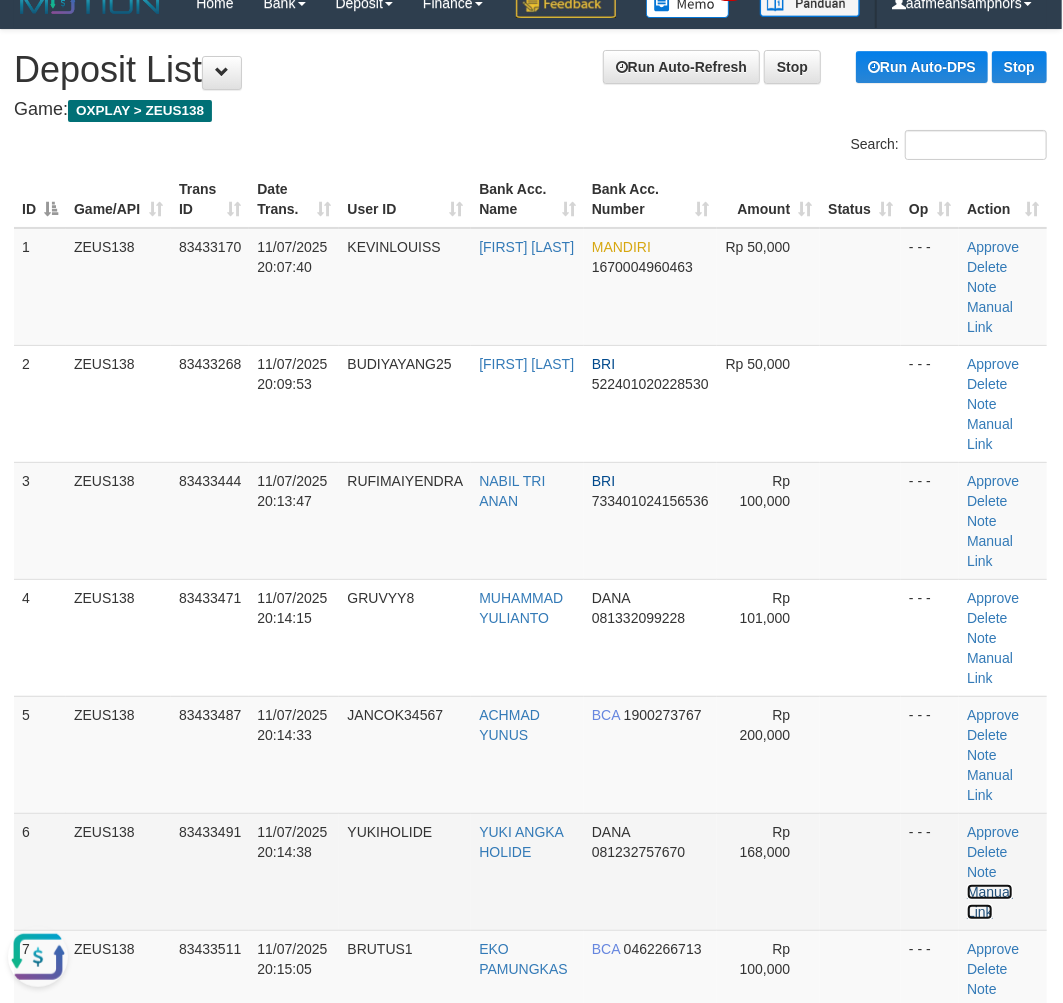 click on "Manual Link" at bounding box center (990, 902) 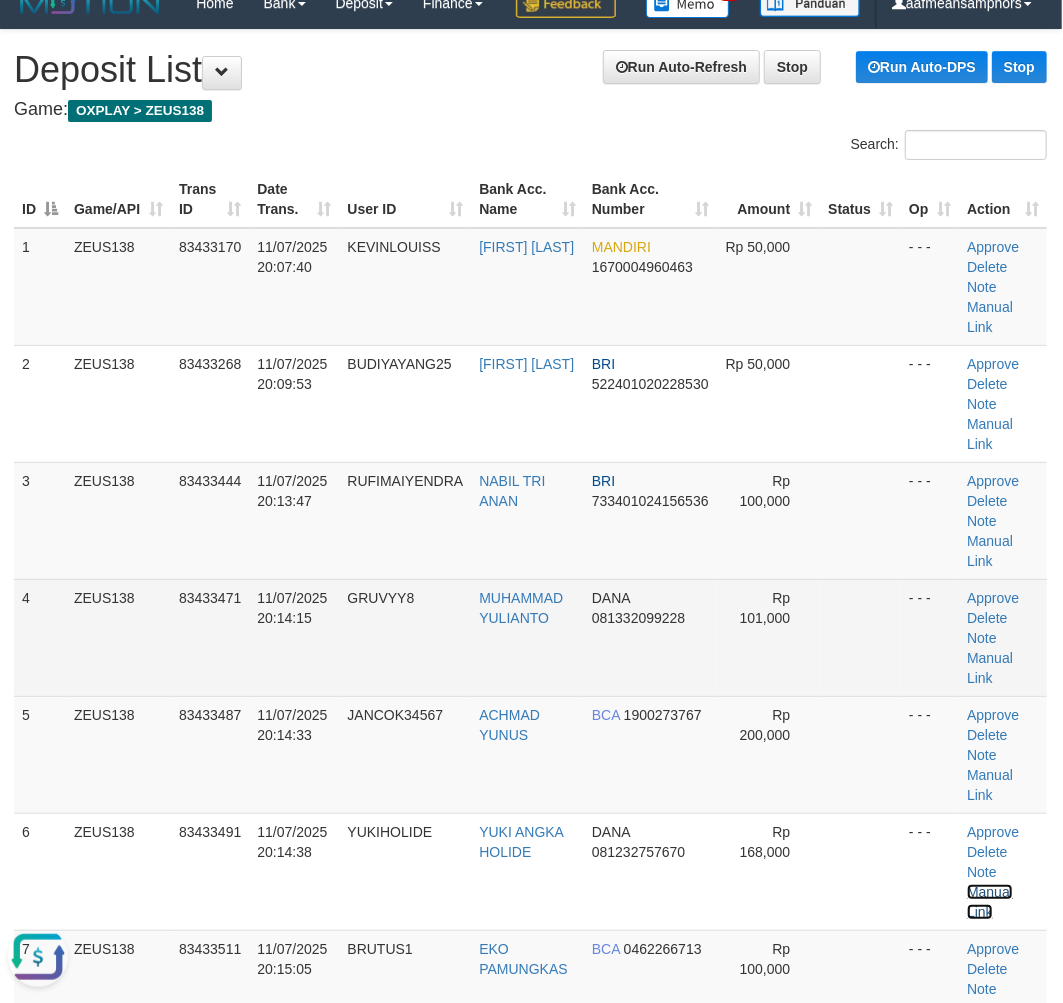 click on "Manual Link" at bounding box center [990, 902] 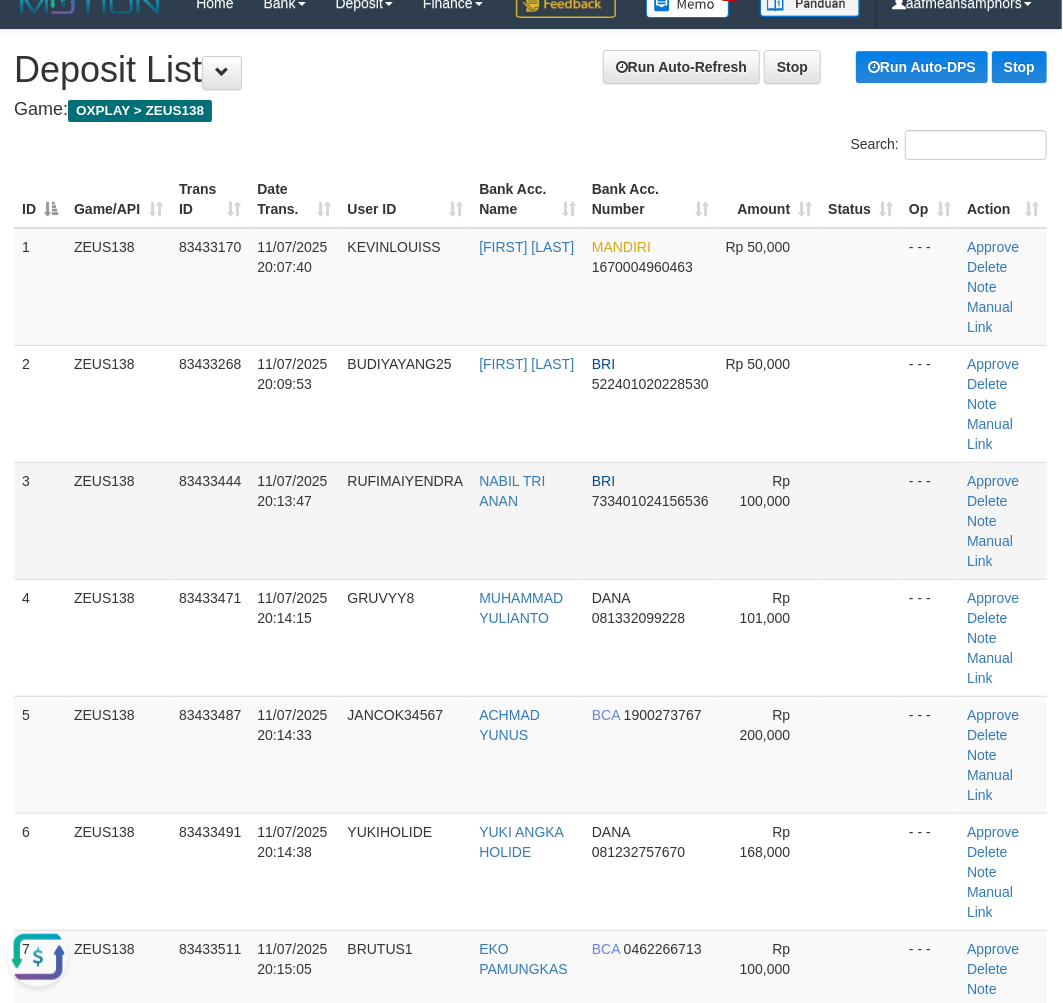 drag, startPoint x: 325, startPoint y: 574, endPoint x: 331, endPoint y: 614, distance: 40.4475 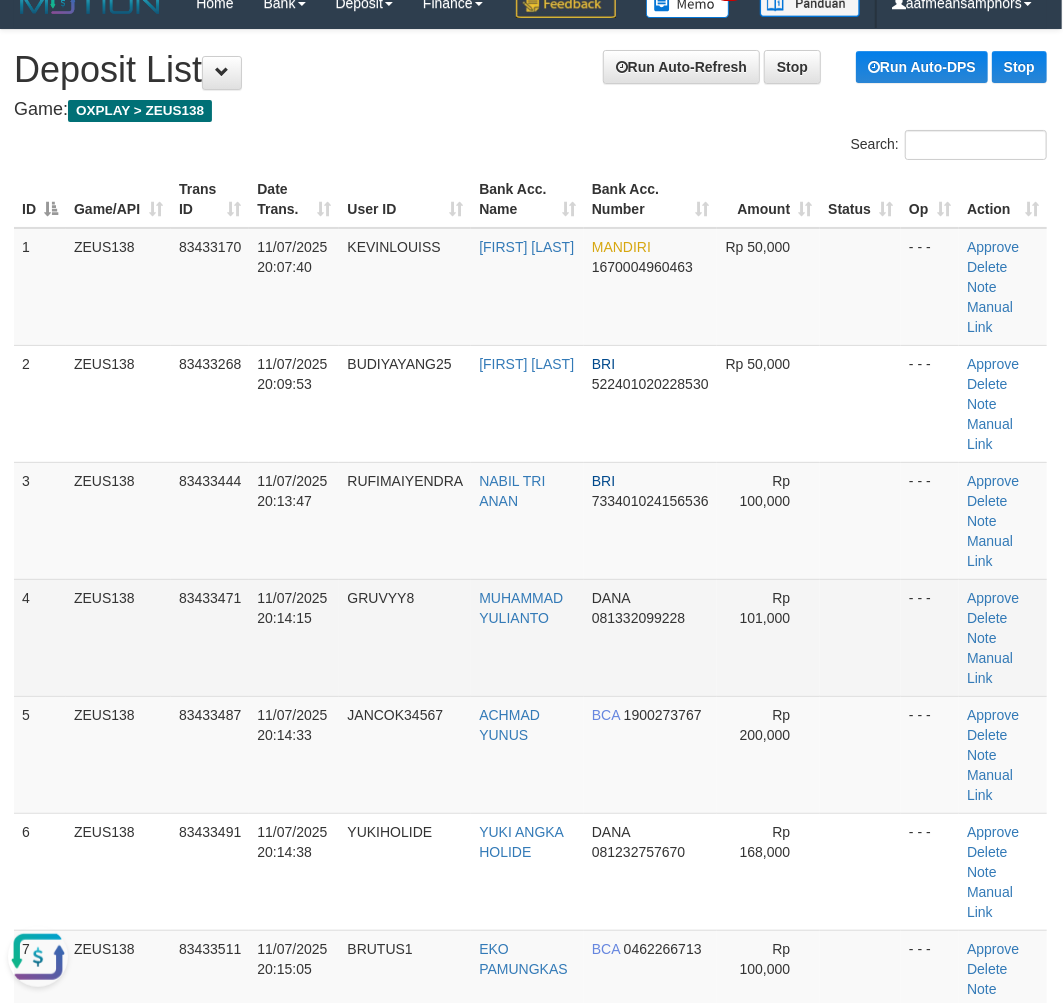 click on "GRUVYY8" at bounding box center (405, 637) 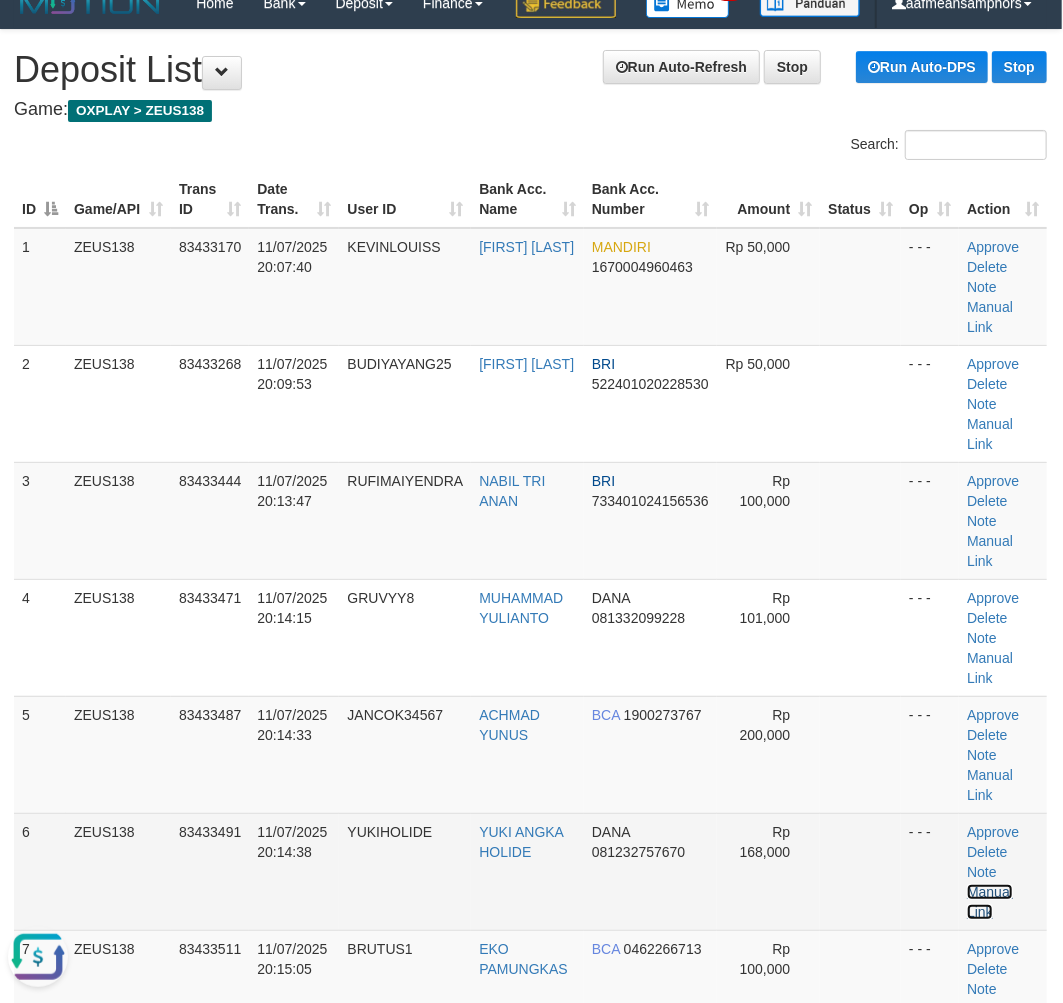 click on "Manual Link" at bounding box center [990, 902] 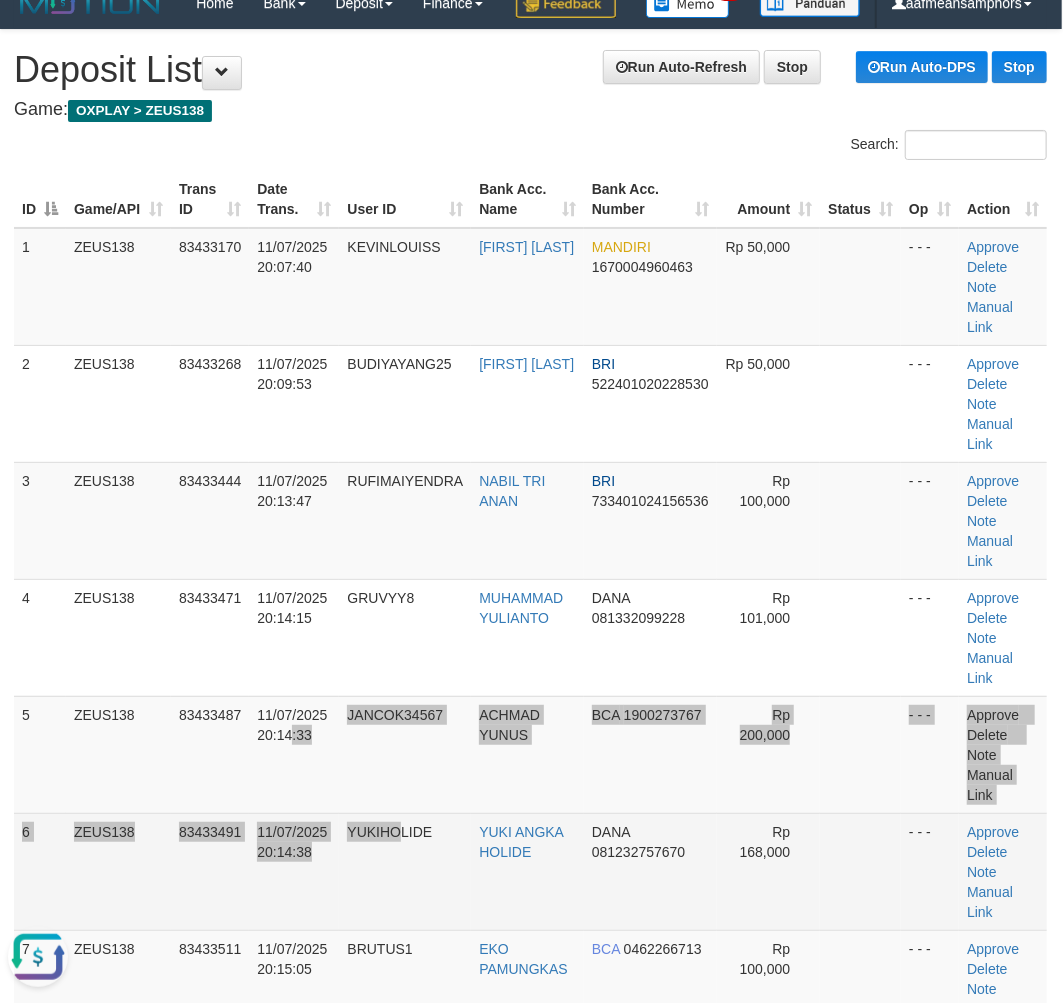 click on "1
ZEUS138
83433170
11/07/2025 20:07:40
KEVINLOUISS
MUHAMMAD RIZQULLAH
MANDIRI
1670004960463
Rp 50,000
- - -
Approve
Delete
Note
Manual Link
2
ZEUS138
83433268
11/07/2025 20:09:53
BUDIYAYANG25
BUDI BASRI
BRI
522401020228530
Rp 50,000" at bounding box center [530, 969] 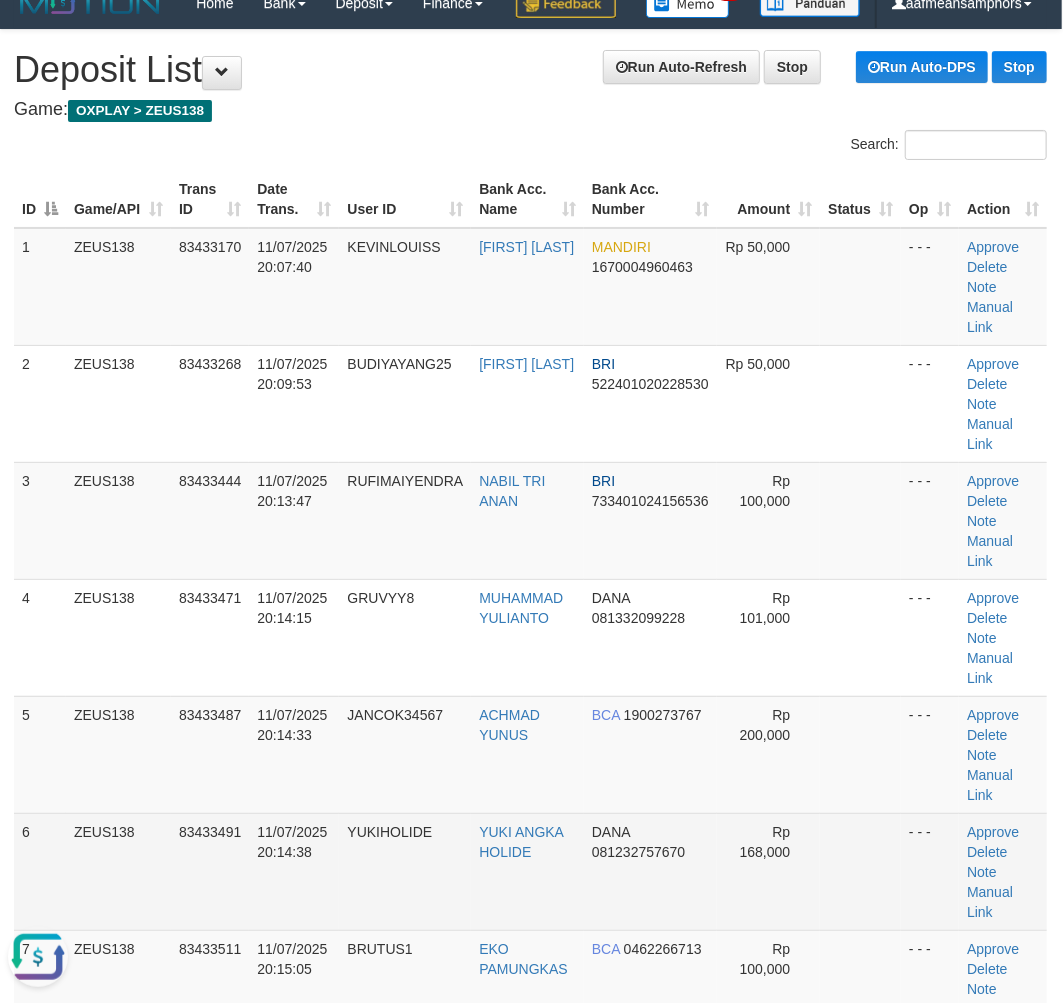 scroll, scrollTop: 995, scrollLeft: 1, axis: both 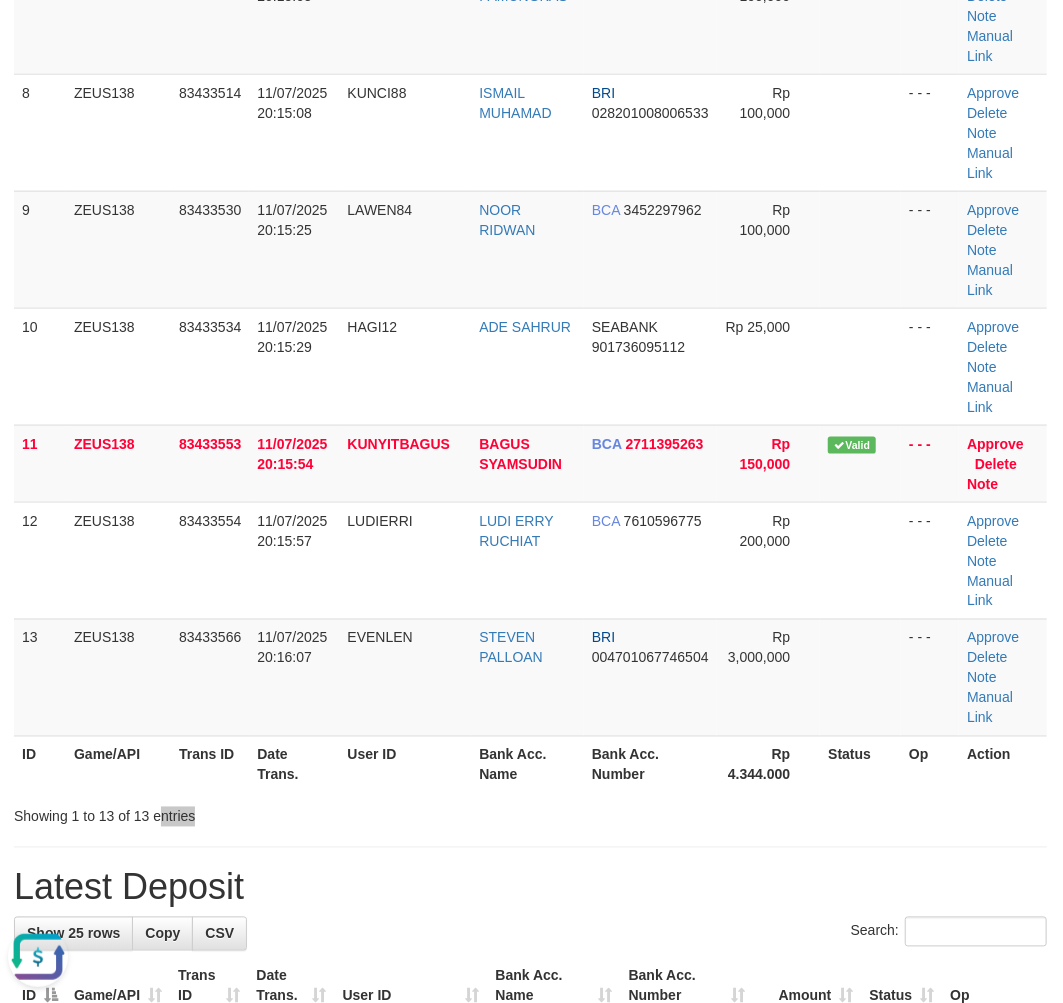 drag, startPoint x: 263, startPoint y: 856, endPoint x: 416, endPoint y: 857, distance: 153.00327 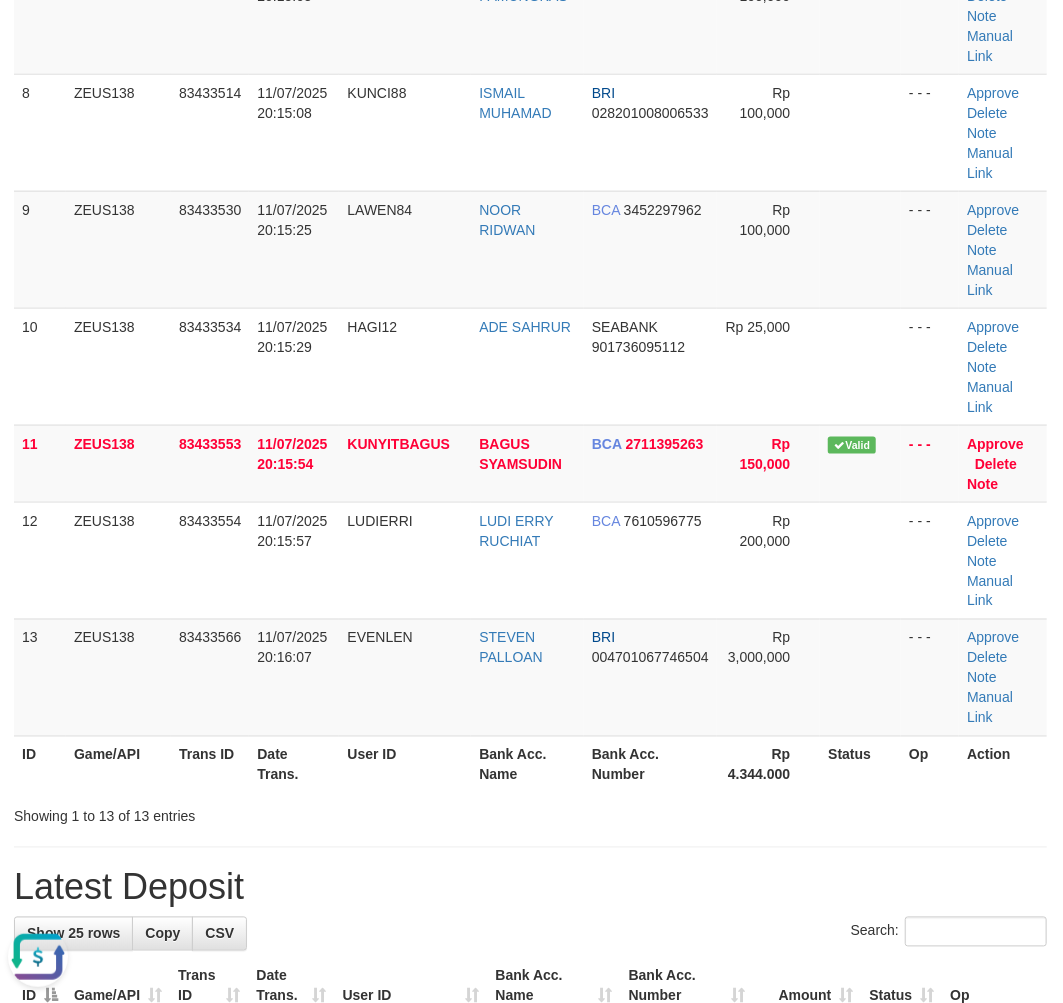 click on "User ID" at bounding box center [405, 764] 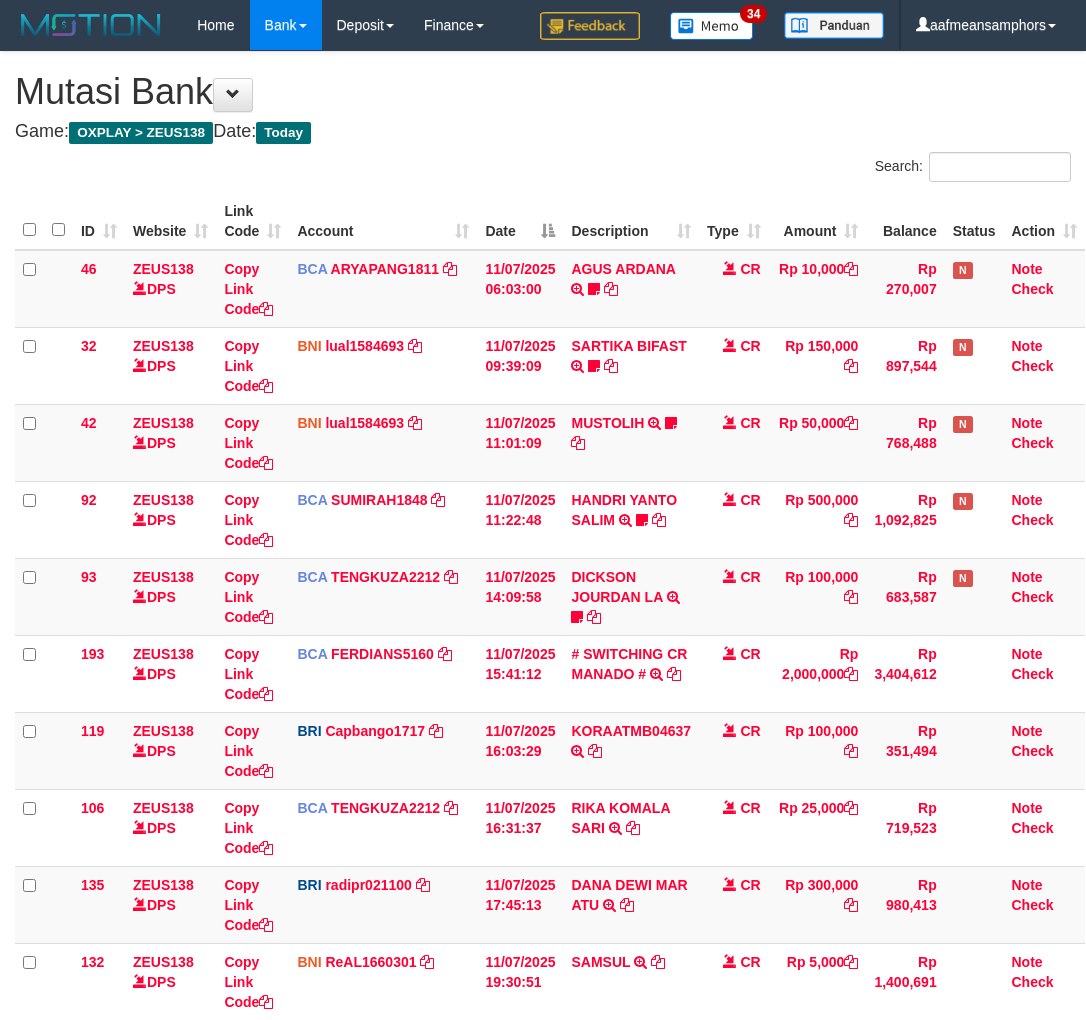 scroll, scrollTop: 201, scrollLeft: 0, axis: vertical 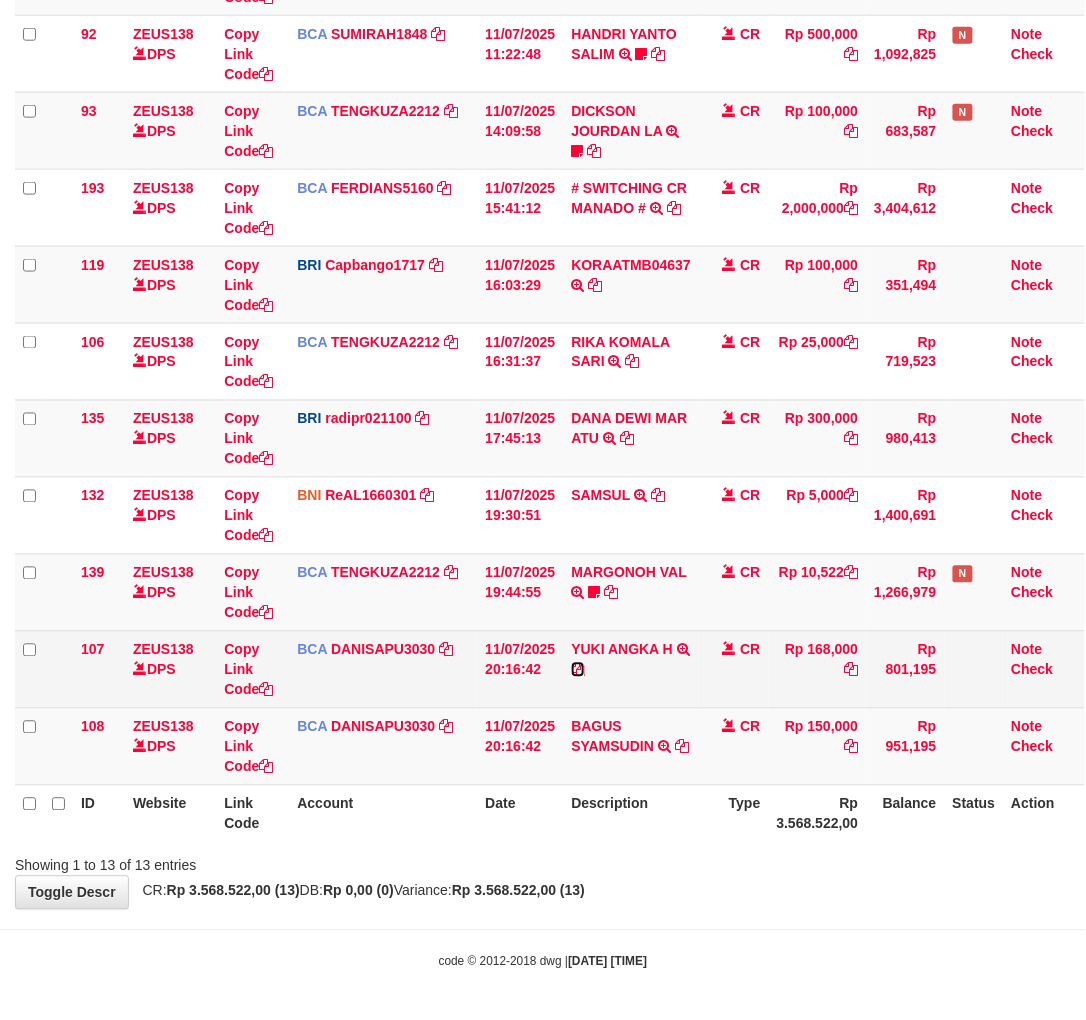 click at bounding box center (578, 670) 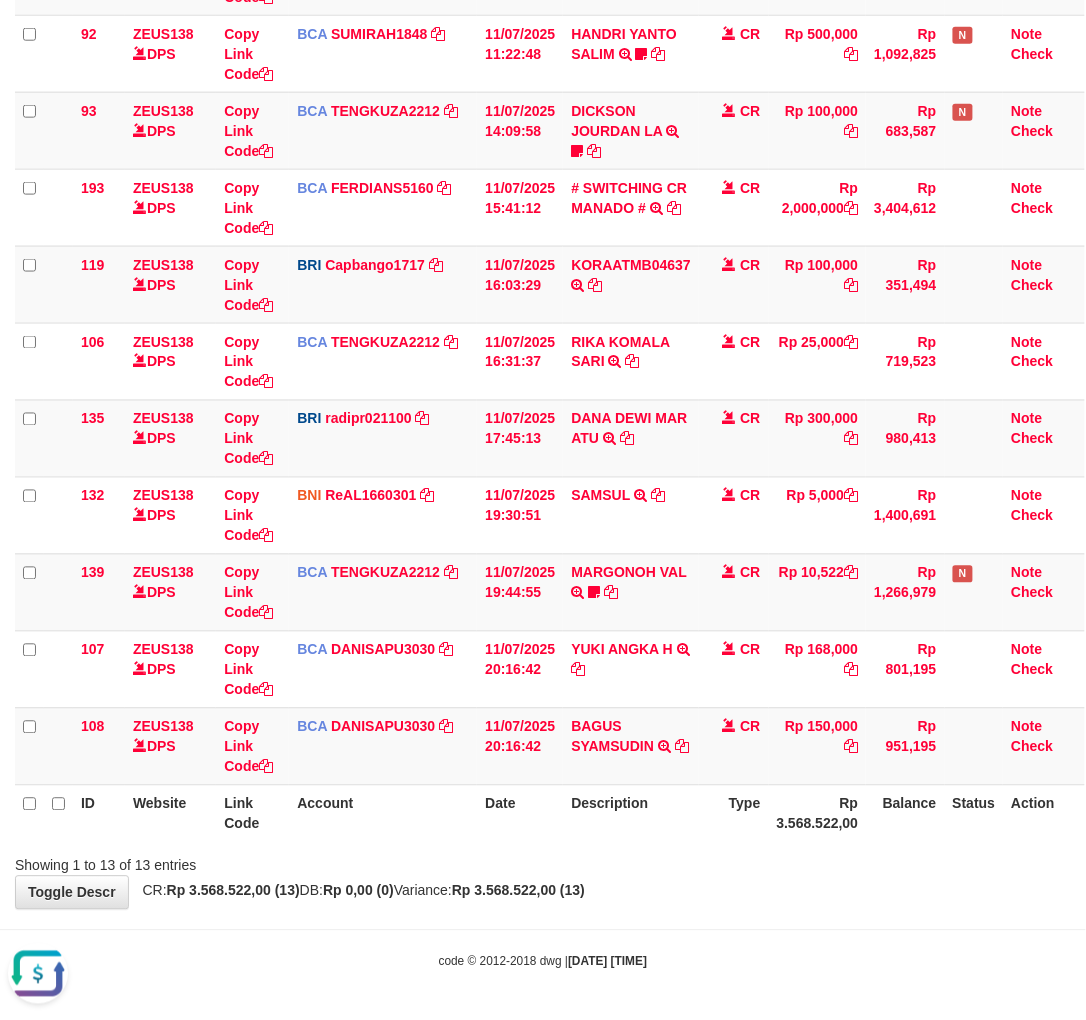 scroll, scrollTop: 0, scrollLeft: 0, axis: both 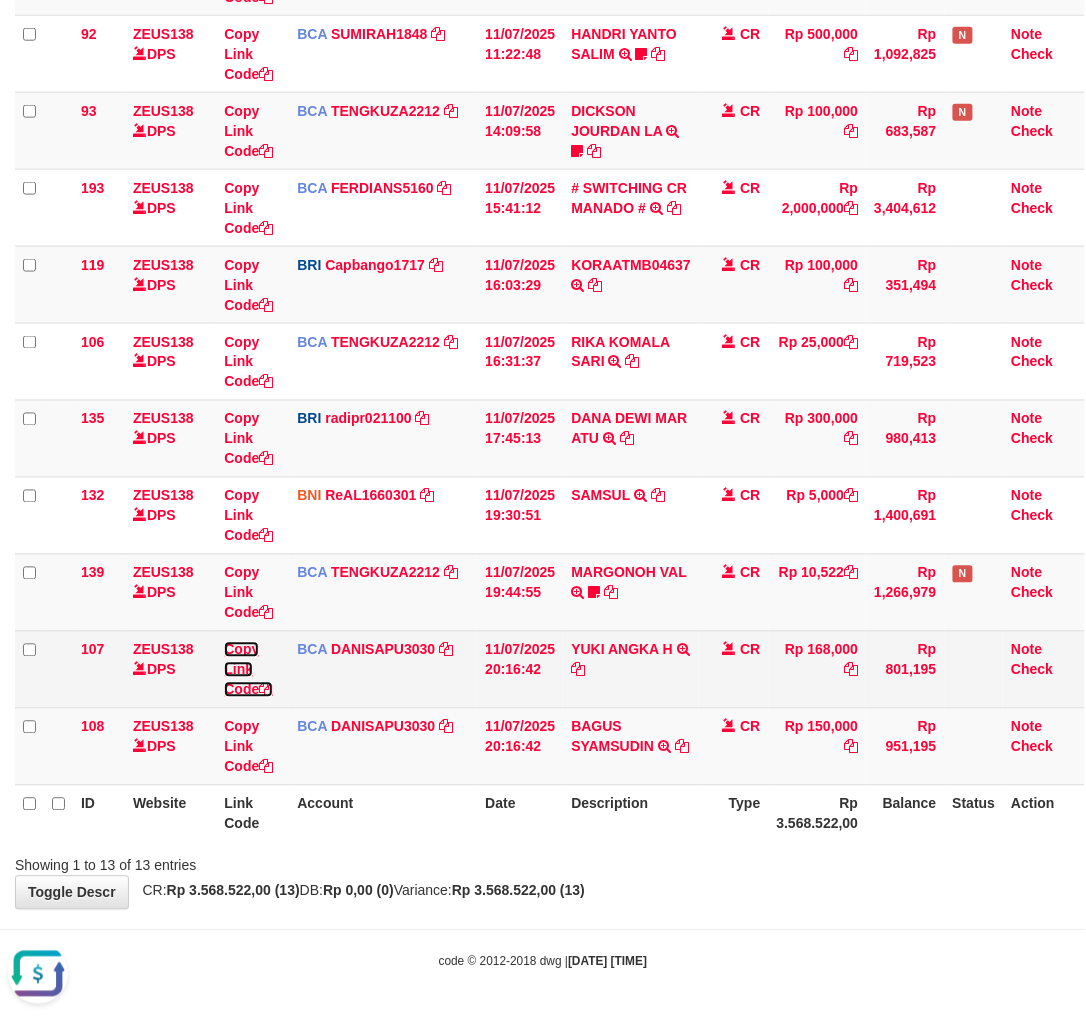 drag, startPoint x: 227, startPoint y: 667, endPoint x: 238, endPoint y: 664, distance: 11.401754 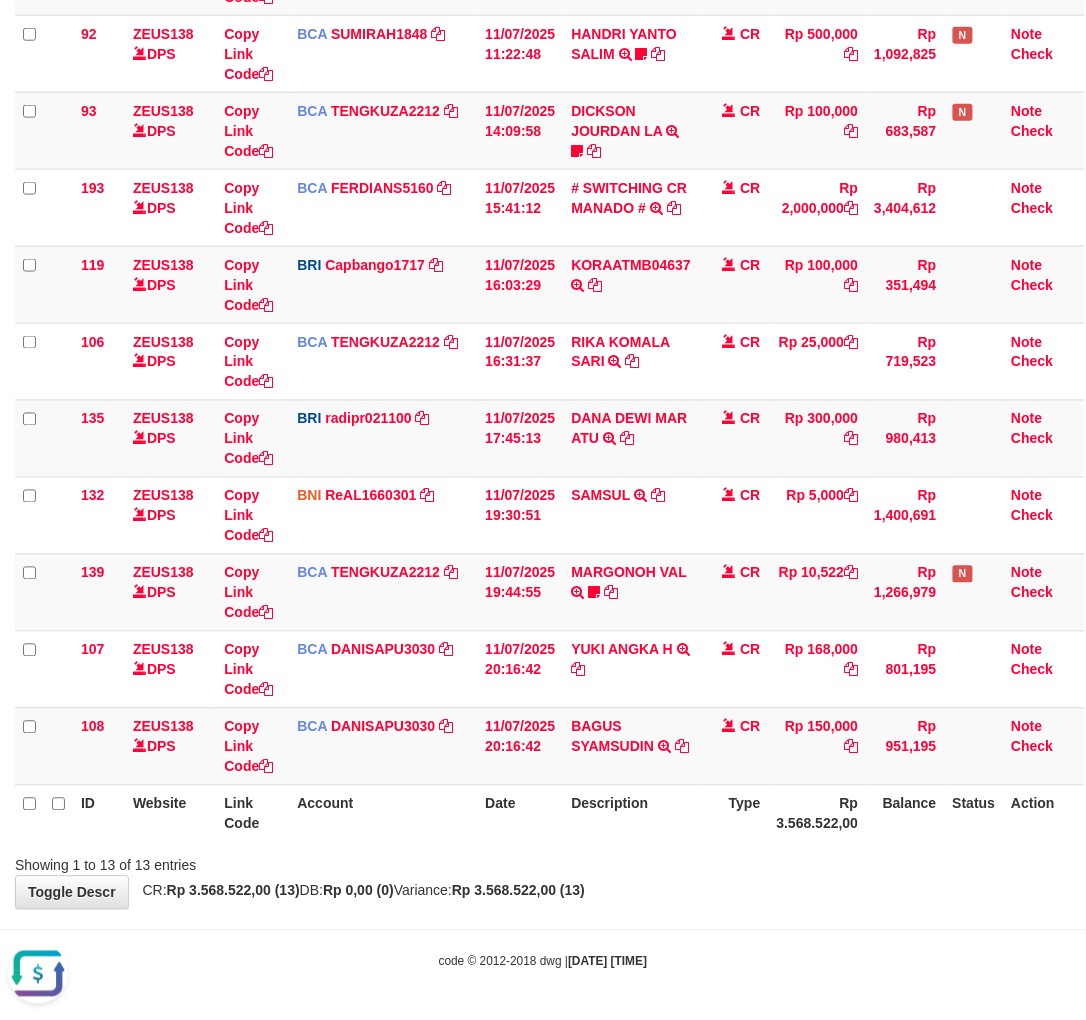 scroll, scrollTop: 297, scrollLeft: 0, axis: vertical 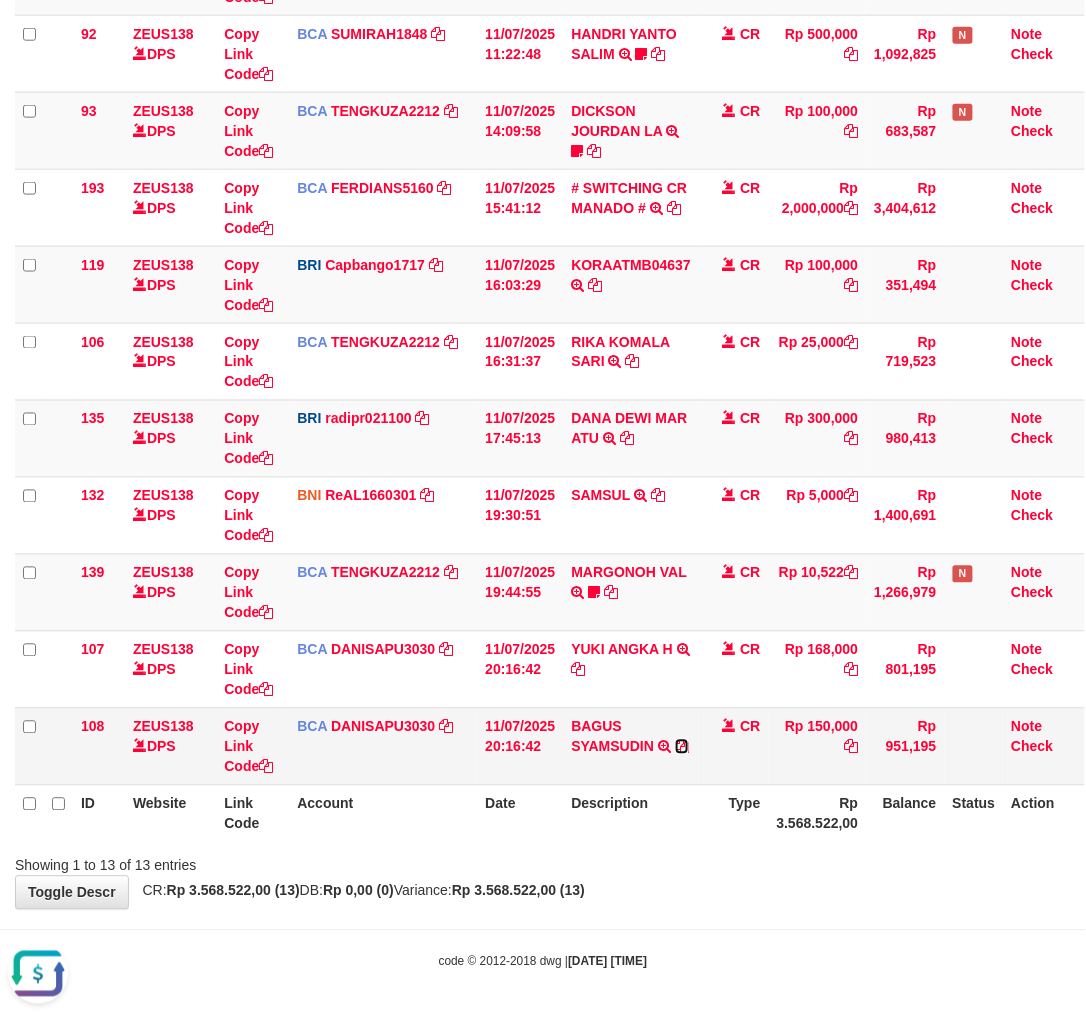 drag, startPoint x: 676, startPoint y: 744, endPoint x: 733, endPoint y: 751, distance: 57.428215 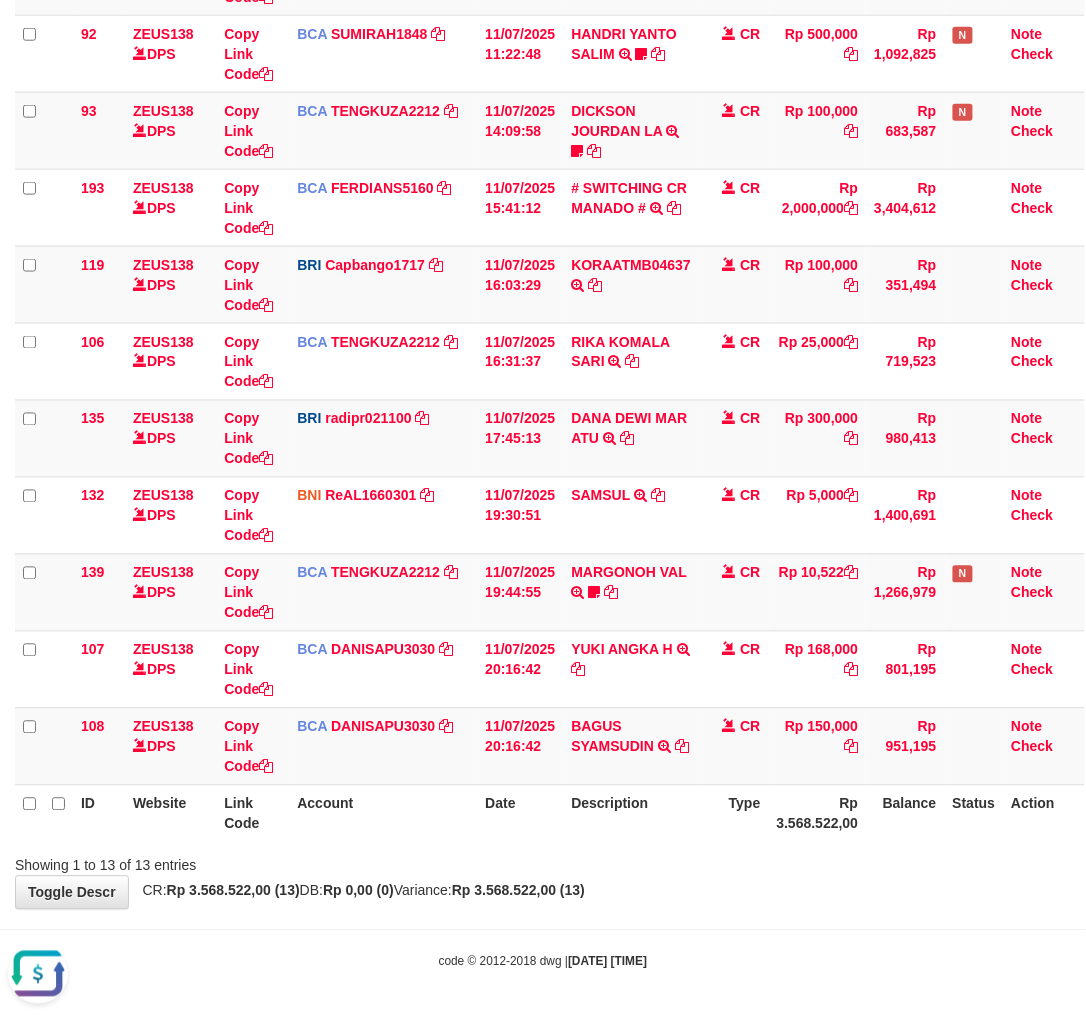 click on "**********" at bounding box center (543, 247) 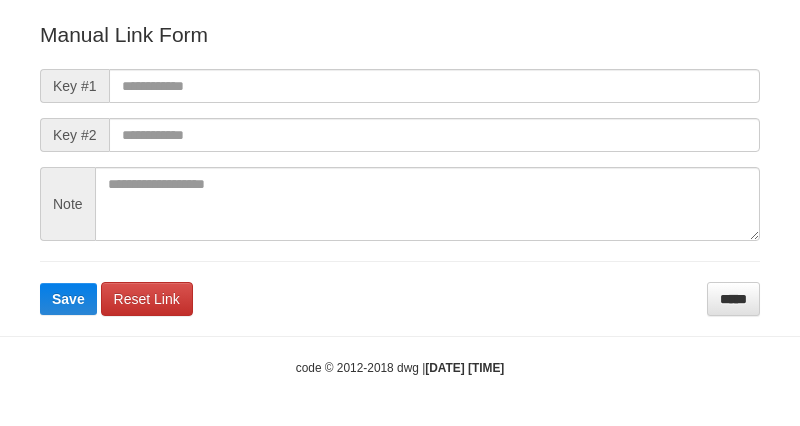 scroll, scrollTop: 222, scrollLeft: 0, axis: vertical 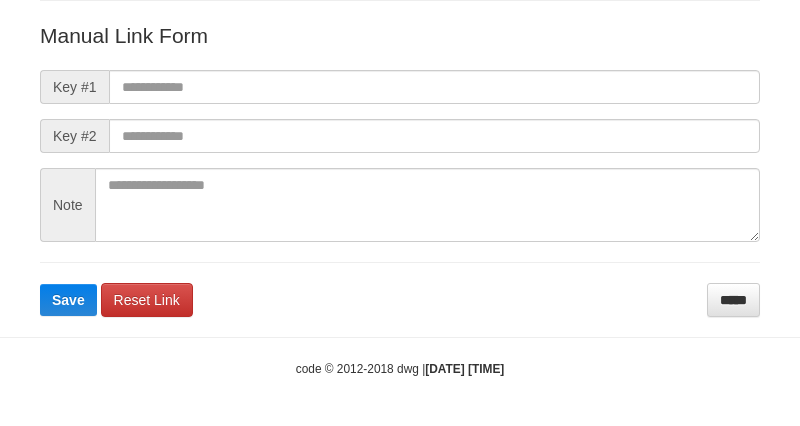 click on "Manual Link Form
Key #1
Key #2
Note
Save
Reset Link
*****" at bounding box center [400, 169] 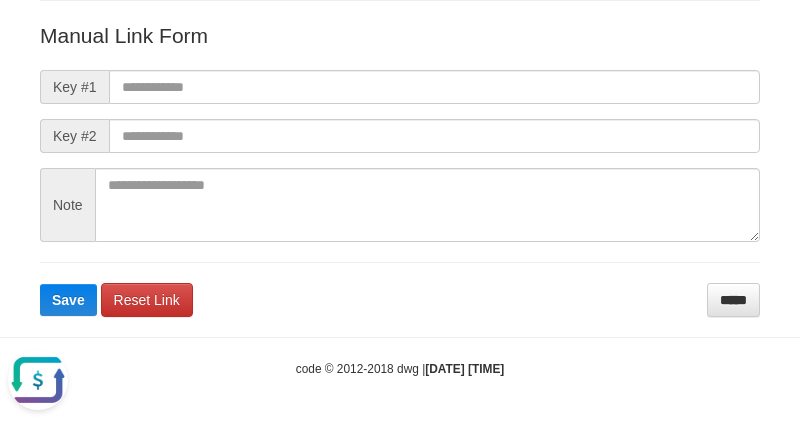 scroll, scrollTop: 0, scrollLeft: 0, axis: both 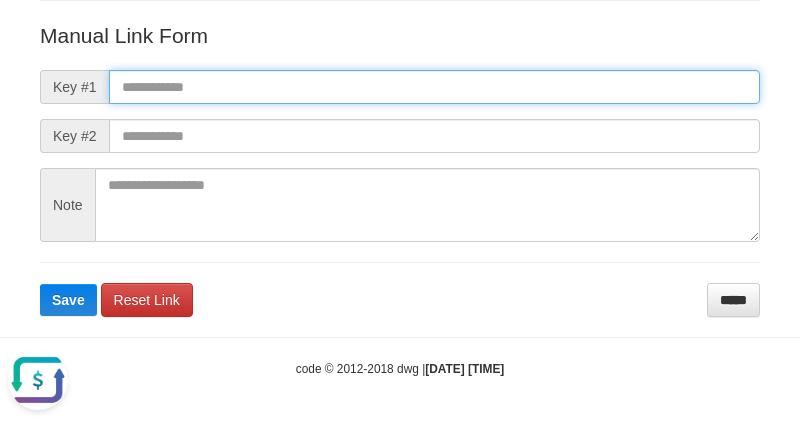 click at bounding box center (434, 87) 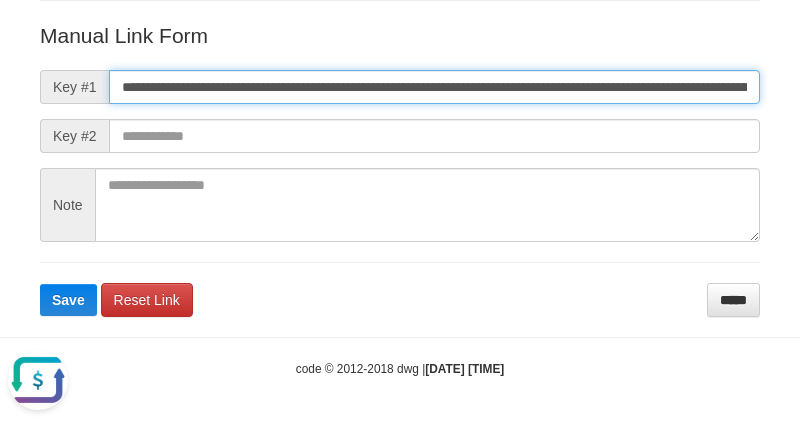 scroll, scrollTop: 0, scrollLeft: 1356, axis: horizontal 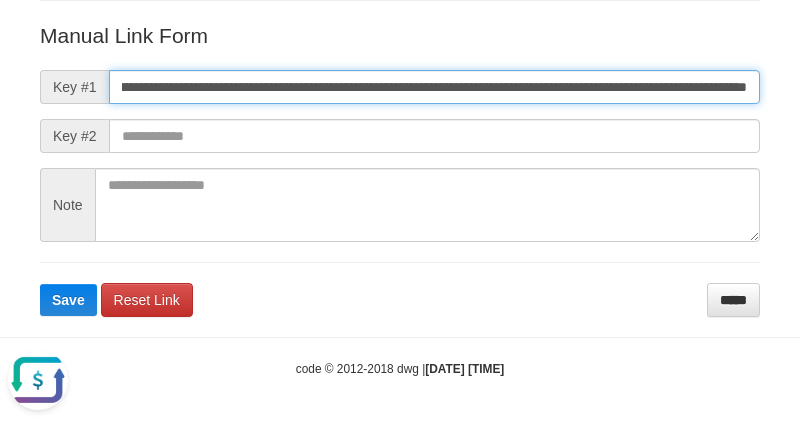 type on "**********" 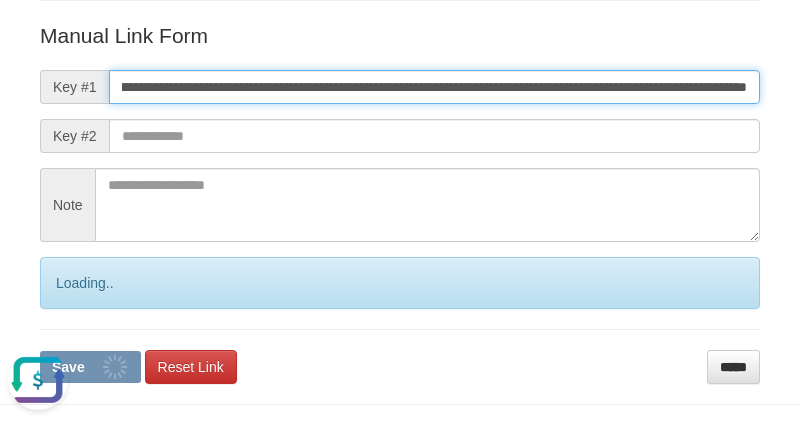 click on "Save" at bounding box center [90, 367] 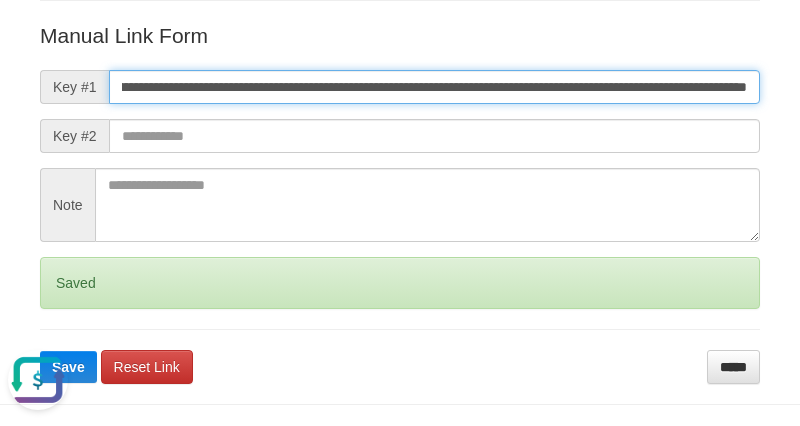 click on "Save" at bounding box center (68, 367) 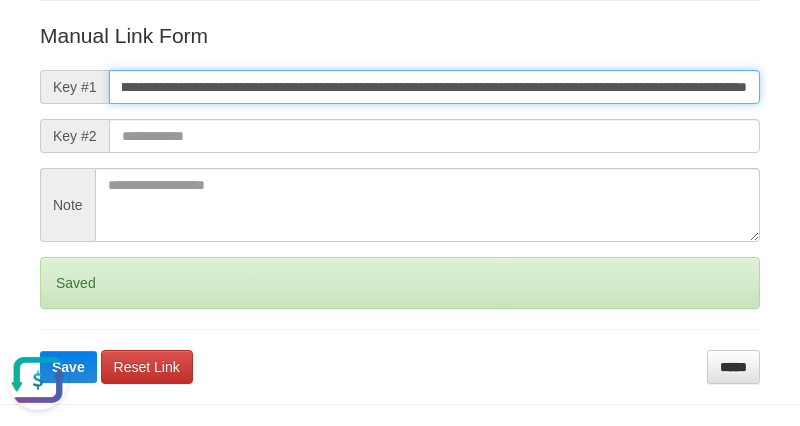 click on "Save" at bounding box center (68, 367) 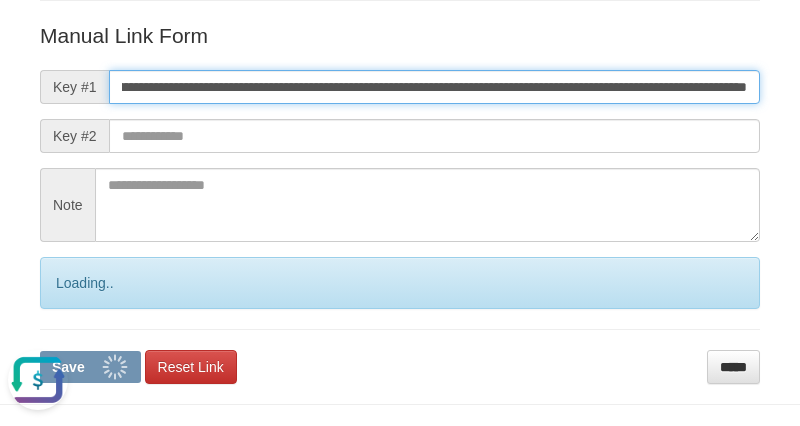 click on "Save" at bounding box center [90, 367] 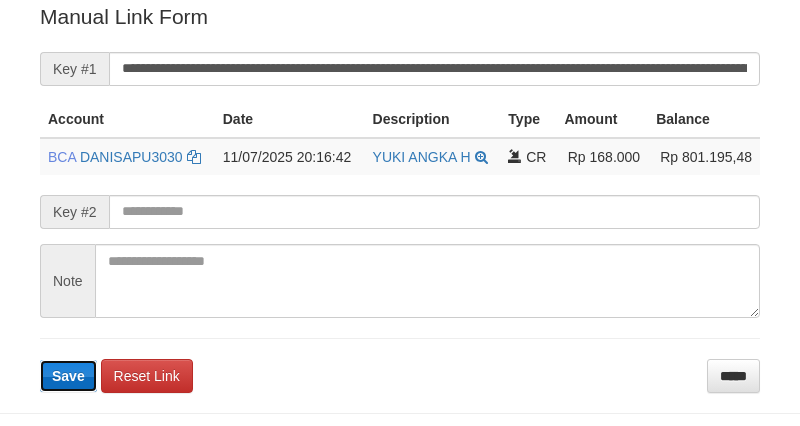 click on "Save" at bounding box center (68, 376) 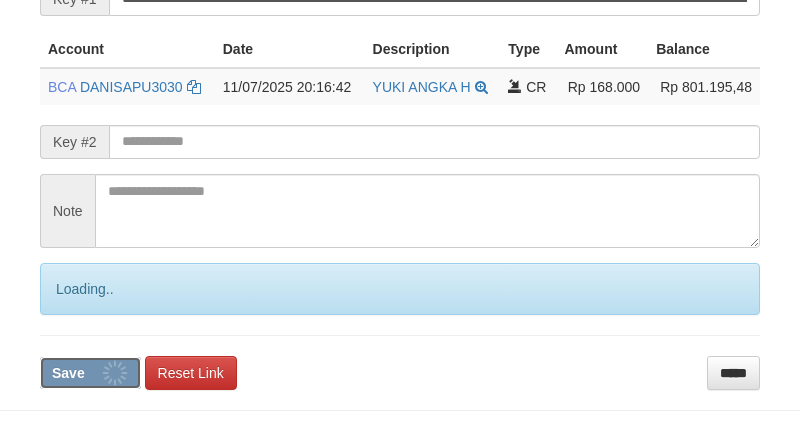 scroll, scrollTop: 545, scrollLeft: 0, axis: vertical 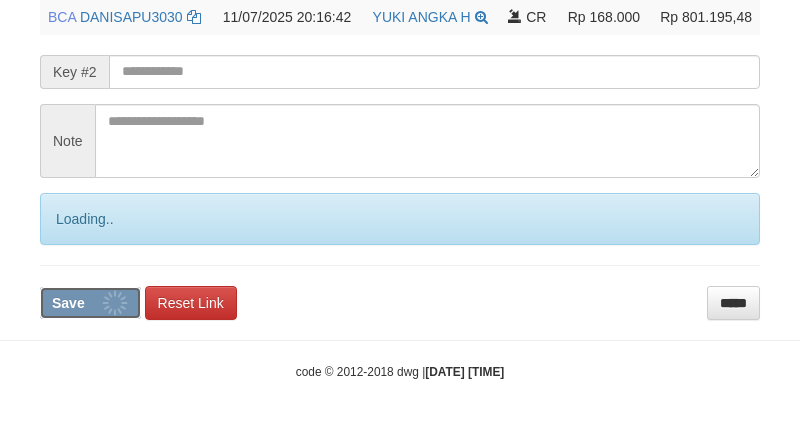 click on "Save" at bounding box center [90, 303] 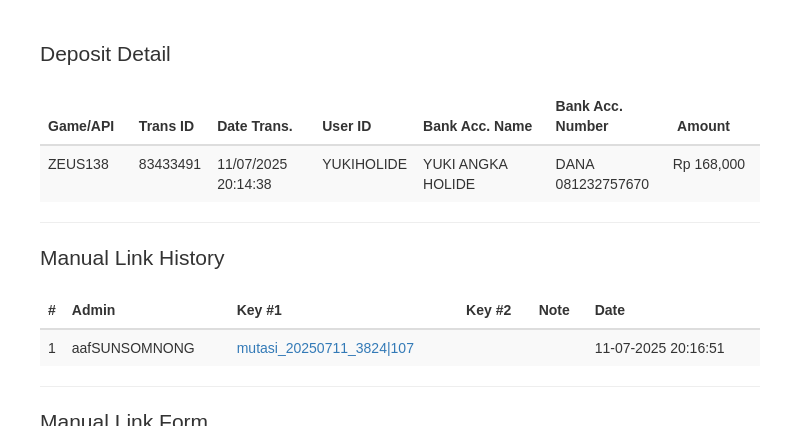click on "Deposit Detail
Game/API
Trans ID
Date Trans.
User ID
Bank Acc. Name
Bank Acc. Number
Amount
ZEUS138
83433491
[DATE] [TIME]
YUKIHOLIDE
YUKI ANGKA HOLIDE
DANA
[PHONE]
Rp 168,000
Manual Link History
#
Admin
Key #1
Key #2
Note
Date
1
aafSUNSOMNONG
mutasi_20250711_3824|107
[DATE] [TIME]
Account
Date
Description
Type
Amount
Balance
BCA
[ACCOUNT_NUMBER]
CR" at bounding box center (400, 488) 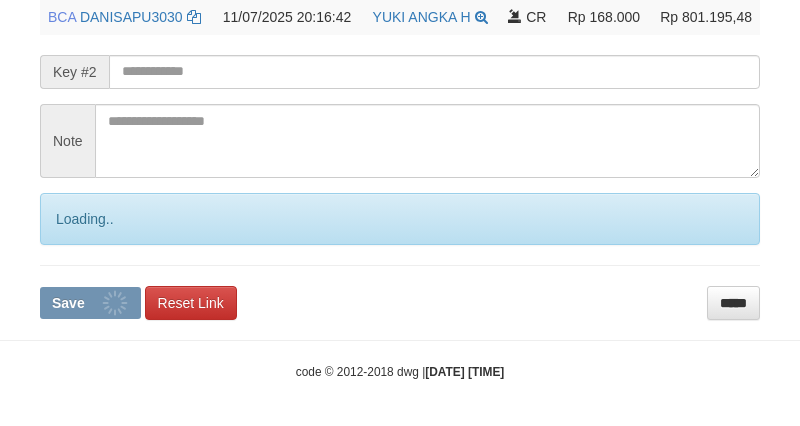 click on "Deposit Detail
Game/API
Trans ID
Date Trans.
User ID
Bank Acc. Name
Bank Acc. Number
Amount
ZEUS138
83433491
[DATE] [TIME]
YUKIHOLIDE
YUKI ANGKA HOLIDE
DANA
[PHONE]
Rp 168,000
Manual Link History
#
Admin
Key #1
Key #2
Note
Date
1
aafSUNSOMNONG
mutasi_20250711_3824|107
[DATE] [TIME]
Account
Date
Description
Type
Amount
Balance
BCA
[ACCOUNT_NUMBER]
CR" at bounding box center [400, -57] 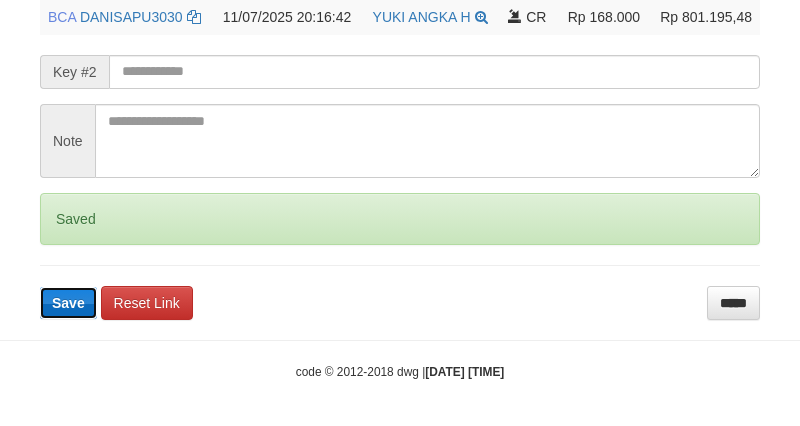 type 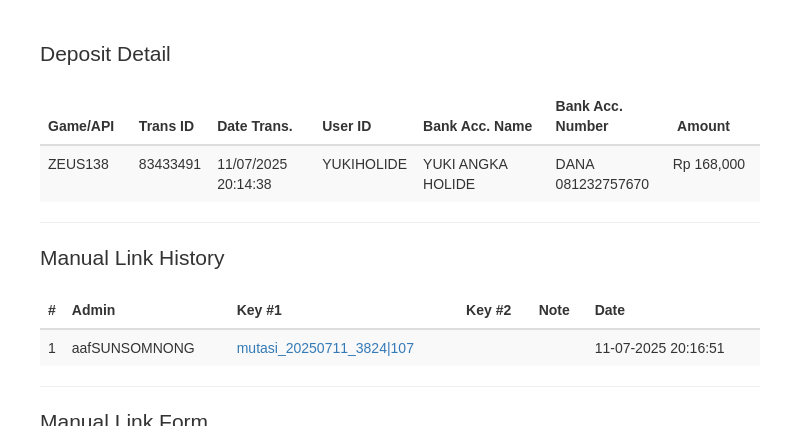 click on "**********" at bounding box center [400, 602] 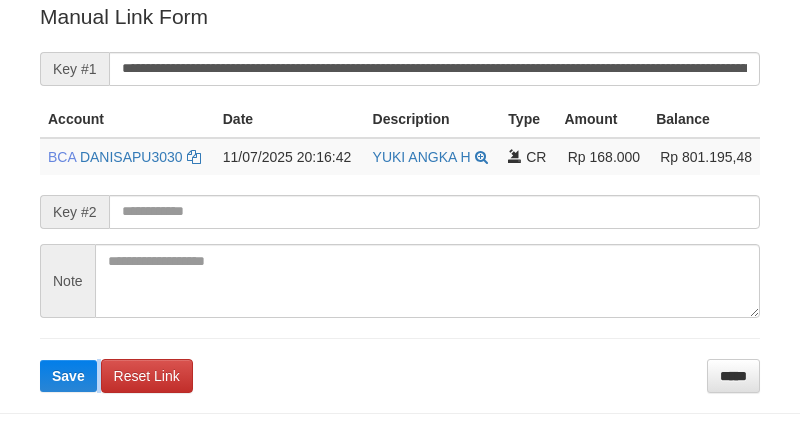 click on "**********" at bounding box center (400, 197) 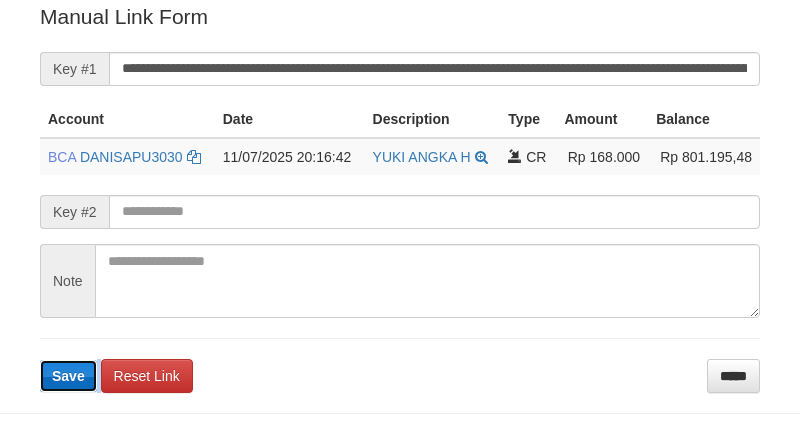 click on "Save" at bounding box center [68, 376] 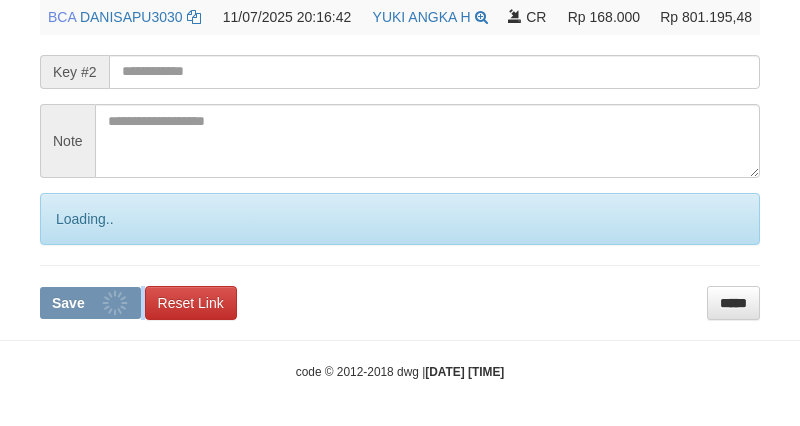scroll, scrollTop: 544, scrollLeft: 0, axis: vertical 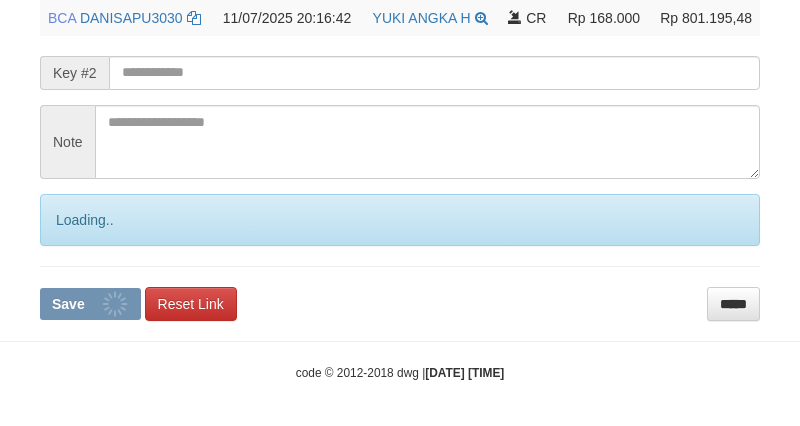 click on "Deposit Detail
Game/API
Trans ID
Date Trans.
User ID
Bank Acc. Name
Bank Acc. Number
Amount
ZEUS138
83433491
11/07/2025 20:14:38
YUKIHOLIDE
YUKI ANGKA HOLIDE
DANA
[PHONE]
Rp 168,000
Manual Link History
#
Admin
Key #1
Key #2
Note
Date
1
aafSUNSOMNONG
mutasi_20250711_3824|107
11-07-2025 20:16:51
Account
Date
Description
Type
Amount
Balance
BCA
[ACCOUNT_NAME]
CR" at bounding box center [400, -56] 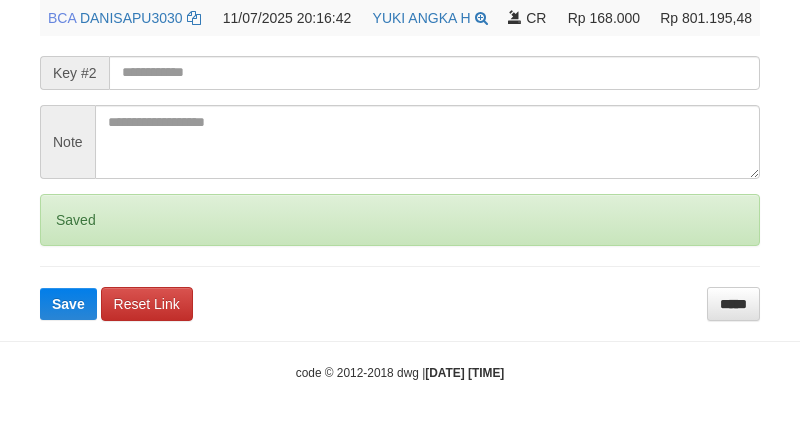 click on "Deposit Detail
Game/API
Trans ID
Date Trans.
User ID
Bank Acc. Name
Bank Acc. Number
Amount
ZEUS138
83433491
11/07/2025 20:14:38
YUKIHOLIDE
YUKI ANGKA HOLIDE
DANA
[PHONE]
Rp 168,000
Manual Link History
#
Admin
Key #1
Key #2
Note
Date
1
aafSUNSOMNONG
mutasi_20250711_3824|107
11-07-2025 20:16:51
Account
Date
Description
Type
Amount
Balance
BCA
[ACCOUNT_NAME]
CR" at bounding box center [400, -56] 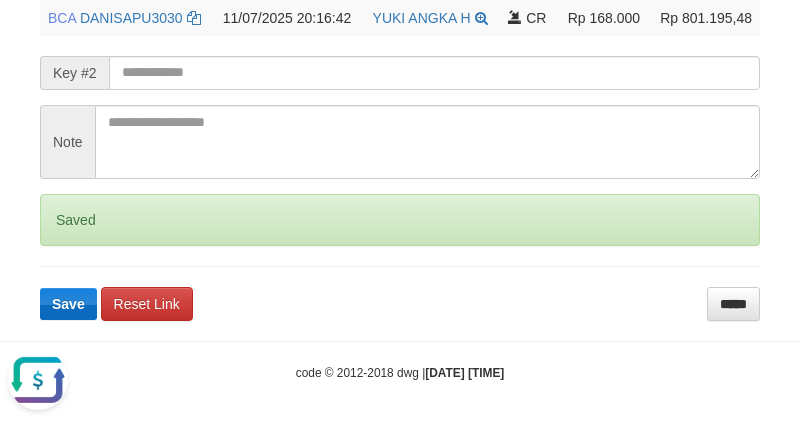 scroll, scrollTop: 0, scrollLeft: 0, axis: both 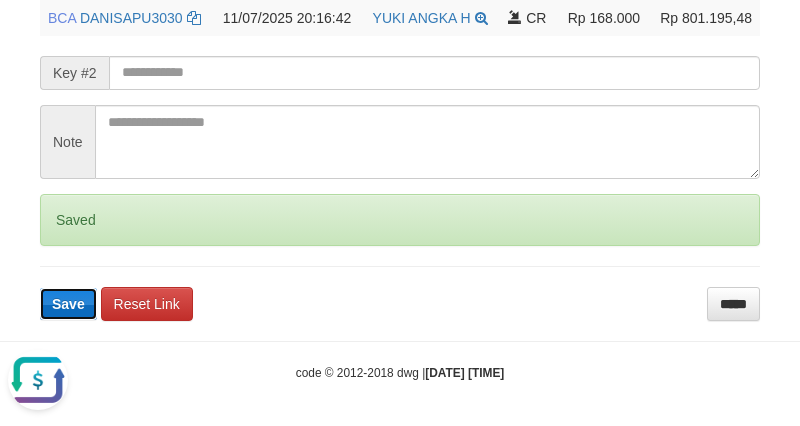 type 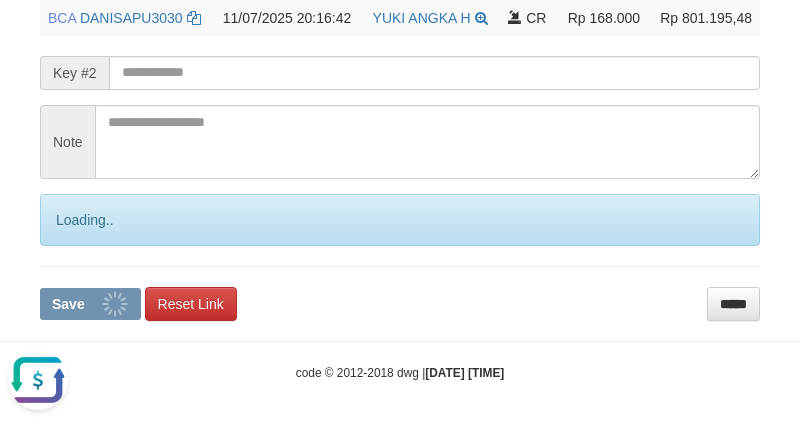 click on "Save" at bounding box center [90, 304] 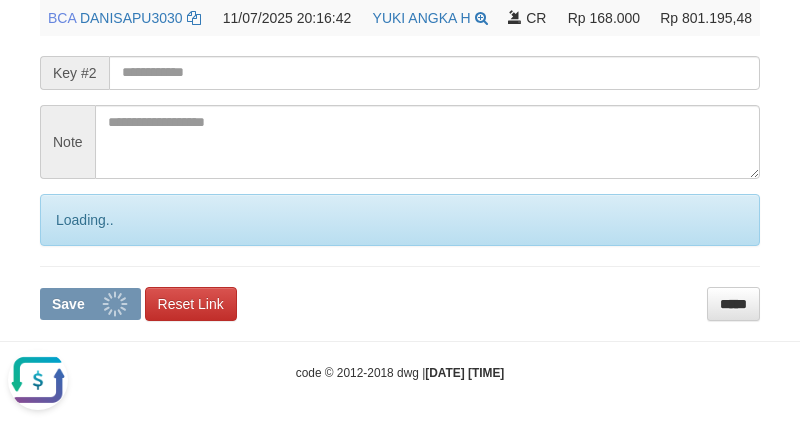 click on "Deposit Detail
Game/API
Trans ID
Date Trans.
User ID
Bank Acc. Name
Bank Acc. Number
Amount
ZEUS138
83433491
11/07/2025 20:14:38
YUKIHOLIDE
YUKI ANGKA HOLIDE
DANA
[PHONE]
Rp 168,000
Manual Link History
#
Admin
Key #1
Key #2
Note
Date
1
aafSUNSOMNONG
mutasi_20250711_3824|107
11-07-2025 20:16:51
Account
Date
Description
Type
Amount
Balance
BCA
[ACCOUNT_NAME]
CR" at bounding box center [400, -56] 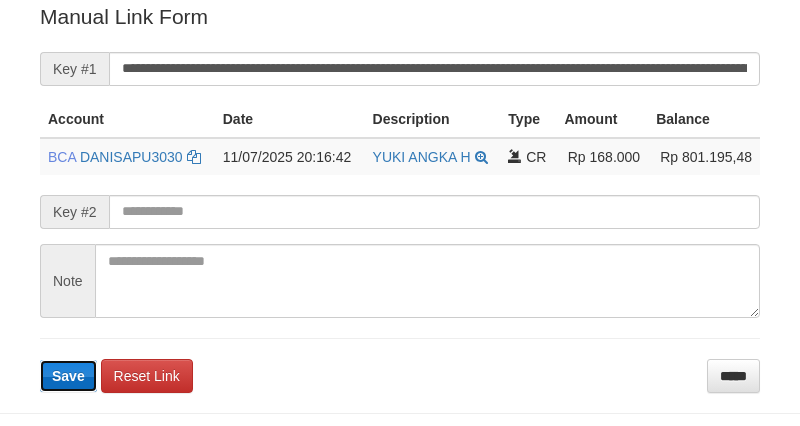 click on "Save" at bounding box center [68, 376] 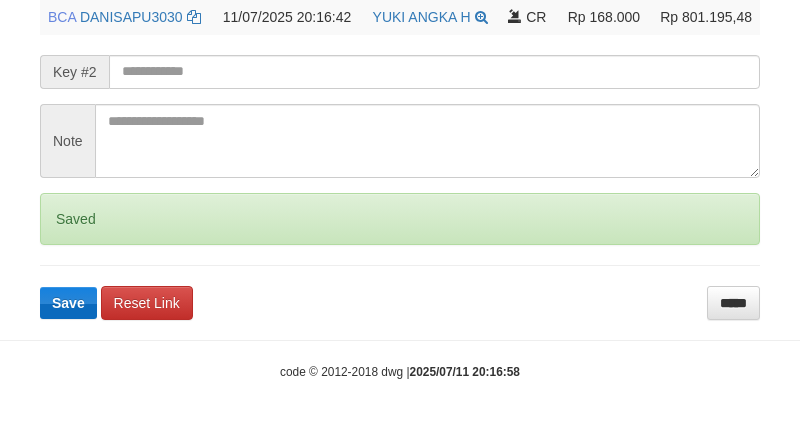 click on "**********" at bounding box center [400, 90] 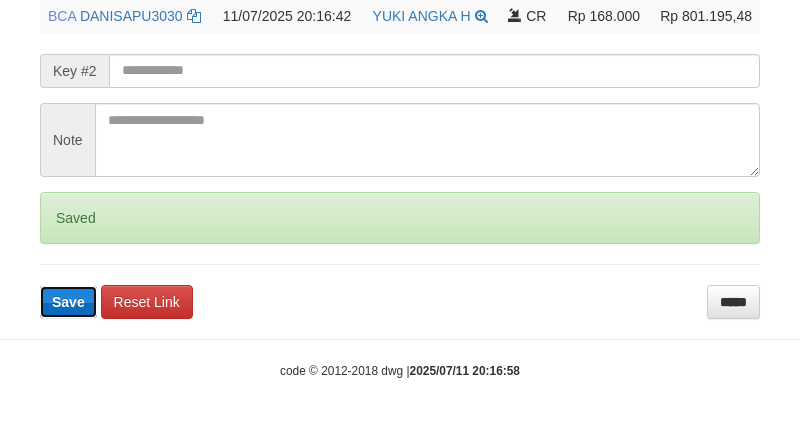 click on "Save" at bounding box center (68, 302) 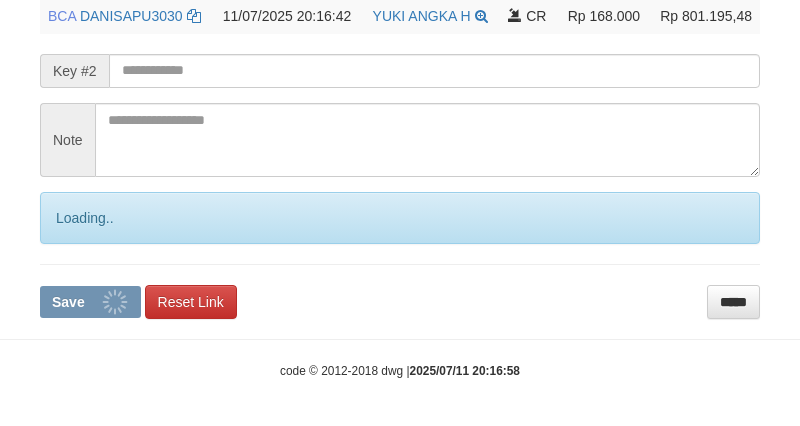 drag, startPoint x: 60, startPoint y: 334, endPoint x: 65, endPoint y: 363, distance: 29.427877 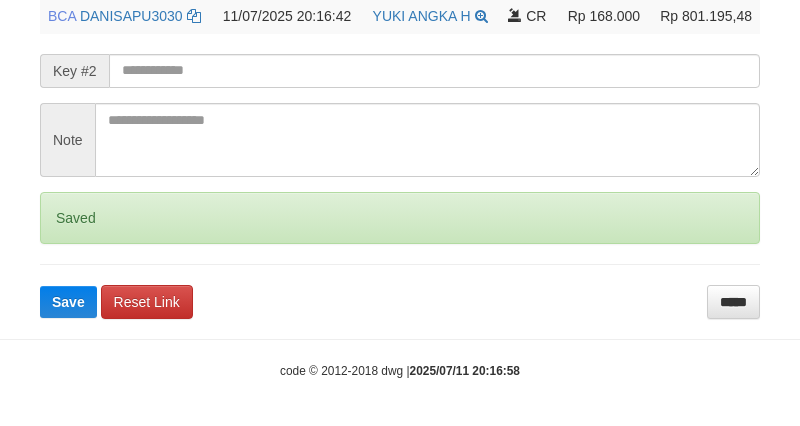 click on "code © 2012-2018 dwg |  2025/07/11 20:16:58" at bounding box center (400, 370) 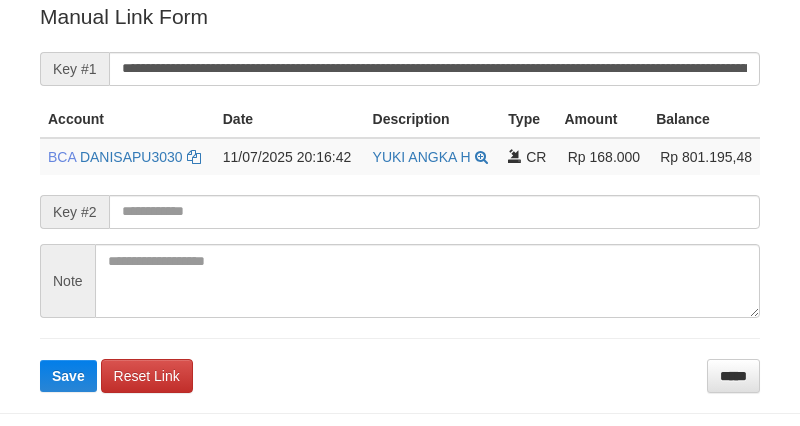 click on "Deposit Detail
Game/API
Trans ID
Date Trans.
User ID
Bank Acc. Name
Bank Acc. Number
Amount
ZEUS138
83433491
[DATE] [TIME]
YUKIHOLIDE
YUKI ANGKA HOLIDE
DANA
[PHONE]
Rp 168,000
Manual Link History
#
Admin
Key #1
Key #2
Note
Date
1
aafSUNSOMNONG
mutasi_20250711_3824|107
[DATE] [TIME]
Account
Date
Description
Type
Amount
Balance
BCA
[ACCOUNT_NUMBER]
CR" at bounding box center (400, 49) 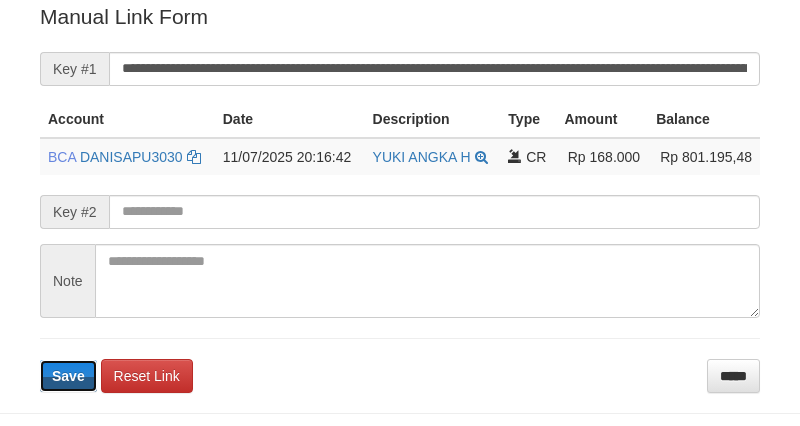 drag, startPoint x: 42, startPoint y: 384, endPoint x: 53, endPoint y: 385, distance: 11.045361 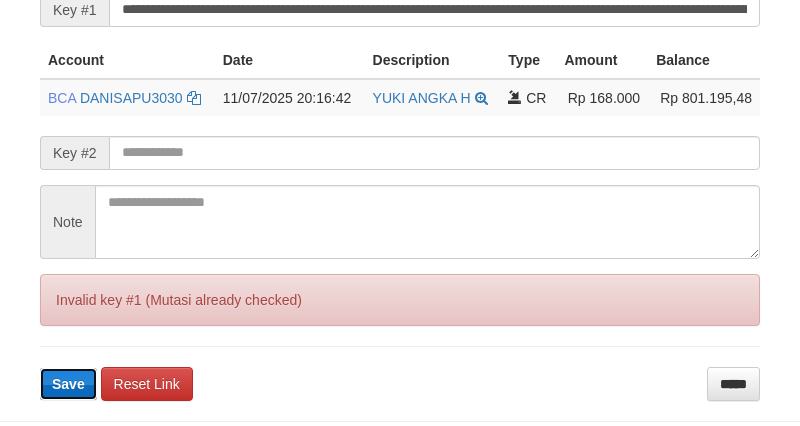 scroll, scrollTop: 546, scrollLeft: 0, axis: vertical 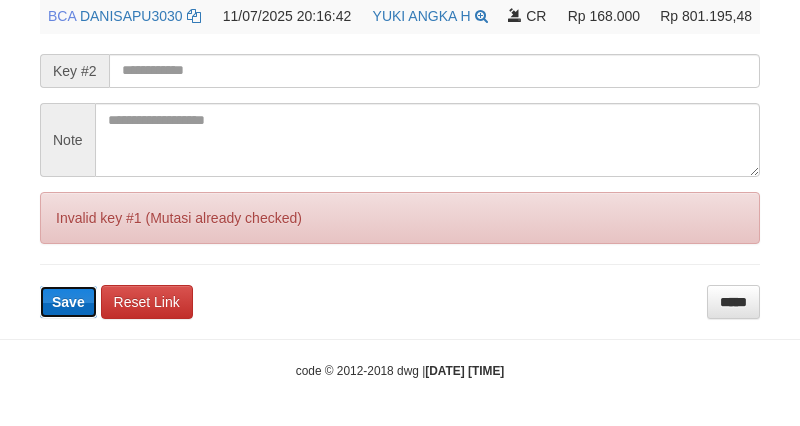 drag, startPoint x: 62, startPoint y: 316, endPoint x: 63, endPoint y: 297, distance: 19.026299 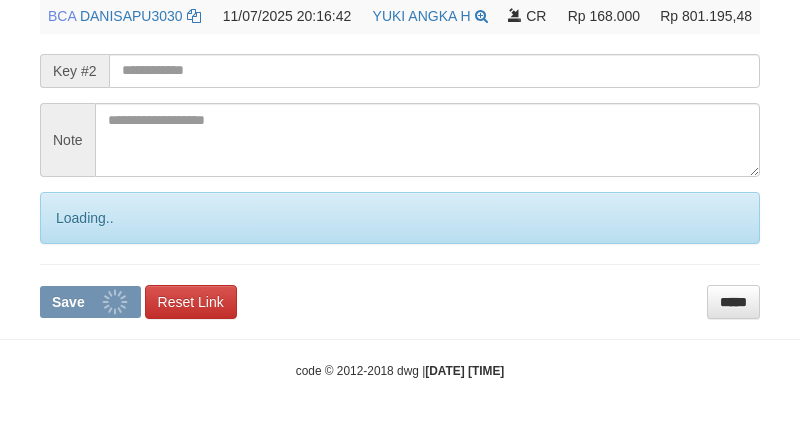 click on "Save" at bounding box center [68, 302] 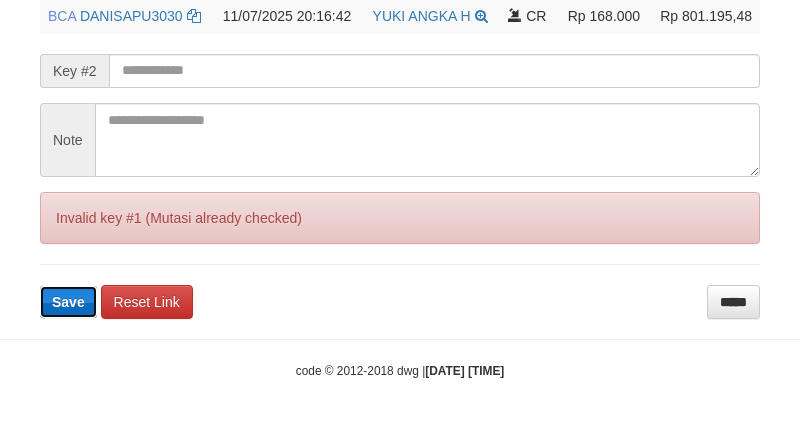 type 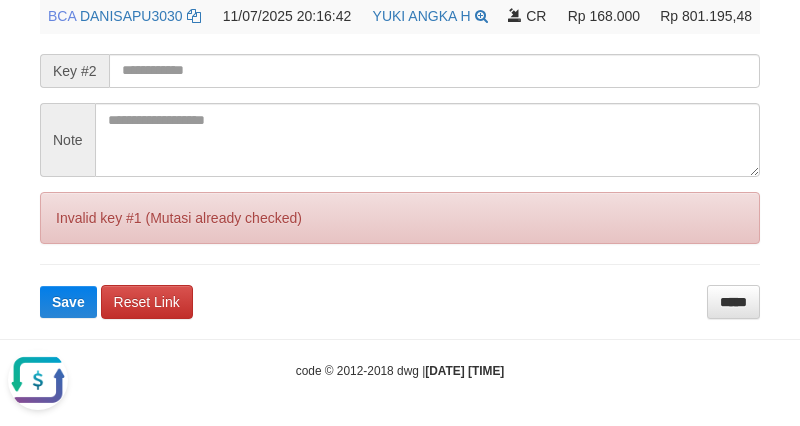 scroll, scrollTop: 0, scrollLeft: 0, axis: both 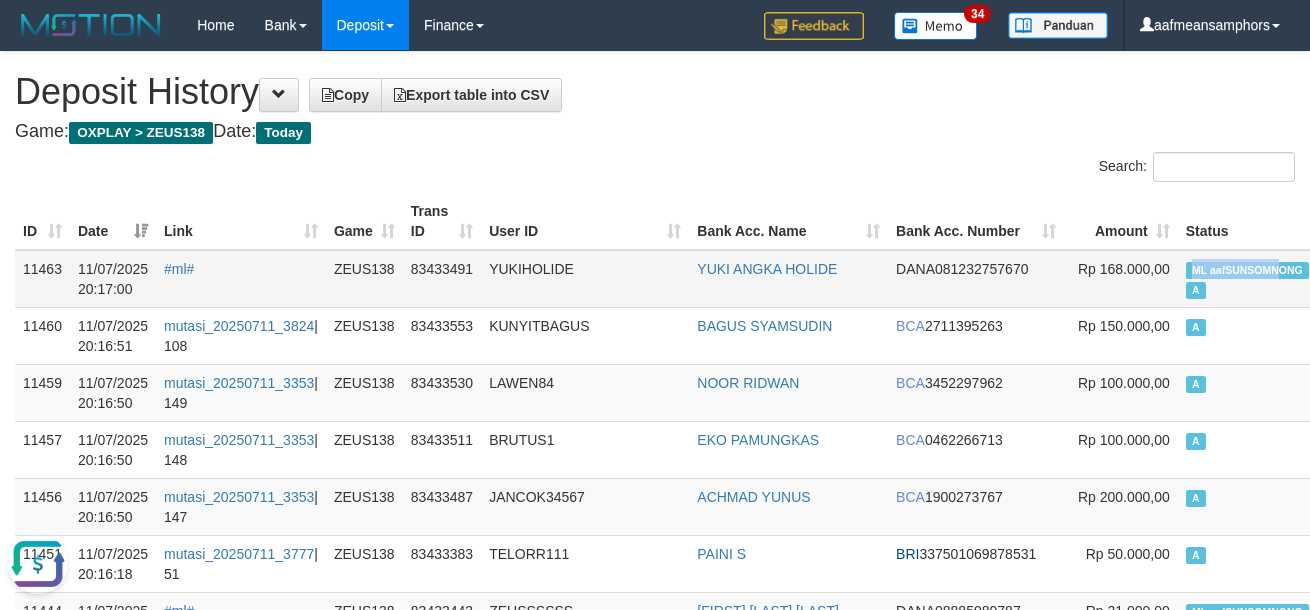 drag, startPoint x: 1135, startPoint y: 265, endPoint x: 1226, endPoint y: 270, distance: 91.13726 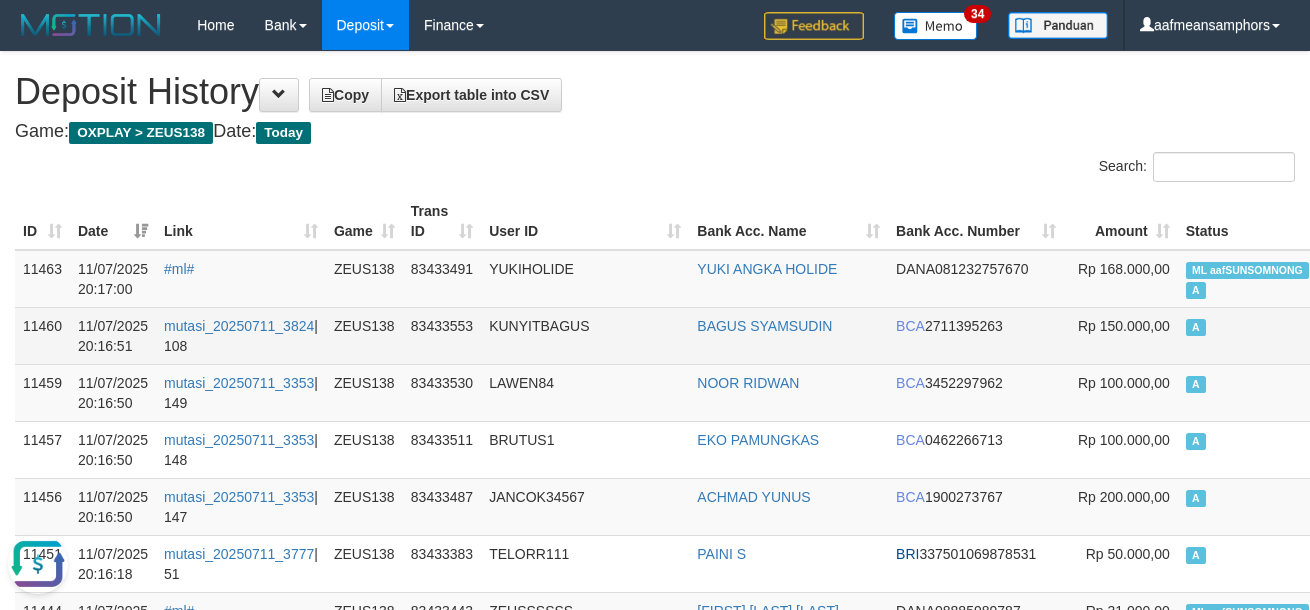 click on "A" at bounding box center [1247, 335] 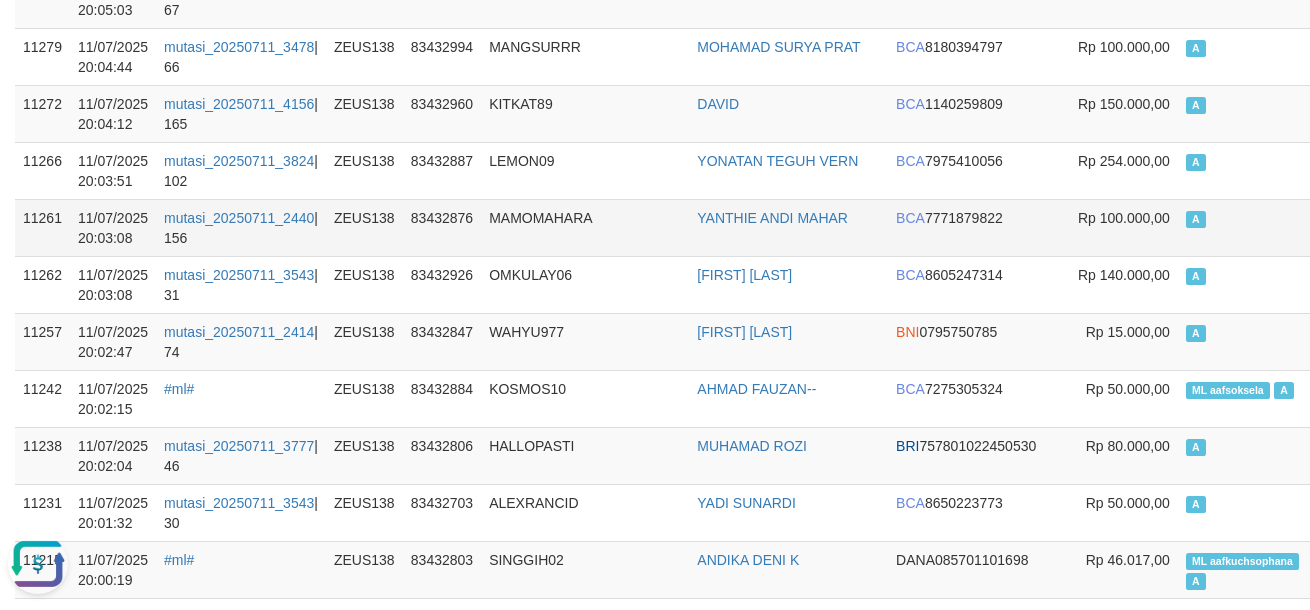 scroll, scrollTop: 2895, scrollLeft: 0, axis: vertical 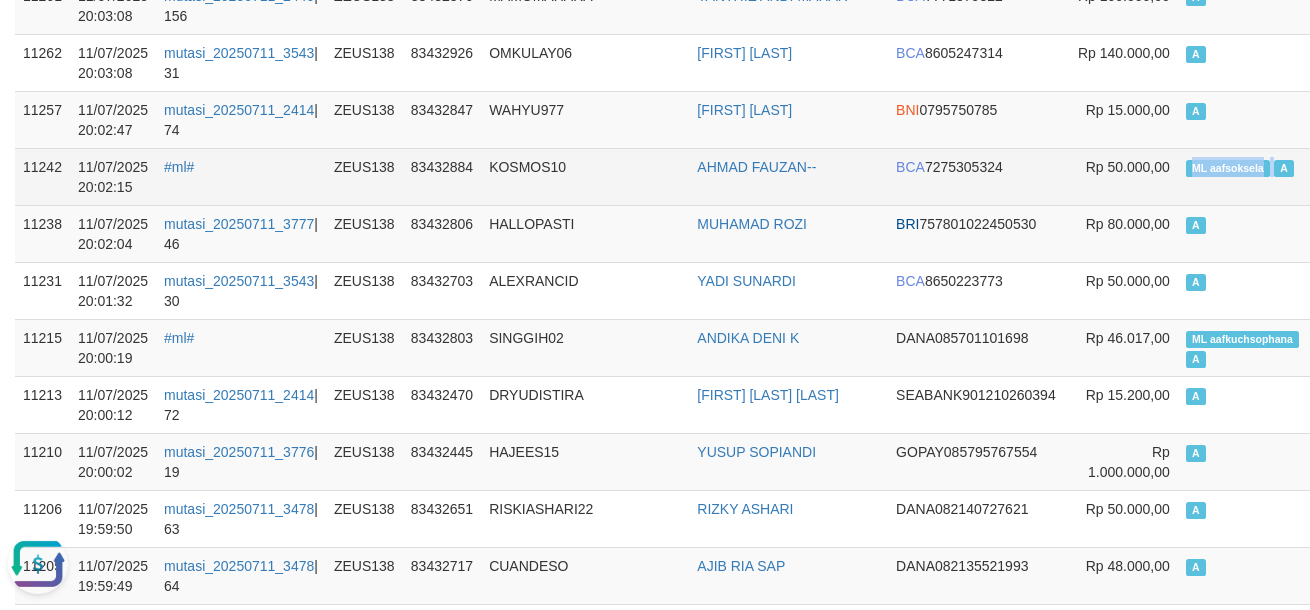 drag, startPoint x: 1146, startPoint y: 171, endPoint x: 1230, endPoint y: 173, distance: 84.0238 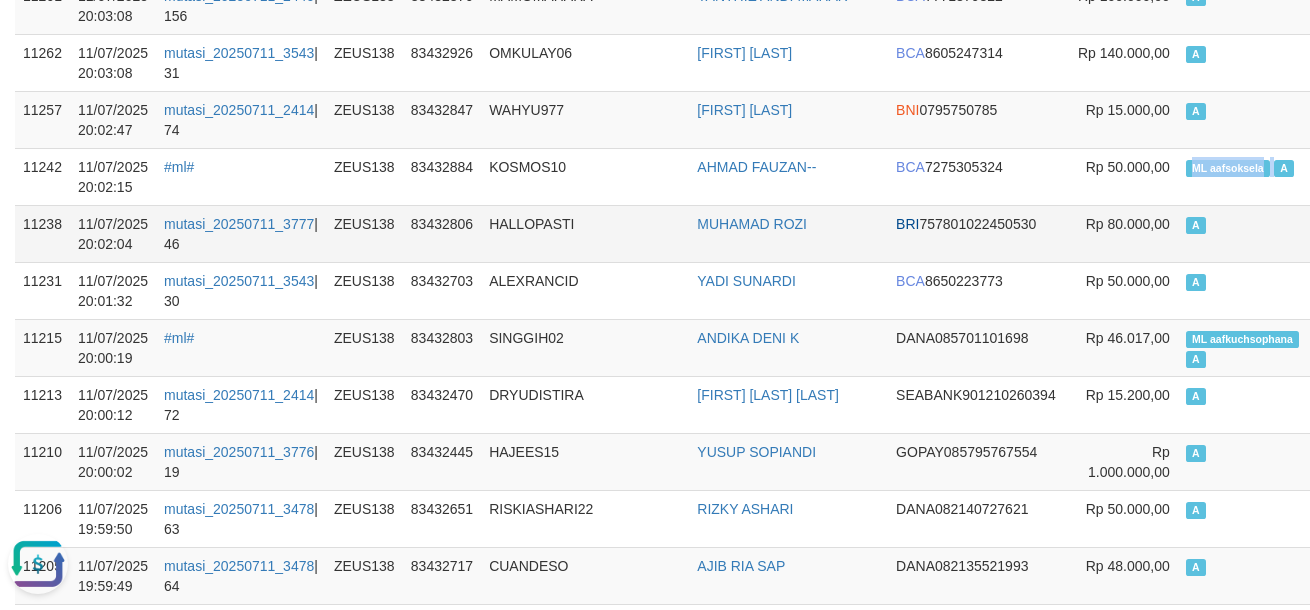 copy on "ML aafsoksela" 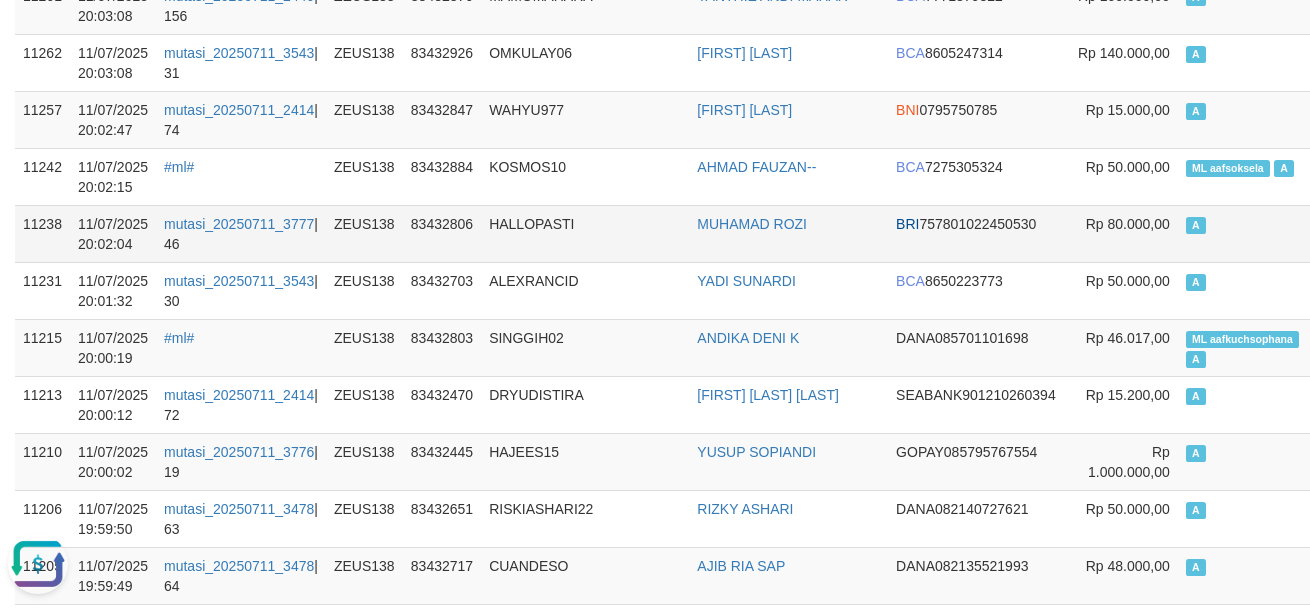 click on "A" at bounding box center [1247, 233] 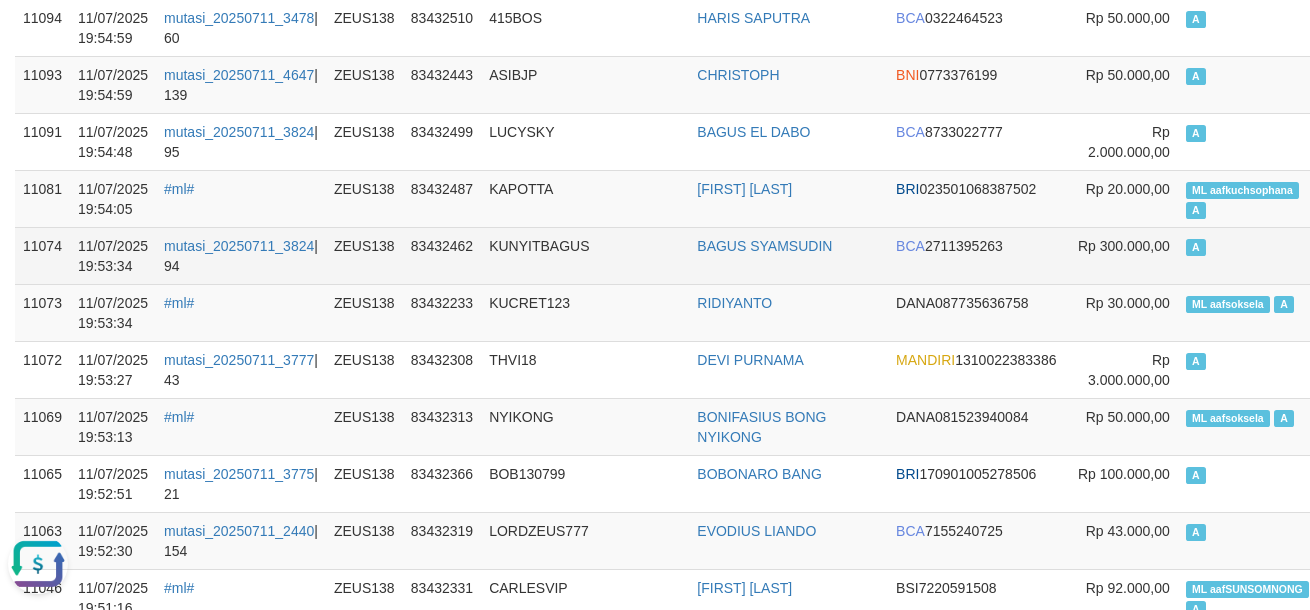 drag, startPoint x: 257, startPoint y: 228, endPoint x: 478, endPoint y: 235, distance: 221.11082 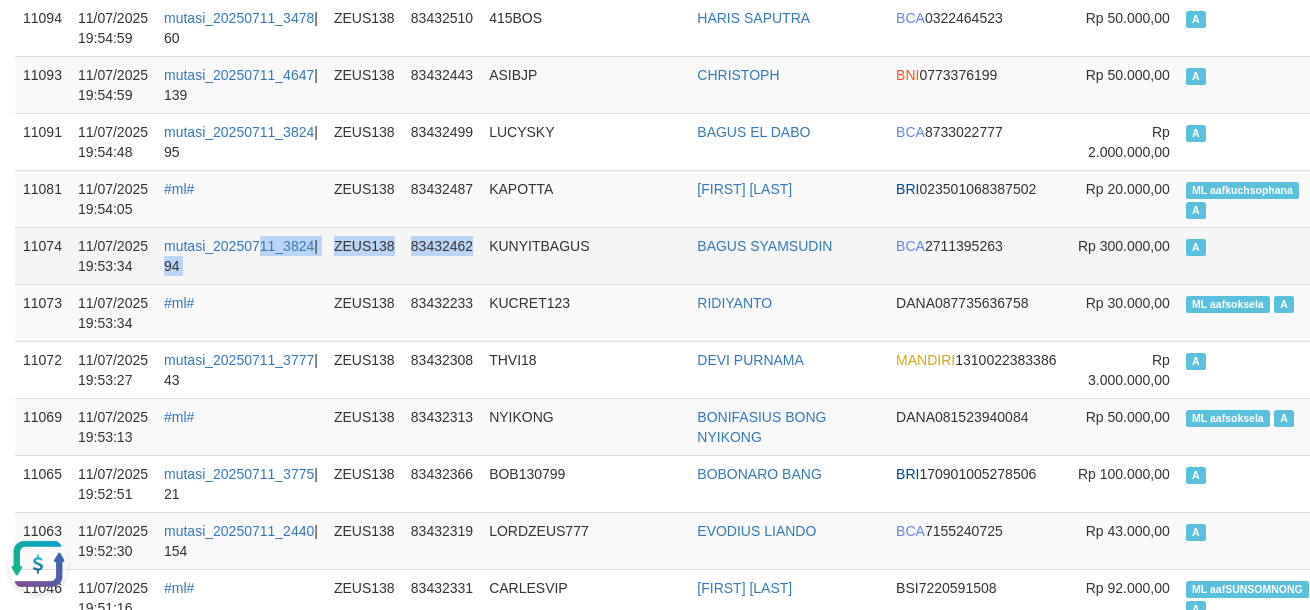 click on "KUNYITBAGUS" at bounding box center (585, 255) 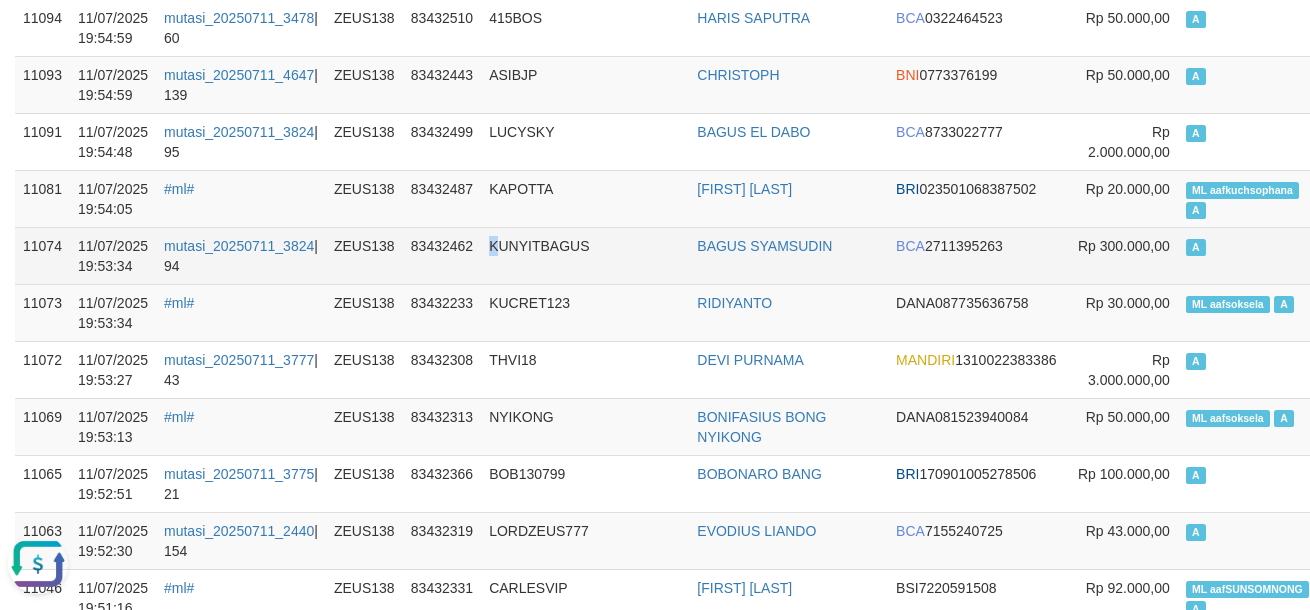 click on "83432462" at bounding box center (442, 255) 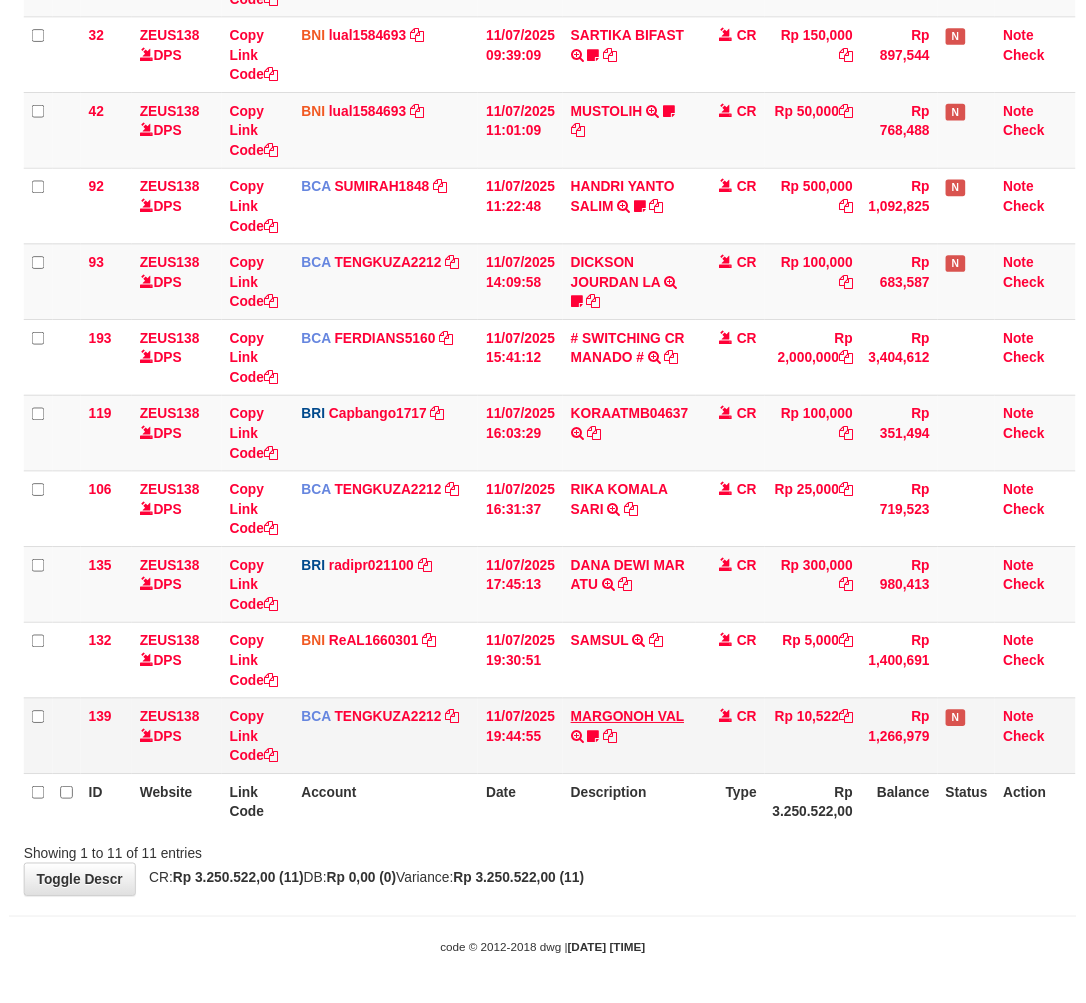 scroll, scrollTop: 312, scrollLeft: 0, axis: vertical 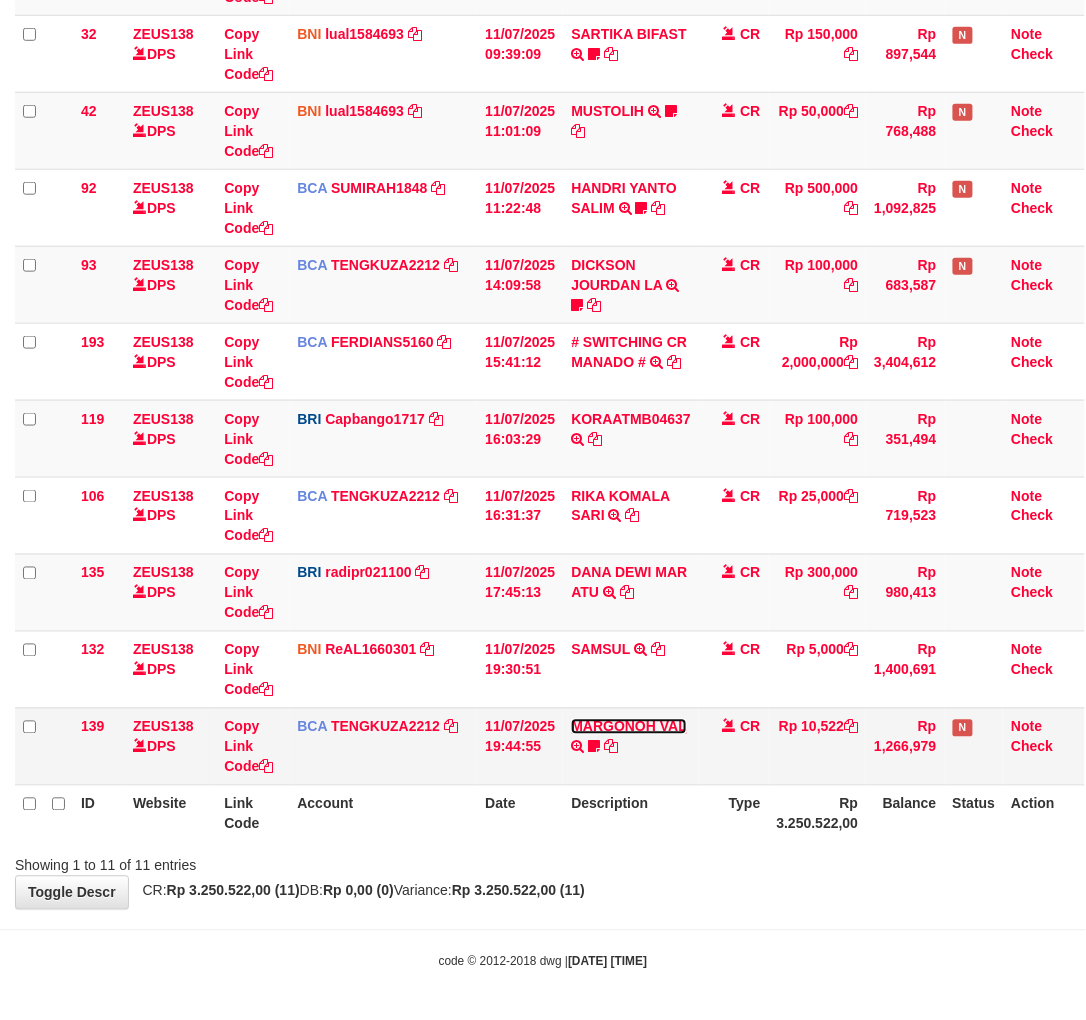 click on "MARGONOH VAL" at bounding box center (628, 727) 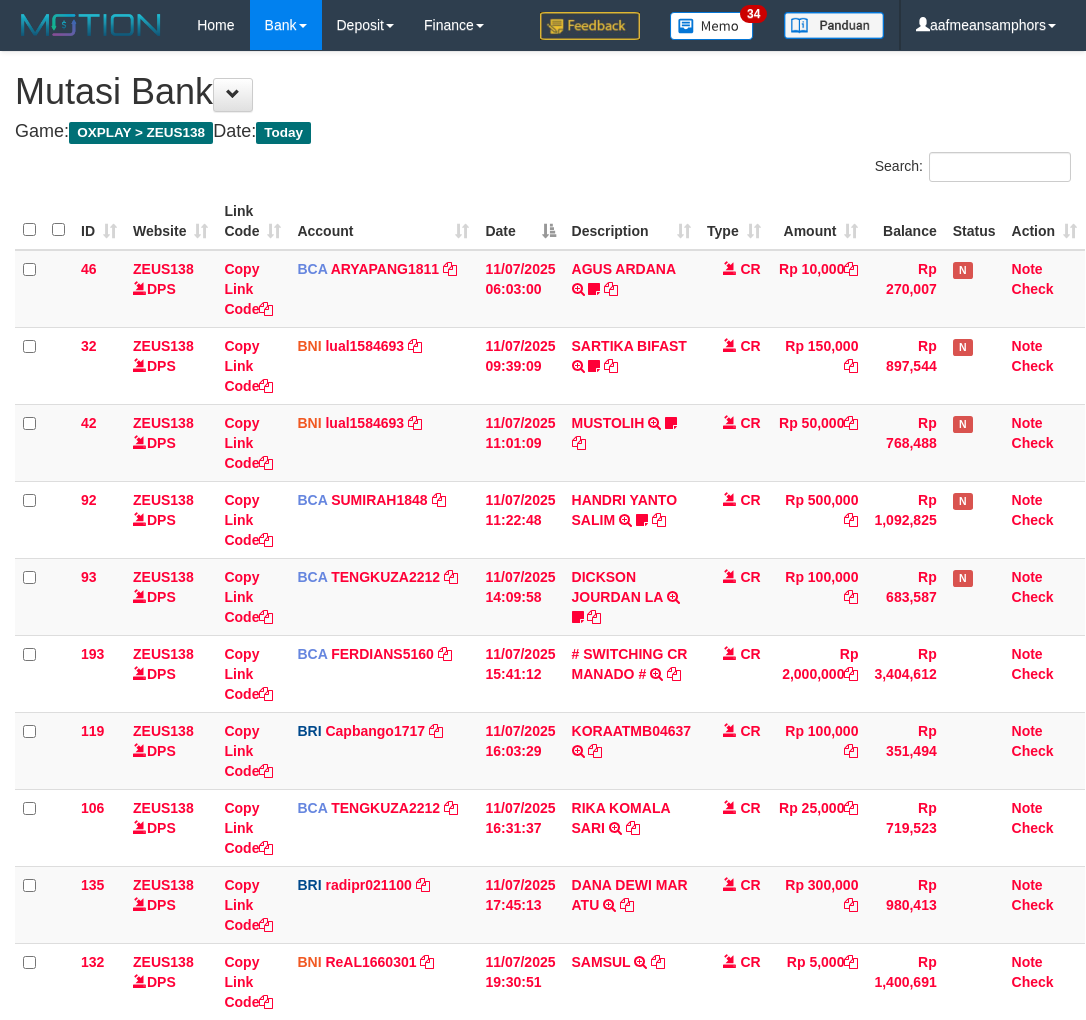click on "Description" at bounding box center (632, 1125) 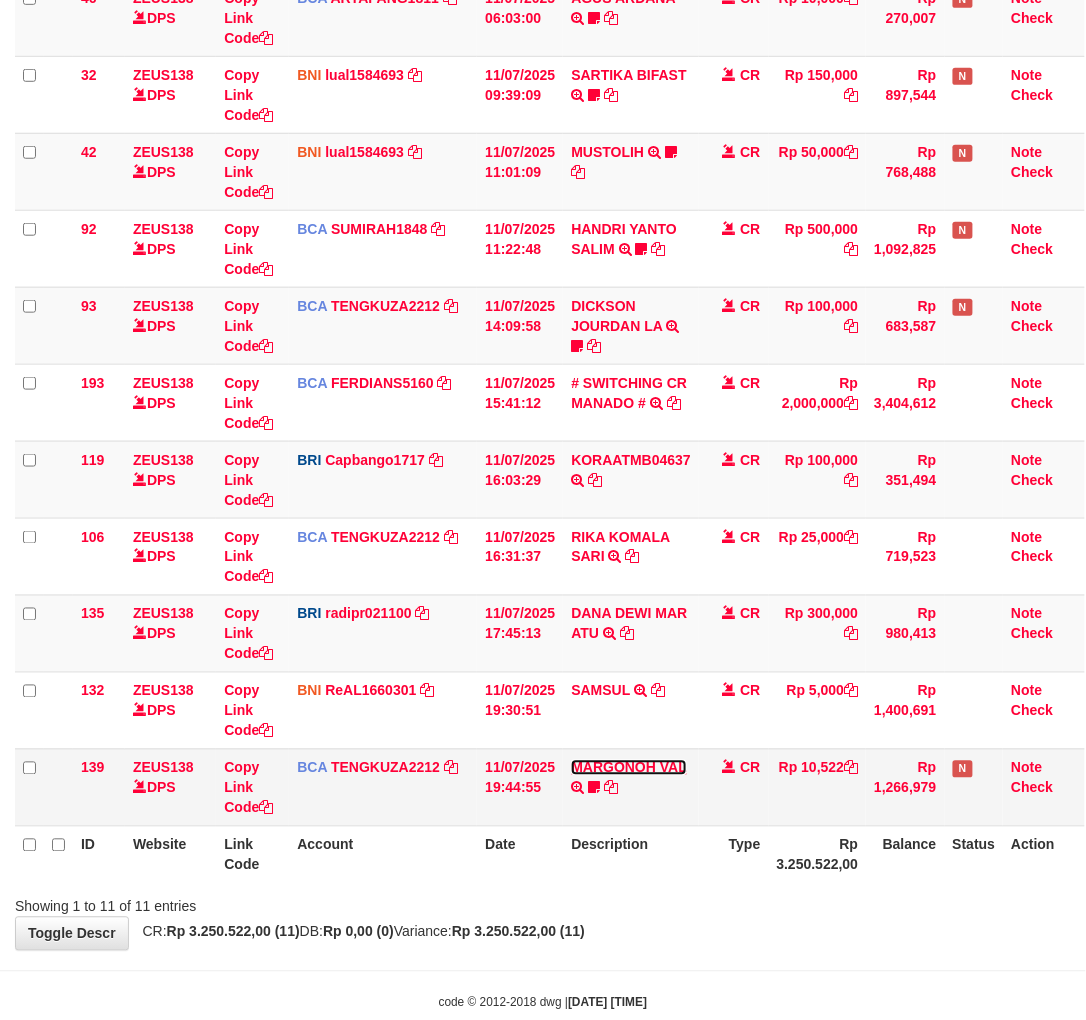 click on "MARGONOH VAL            TRSF E-BANKING CR 1107/FTSCY/WS95051
10522.002025071131847368 TRFDN-MARGONOH VALESPAY DEBIT INDONE    Aquaracing14" at bounding box center [631, 787] 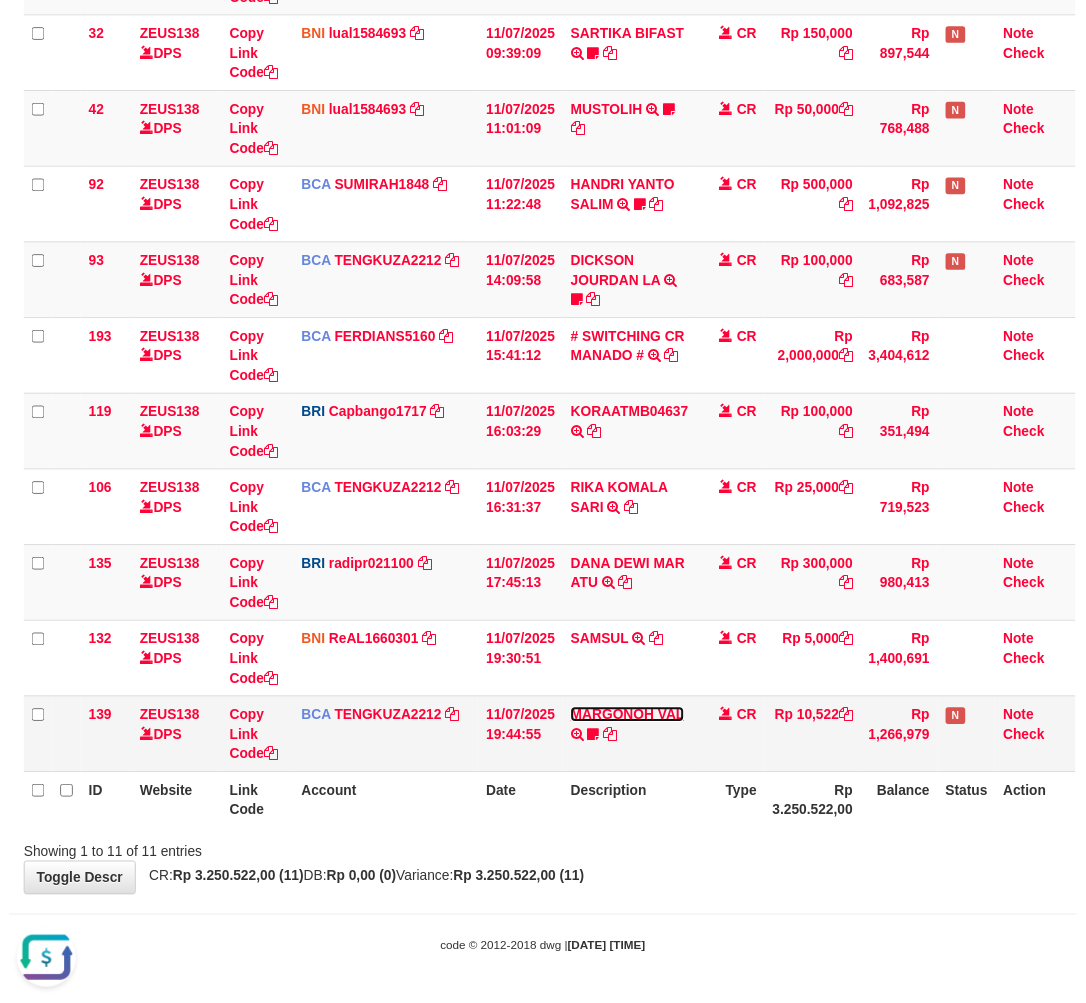 scroll, scrollTop: 0, scrollLeft: 0, axis: both 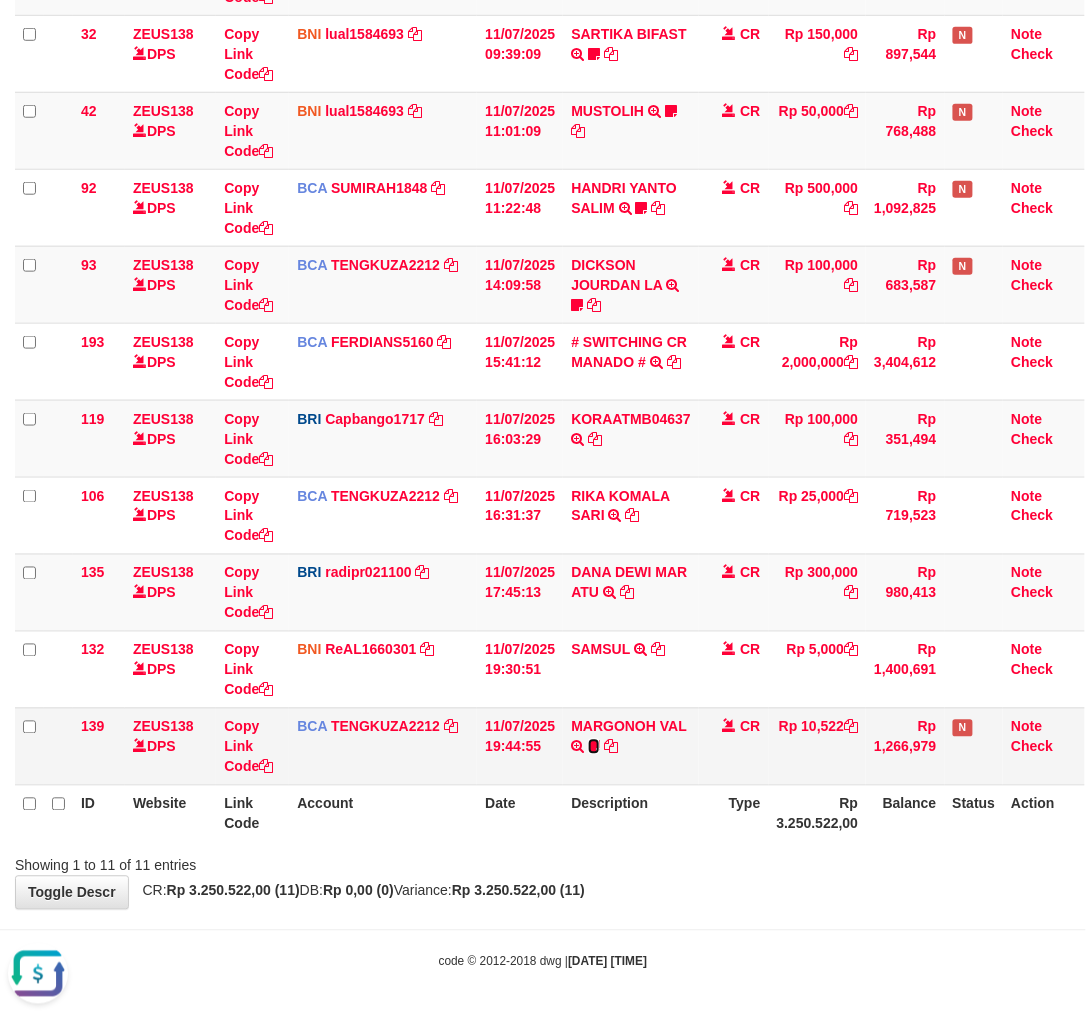 click at bounding box center (594, 747) 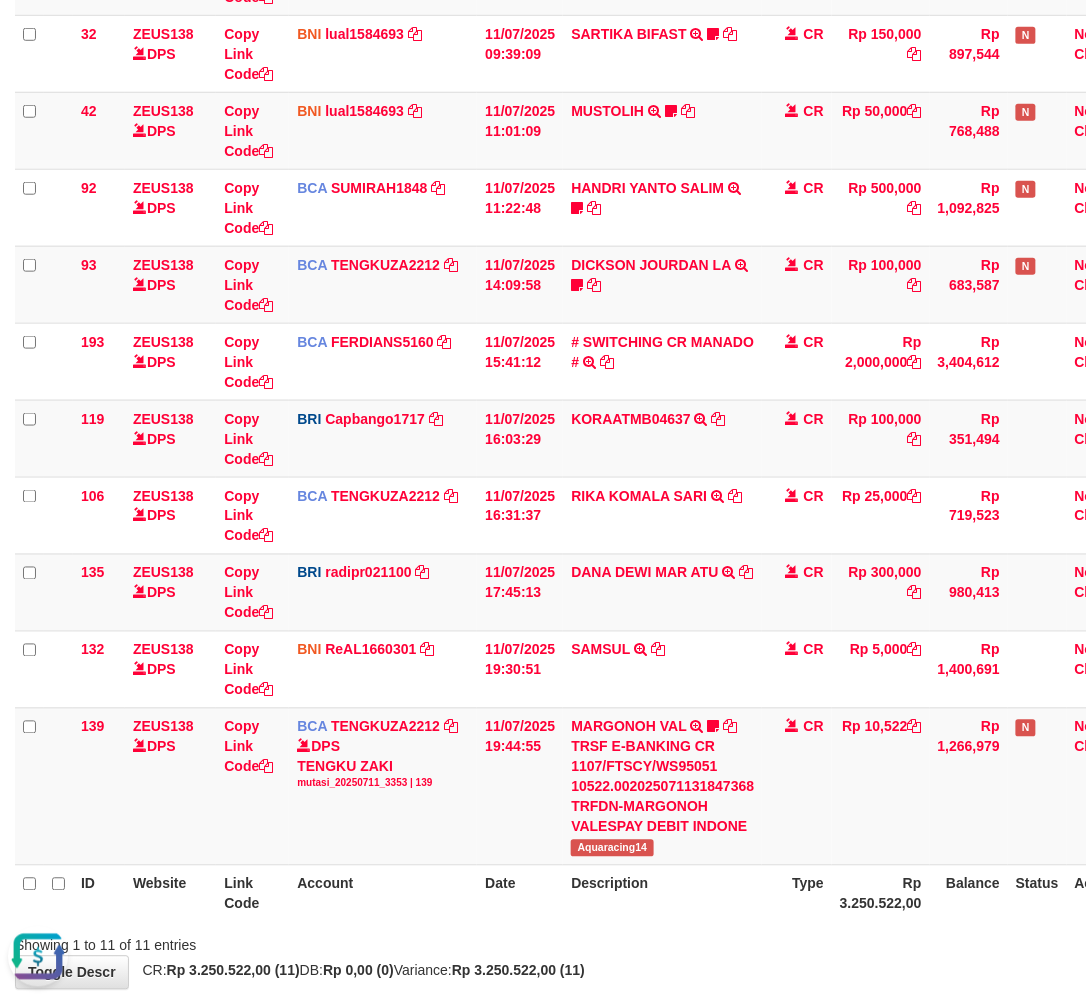 click on "Description" at bounding box center [662, 893] 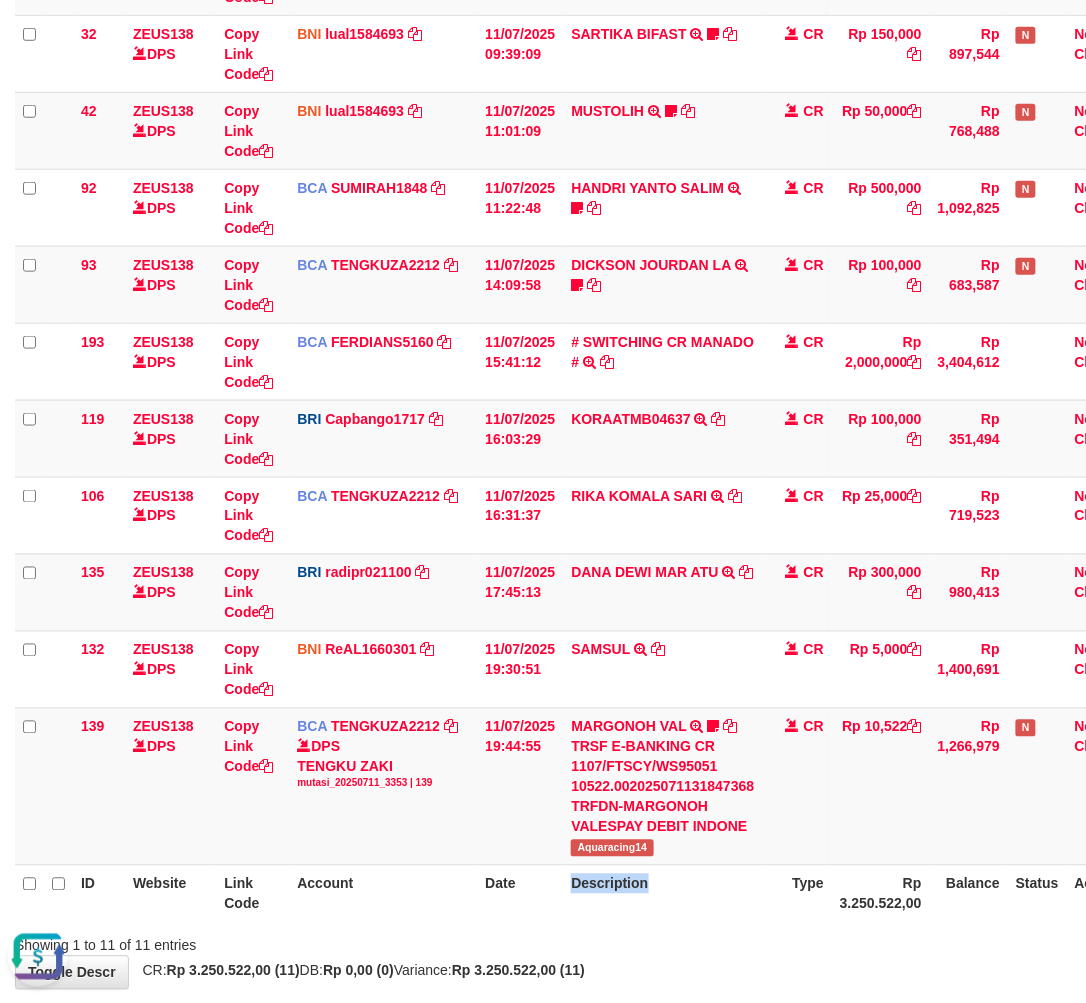 click on "Description" at bounding box center [662, 893] 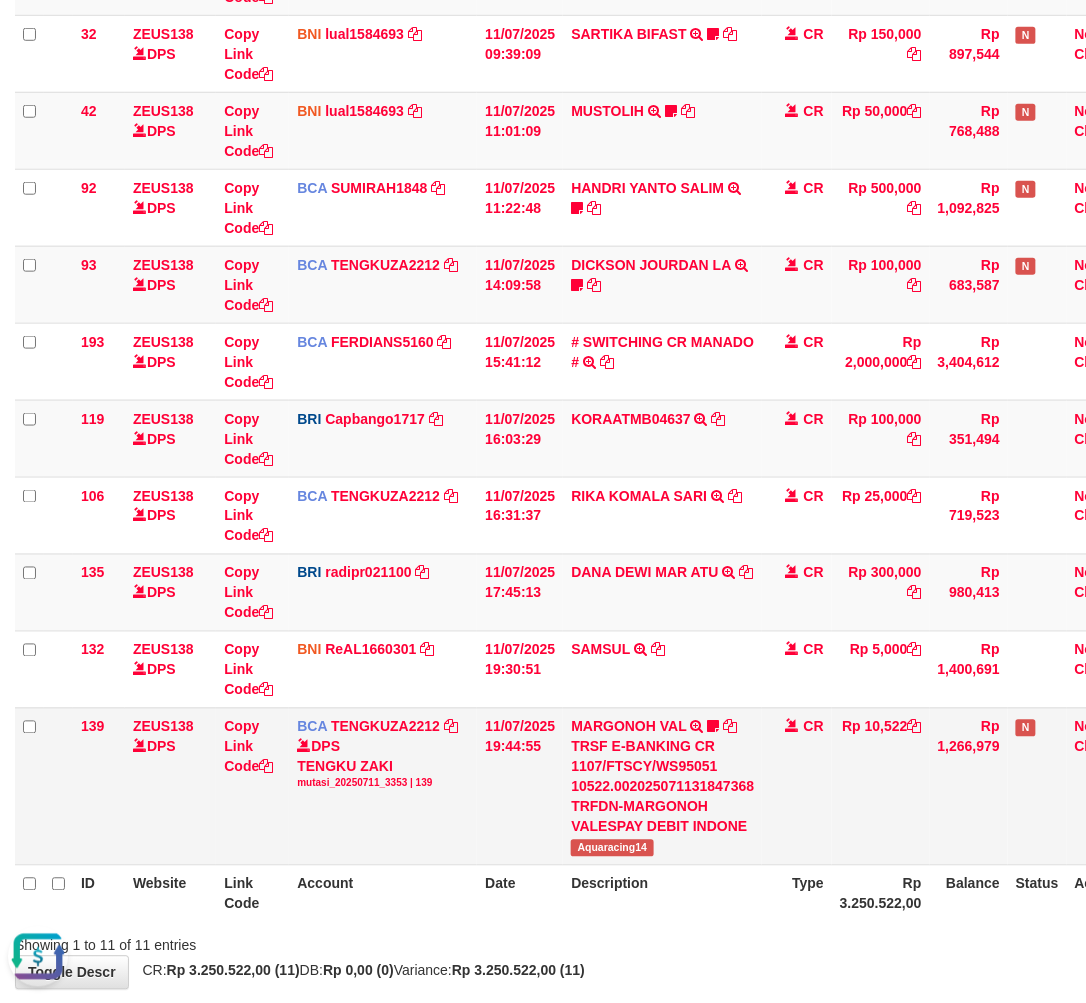 click on "Aquaracing14" at bounding box center [612, 848] 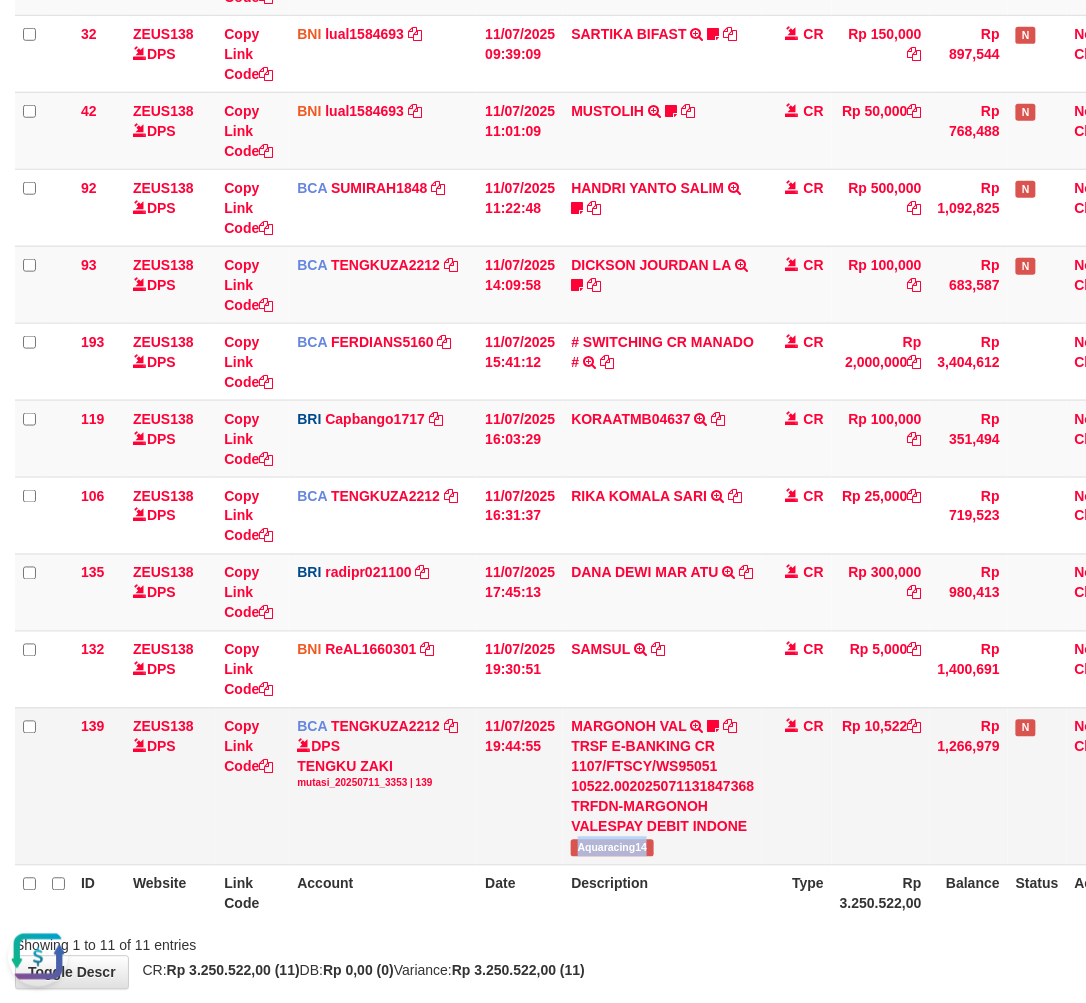 copy on "Aquaracing14" 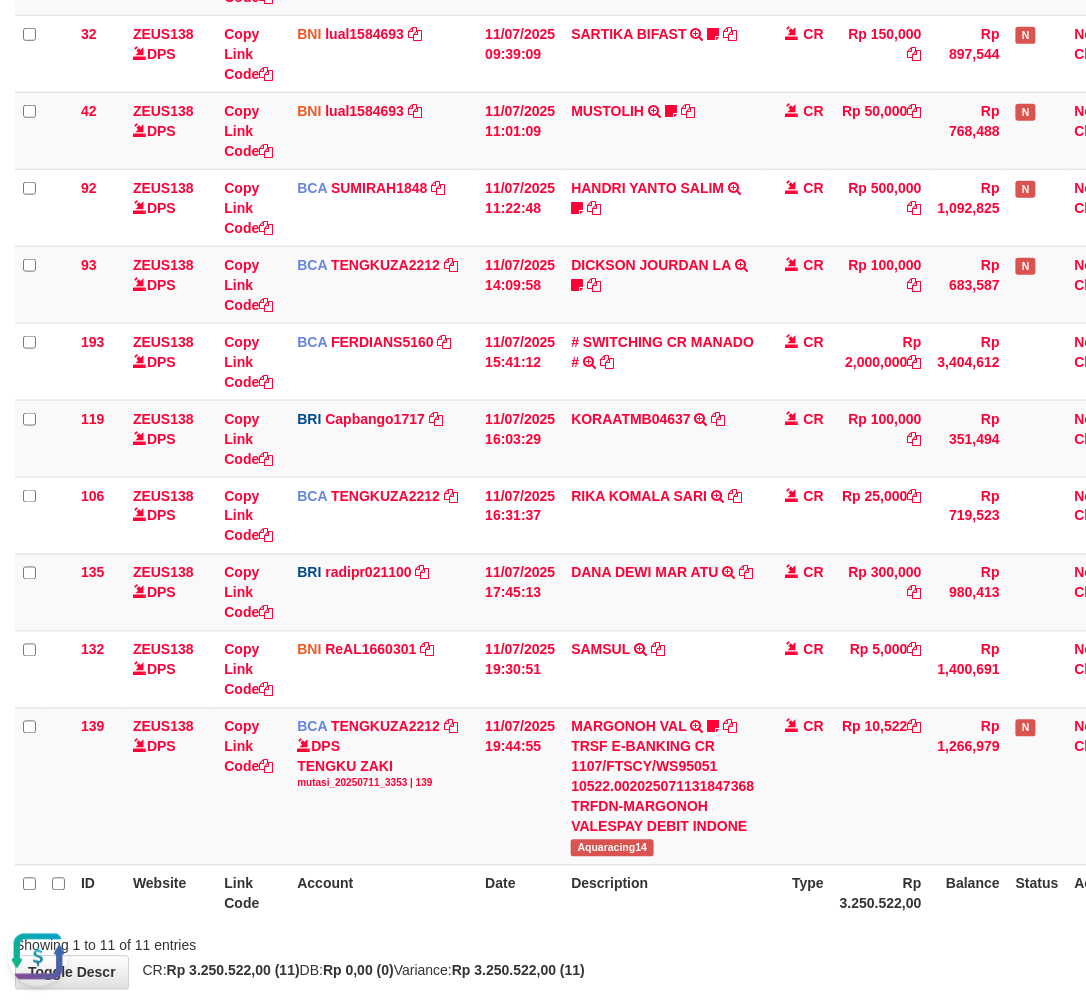 click on "Description" at bounding box center (662, 893) 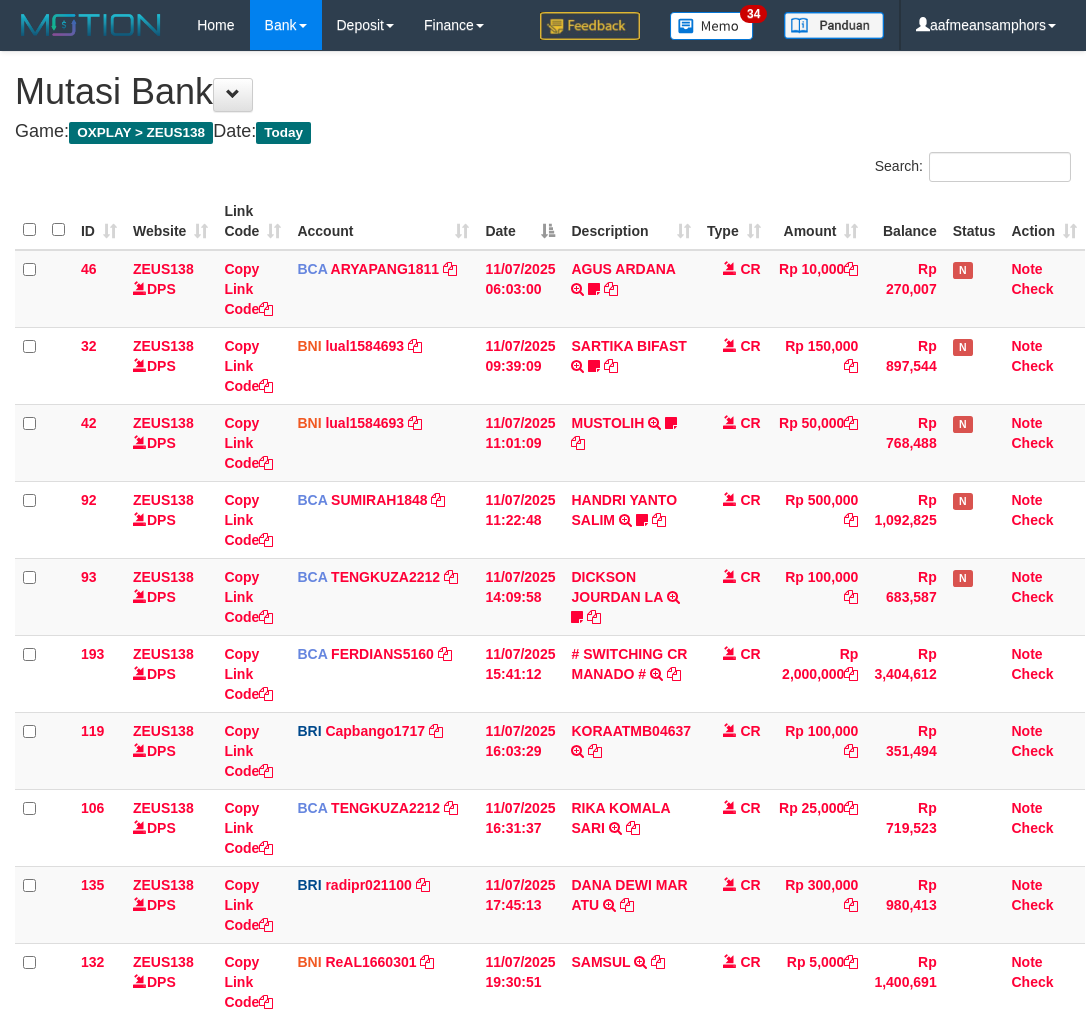scroll, scrollTop: 271, scrollLeft: 0, axis: vertical 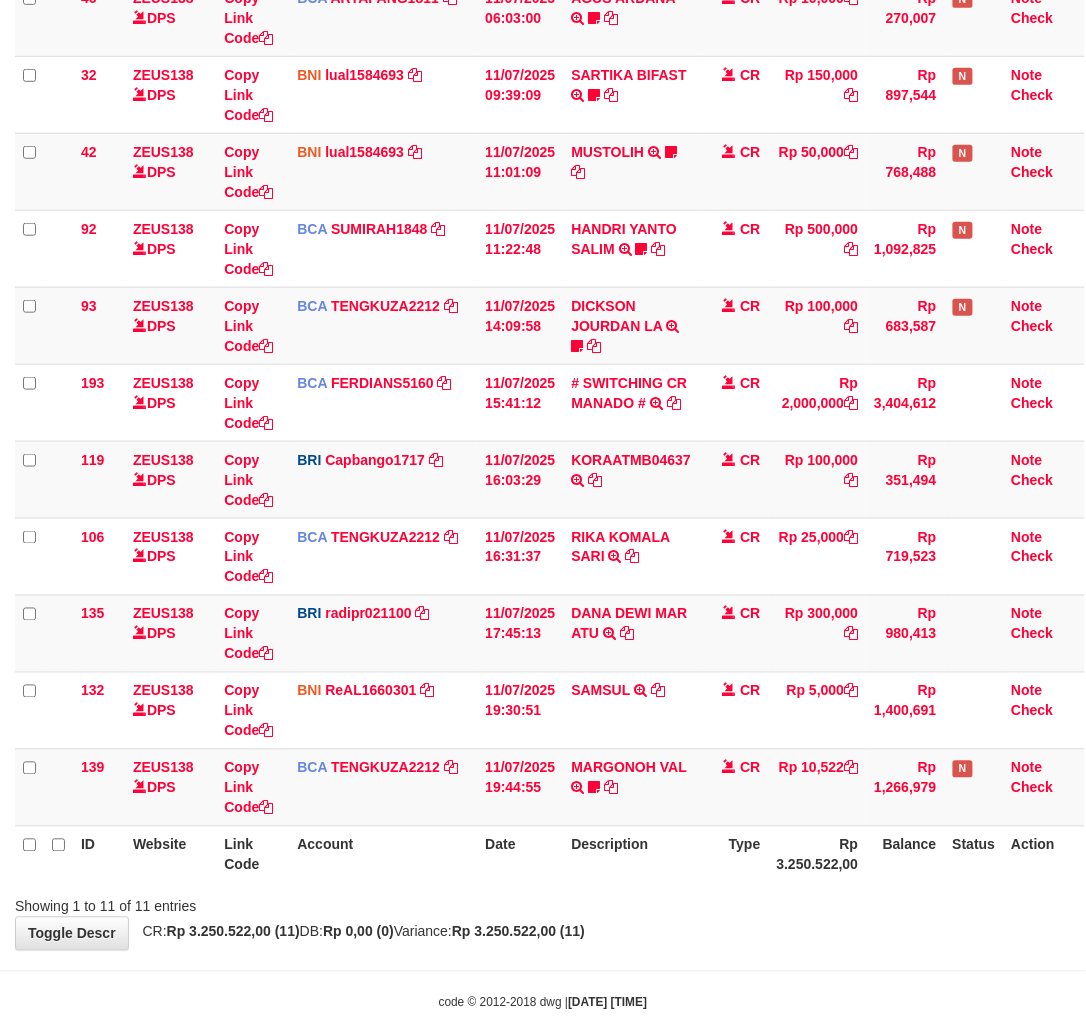 click on "Type" at bounding box center (734, 854) 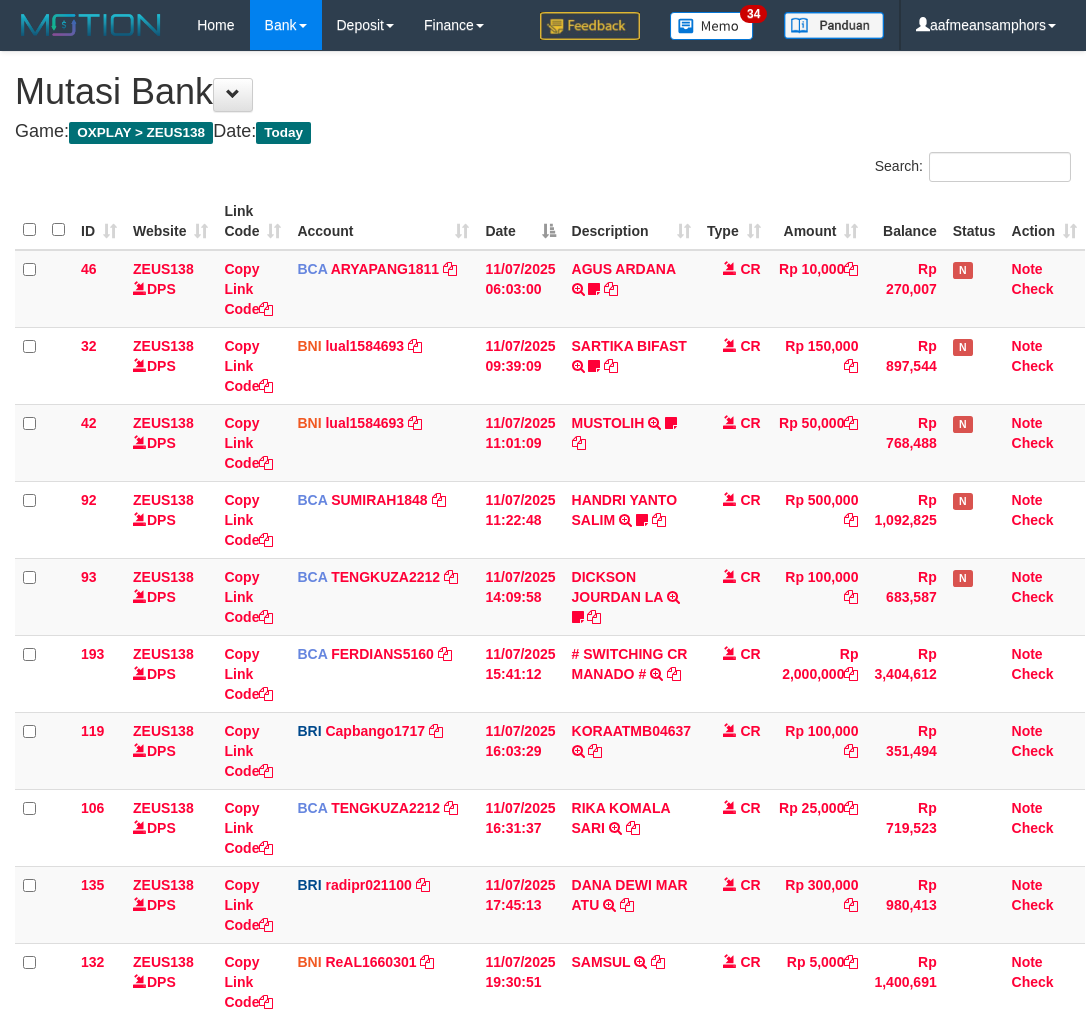 click on "Description" at bounding box center (632, 1125) 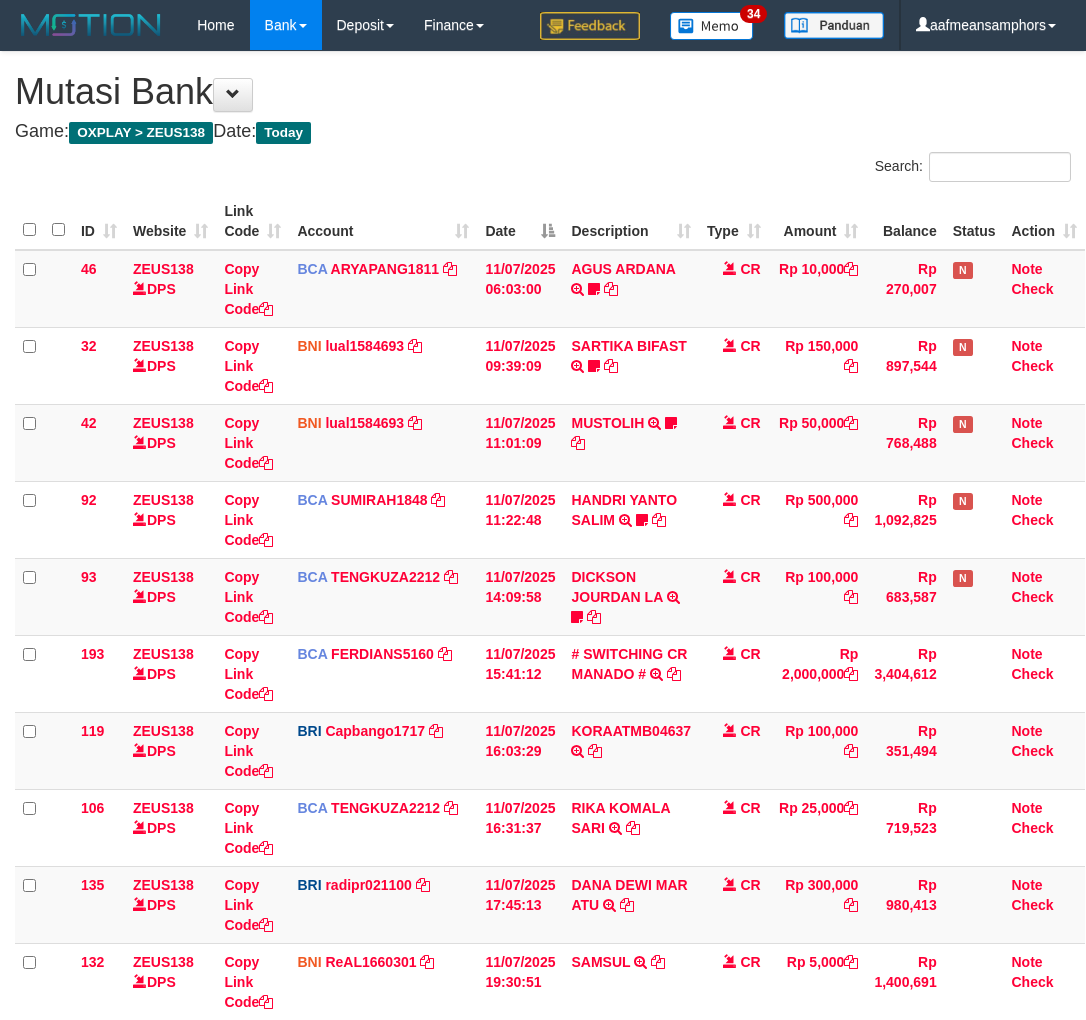 scroll, scrollTop: 271, scrollLeft: 0, axis: vertical 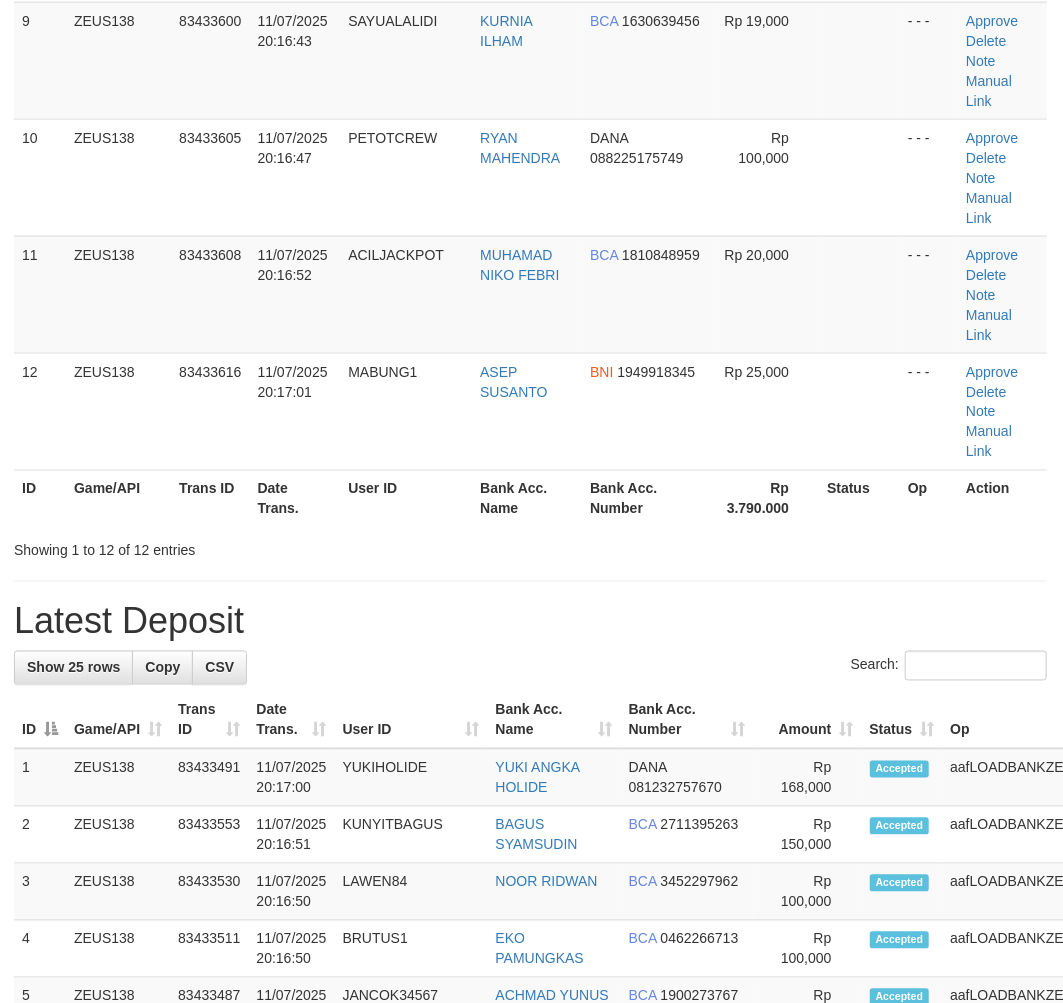 click on "**********" at bounding box center [530, 608] 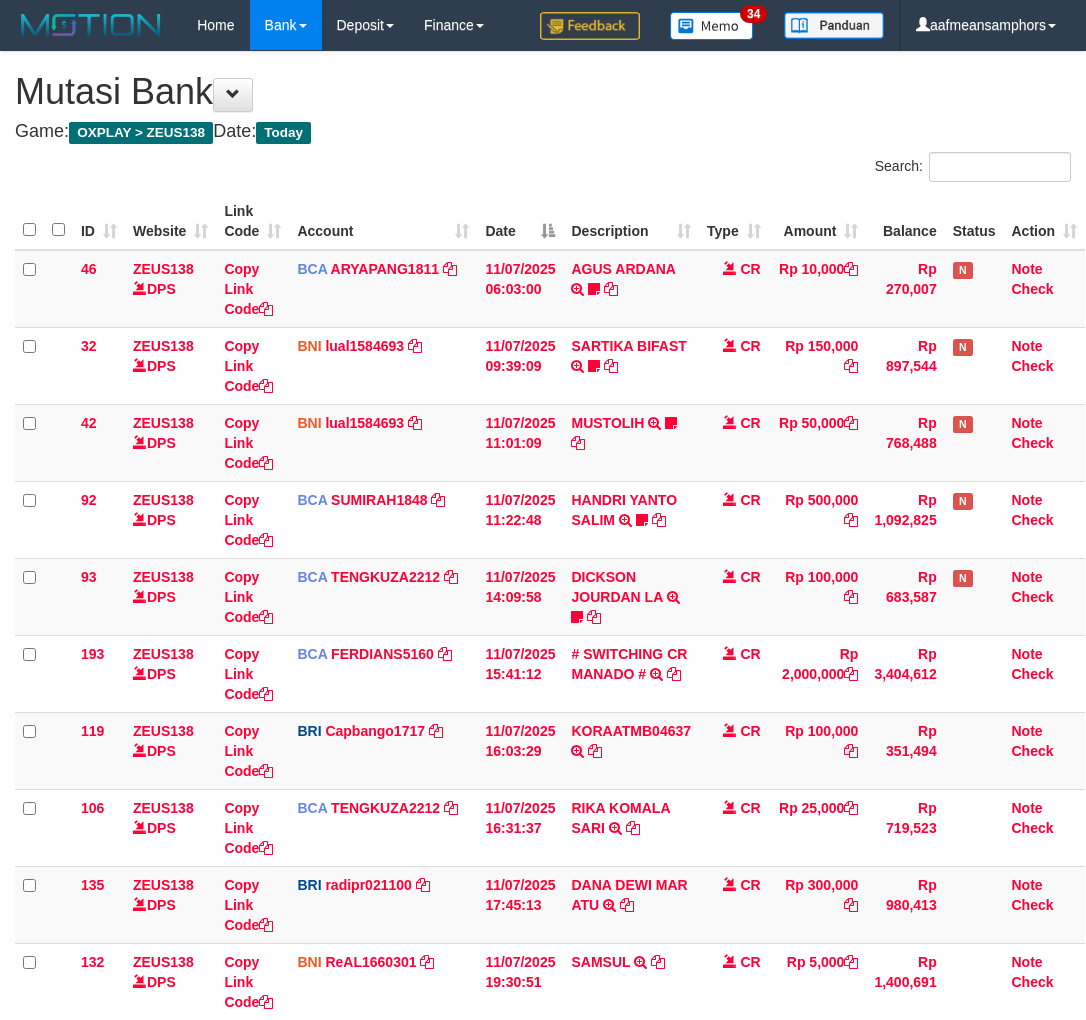 scroll, scrollTop: 271, scrollLeft: 0, axis: vertical 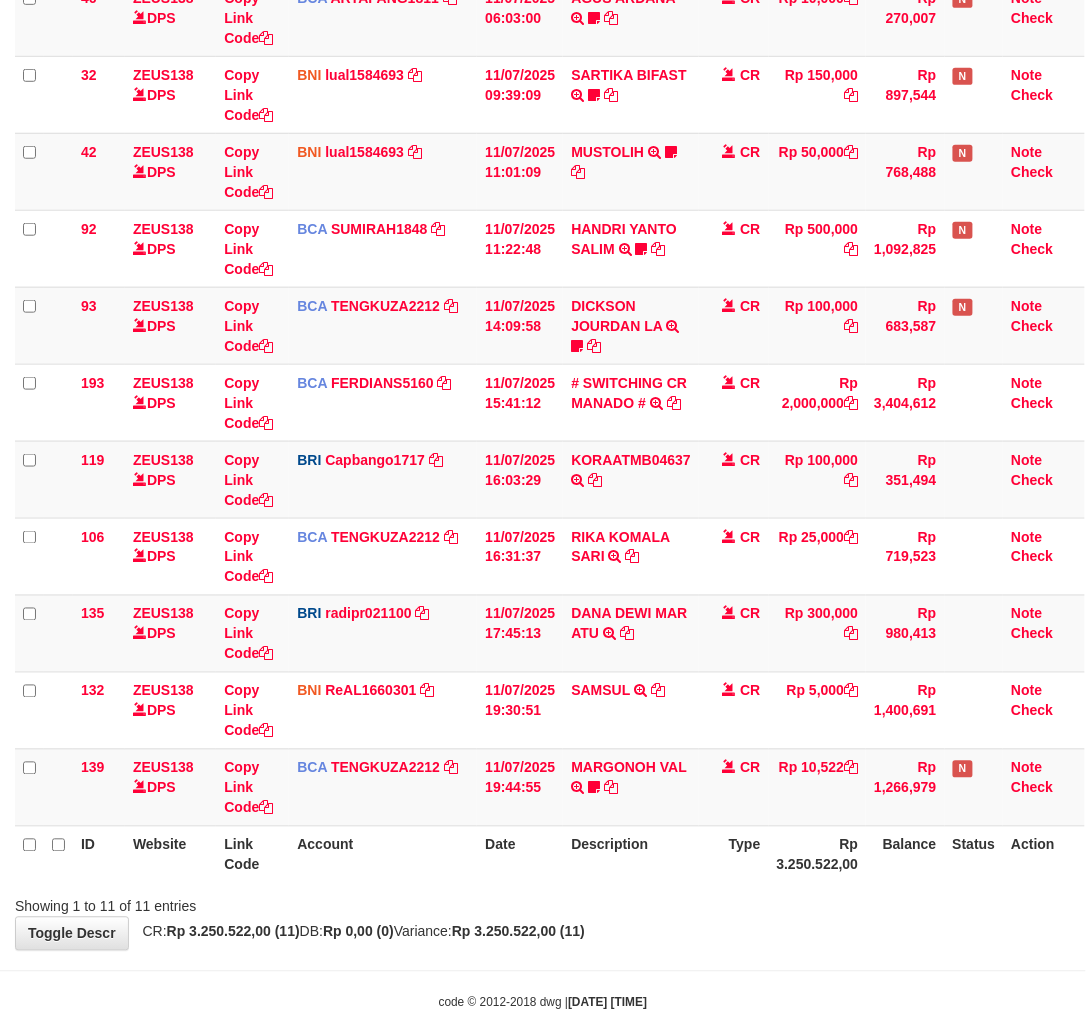 drag, startPoint x: 737, startPoint y: 901, endPoint x: 715, endPoint y: 894, distance: 23.086792 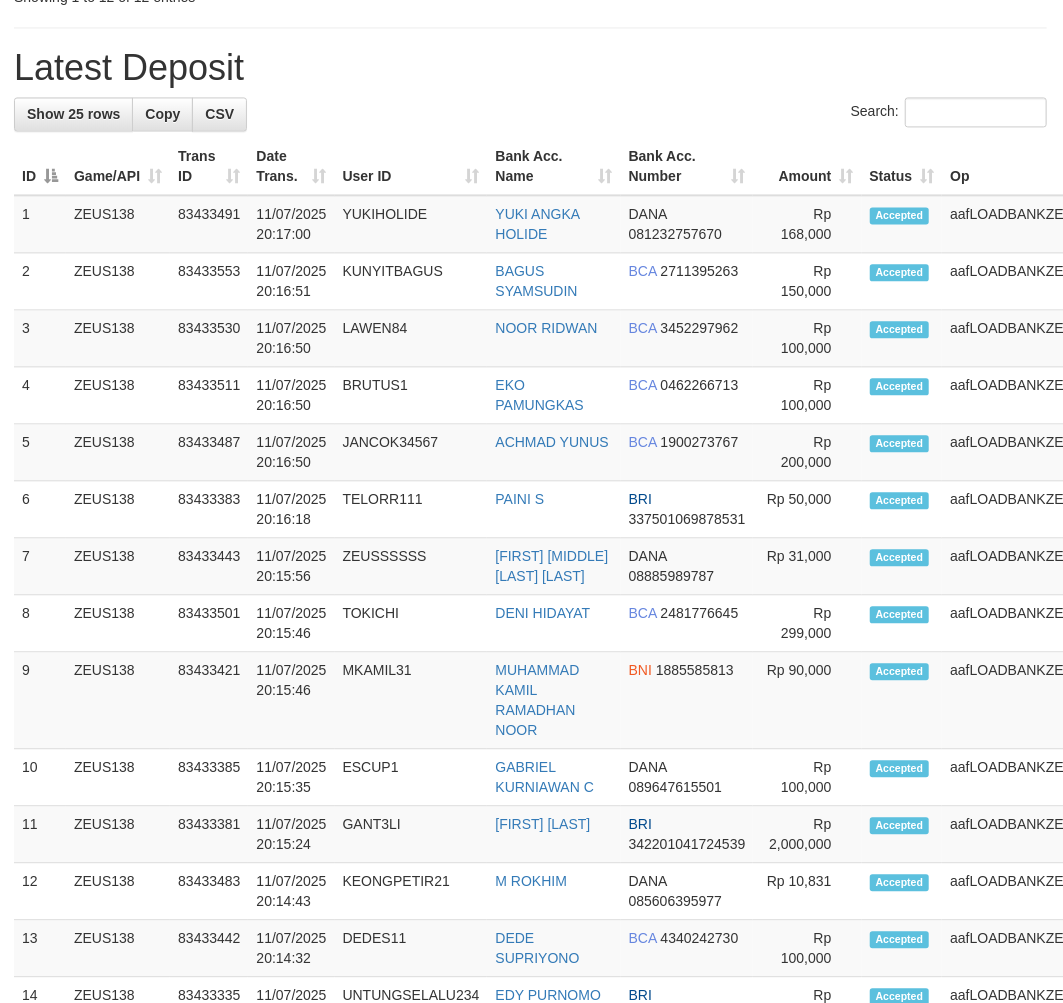 scroll, scrollTop: 1414, scrollLeft: 1, axis: both 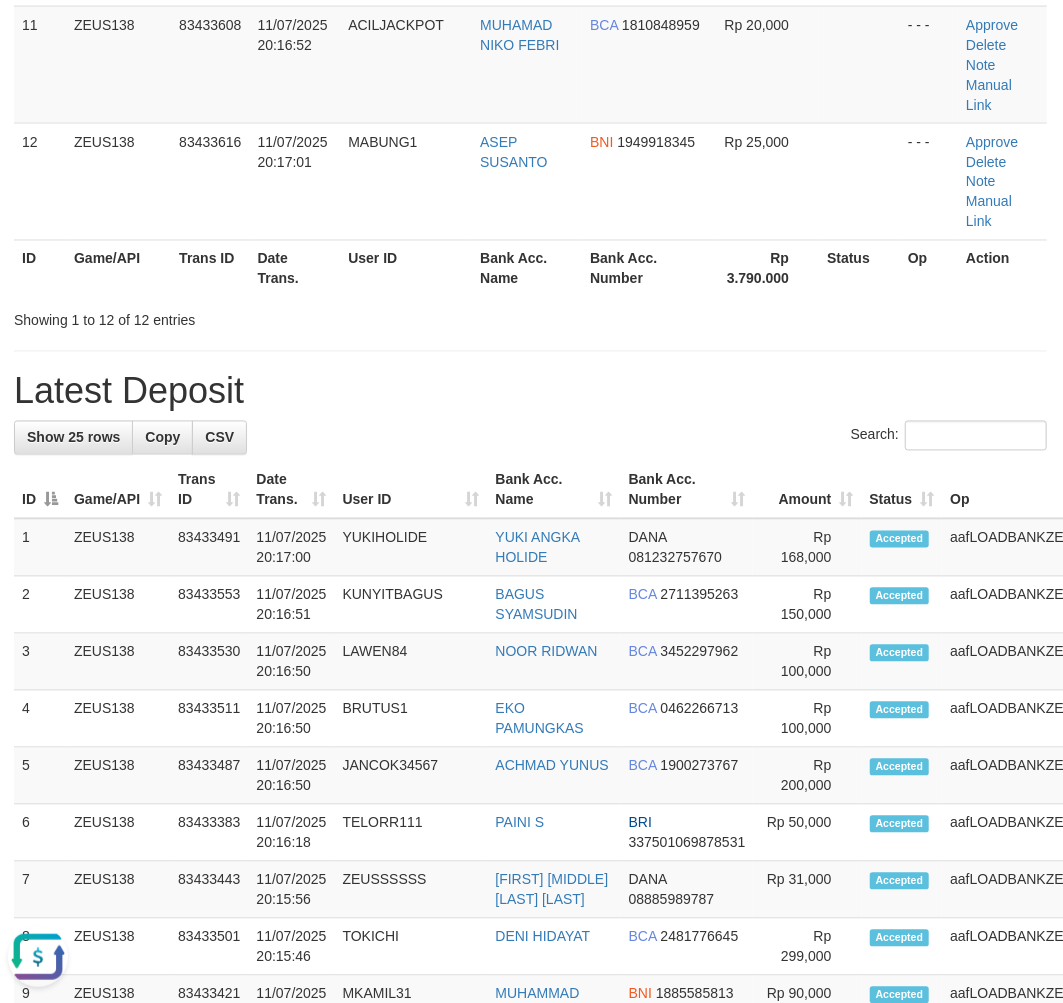 drag, startPoint x: 401, startPoint y: 475, endPoint x: 310, endPoint y: 511, distance: 97.862144 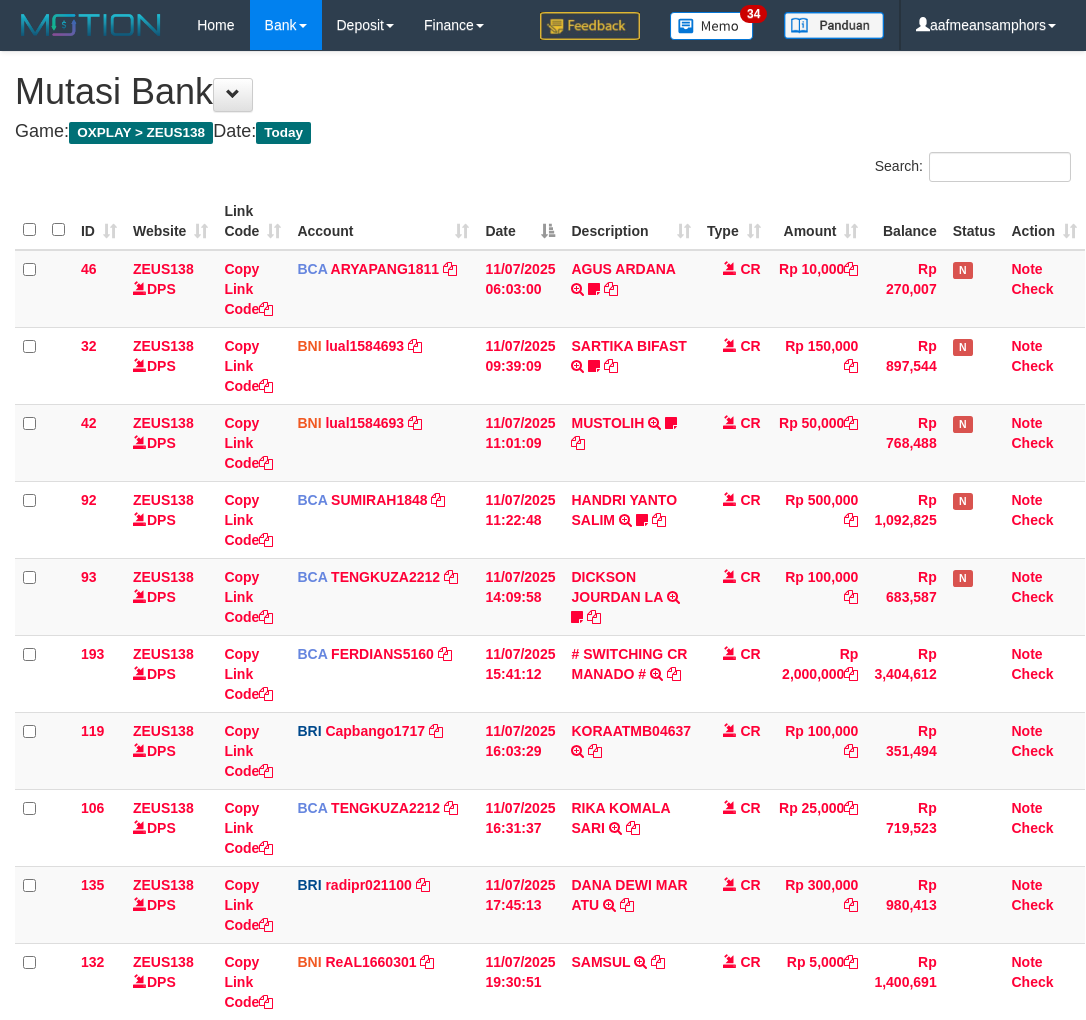 scroll, scrollTop: 271, scrollLeft: 0, axis: vertical 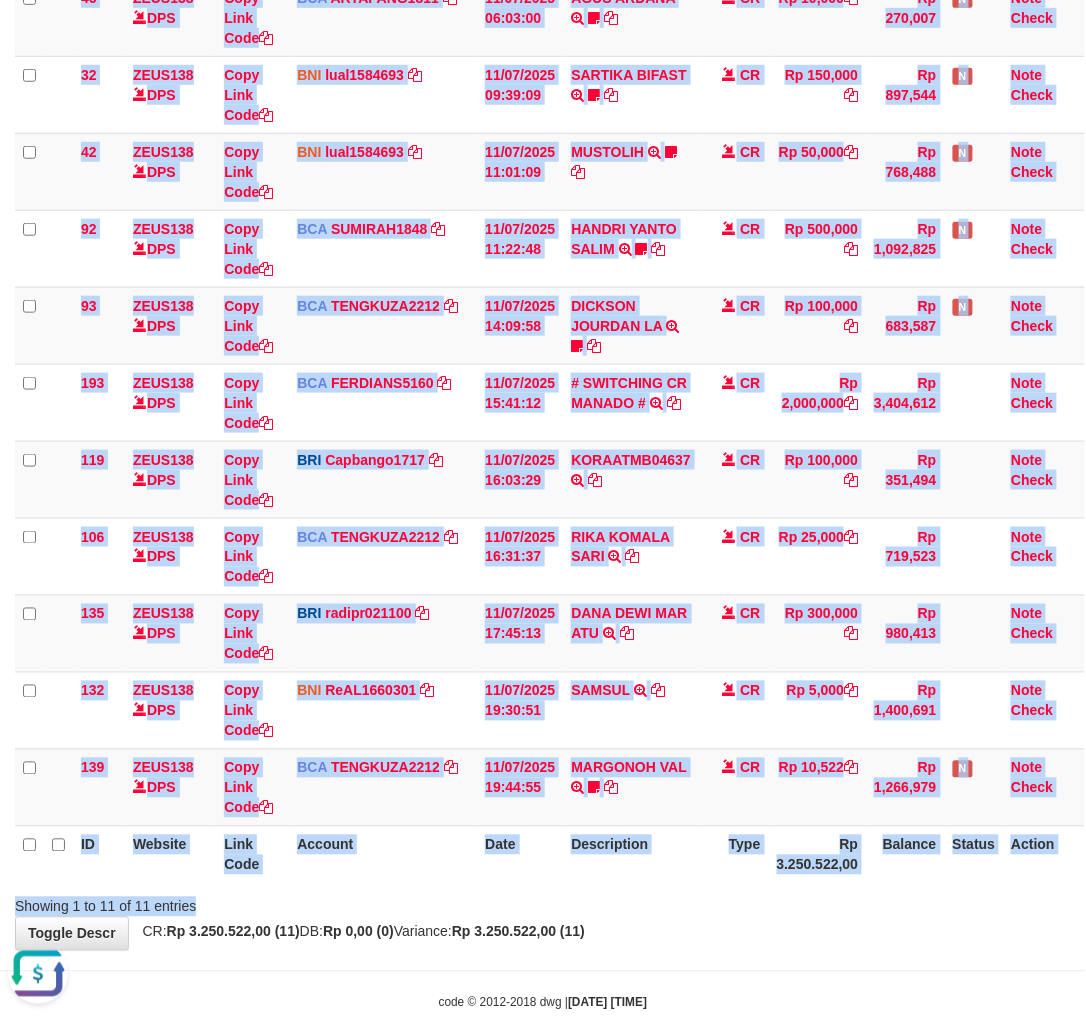 click on "Search:
ID Website Link Code Account Date Description Type Amount Balance Status Action
46
ZEUS138    DPS
Copy Link Code
BCA
ARYAPANG1811
DPS
ARYA PANGESTU
mutasi_20250711_2620 | 46
mutasi_20250711_2620 | 46
11/07/2025 06:03:00
AGUS ARDANA            TRSF E-BANKING CR 1107/FTSCY/WS95051
10000.002025071158167087 TRFDN-AGUS ARDANA ESPAY DEBIT INDONE    Aguslike
tunggu bukti tranfer
CR
Rp 10,000
Rp 270,007
N
Note
Check
32
ZEUS138    DPS" at bounding box center (543, 399) 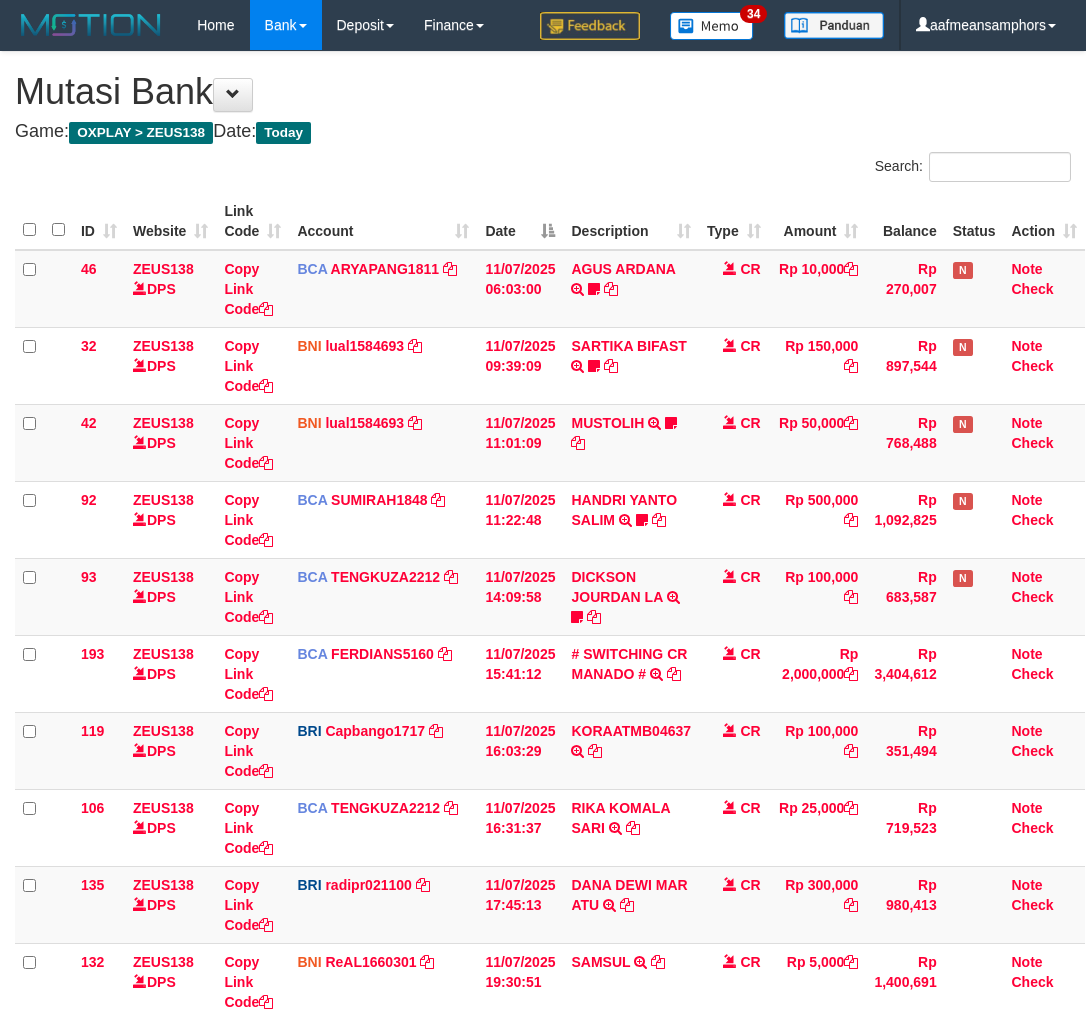 scroll, scrollTop: 271, scrollLeft: 0, axis: vertical 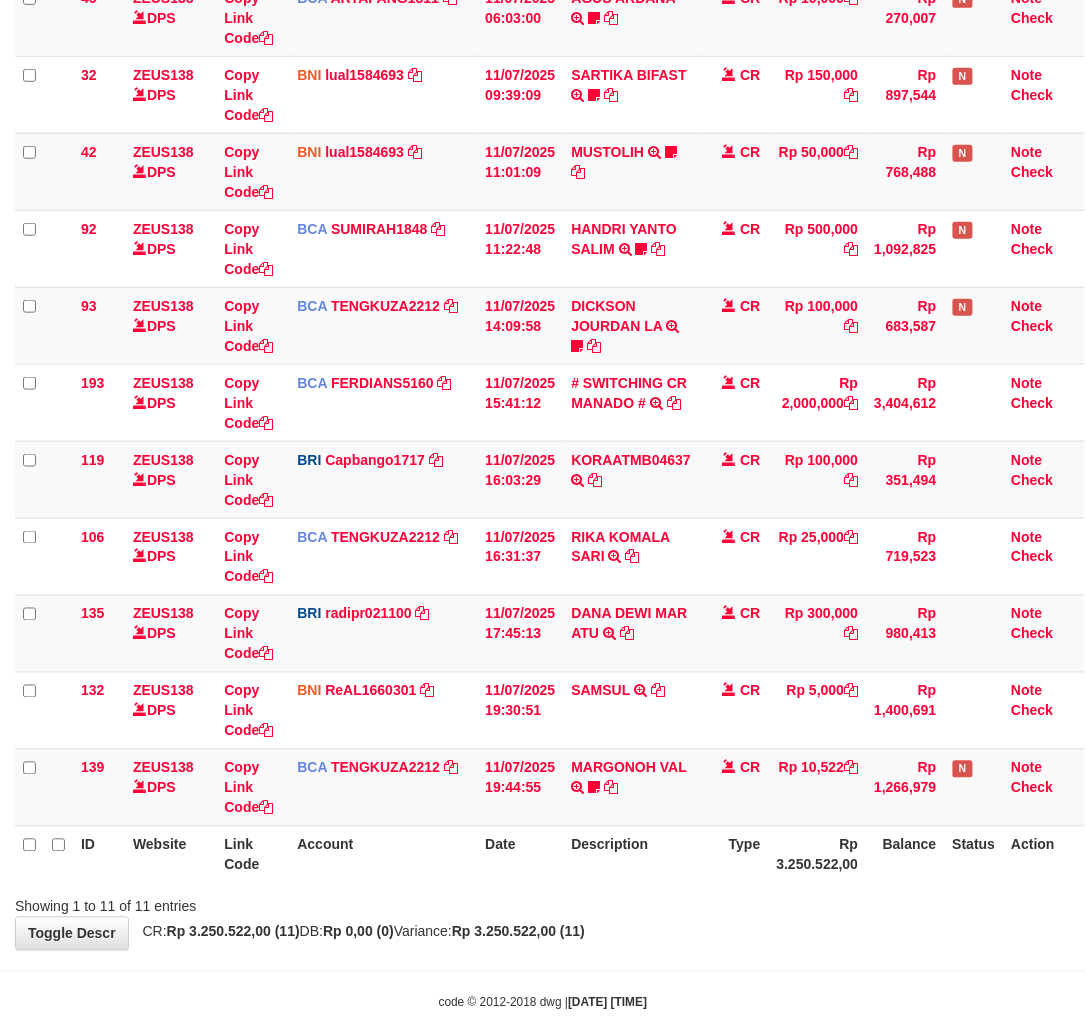 click on "ID Website Link Code Account Date Description Type Amount Balance Status Action
46
ZEUS138    DPS
Copy Link Code
BCA
ARYAPANG1811
DPS
ARYA PANGESTU
mutasi_20250711_2620 | 46
mutasi_20250711_2620 | 46
11/07/2025 06:03:00
AGUS ARDANA            TRSF E-BANKING CR 1107/FTSCY/WS95051
10000.002025071158167087 TRFDN-AGUS ARDANA ESPAY DEBIT INDONE    Aguslike
tunggu bukti tranfer
CR
Rp 10,000
Rp 270,007
N
Note
Check
32
ZEUS138    DPS" at bounding box center (543, 402) 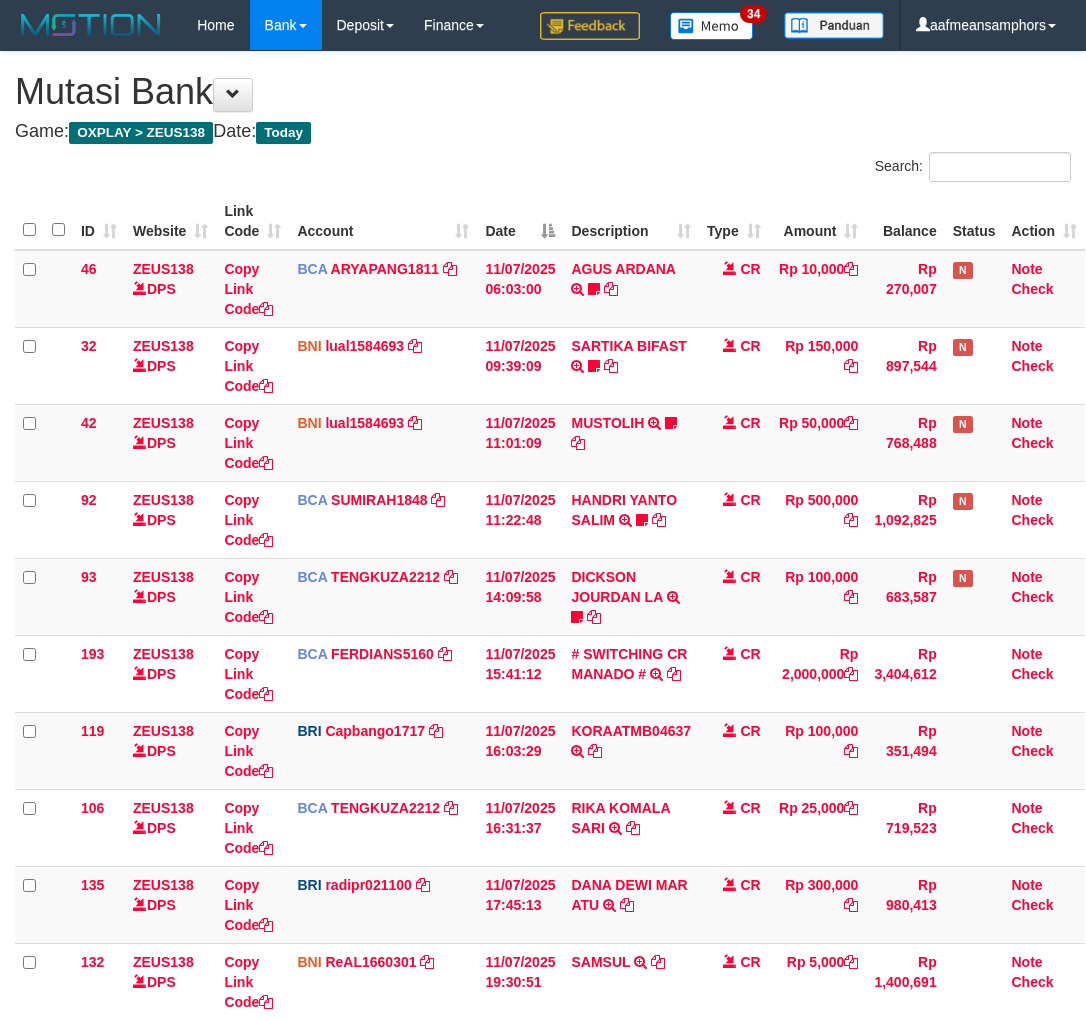 scroll, scrollTop: 271, scrollLeft: 0, axis: vertical 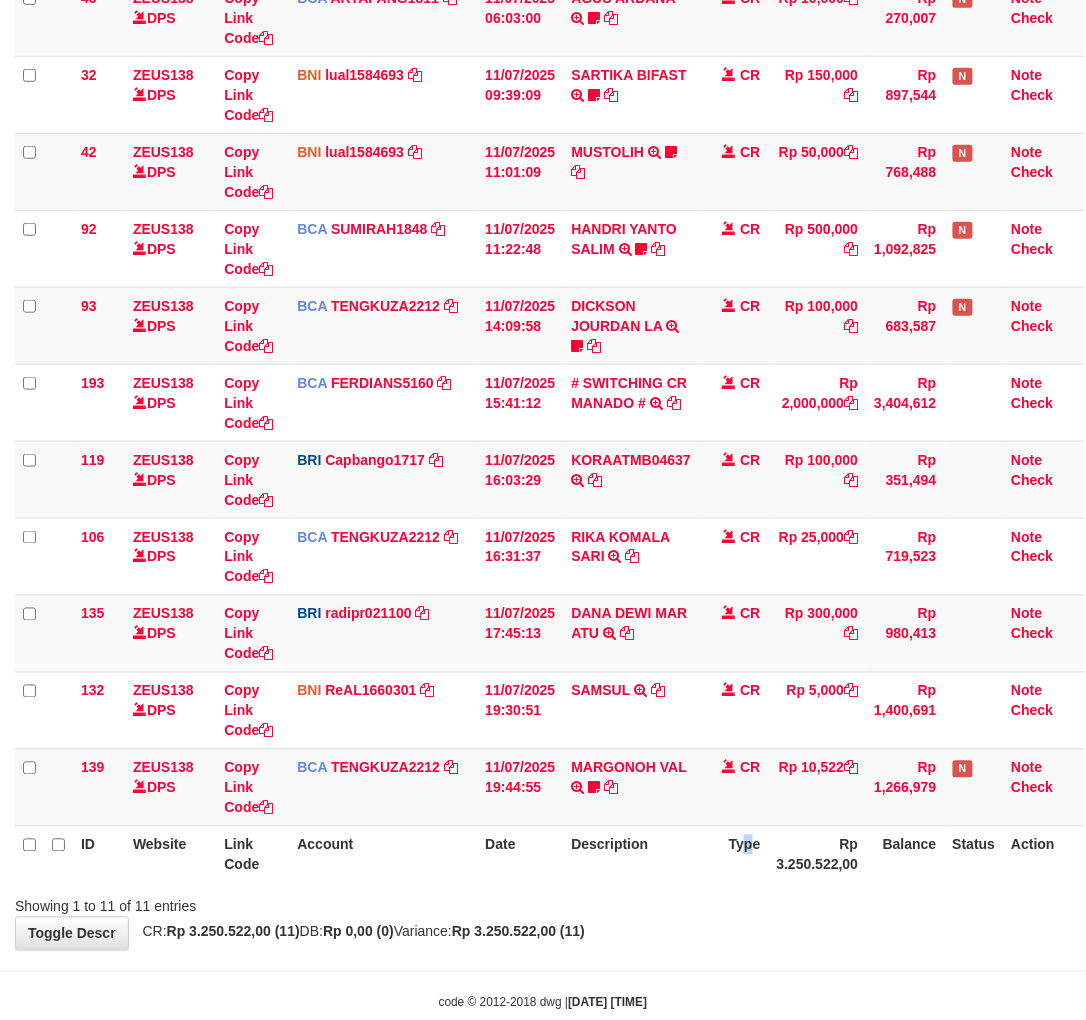 click on "Type" at bounding box center [734, 854] 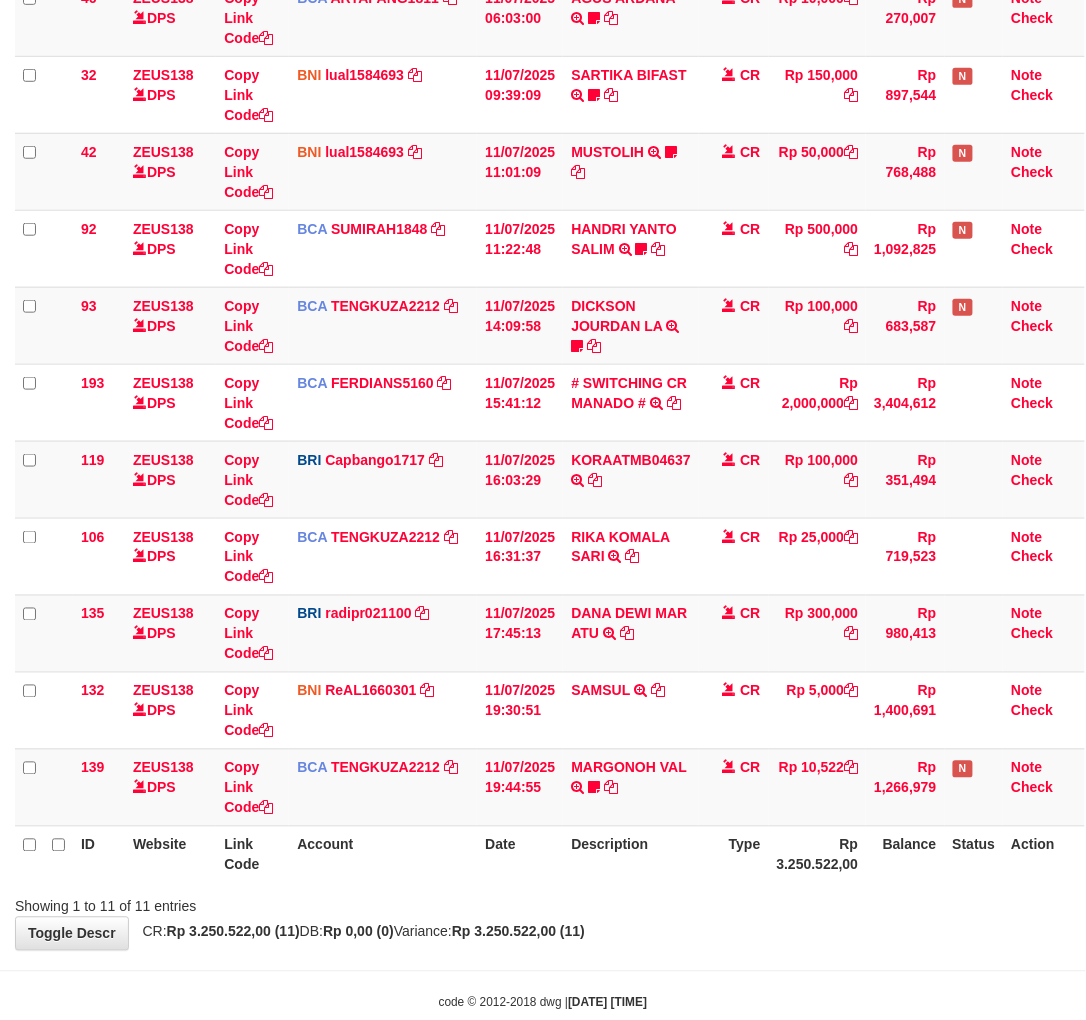 drag, startPoint x: 706, startPoint y: 846, endPoint x: 694, endPoint y: 850, distance: 12.649111 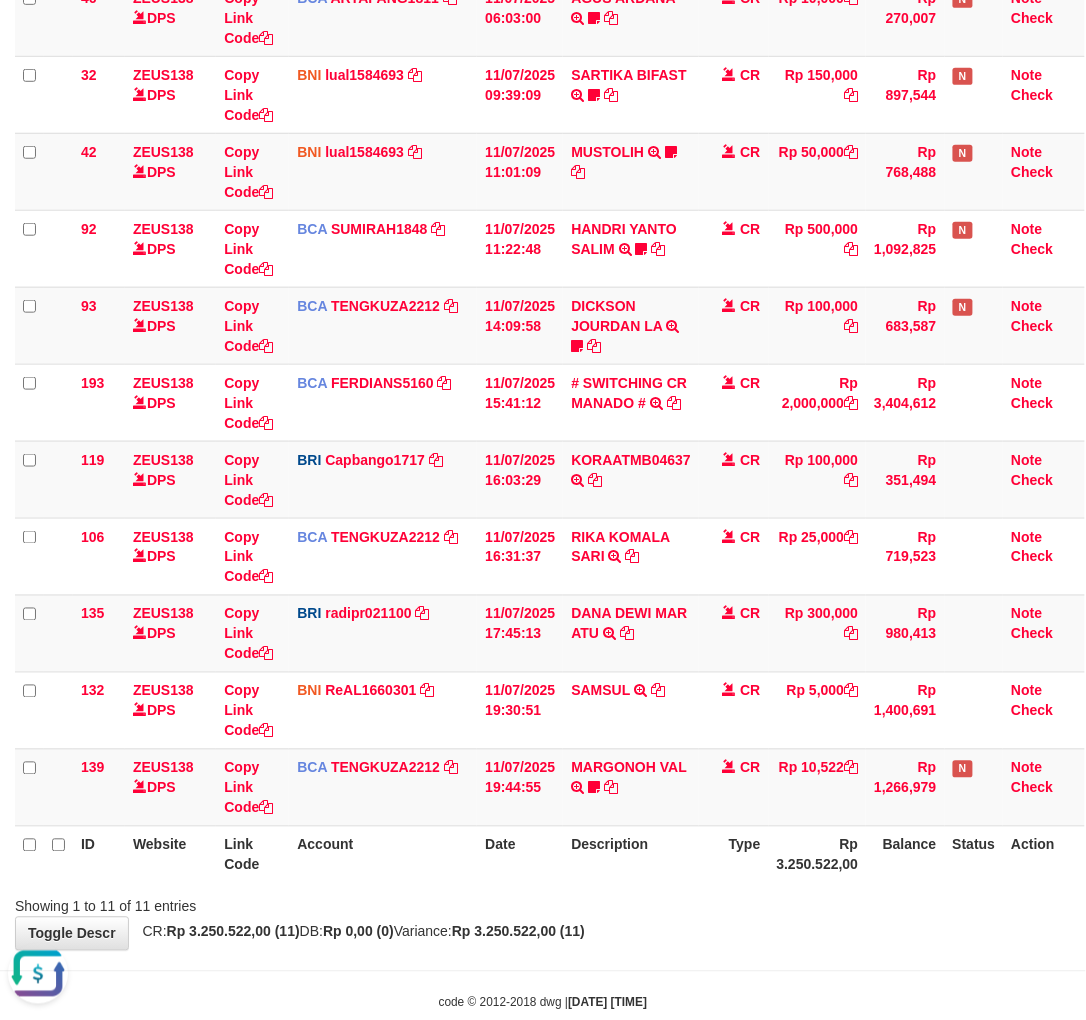 scroll, scrollTop: 0, scrollLeft: 0, axis: both 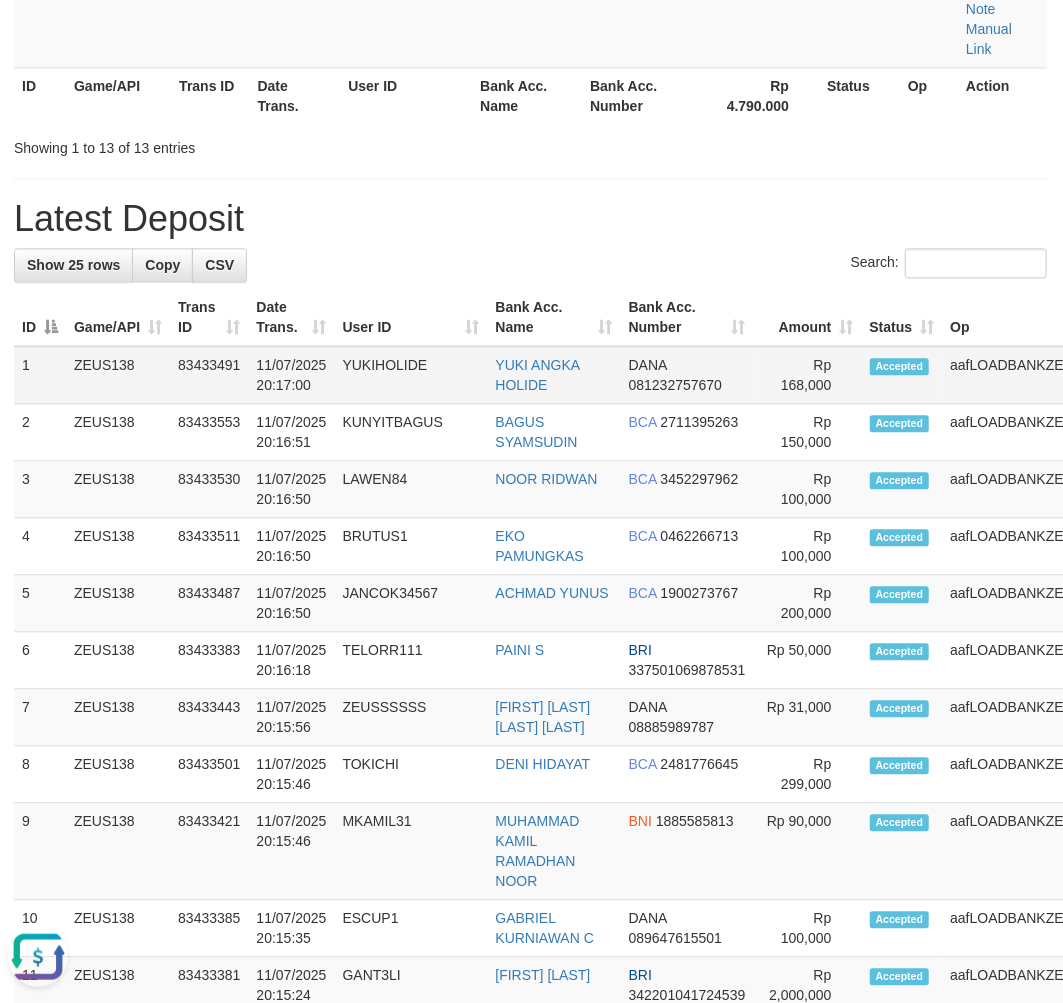 drag, startPoint x: 518, startPoint y: 262, endPoint x: 255, endPoint y: 433, distance: 313.70367 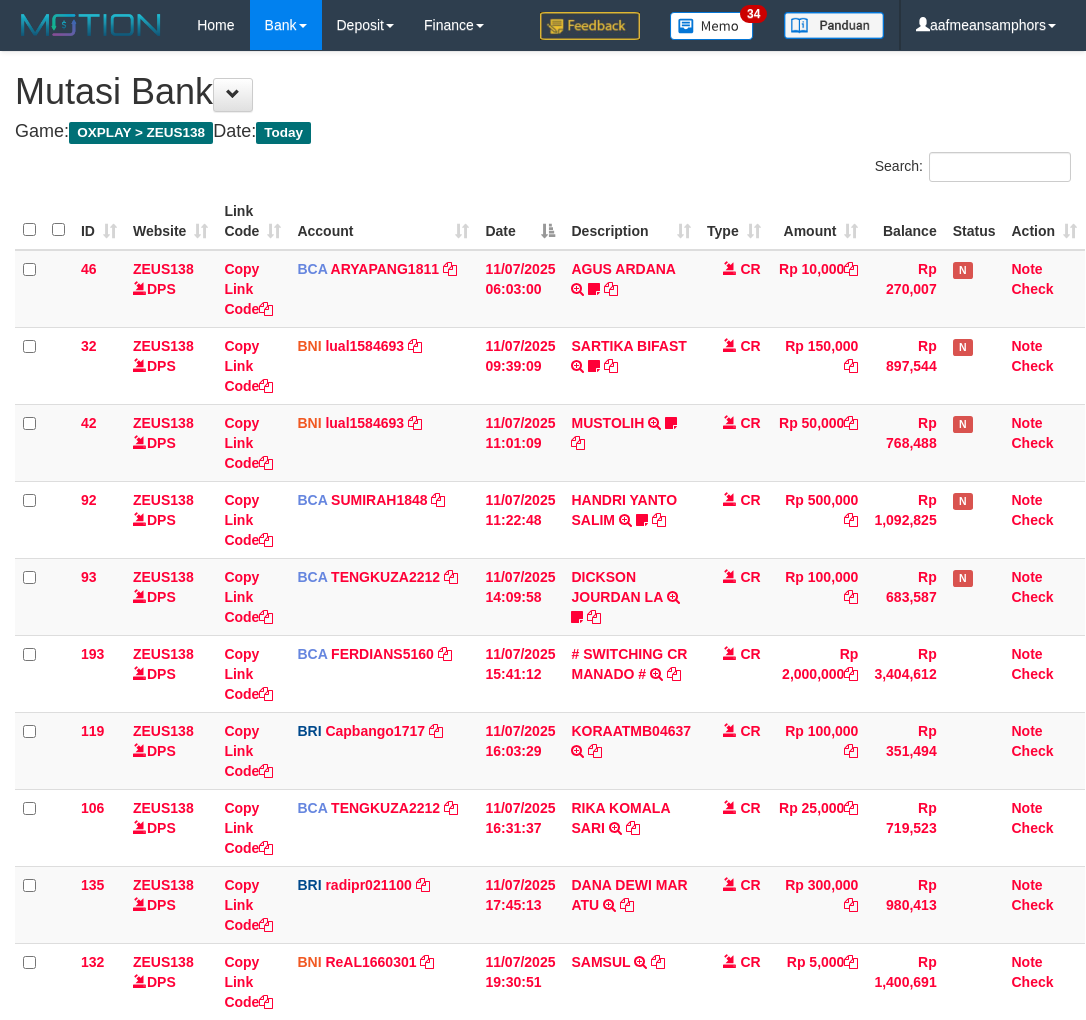 scroll, scrollTop: 271, scrollLeft: 0, axis: vertical 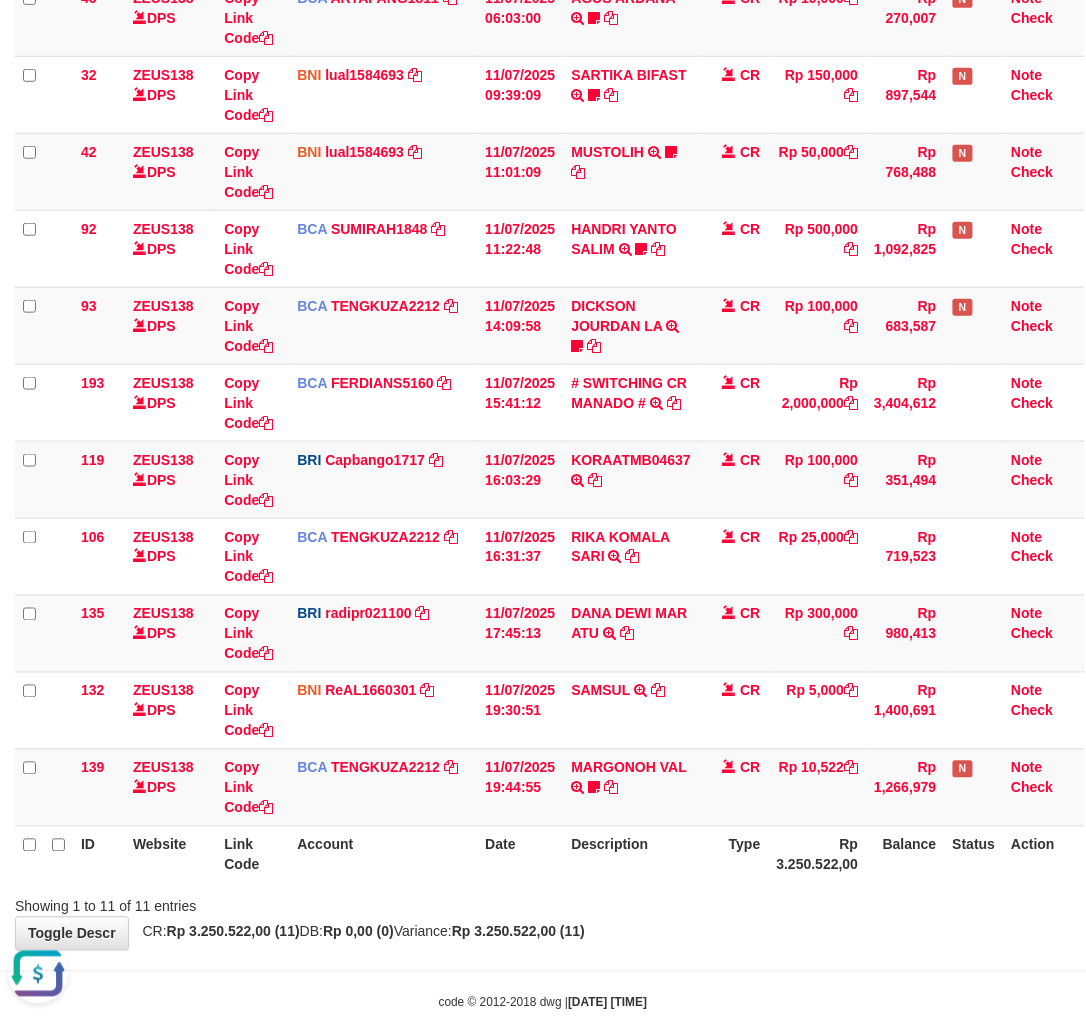 drag, startPoint x: 682, startPoint y: 875, endPoint x: 701, endPoint y: 870, distance: 19.646883 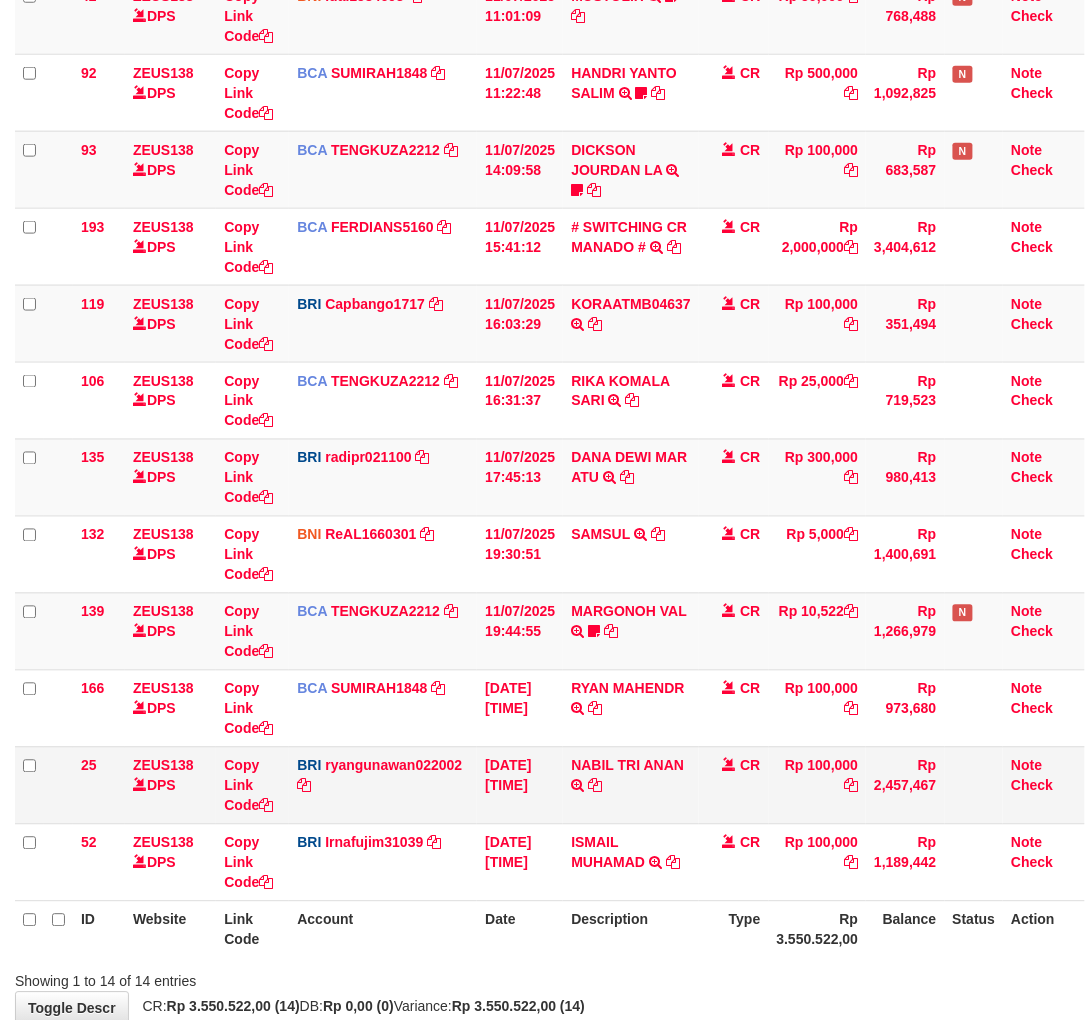 scroll, scrollTop: 543, scrollLeft: 0, axis: vertical 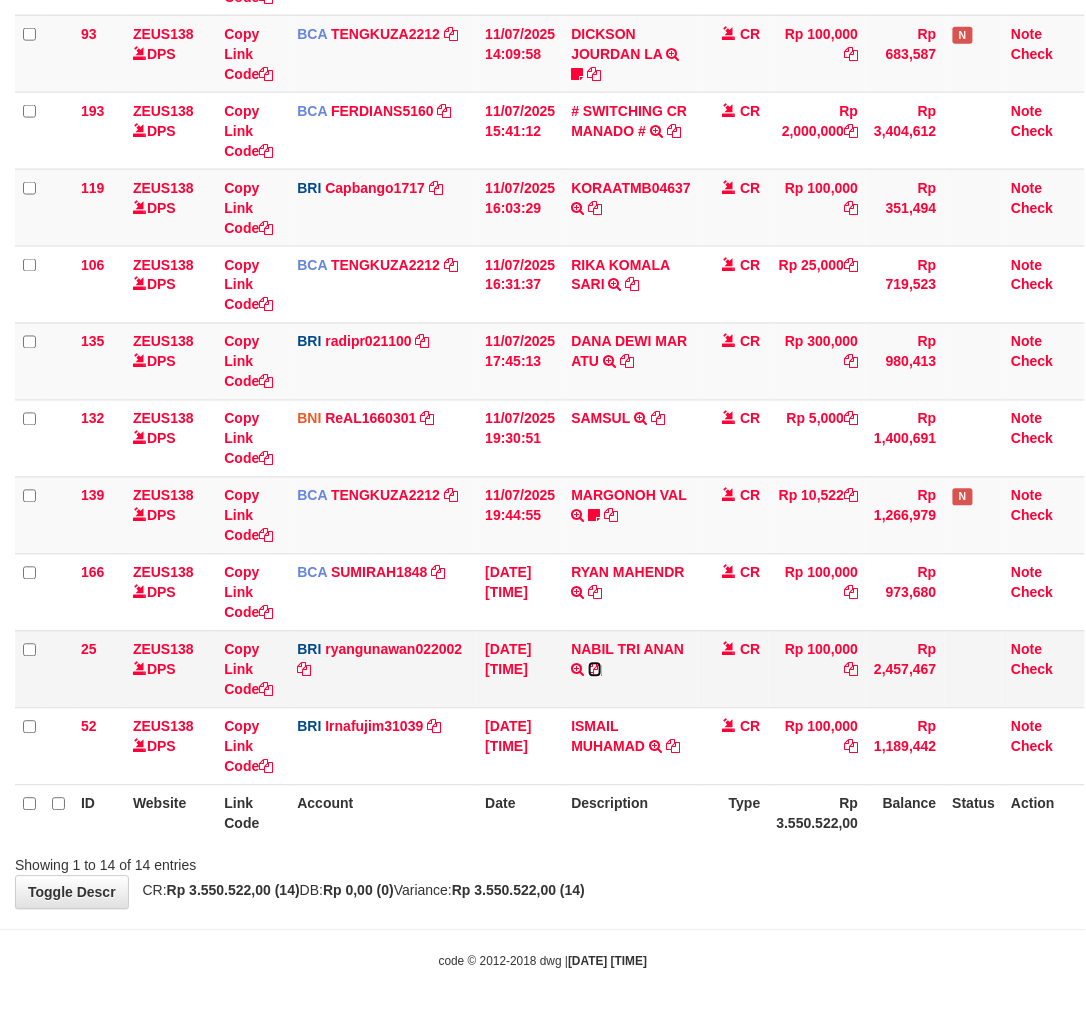 click at bounding box center [595, 670] 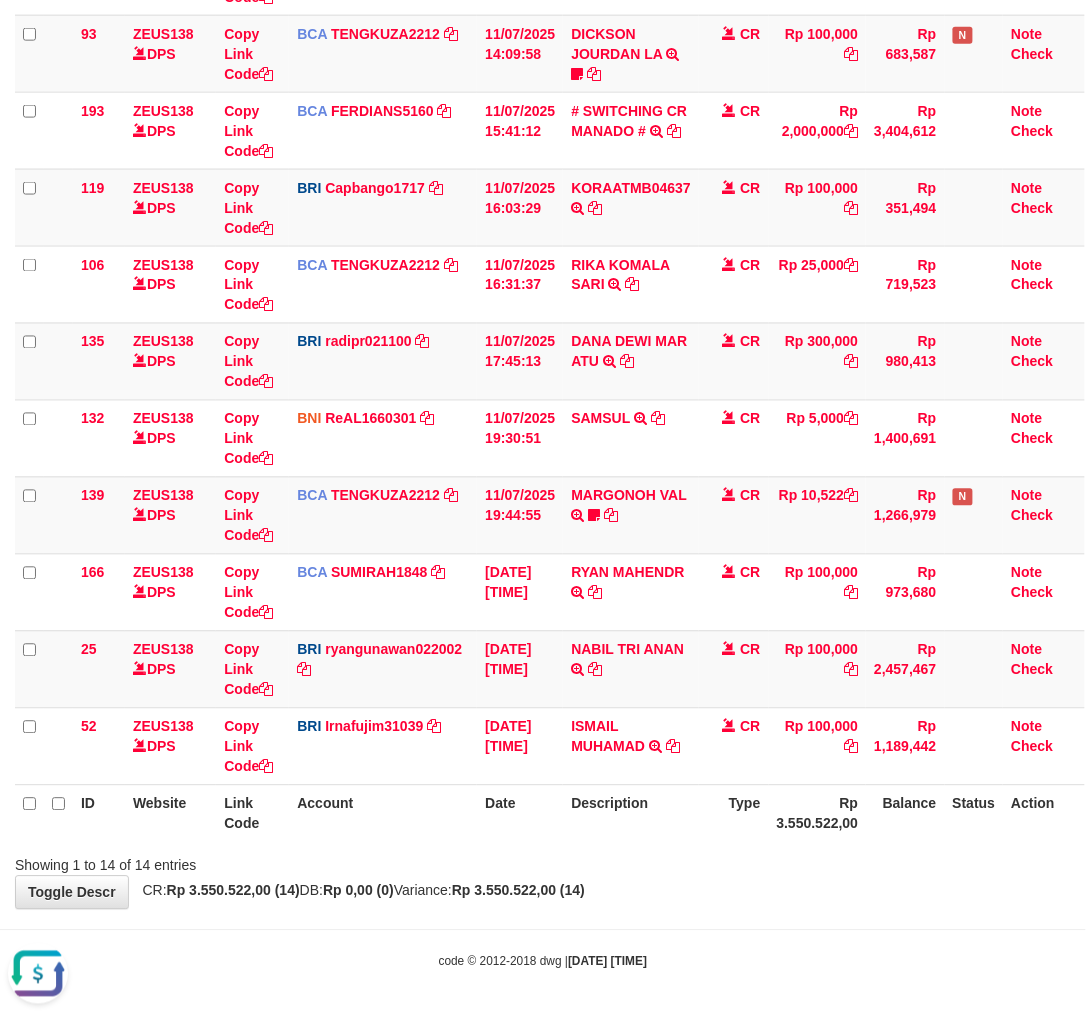 scroll, scrollTop: 0, scrollLeft: 0, axis: both 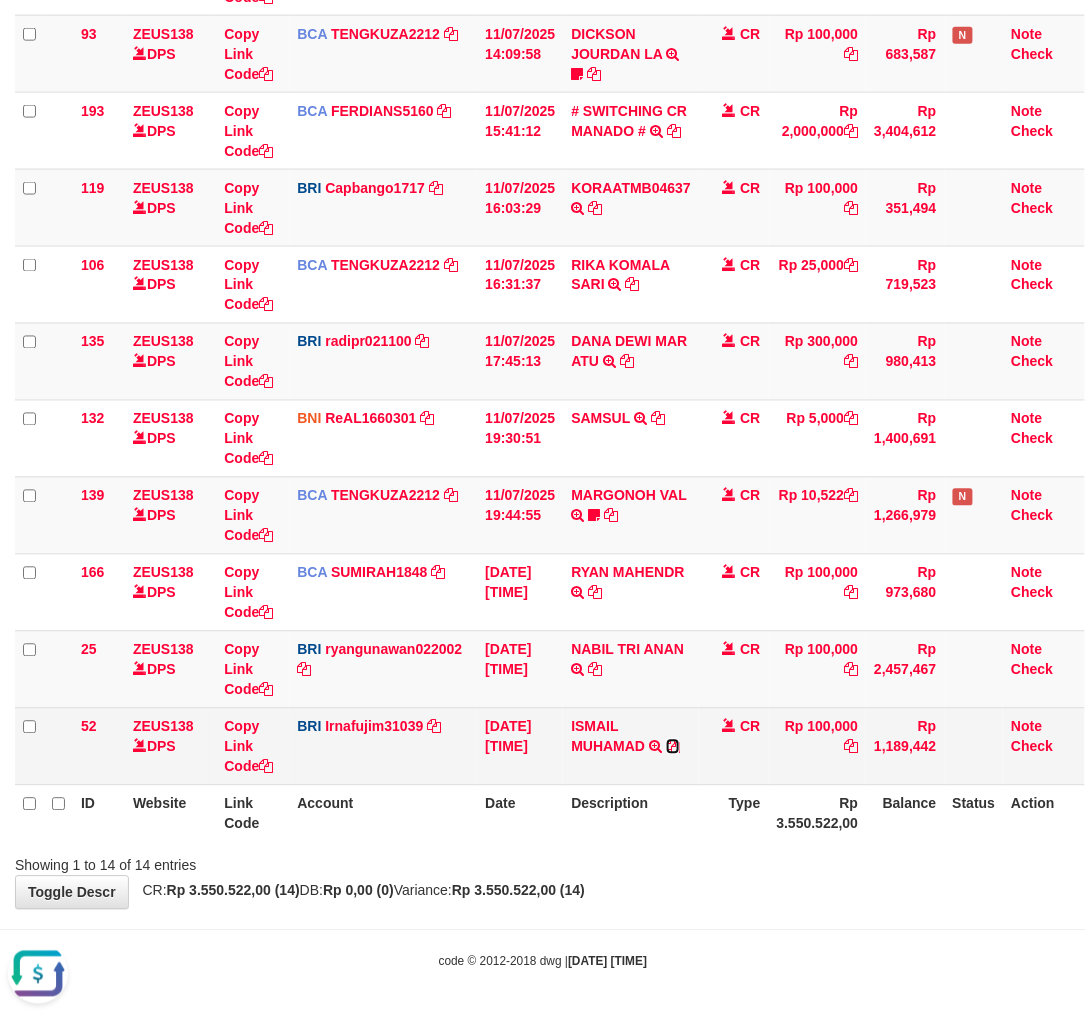 click at bounding box center [673, 747] 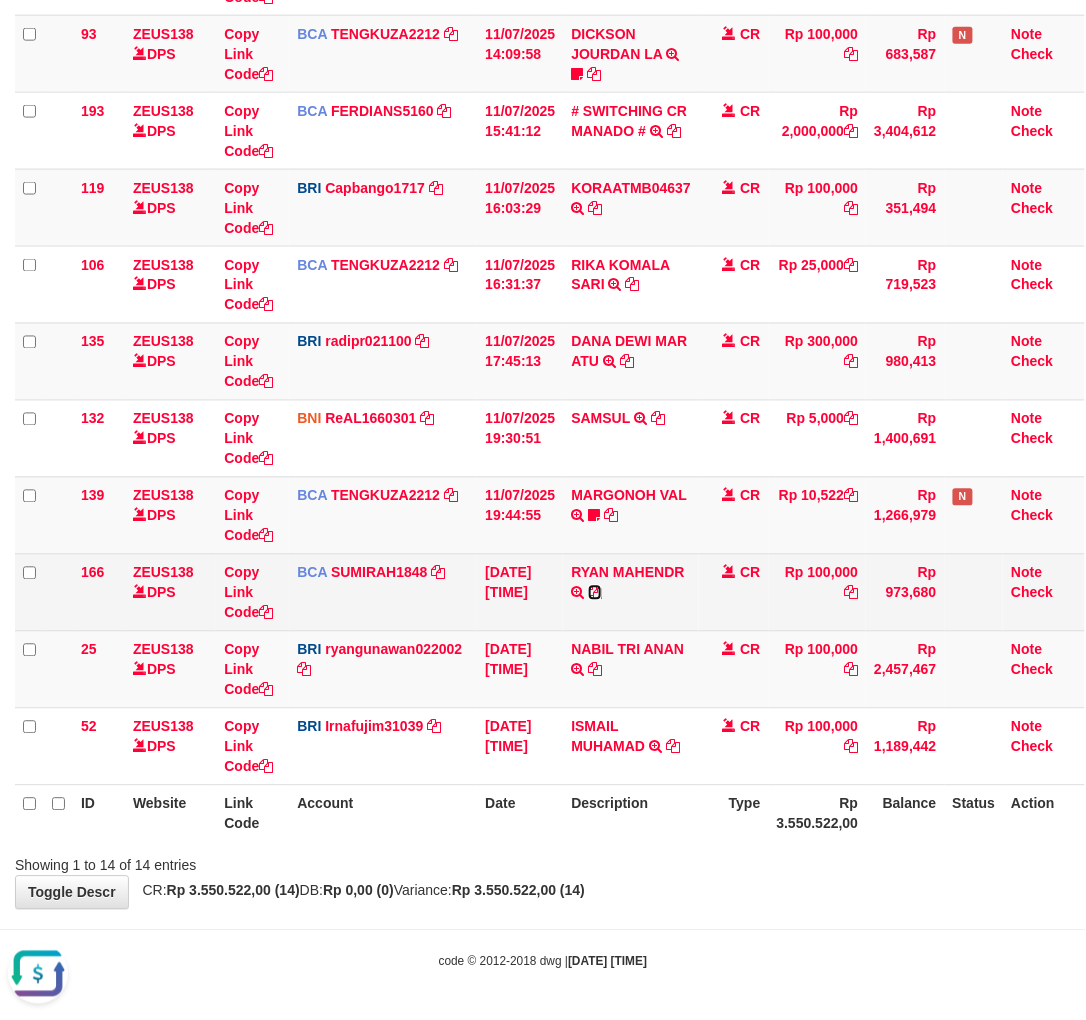 click at bounding box center [595, 593] 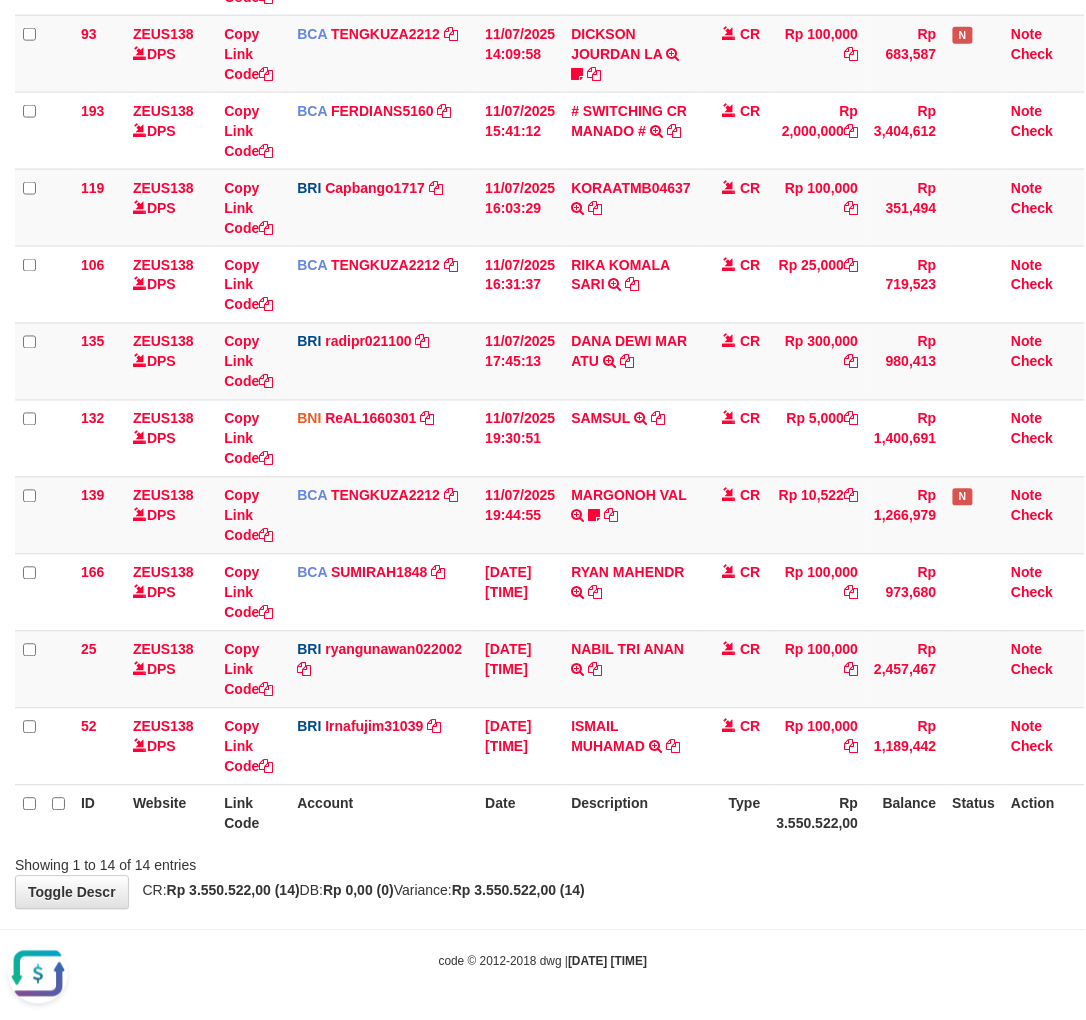 click on "Search:
ID Website Link Code Account Date Description Type Amount Balance Status Action
46
ZEUS138    DPS
Copy Link Code
BCA
ARYAPANG1811
DPS
ARYA PANGESTU
mutasi_20250711_2620 | 46
mutasi_20250711_2620 | 46
11/07/2025 06:03:00
AGUS ARDANA            TRSF E-BANKING CR 1107/FTSCY/WS95051
10000.002025071158167087 TRFDN-AGUS ARDANA ESPAY DEBIT INDONE    Aguslike
tunggu bukti tranfer
CR
Rp 10,000
Rp 270,007
N
Note
Check
32" at bounding box center (543, 242) 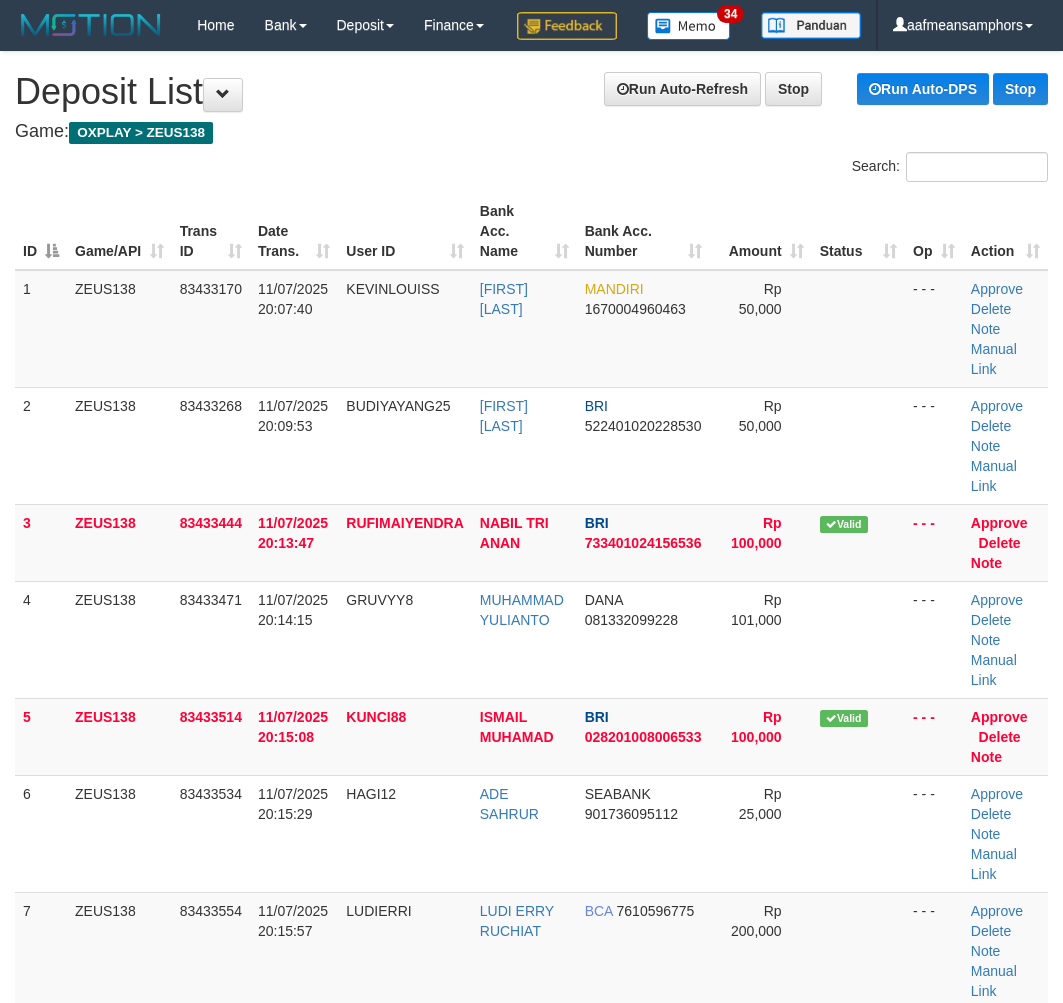 scroll, scrollTop: 2058, scrollLeft: 1, axis: both 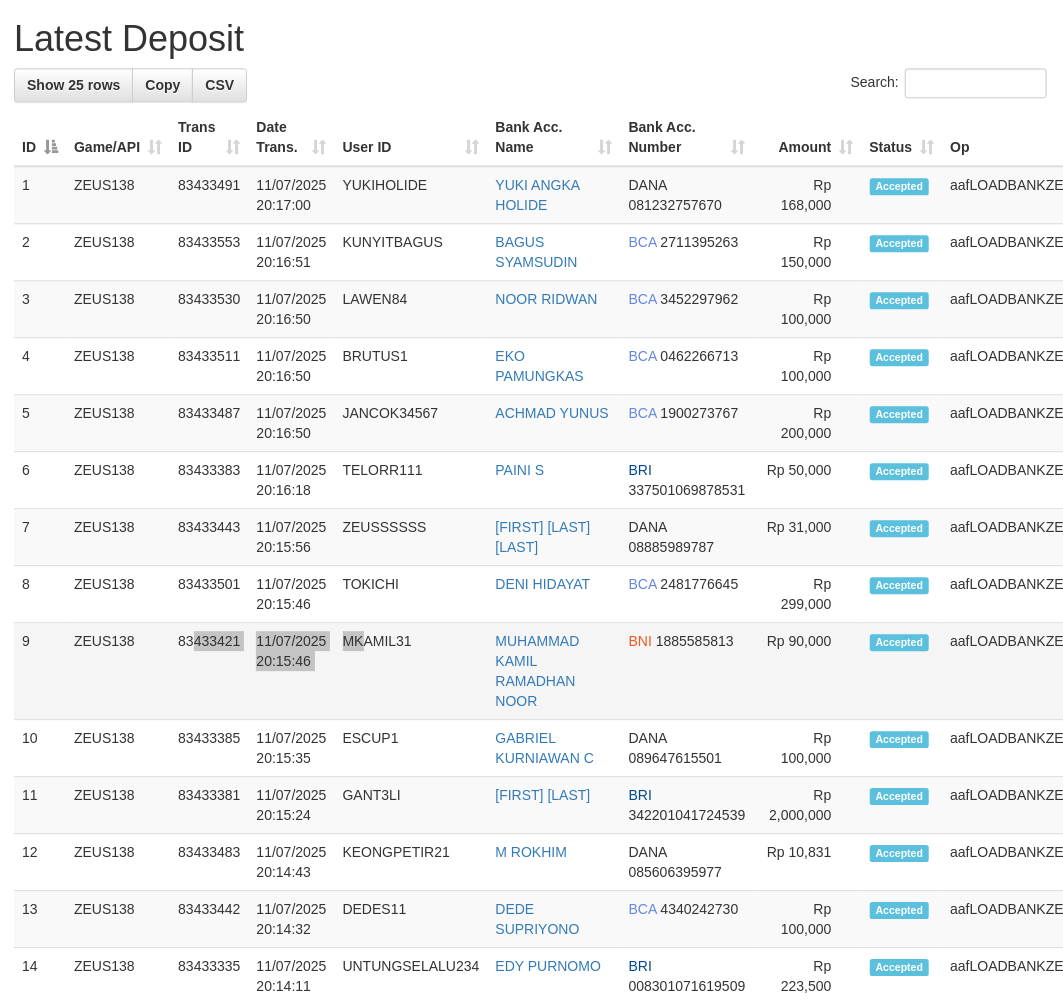 click on "9
ZEUS138
83433421
11/07/2025 20:15:46
MKAMIL31
MUHAMMAD KAMIL RAMADHAN NOOR
BNI
1885585813
Rp 90,000
Accepted
aafLOADBANKZEUS
Note" at bounding box center (593, 671) 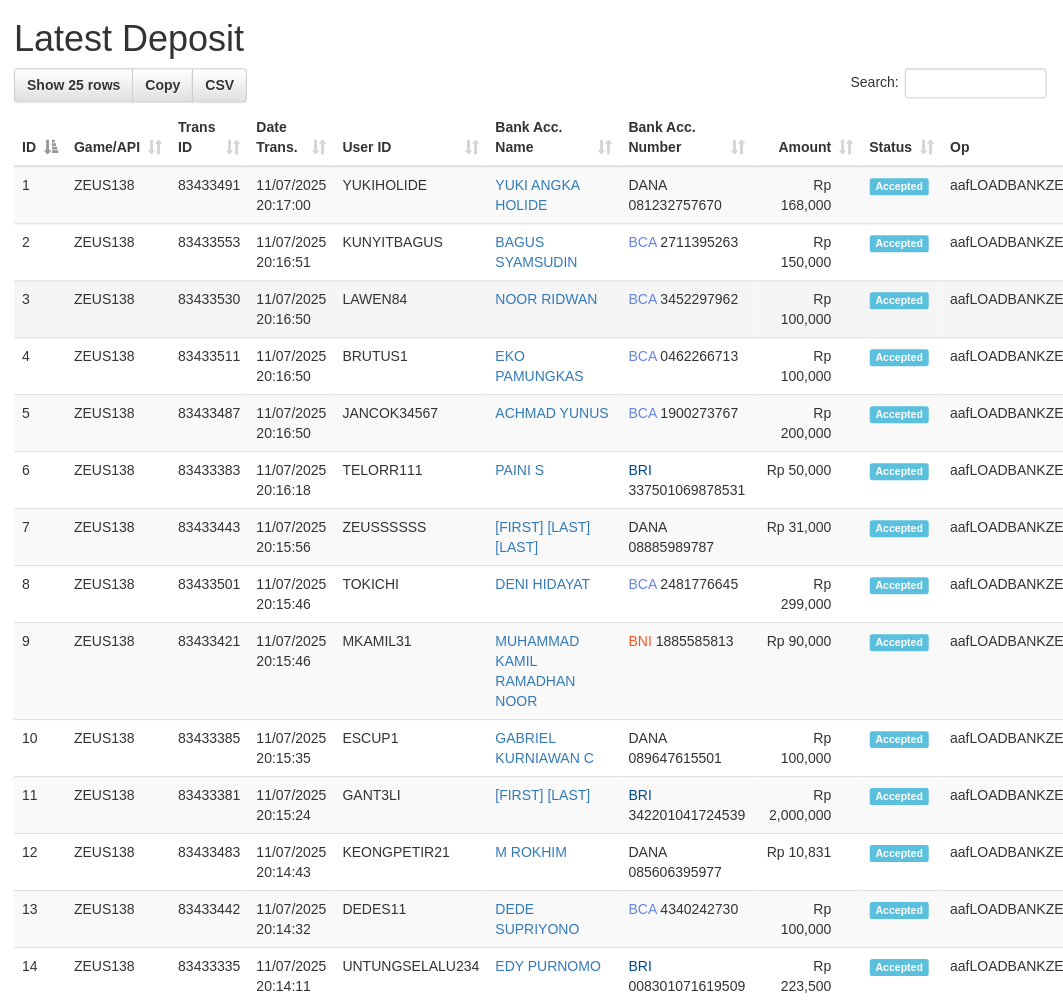 scroll, scrollTop: 148, scrollLeft: 0, axis: vertical 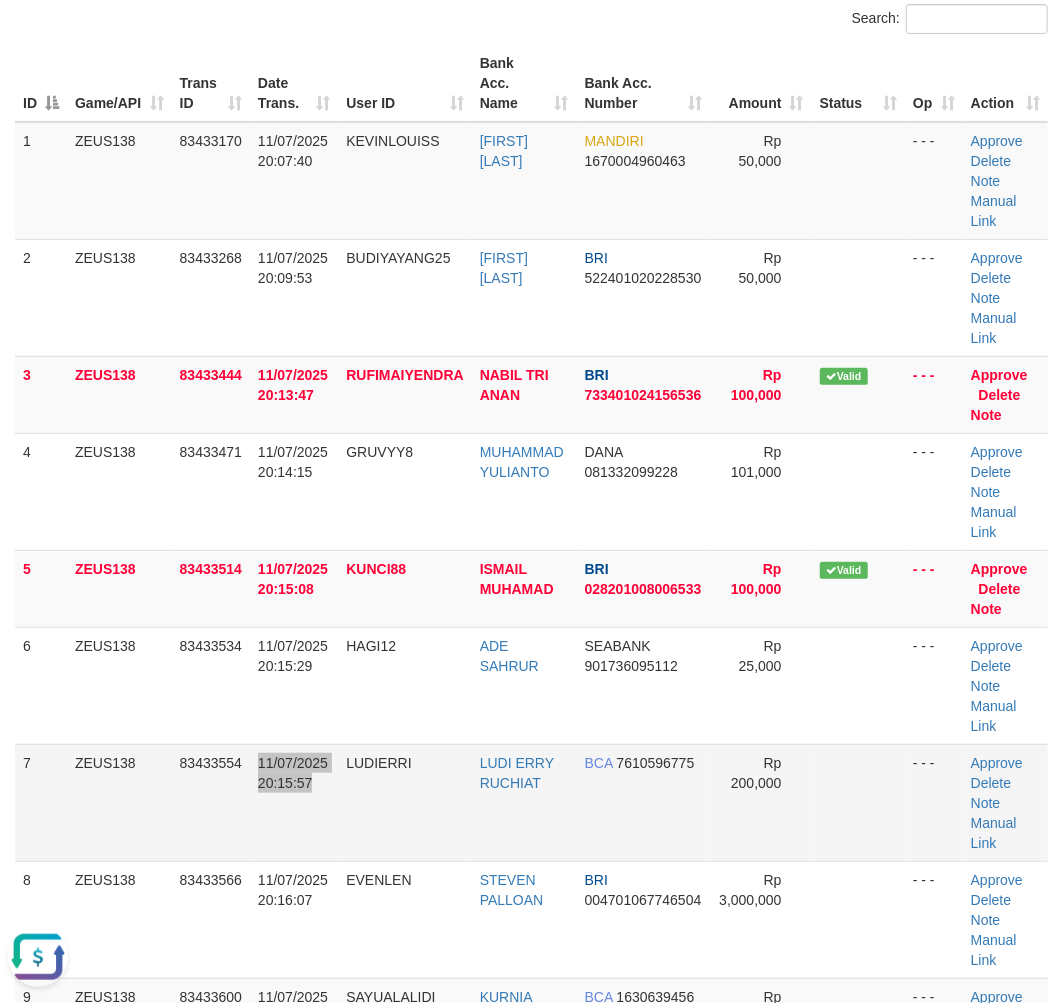 click on "7
ZEUS138
83433554
11/07/2025 20:15:57
LUDIERRI
LUDI ERRY RUCHIAT
BCA
7610596775
Rp 200,000
- - -
Approve
Delete
Note
Manual Link" at bounding box center [531, 802] 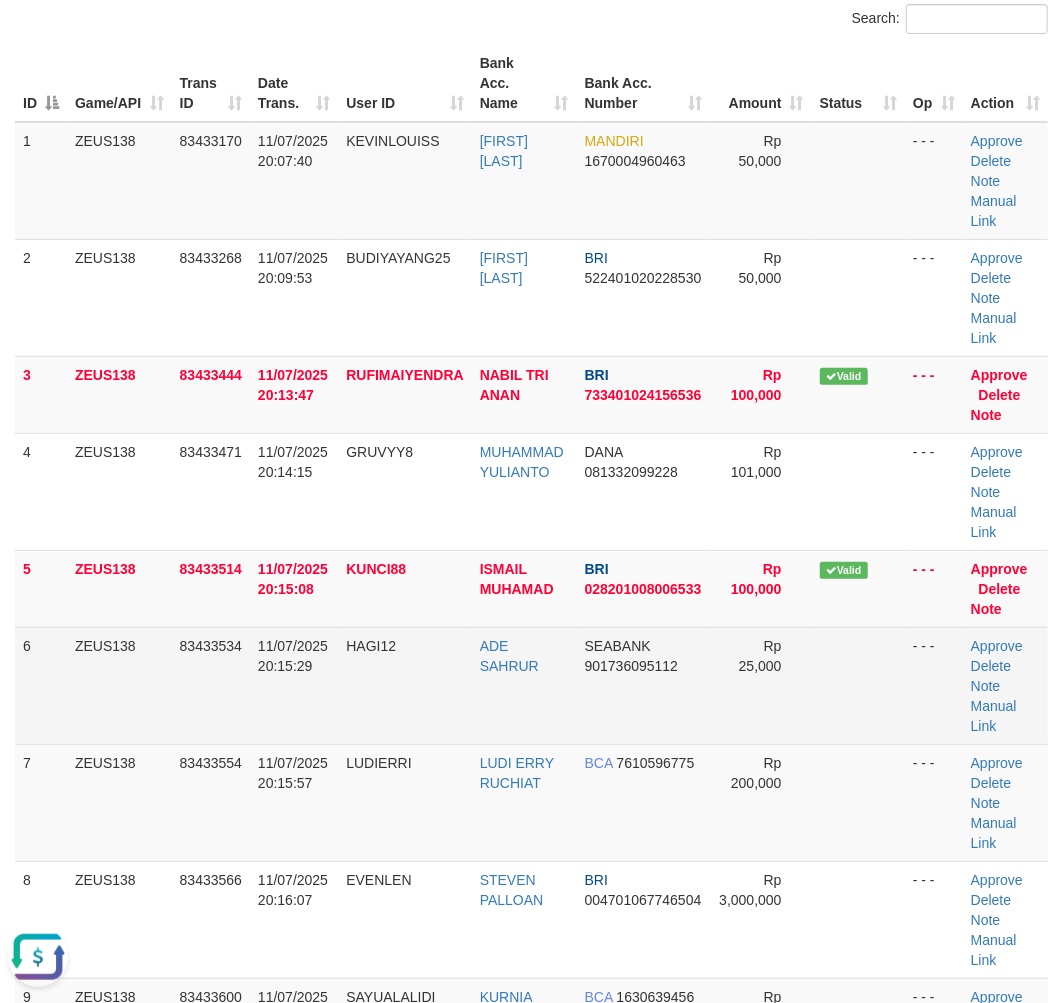 drag, startPoint x: 252, startPoint y: 778, endPoint x: 265, endPoint y: 776, distance: 13.152946 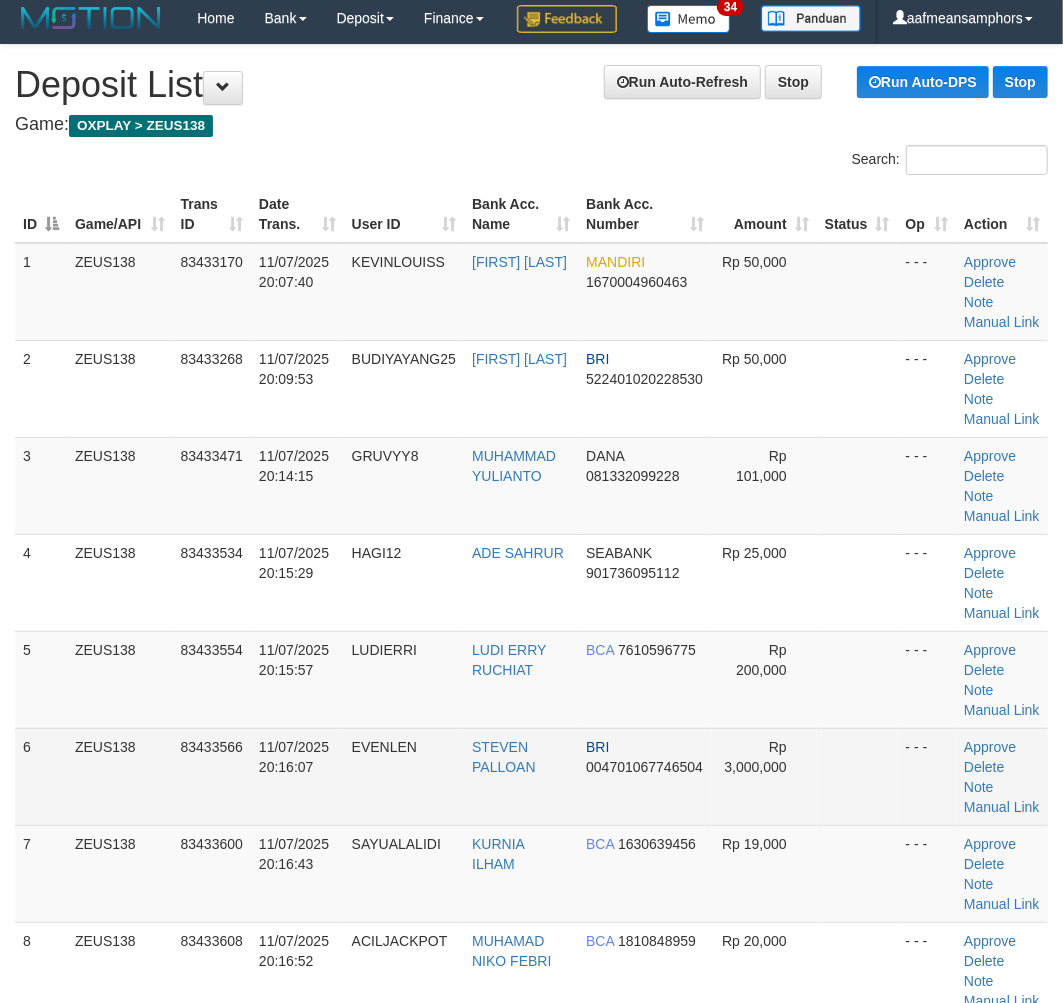 click on "1
ZEUS138
83433170
[DATE] [TIME]
KEVINLOUISS
[FIRST] [LAST]
MANDIRI
1670004960463
Rp 50,000
- - -
Approve
Delete
Note
Manual Link
2
ZEUS138
83433268
[DATE] [TIME]
BUDIYAYANG25
[FIRST] [LAST]
BRI
522401020228530
Rp 50,000" at bounding box center [531, 825] 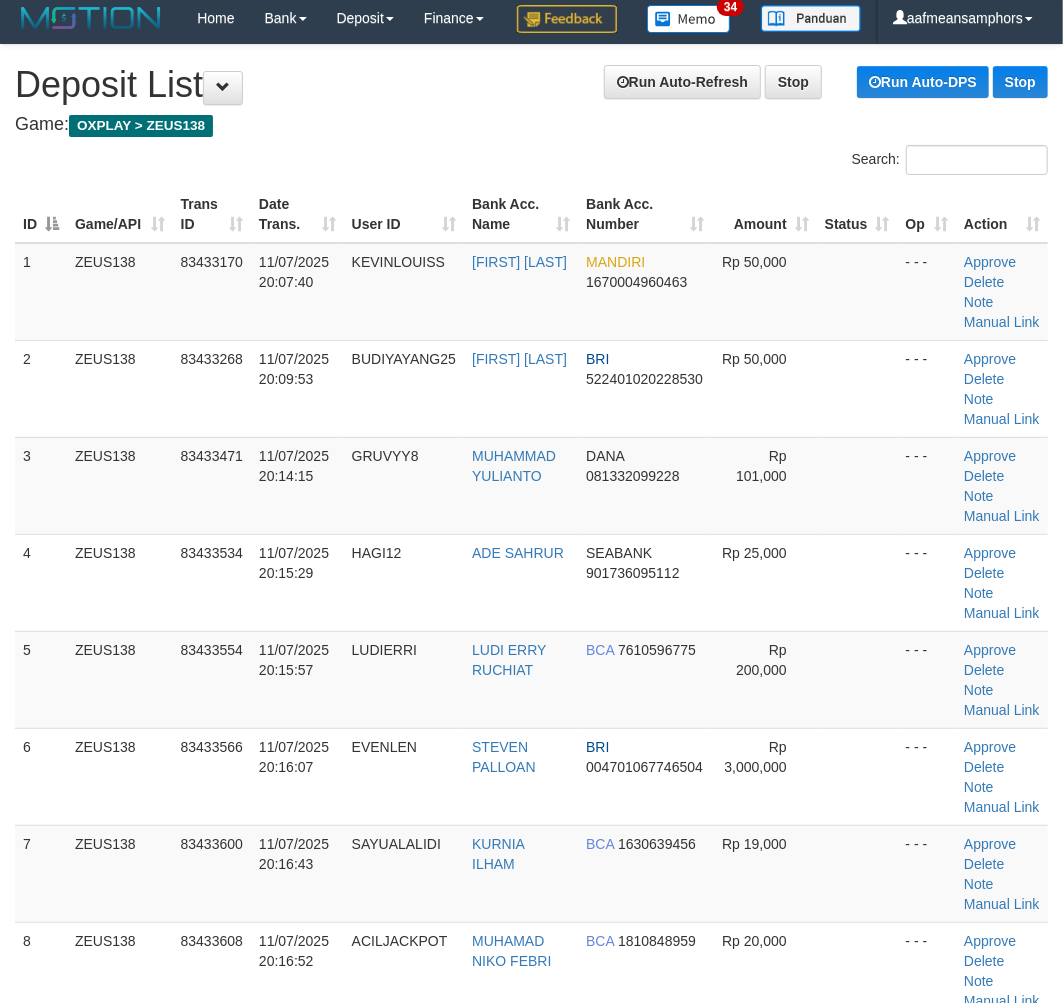 scroll, scrollTop: 1267, scrollLeft: 0, axis: vertical 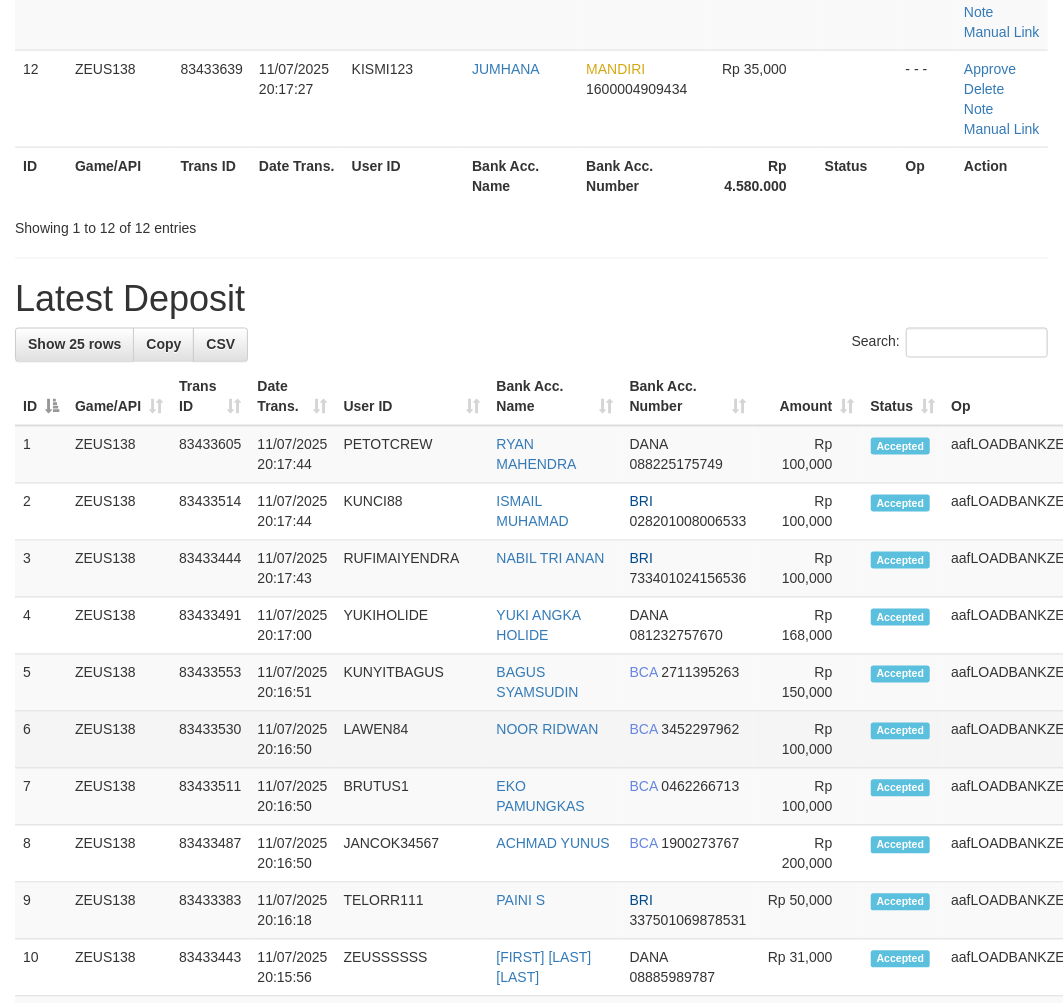 click on "LAWEN84" at bounding box center [412, 740] 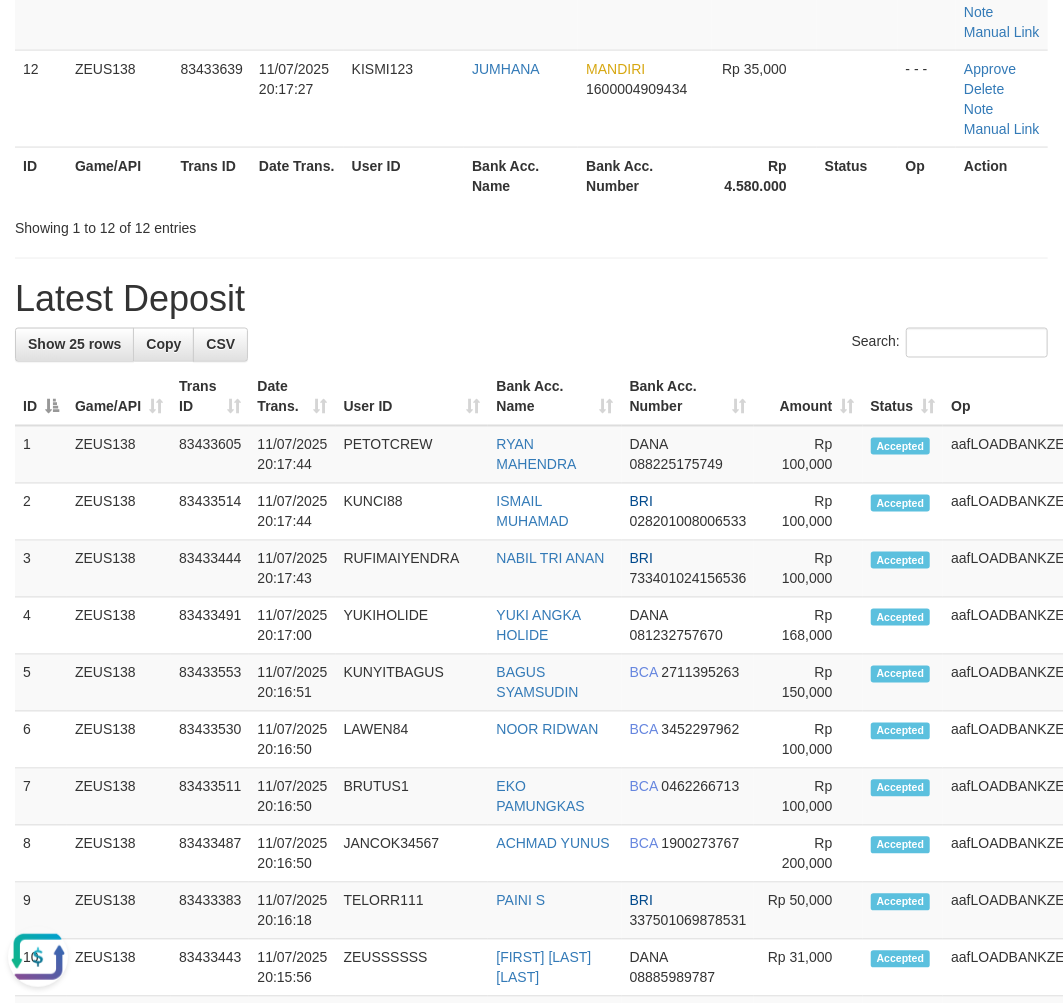 scroll, scrollTop: 0, scrollLeft: 0, axis: both 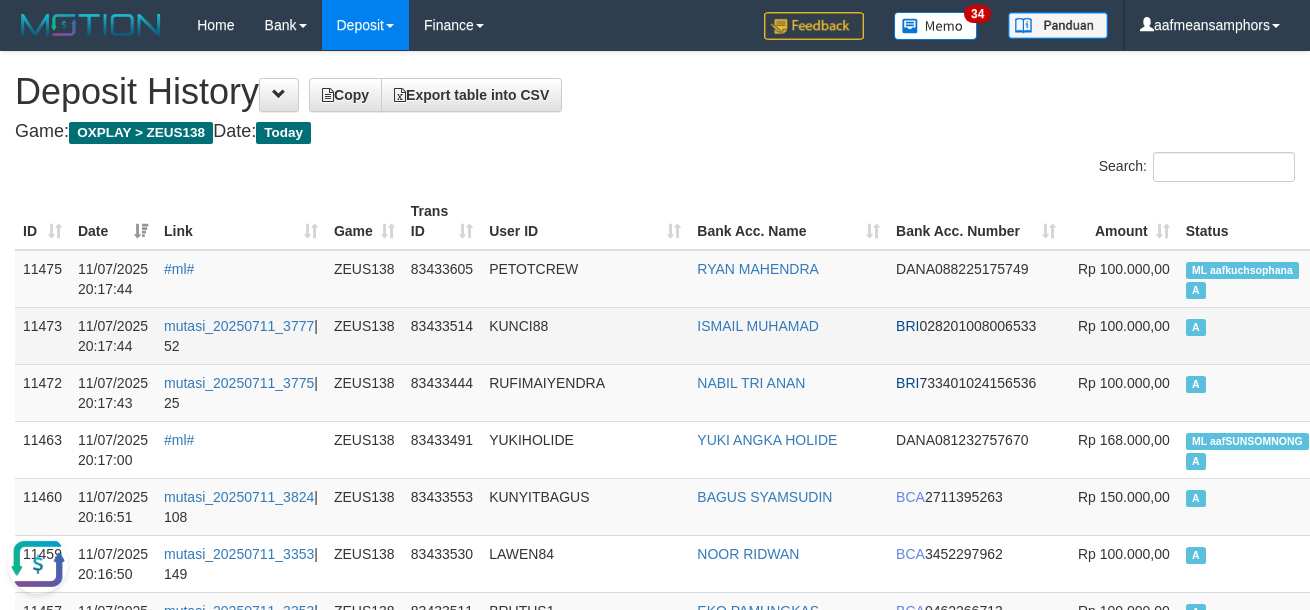 click on "KUNCI88" at bounding box center [585, 335] 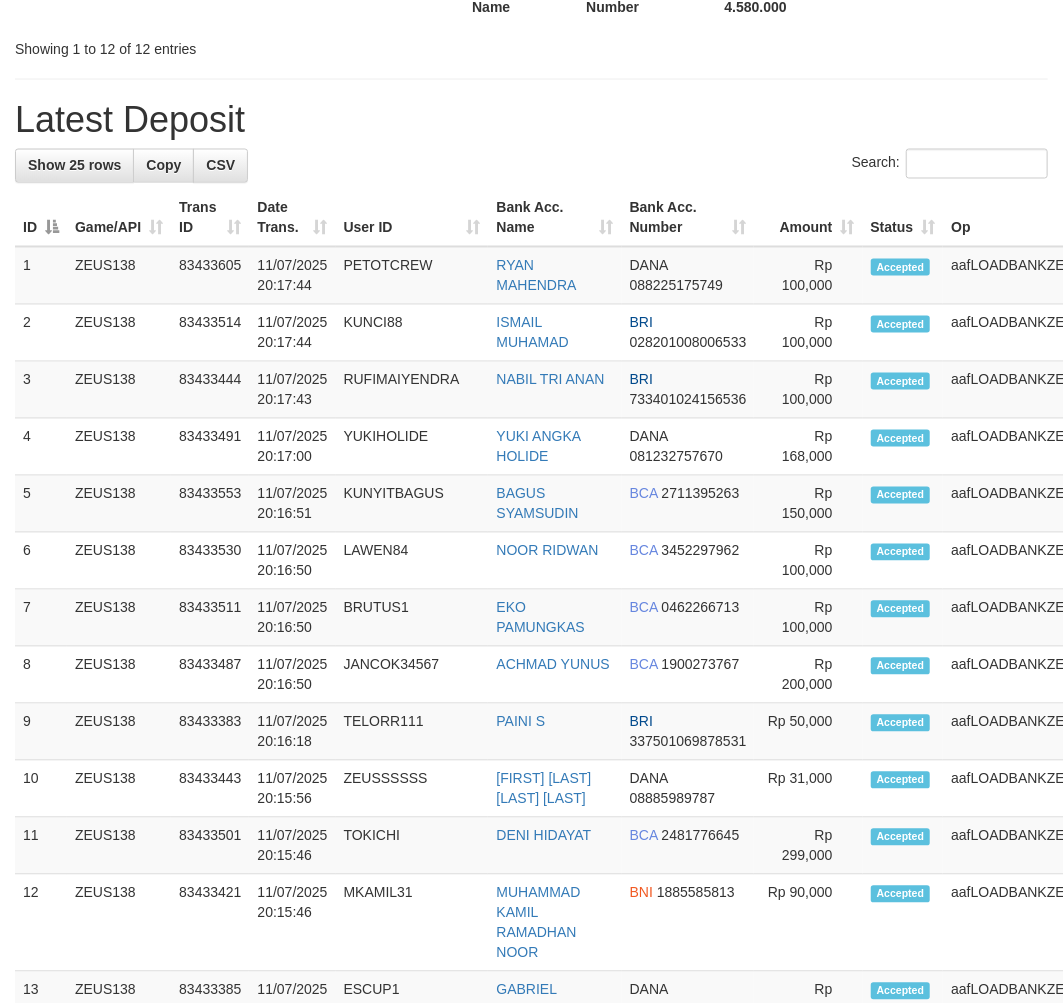 scroll, scrollTop: 1317, scrollLeft: 0, axis: vertical 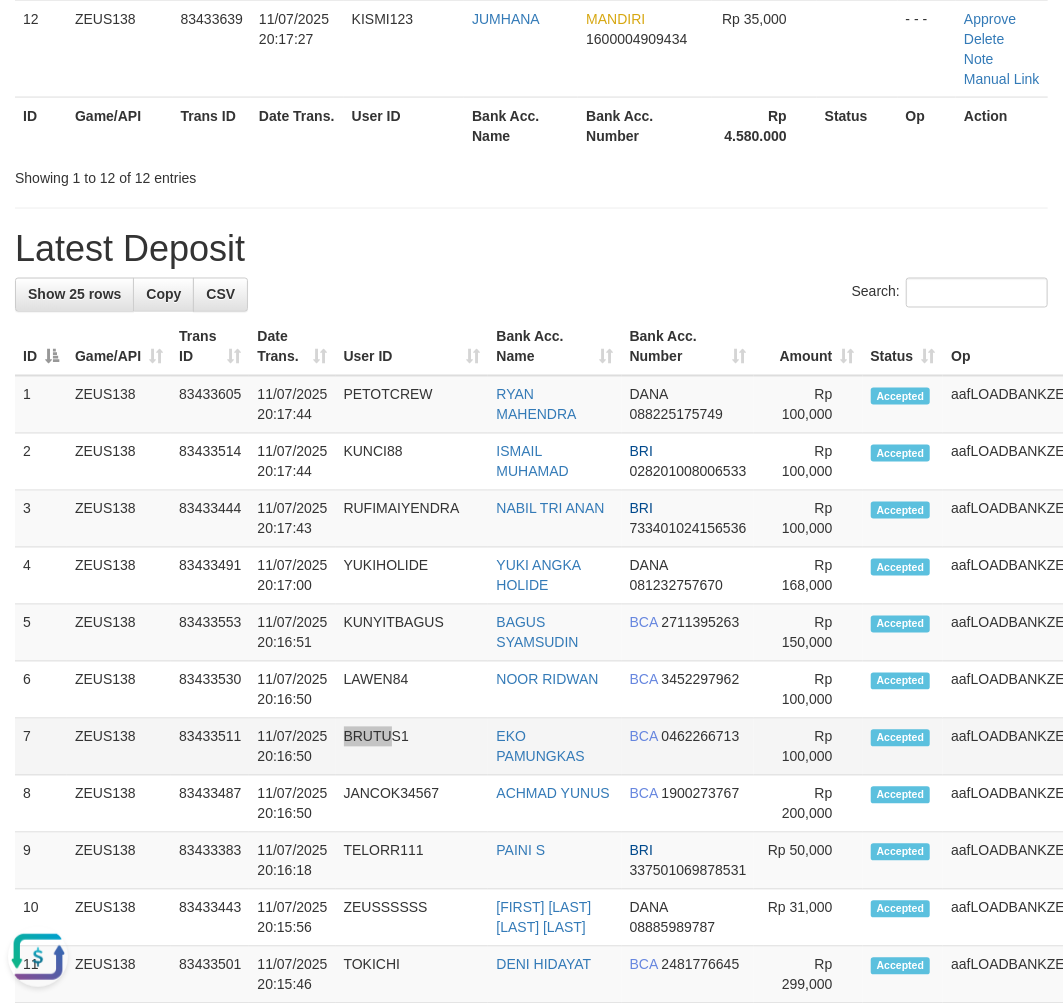 click on "BRUTUS1" at bounding box center (412, 747) 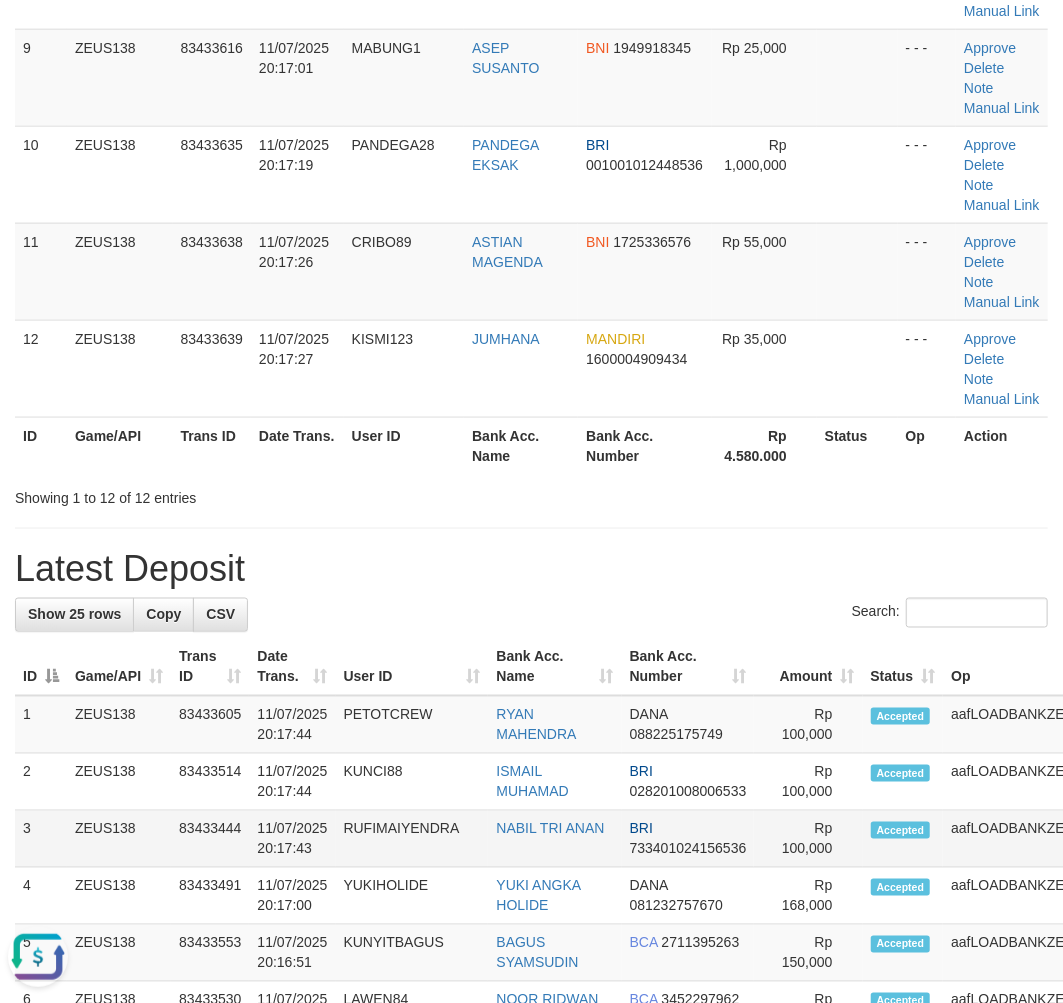 scroll, scrollTop: 984, scrollLeft: 0, axis: vertical 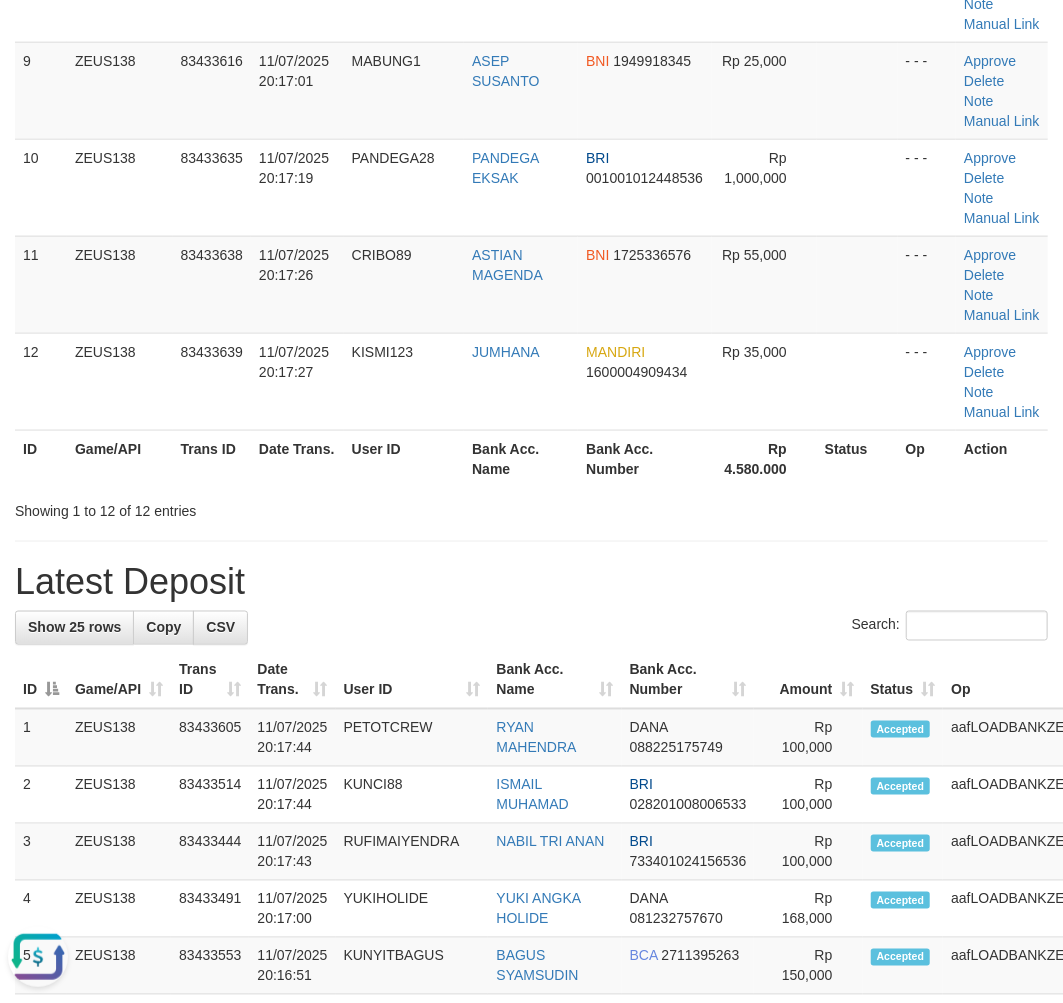 drag, startPoint x: 417, startPoint y: 550, endPoint x: 16, endPoint y: 705, distance: 429.91394 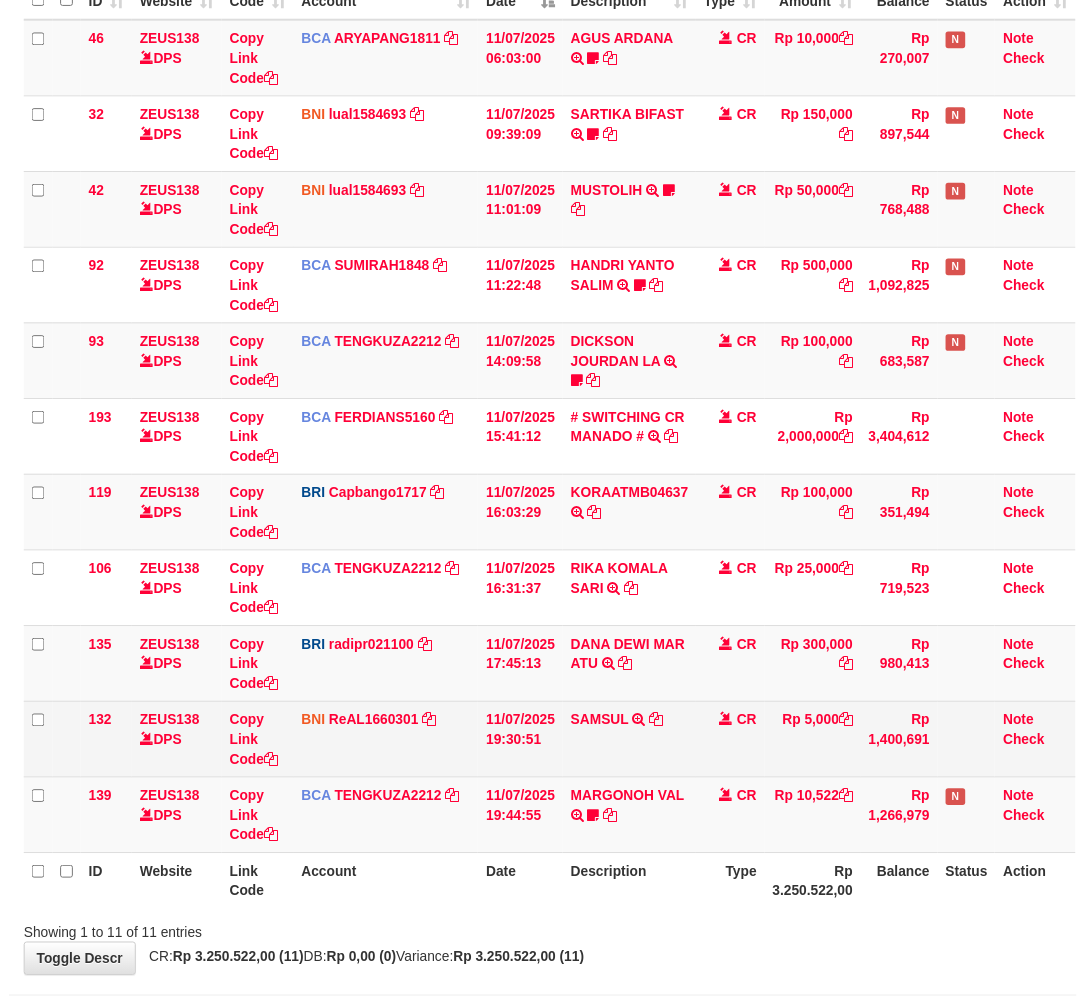 scroll, scrollTop: 312, scrollLeft: 0, axis: vertical 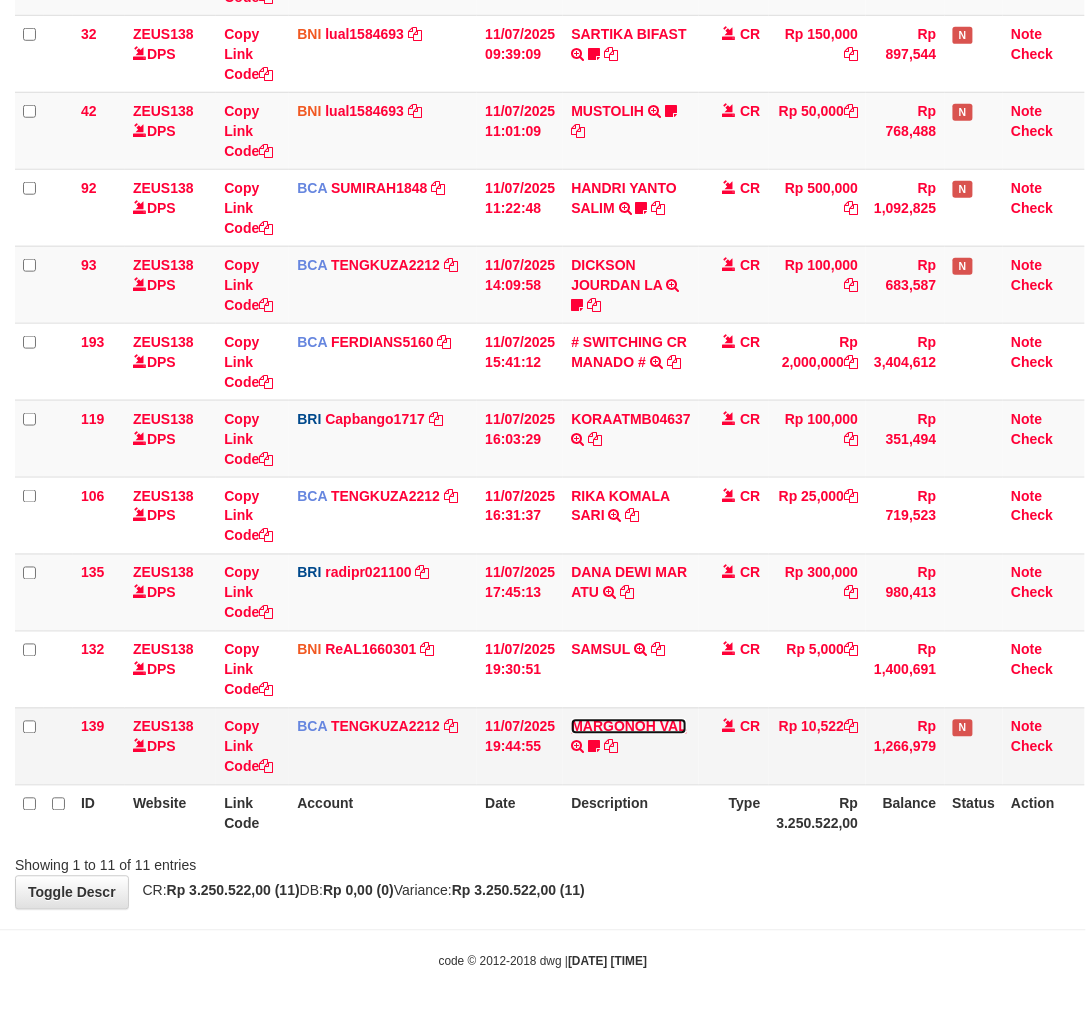 click on "MARGONOH VAL" at bounding box center (628, 727) 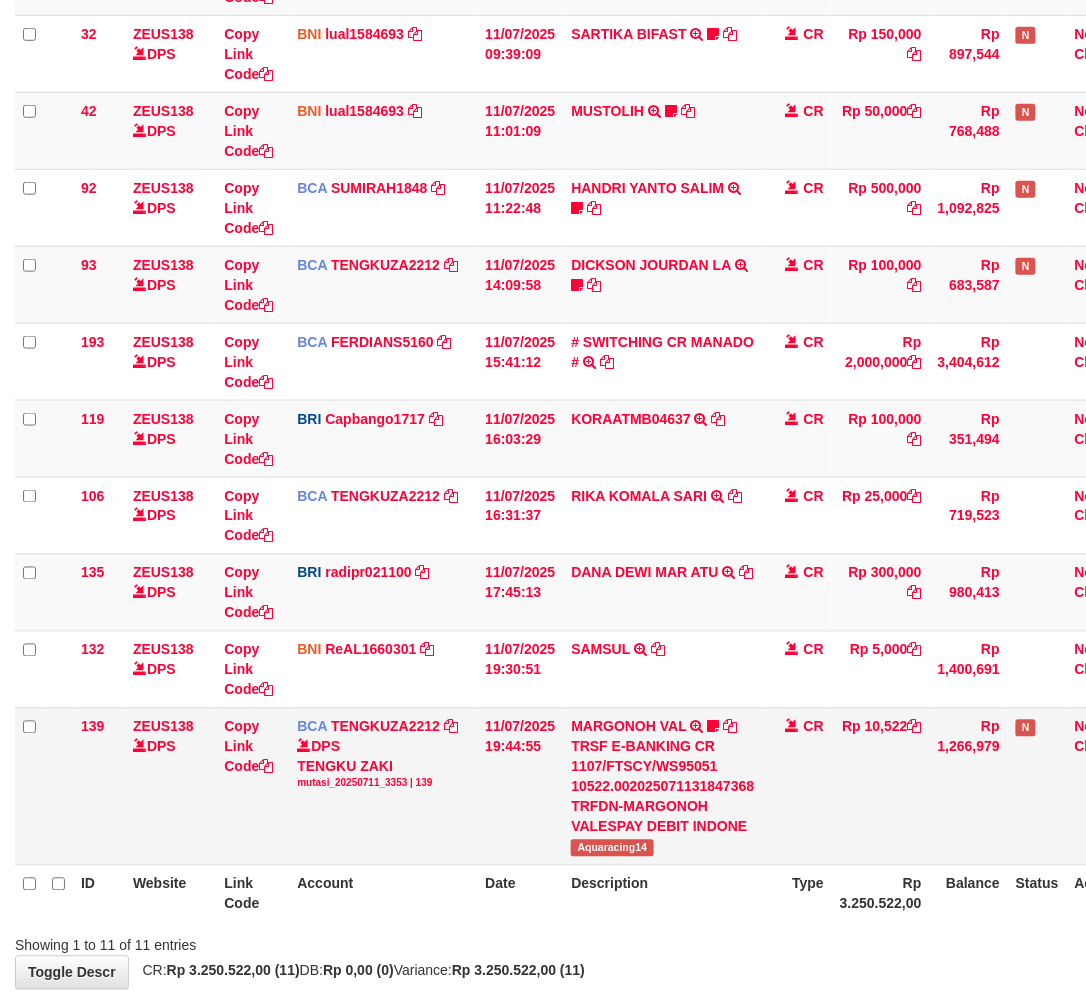 click on "Aquaracing14" at bounding box center [612, 848] 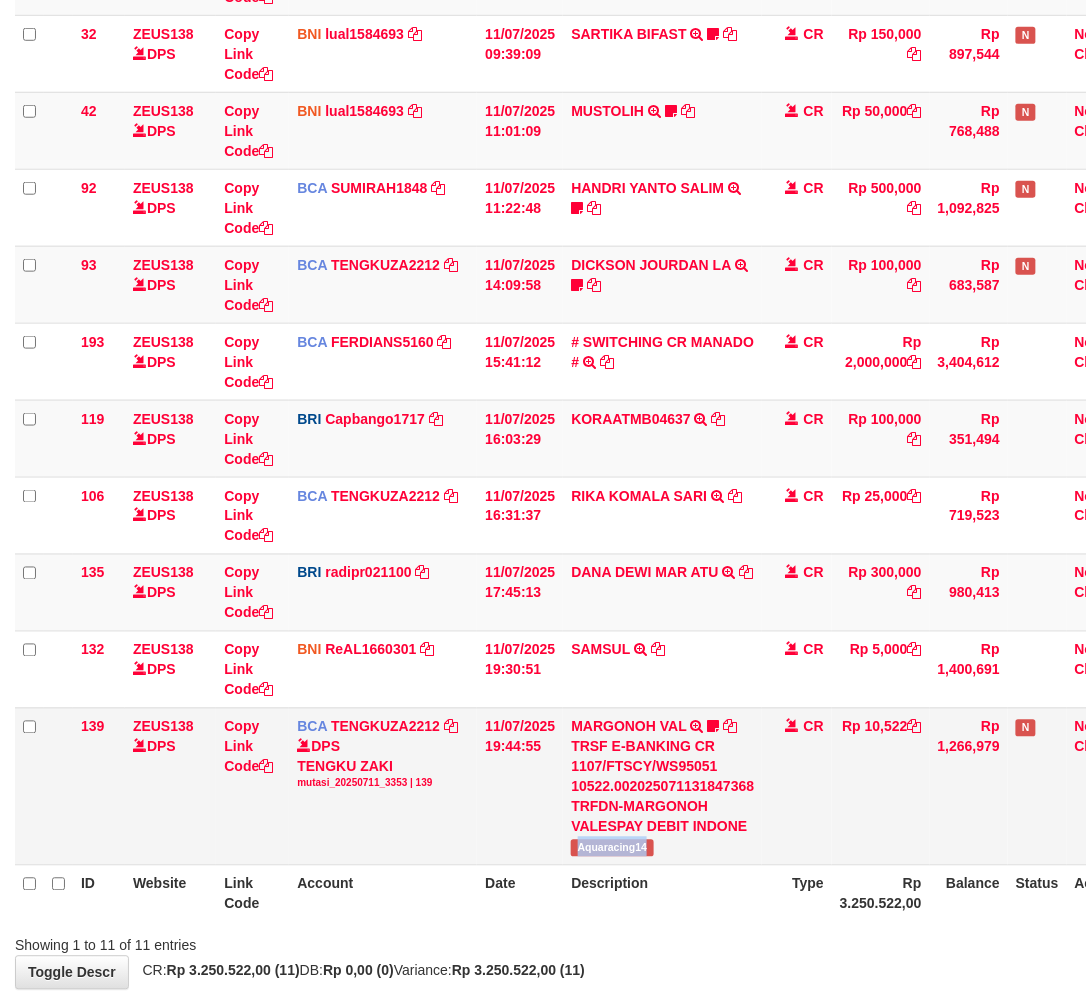 click on "Aquaracing14" at bounding box center (612, 848) 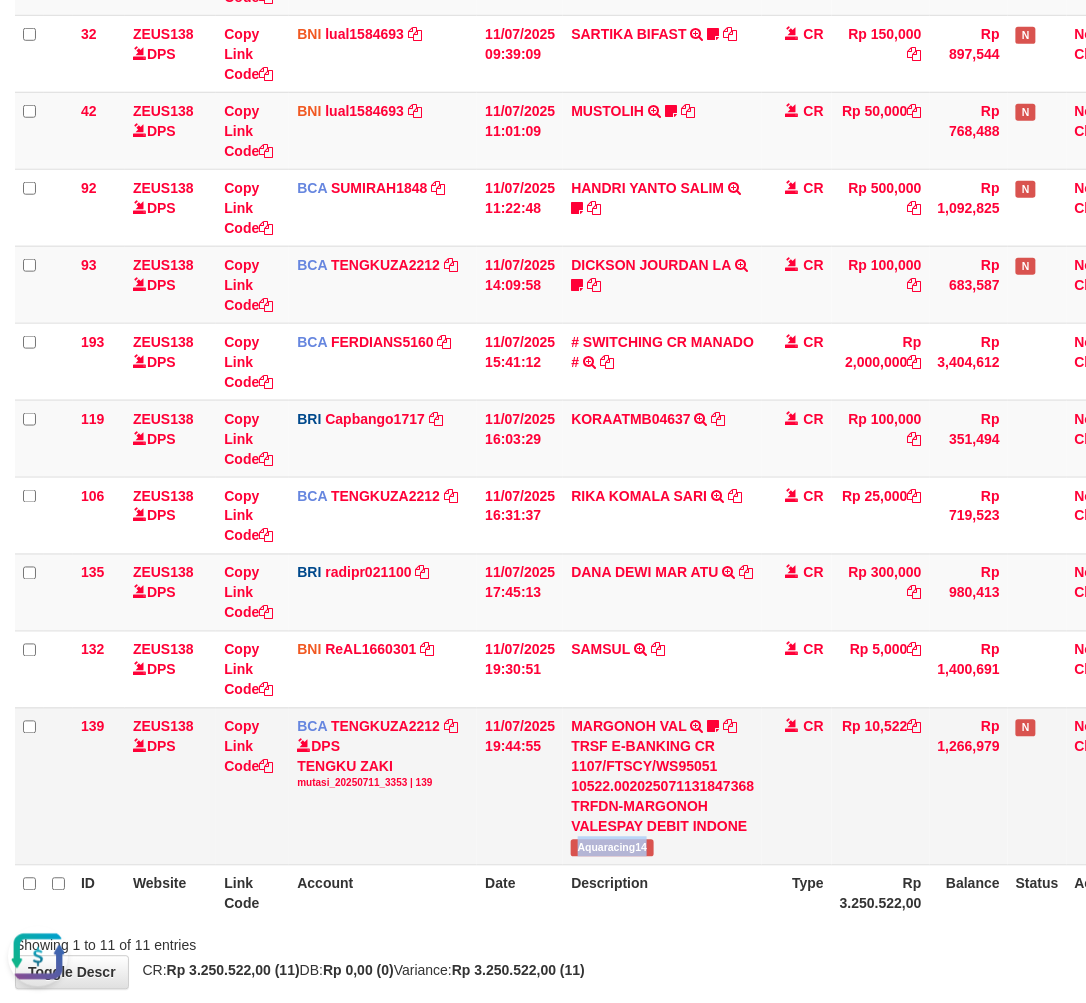 scroll, scrollTop: 0, scrollLeft: 0, axis: both 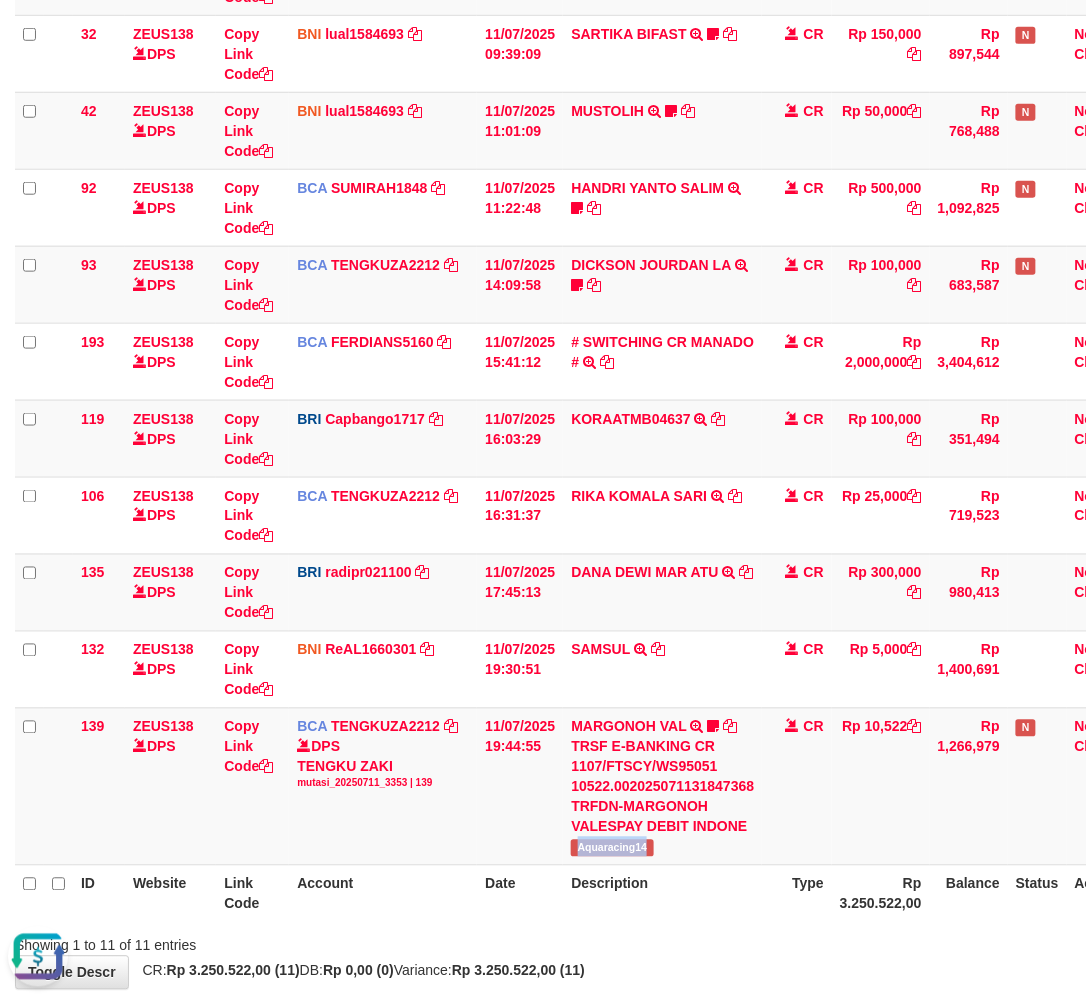 copy on "Aquaracing14" 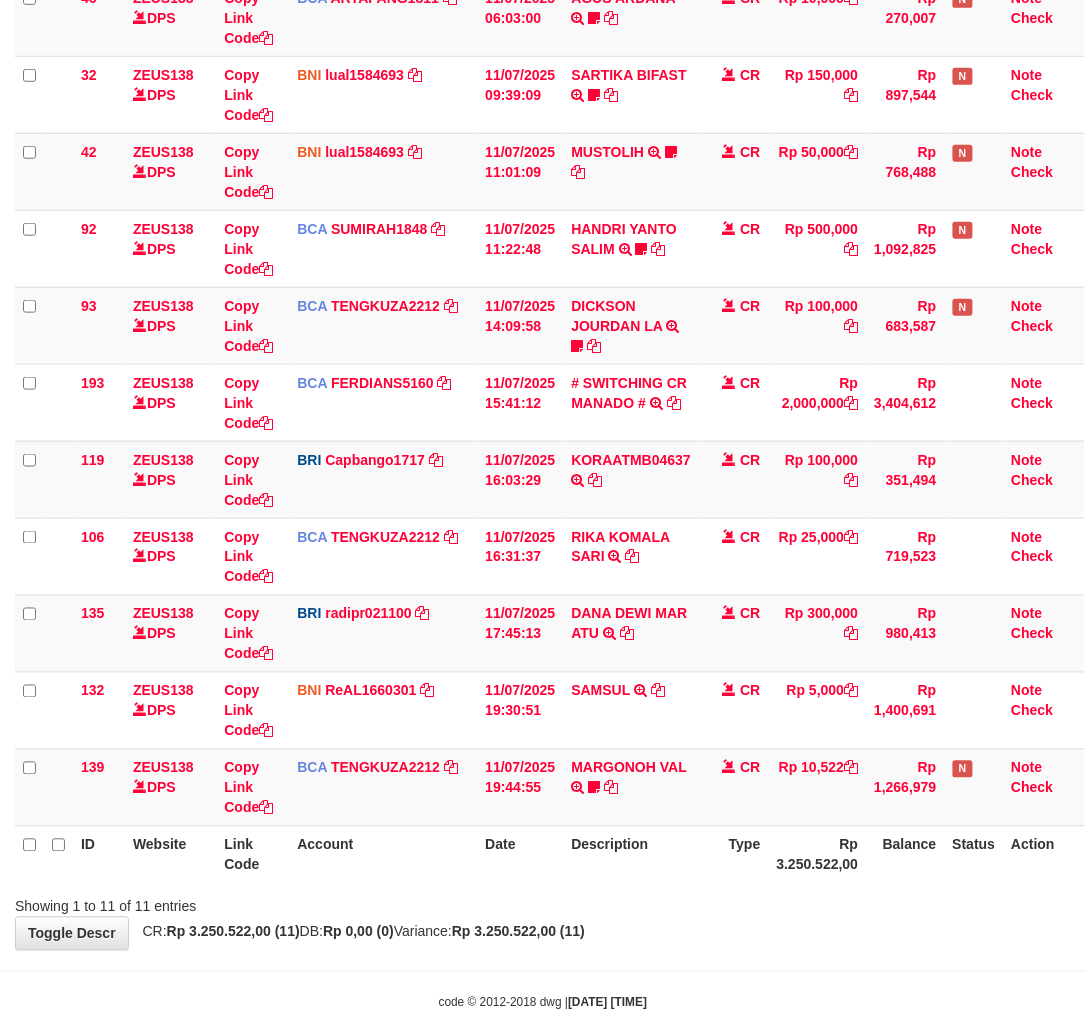 scroll, scrollTop: 312, scrollLeft: 0, axis: vertical 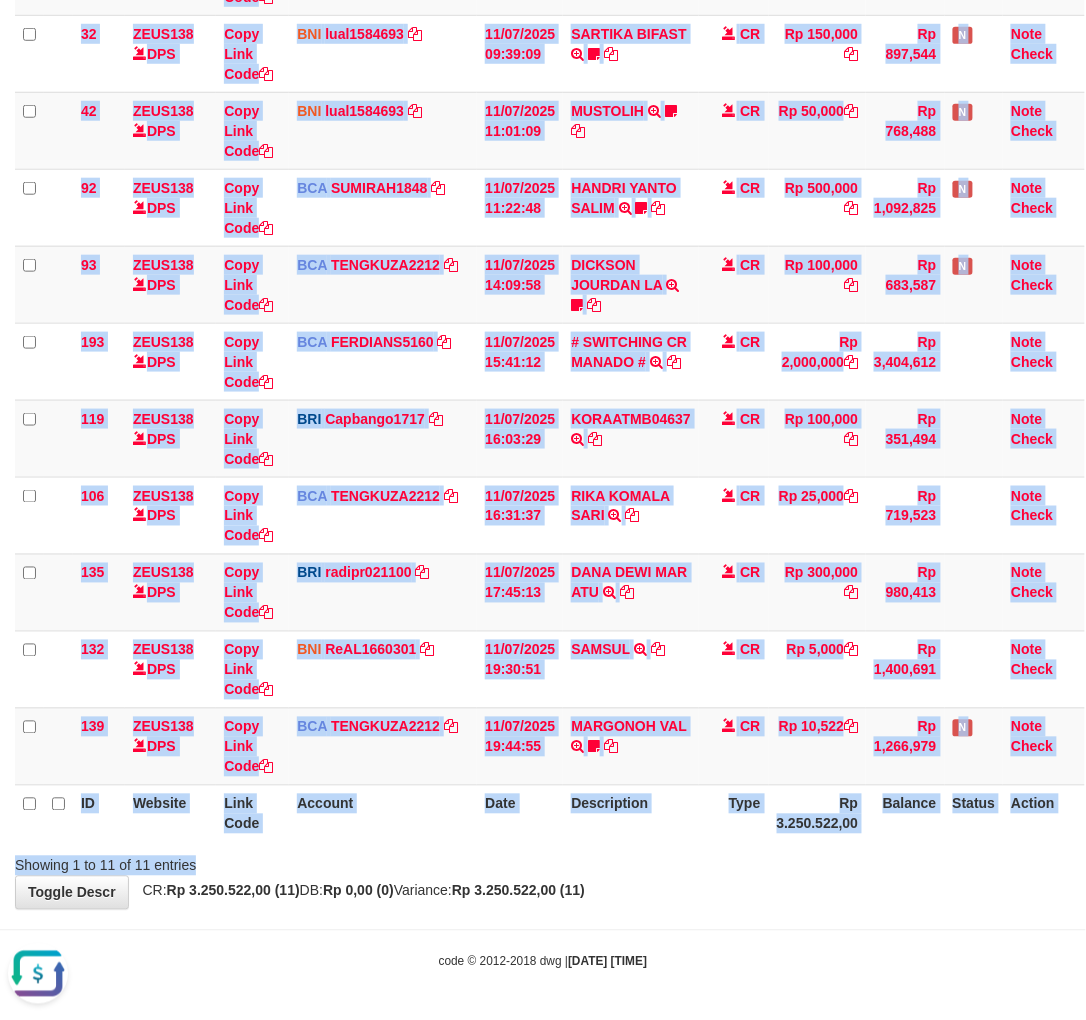 drag, startPoint x: 810, startPoint y: 846, endPoint x: 788, endPoint y: 866, distance: 29.732138 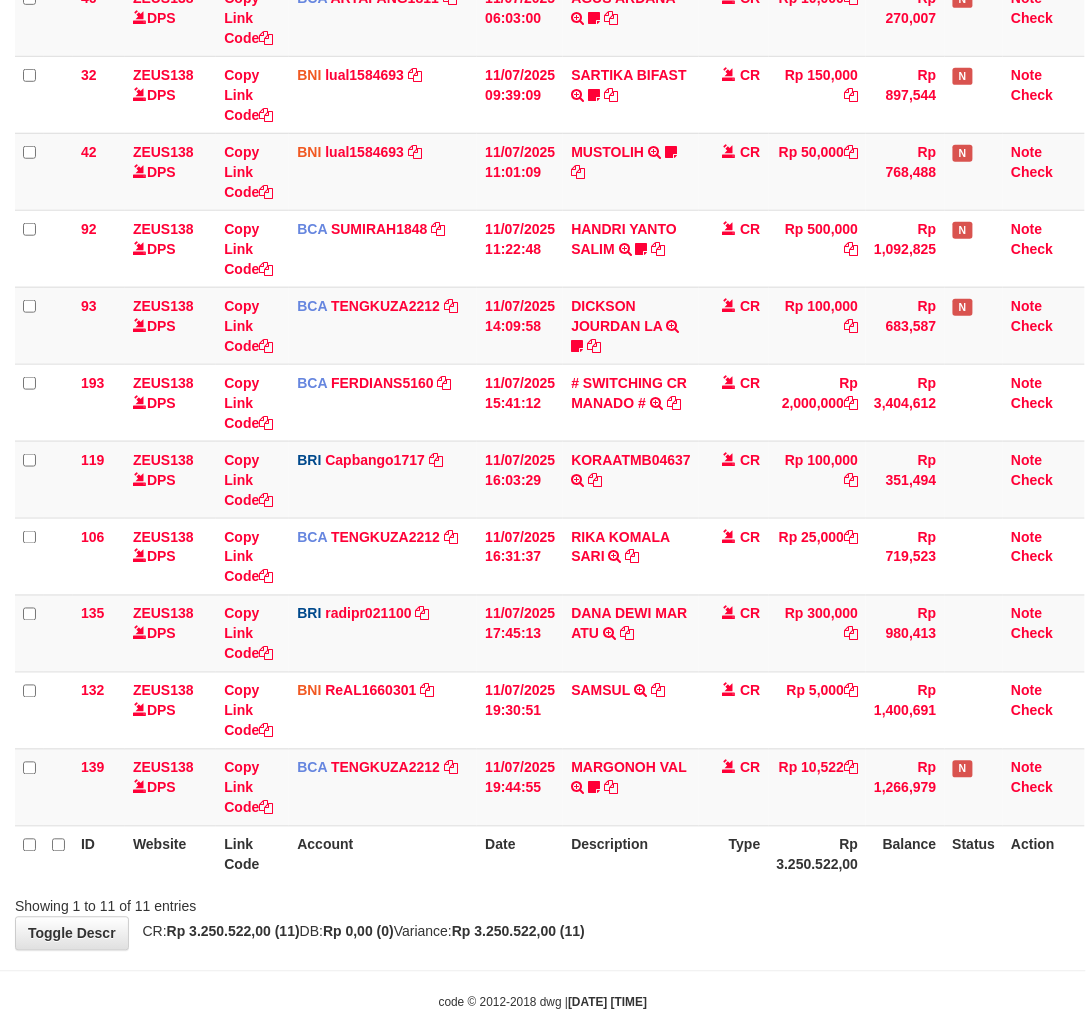 drag, startPoint x: 665, startPoint y: 866, endPoint x: 674, endPoint y: 858, distance: 12.0415945 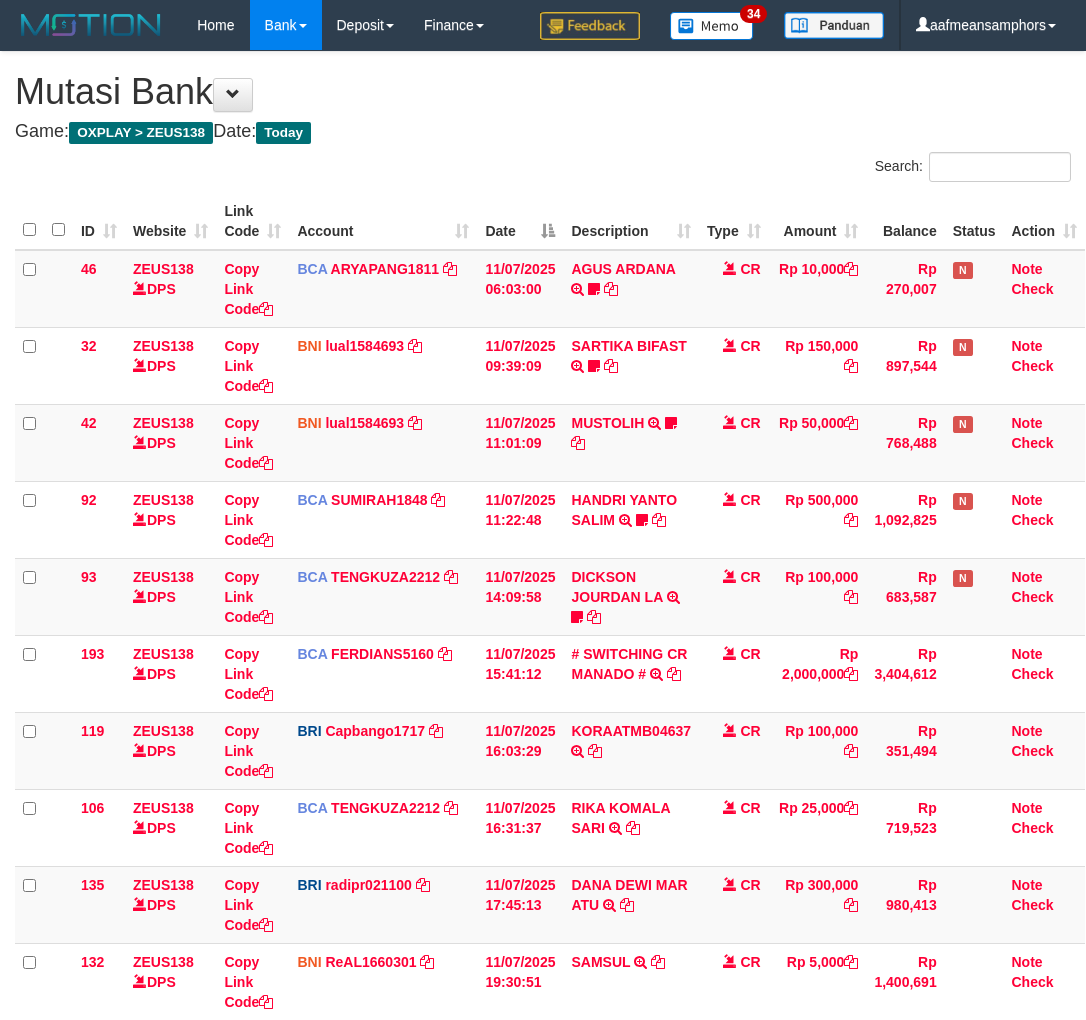 scroll, scrollTop: 271, scrollLeft: 0, axis: vertical 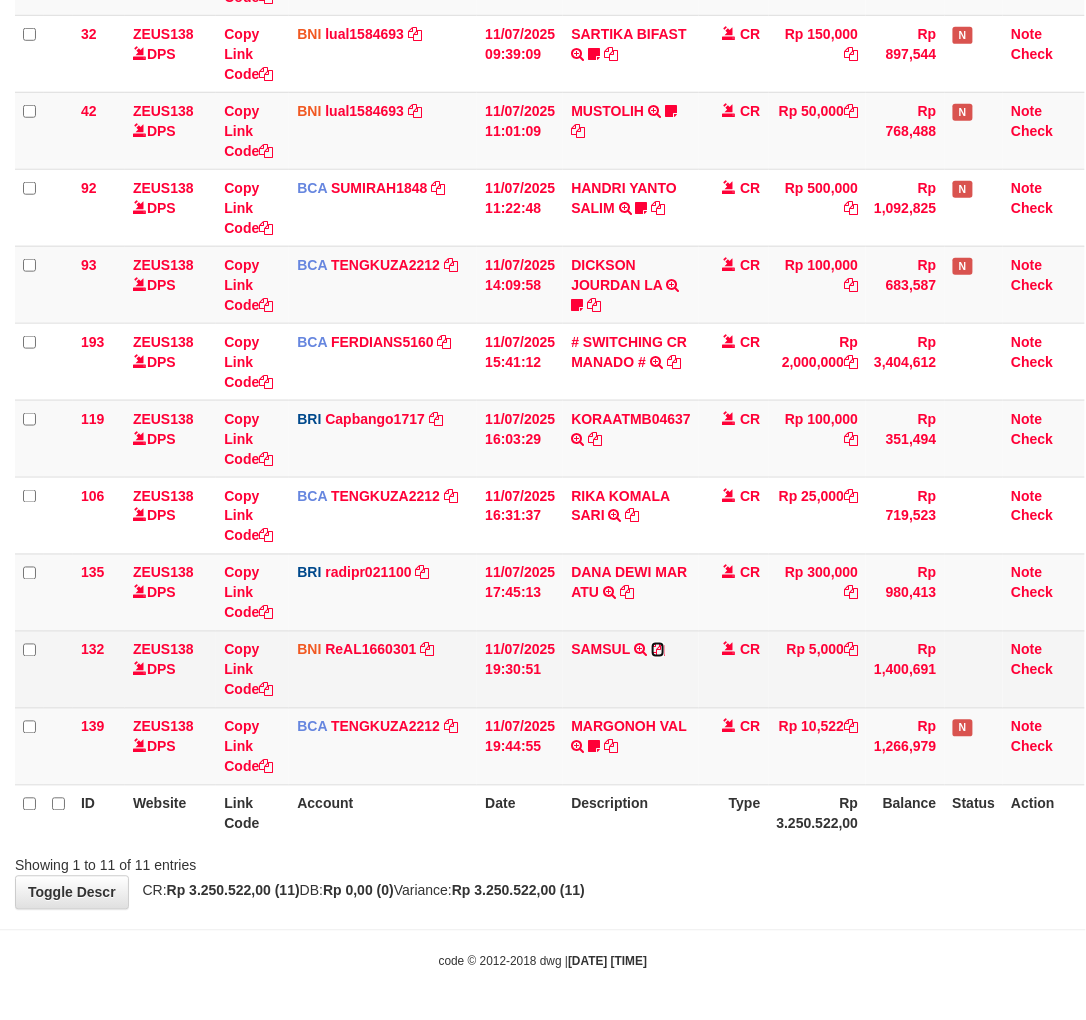 drag, startPoint x: 657, startPoint y: 648, endPoint x: 884, endPoint y: 641, distance: 227.10791 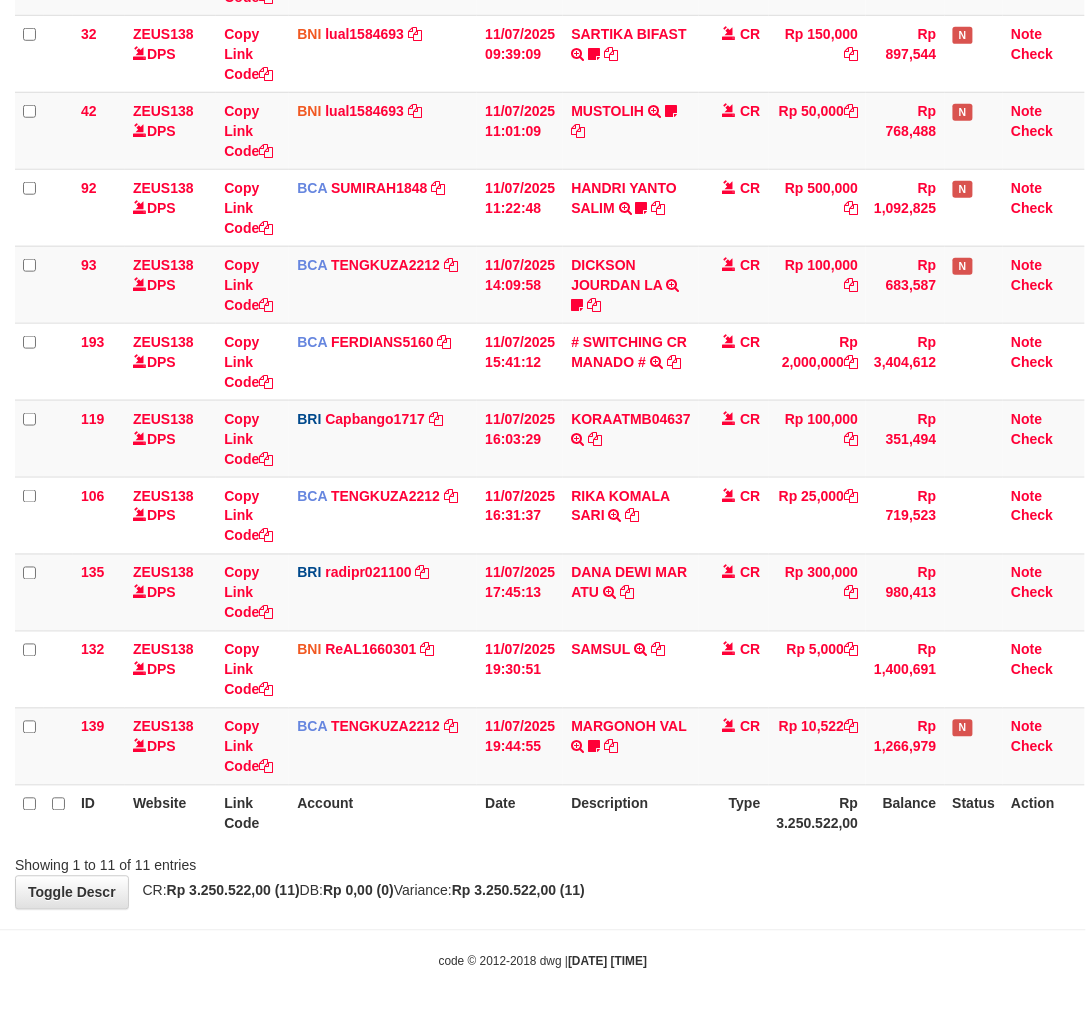 click on "Toggle navigation
Home
Bank
Account List
Load
By Website
Group
[OXPLAY]													ZEUS138
By Load Group (DPS)" at bounding box center (543, 354) 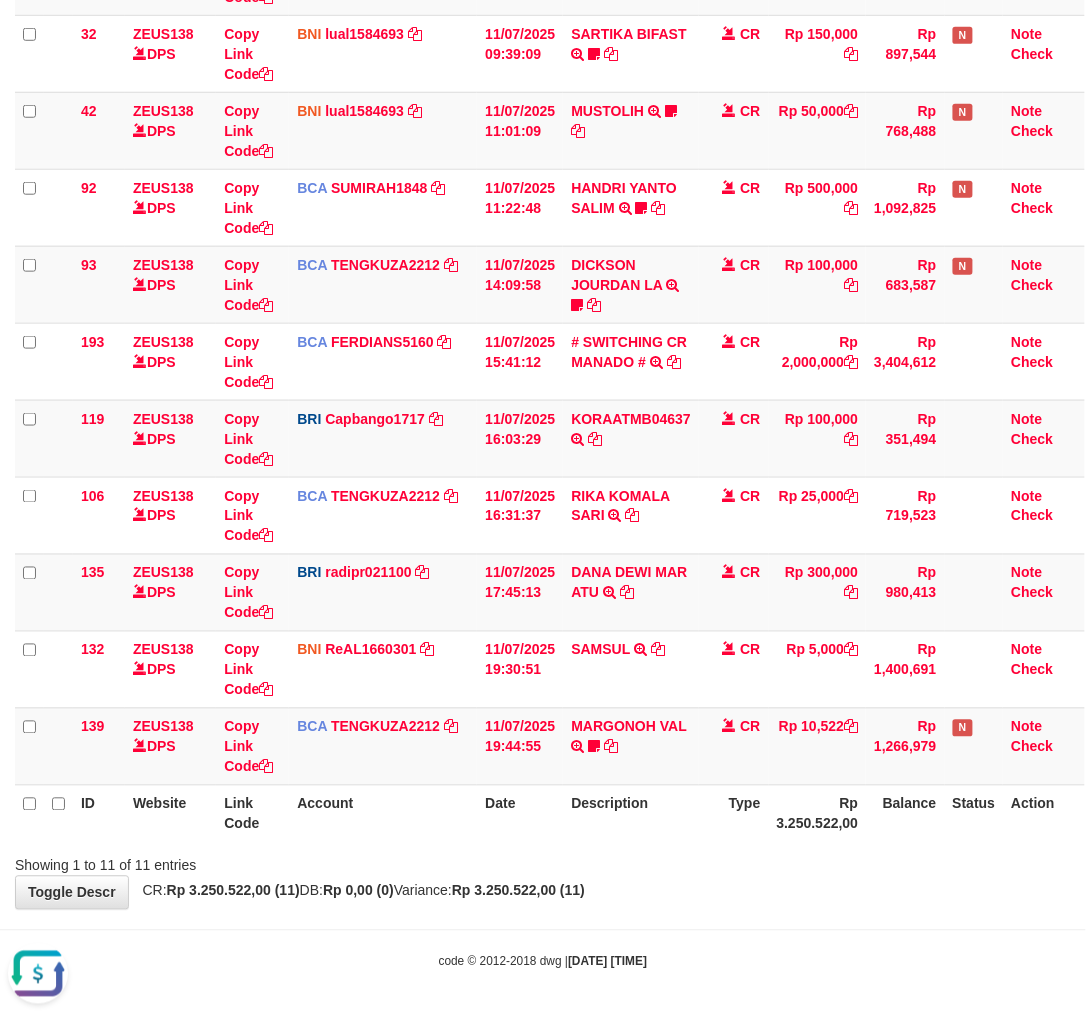 scroll, scrollTop: 0, scrollLeft: 0, axis: both 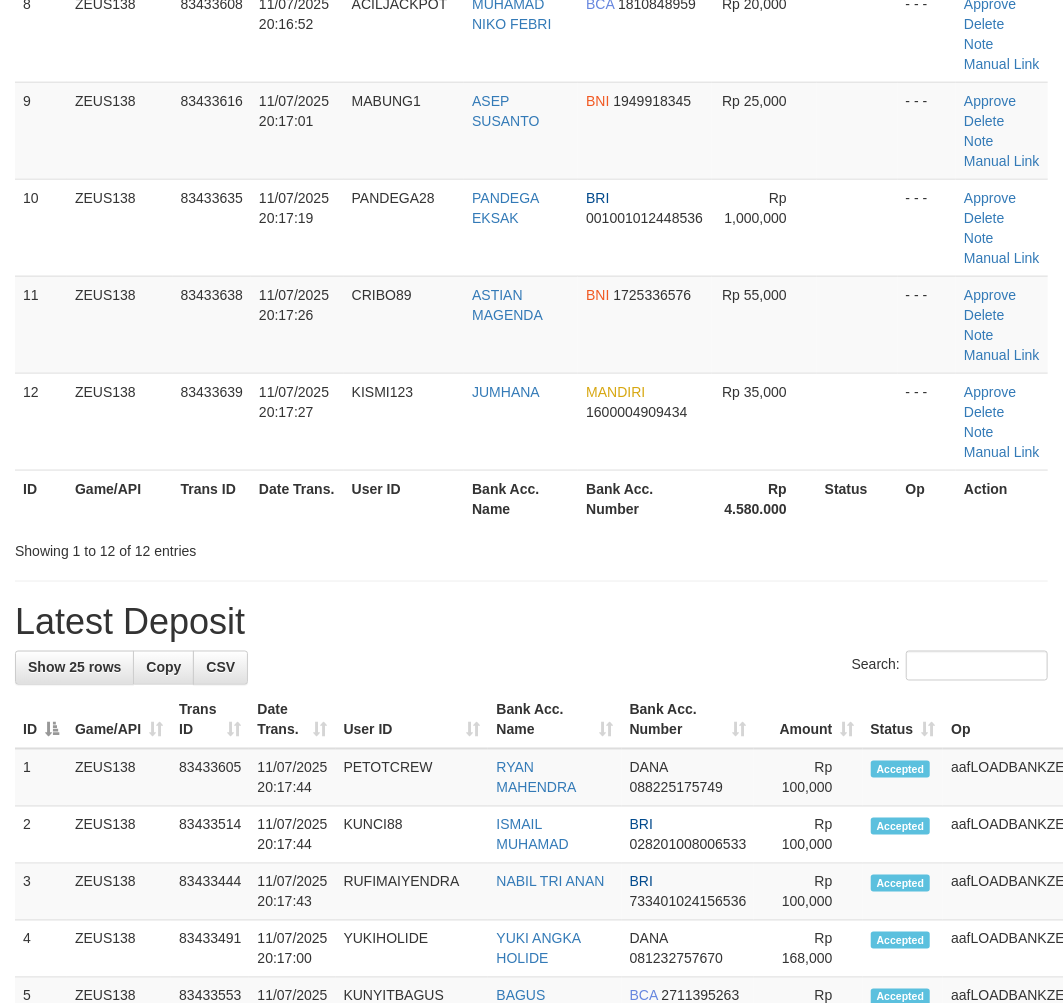 click on "Latest Deposit" at bounding box center (531, 622) 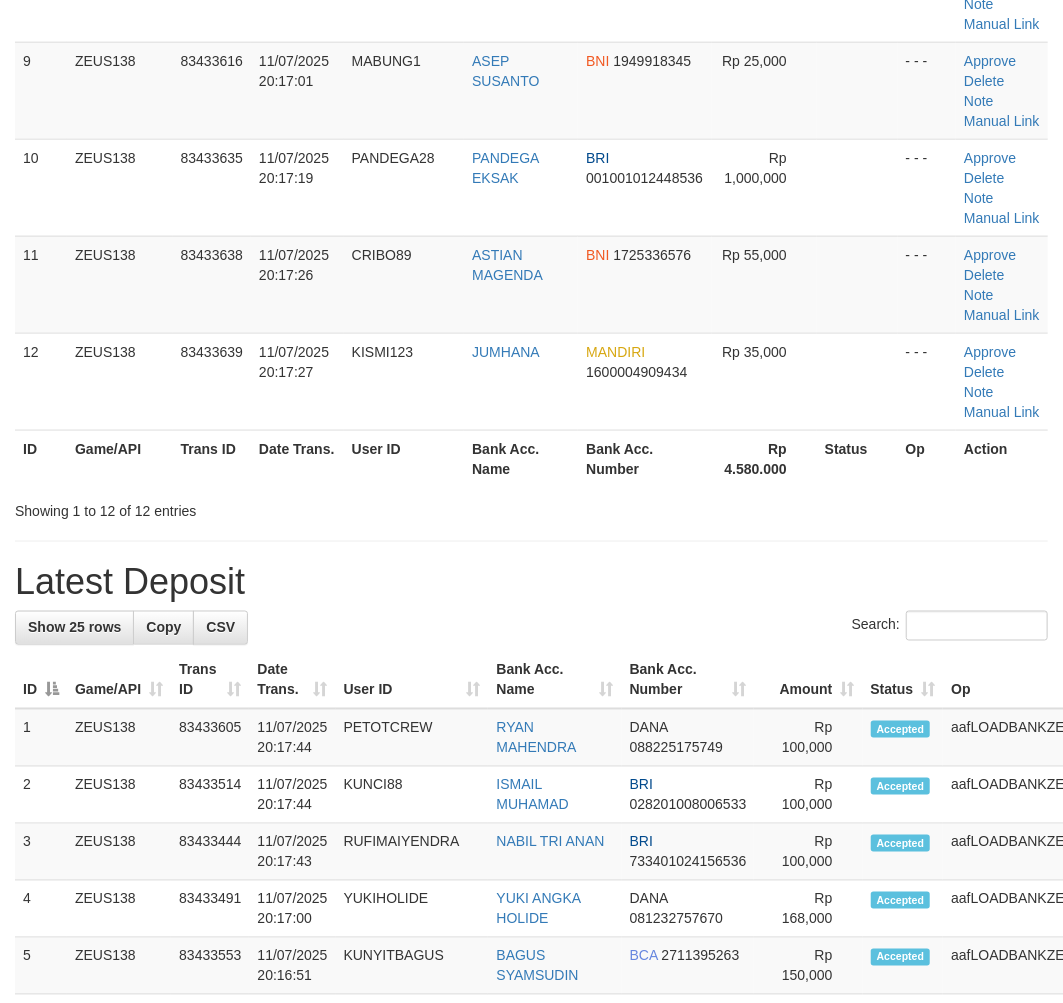 scroll, scrollTop: 1034, scrollLeft: 0, axis: vertical 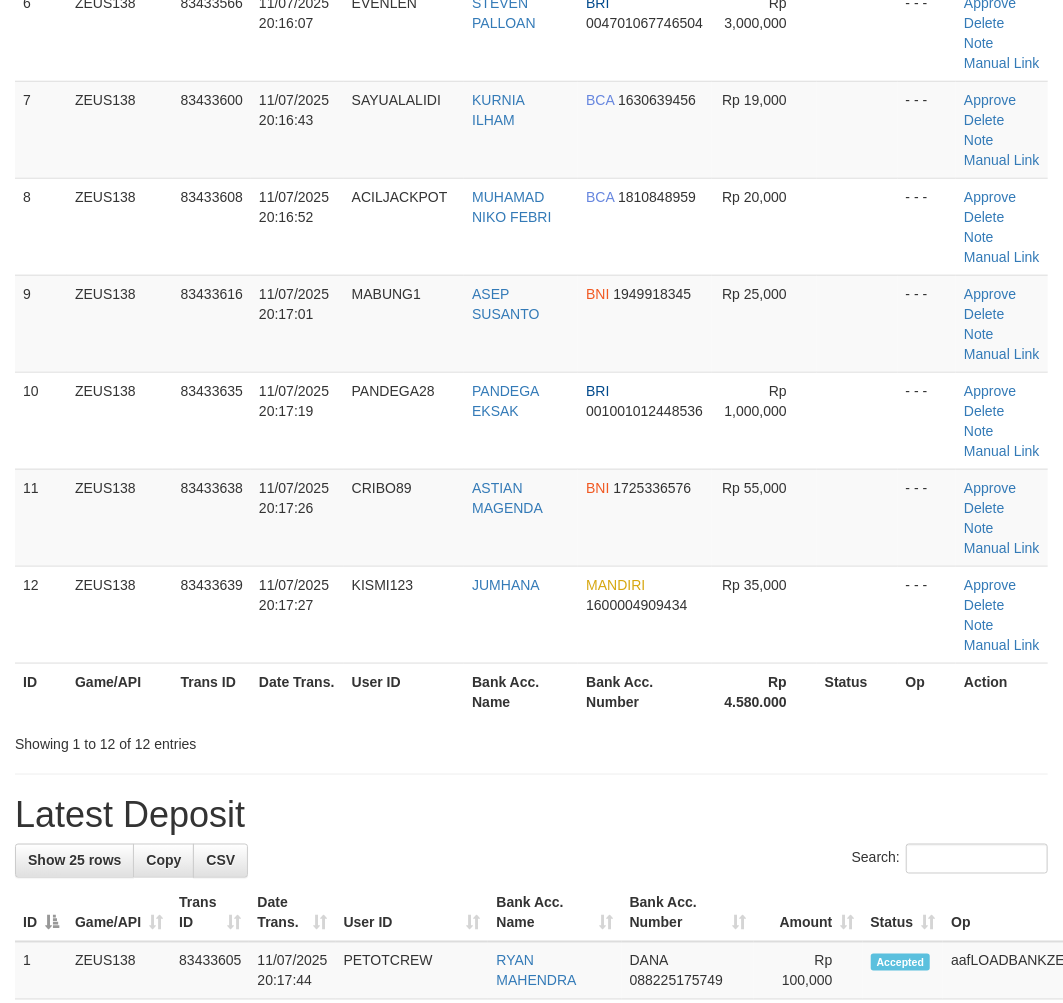drag, startPoint x: 358, startPoint y: 782, endPoint x: 388, endPoint y: 773, distance: 31.320919 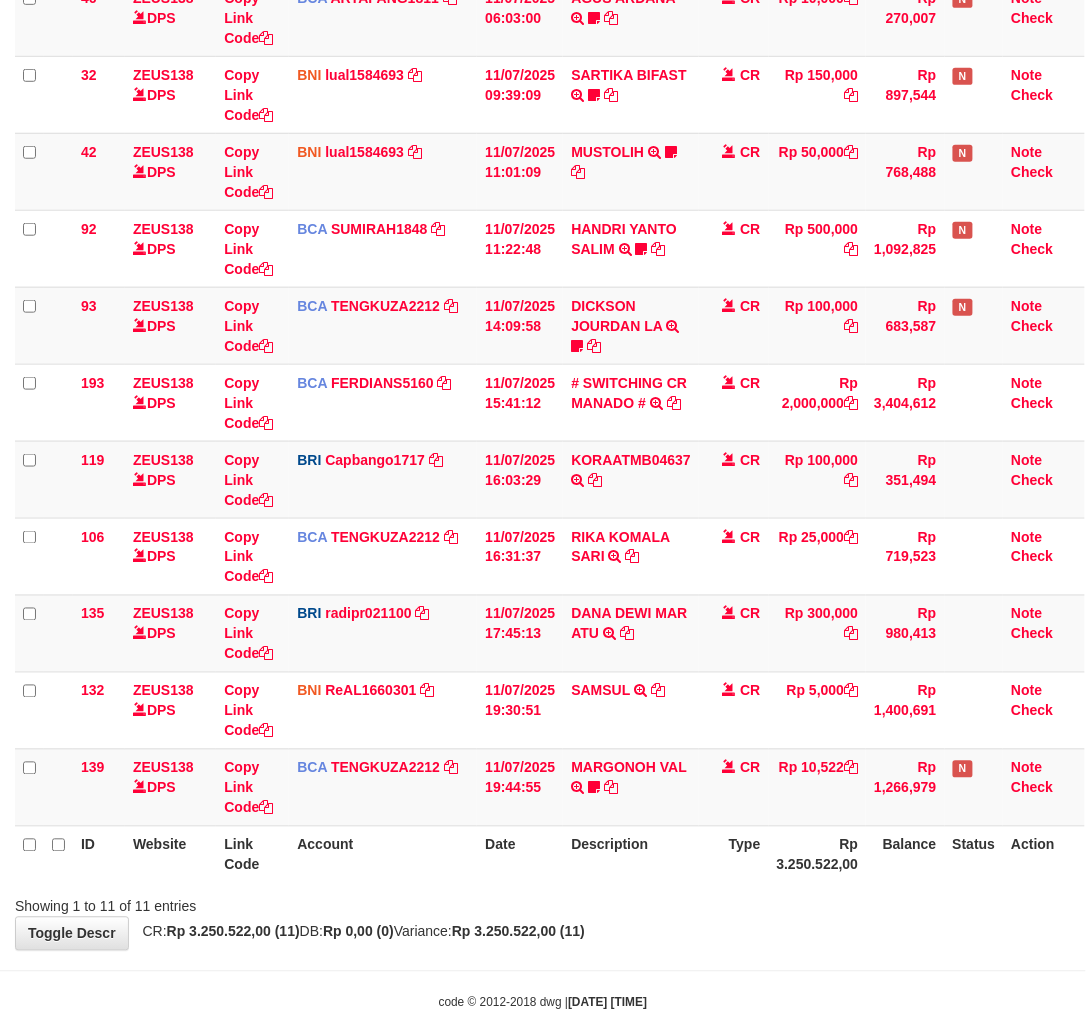 click on "Type" at bounding box center (734, 854) 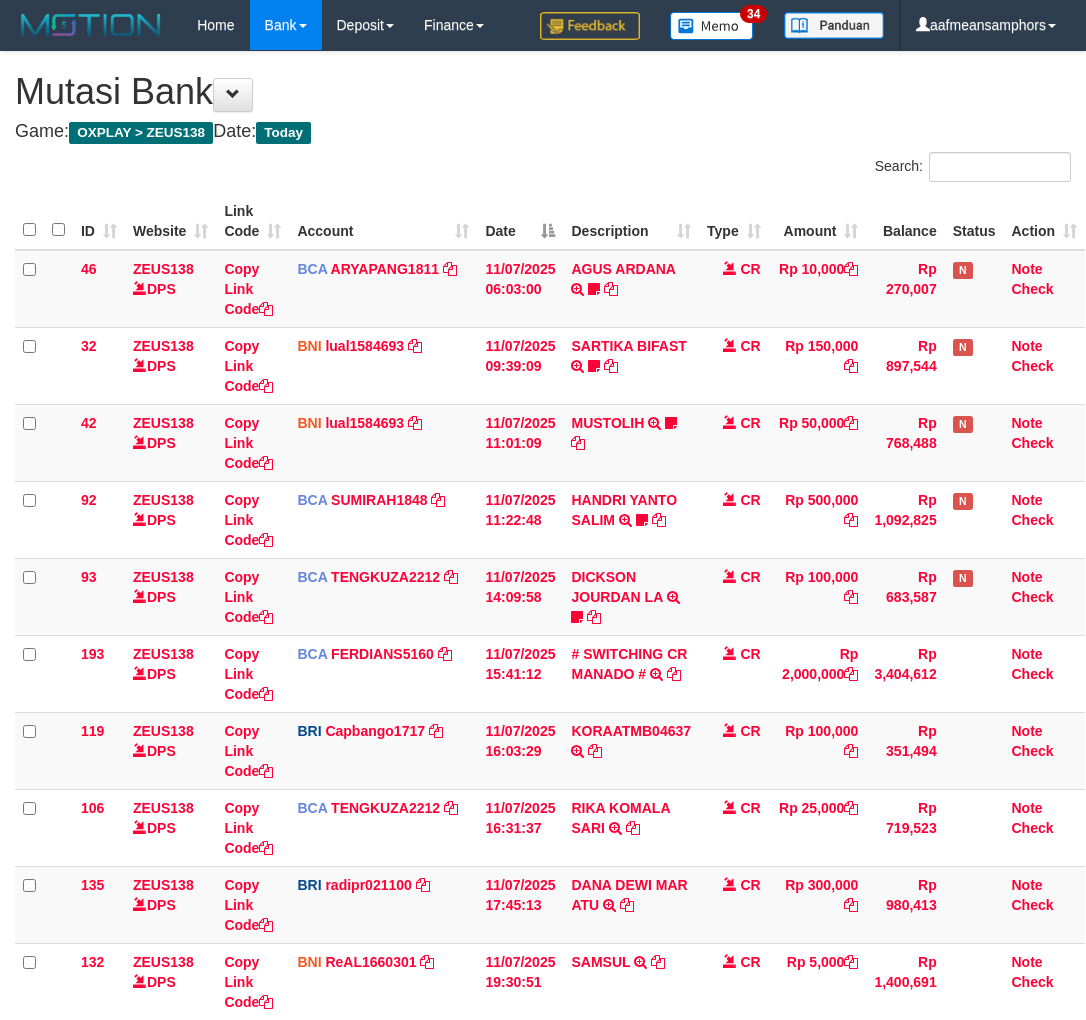 scroll, scrollTop: 271, scrollLeft: 0, axis: vertical 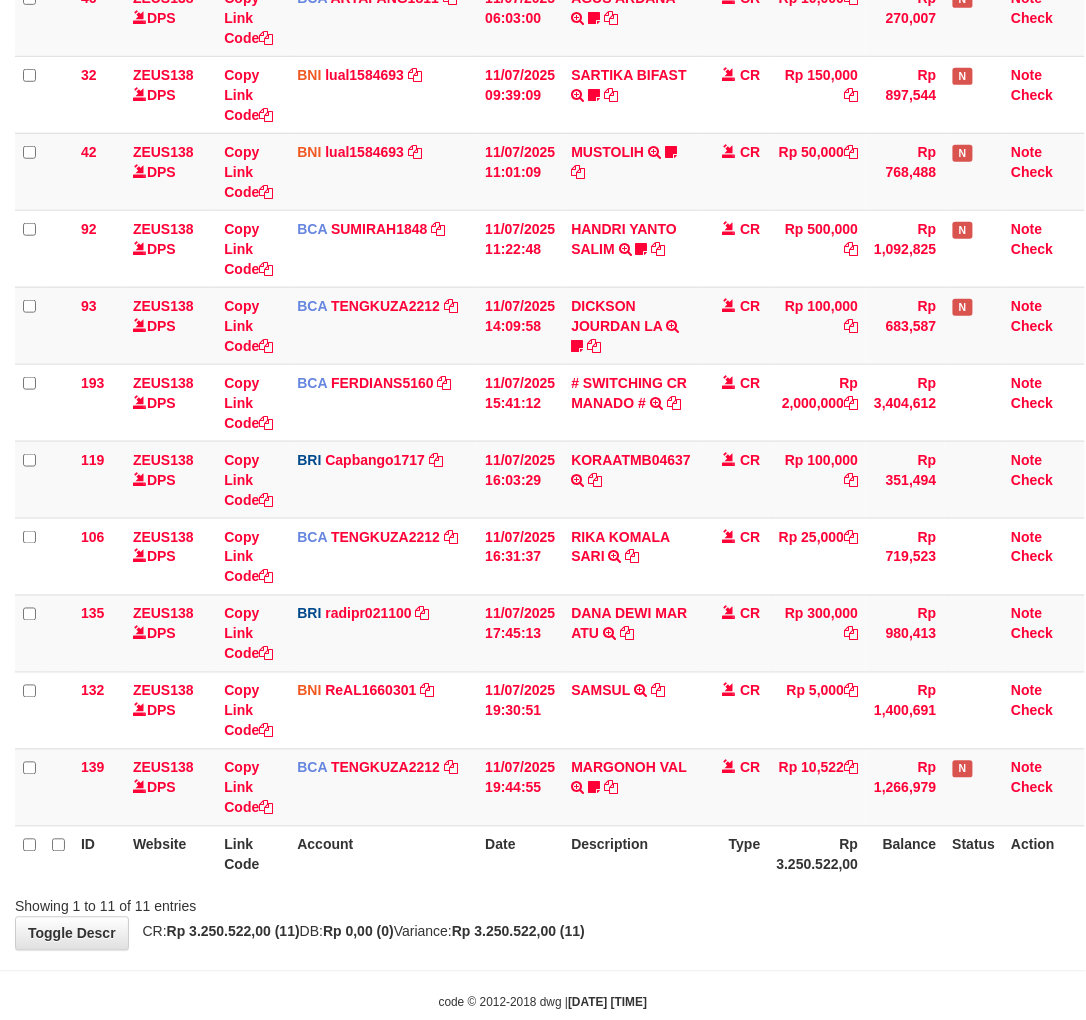 drag, startPoint x: 681, startPoint y: 923, endPoint x: 707, endPoint y: 908, distance: 30.016663 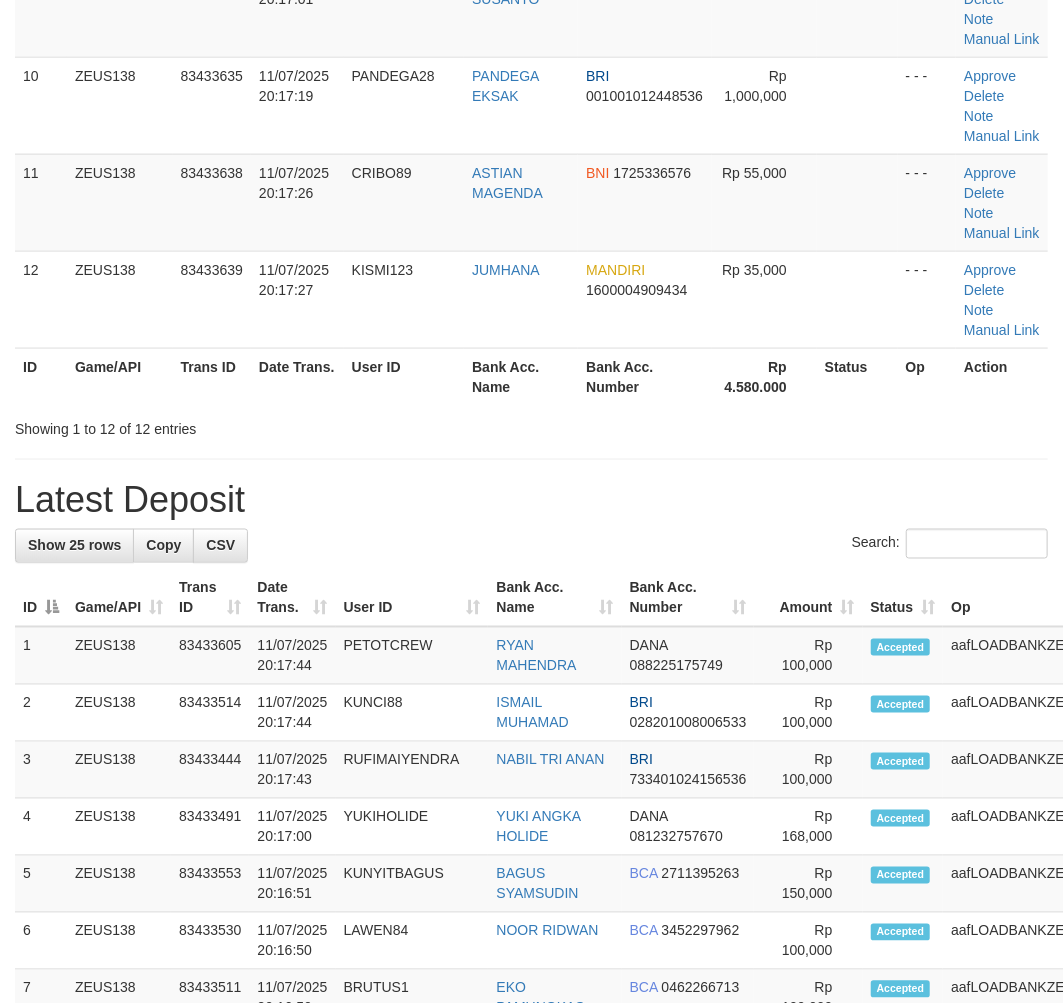 drag, startPoint x: 414, startPoint y: 578, endPoint x: 333, endPoint y: 598, distance: 83.43261 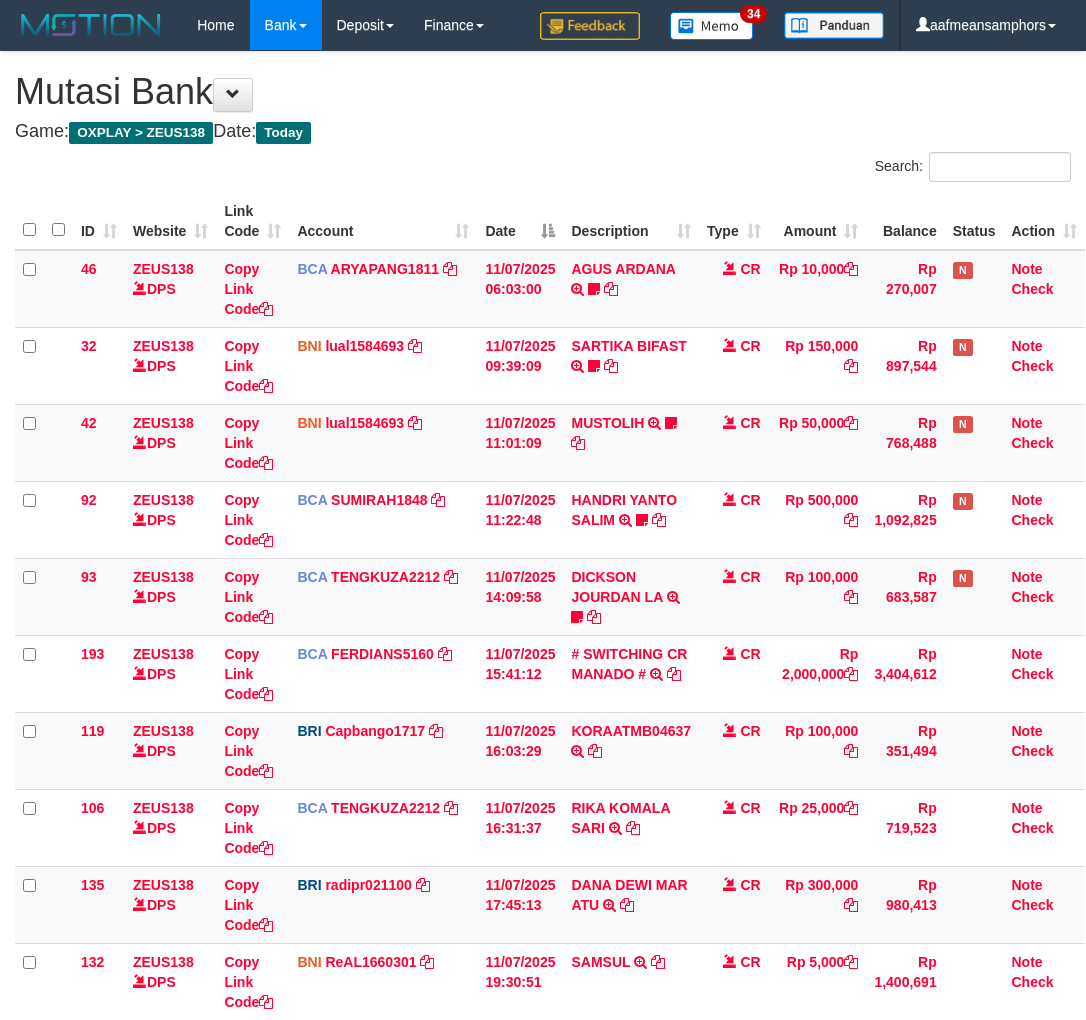 scroll, scrollTop: 271, scrollLeft: 0, axis: vertical 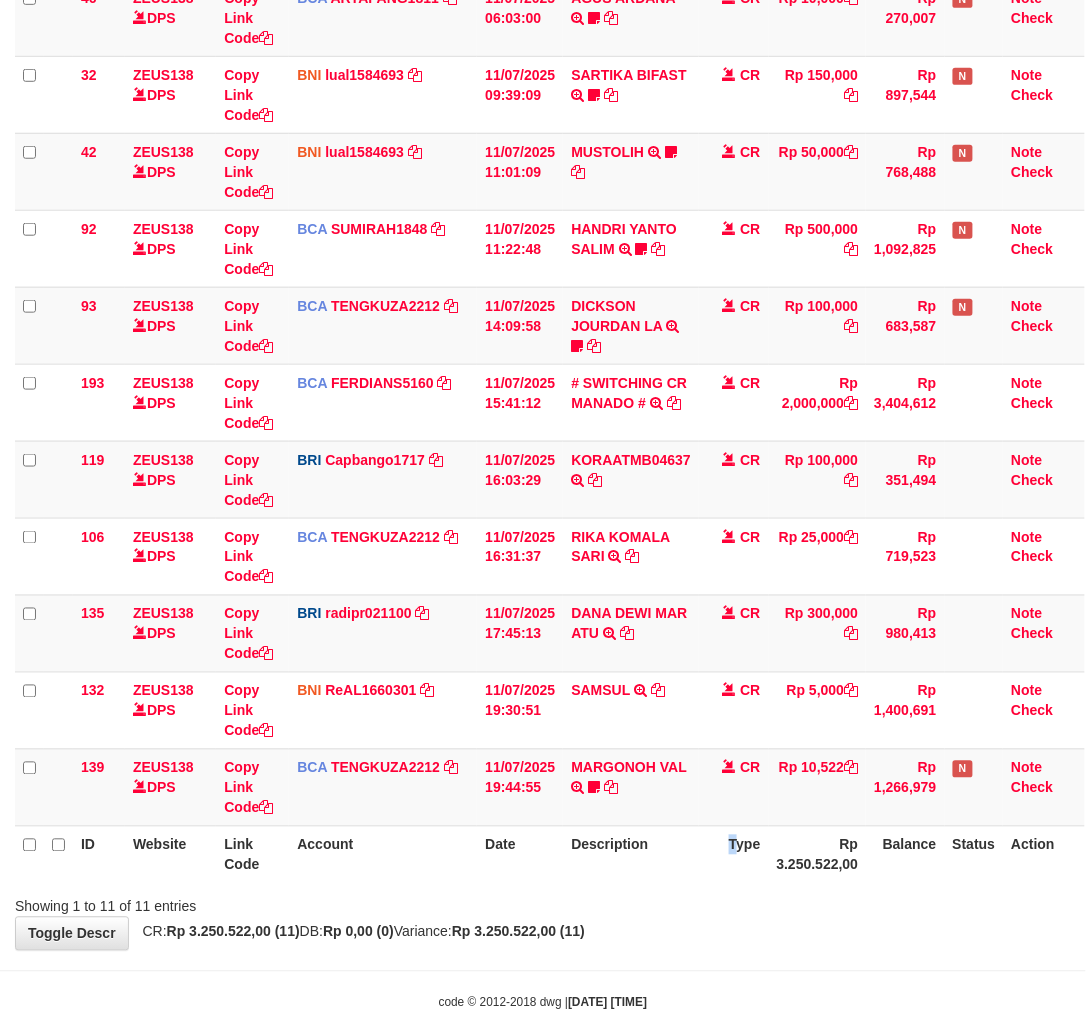 click on "Type" at bounding box center (734, 854) 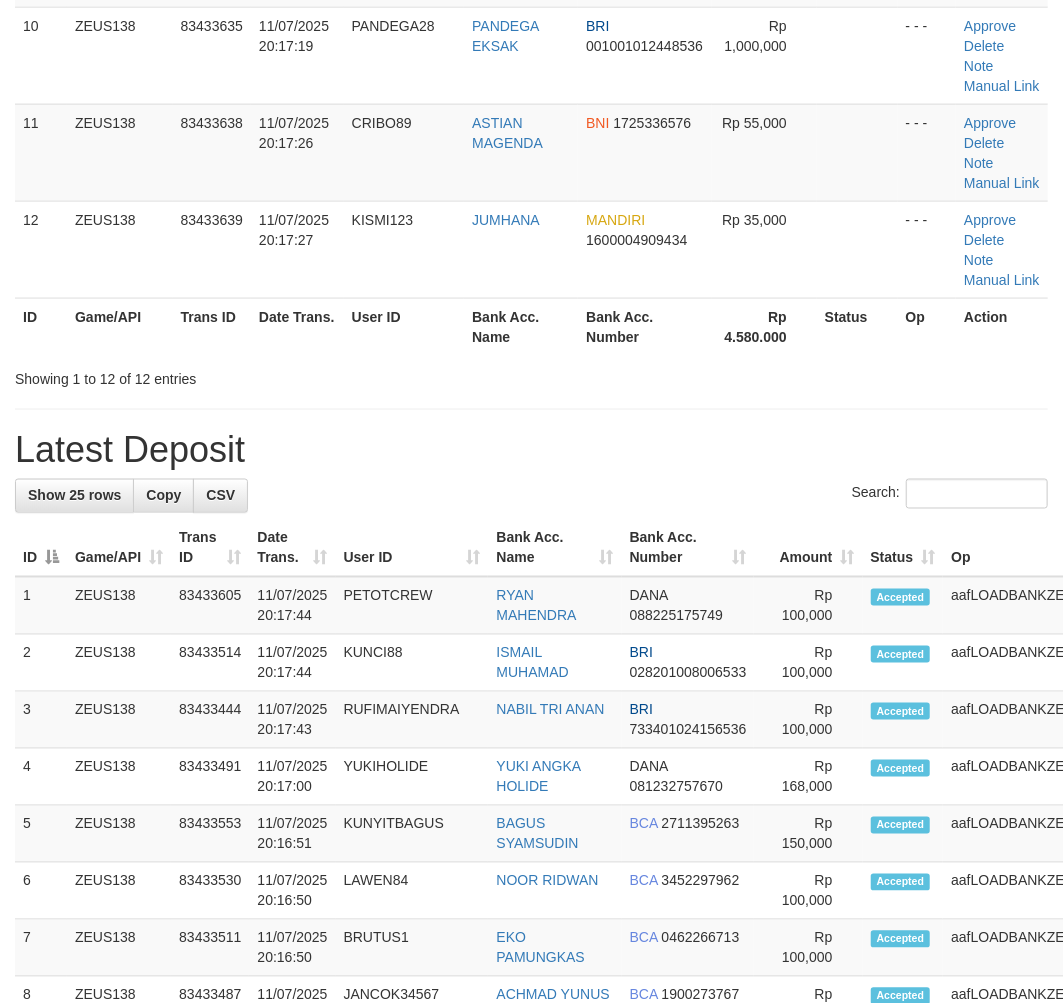 scroll, scrollTop: 851, scrollLeft: 0, axis: vertical 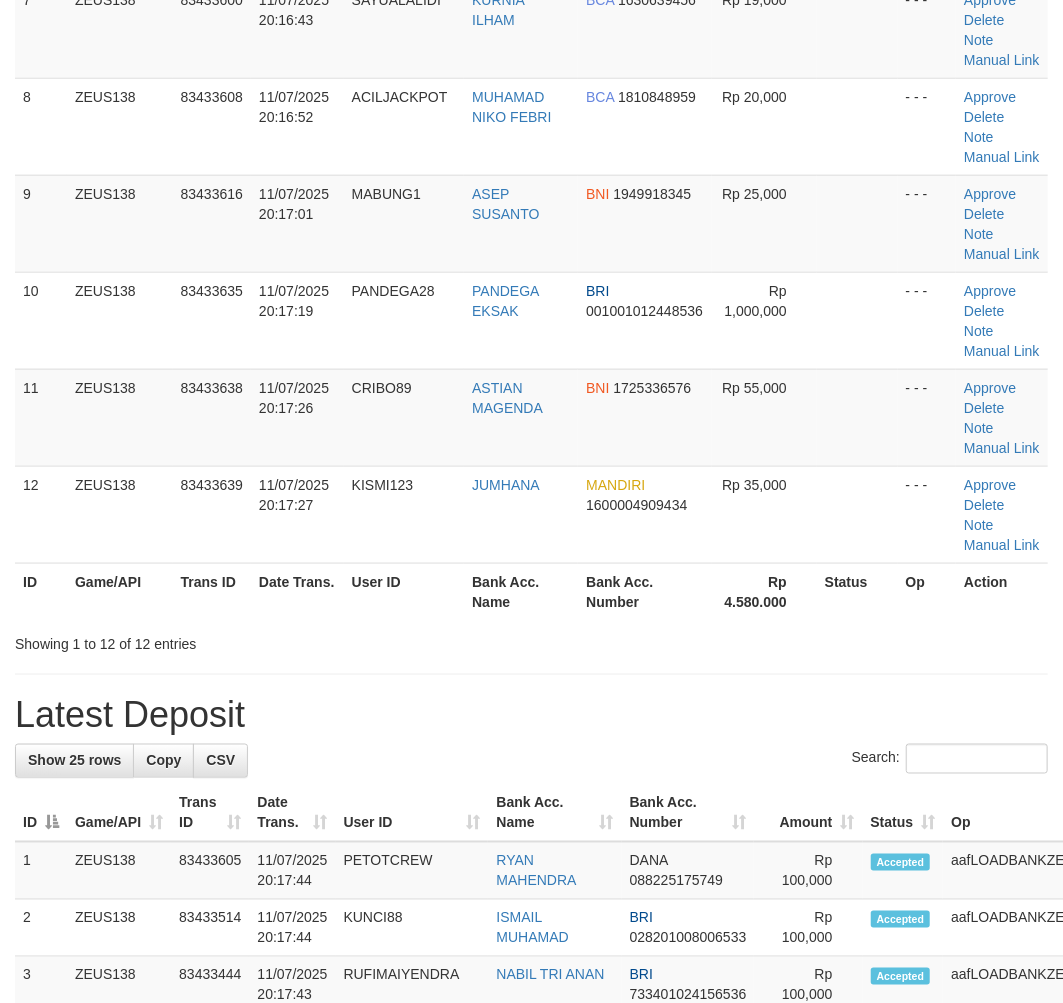 click on "**********" at bounding box center (531, 821) 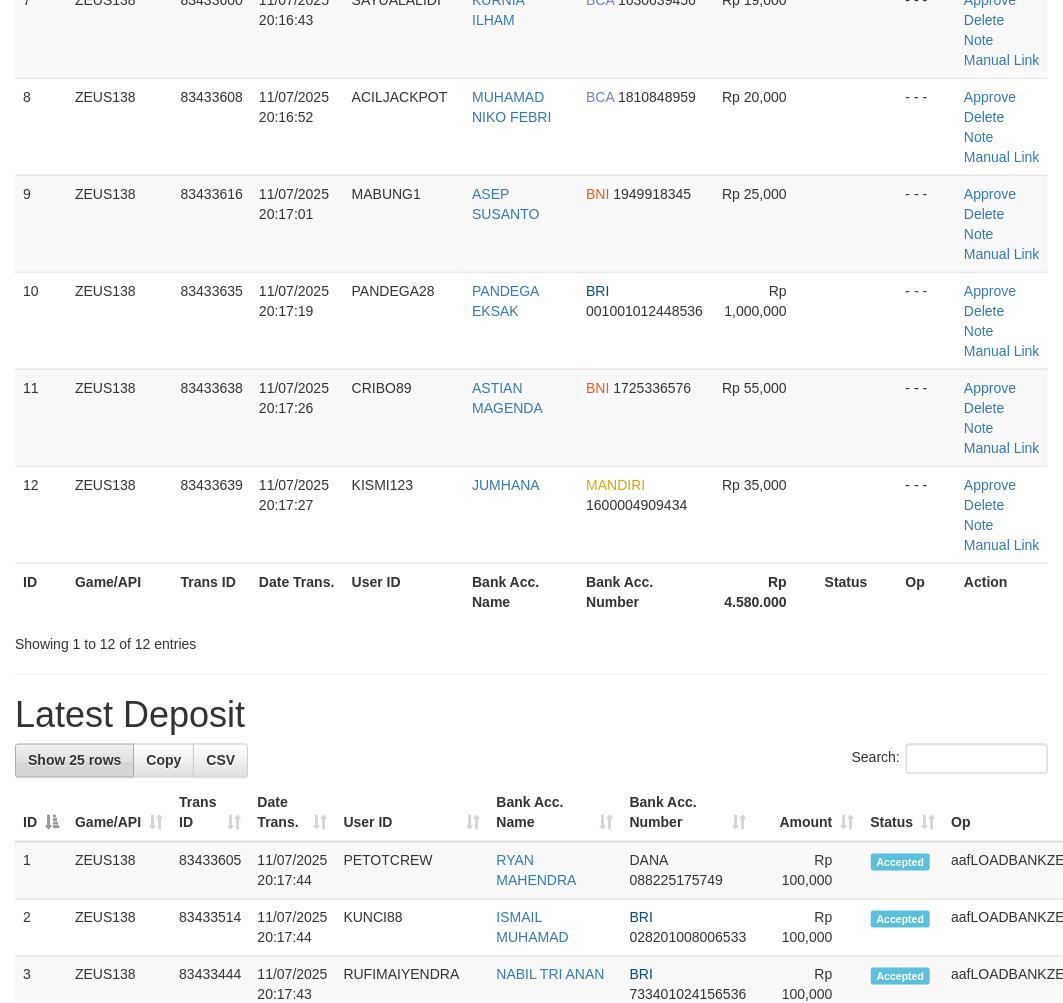 click on "**********" at bounding box center (531, 821) 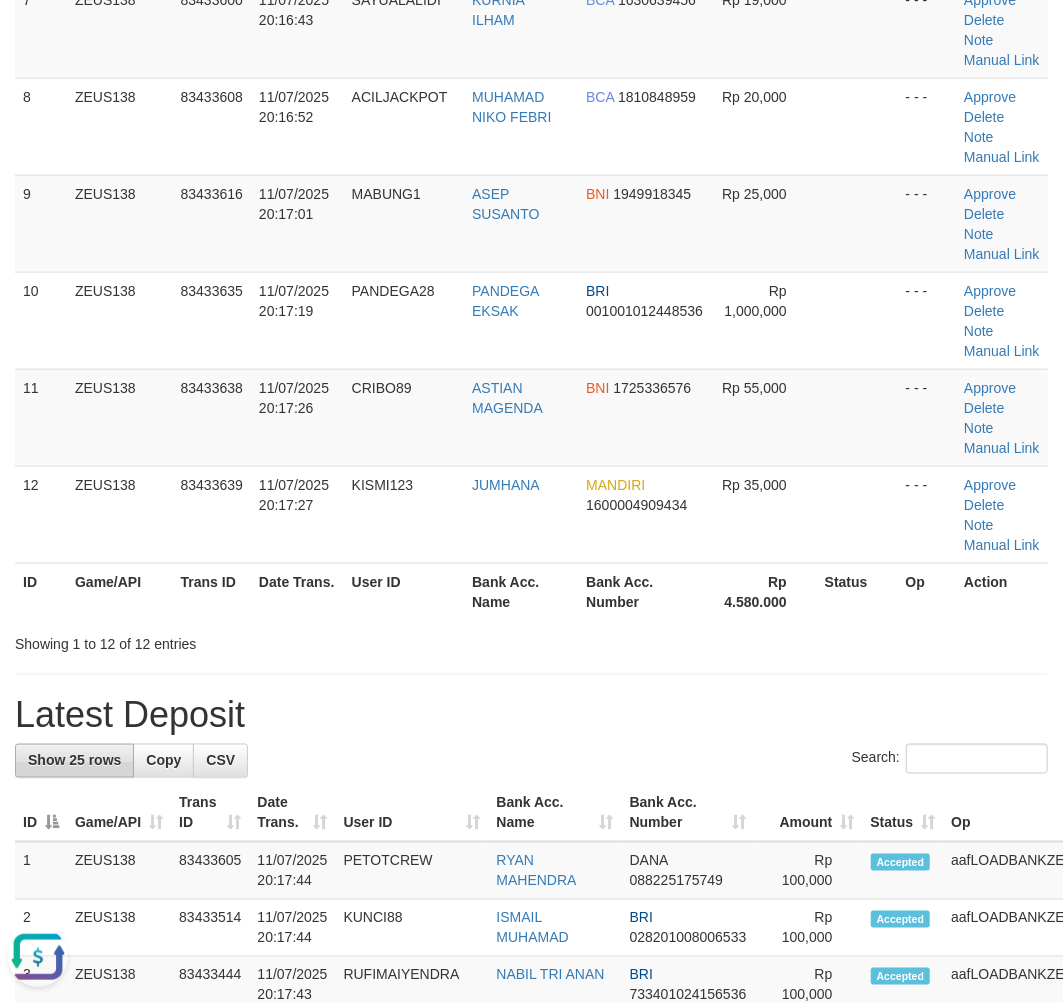 scroll, scrollTop: 0, scrollLeft: 0, axis: both 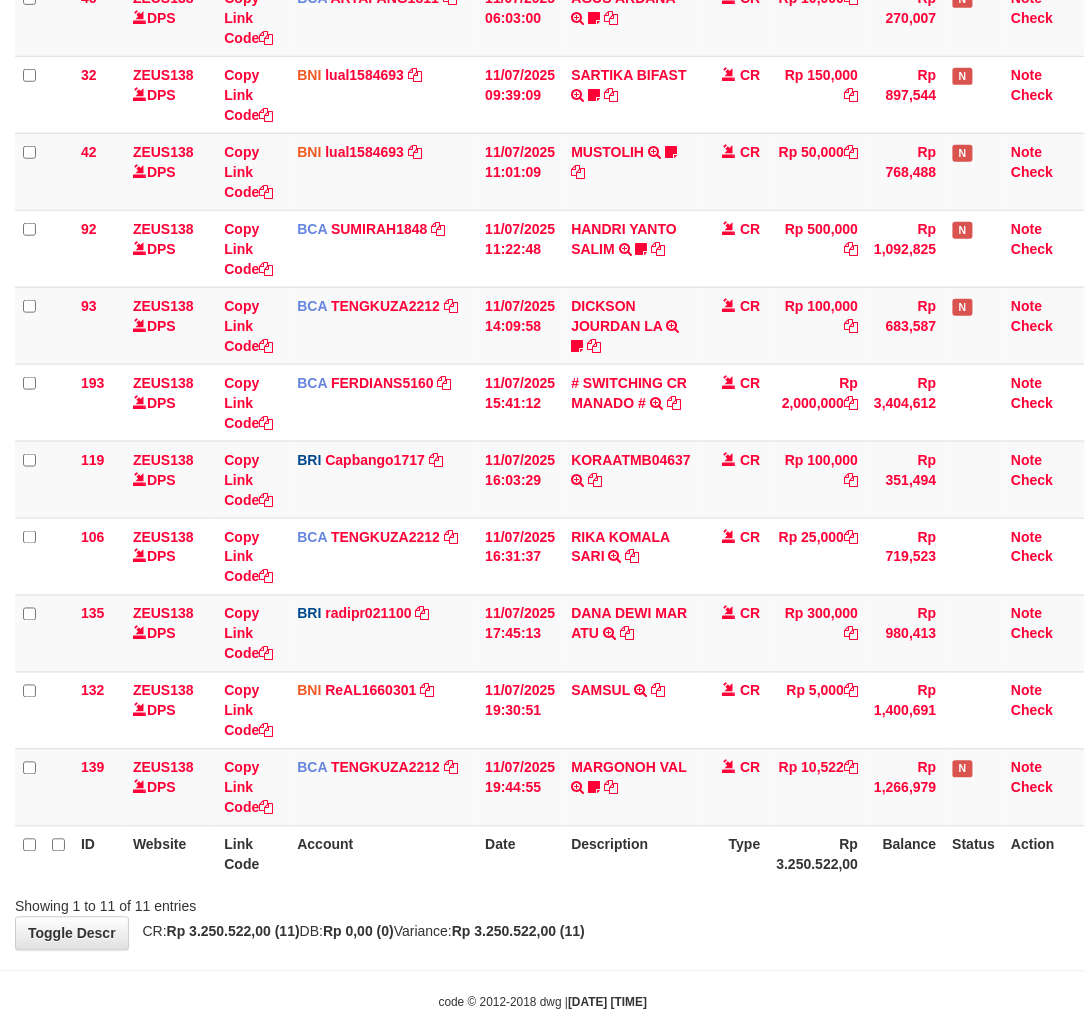 click on "**********" at bounding box center [543, 365] 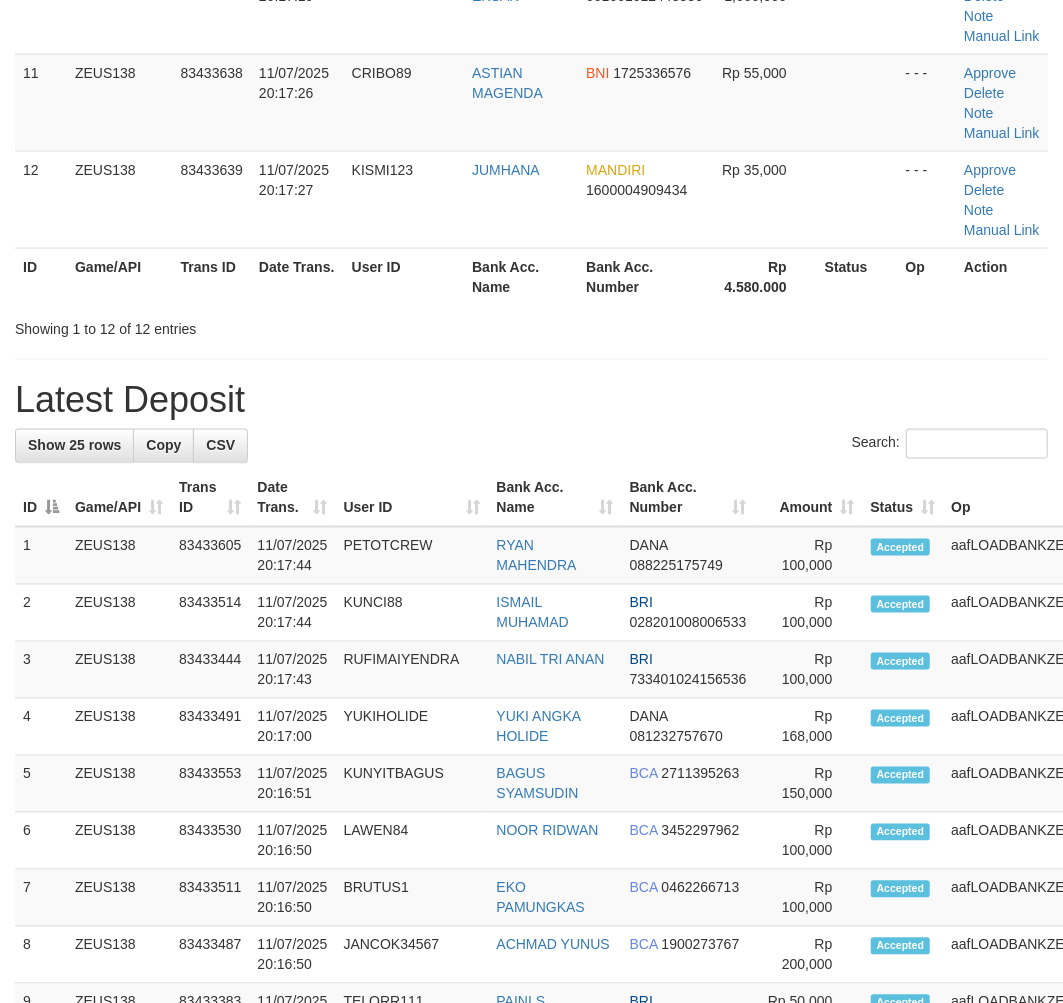 scroll, scrollTop: 901, scrollLeft: 0, axis: vertical 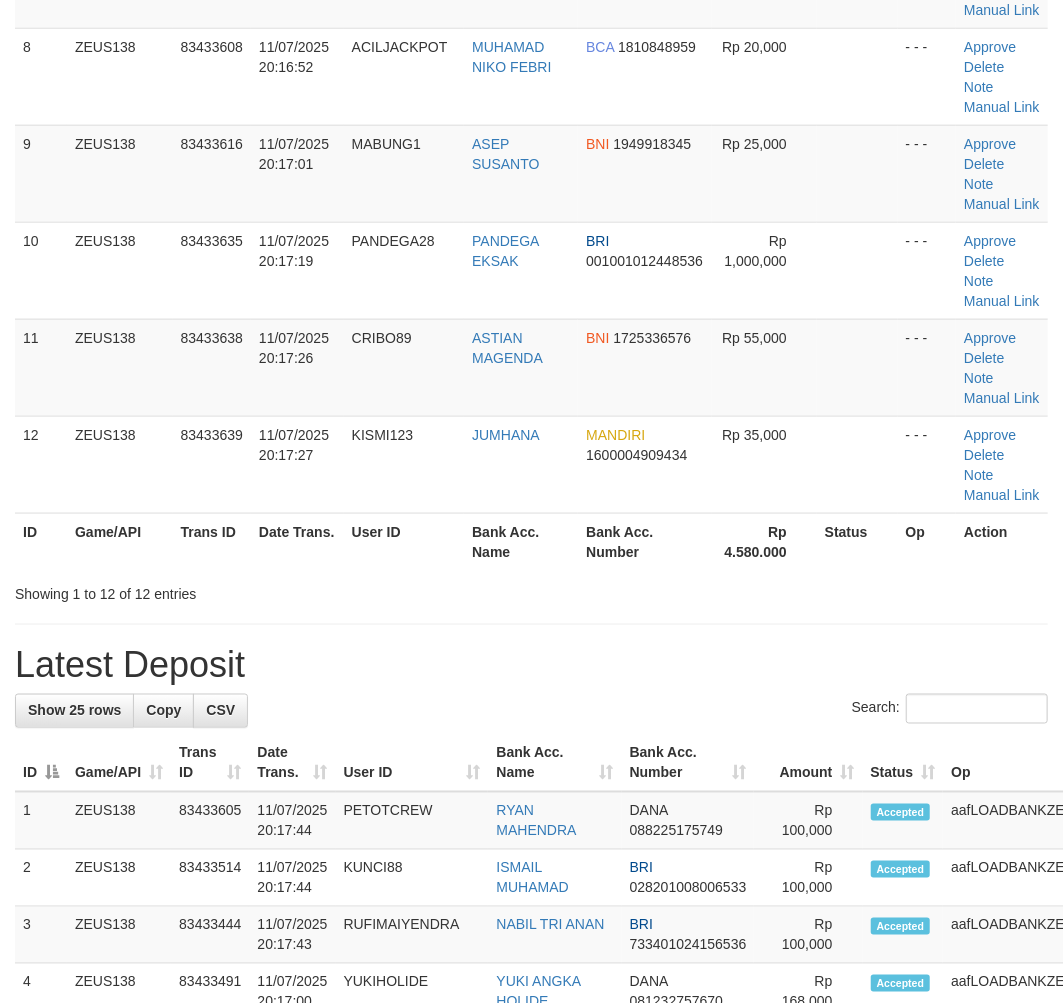 drag, startPoint x: 514, startPoint y: 624, endPoint x: 274, endPoint y: 695, distance: 250.28185 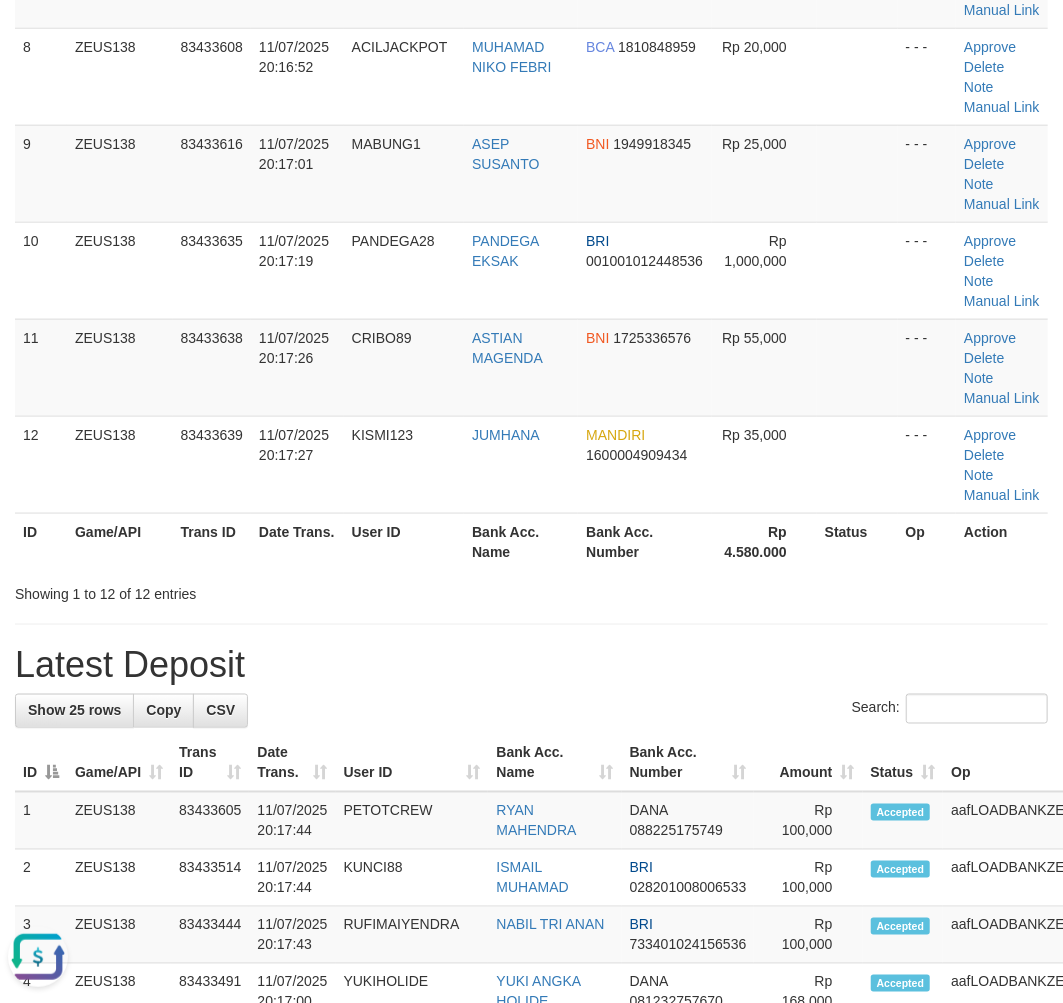 scroll, scrollTop: 0, scrollLeft: 0, axis: both 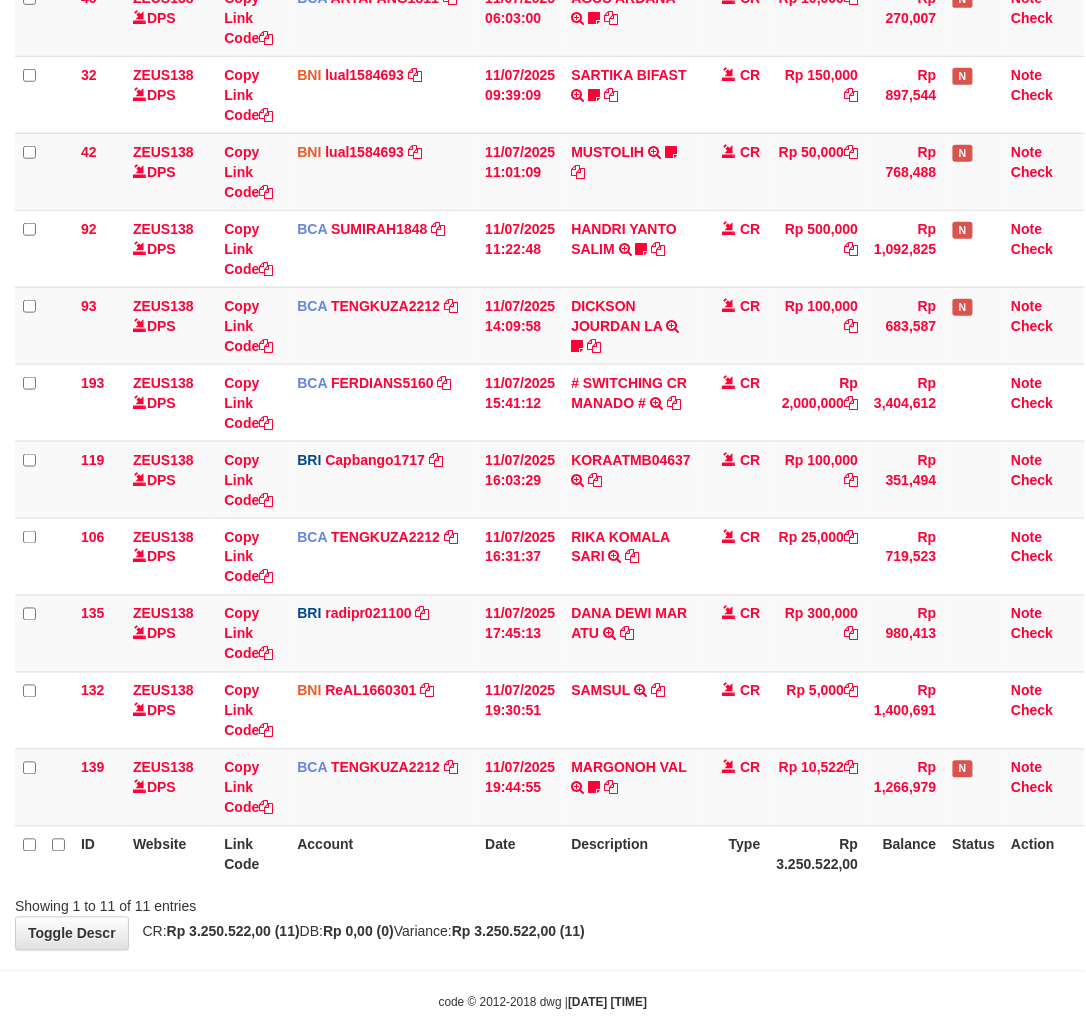 drag, startPoint x: 0, startPoint y: 0, endPoint x: 754, endPoint y: 870, distance: 1151.2671 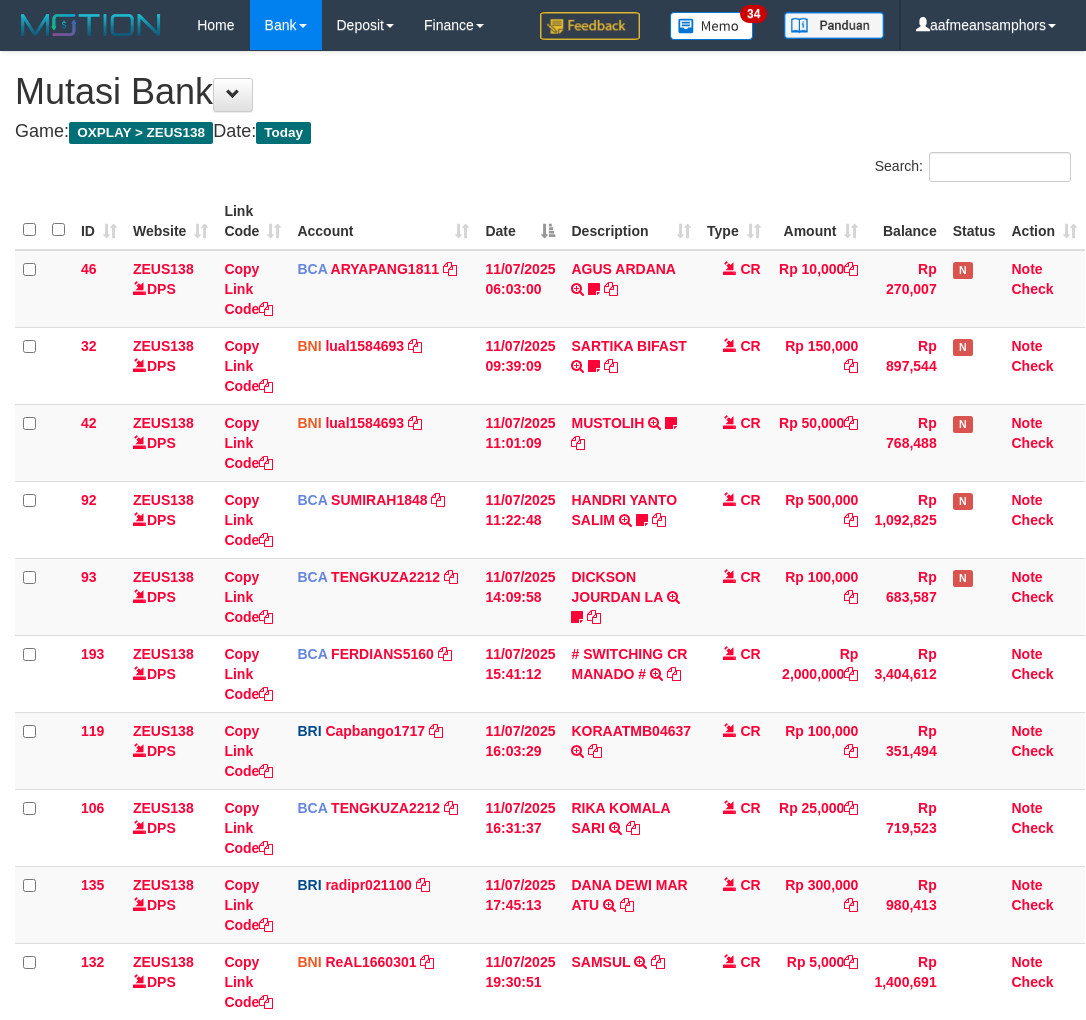 scroll, scrollTop: 271, scrollLeft: 0, axis: vertical 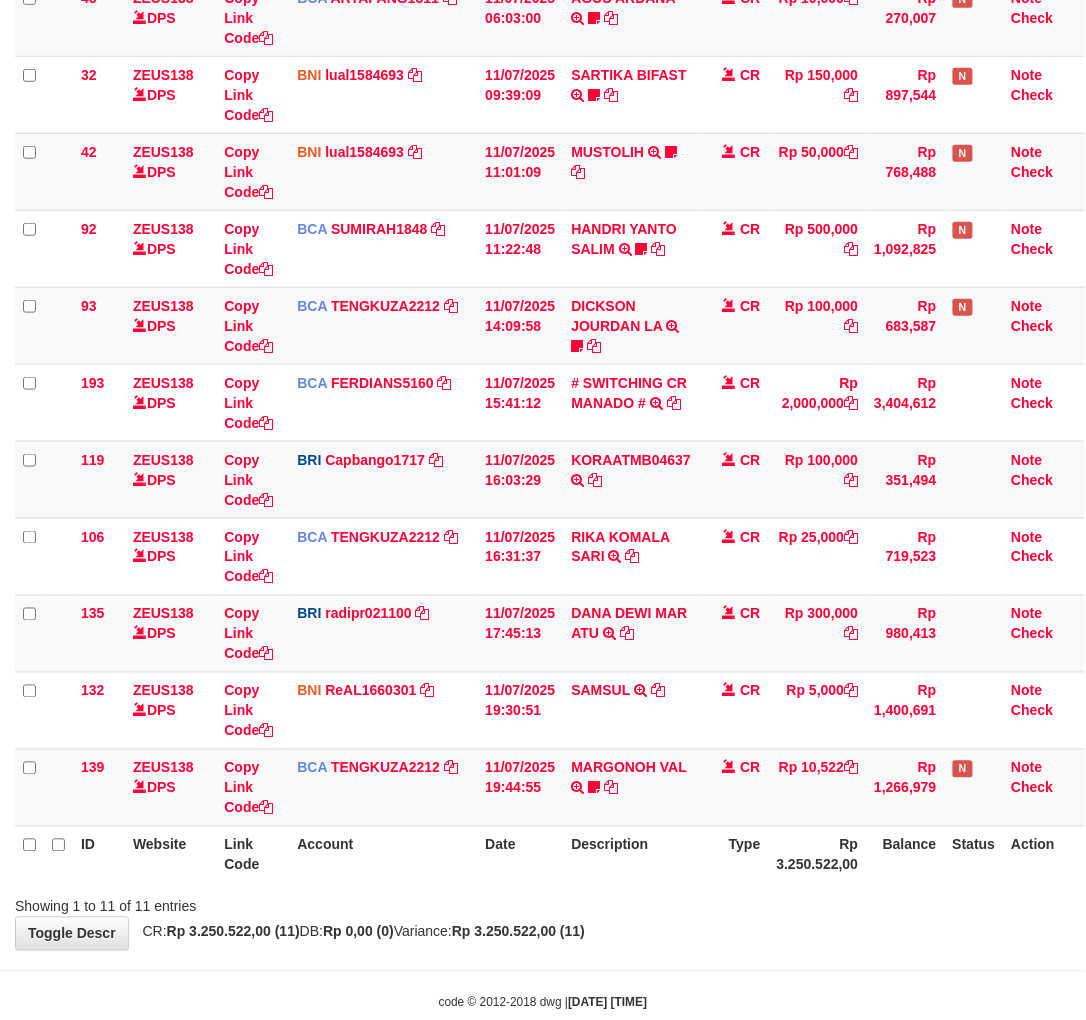 drag, startPoint x: 717, startPoint y: 925, endPoint x: 700, endPoint y: 925, distance: 17 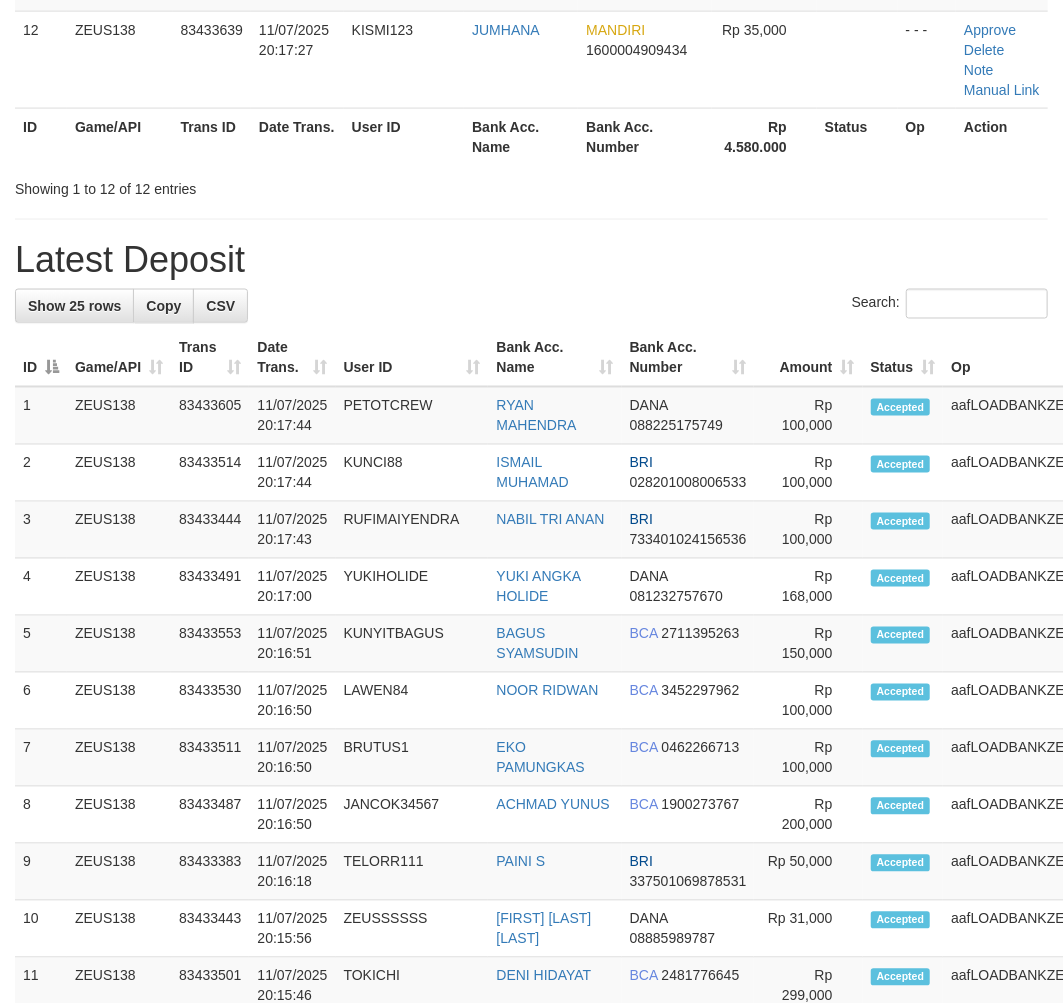 scroll, scrollTop: 1001, scrollLeft: 0, axis: vertical 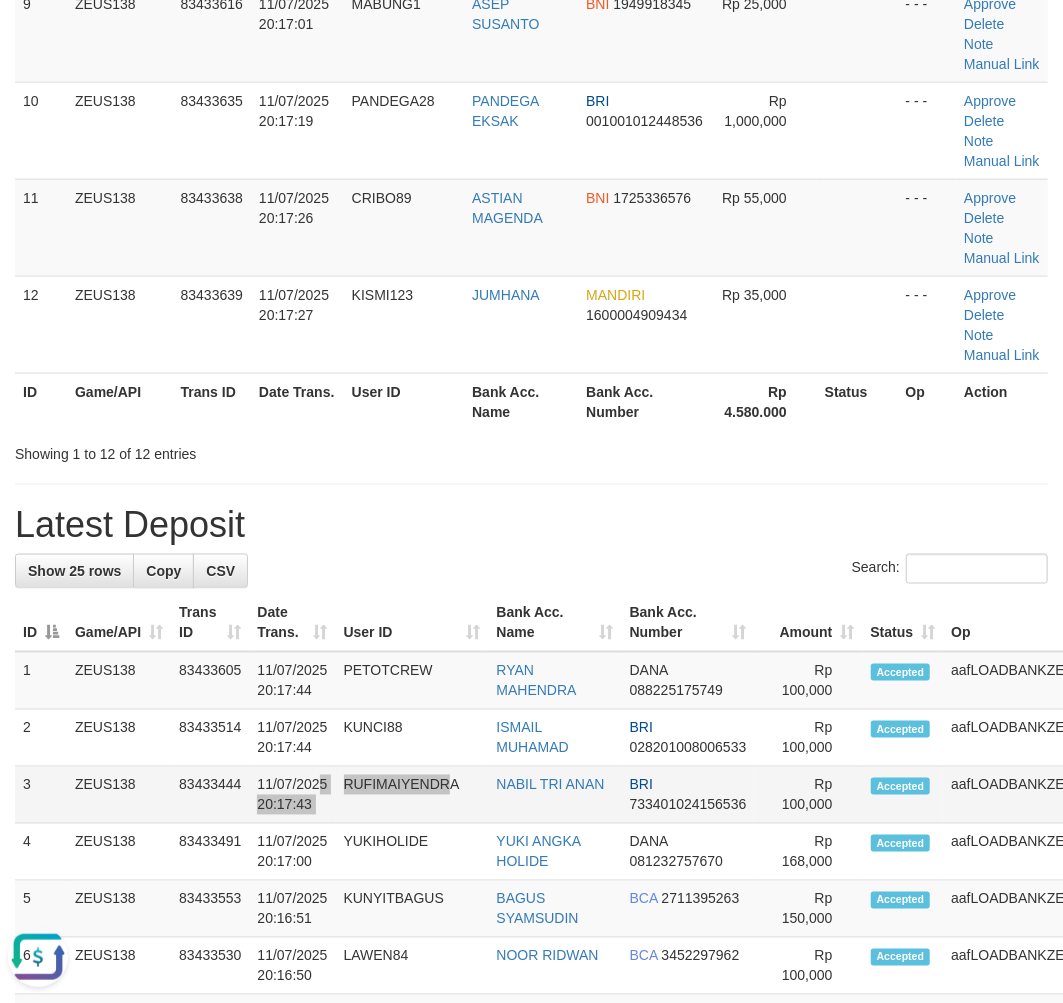click on "3
[USERNAME]
[PHONE]
[DATE] [TIME]
[LAST]
[FIRST] [LAST]
BRI
[ACCOUNT_NUMBER]
Rp 100,000
Accepted
aafLOADBANKZEUS
Note" at bounding box center [594, 795] 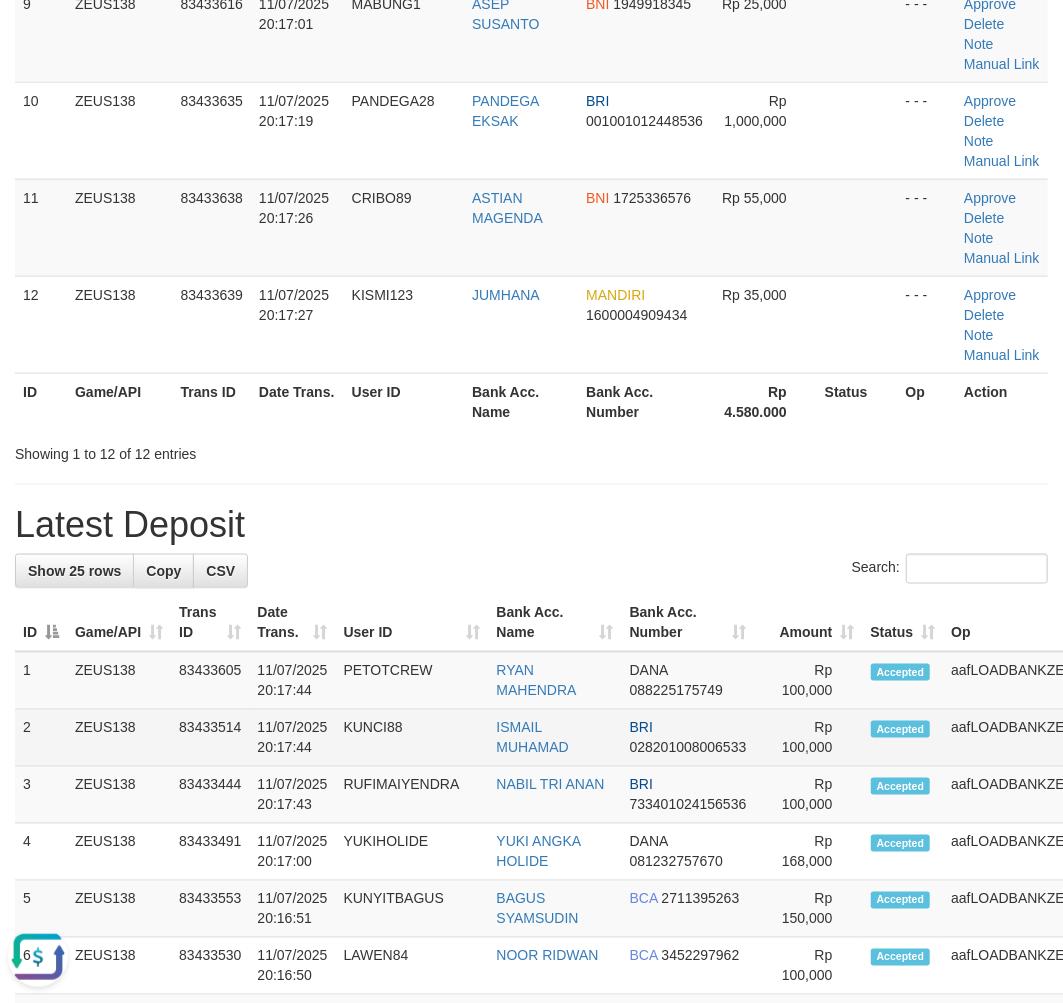 scroll, scrollTop: 213, scrollLeft: 0, axis: vertical 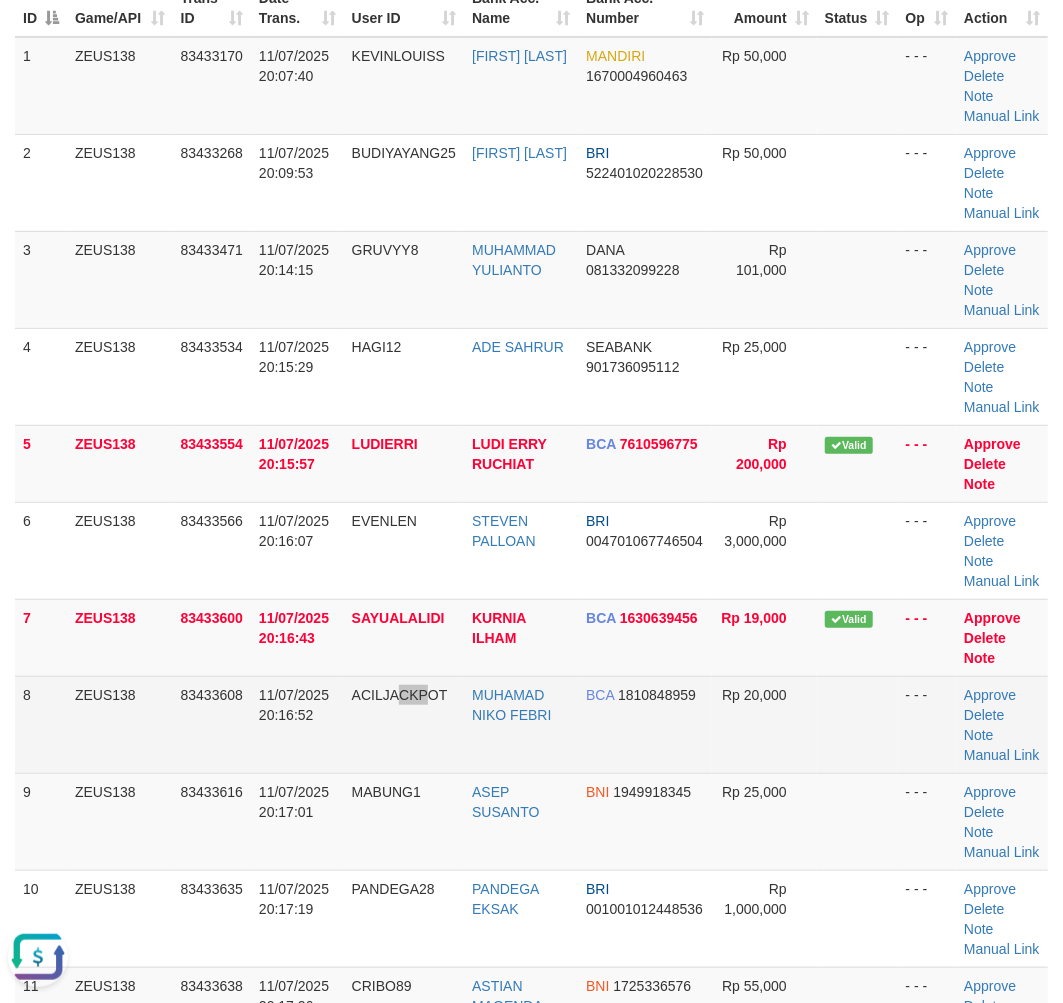 click on "ACILJACKPOT" at bounding box center (404, 724) 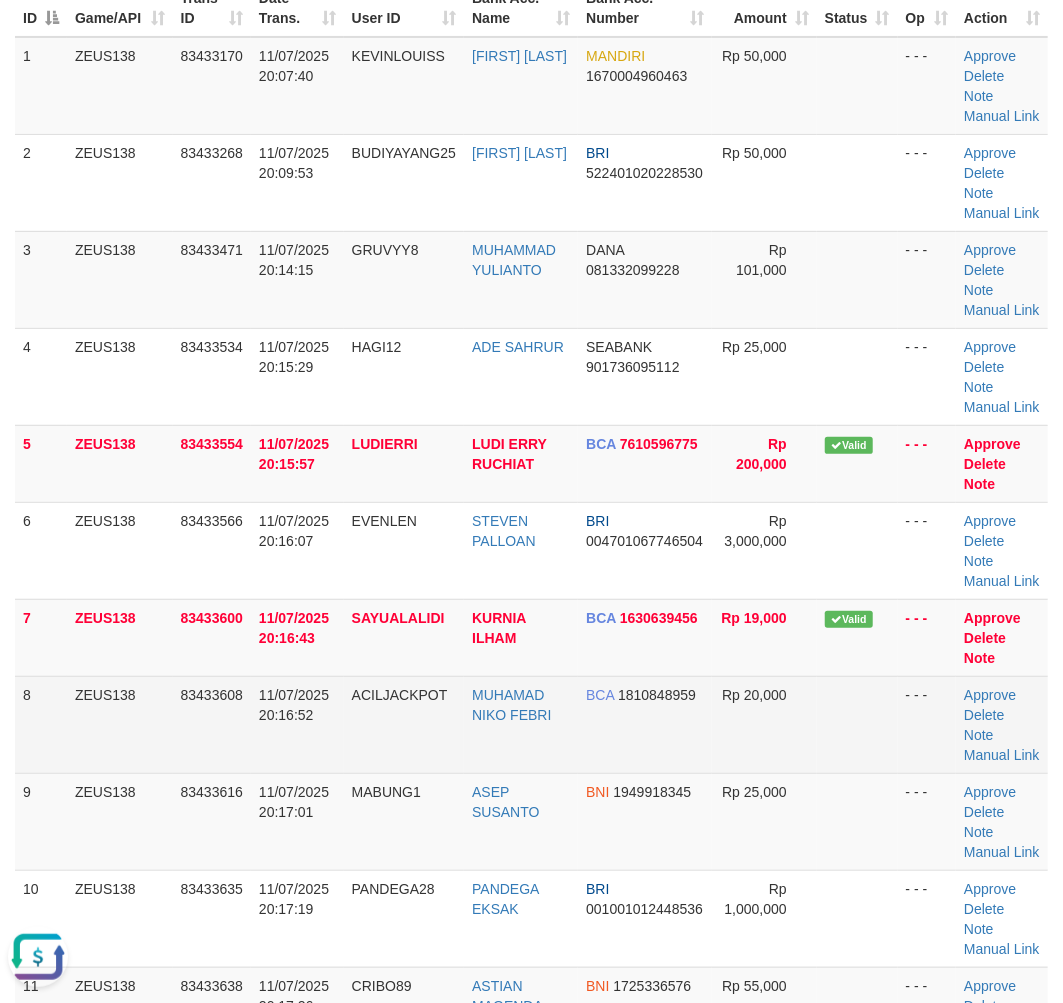 click on "ACILJACKPOT" at bounding box center (404, 724) 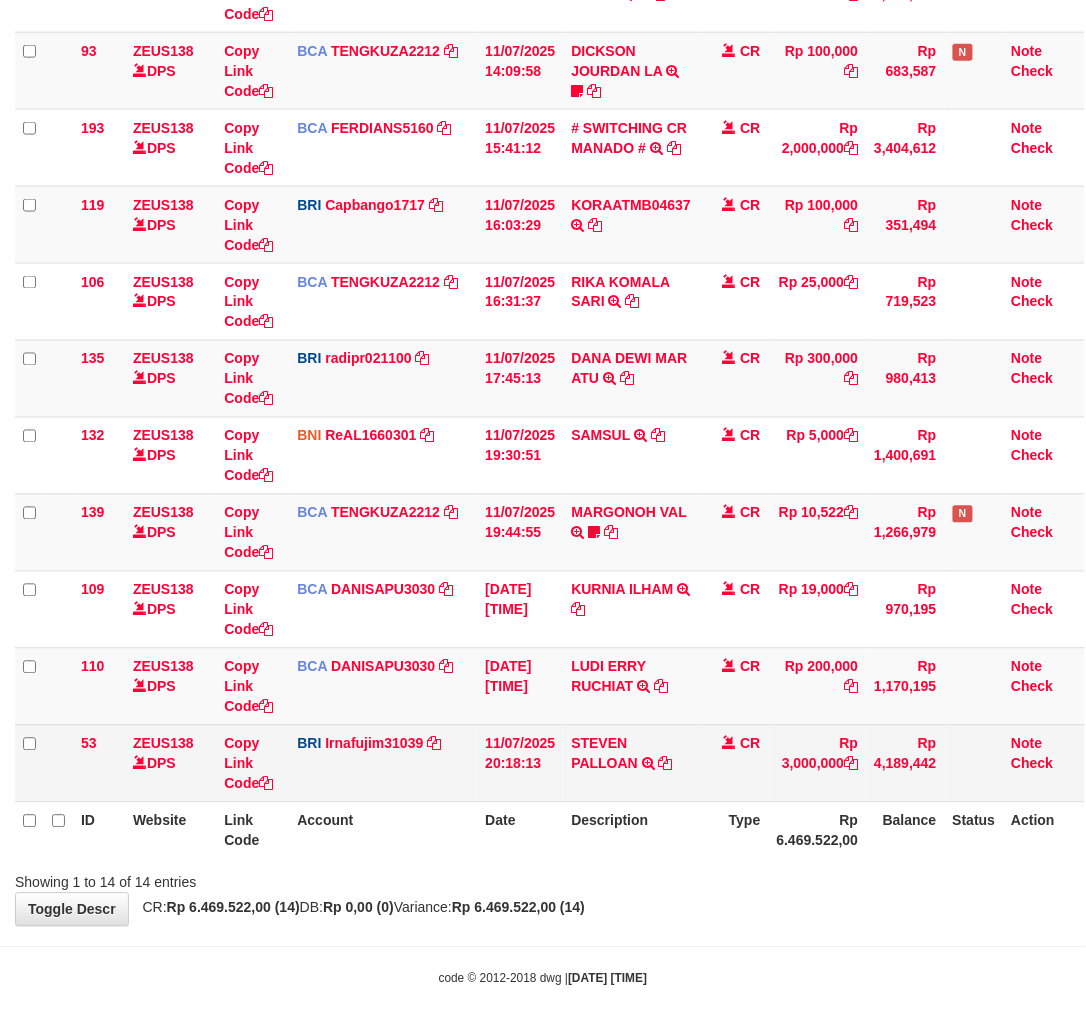 scroll, scrollTop: 543, scrollLeft: 0, axis: vertical 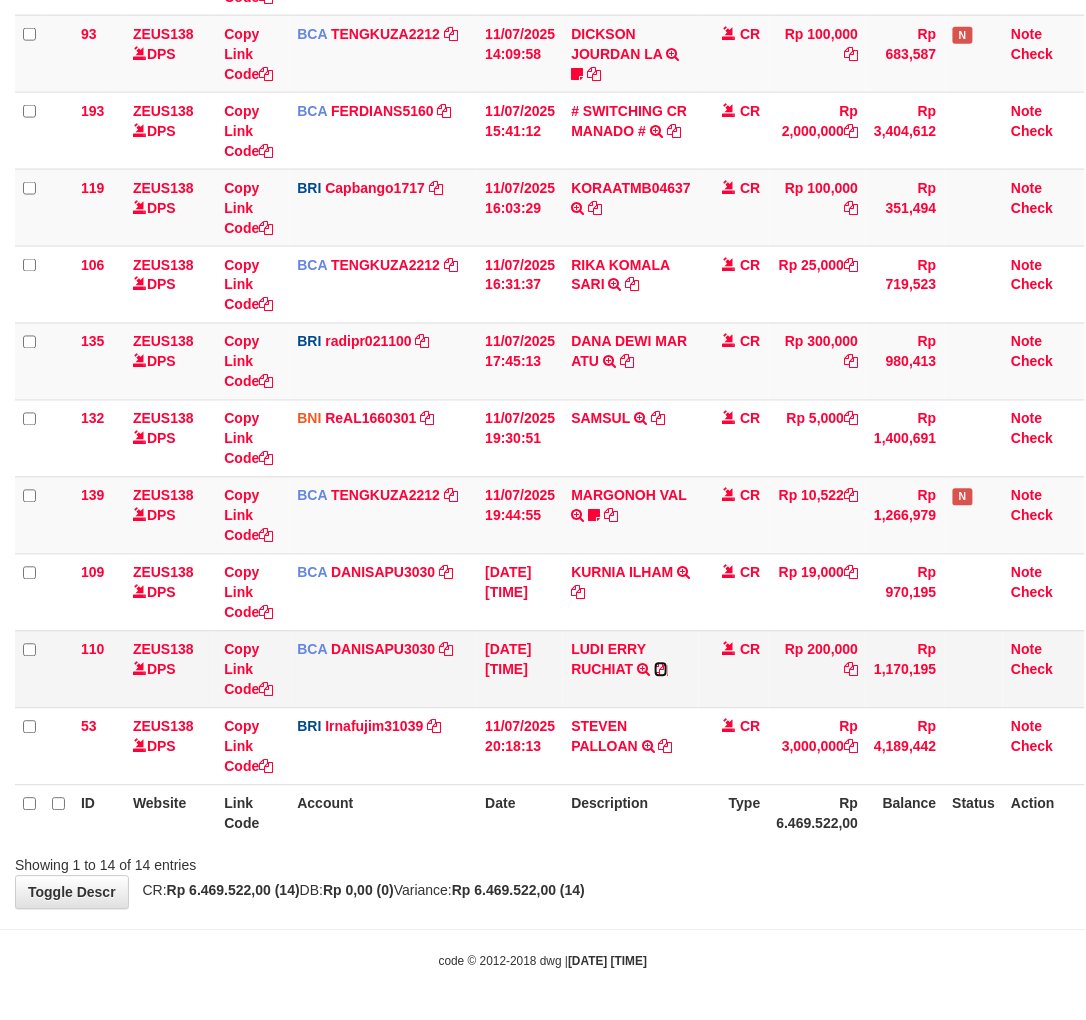 click at bounding box center [661, 670] 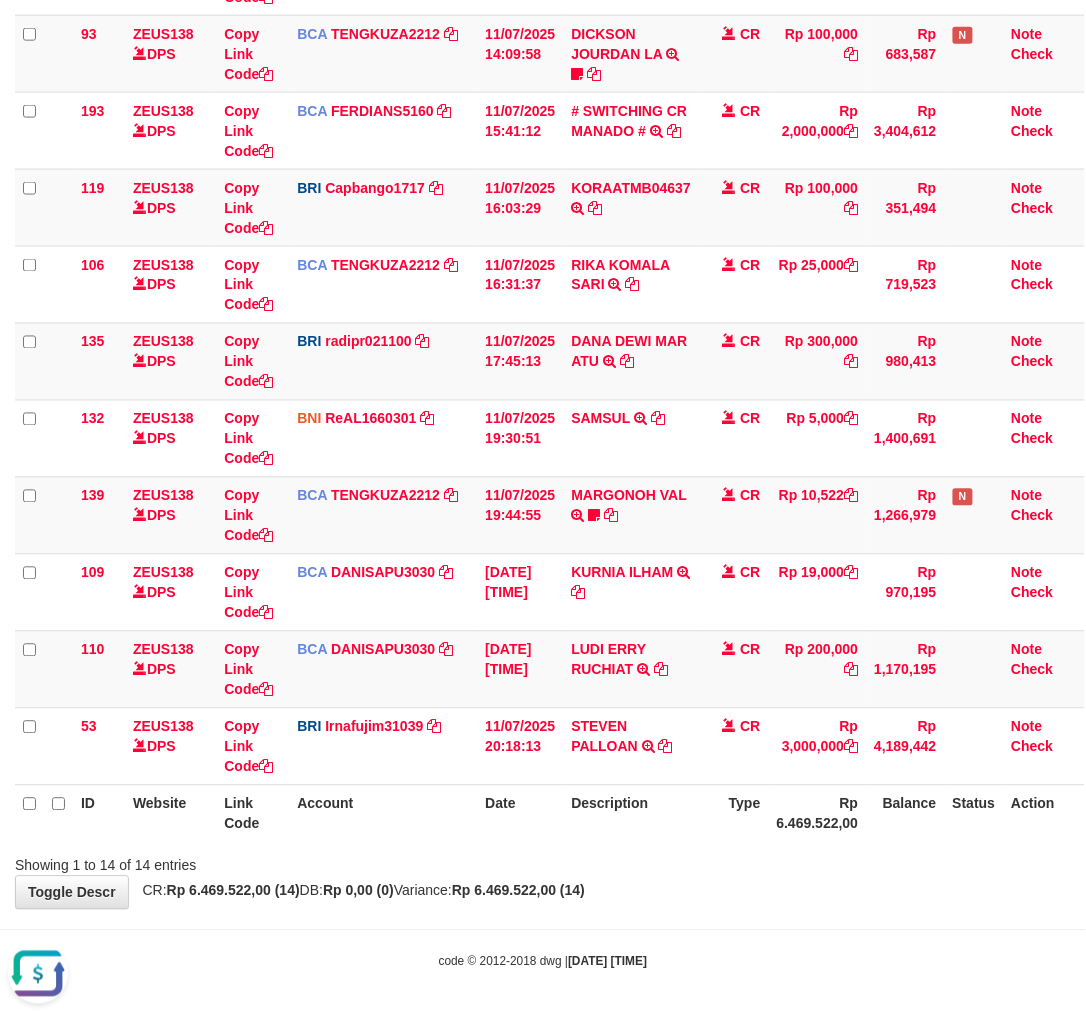 scroll, scrollTop: 0, scrollLeft: 0, axis: both 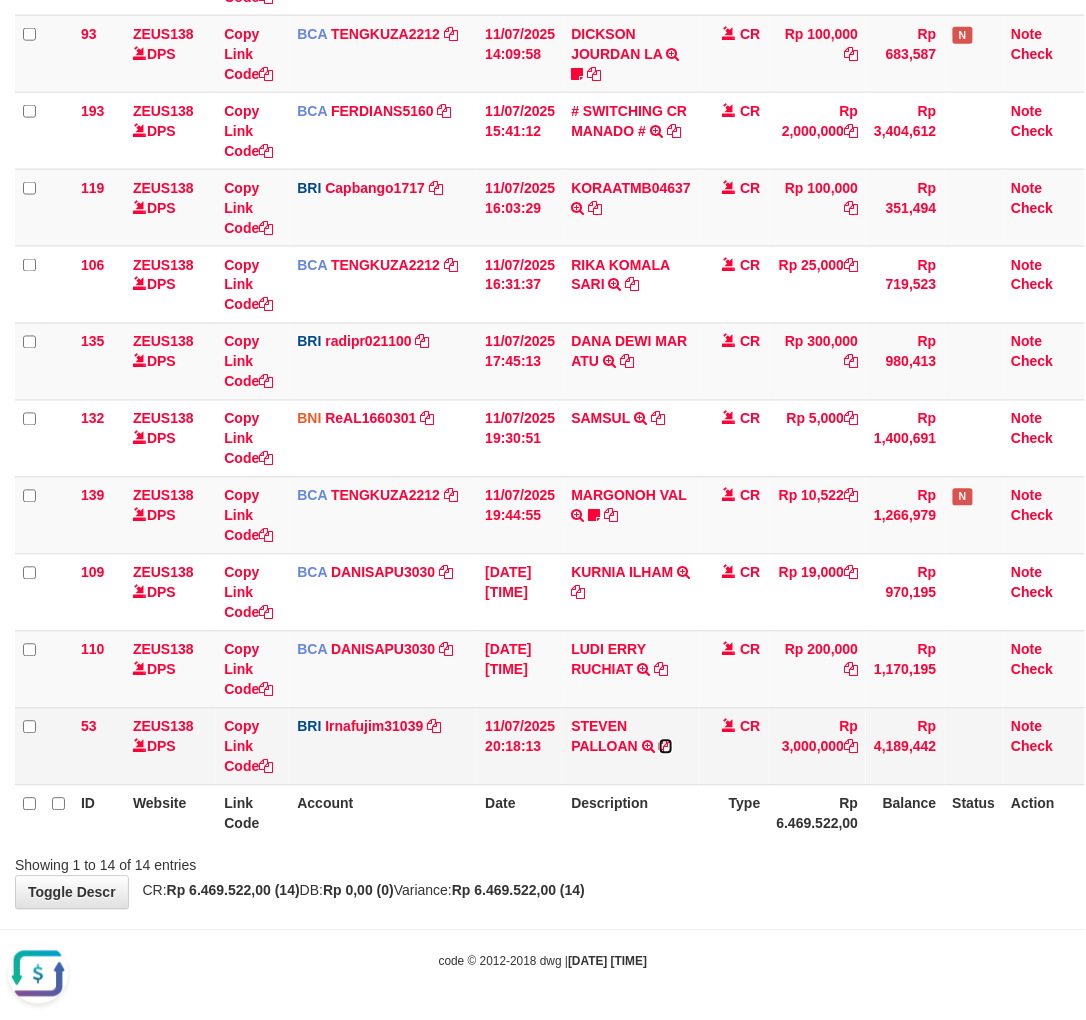 click at bounding box center (666, 747) 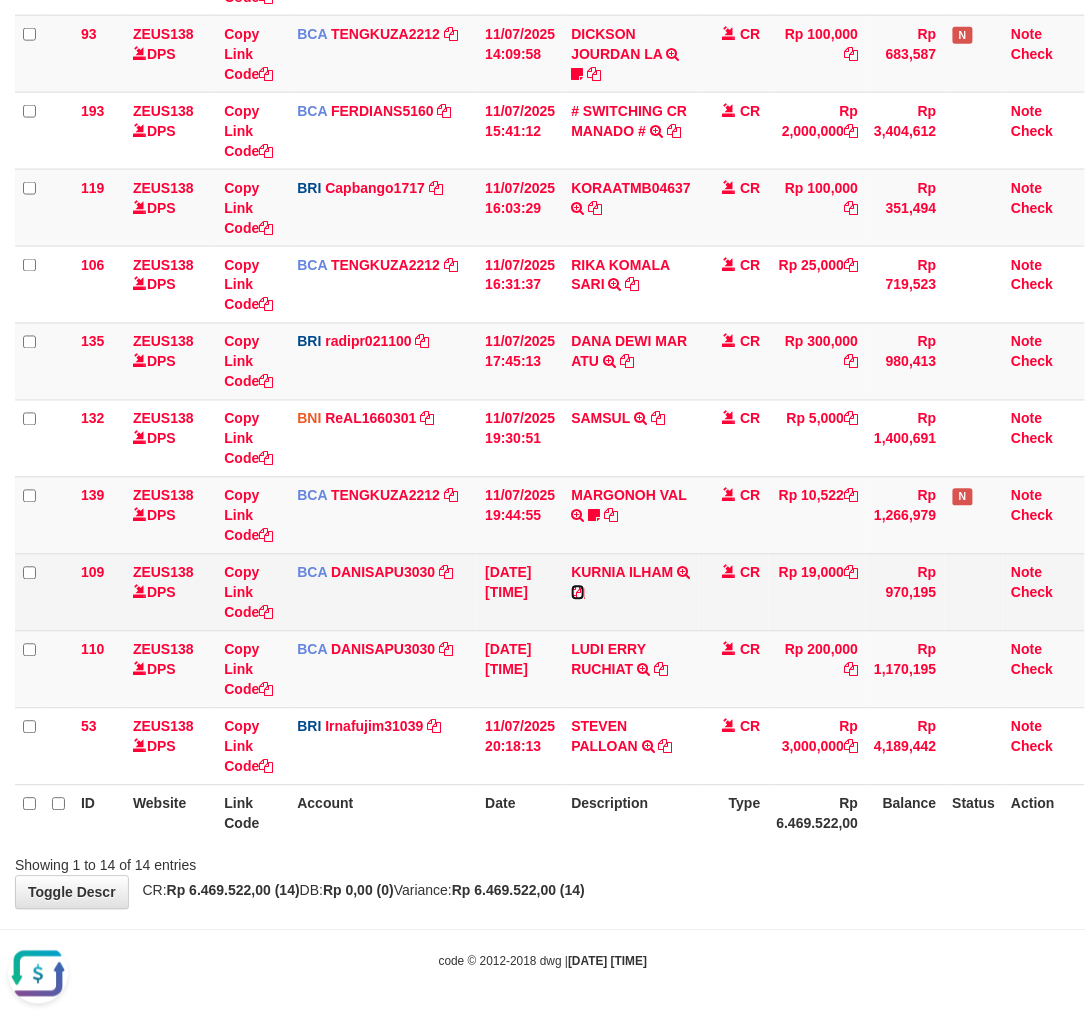 drag, startPoint x: 578, startPoint y: 591, endPoint x: 671, endPoint y: 616, distance: 96.30161 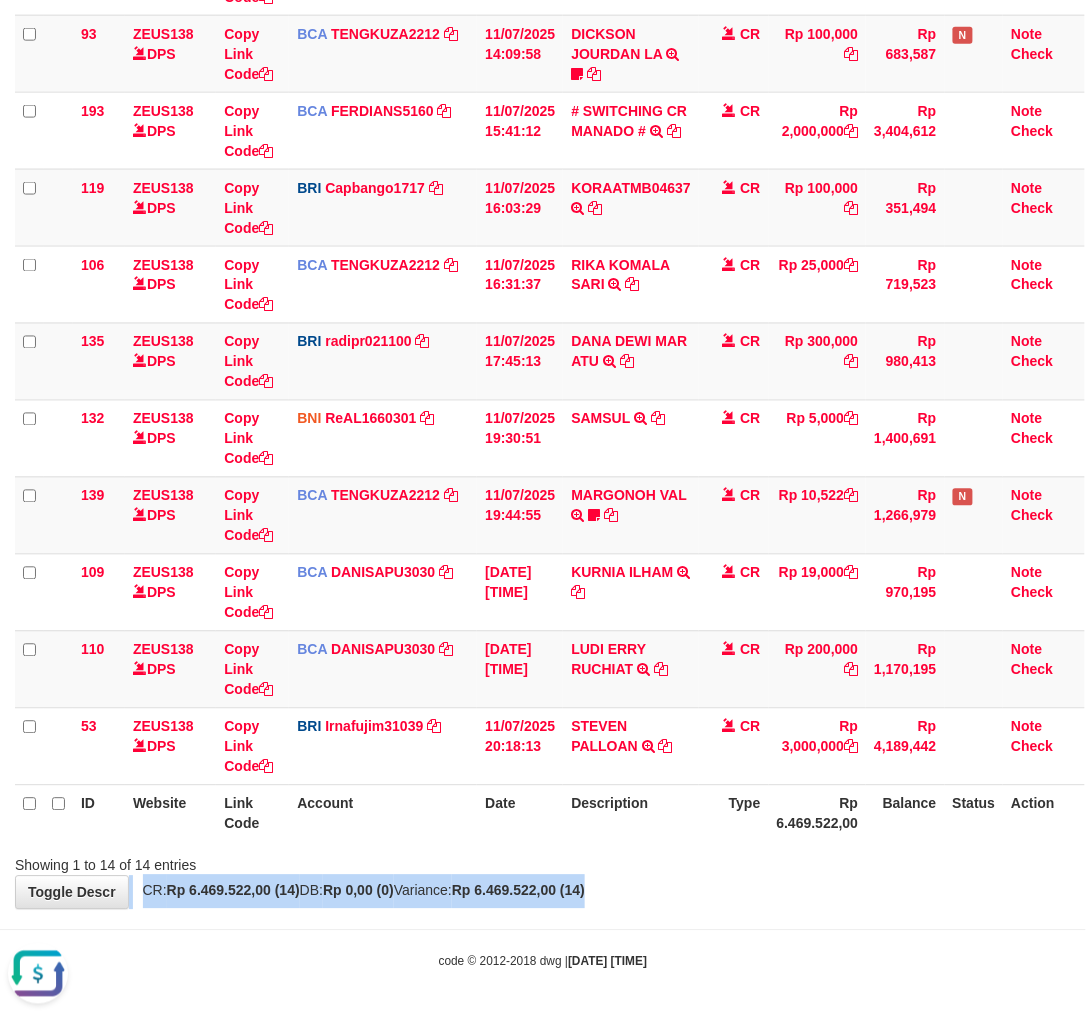 click on "**********" at bounding box center (543, 209) 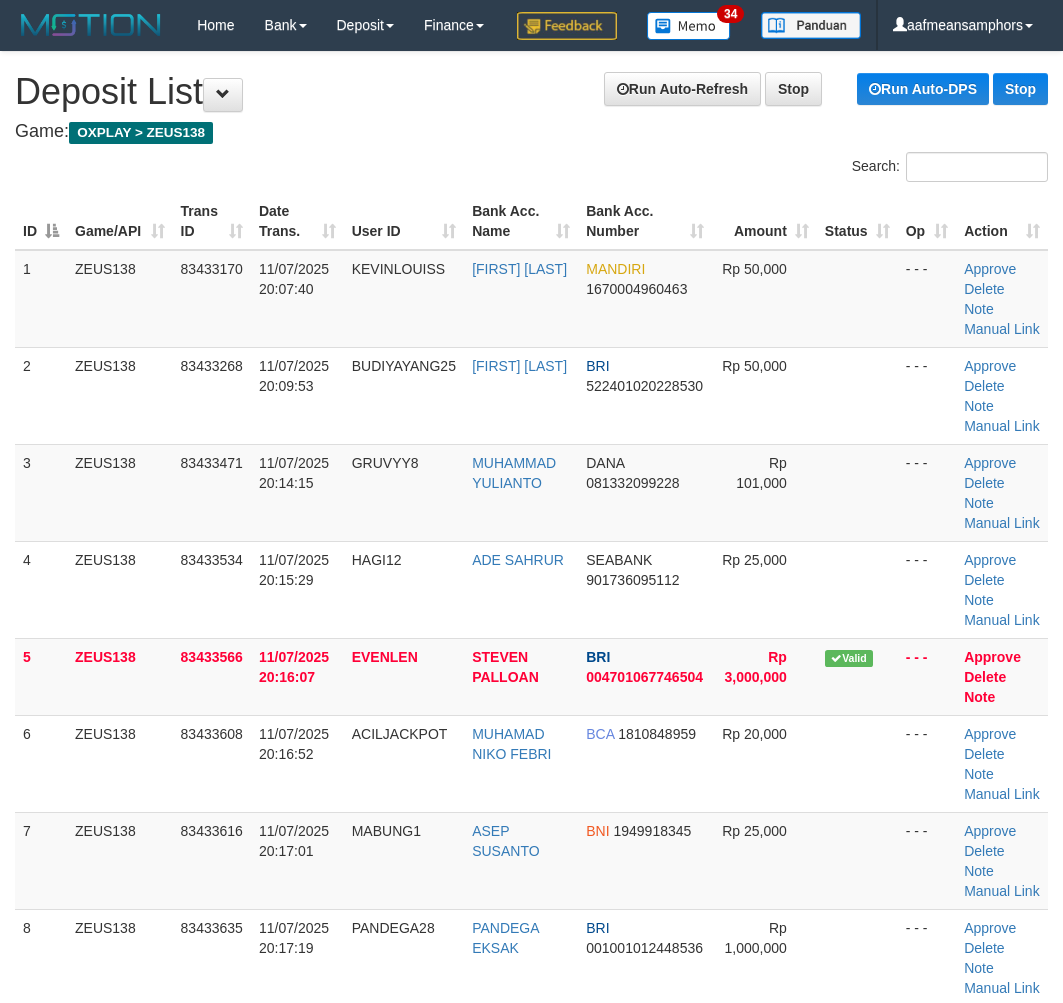click on "7
ZEUS138
83433616
11/07/2025 20:17:01
MABUNG1
ASEP SUSANTO
BNI
1949918345
Rp 25,000
- - -
Approve
Delete
Note
Manual Link" at bounding box center [531, 860] 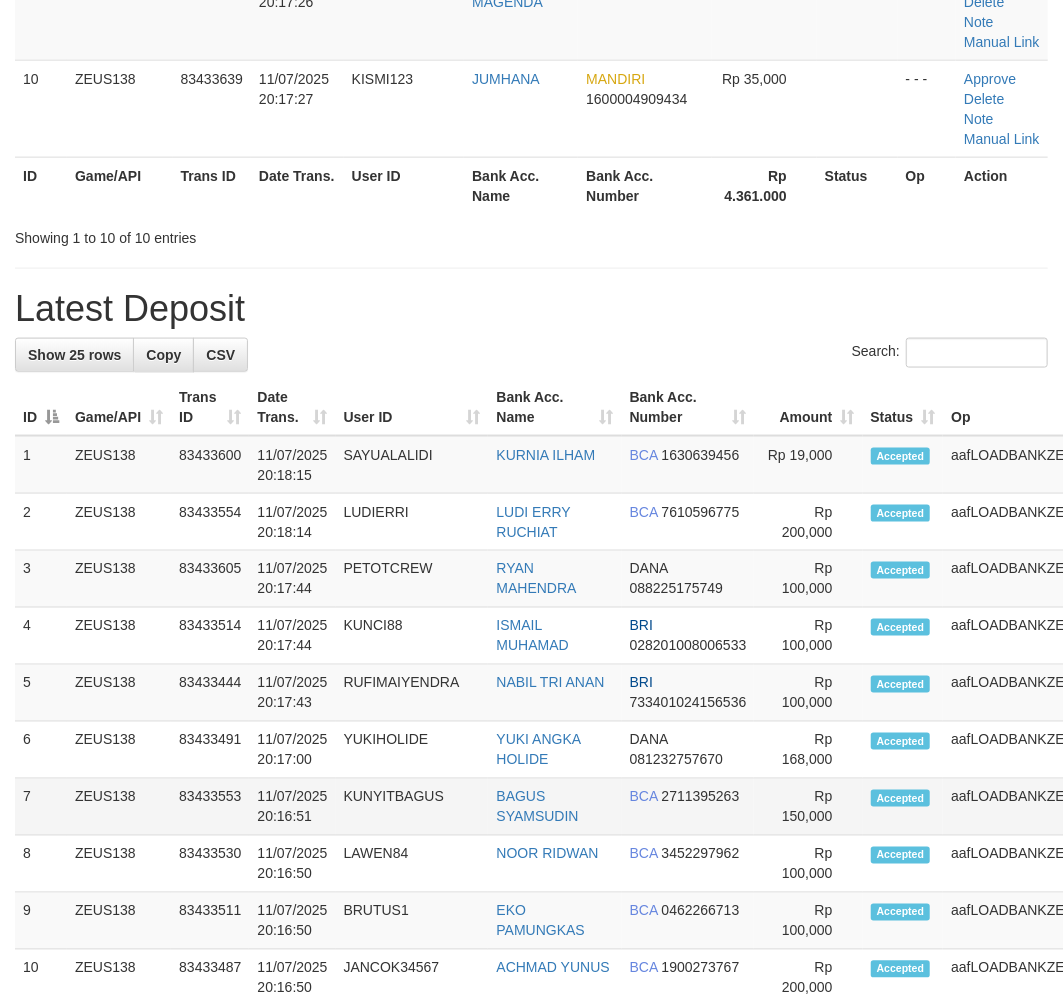 scroll, scrollTop: 1093, scrollLeft: 0, axis: vertical 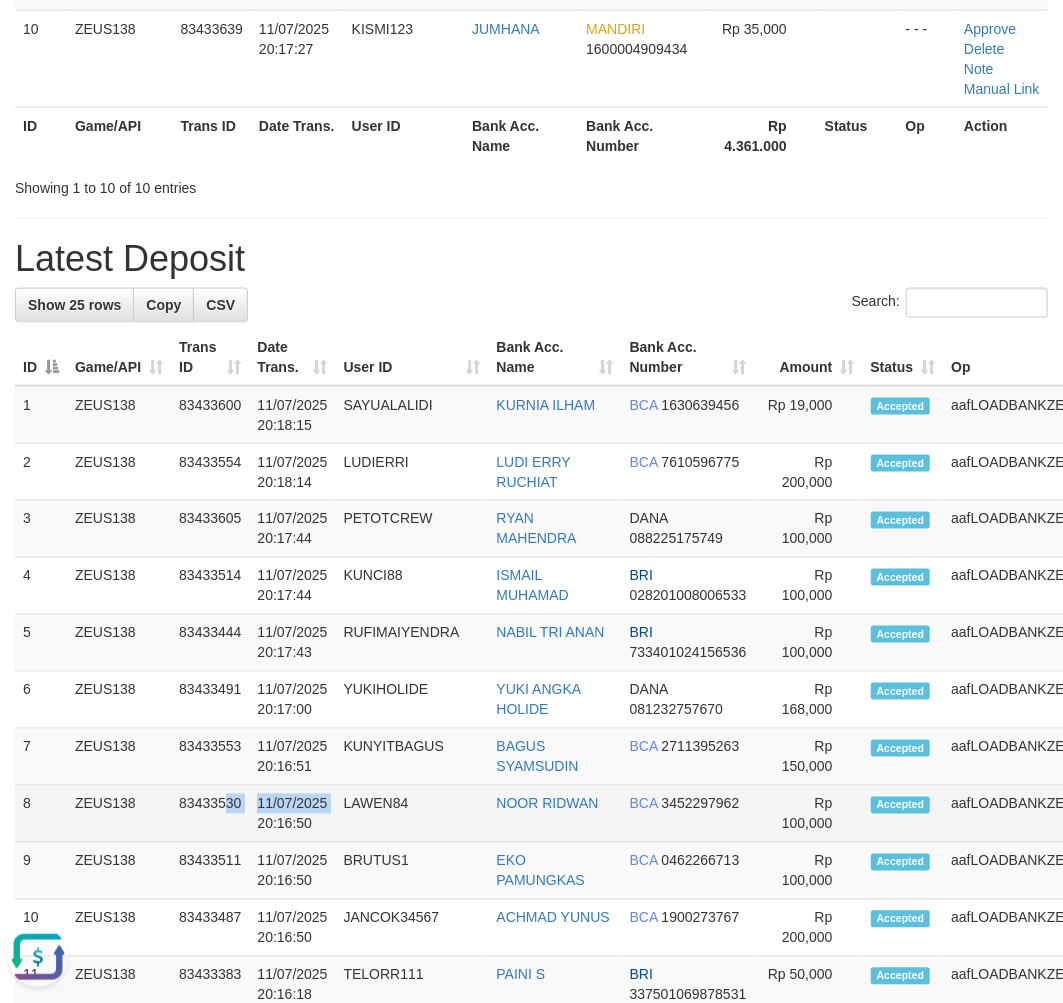 click on "8
ZEUS138
83433530
11/07/2025 20:16:50
LAWEN84
NOOR RIDWAN
BCA
3452297962
Rp 100,000
Accepted
aafLOADBANKZEUS
Note" at bounding box center (594, 814) 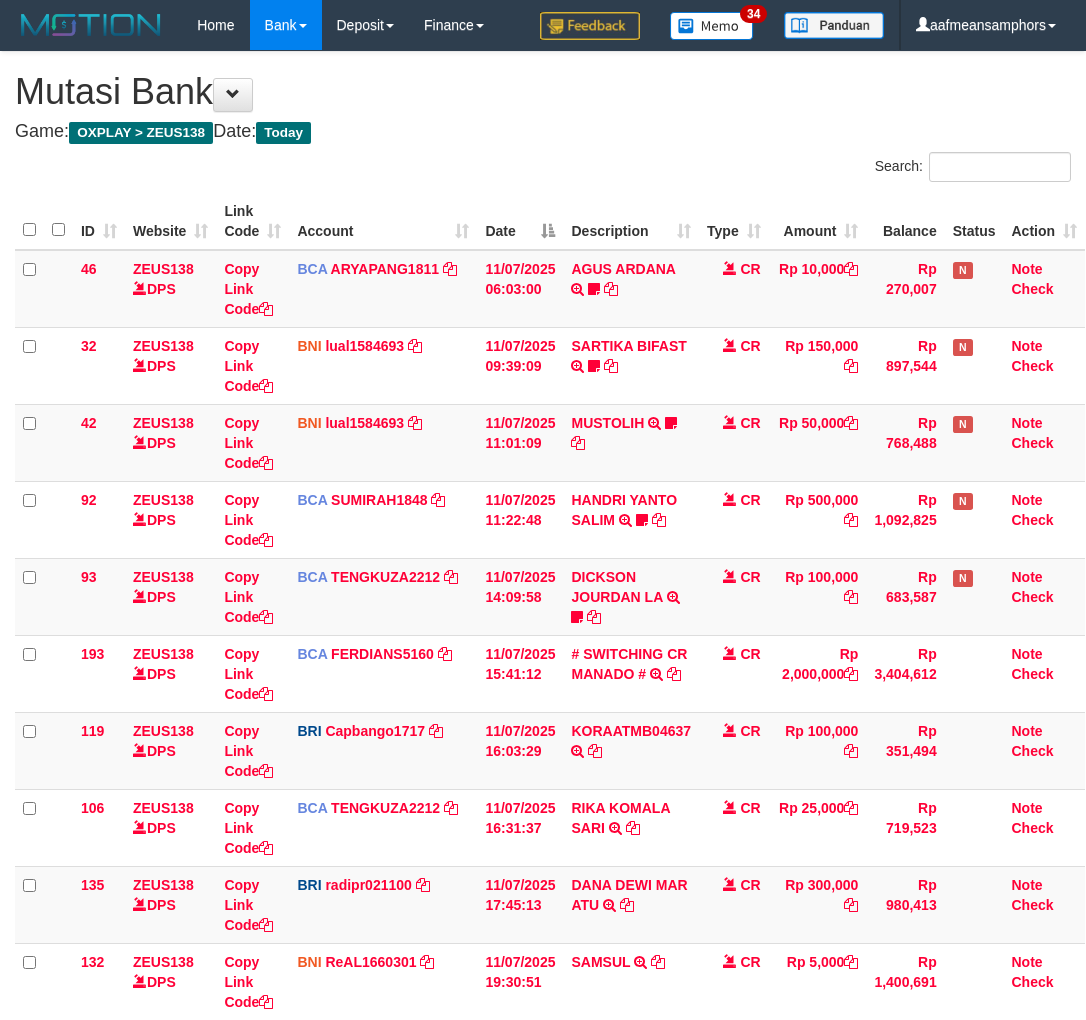 scroll, scrollTop: 357, scrollLeft: 0, axis: vertical 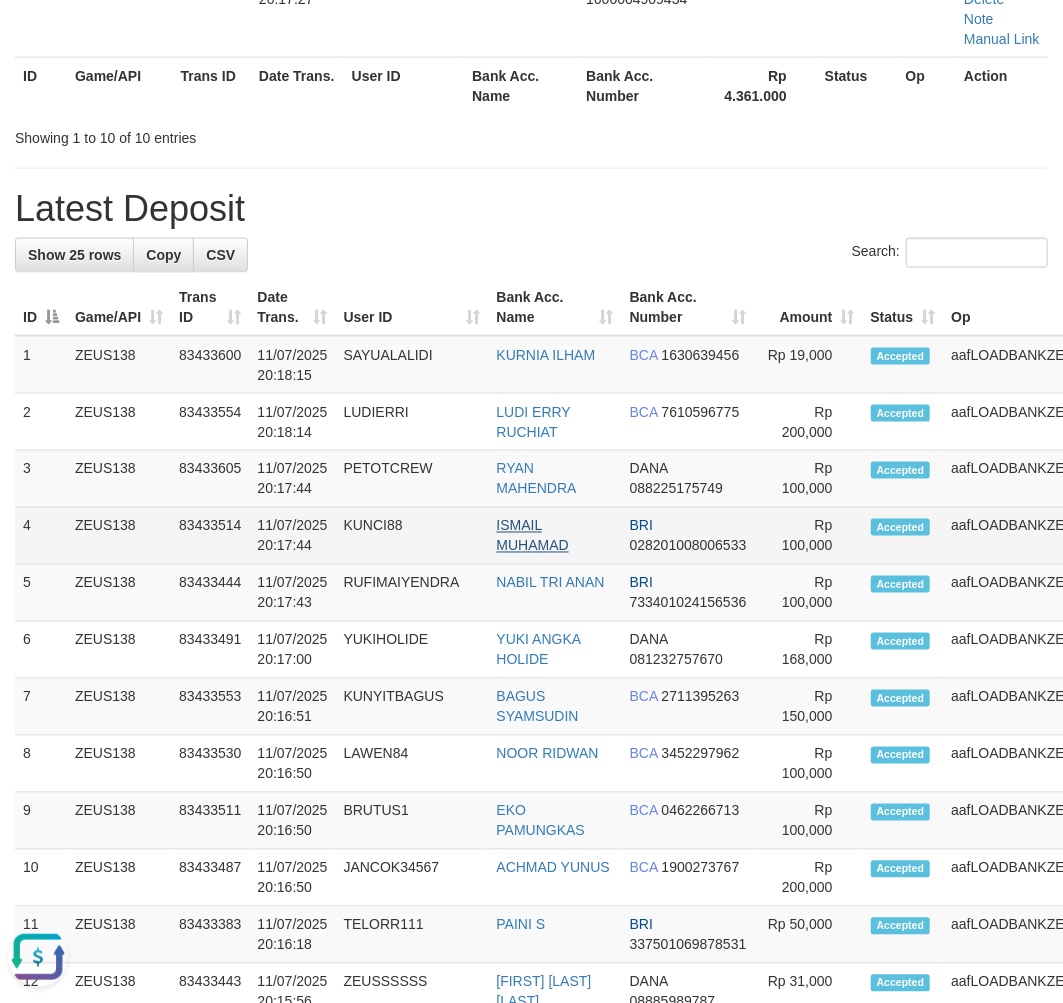 drag, startPoint x: 486, startPoint y: 816, endPoint x: 534, endPoint y: 594, distance: 227.12991 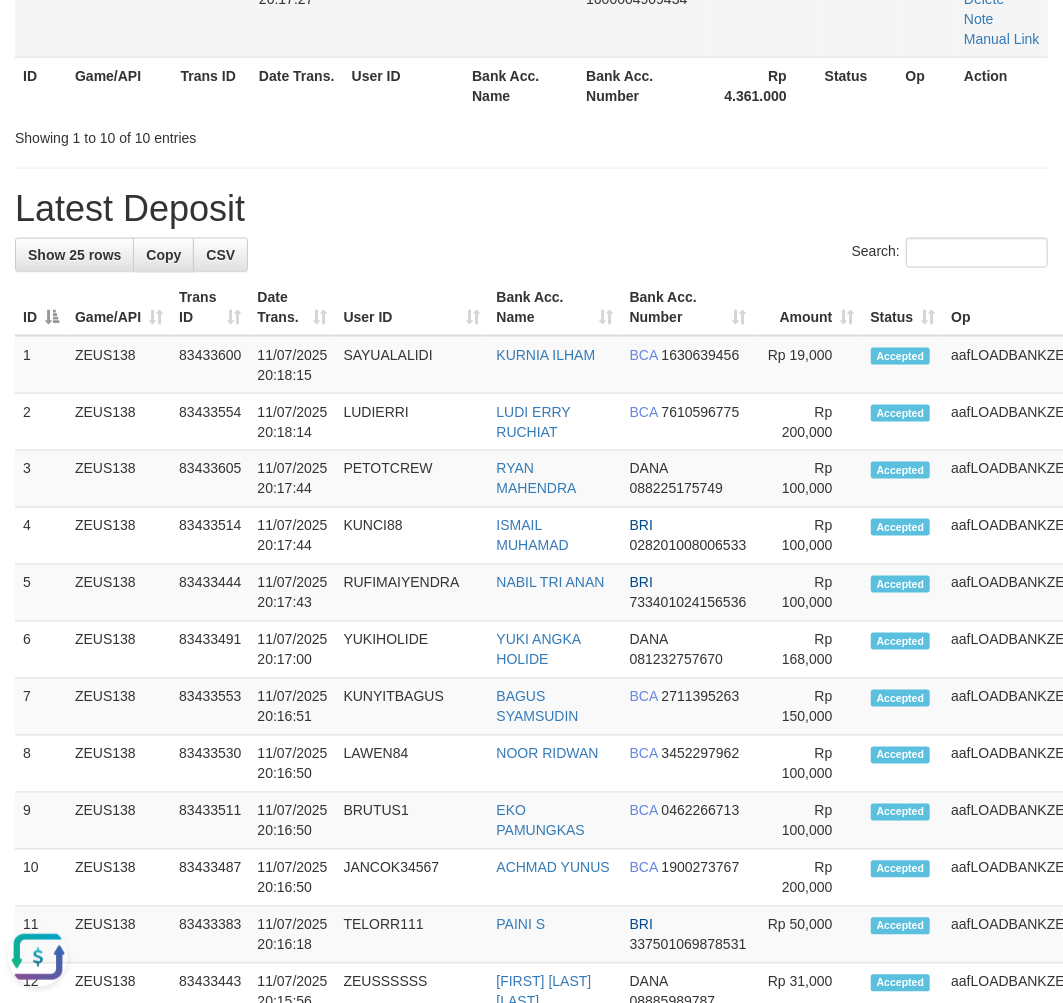 scroll, scrollTop: 106, scrollLeft: 0, axis: vertical 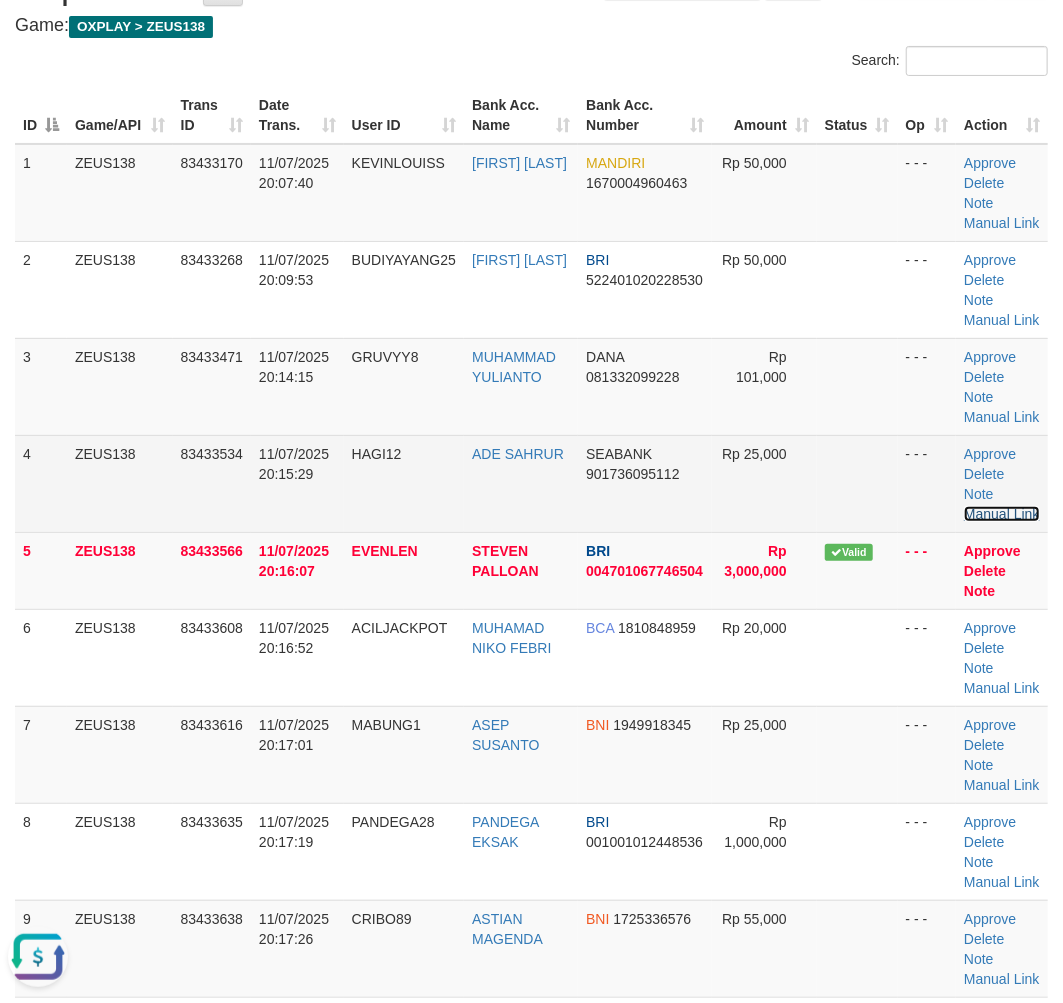 click on "Manual Link" at bounding box center (1002, 514) 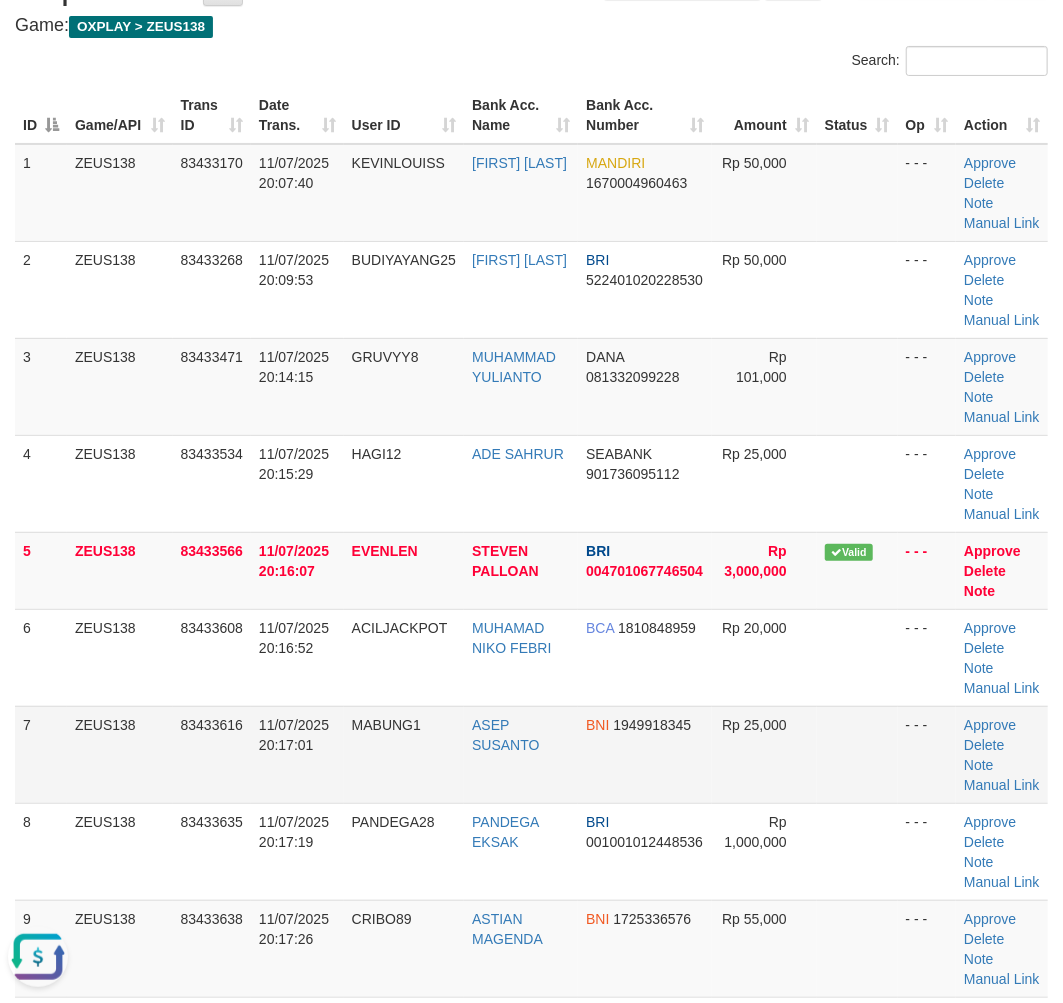 click on "83433616" at bounding box center (212, 754) 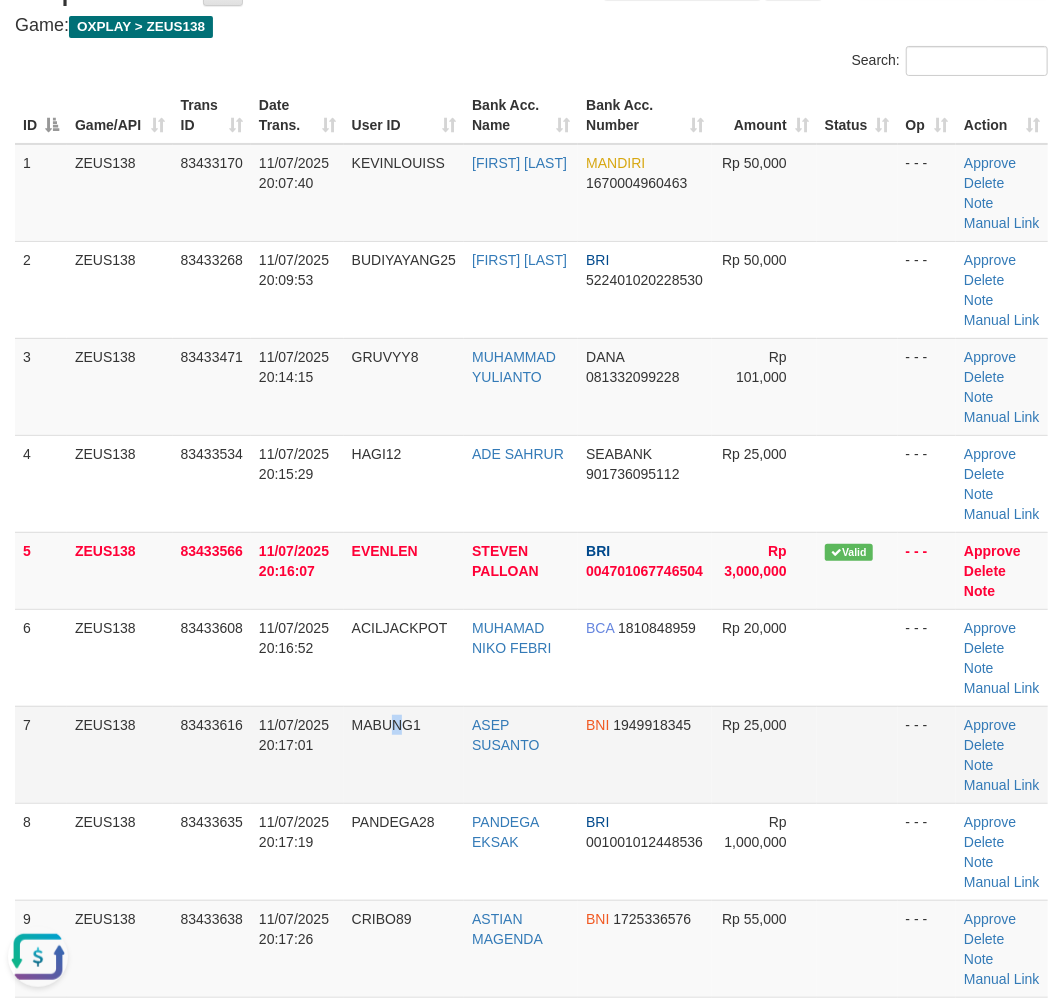 click on "MABUNG1" at bounding box center (404, 754) 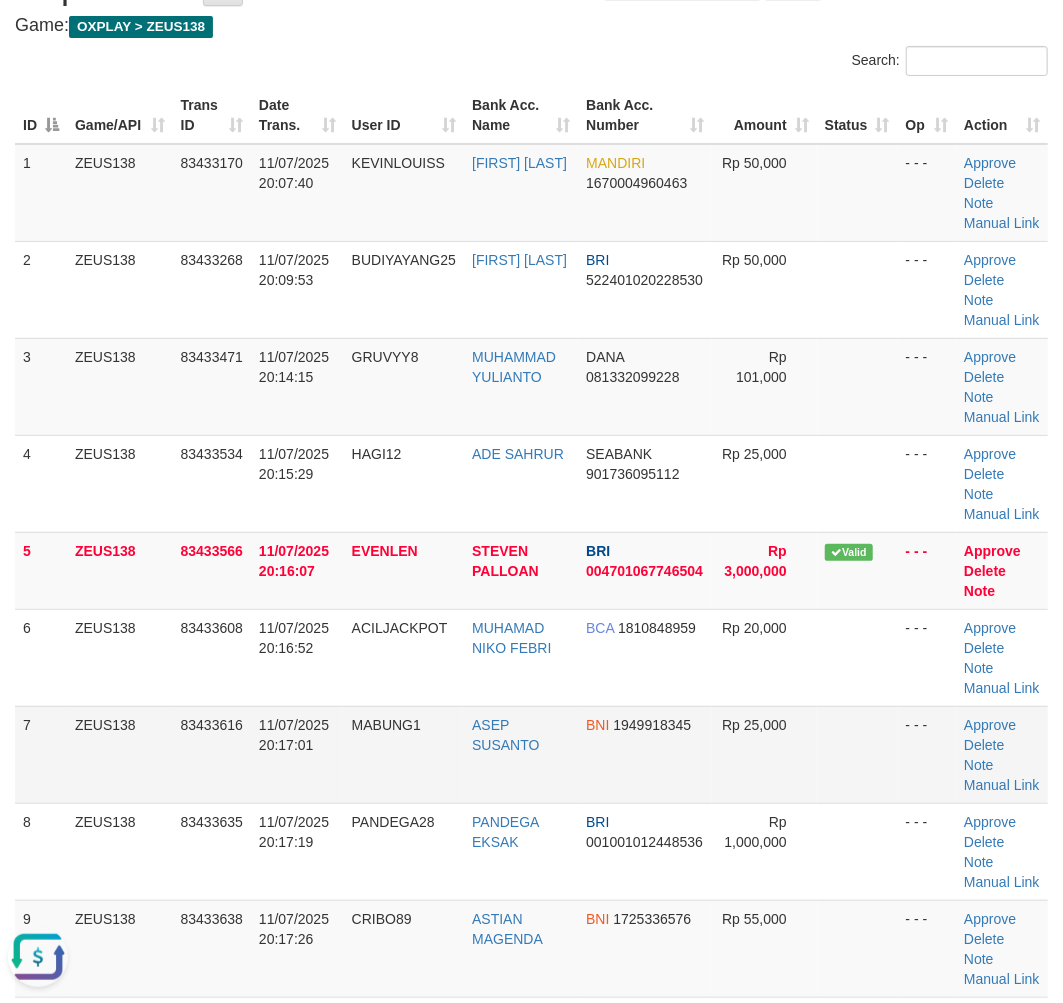 click on "MABUNG1" at bounding box center [404, 754] 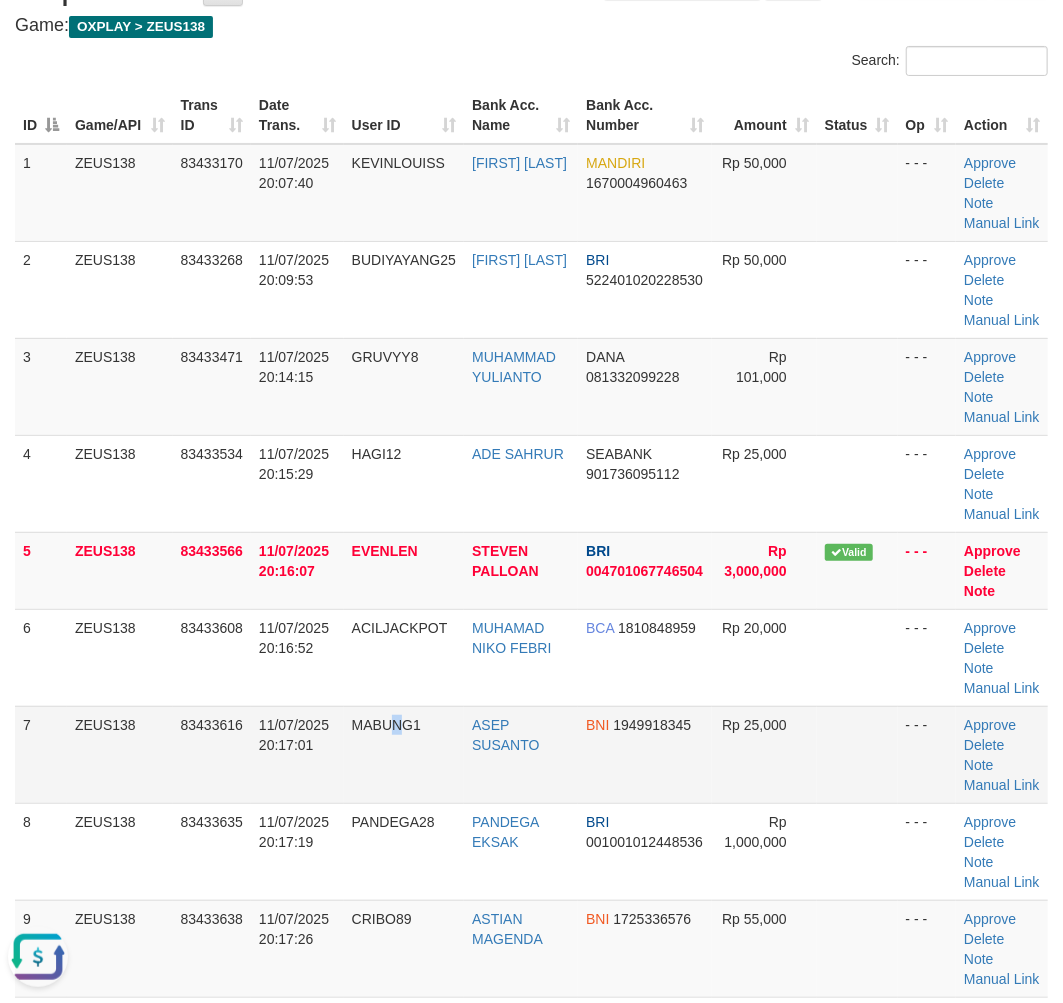 click on "MABUNG1" at bounding box center (404, 754) 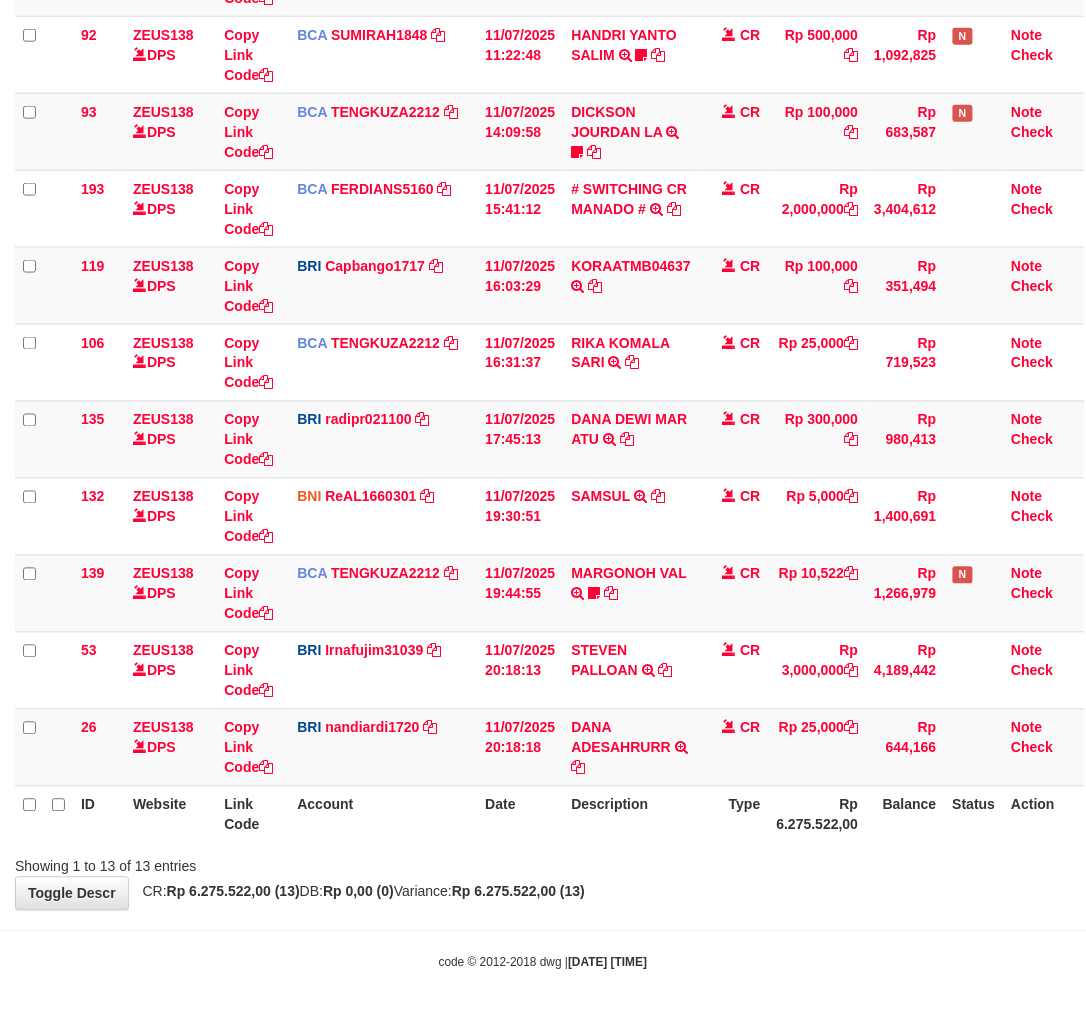scroll, scrollTop: 466, scrollLeft: 0, axis: vertical 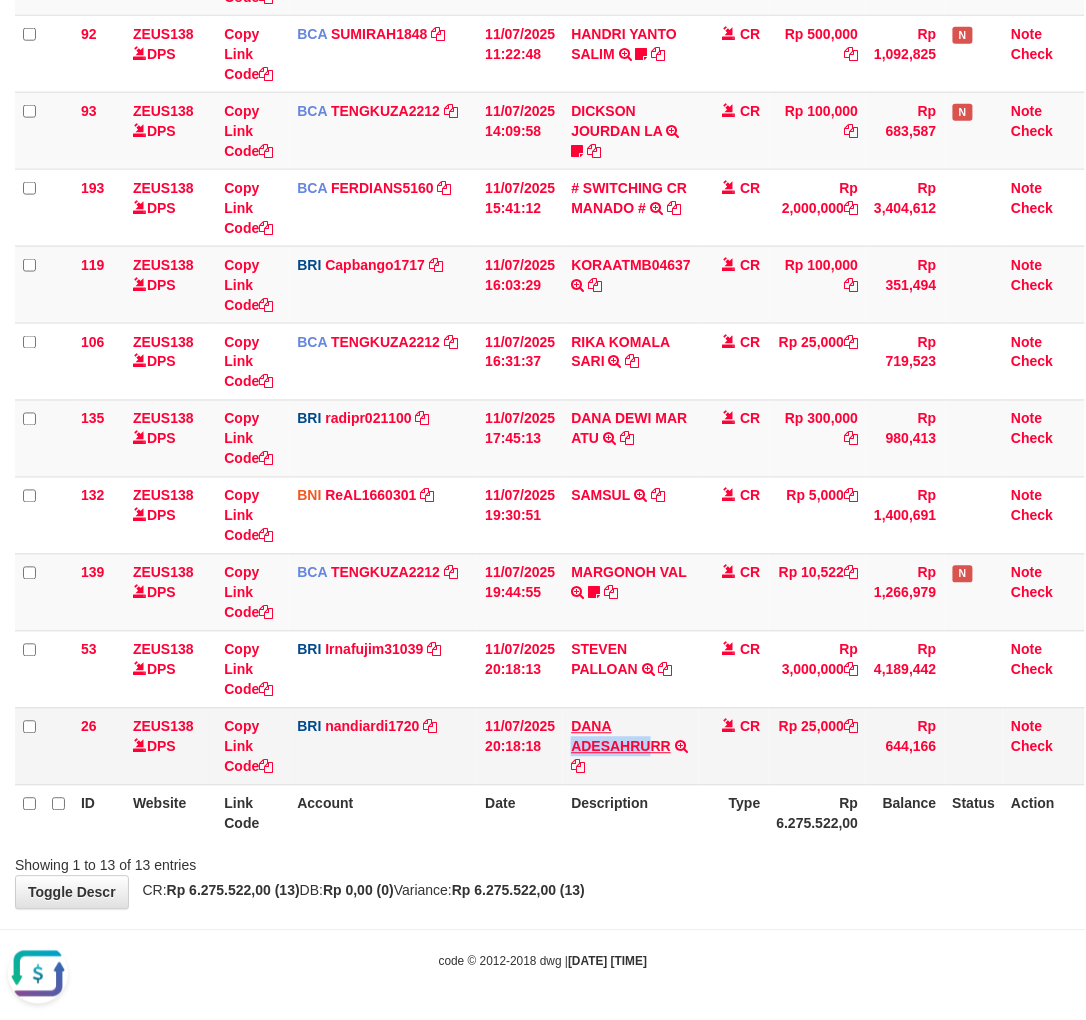 drag, startPoint x: 565, startPoint y: 748, endPoint x: 654, endPoint y: 750, distance: 89.02247 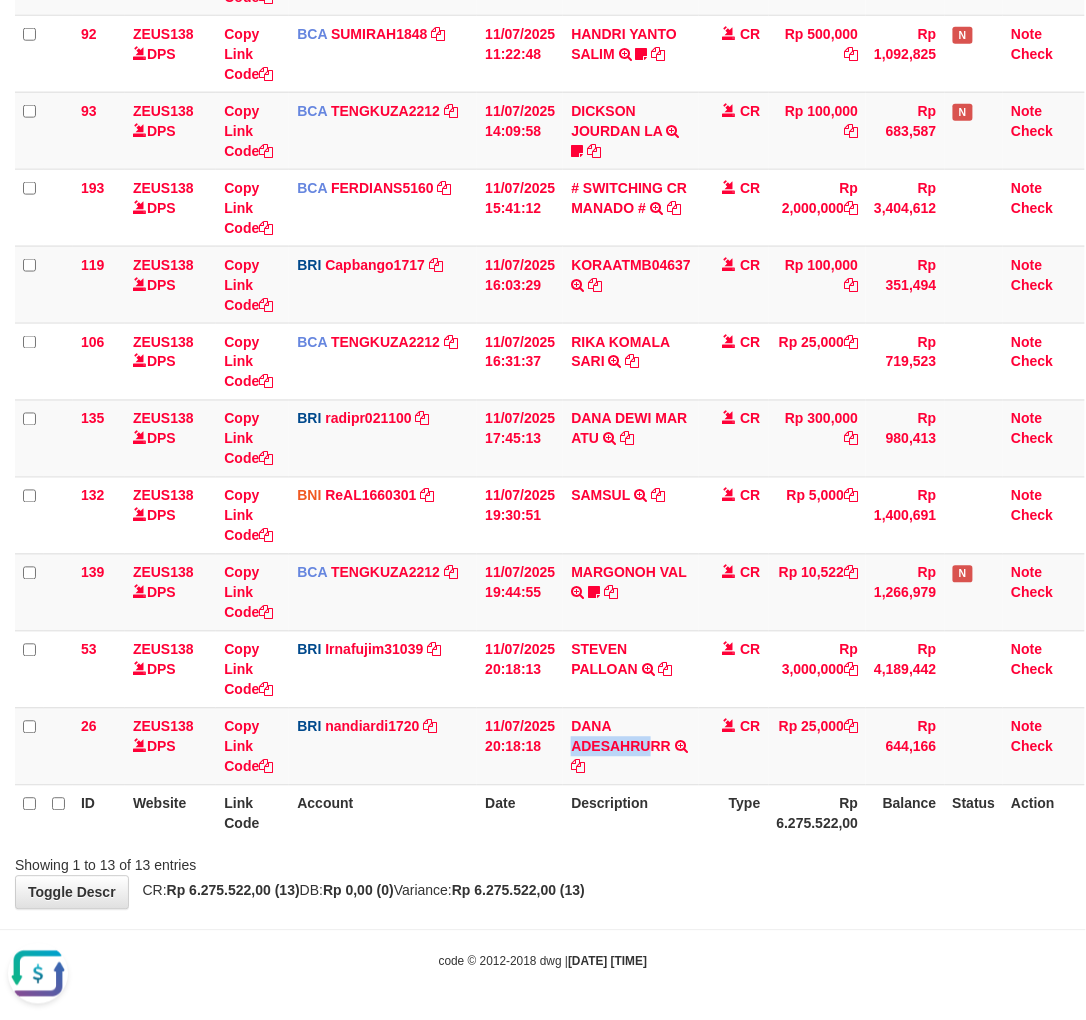 copy on "ADESAHRU" 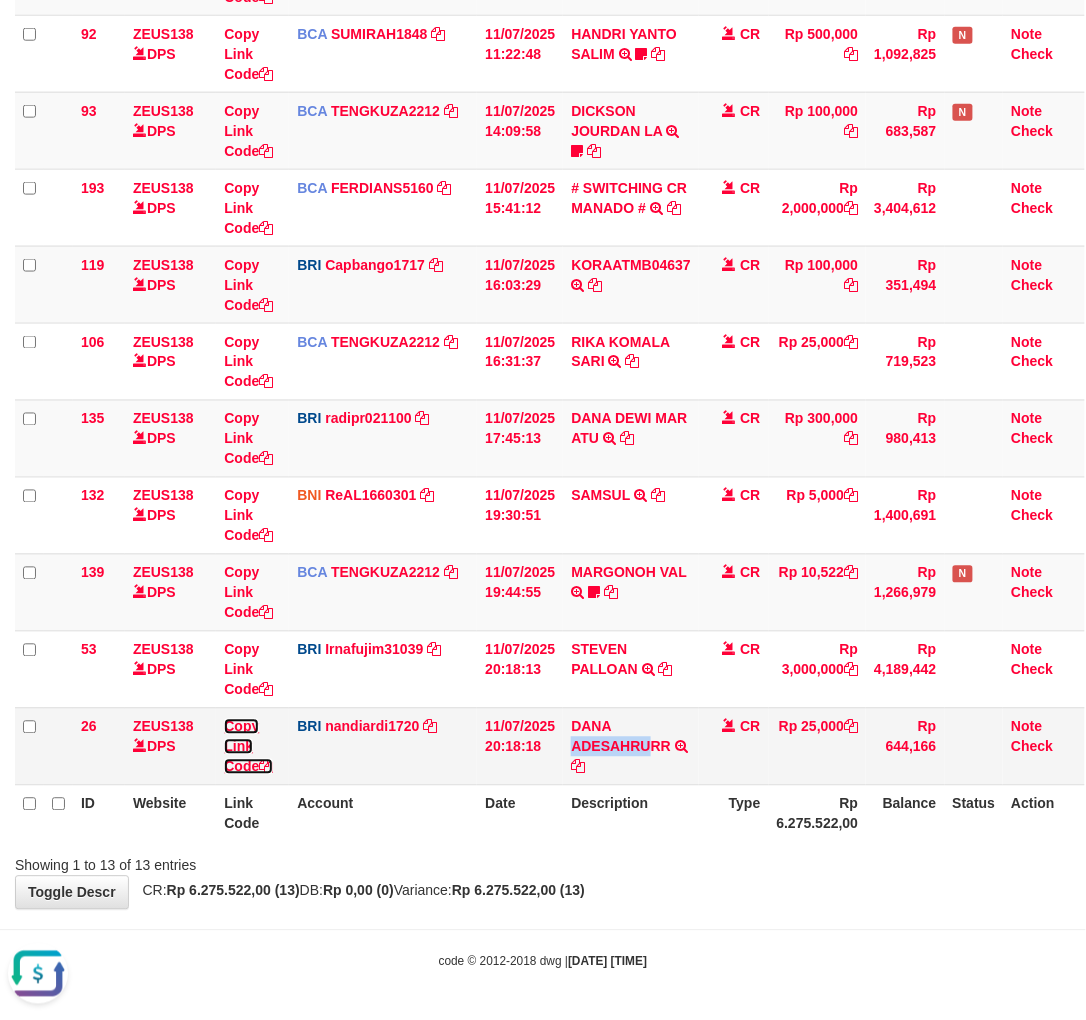 drag, startPoint x: 228, startPoint y: 743, endPoint x: 847, endPoint y: 612, distance: 632.71 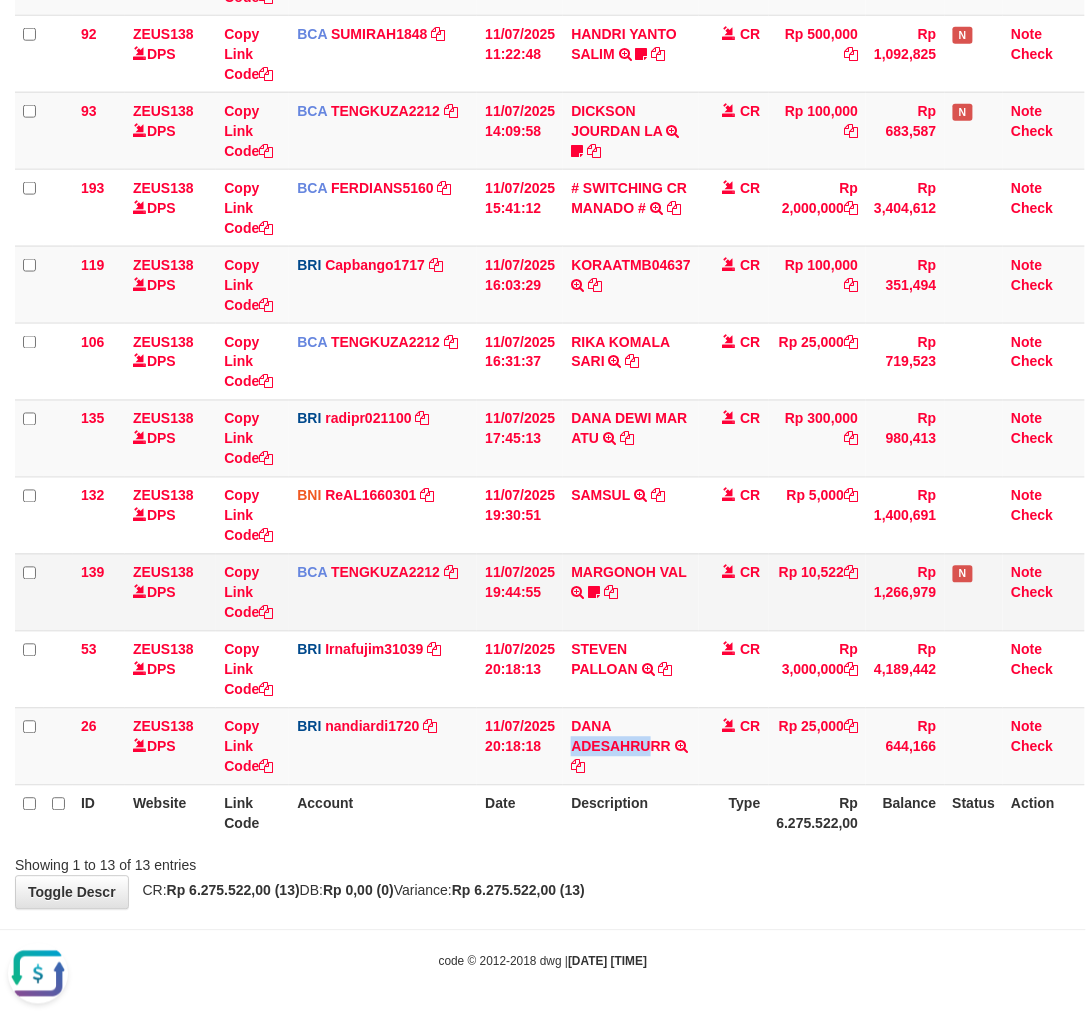copy on "ADESAHRU" 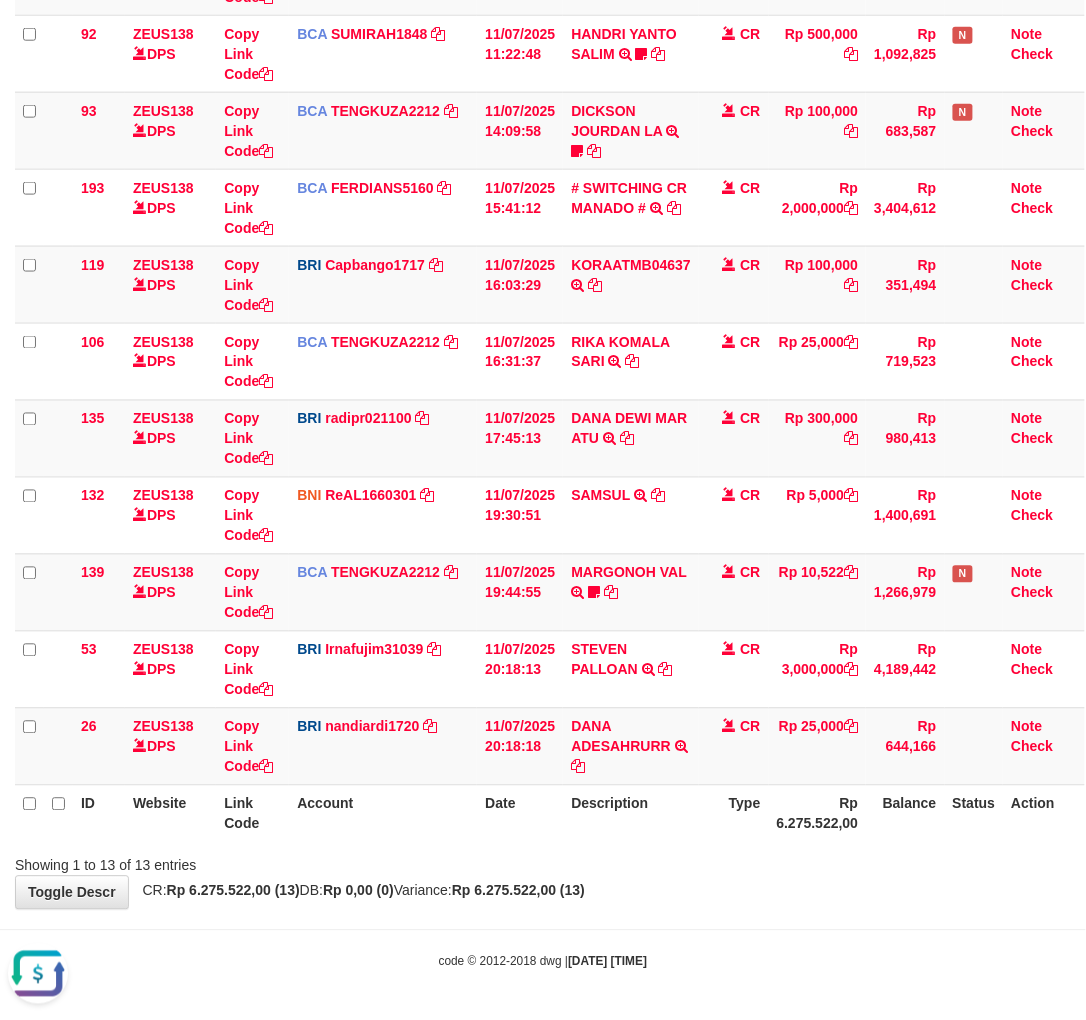 scroll, scrollTop: 274, scrollLeft: 0, axis: vertical 